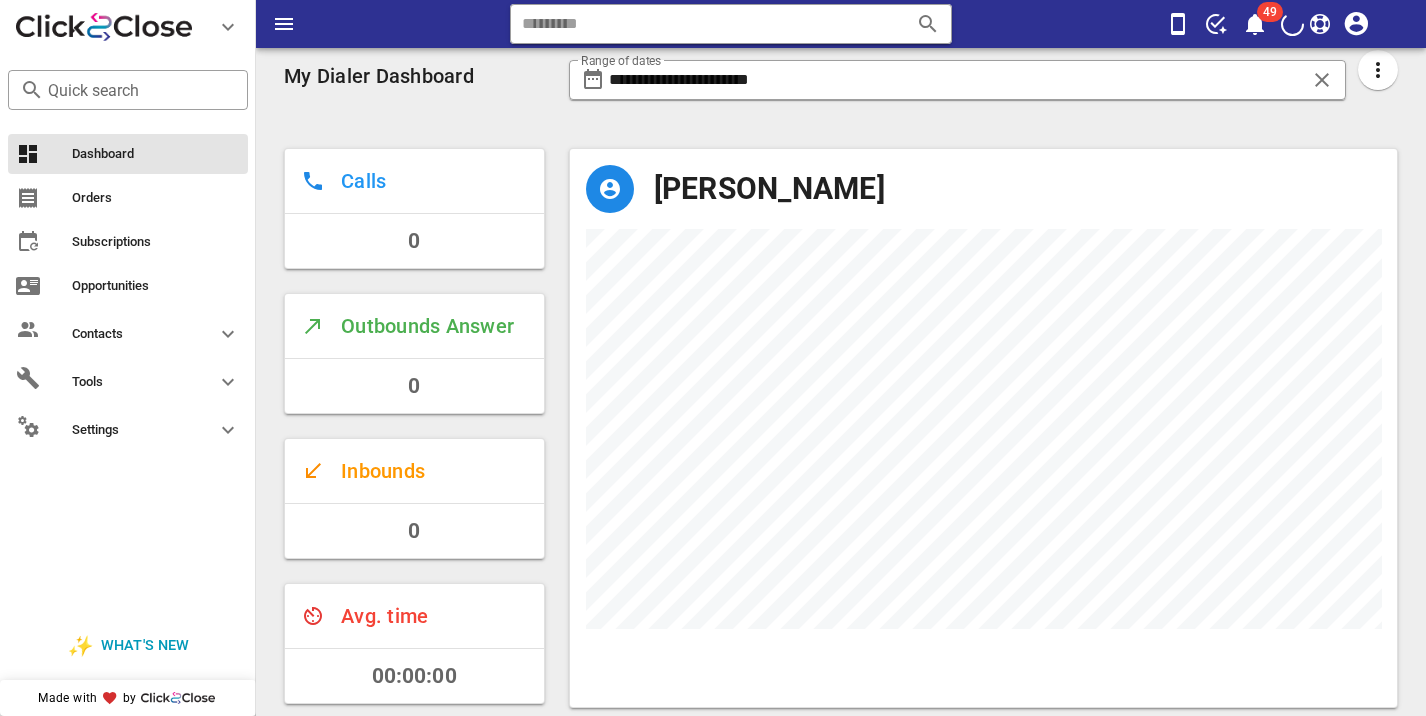 scroll, scrollTop: 0, scrollLeft: 0, axis: both 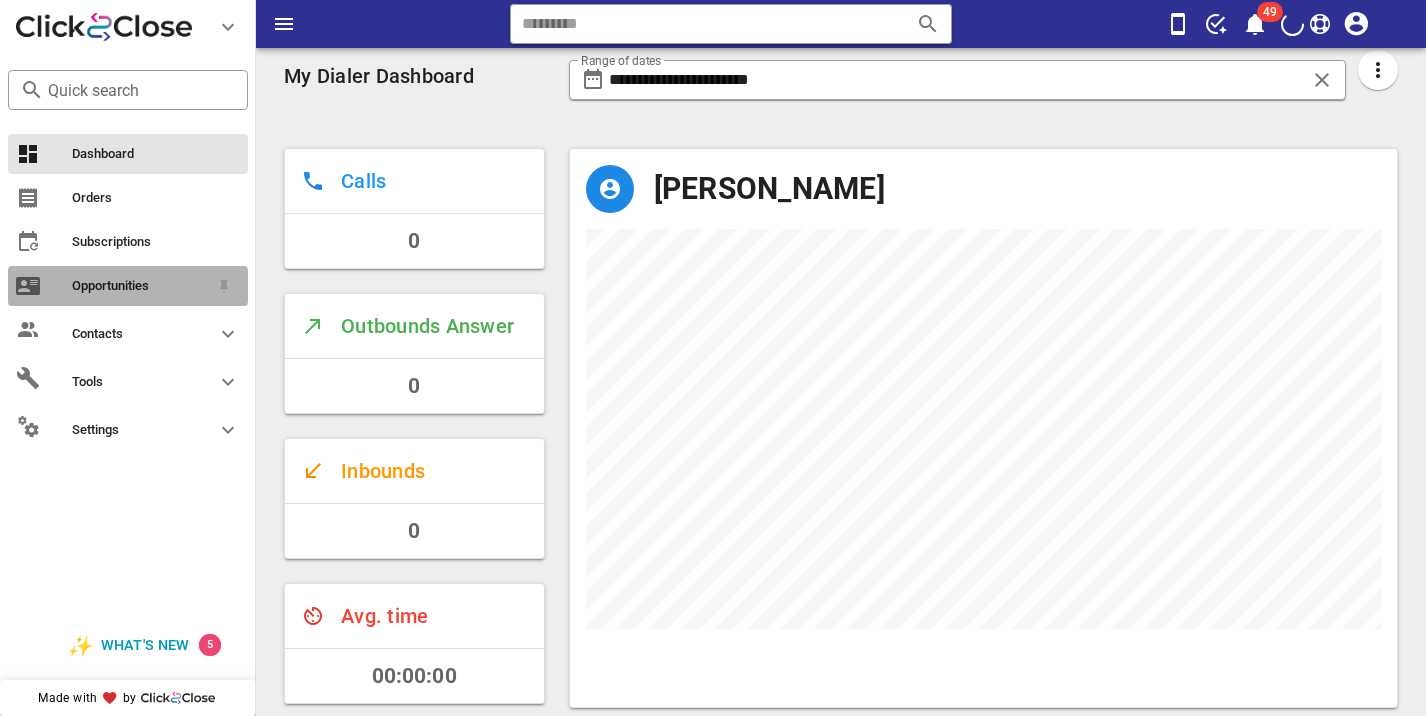 click on "Opportunities" at bounding box center (140, 286) 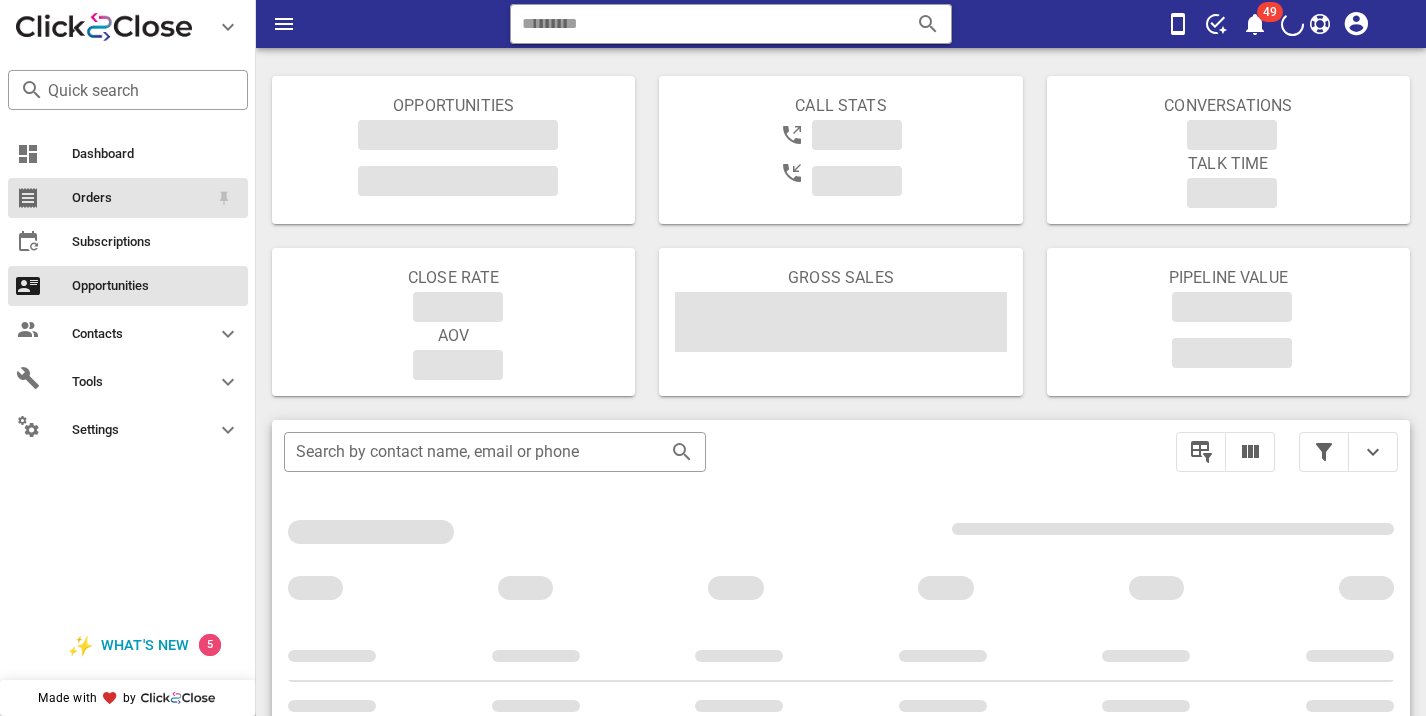 click on "Orders" at bounding box center [128, 198] 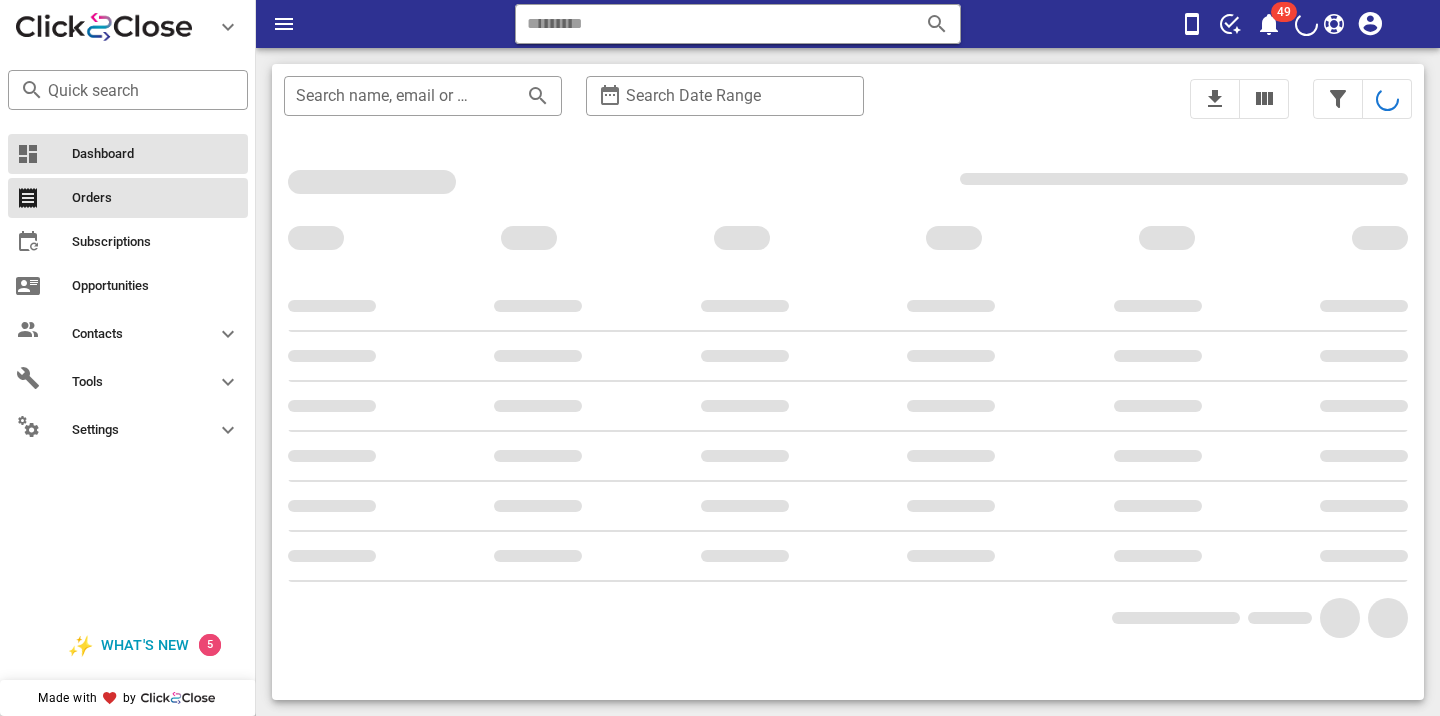 click on "Dashboard" at bounding box center [128, 154] 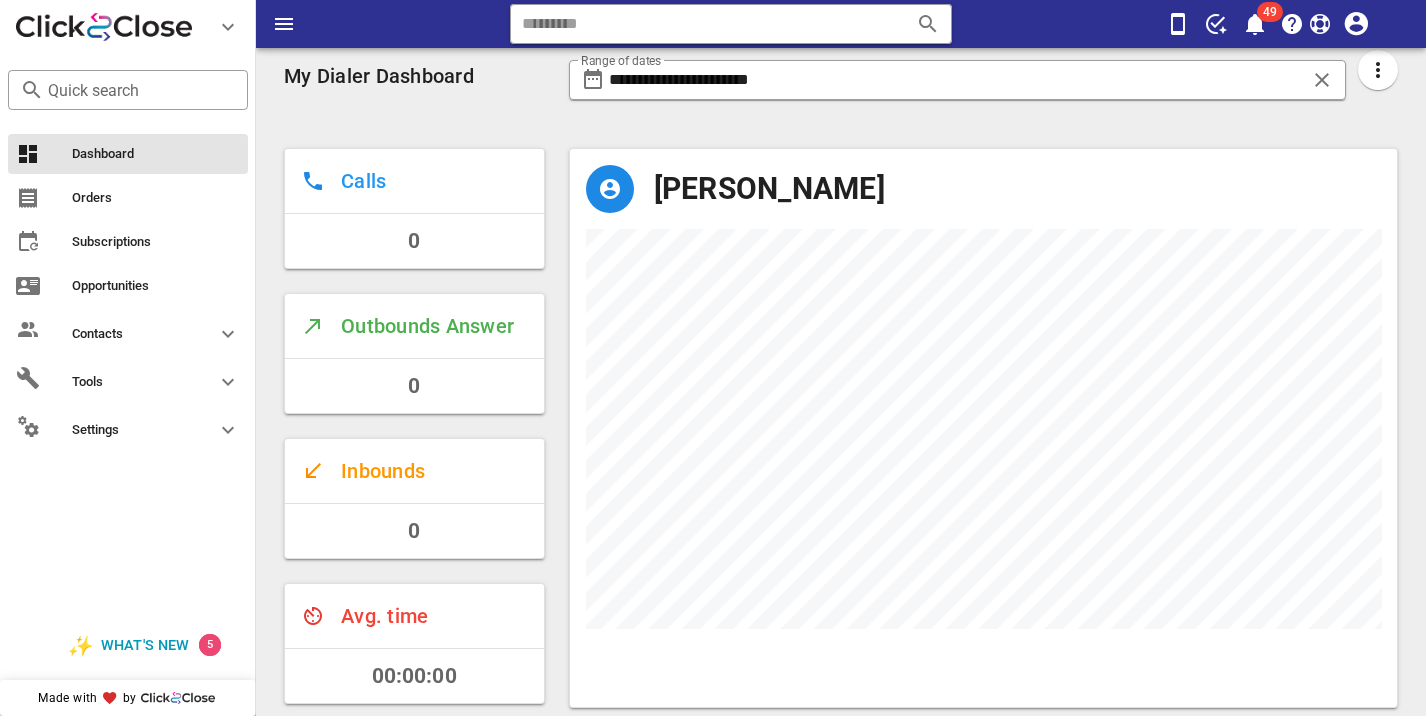scroll, scrollTop: 999442, scrollLeft: 999172, axis: both 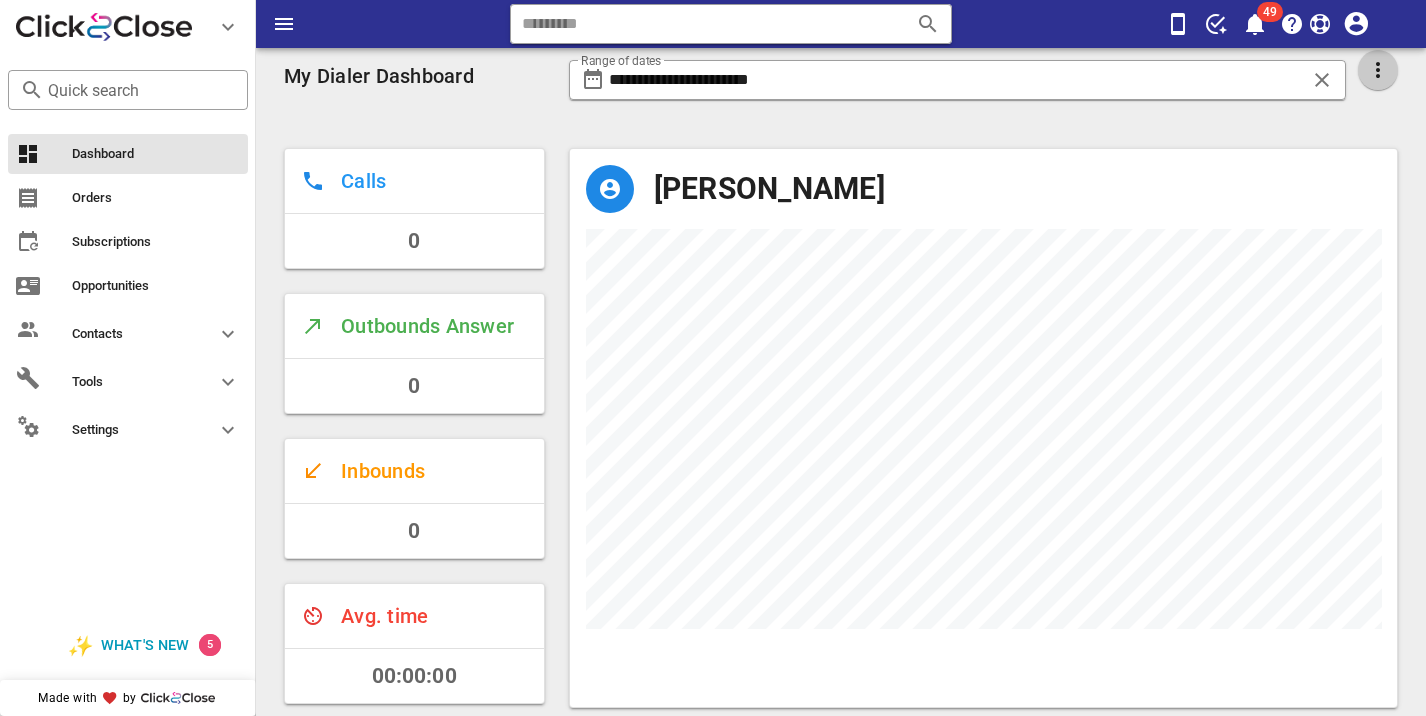 click at bounding box center [1378, 70] 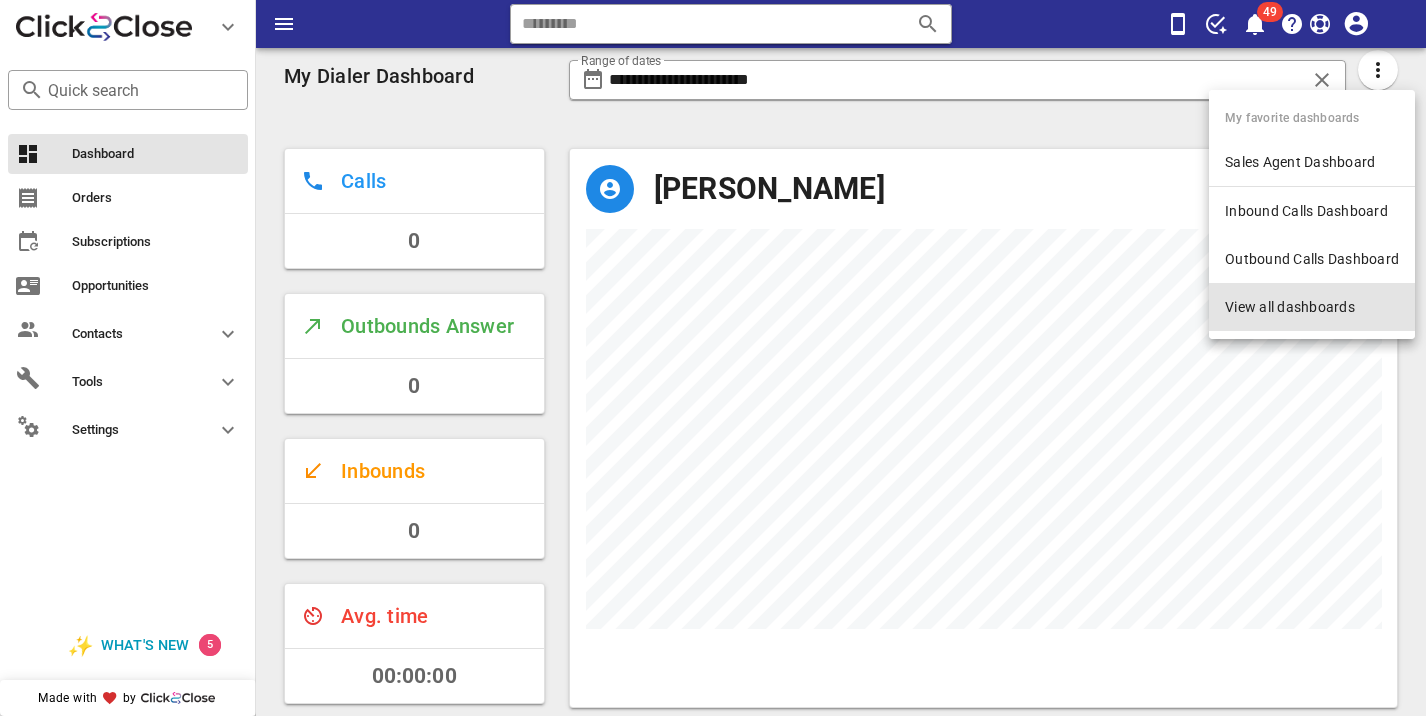 click on "View all dashboards" at bounding box center [1312, 307] 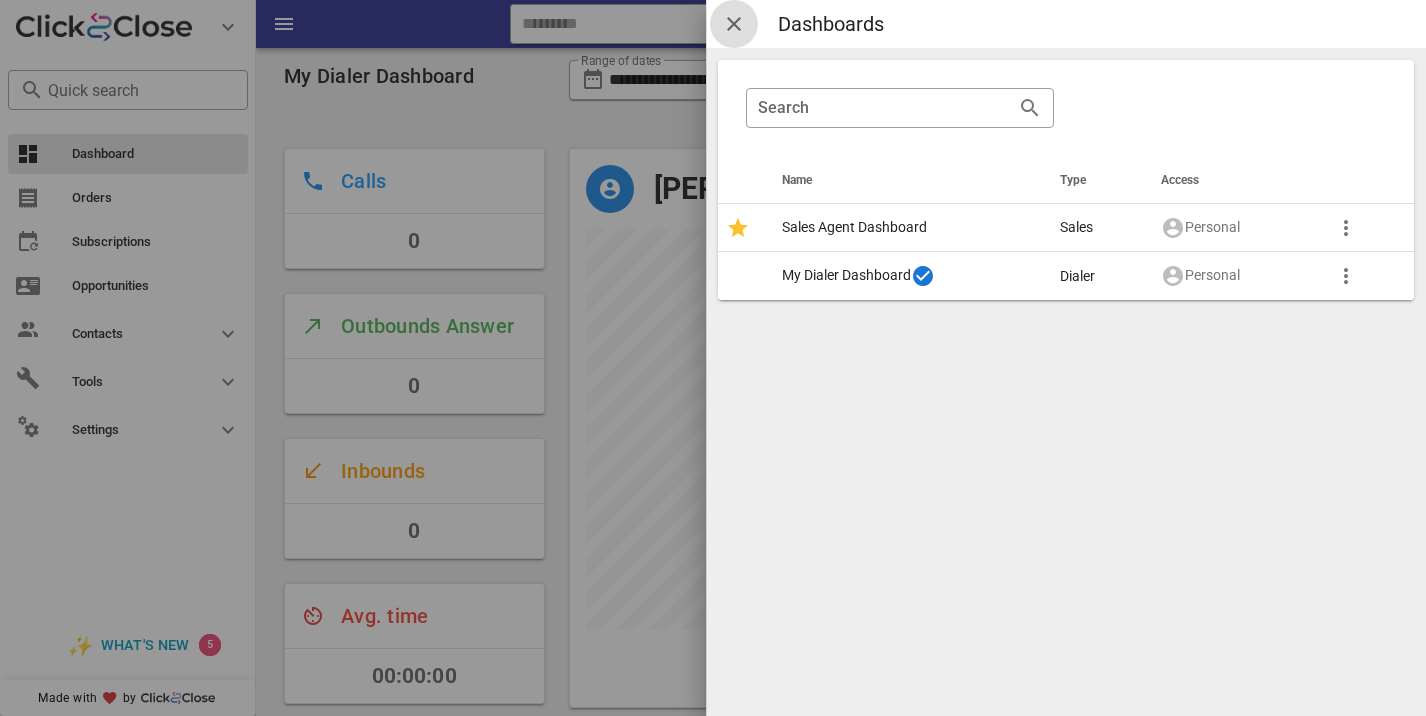 click at bounding box center (734, 24) 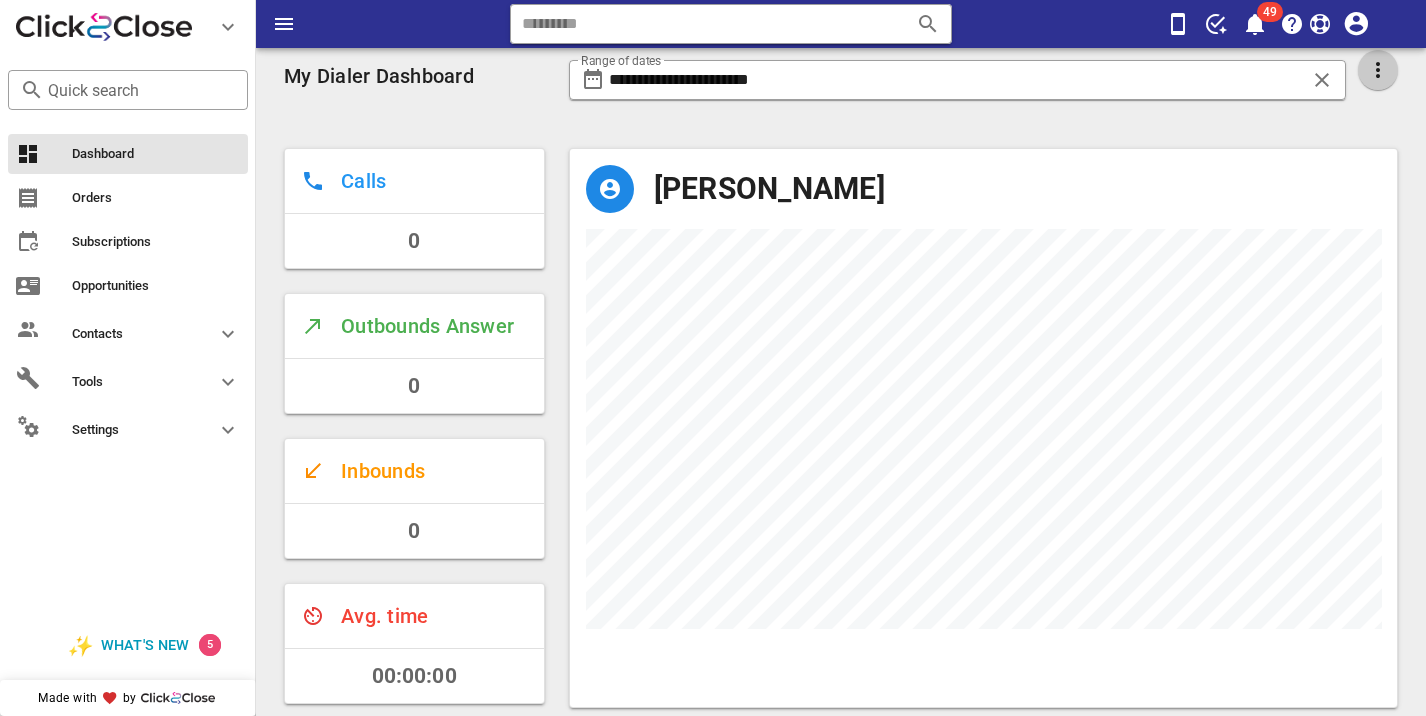 click at bounding box center [1378, 70] 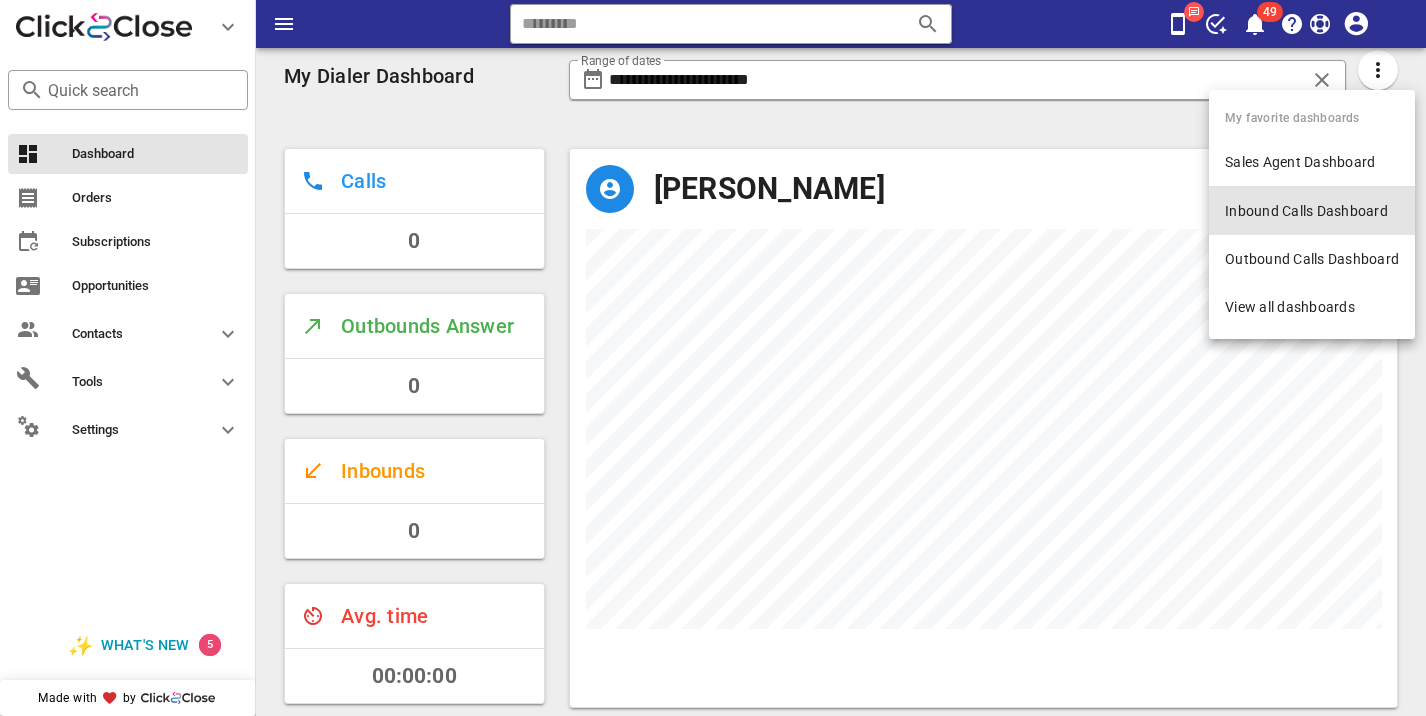 click on "Inbound Calls Dashboard" at bounding box center (1312, 211) 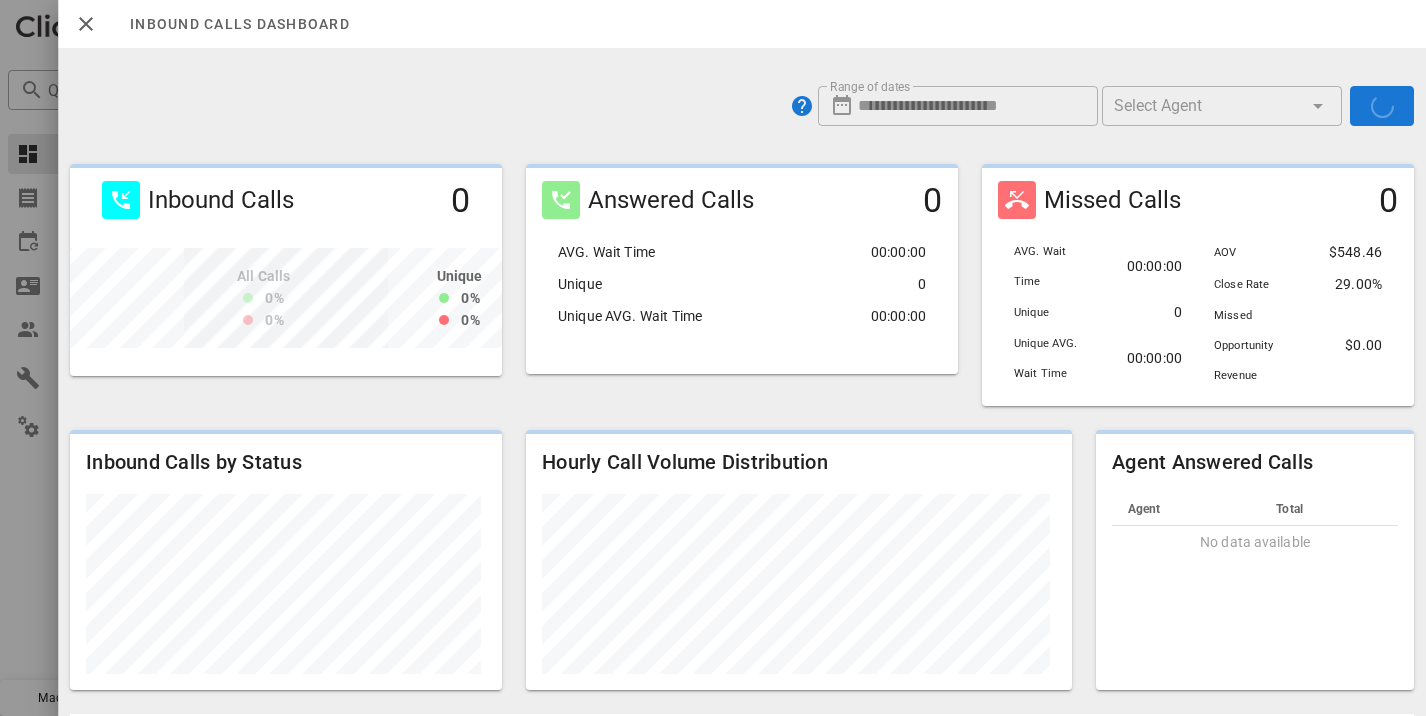 scroll, scrollTop: 999788, scrollLeft: 999572, axis: both 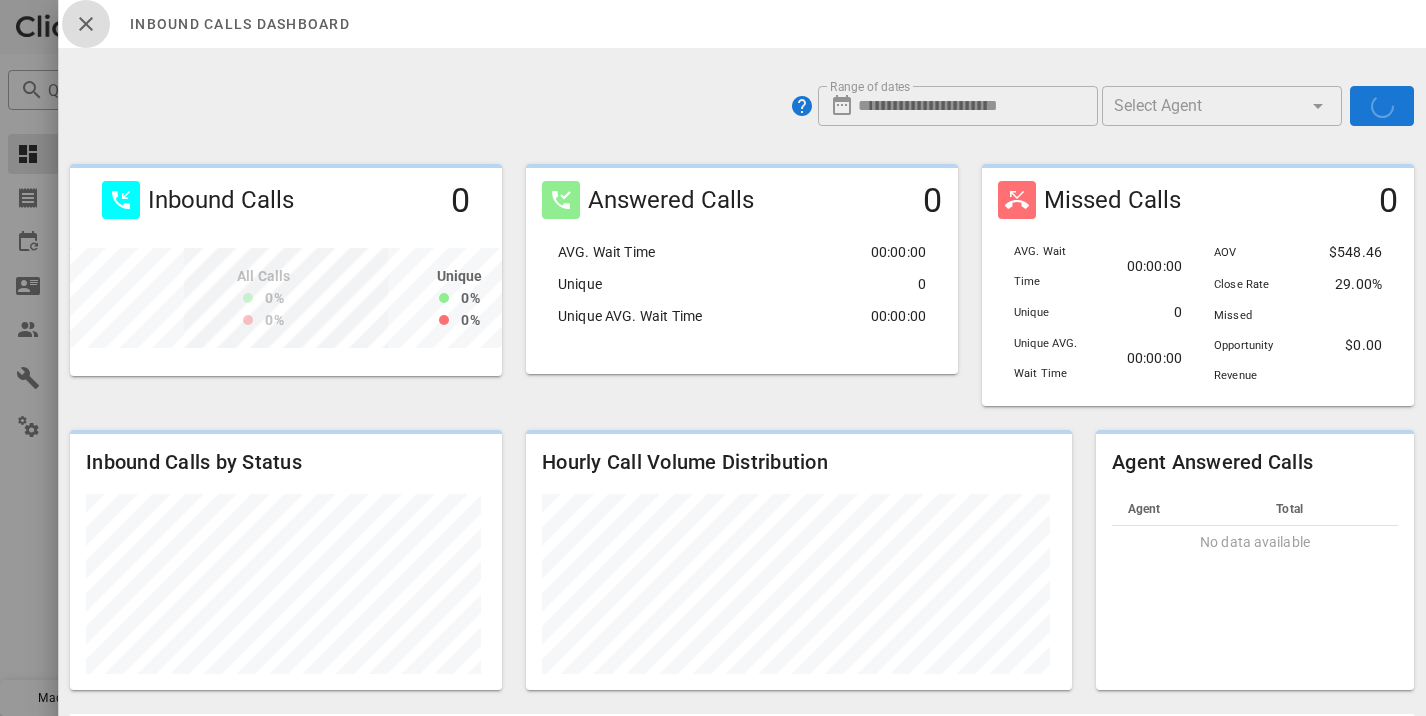 click at bounding box center (86, 24) 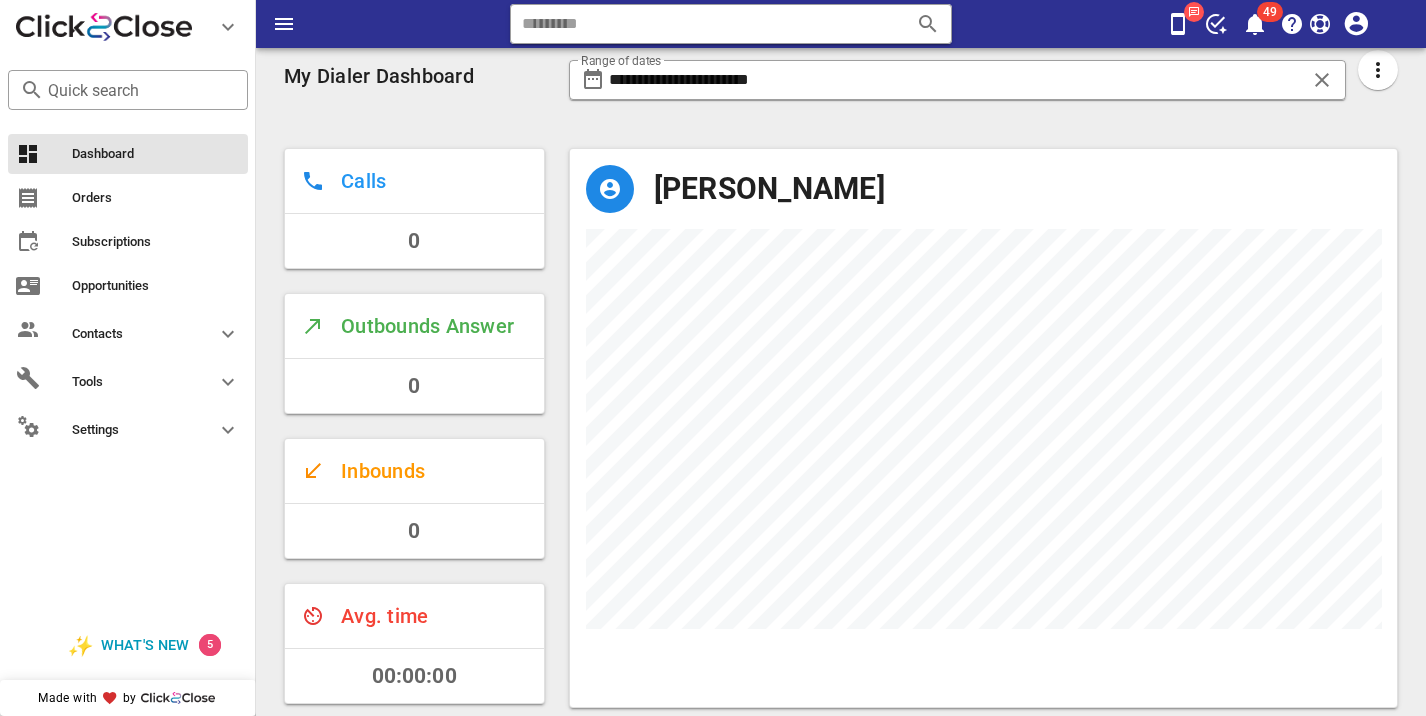 click on "**********" at bounding box center [958, 86] 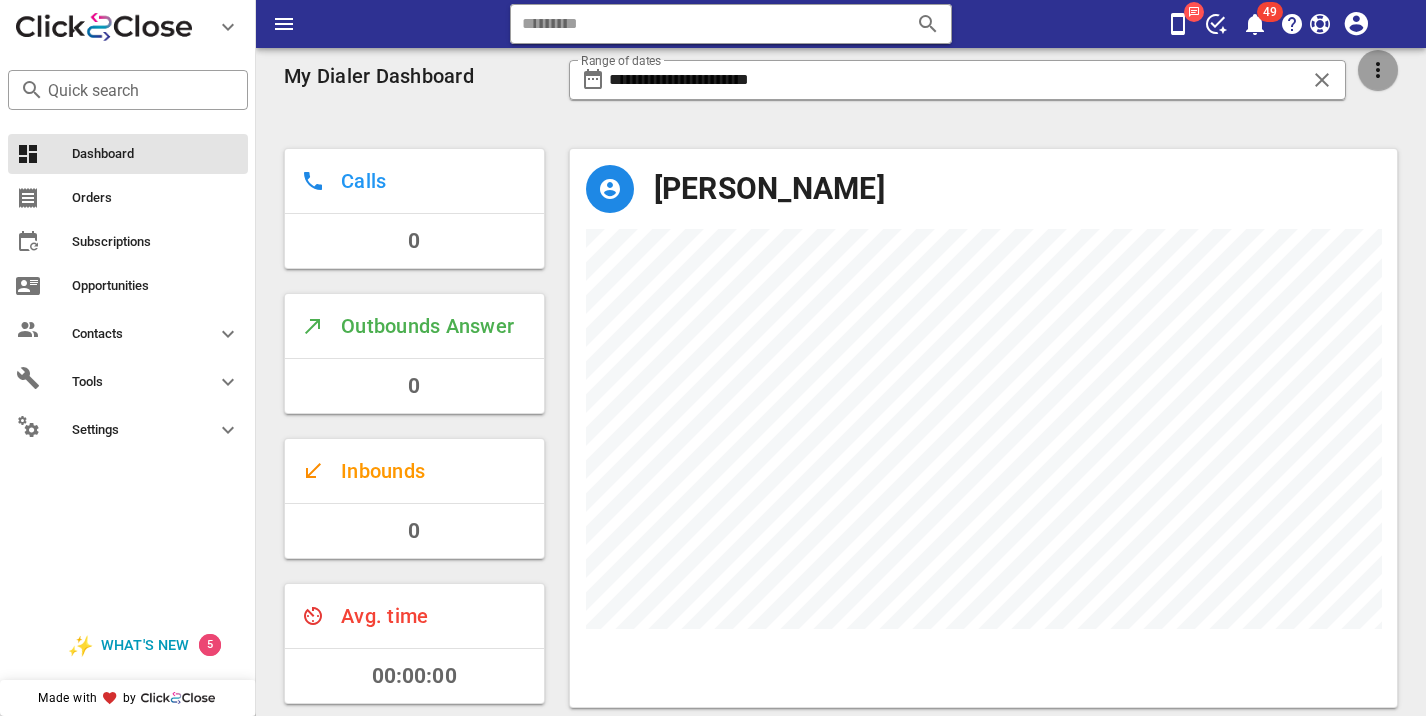click at bounding box center (1378, 70) 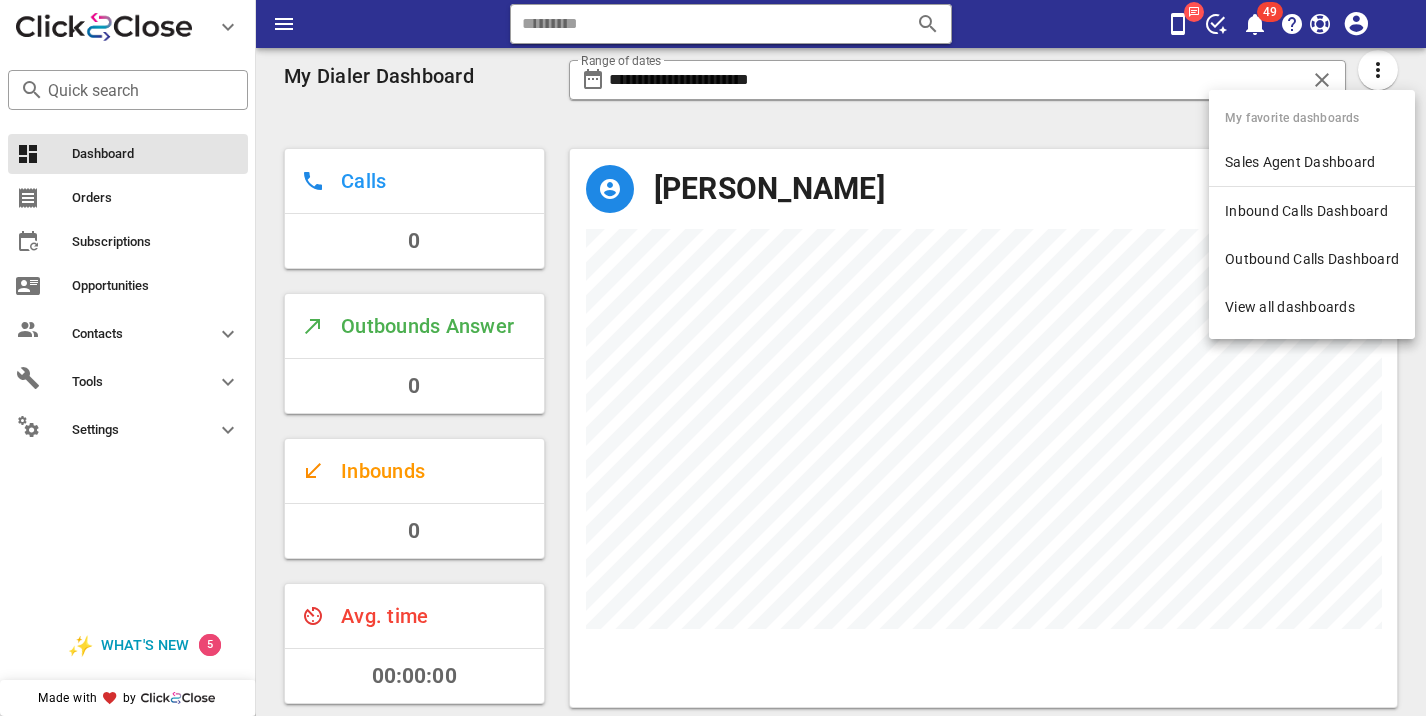 click on "[PERSON_NAME]" at bounding box center [984, 418] 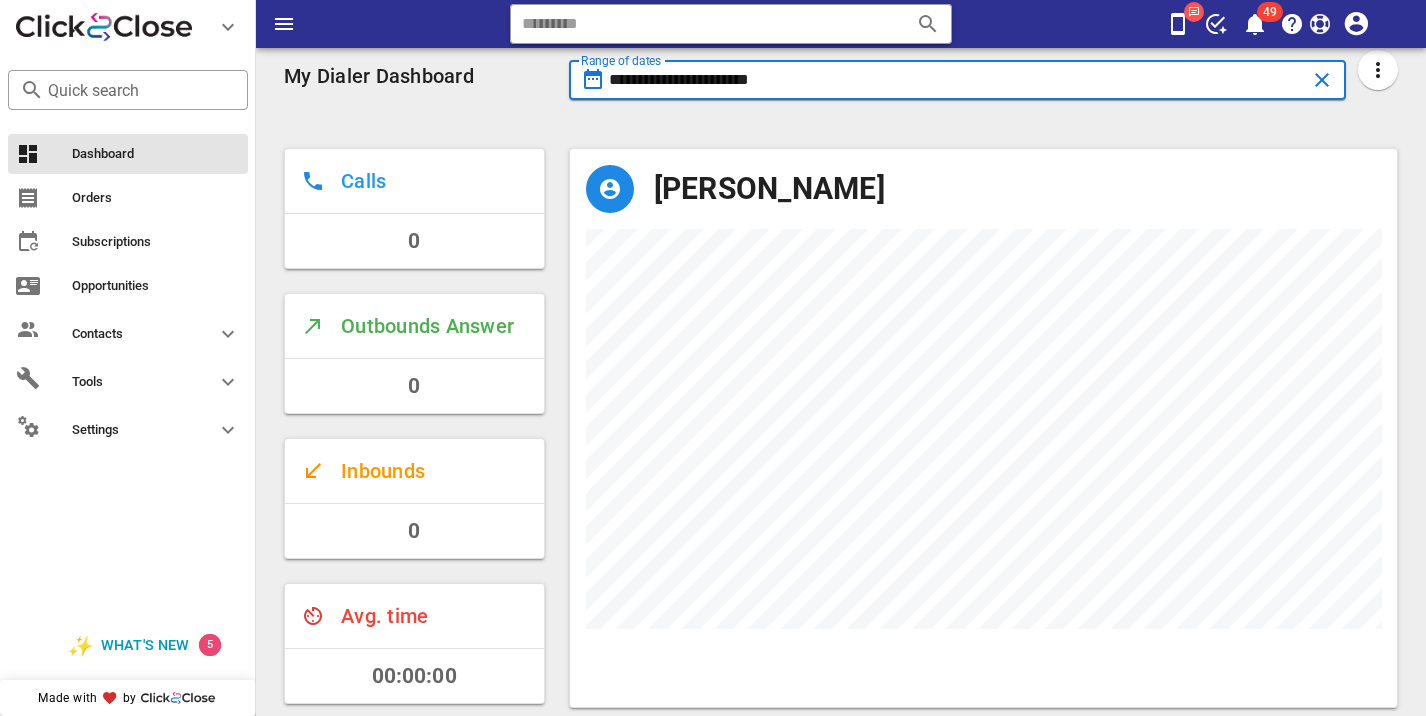 click on "**********" at bounding box center [958, 80] 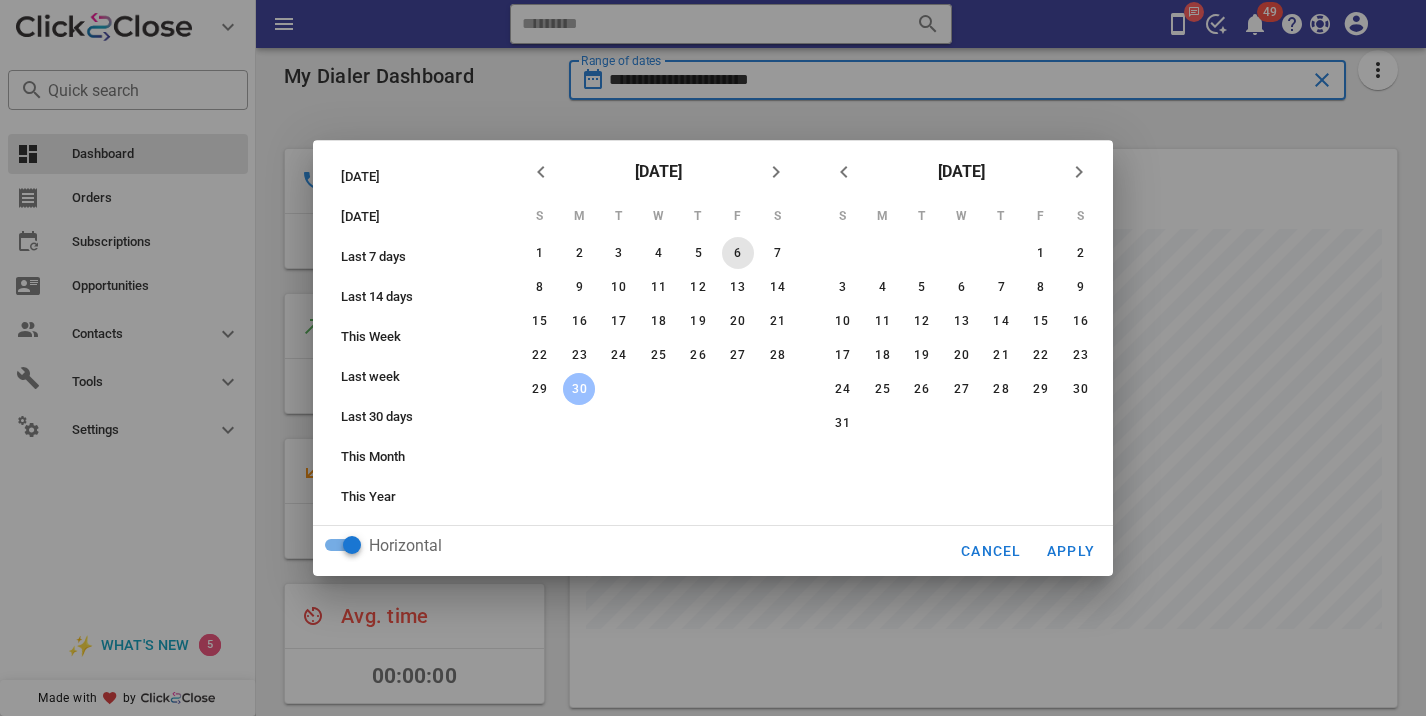 click on "6" at bounding box center [738, 253] 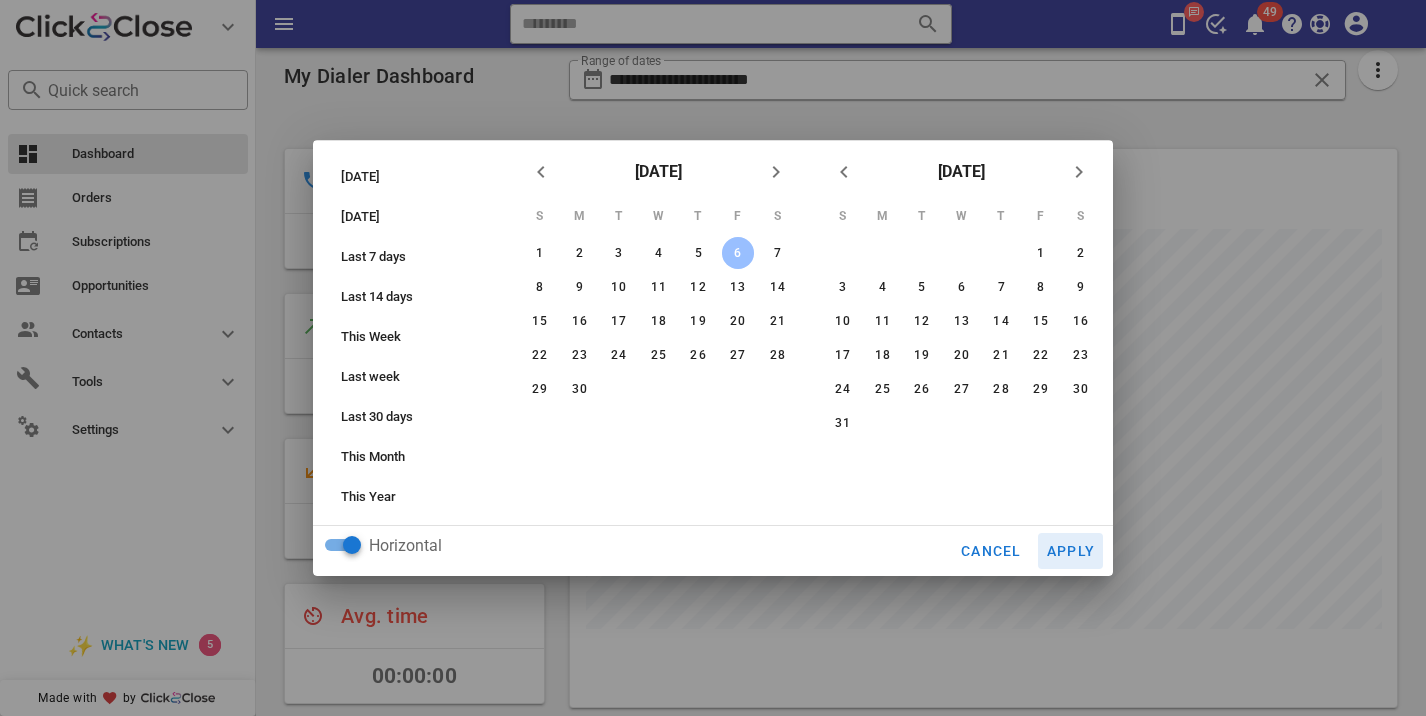 click on "Apply" at bounding box center (1071, 551) 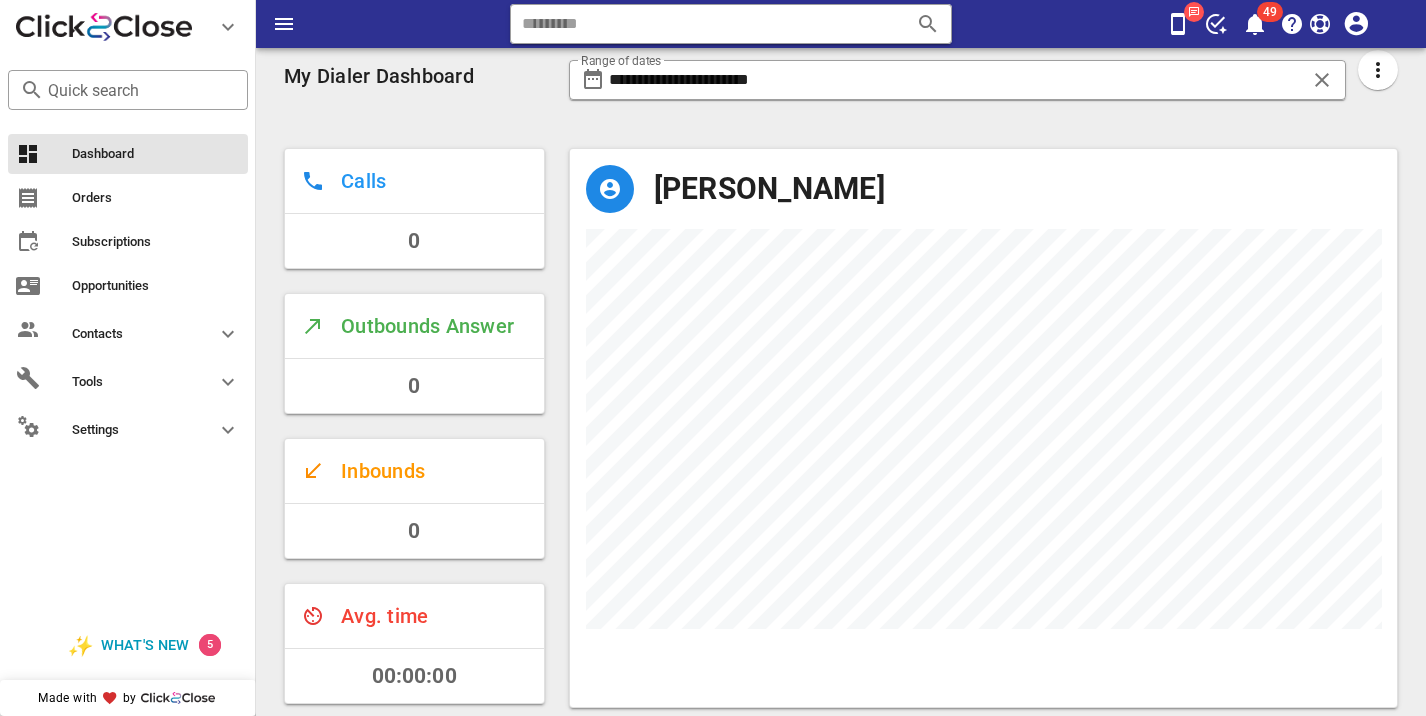 scroll, scrollTop: 999442, scrollLeft: 999172, axis: both 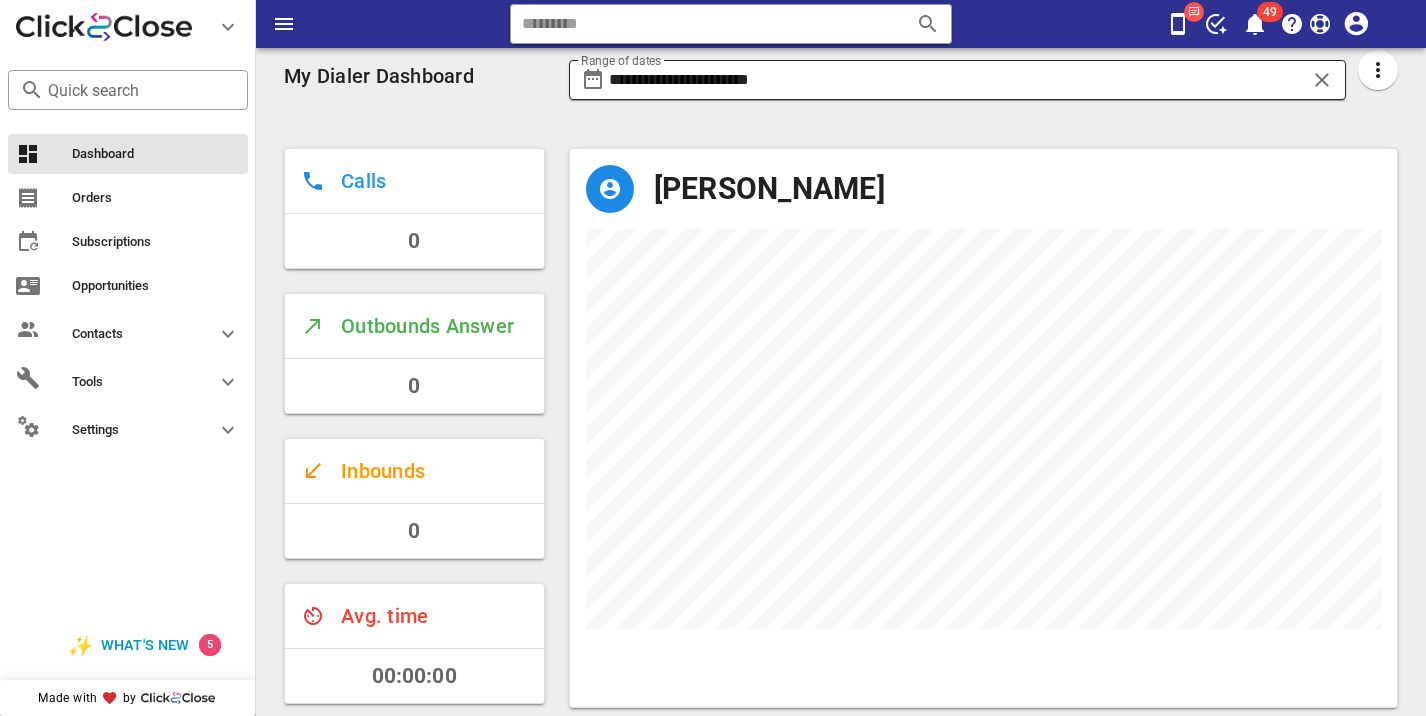 click on "**********" at bounding box center [958, 80] 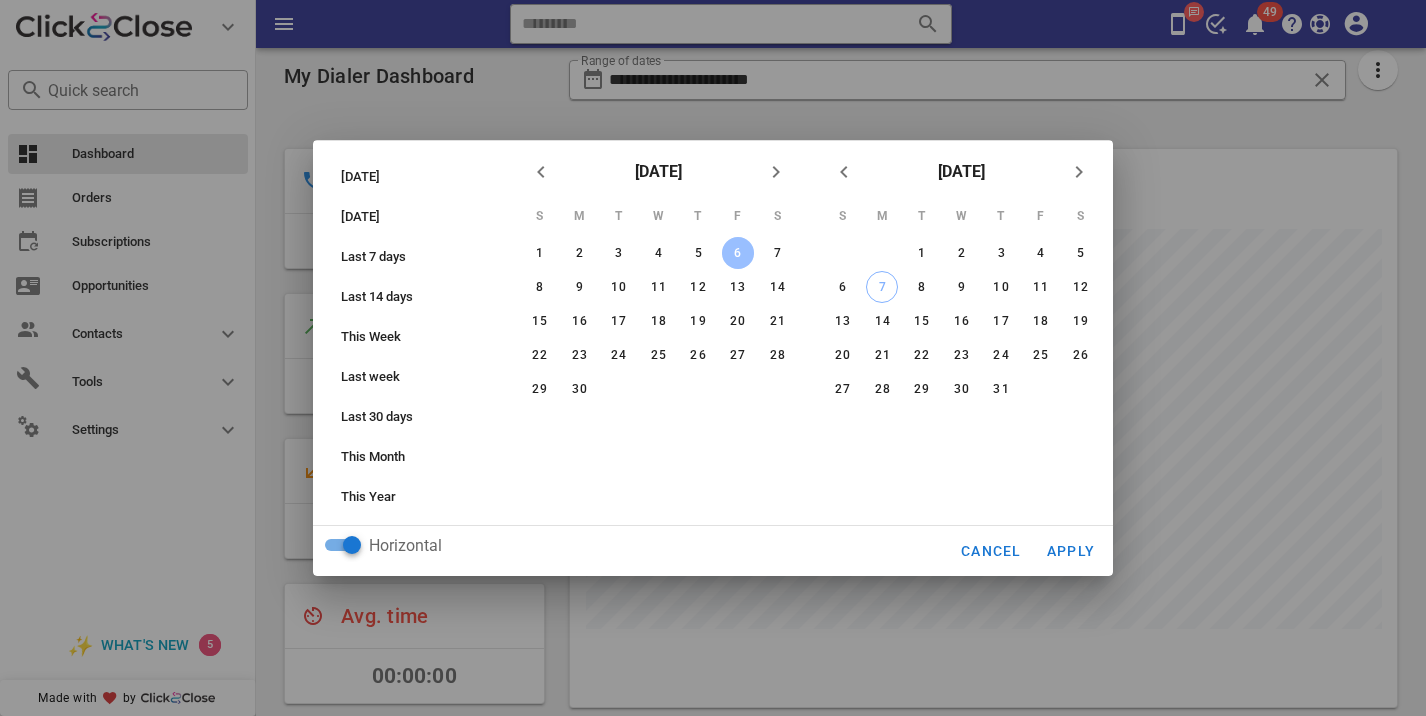 click at bounding box center [713, 358] 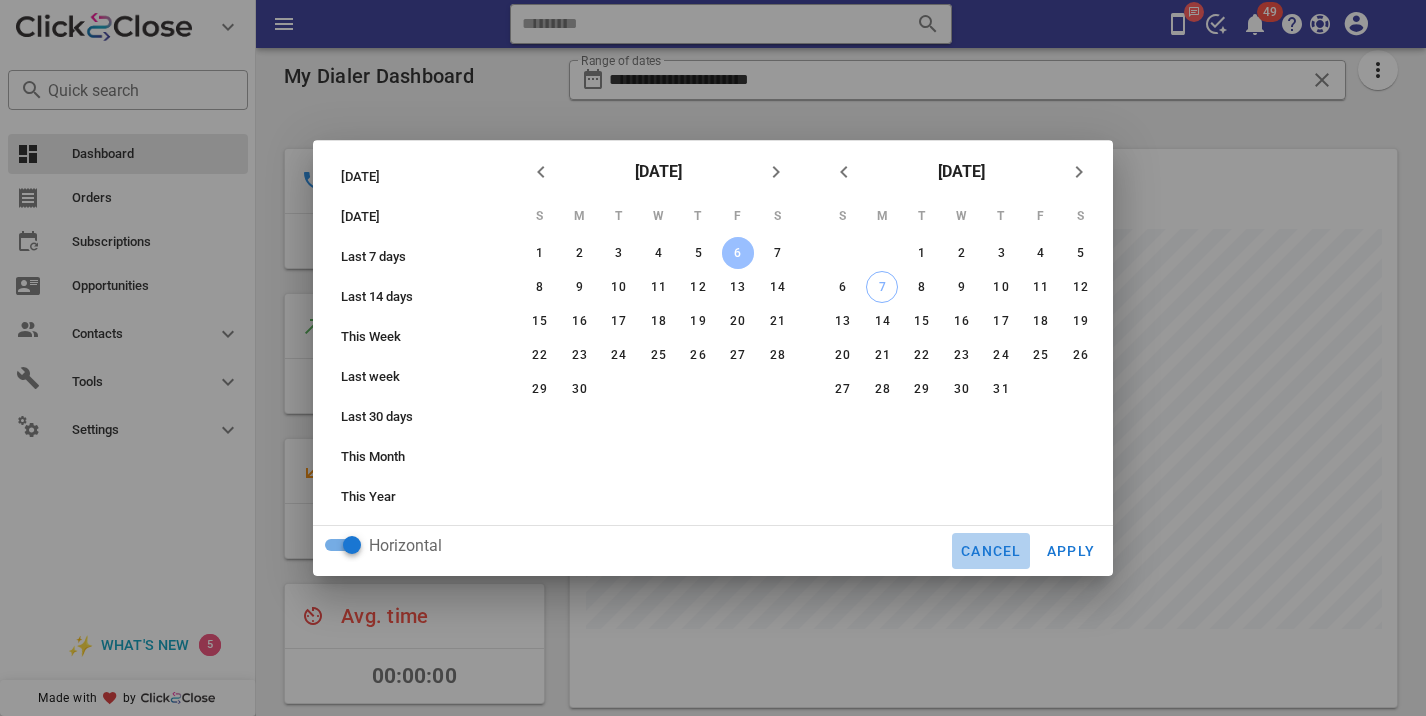 click on "Cancel" at bounding box center [991, 551] 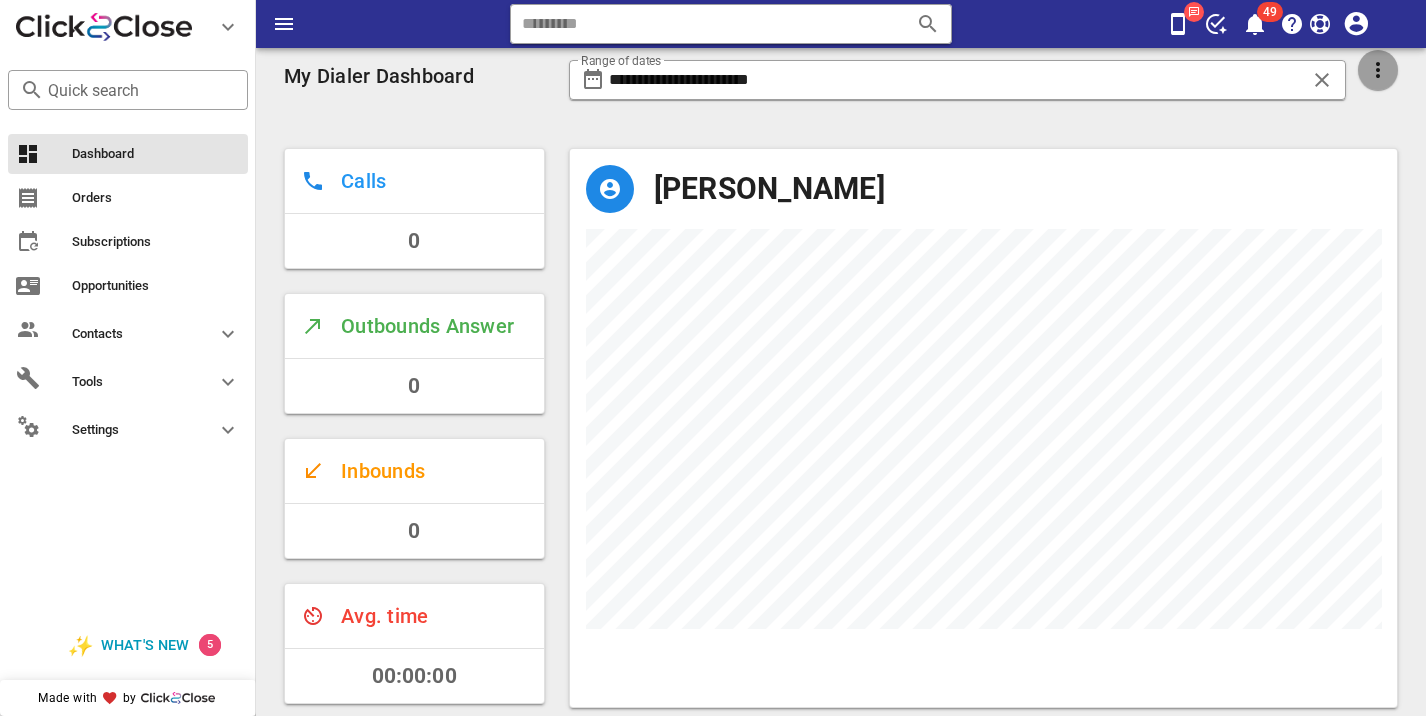 click at bounding box center (1378, 70) 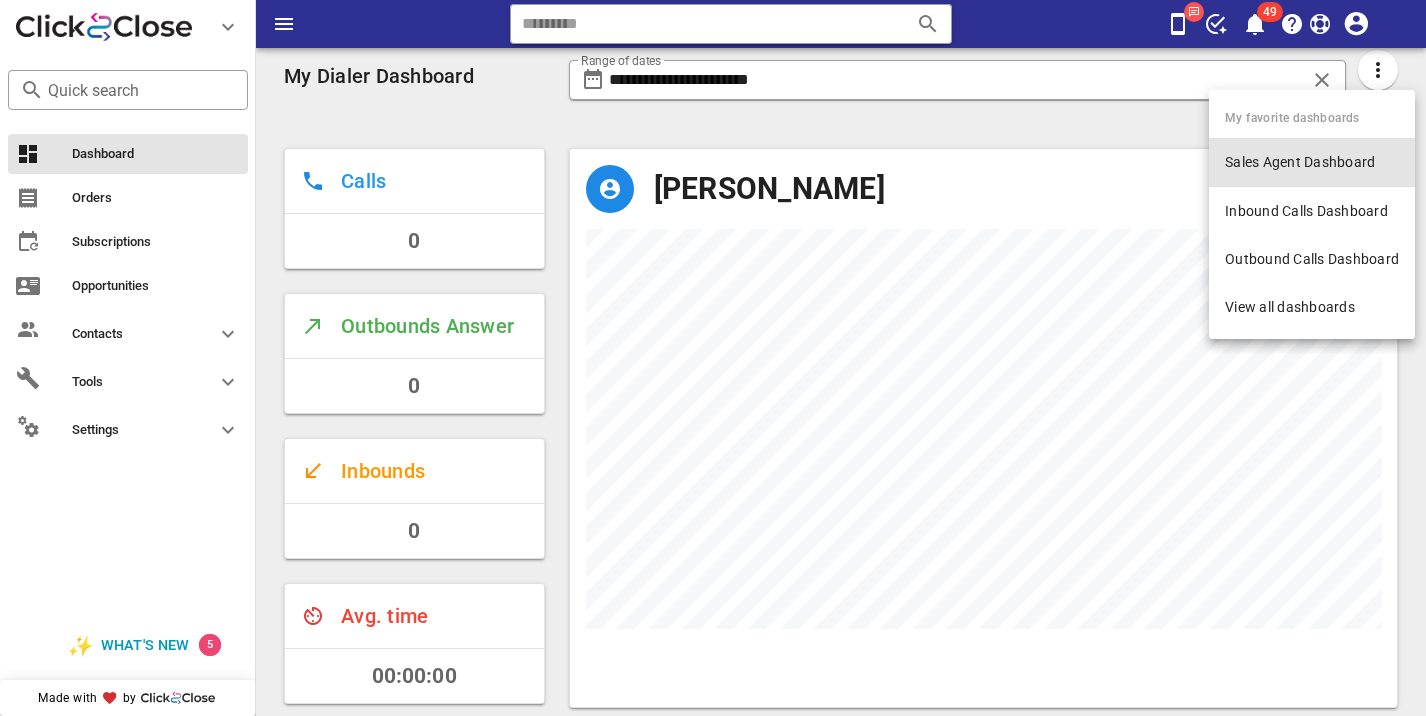 click on "Sales Agent Dashboard" at bounding box center [1312, 162] 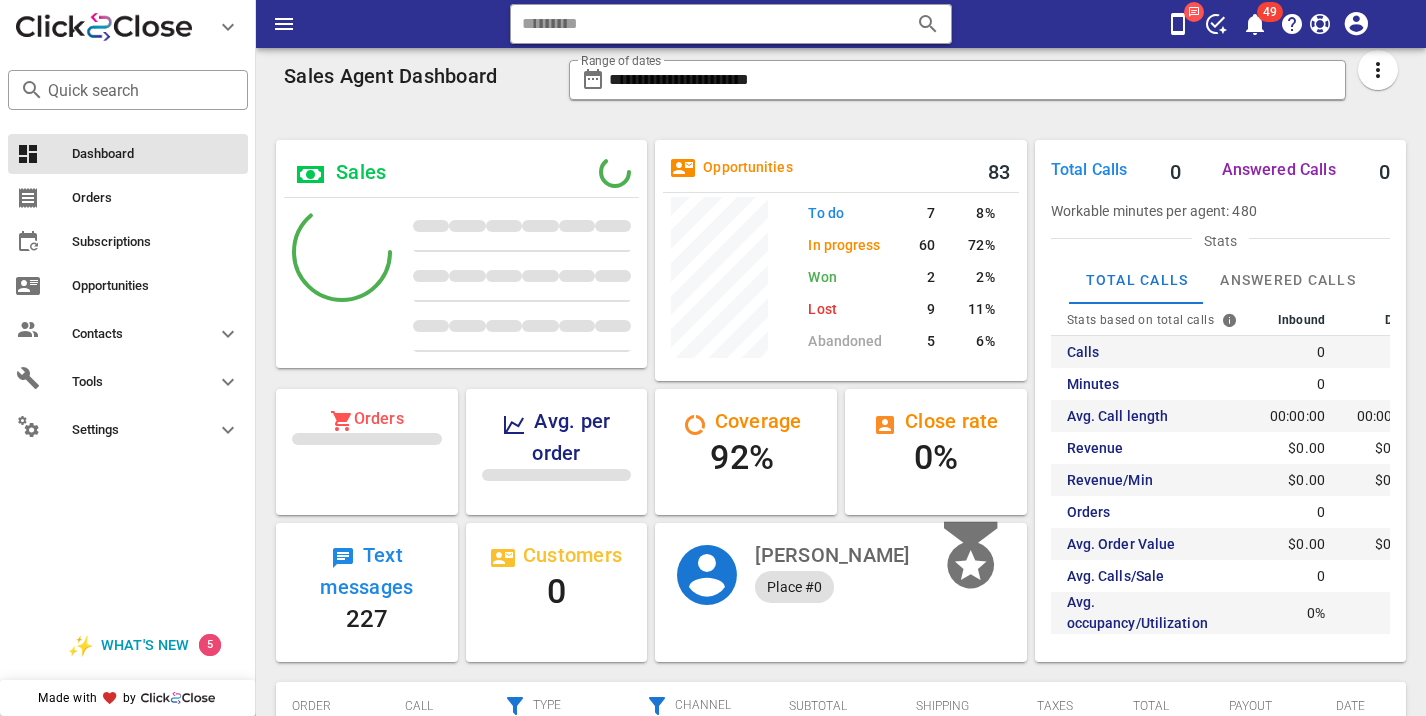 scroll, scrollTop: 245, scrollLeft: 371, axis: both 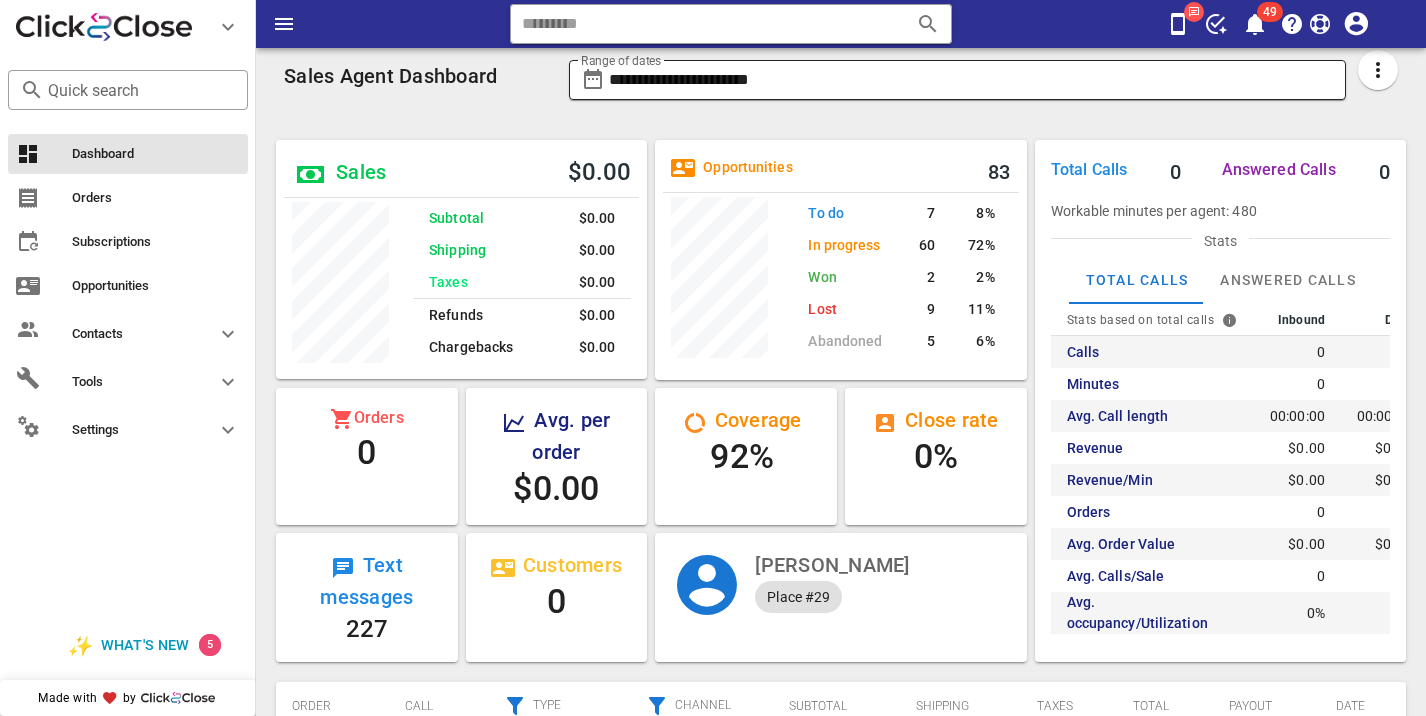 click on "**********" at bounding box center (972, 80) 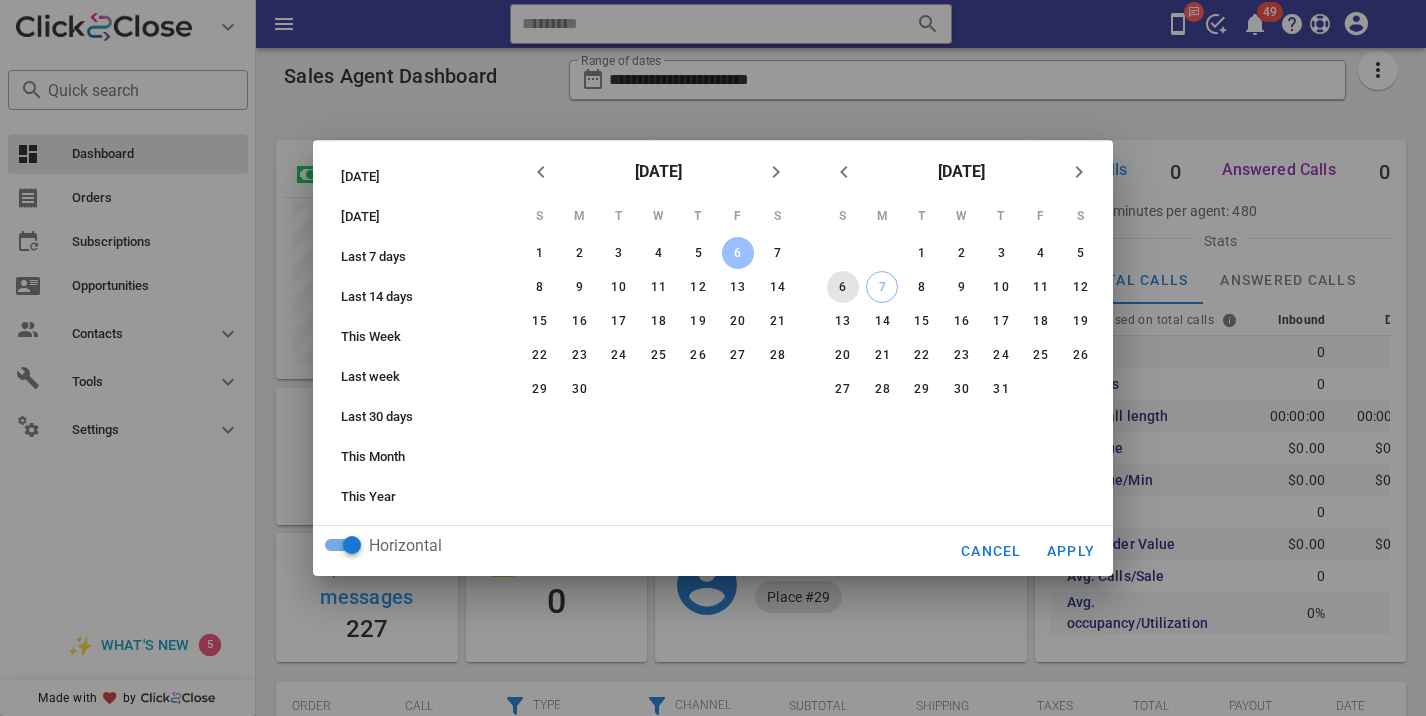 click on "6" at bounding box center (843, 287) 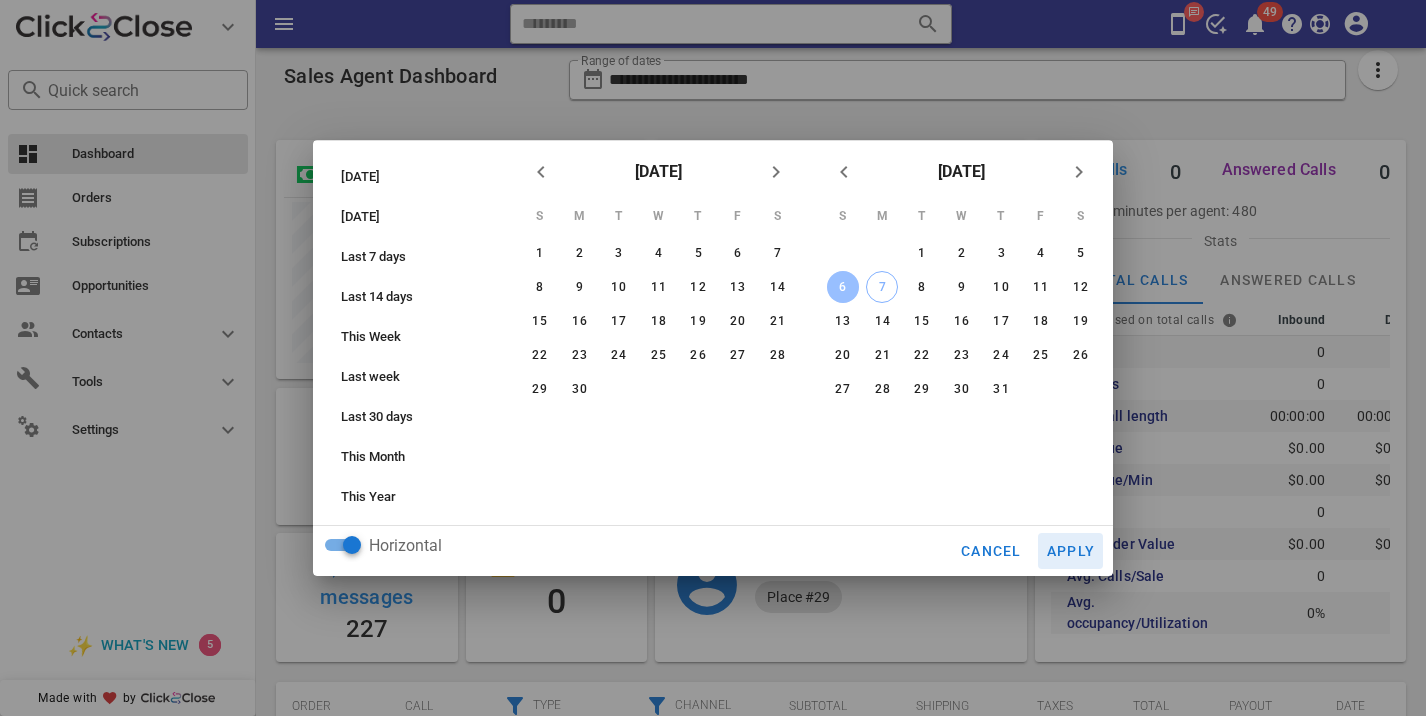 click on "Apply" at bounding box center (1071, 551) 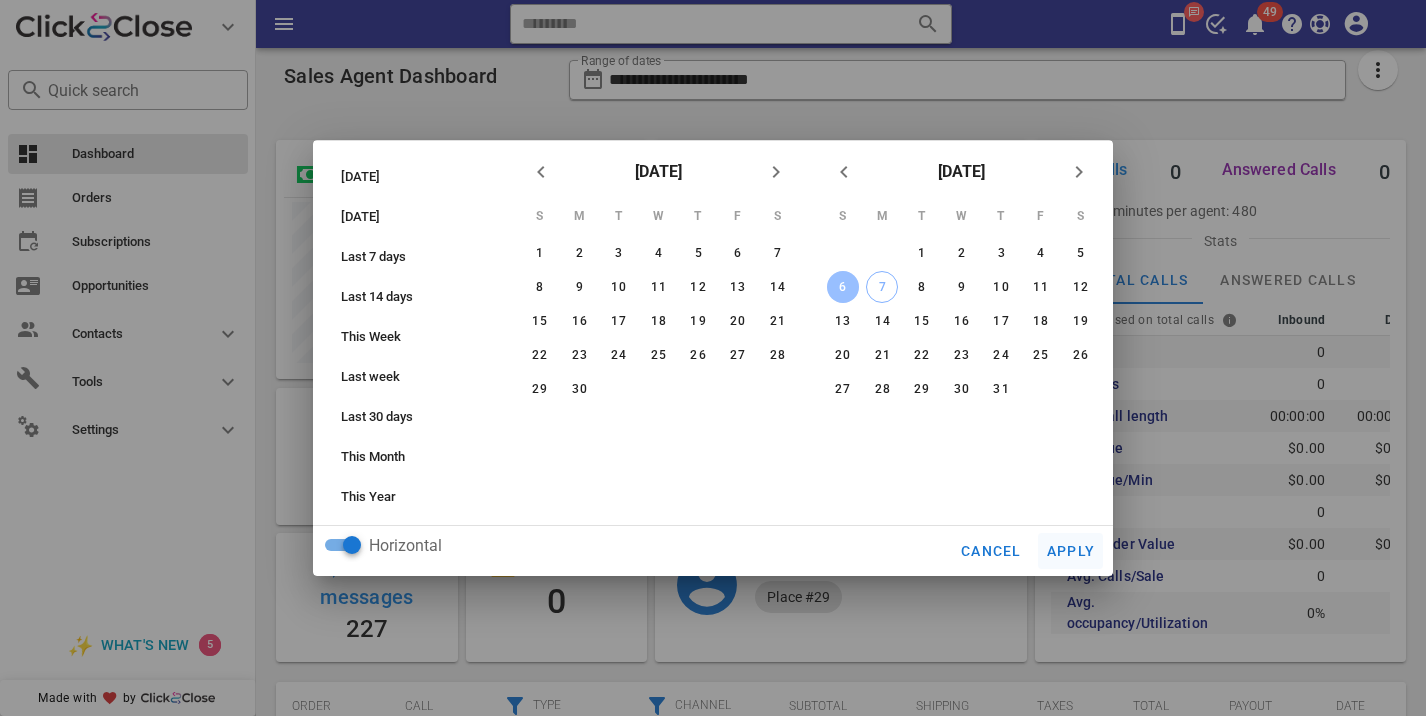 type on "**********" 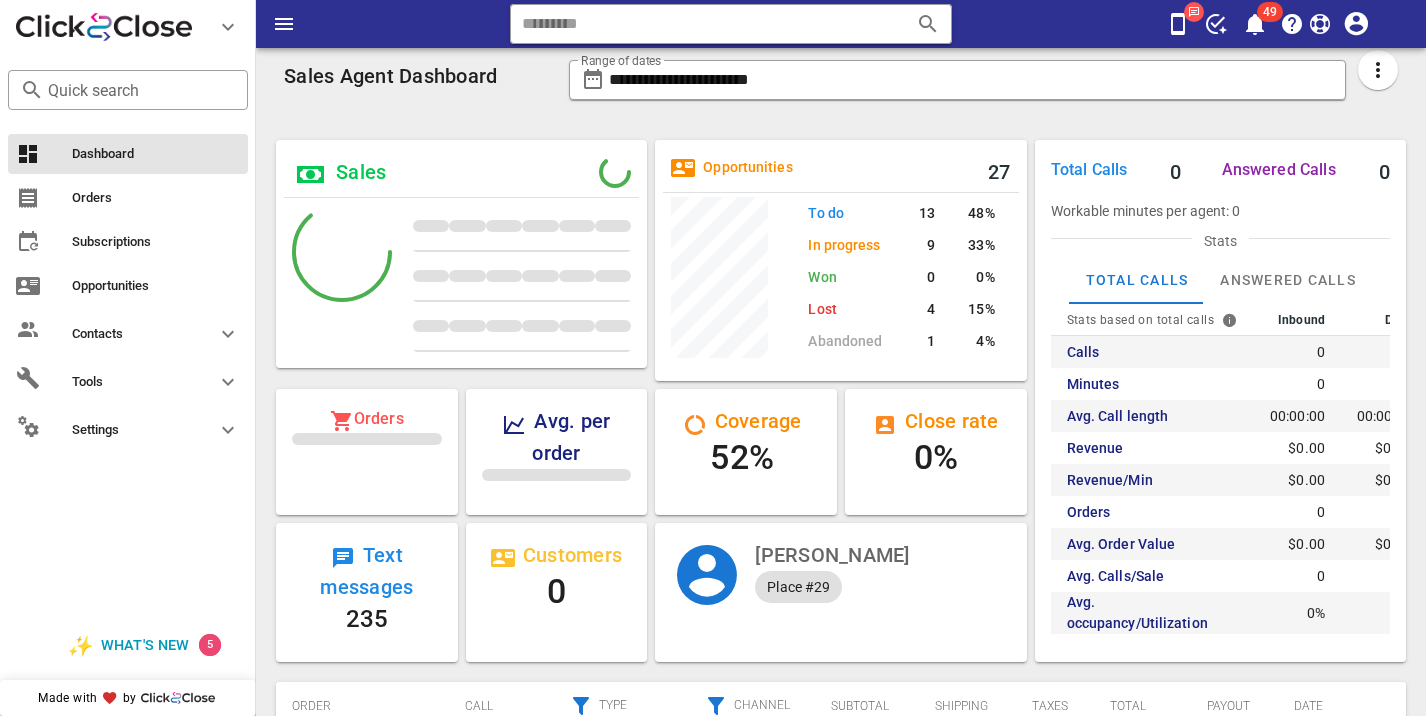 scroll, scrollTop: 245, scrollLeft: 371, axis: both 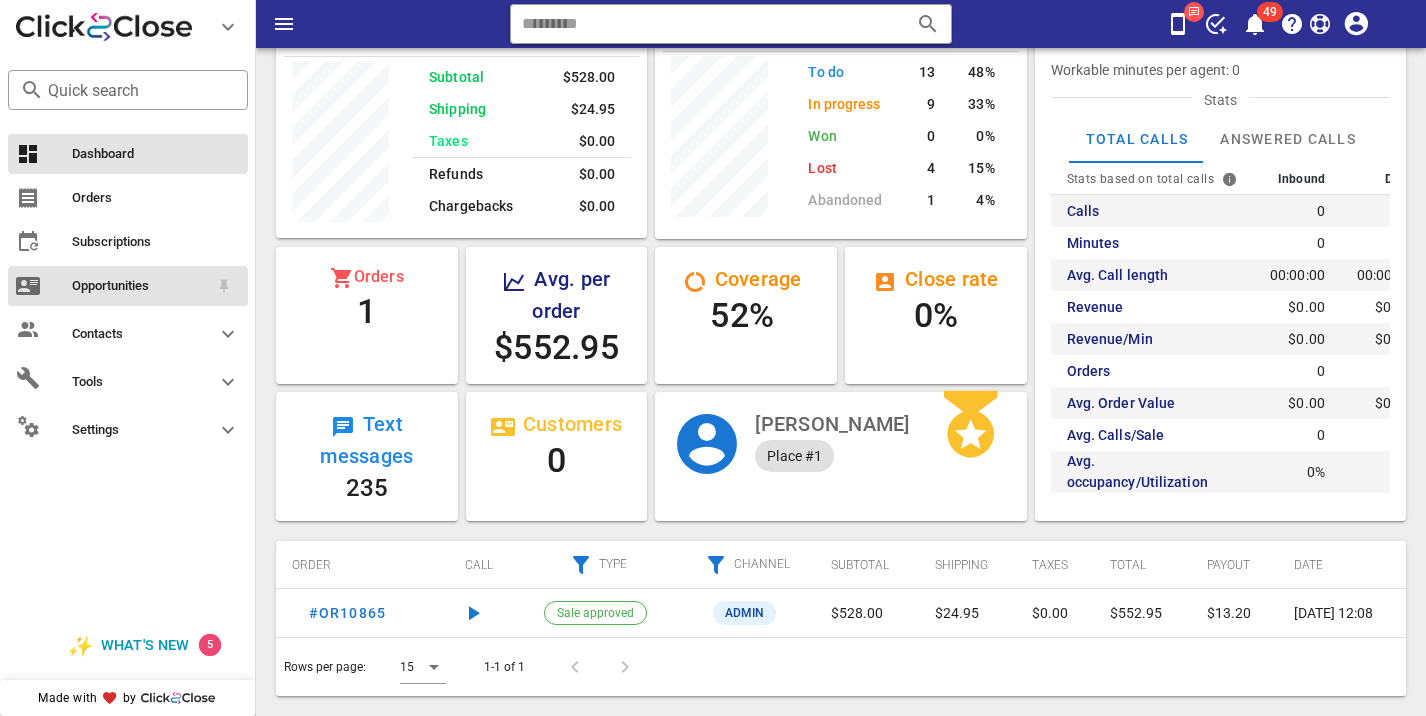 click on "Opportunities" at bounding box center [140, 286] 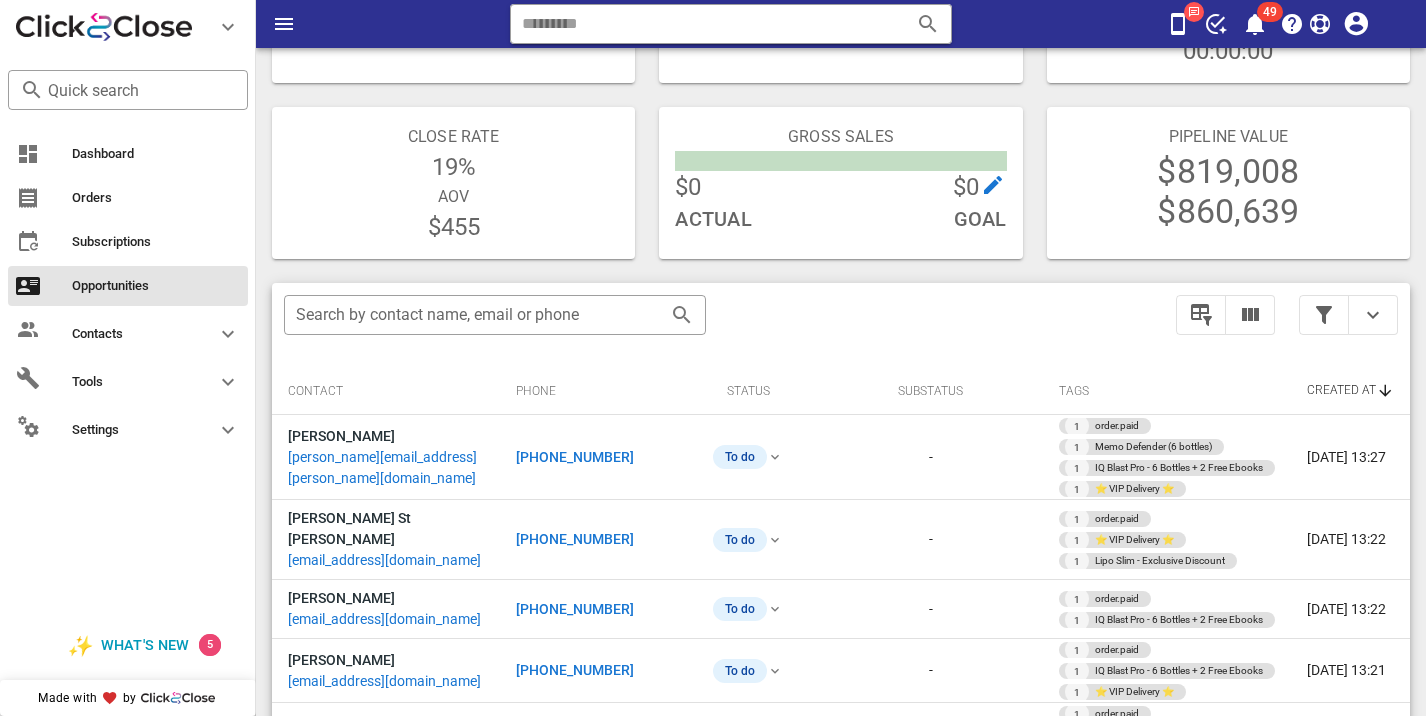 scroll, scrollTop: 0, scrollLeft: 0, axis: both 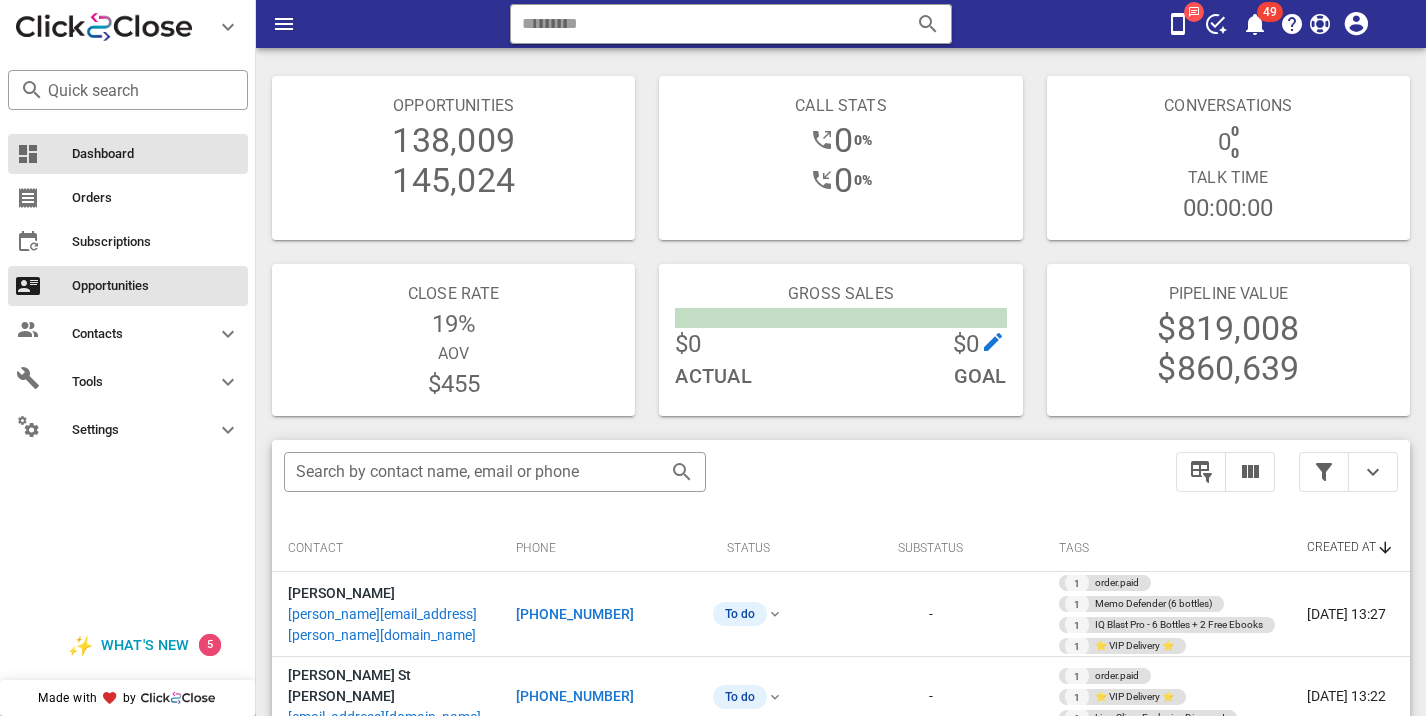 click on "Dashboard" at bounding box center [128, 154] 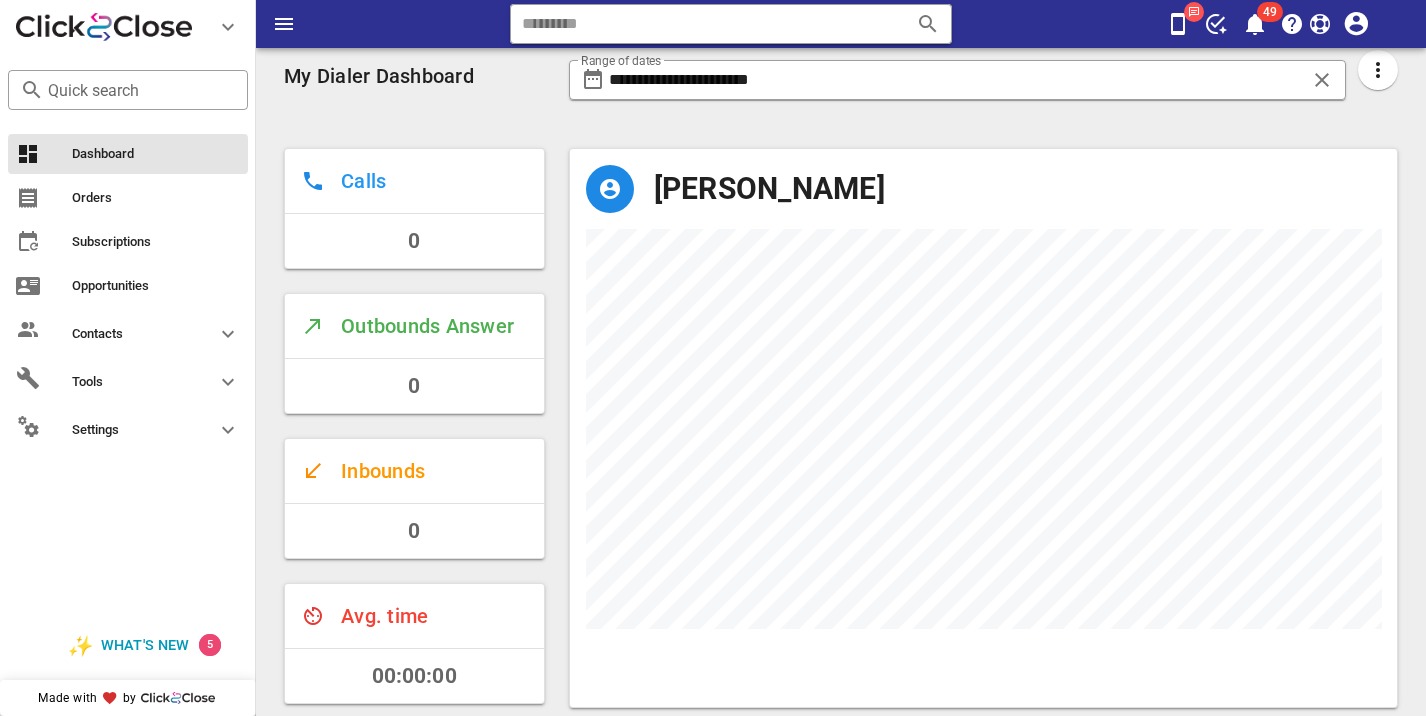 scroll, scrollTop: 999442, scrollLeft: 999172, axis: both 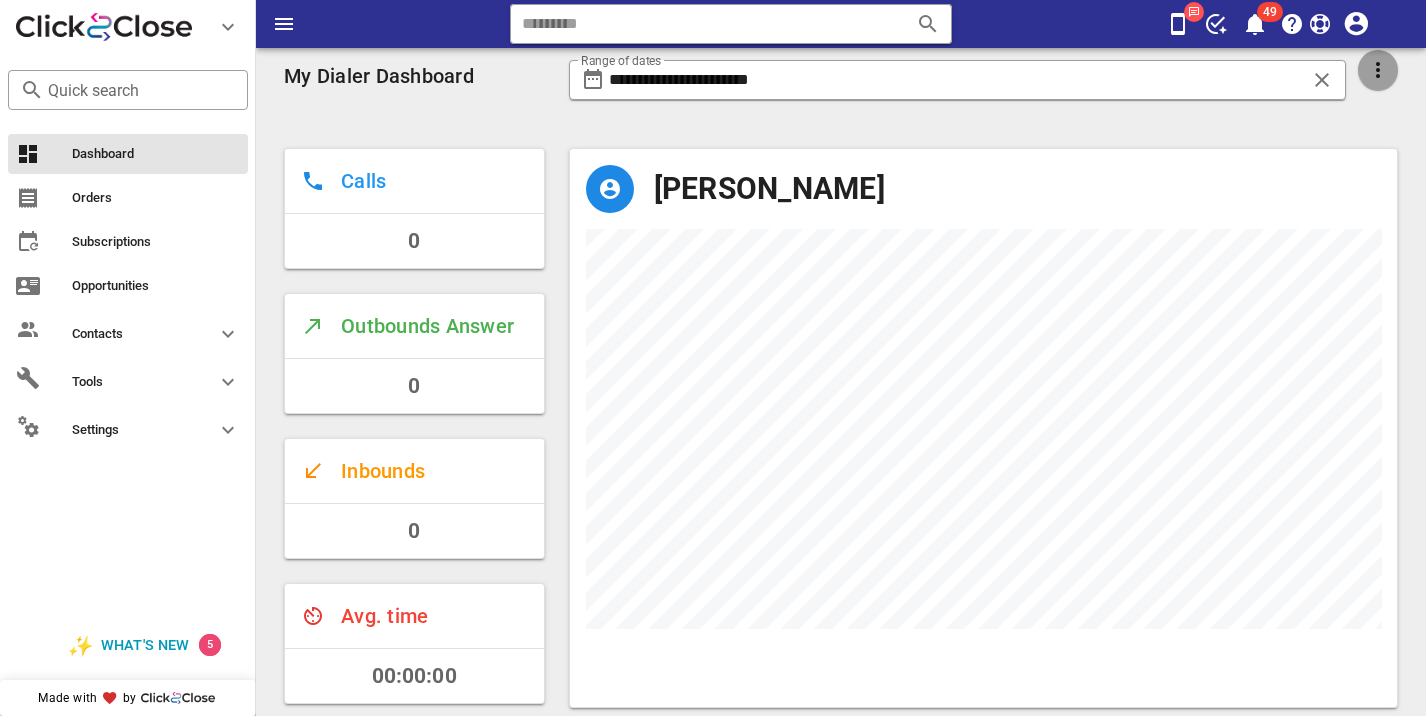 click at bounding box center [1378, 70] 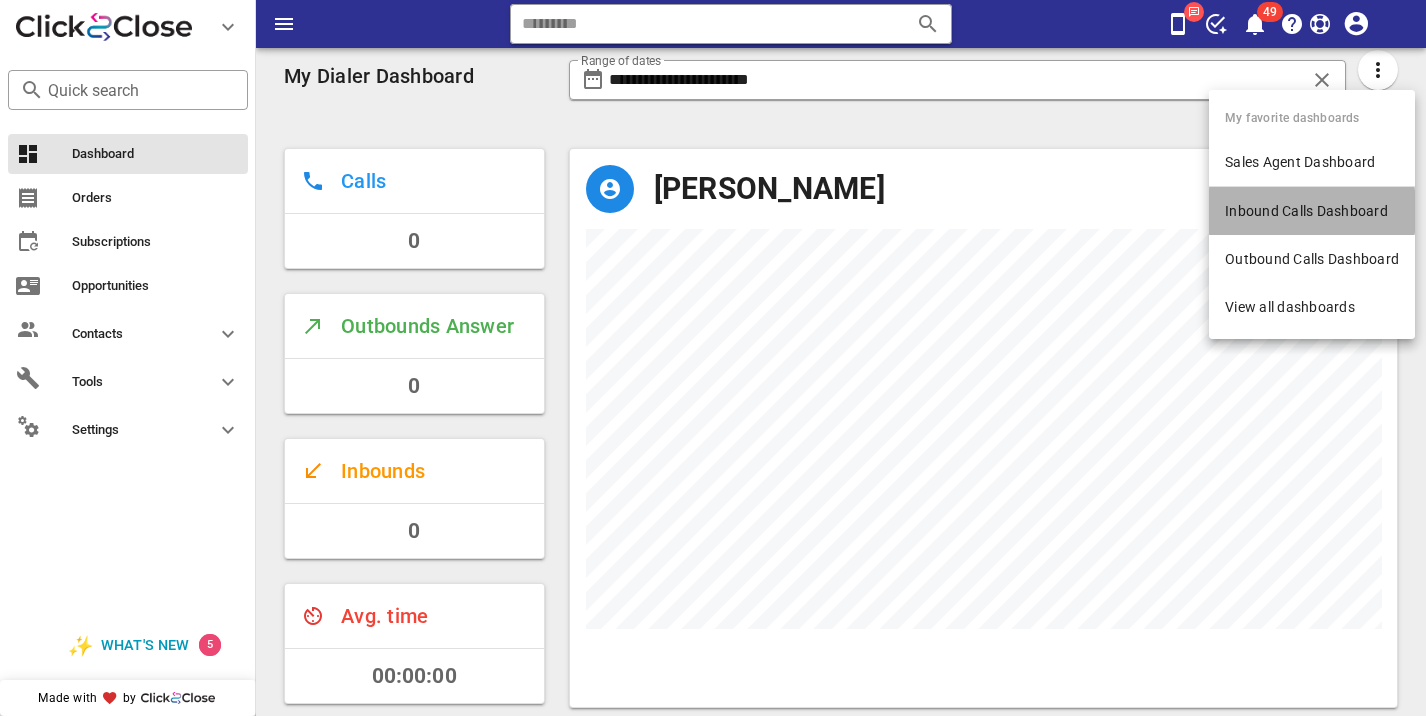 click on "Inbound Calls Dashboard" at bounding box center [1312, 211] 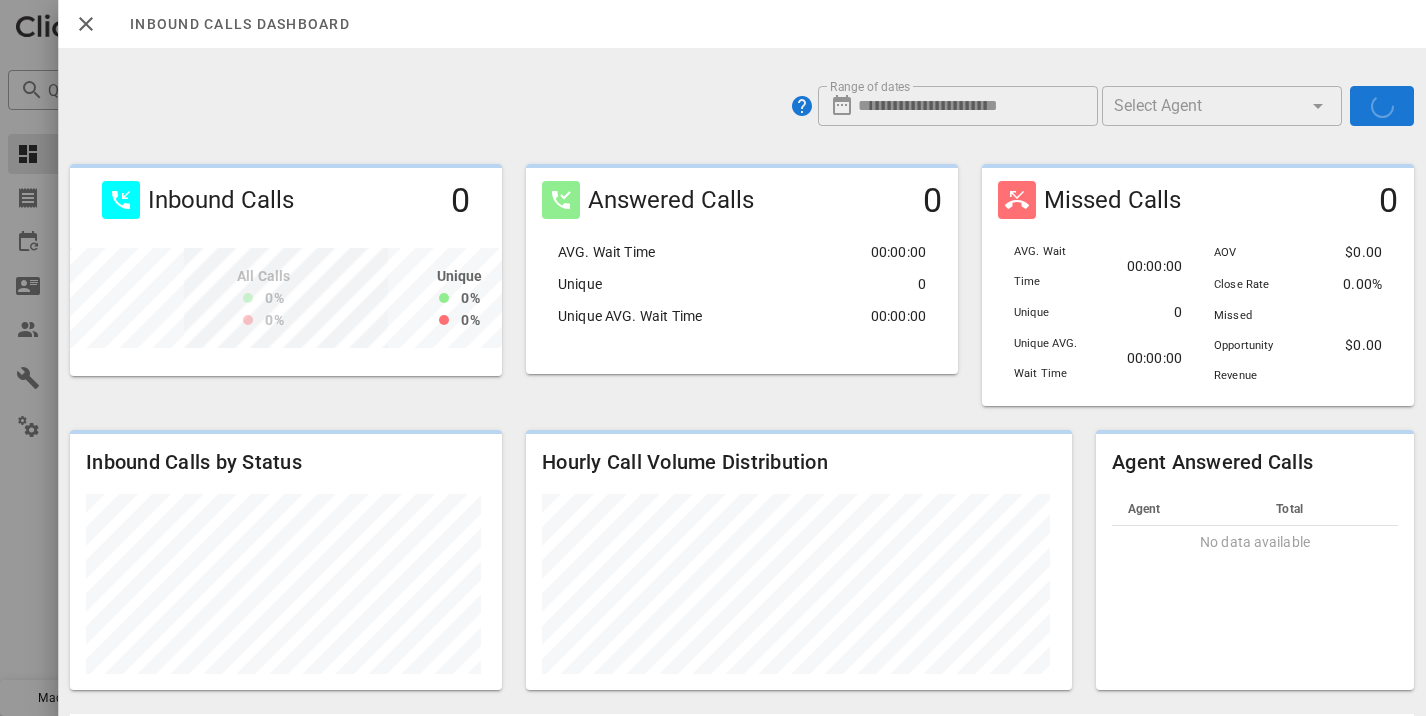 scroll, scrollTop: 999788, scrollLeft: 999572, axis: both 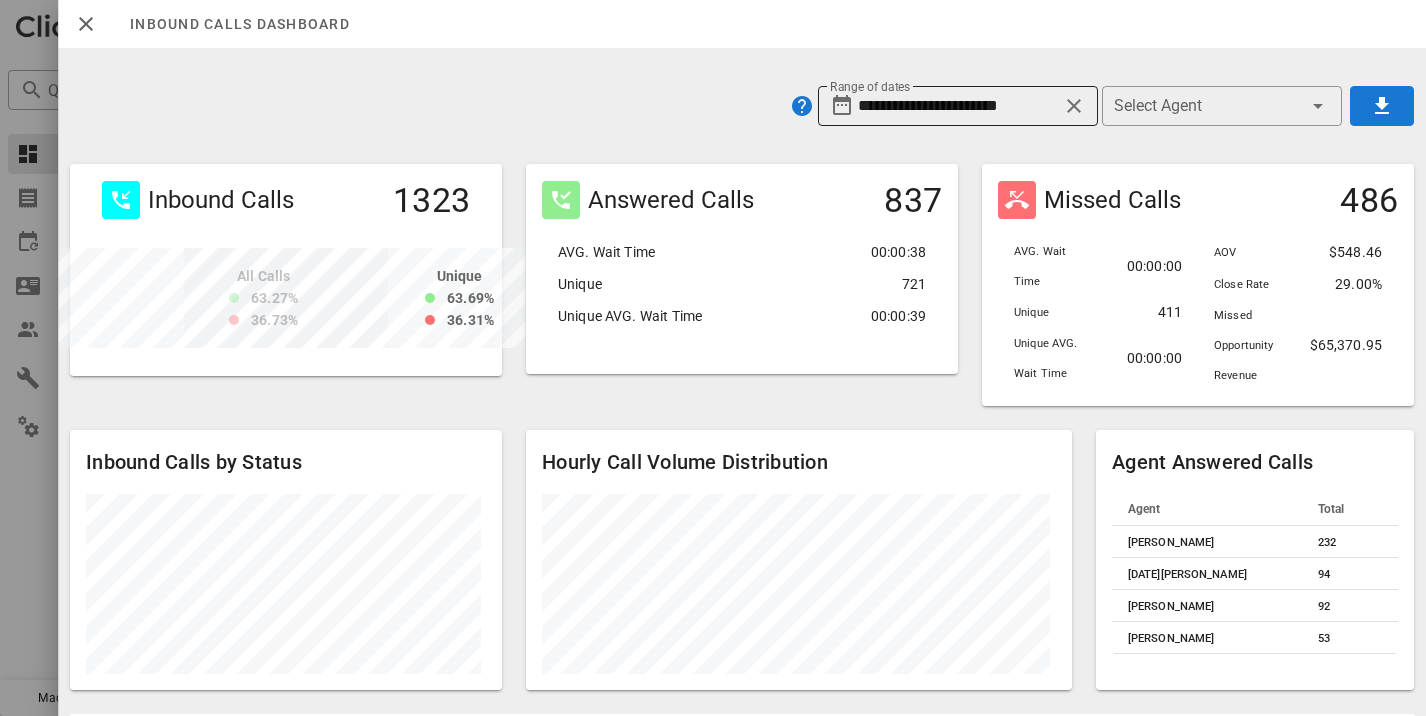 click on "**********" at bounding box center (958, 106) 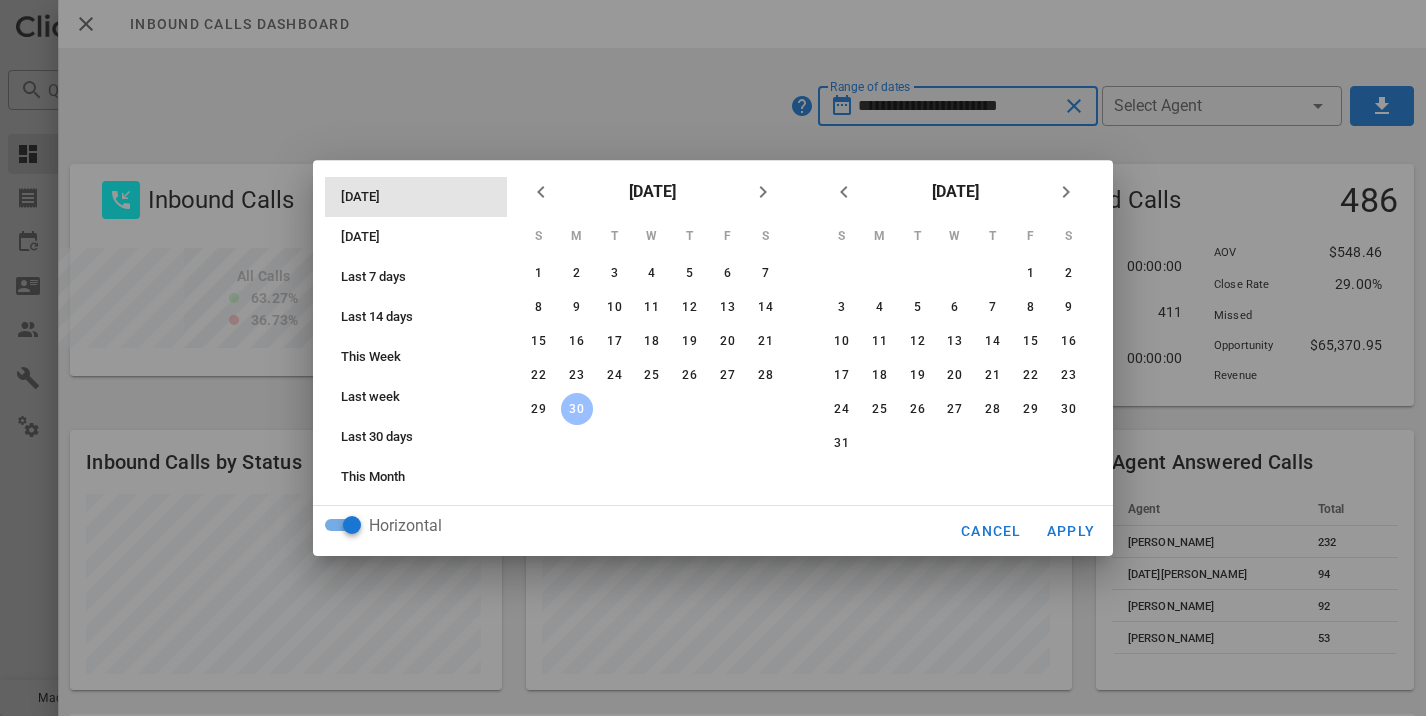 click on "Today" at bounding box center [422, 197] 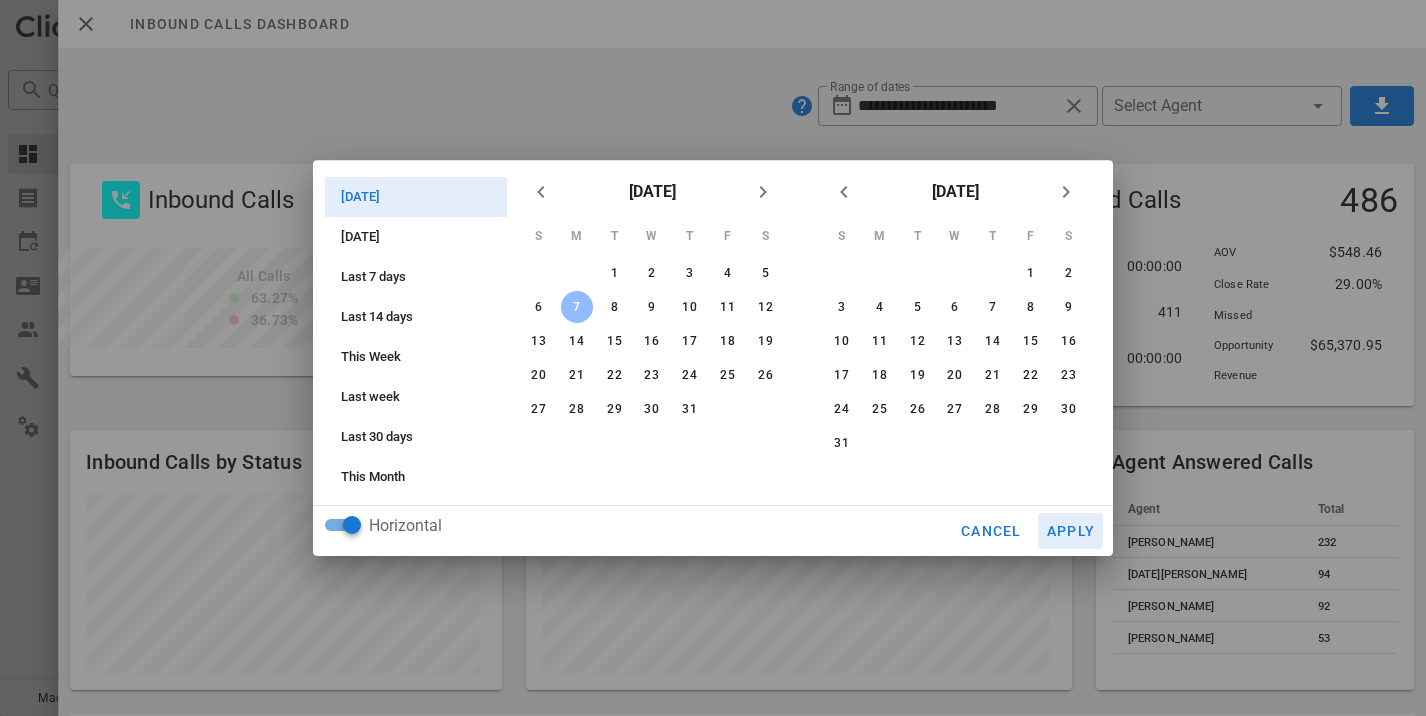 click on "Apply" at bounding box center (1071, 531) 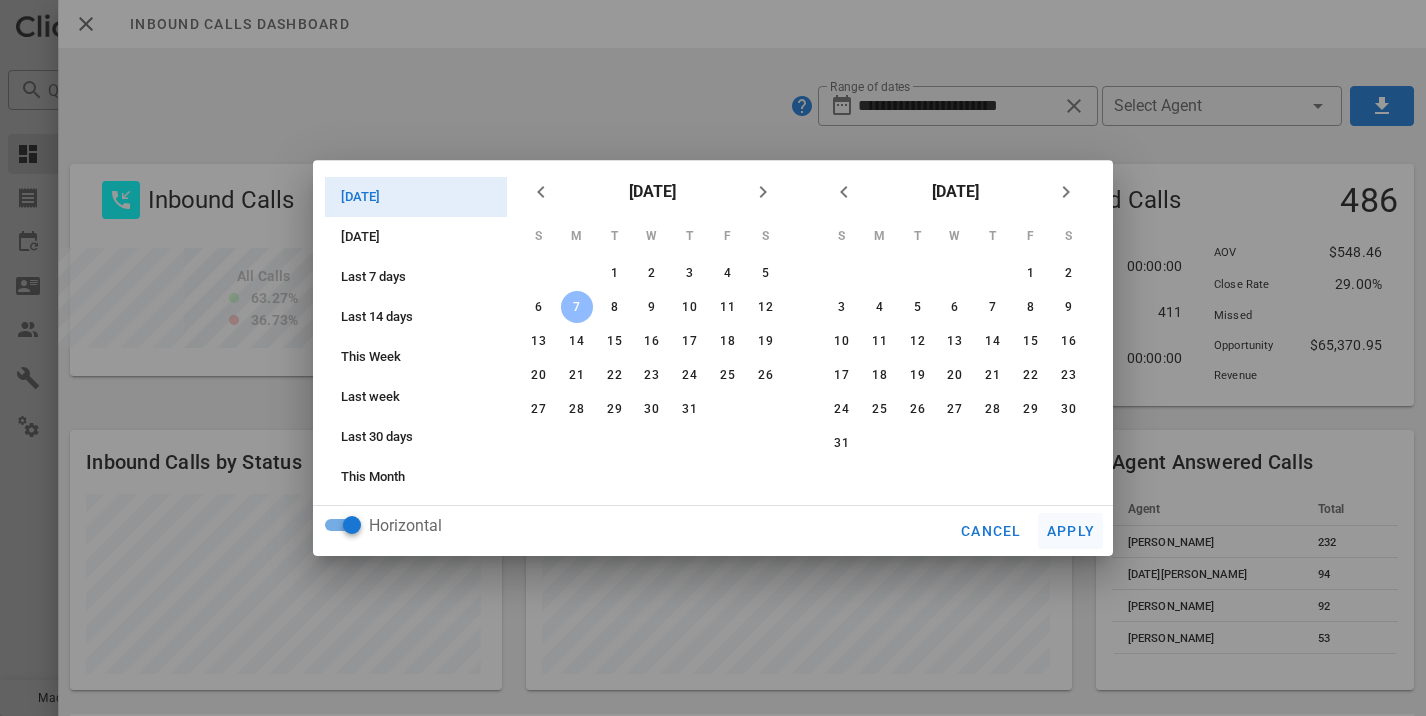 type on "**********" 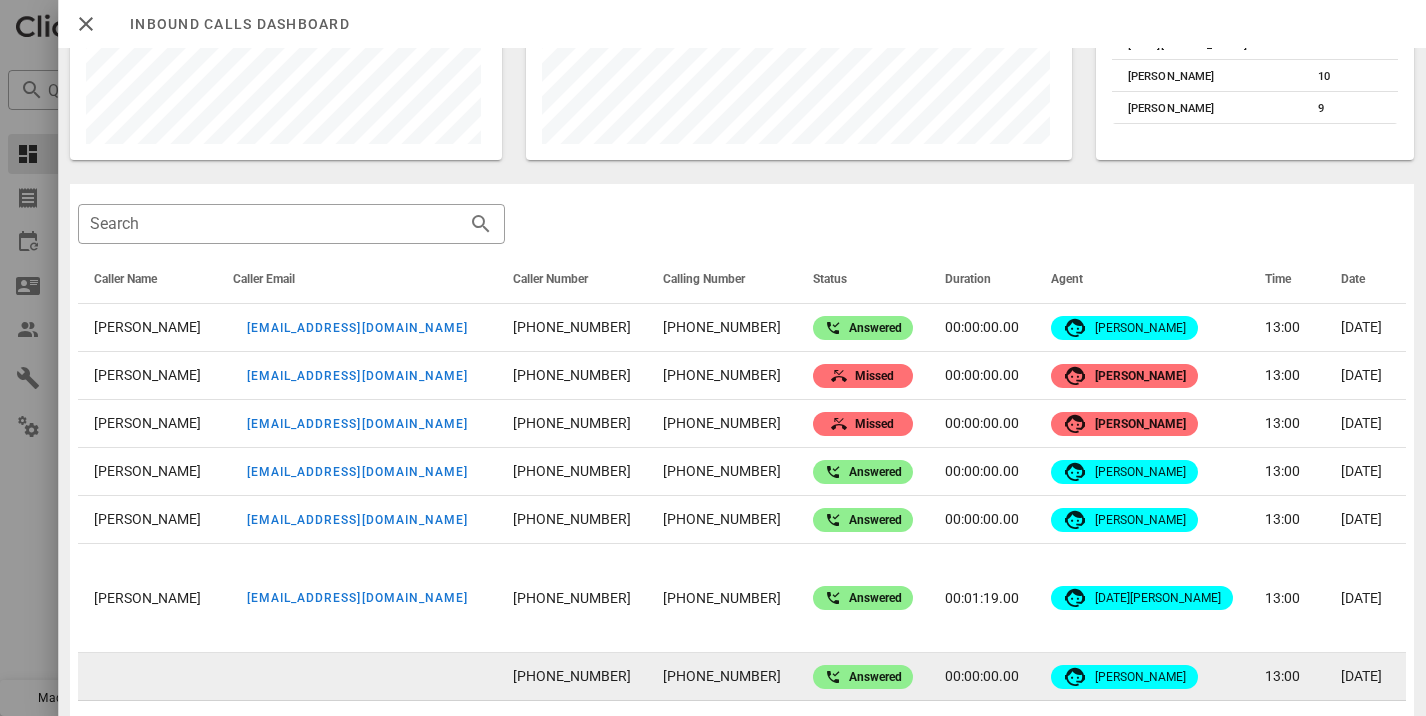 scroll, scrollTop: 527, scrollLeft: 0, axis: vertical 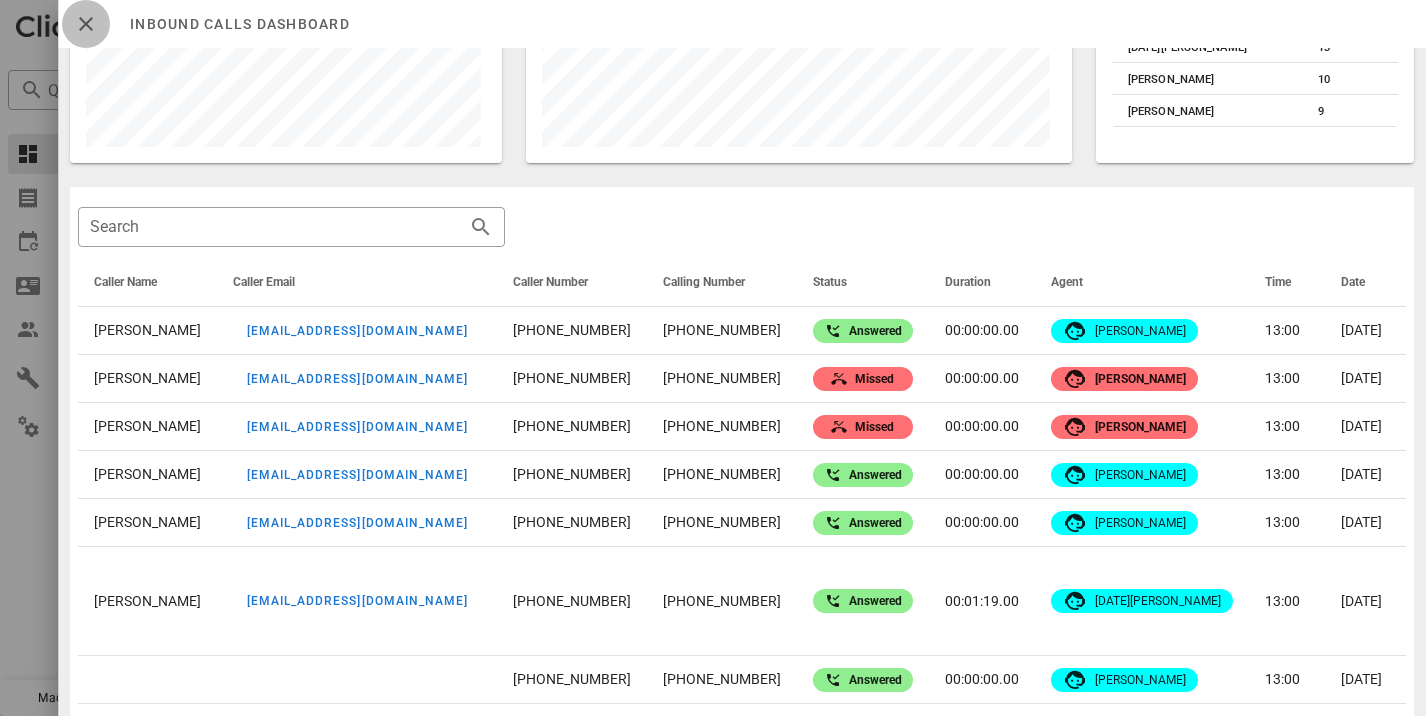 click at bounding box center [86, 24] 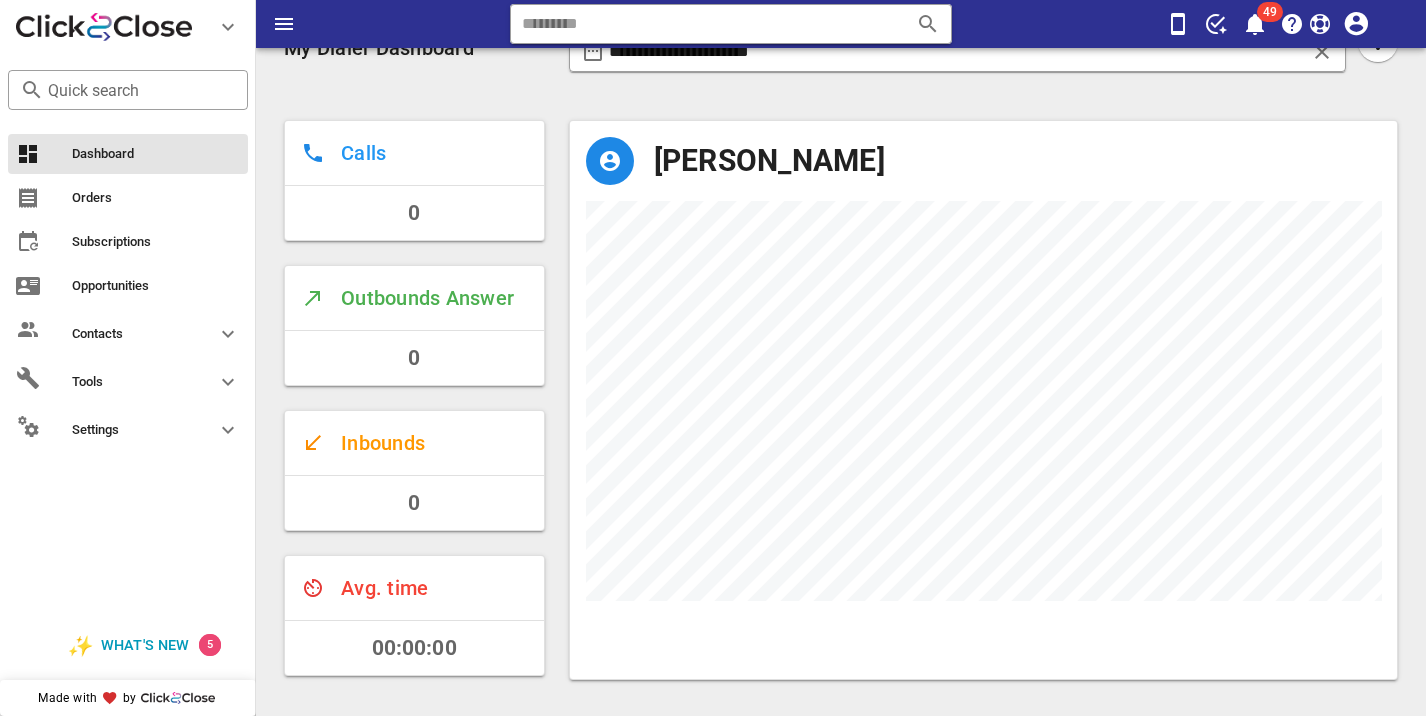 scroll, scrollTop: 0, scrollLeft: 0, axis: both 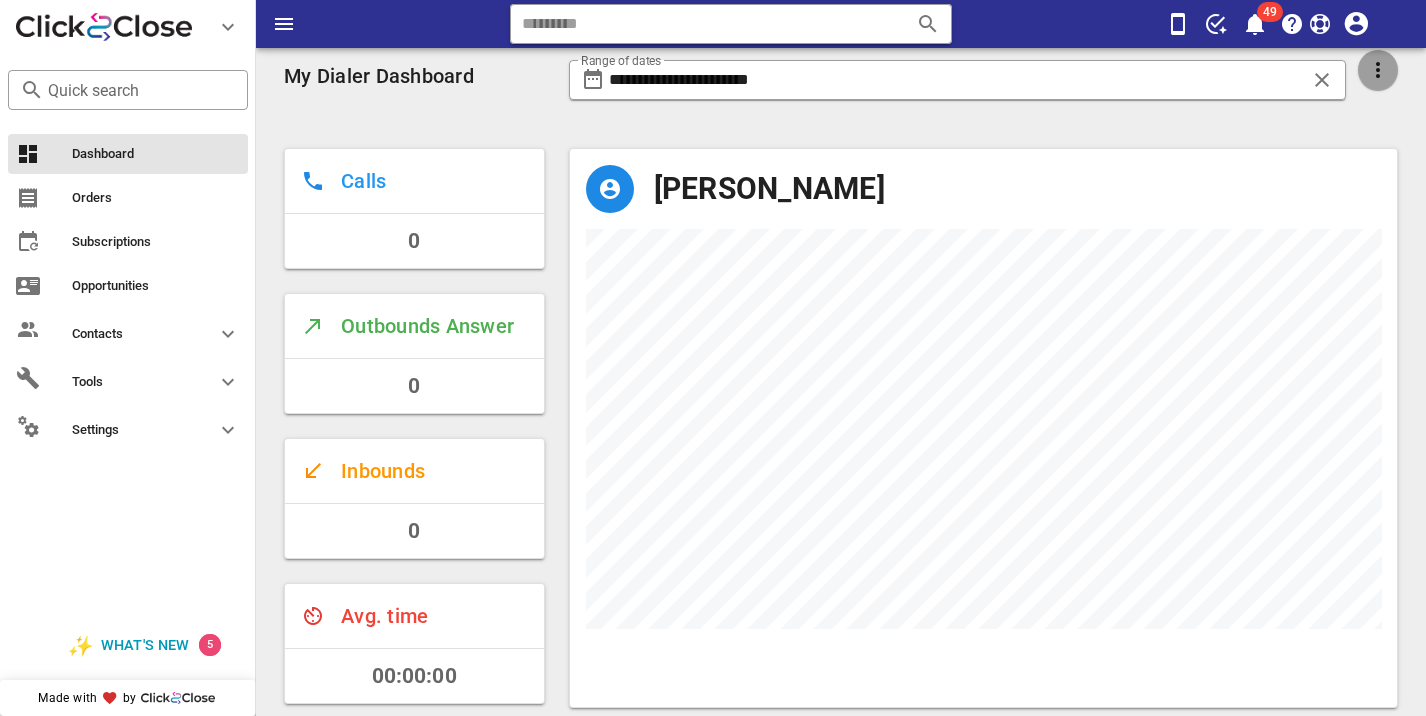 click at bounding box center [1378, 70] 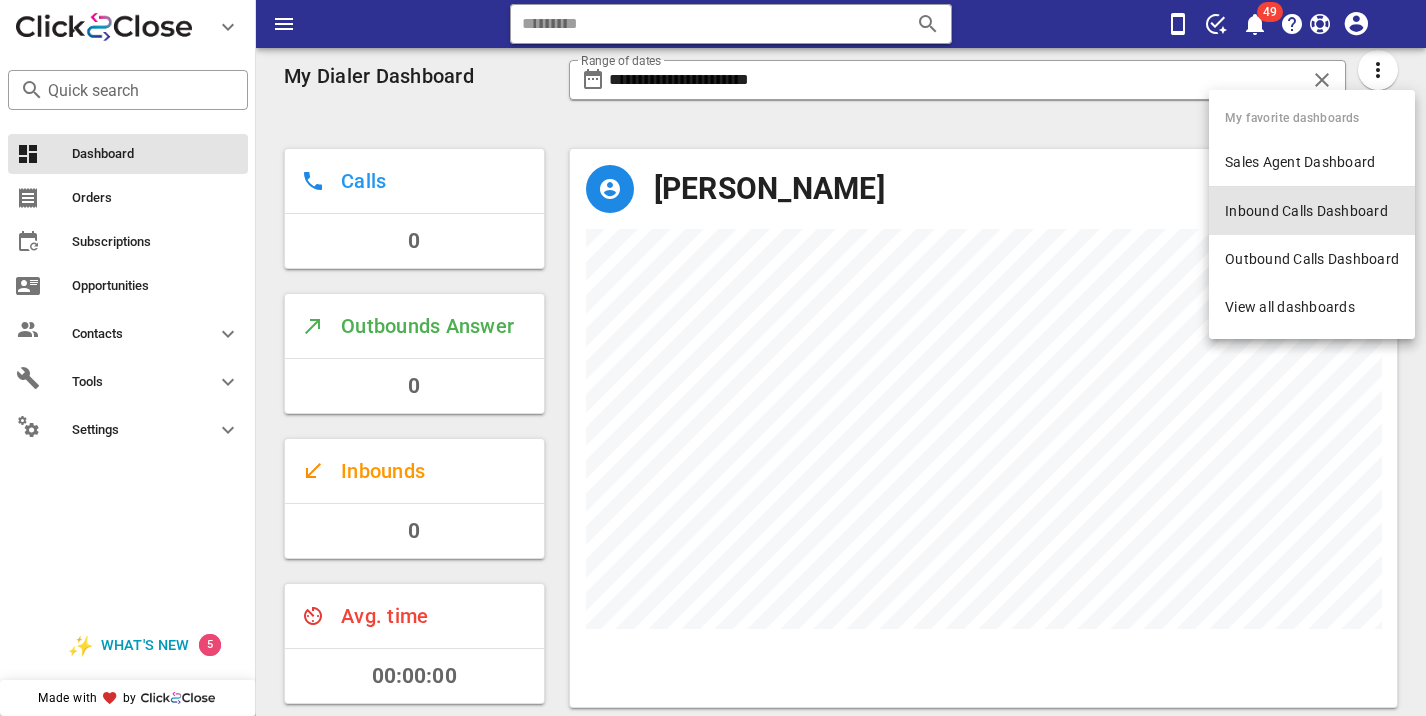 click on "Inbound Calls Dashboard" at bounding box center [1312, 211] 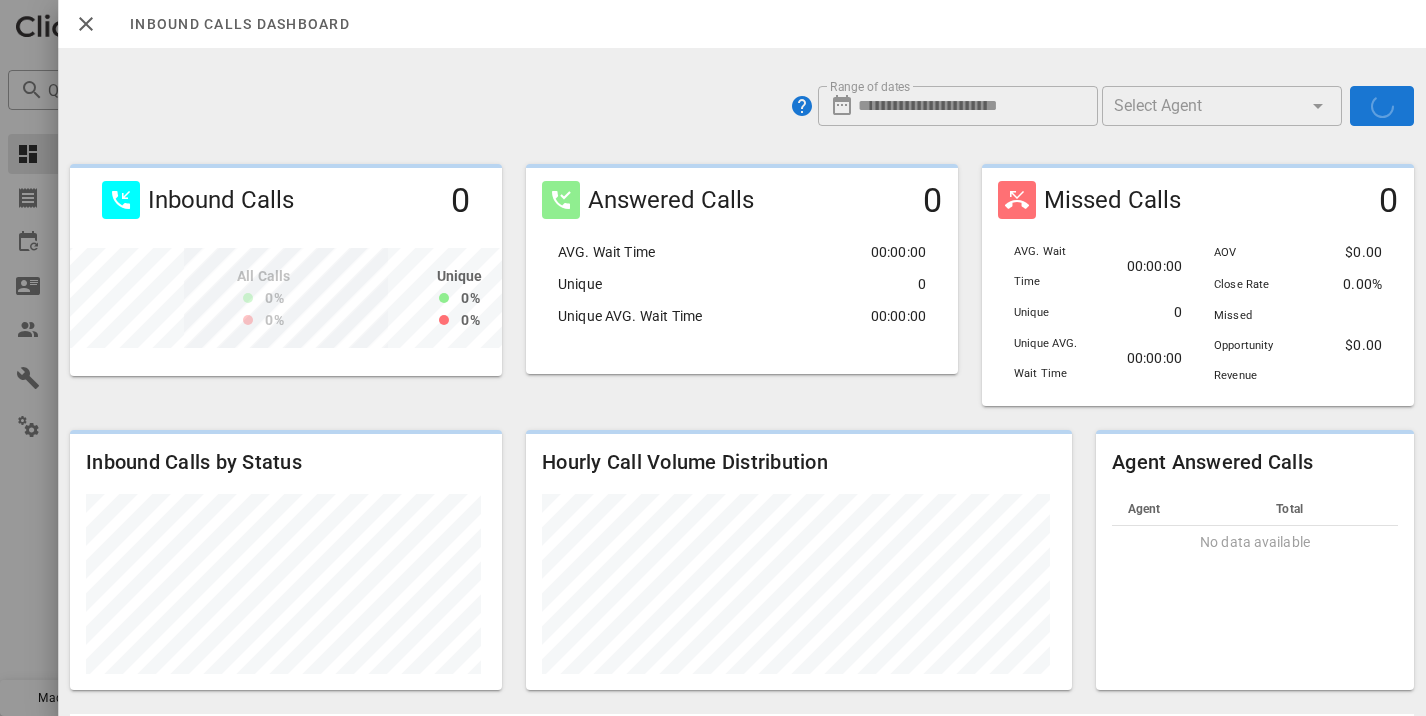 scroll, scrollTop: 999740, scrollLeft: 999572, axis: both 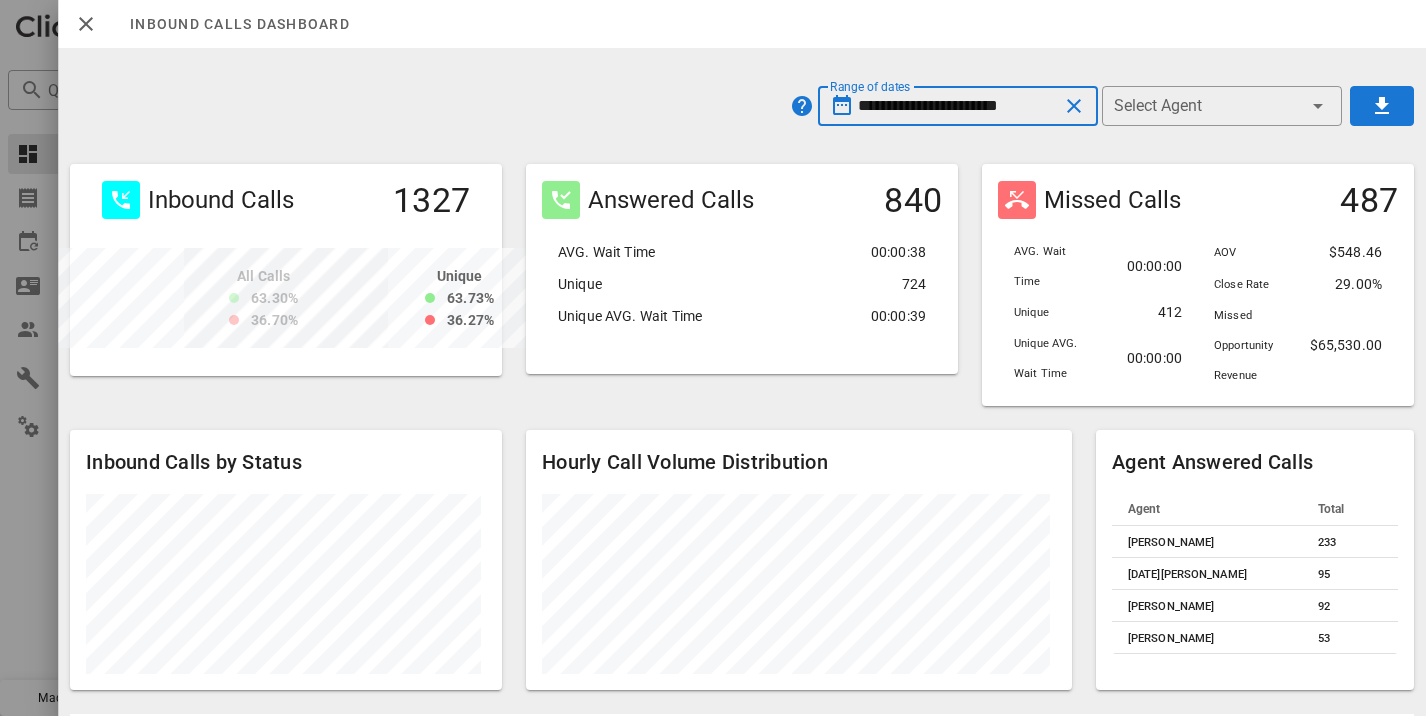 click on "**********" at bounding box center (958, 106) 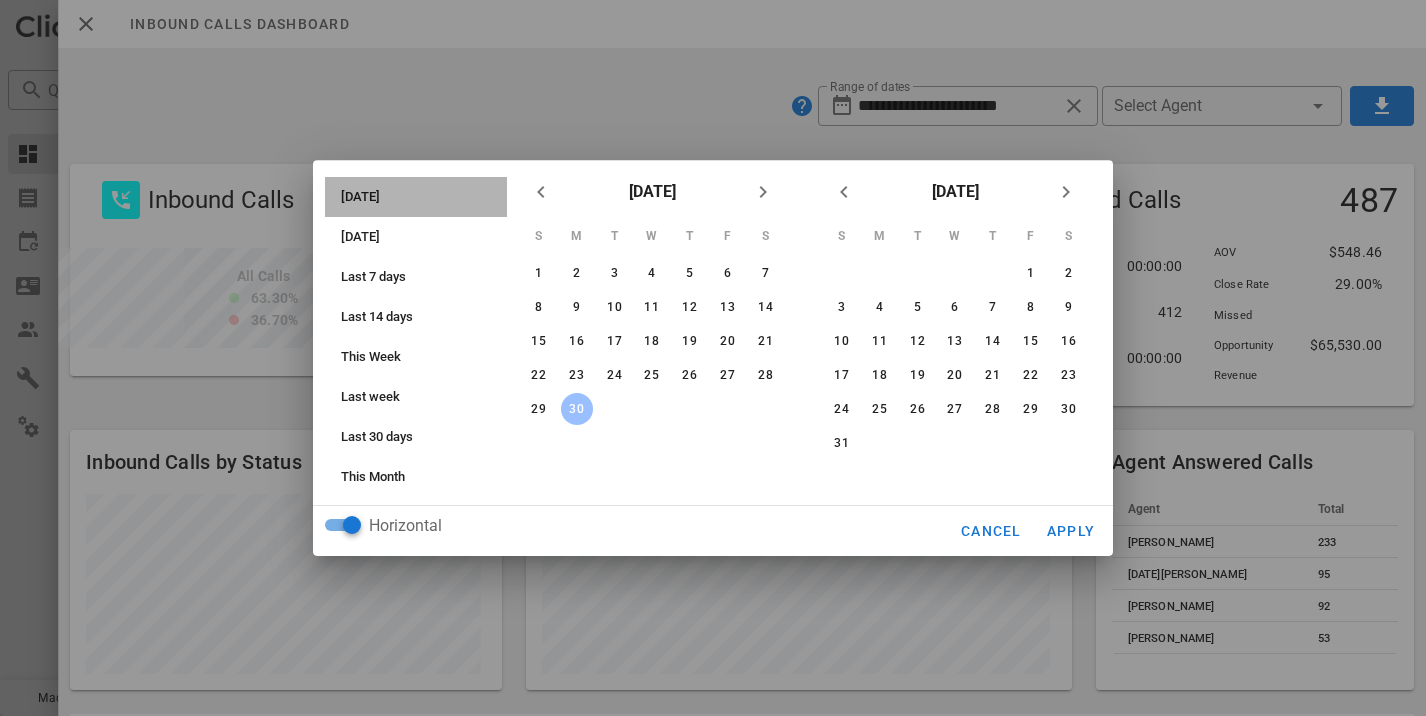 click on "Today" at bounding box center (422, 197) 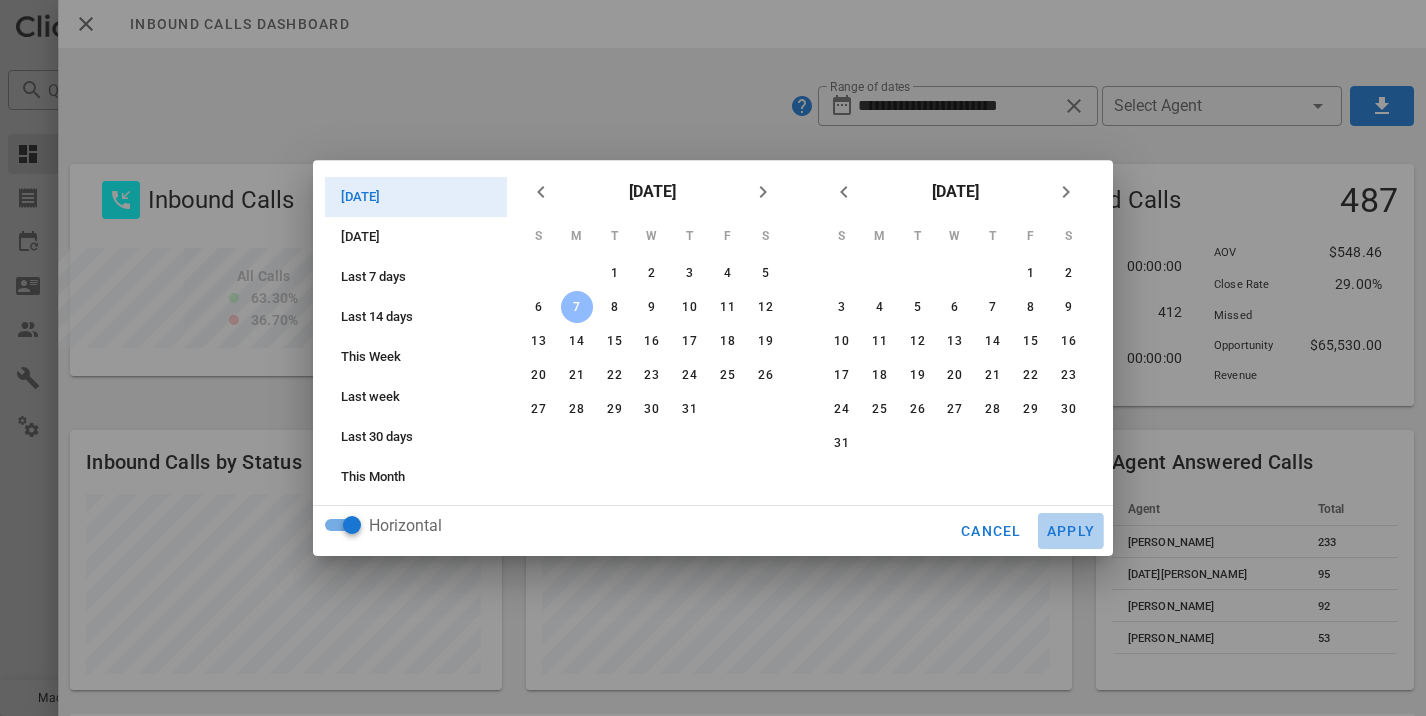 click on "Apply" at bounding box center (1071, 531) 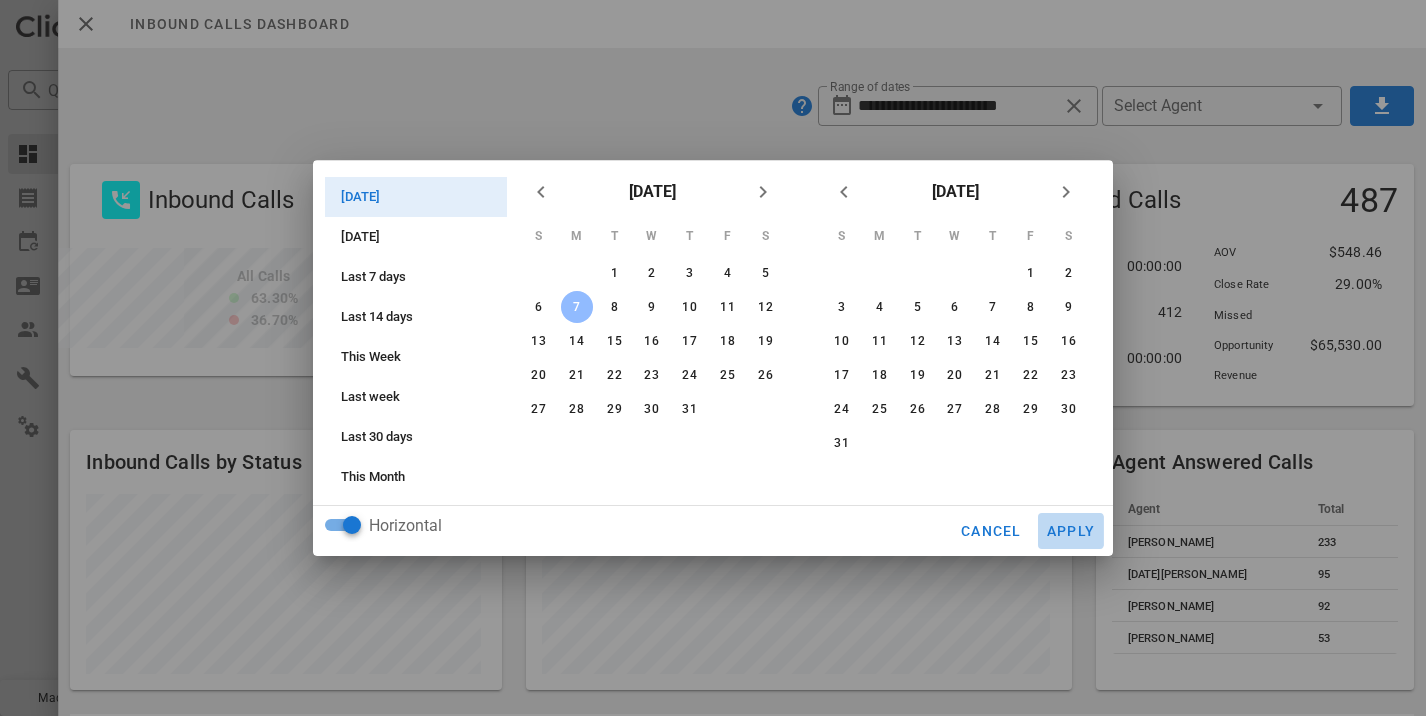 type on "**********" 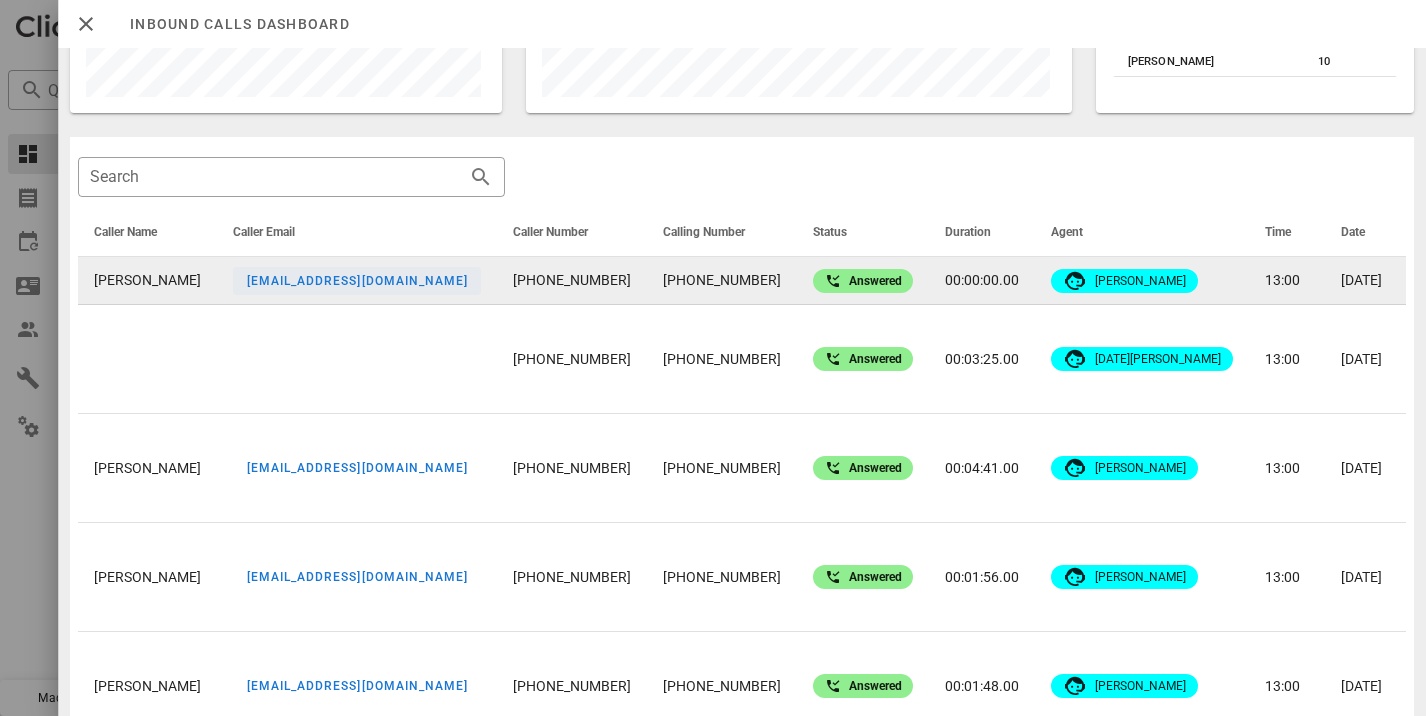 scroll, scrollTop: 575, scrollLeft: 0, axis: vertical 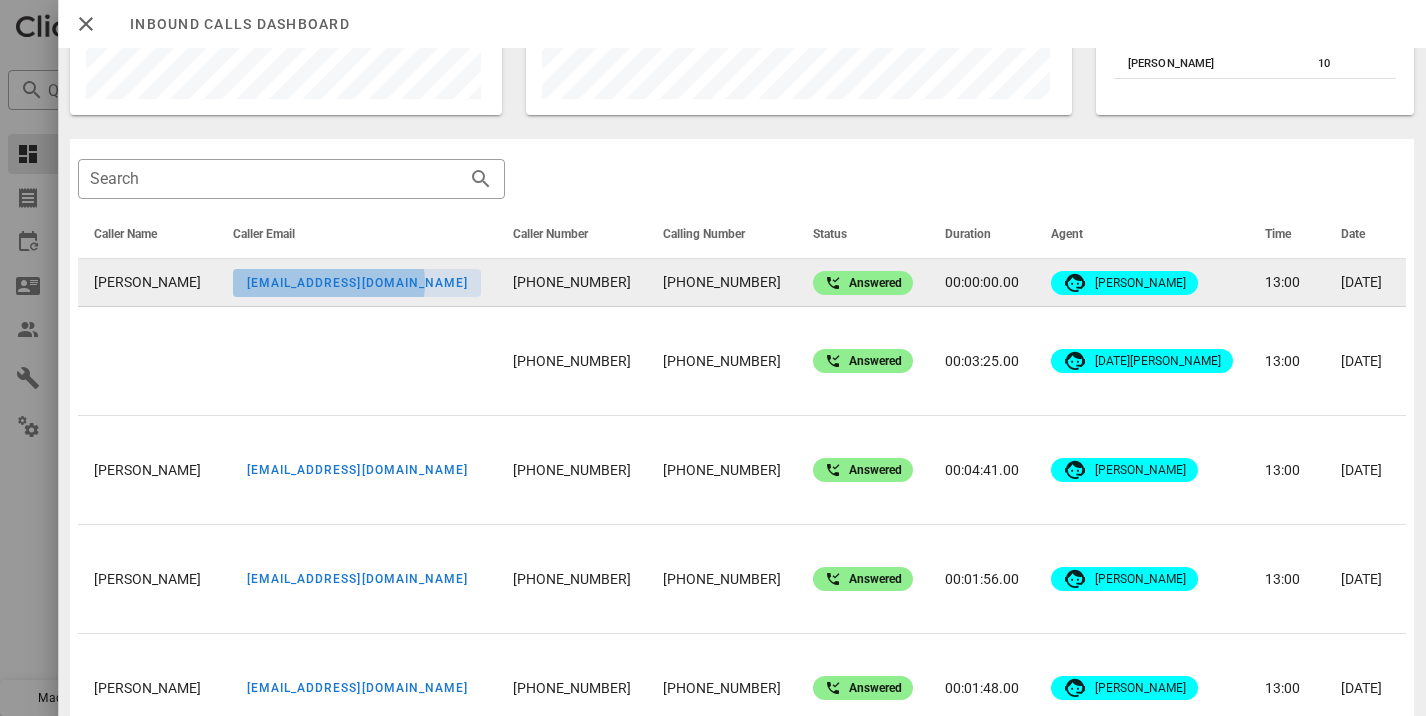click on "outback3917@aol.com" at bounding box center (356, 283) 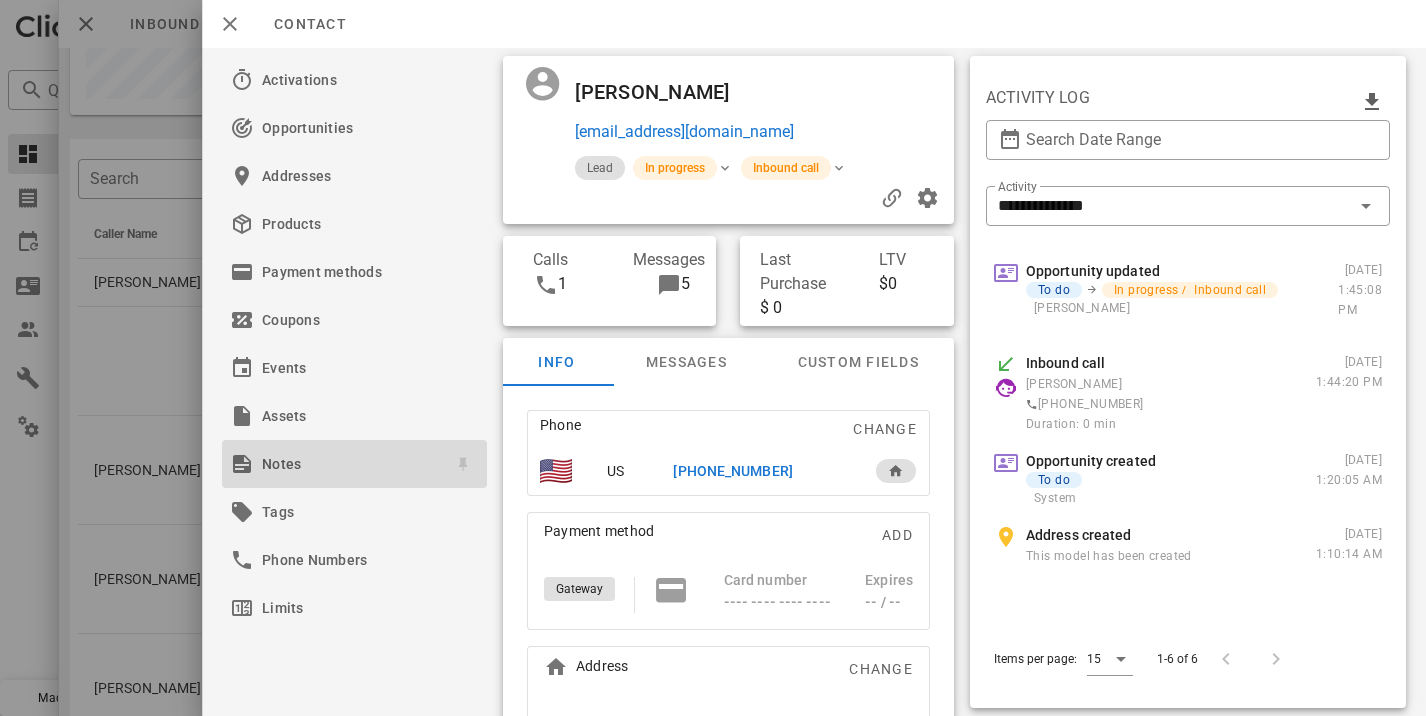 click on "Notes" at bounding box center [350, 464] 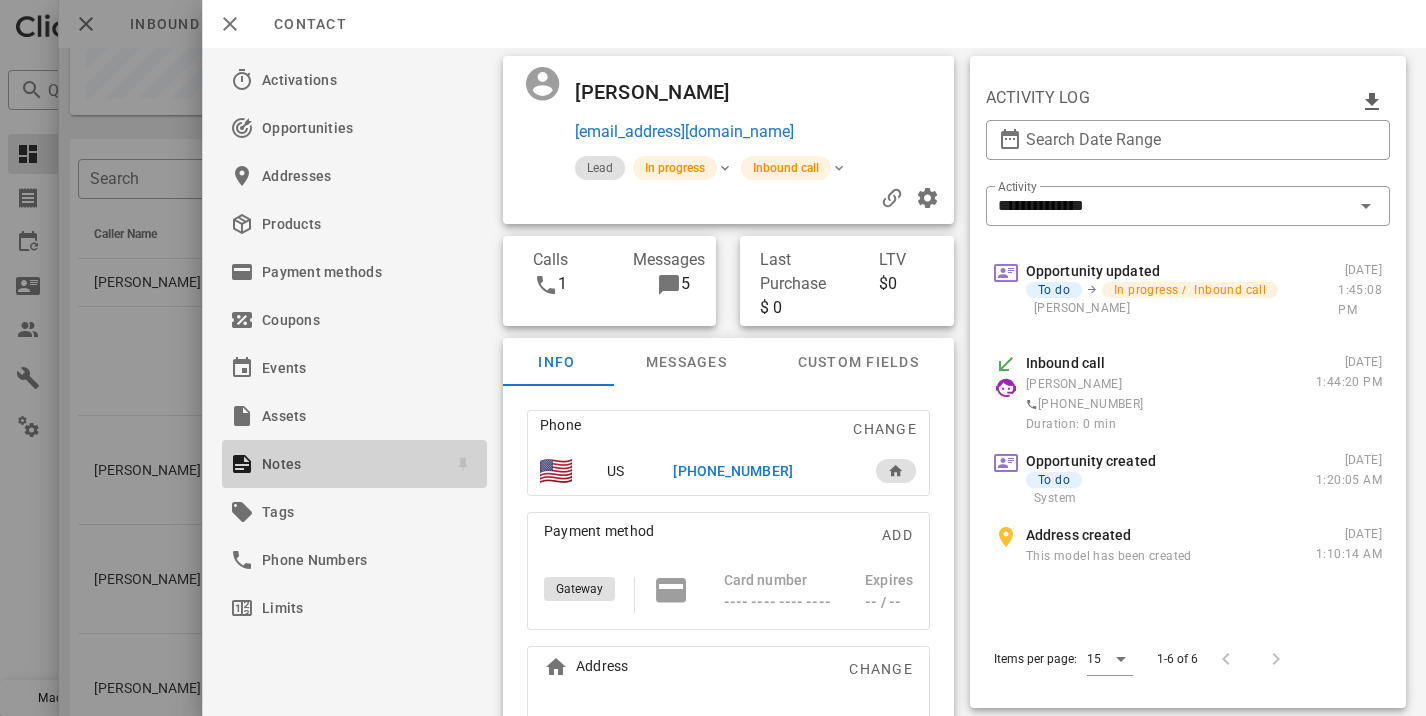 click on "Notes" at bounding box center [350, 464] 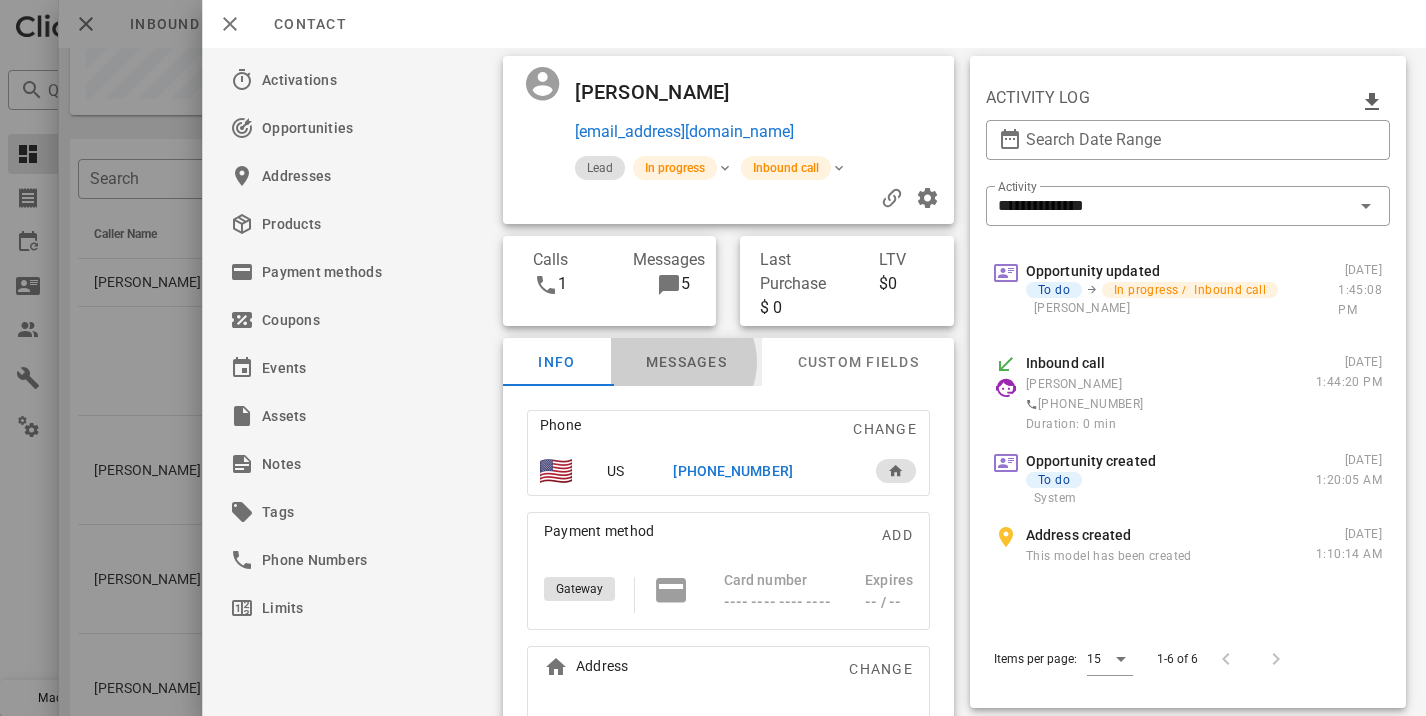 click on "Messages" at bounding box center [686, 362] 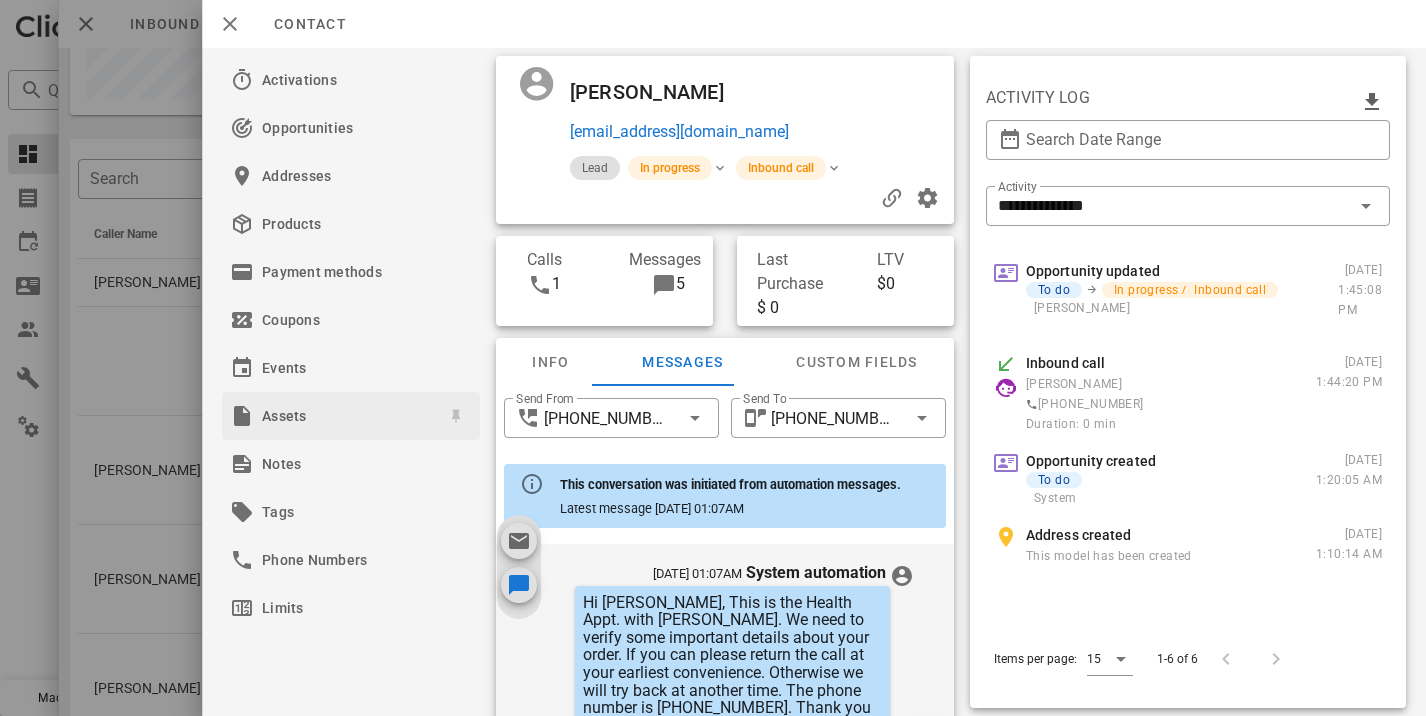 scroll, scrollTop: 657, scrollLeft: 0, axis: vertical 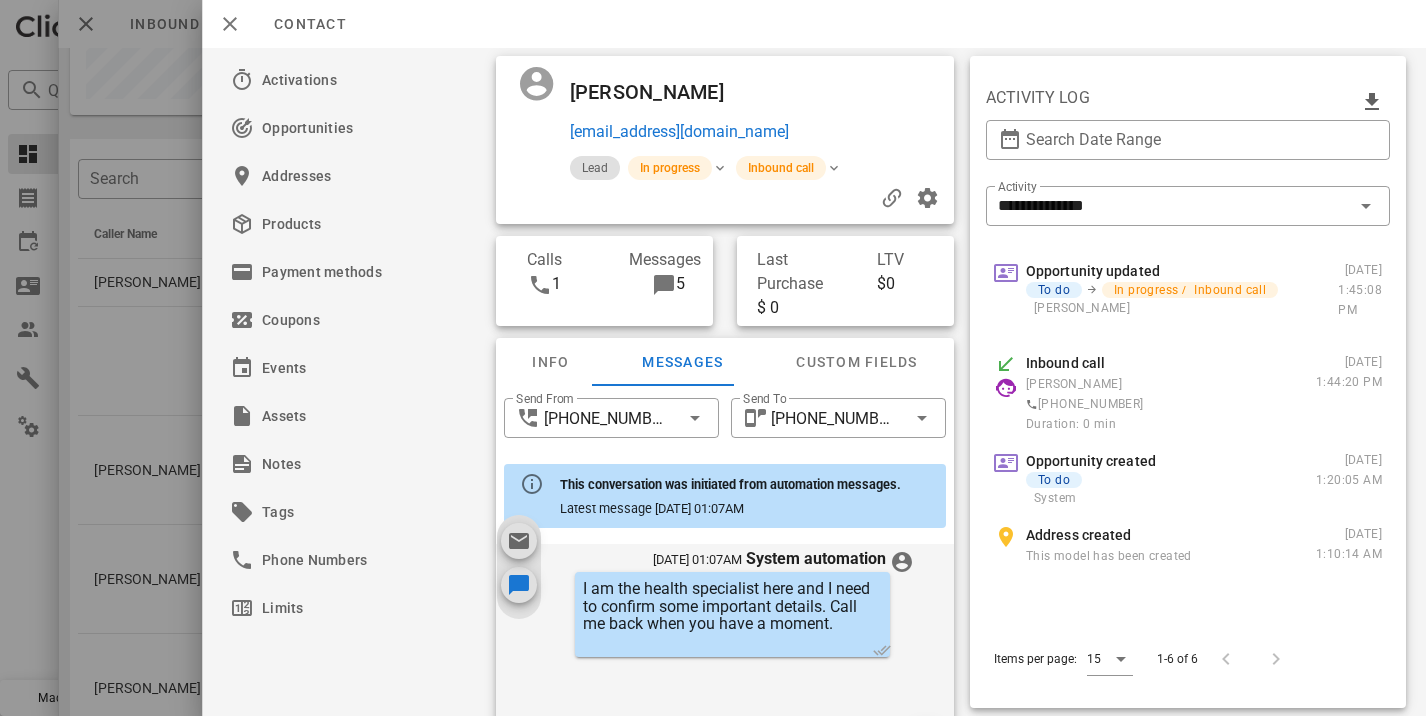 click at bounding box center [713, 358] 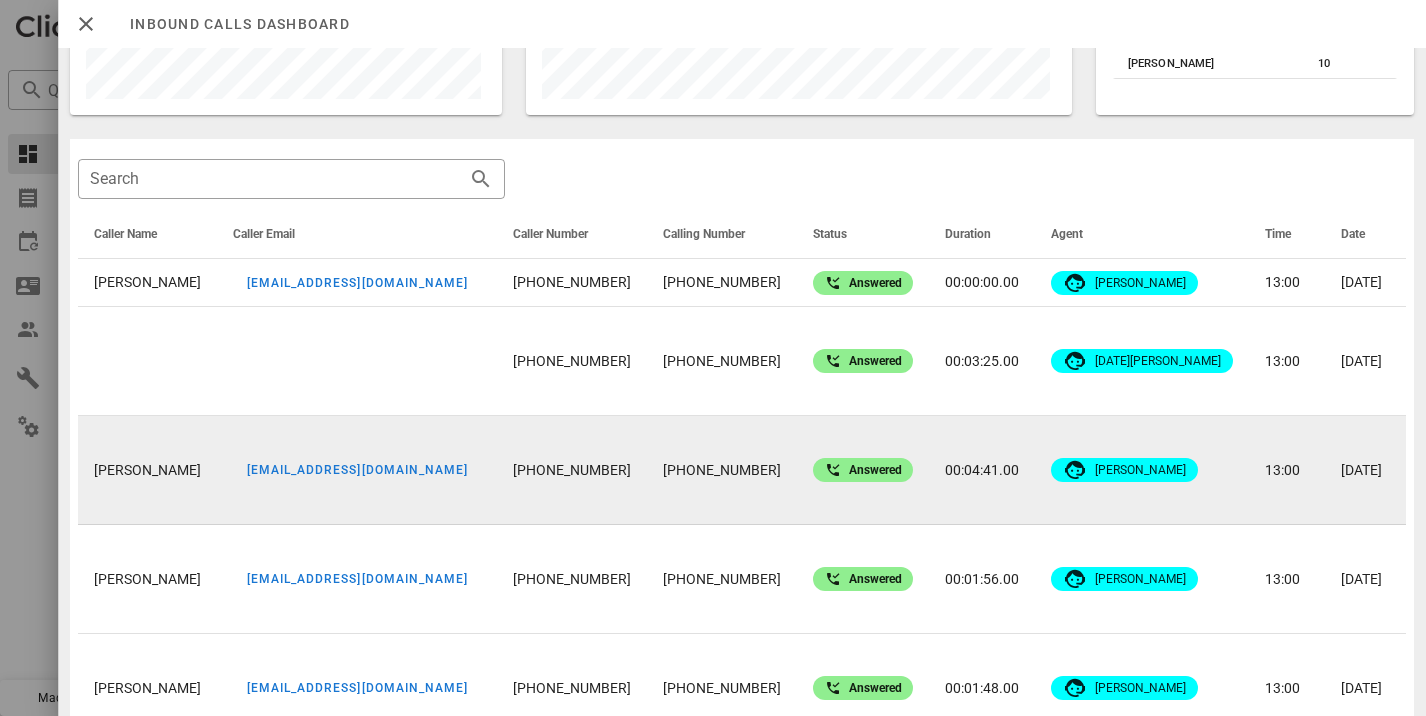 click on "Cynthia Hampton" at bounding box center (147, 470) 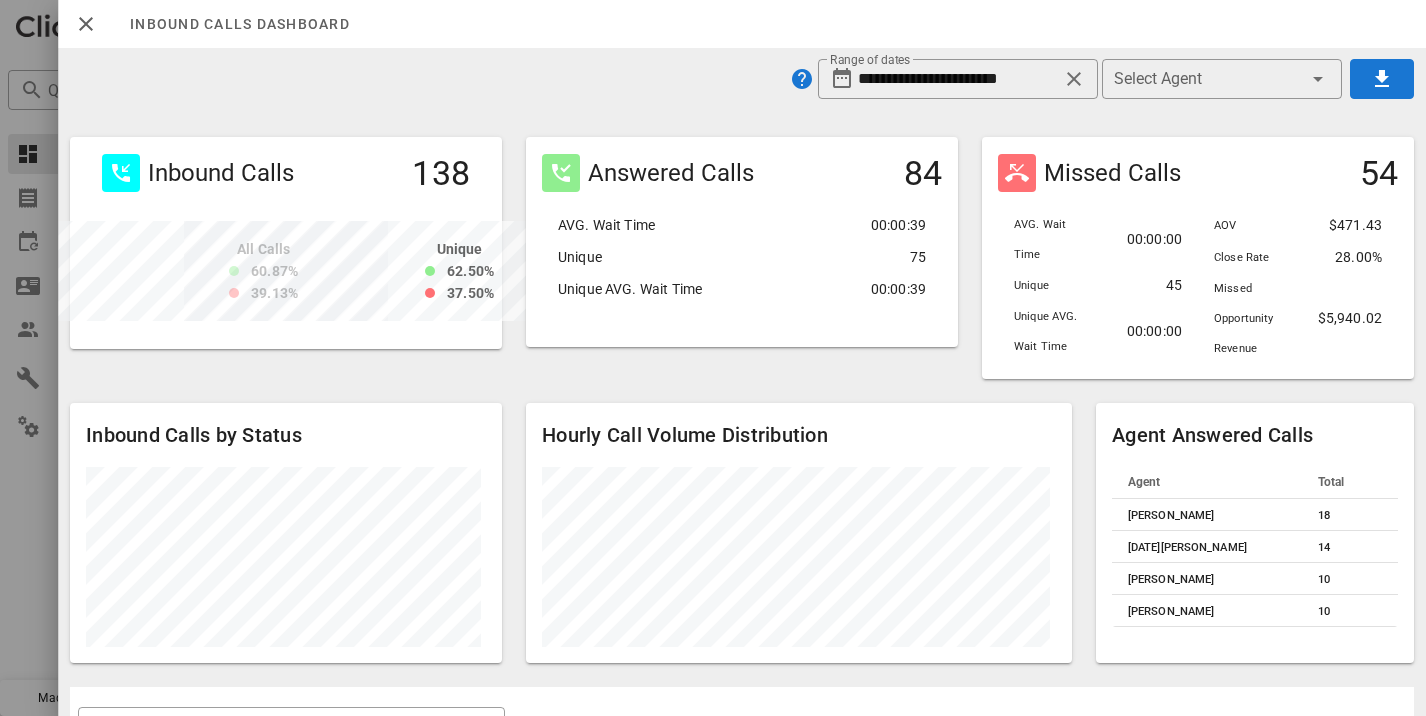 scroll, scrollTop: 15, scrollLeft: 0, axis: vertical 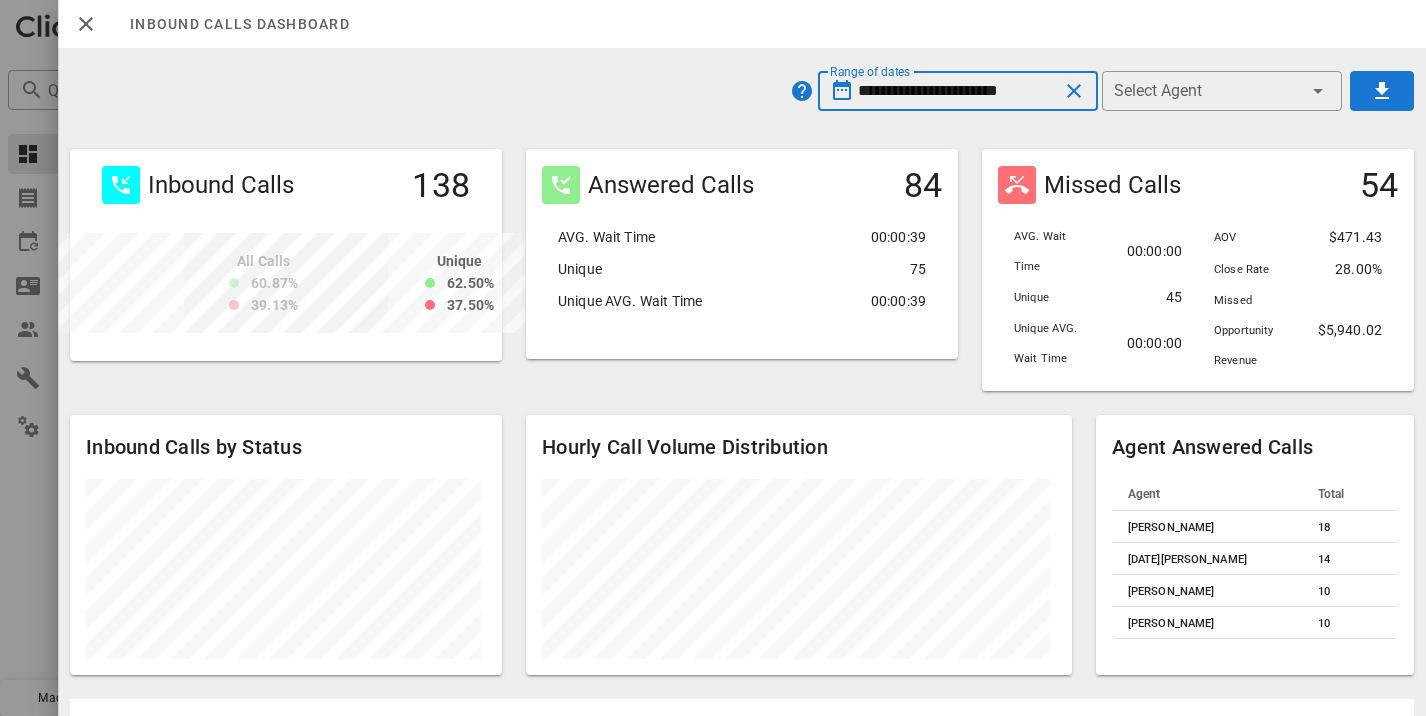 click on "**********" at bounding box center [958, 91] 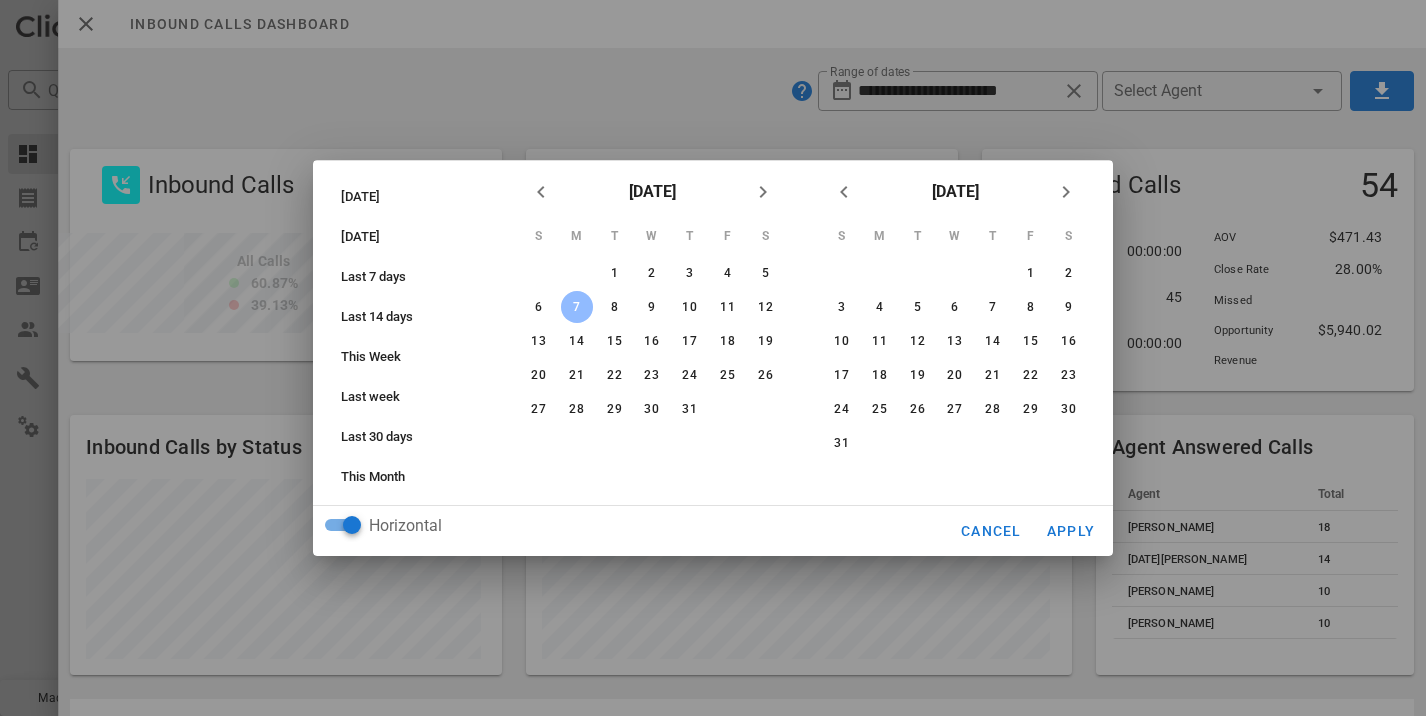 click at bounding box center (713, 358) 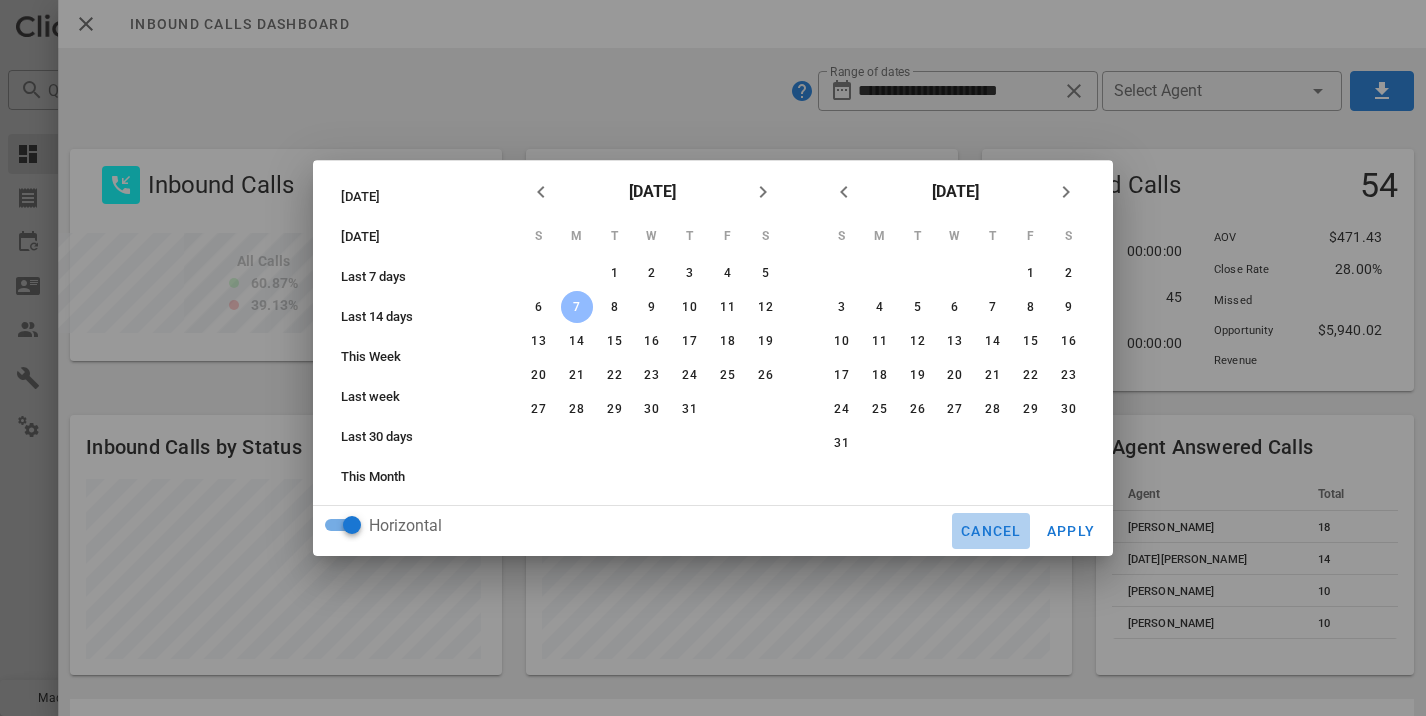 click on "Cancel" at bounding box center (991, 531) 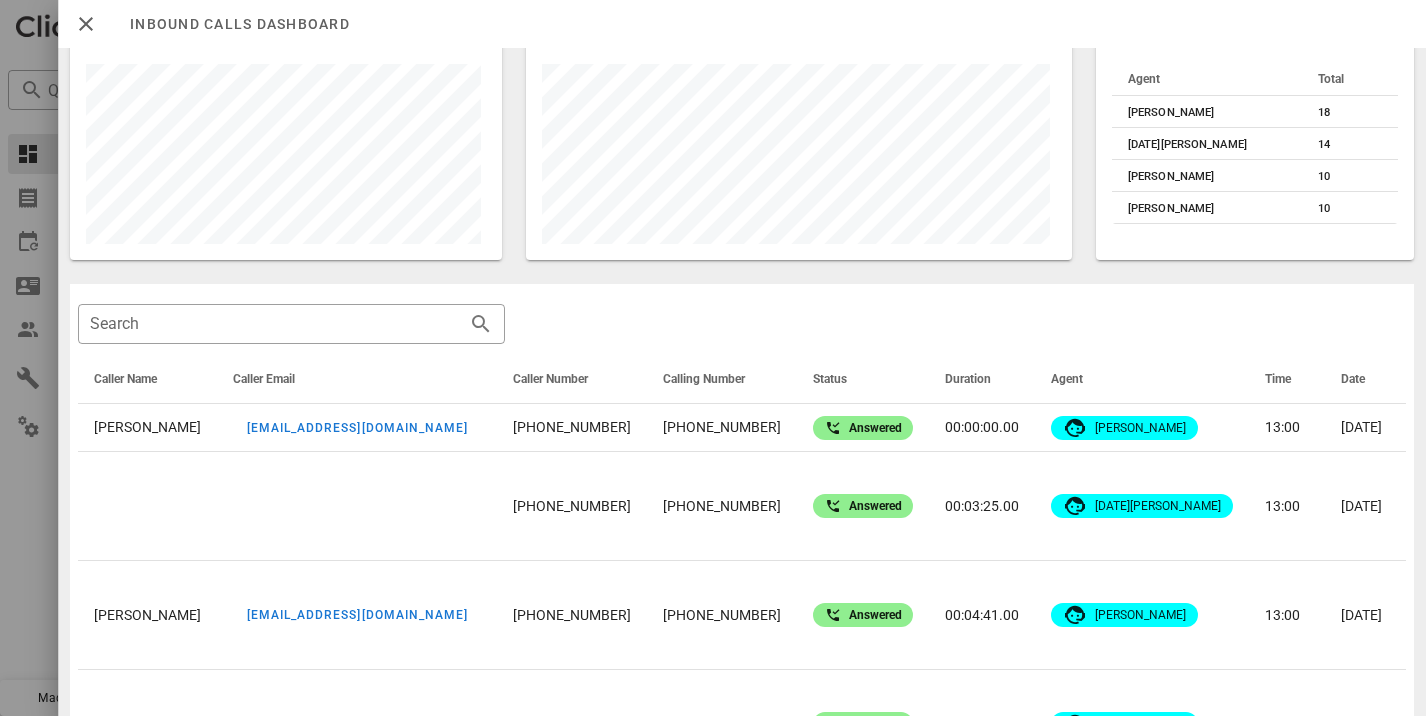 scroll, scrollTop: 423, scrollLeft: 0, axis: vertical 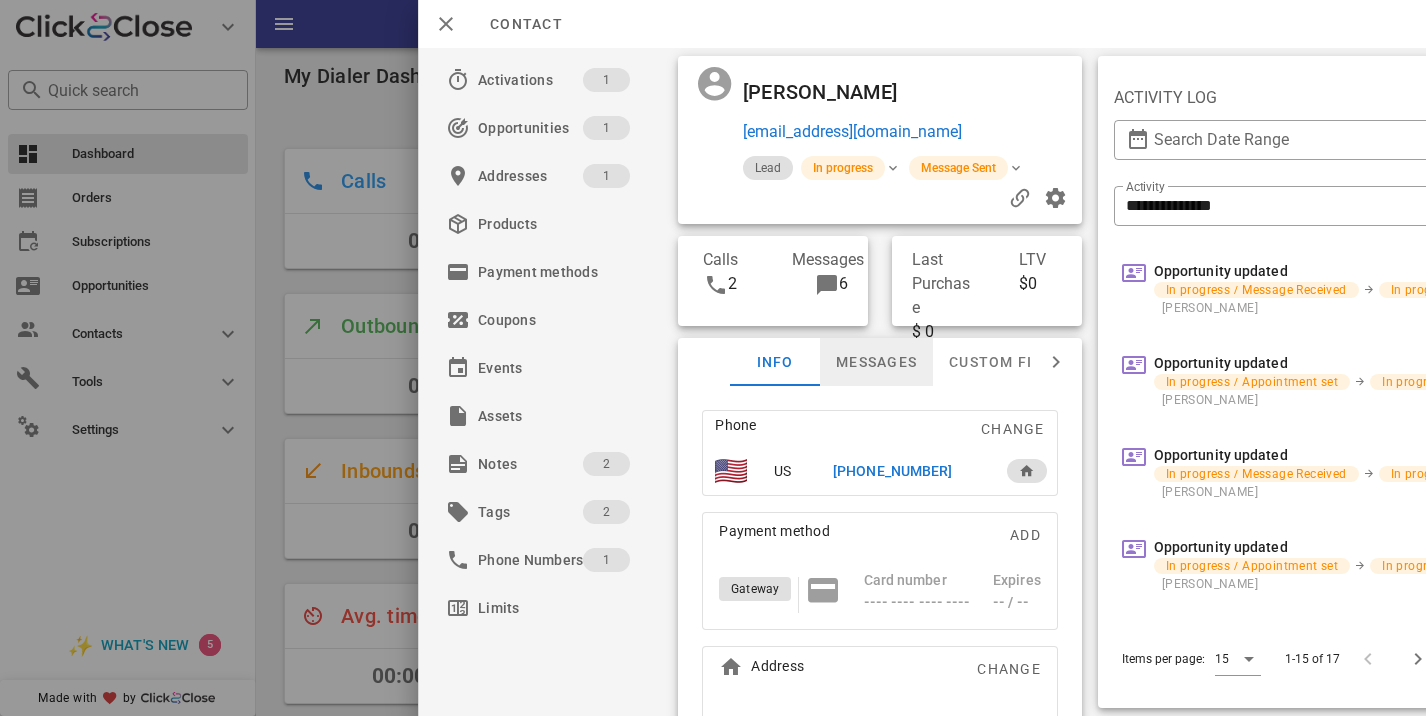 click on "Messages" at bounding box center (876, 362) 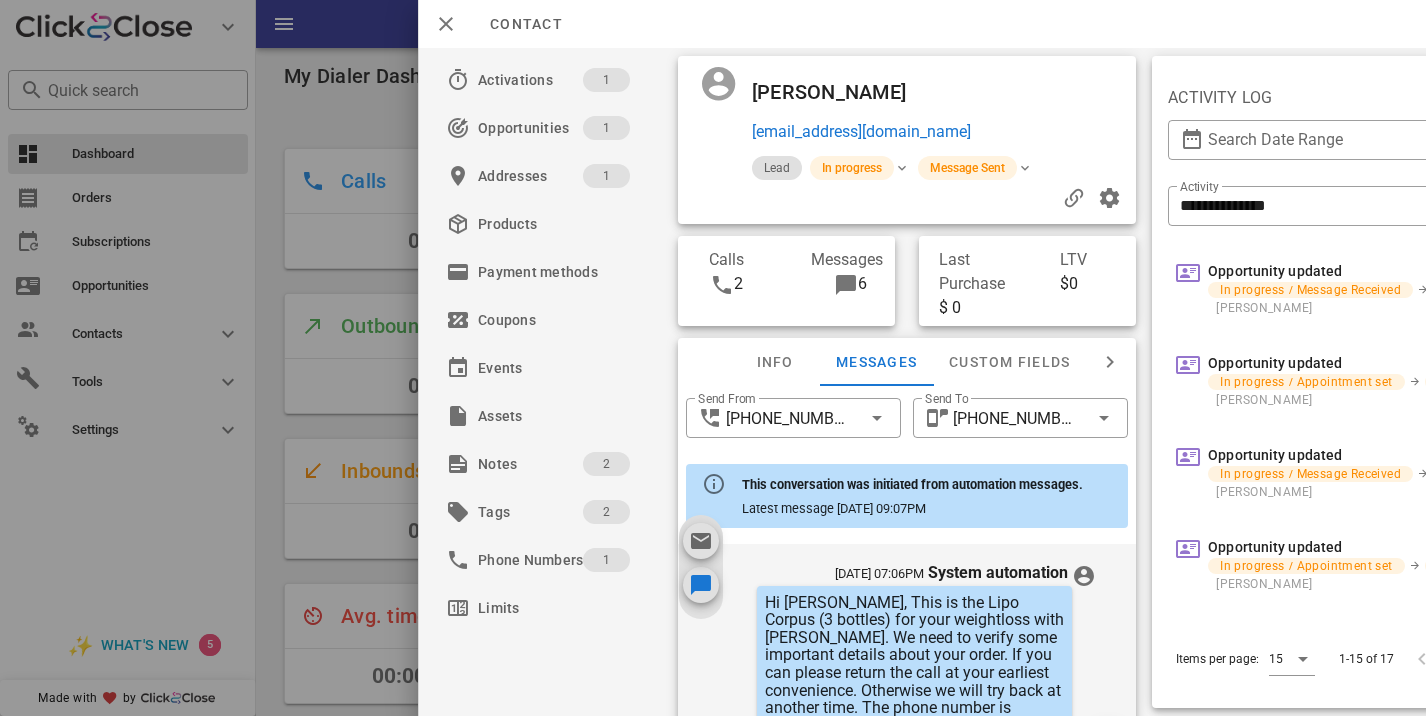scroll, scrollTop: 1499, scrollLeft: 0, axis: vertical 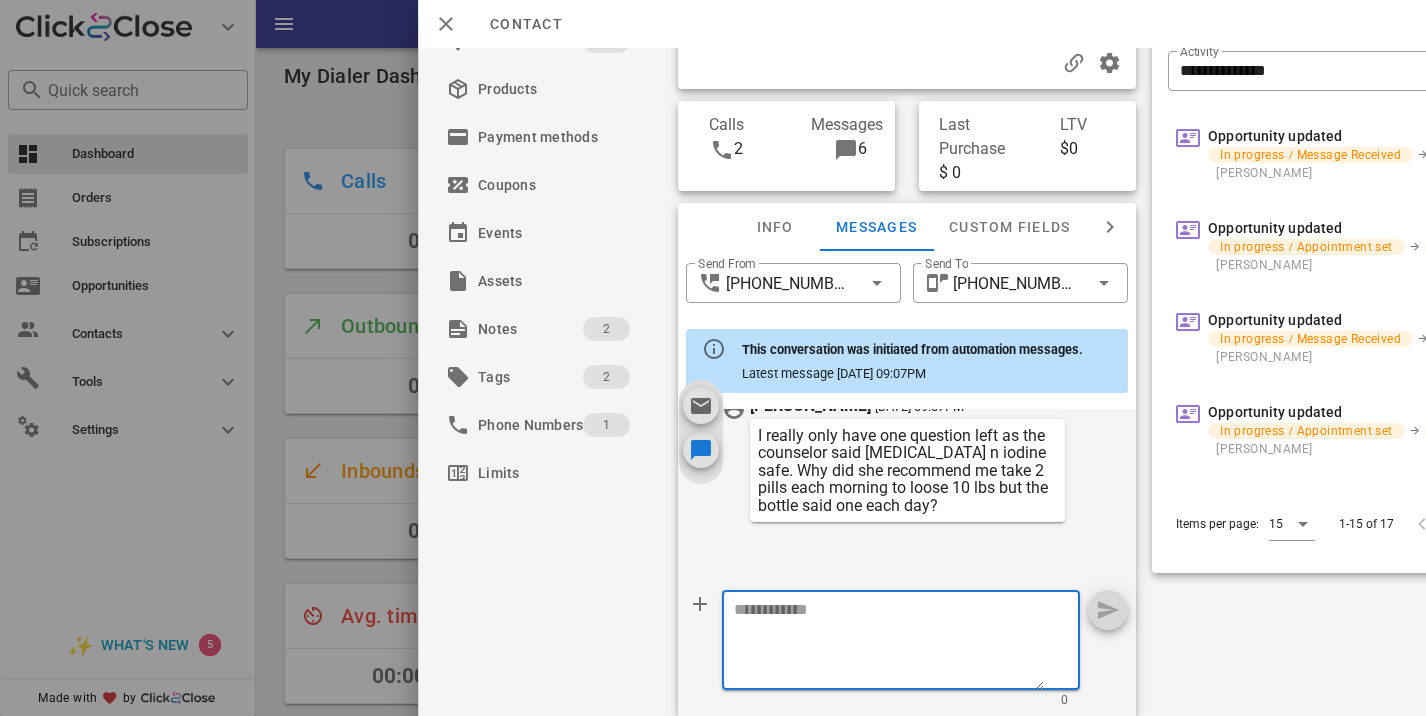 click at bounding box center [889, 640] 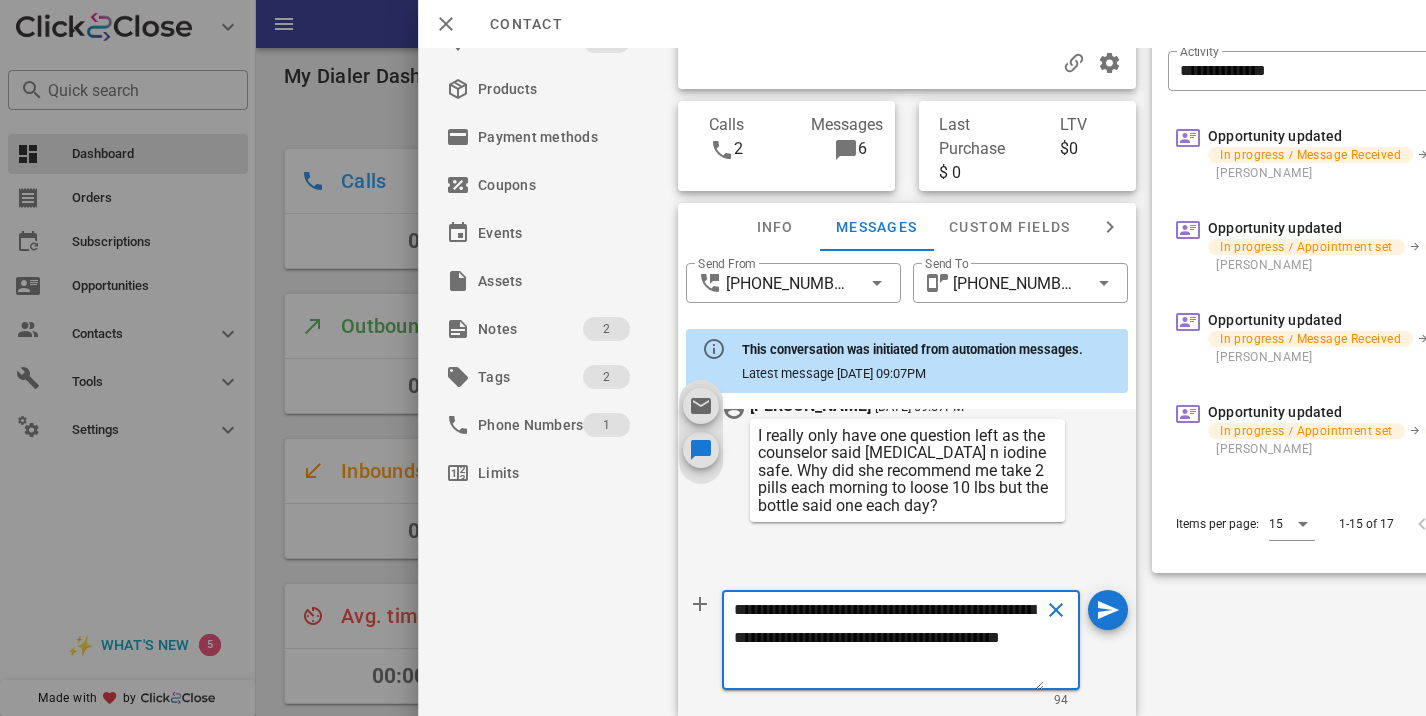 scroll, scrollTop: 1421, scrollLeft: 0, axis: vertical 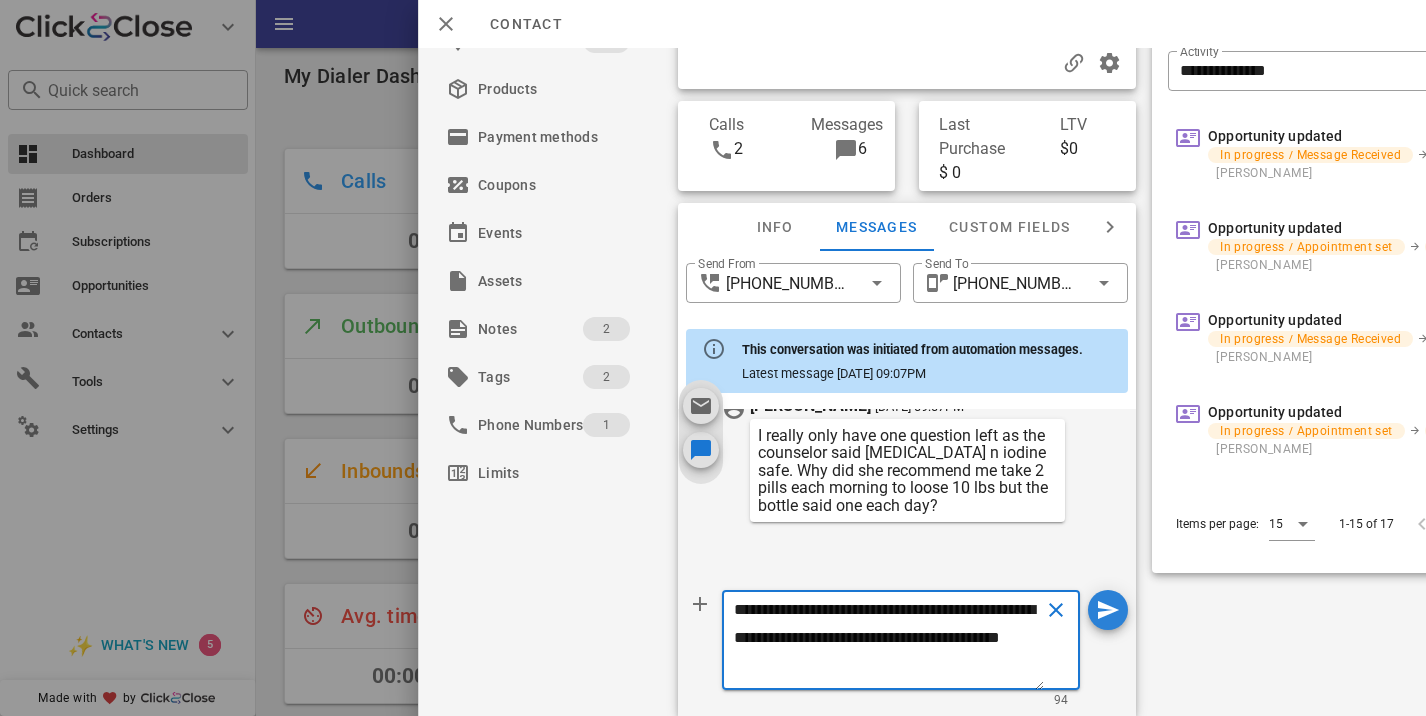 type on "**********" 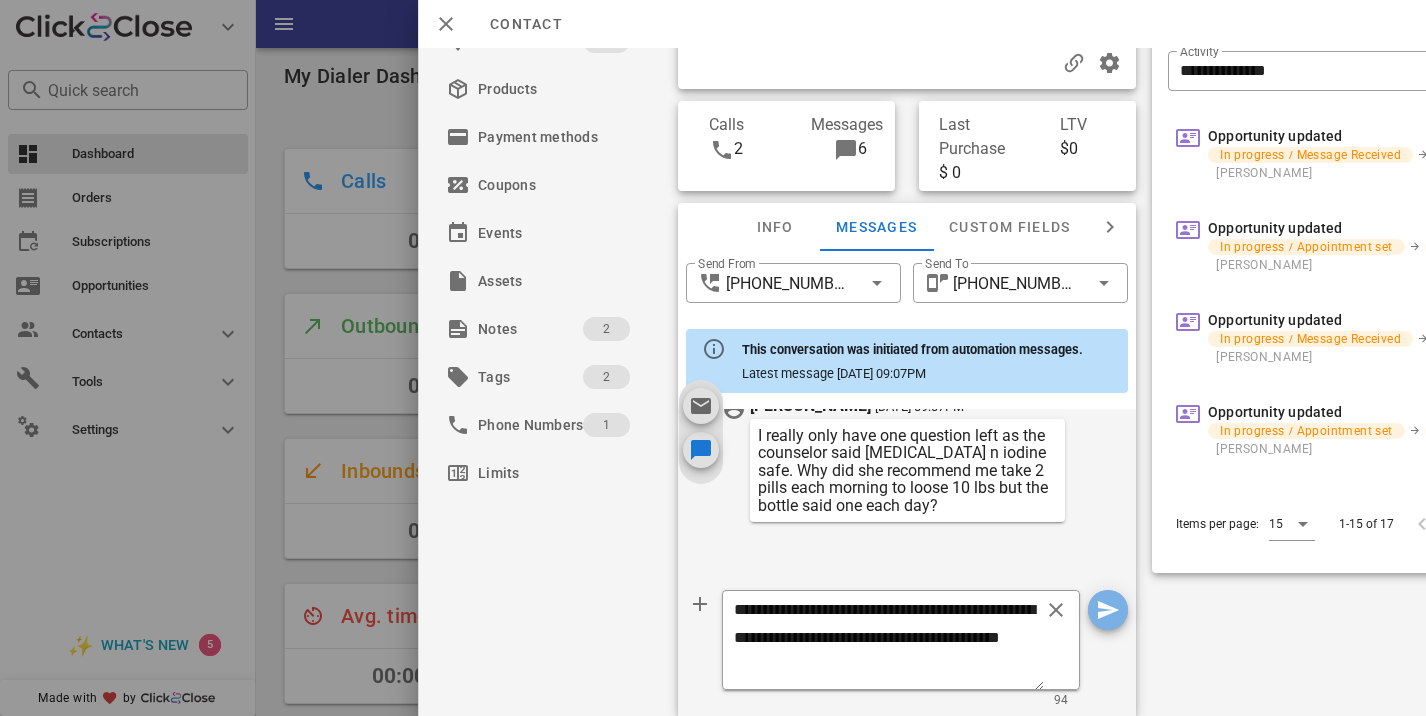 click at bounding box center (1108, 610) 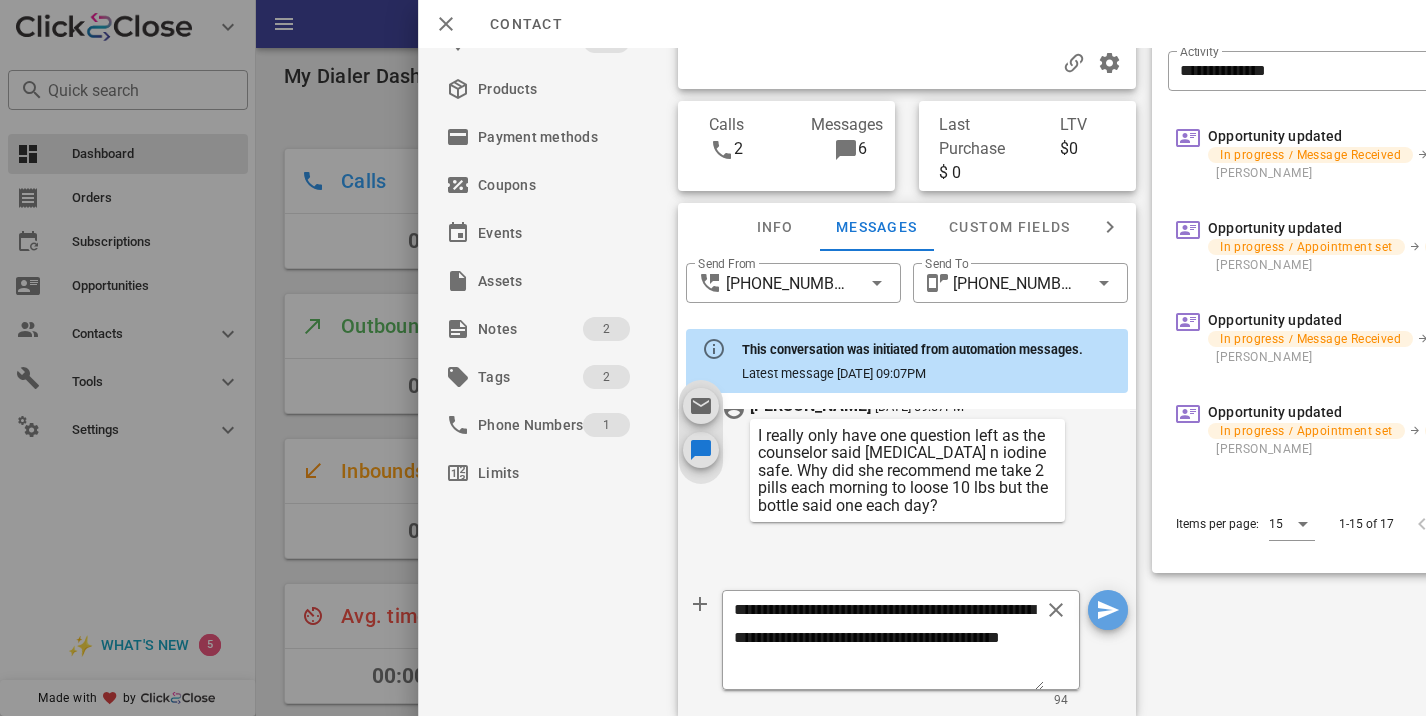type 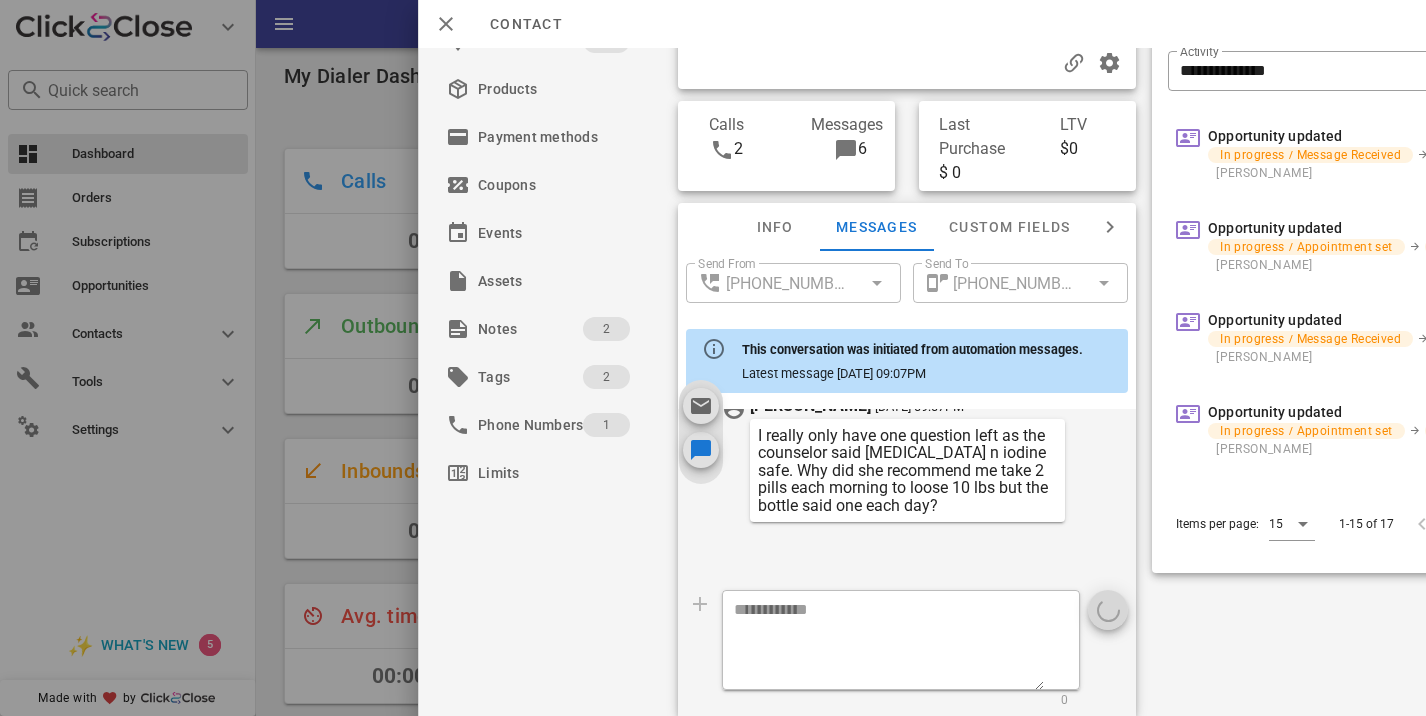 scroll, scrollTop: 1629, scrollLeft: 0, axis: vertical 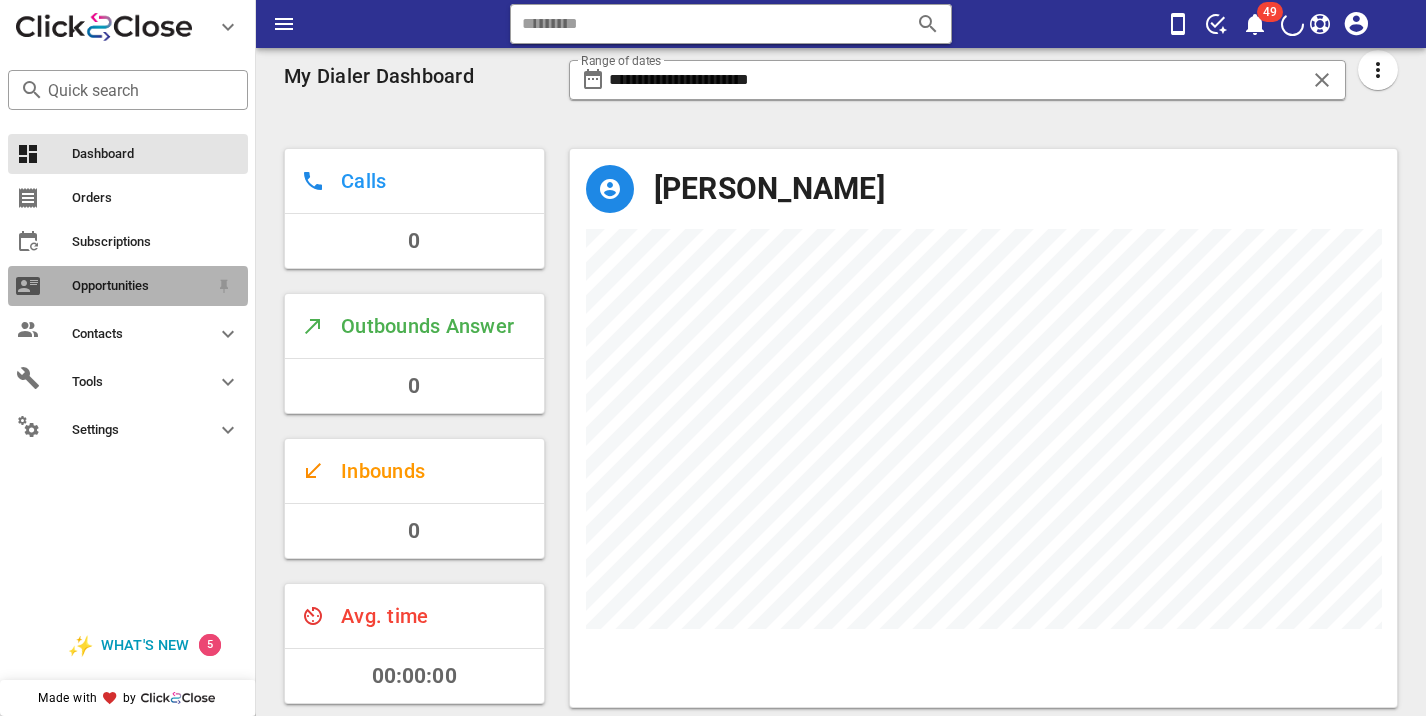 click on "Opportunities" at bounding box center (128, 286) 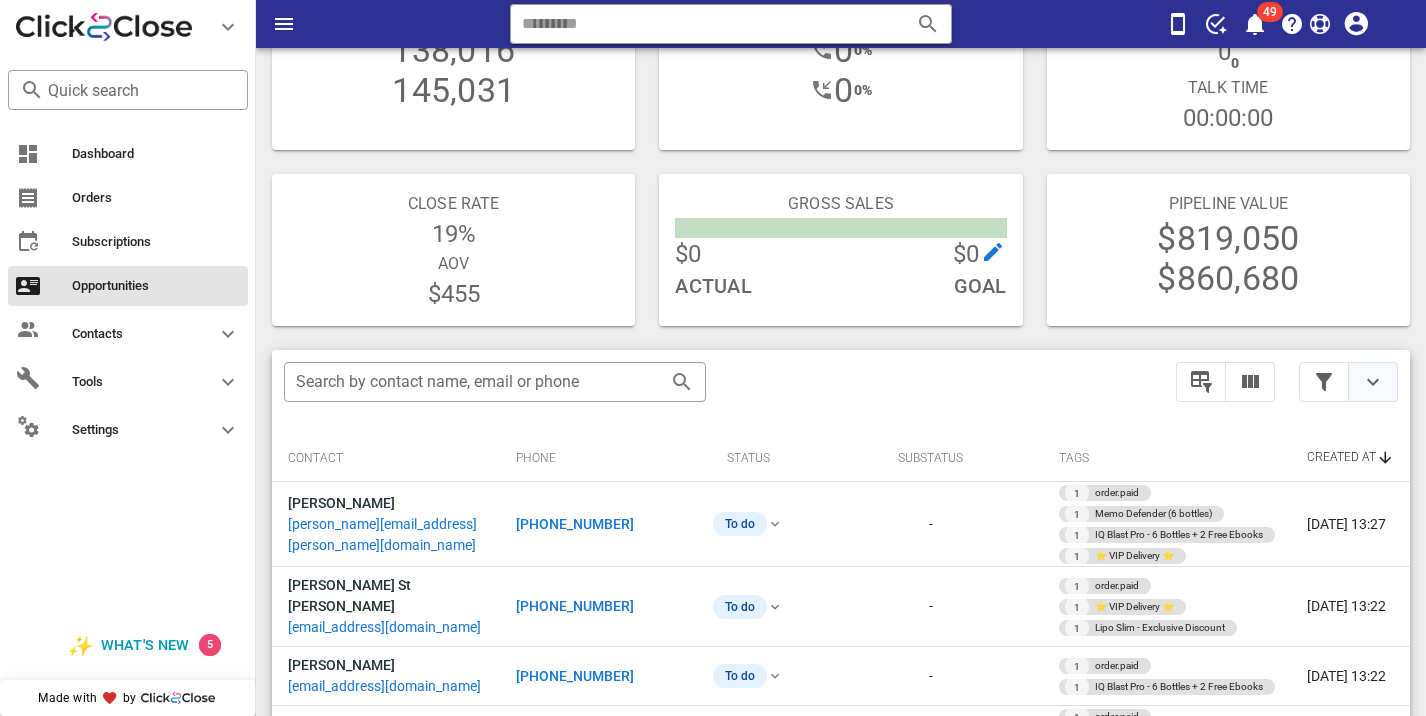 scroll, scrollTop: 121, scrollLeft: 0, axis: vertical 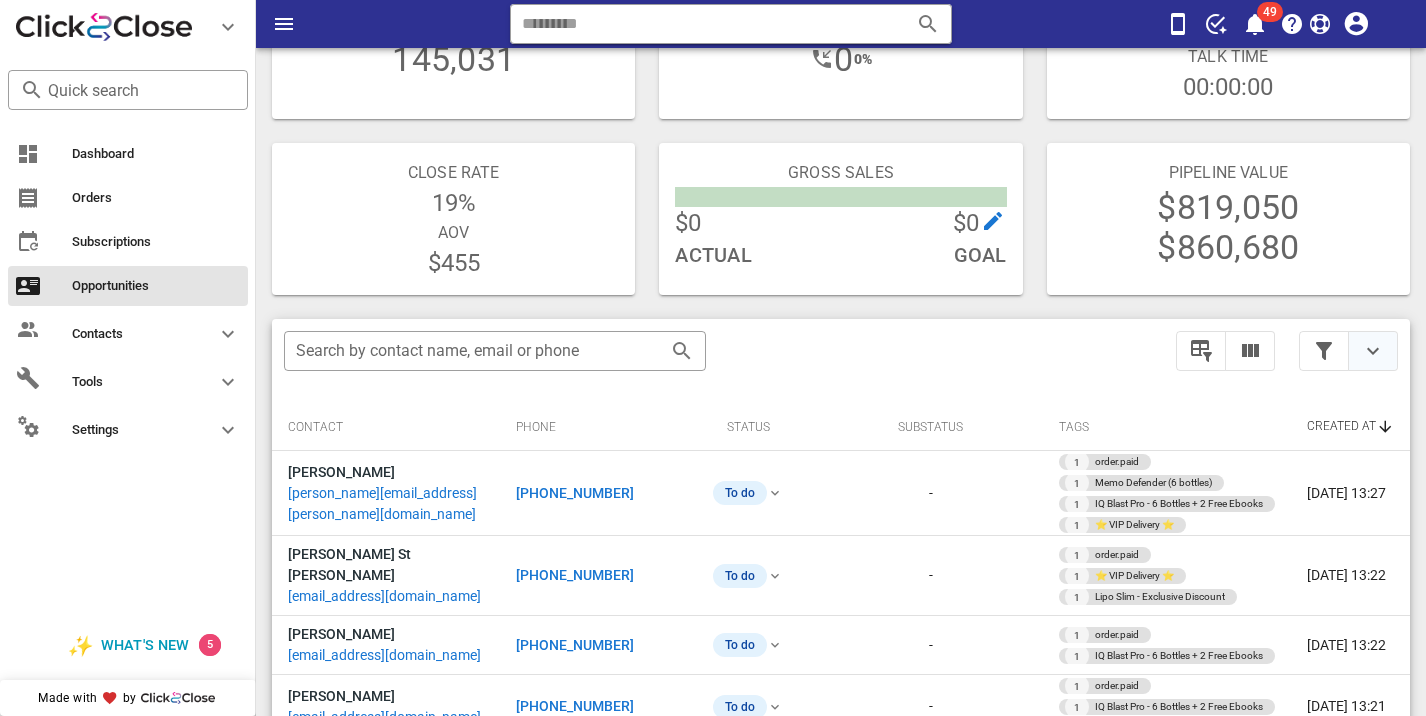 click at bounding box center [1373, 351] 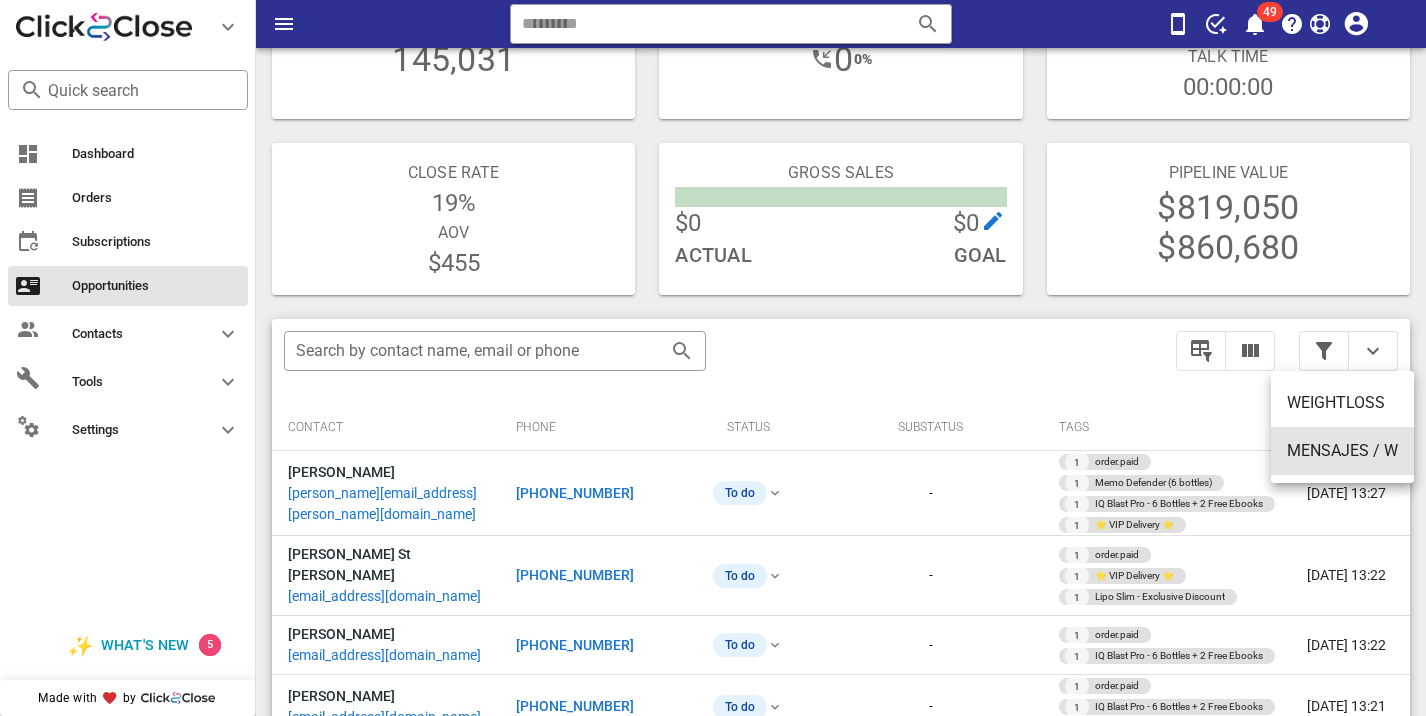 click on "MENSAJES / W" at bounding box center [1342, 450] 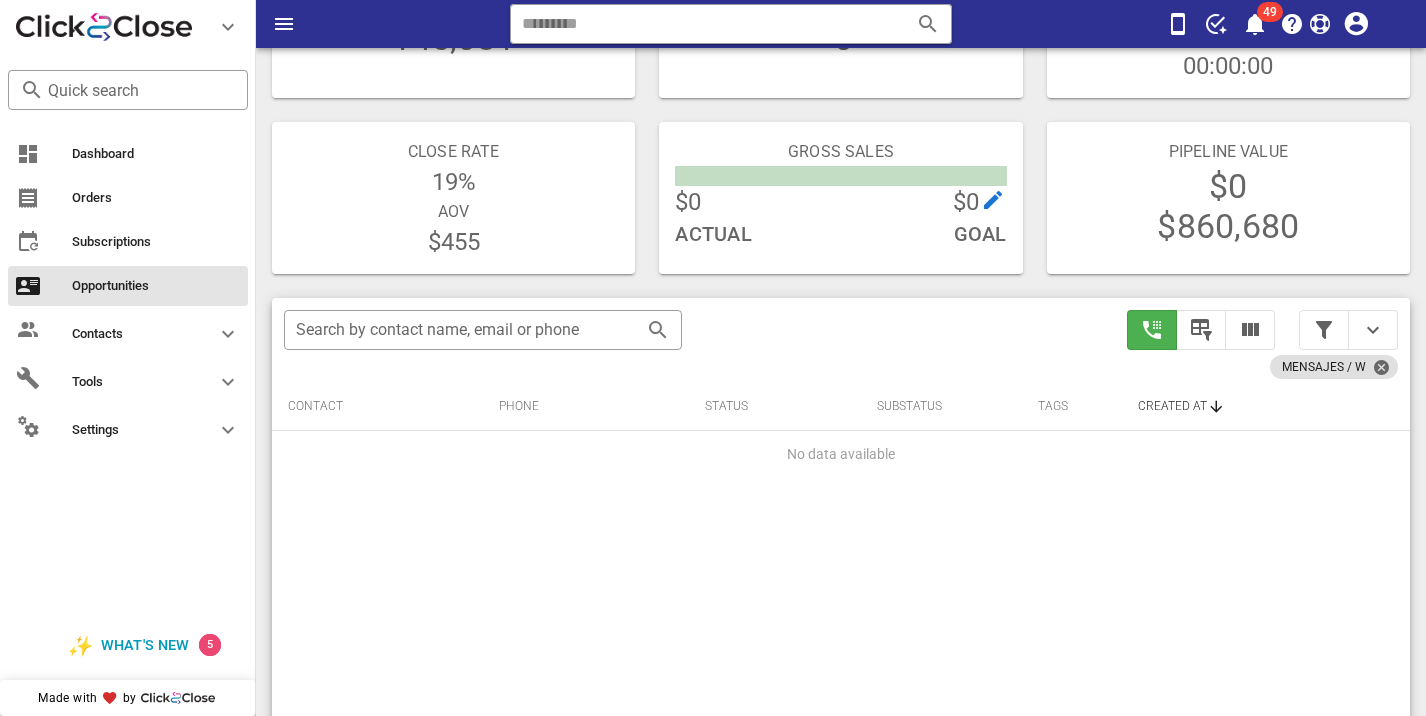 scroll, scrollTop: 376, scrollLeft: 0, axis: vertical 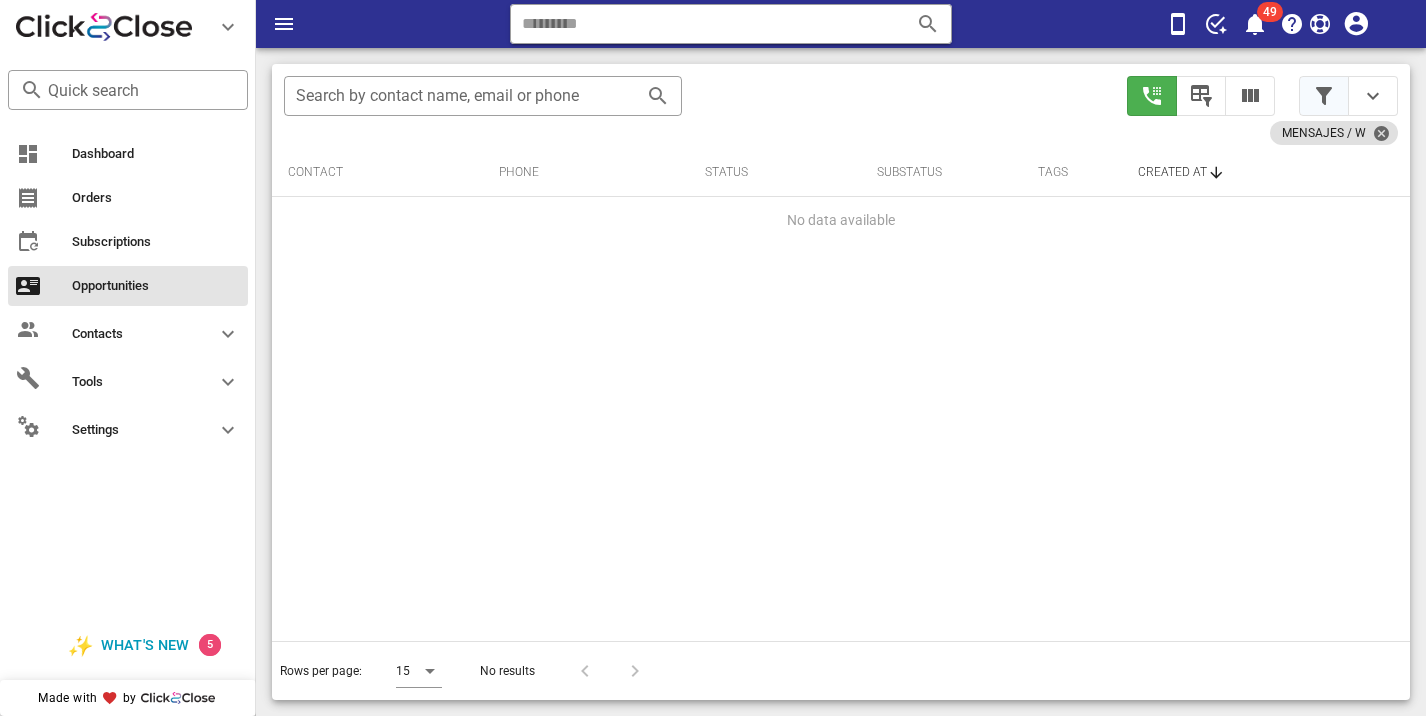 click at bounding box center (1324, 96) 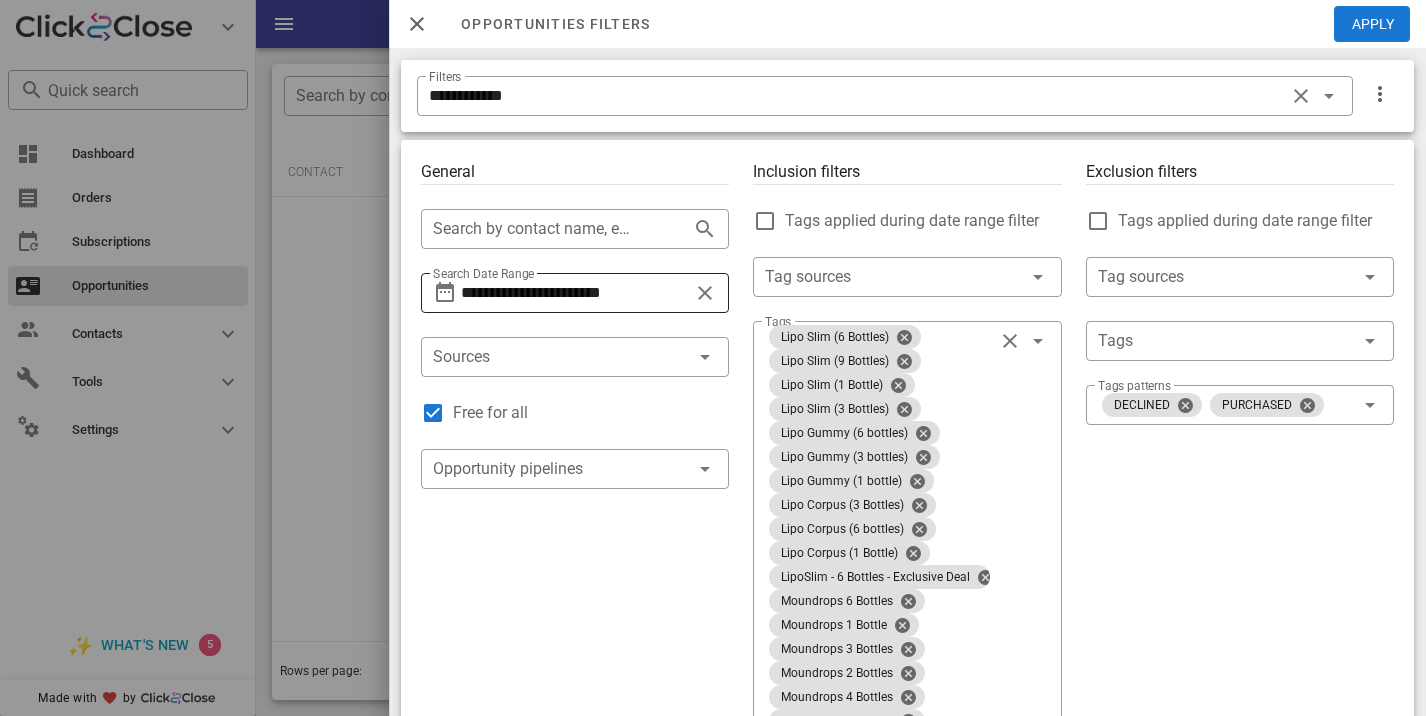 click on "**********" at bounding box center [575, 293] 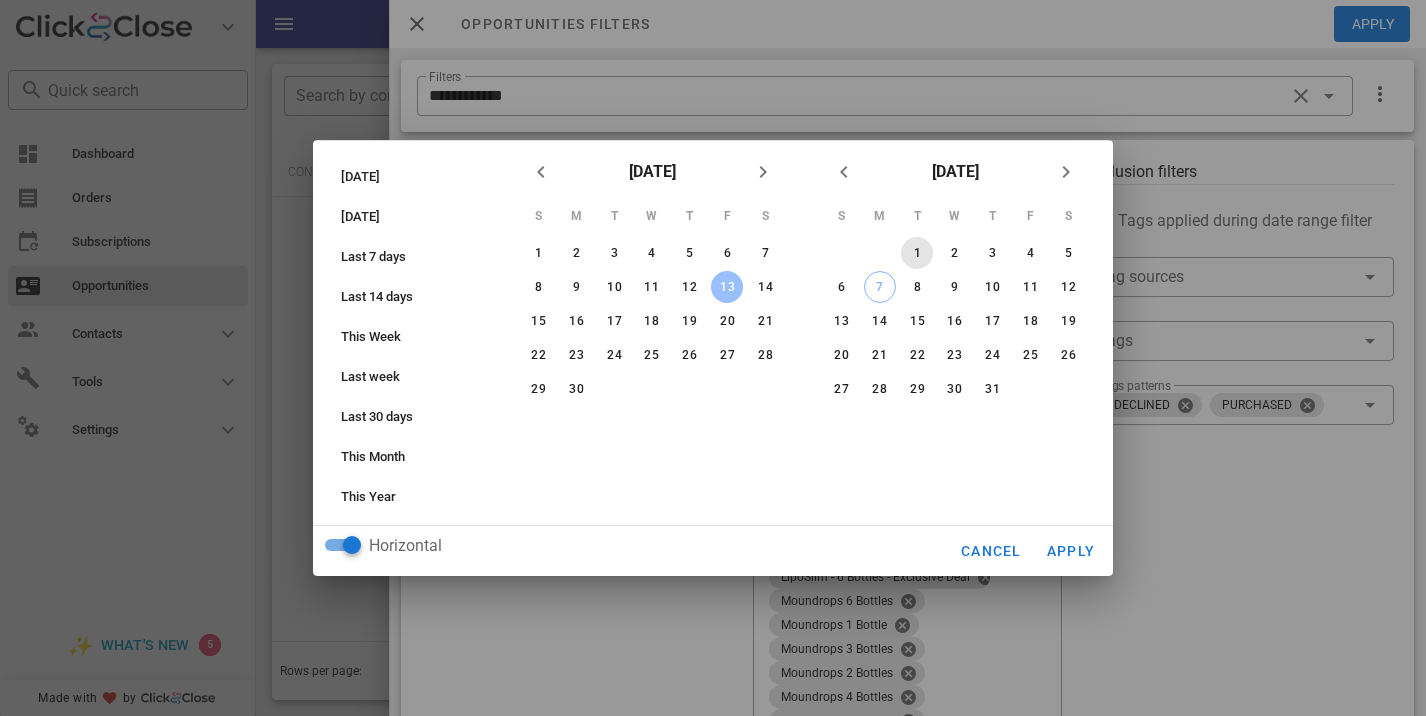 drag, startPoint x: 919, startPoint y: 247, endPoint x: 894, endPoint y: 277, distance: 39.051247 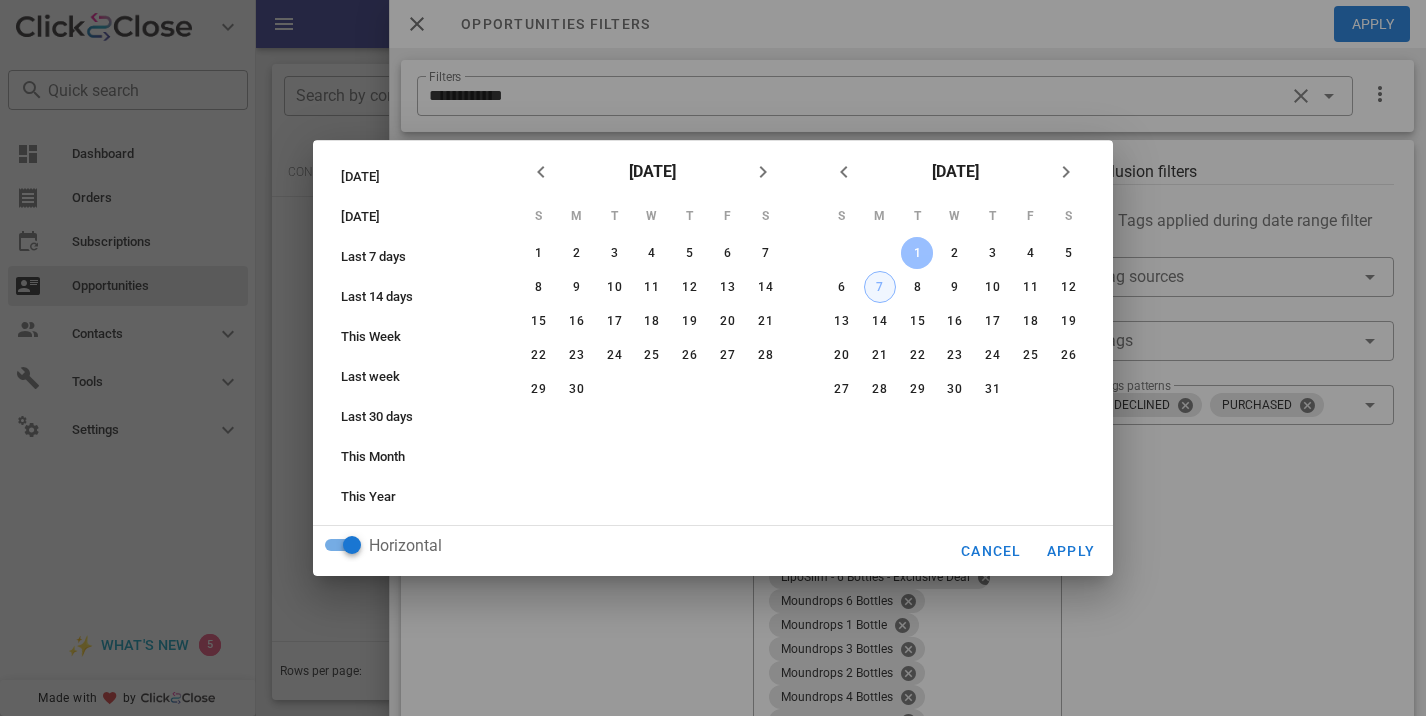 click on "7" at bounding box center [880, 287] 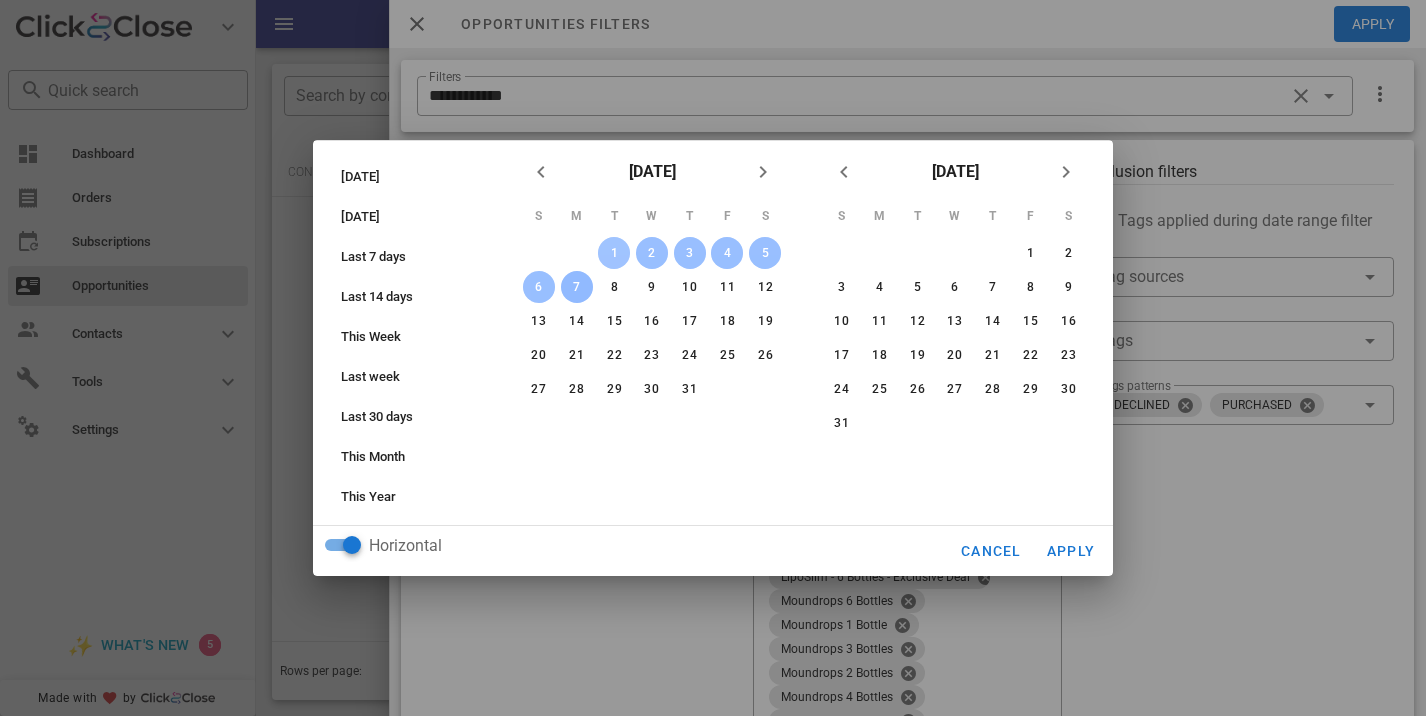 click on "1" at bounding box center [614, 253] 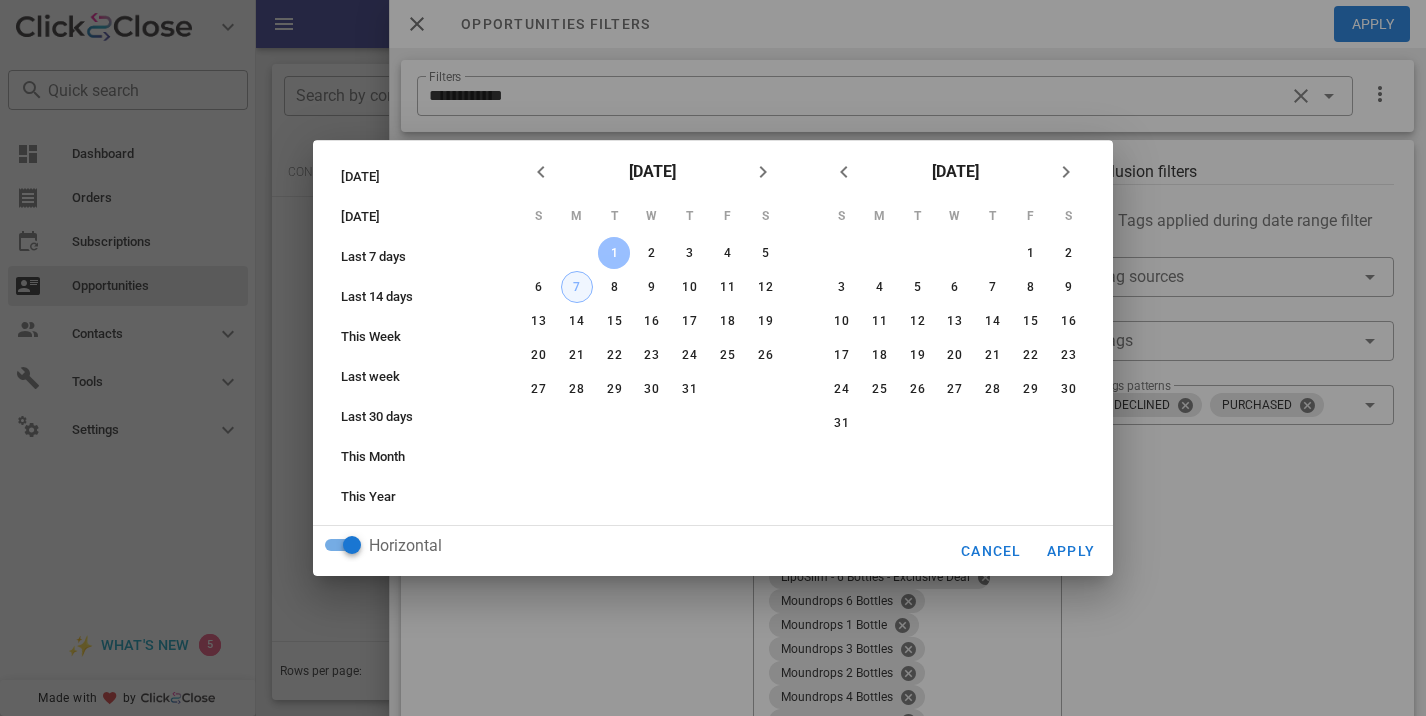 click on "7" at bounding box center [577, 287] 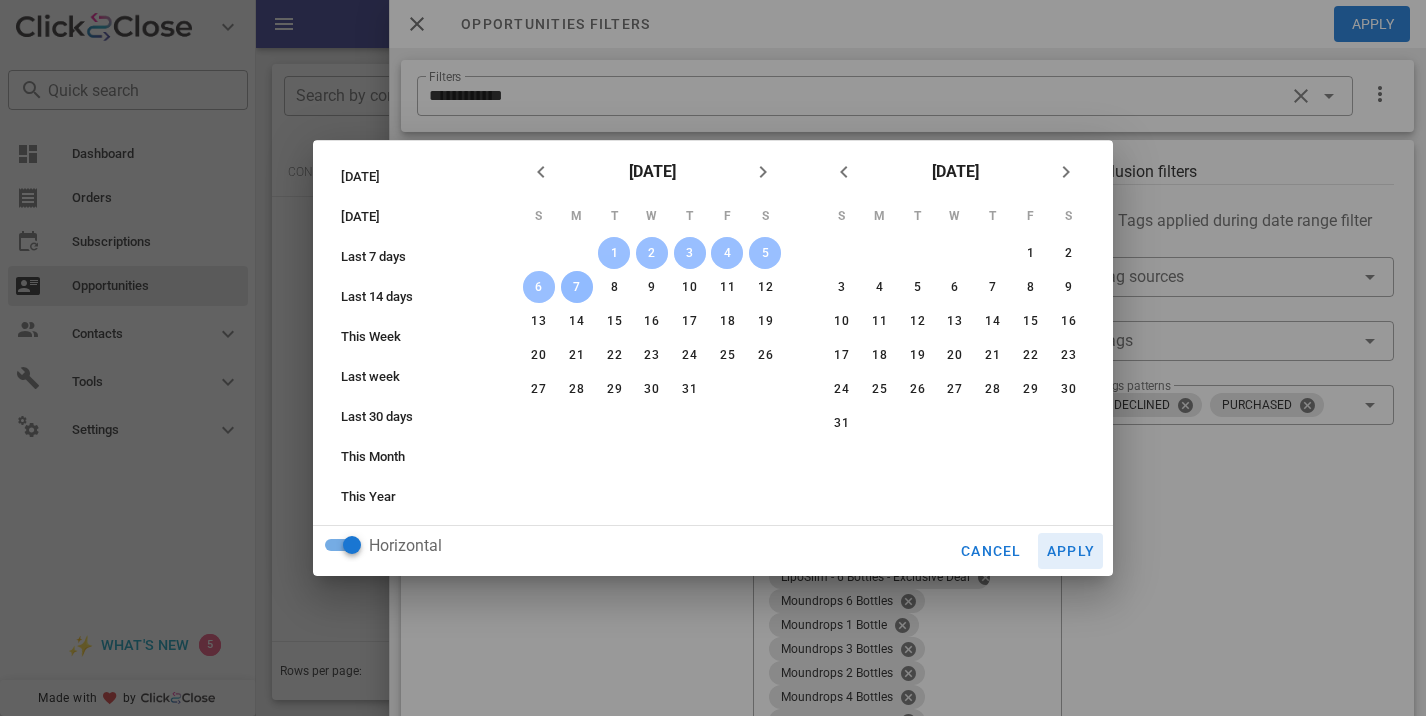click on "Apply" at bounding box center [1071, 551] 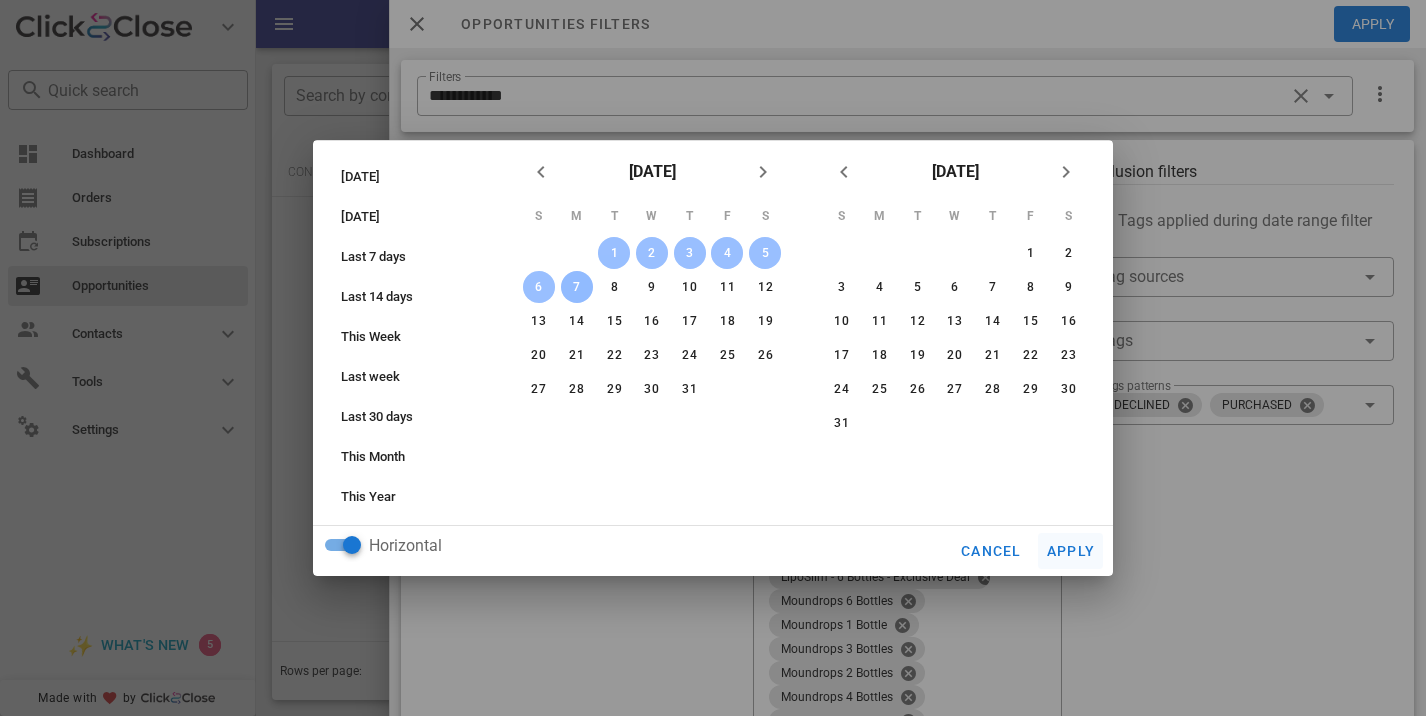 type 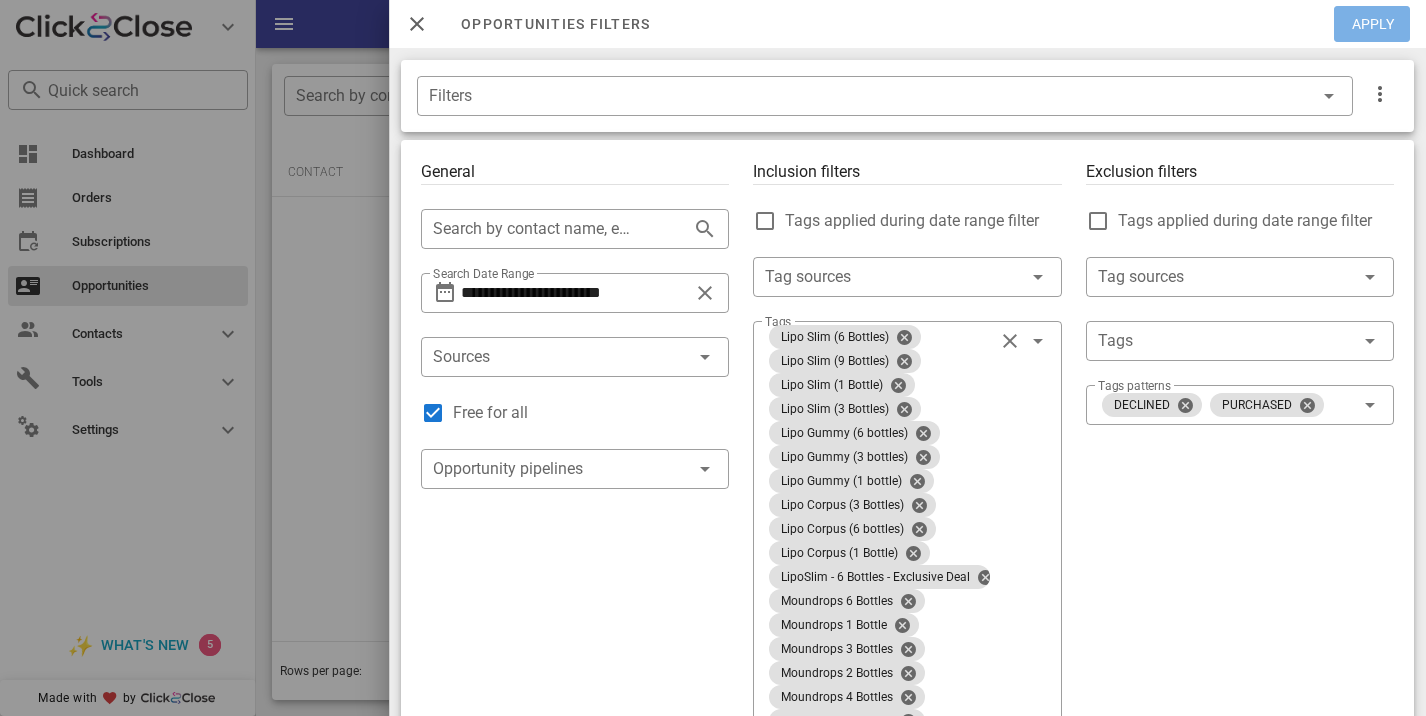 click on "Apply" at bounding box center (1373, 24) 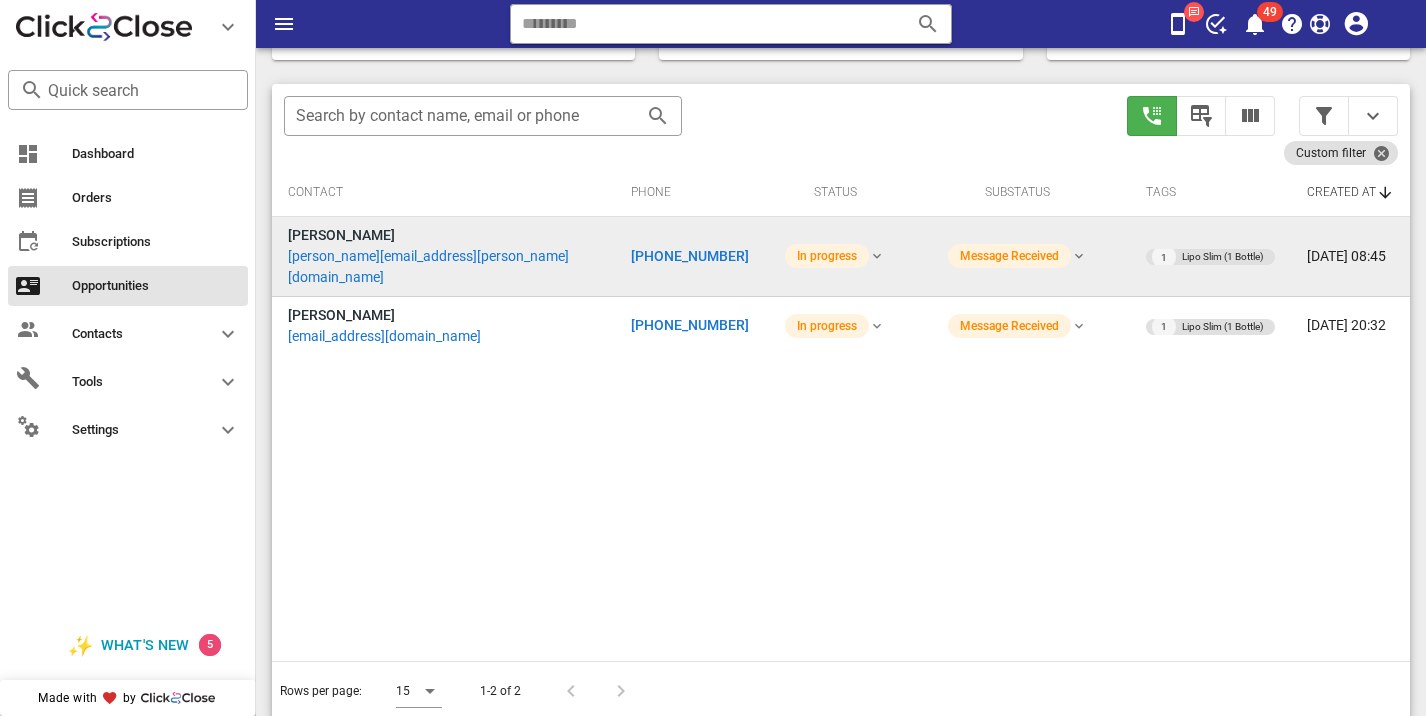 scroll, scrollTop: 376, scrollLeft: 0, axis: vertical 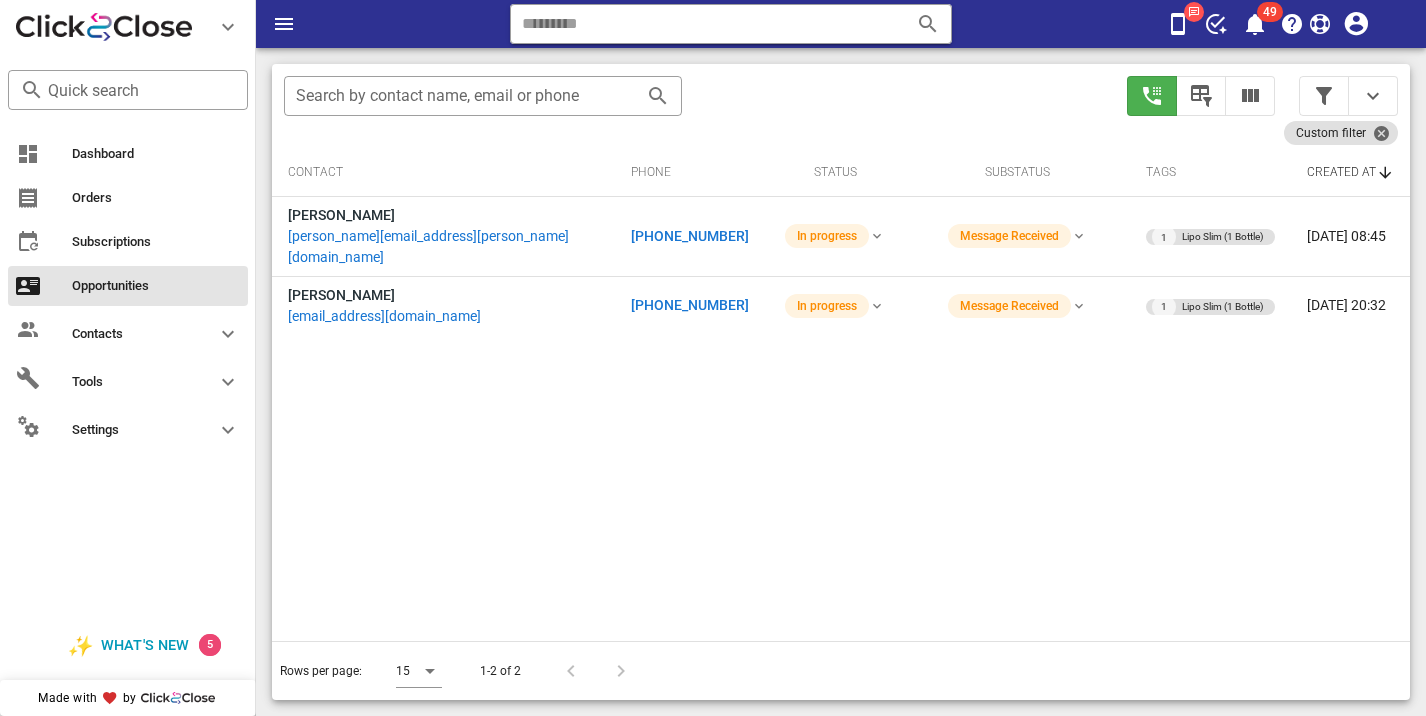 click on "+14128727666" at bounding box center [690, 236] 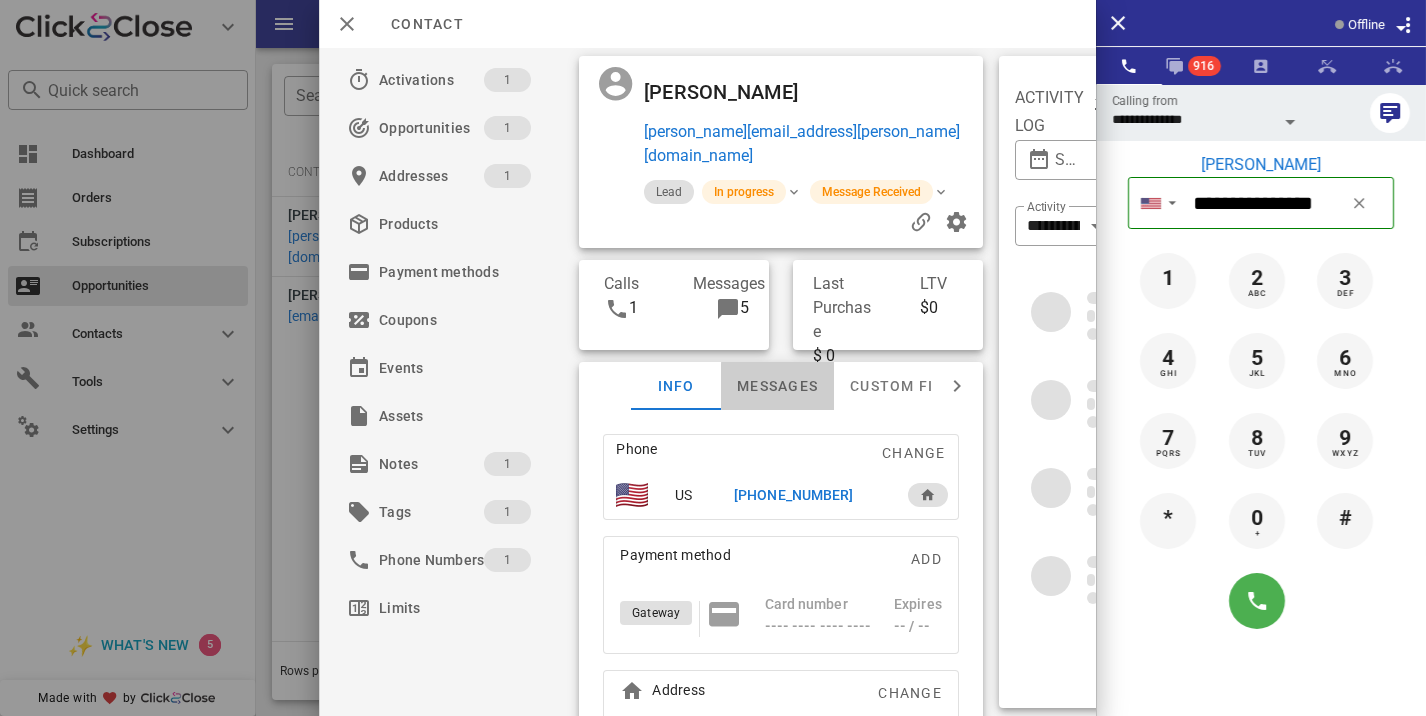 click on "Messages" at bounding box center [777, 386] 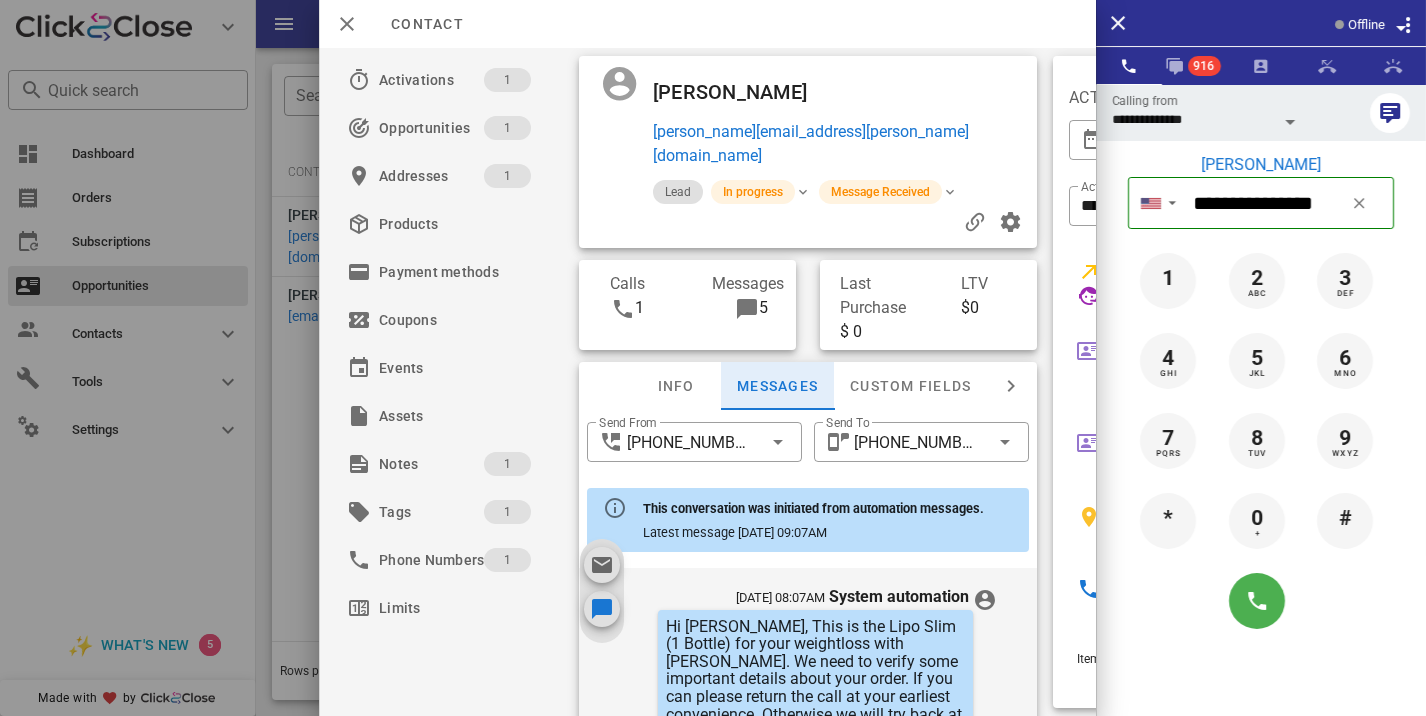 scroll, scrollTop: 754, scrollLeft: 0, axis: vertical 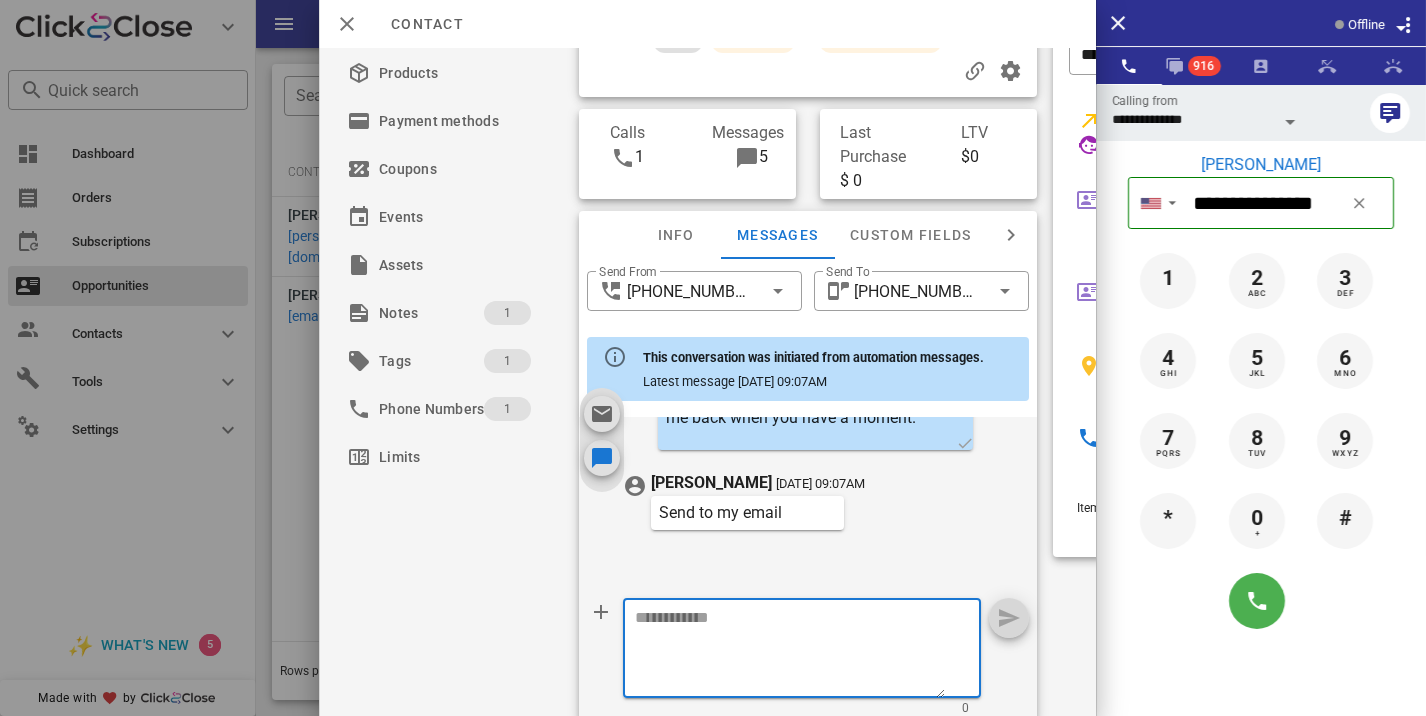 click at bounding box center (790, 651) 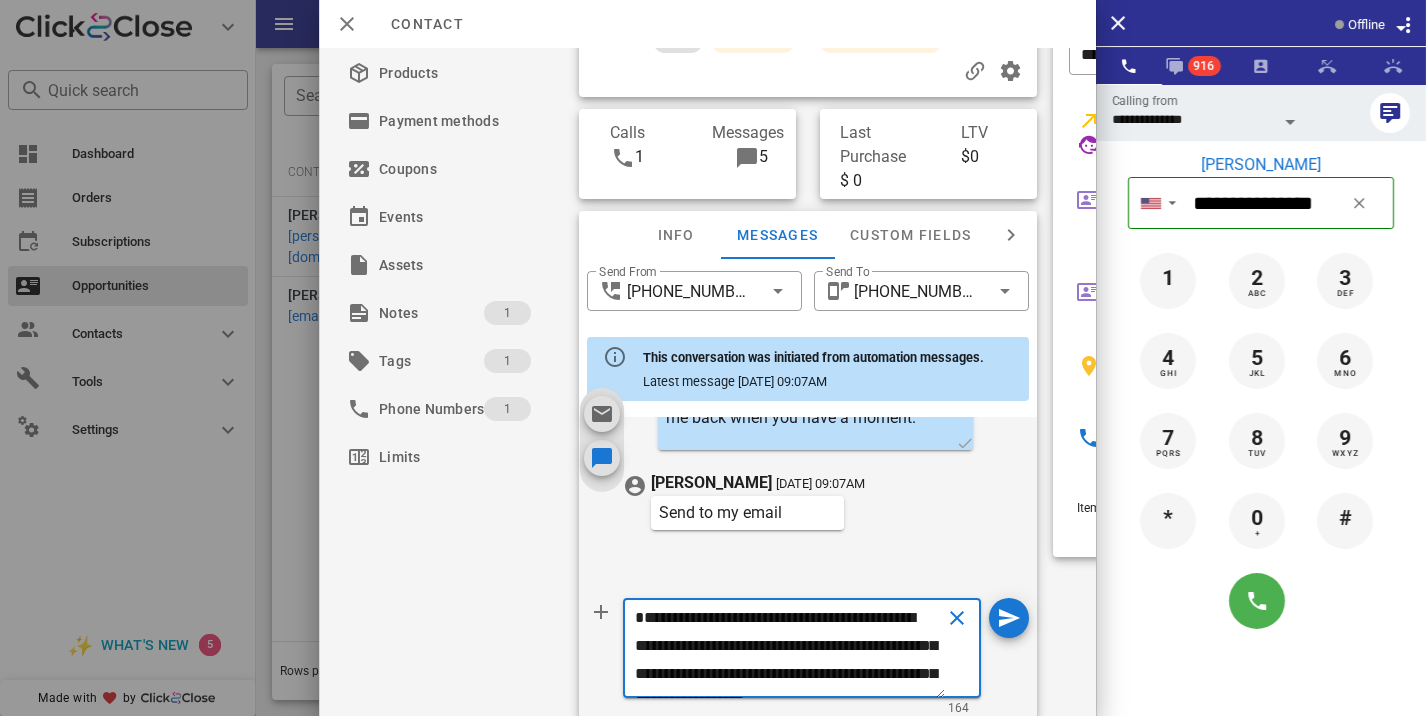 scroll, scrollTop: 41, scrollLeft: 0, axis: vertical 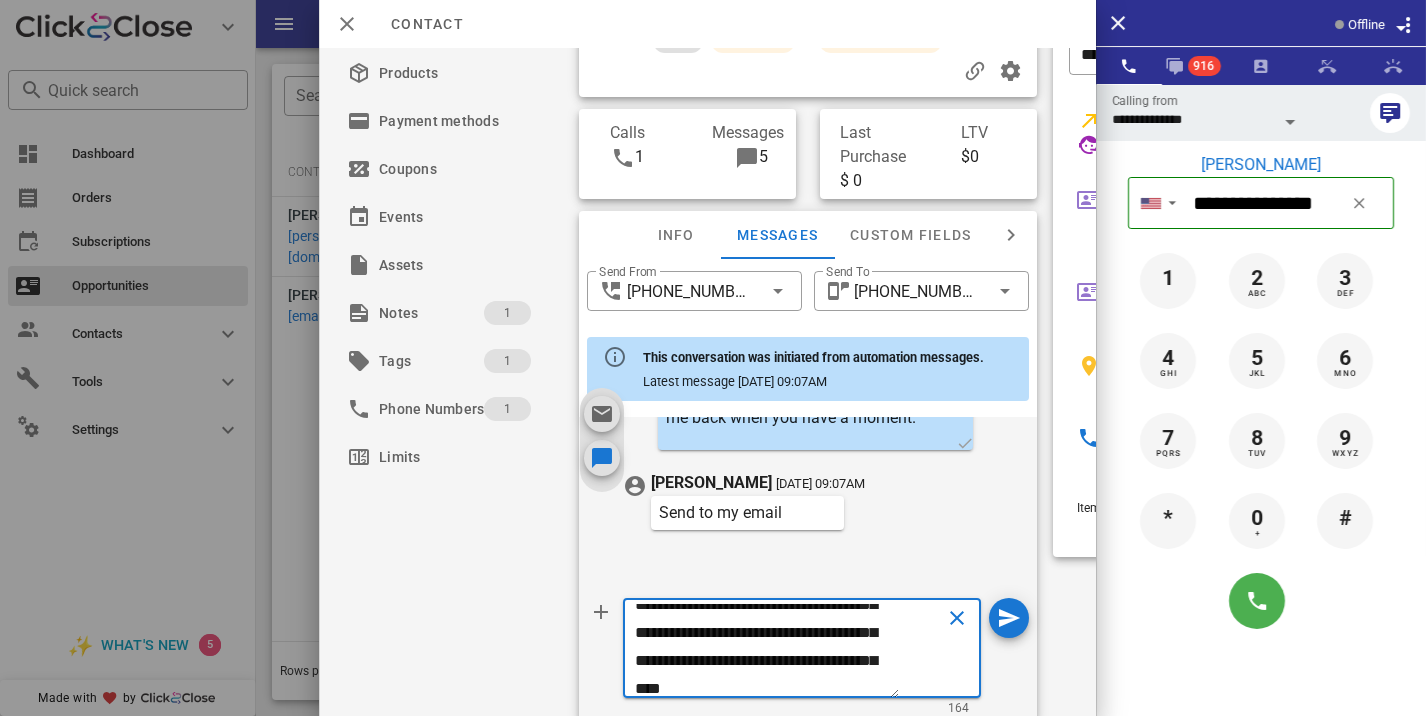 type on "**********" 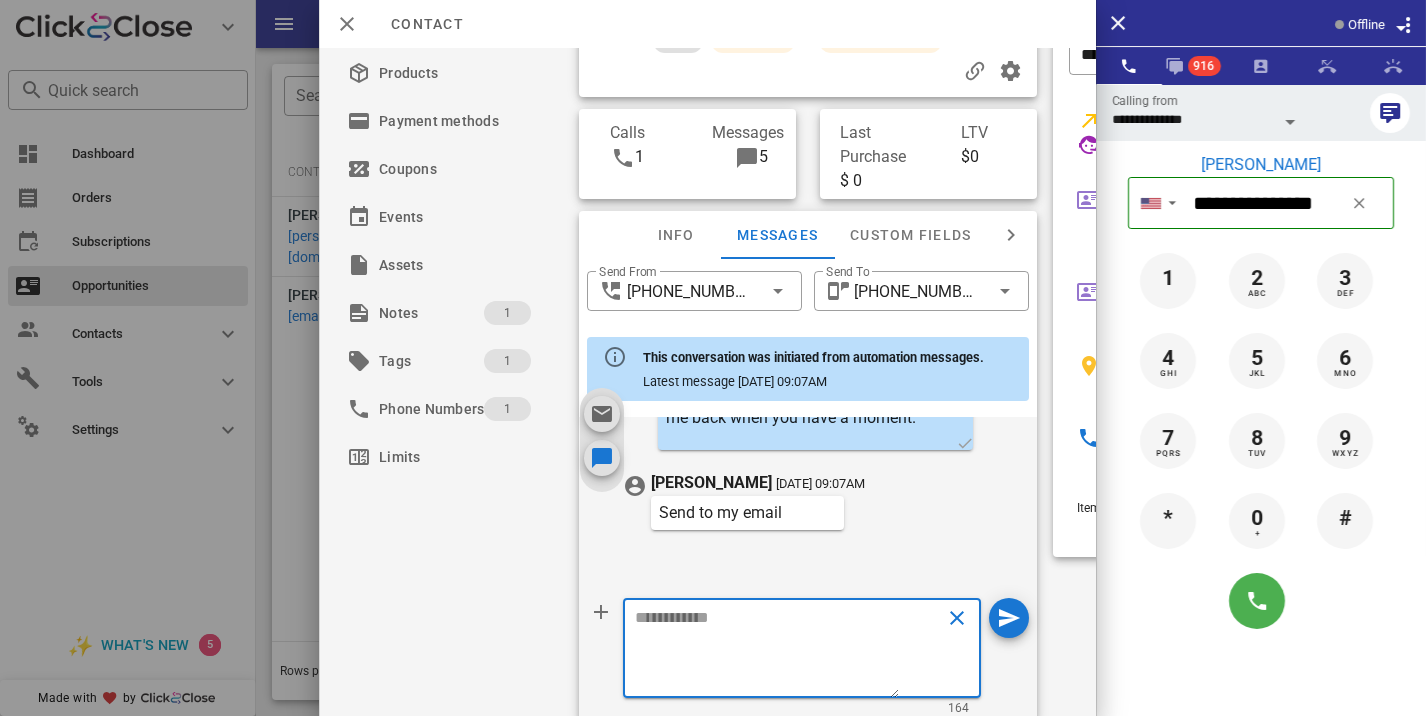 scroll, scrollTop: 0, scrollLeft: 0, axis: both 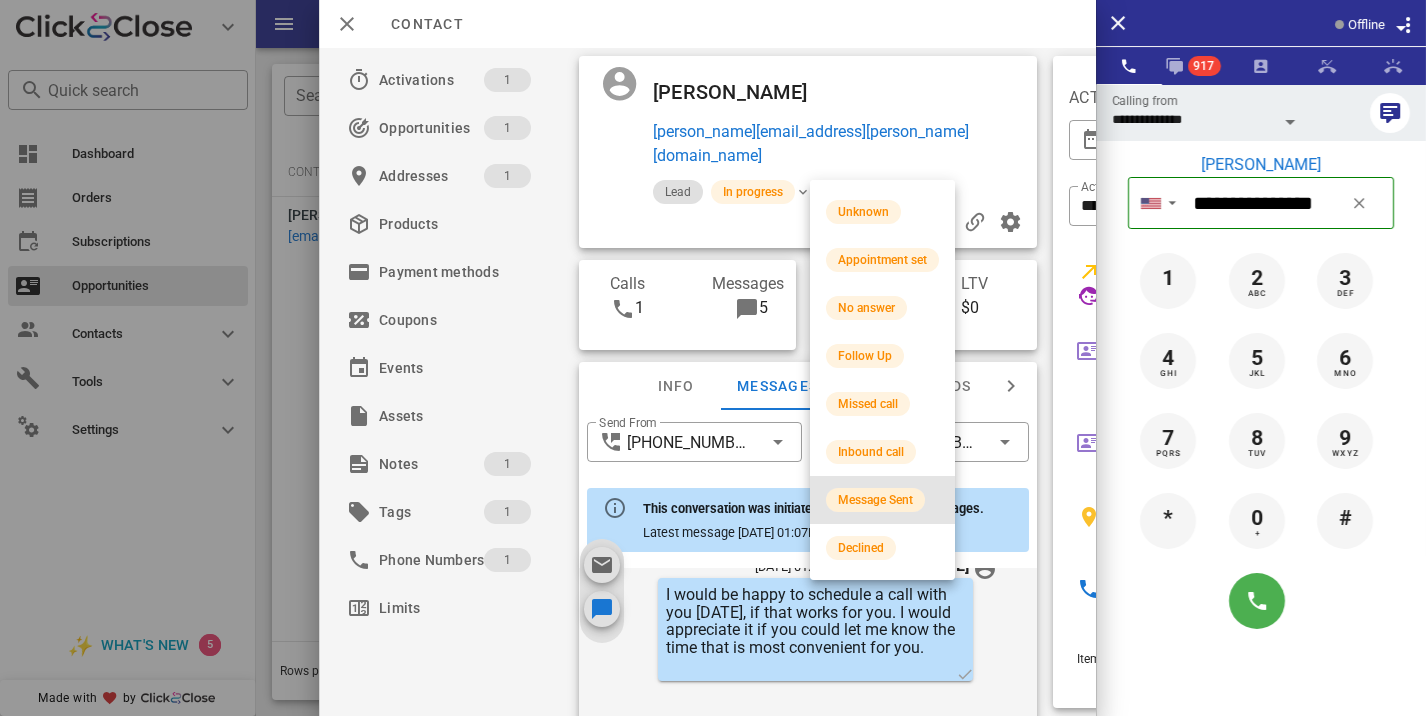 click on "Message Sent" at bounding box center [875, 500] 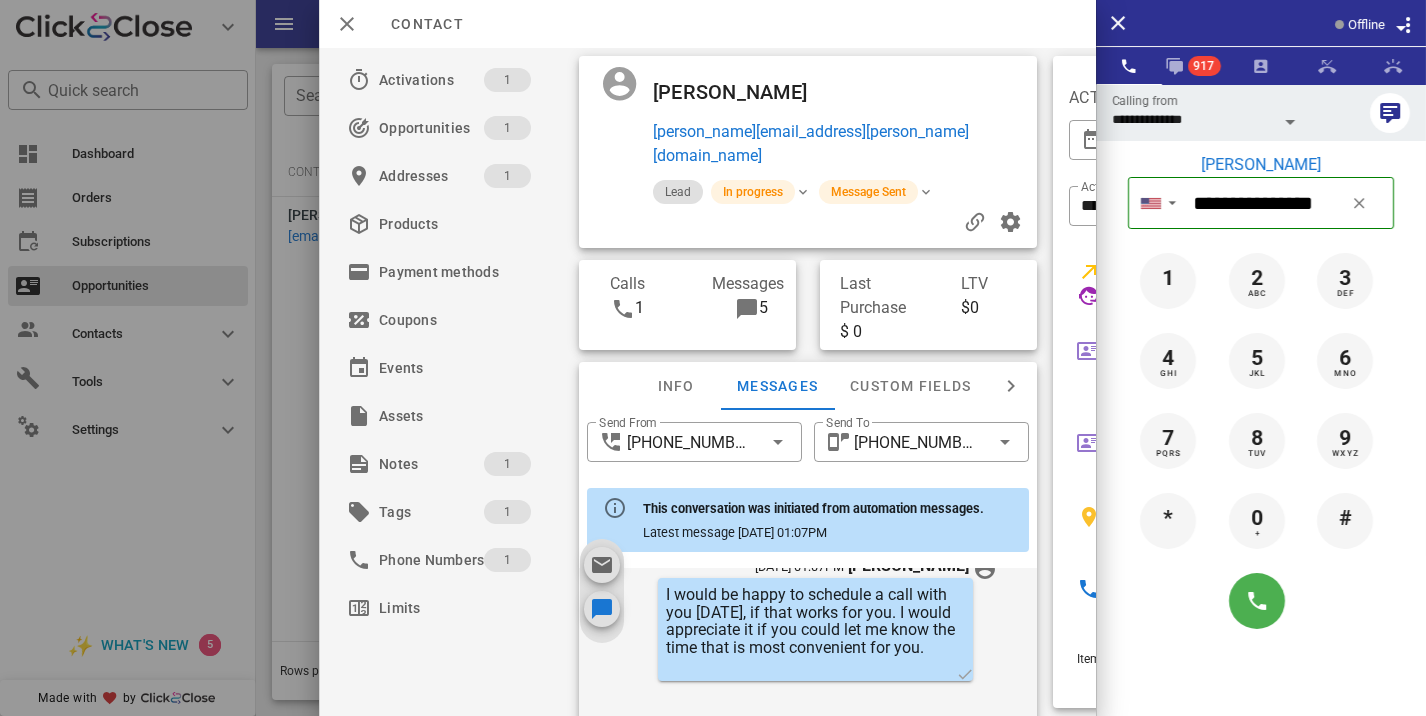 click at bounding box center [713, 358] 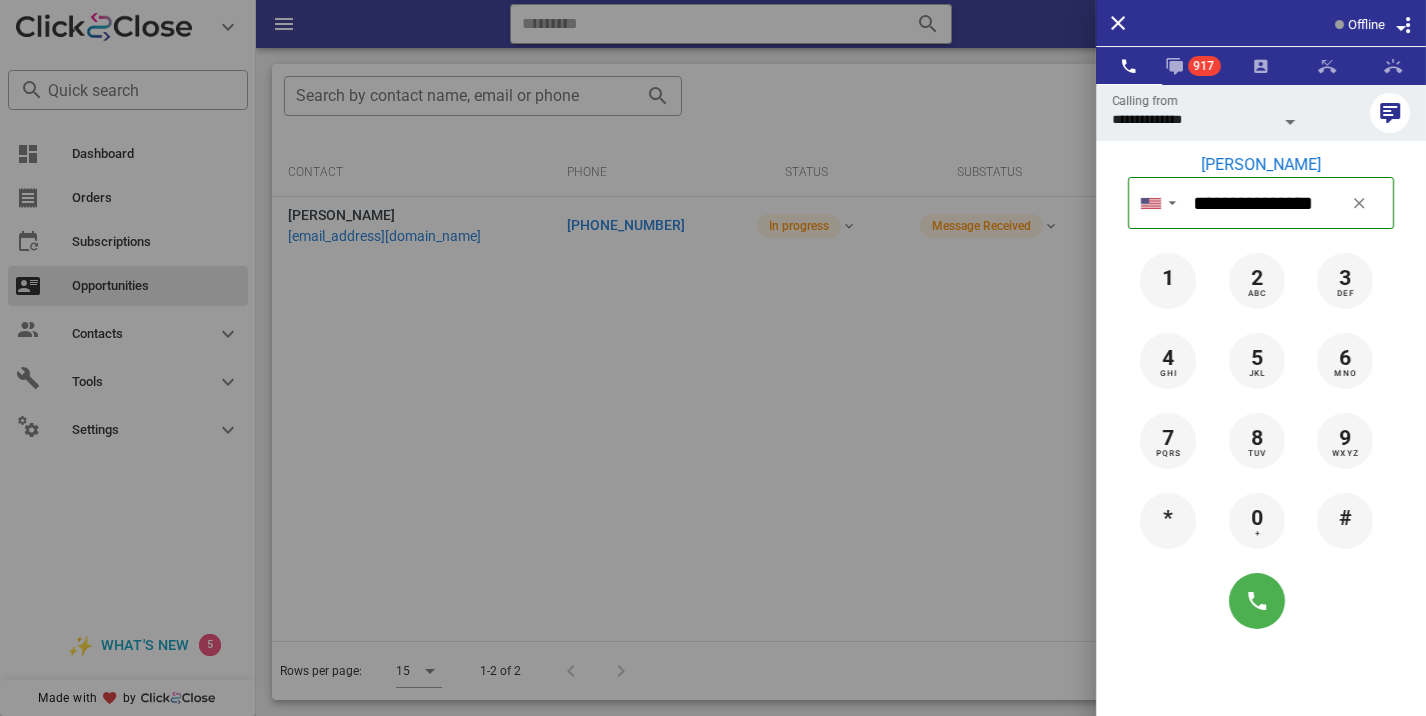 click at bounding box center [713, 358] 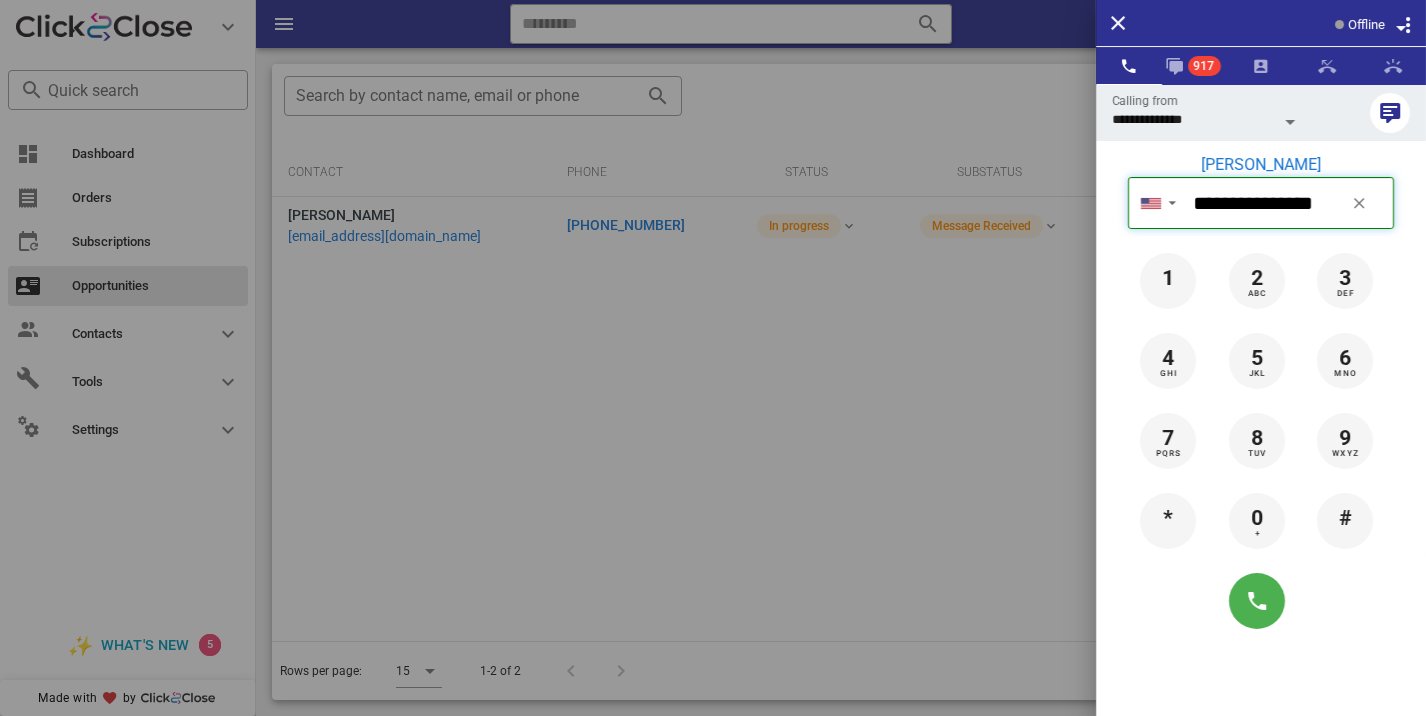 type 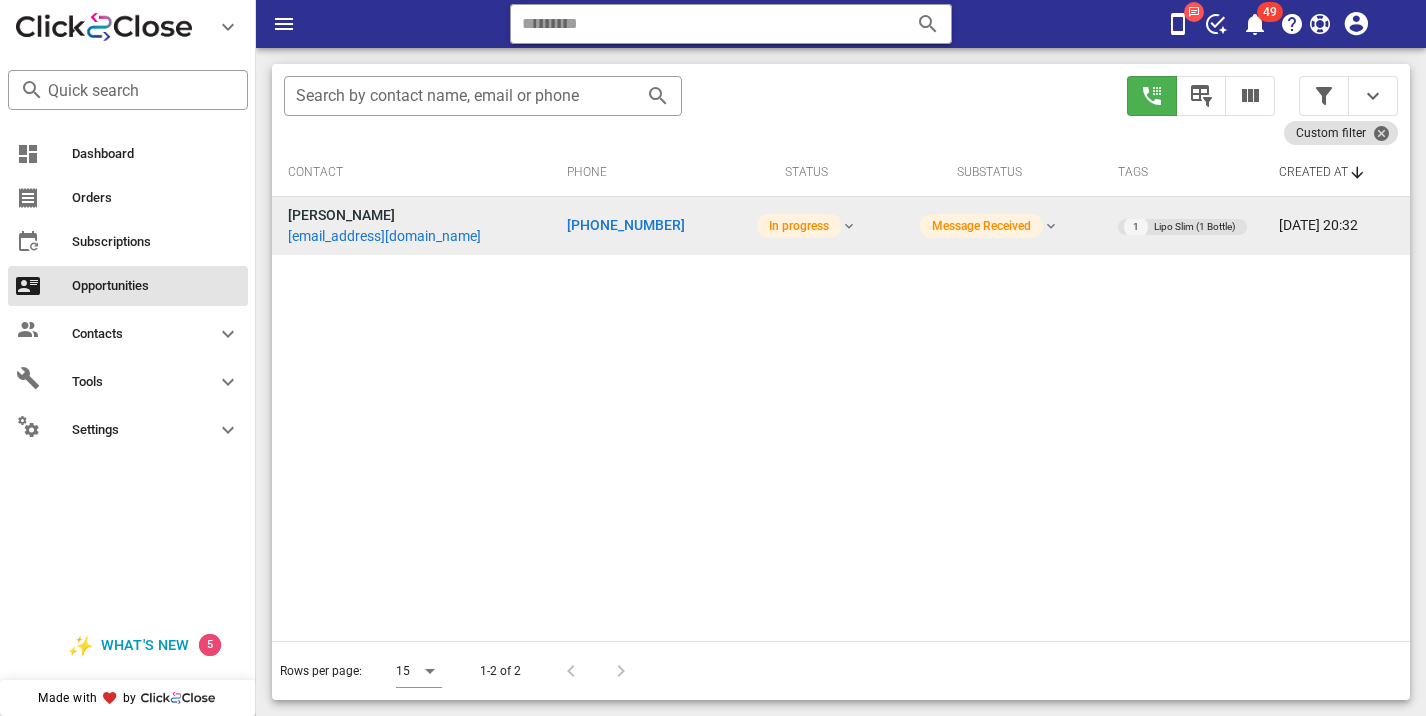 click on "+15165275371" at bounding box center [644, 226] 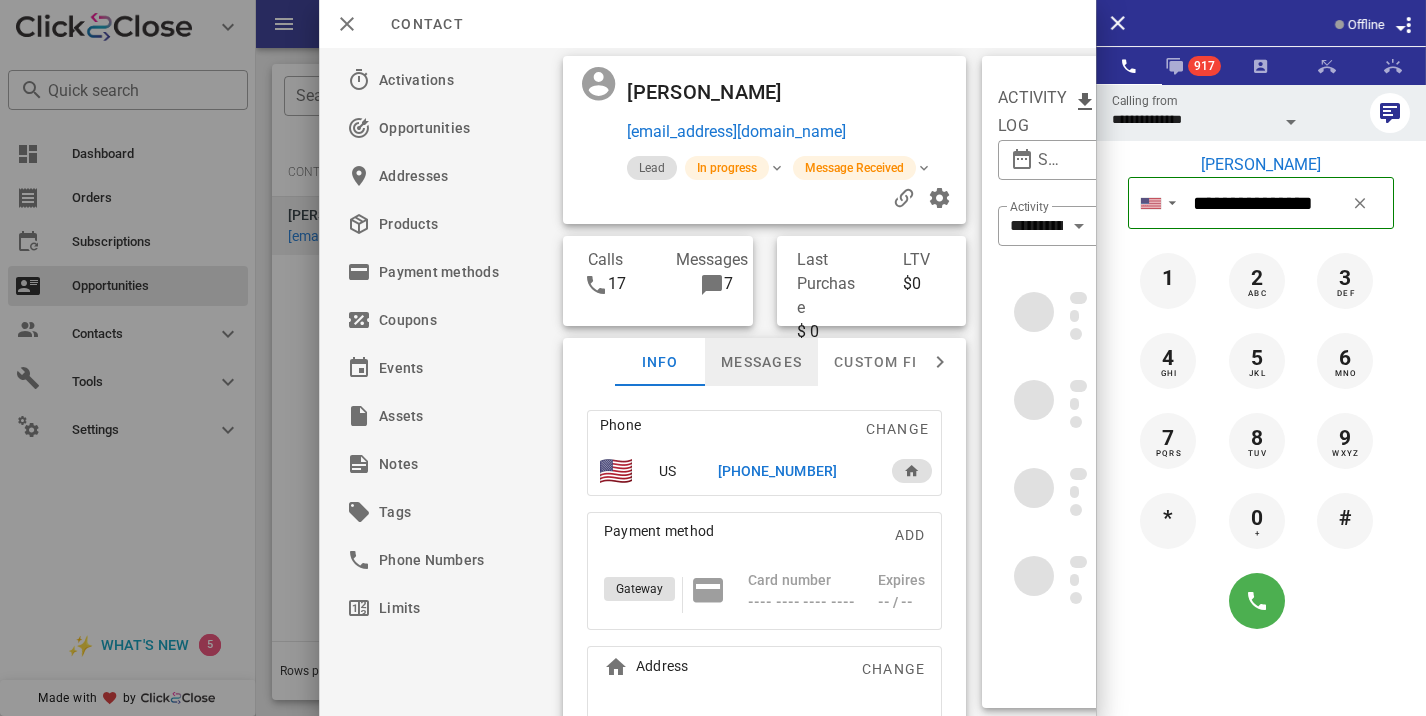 click on "Messages" at bounding box center [761, 362] 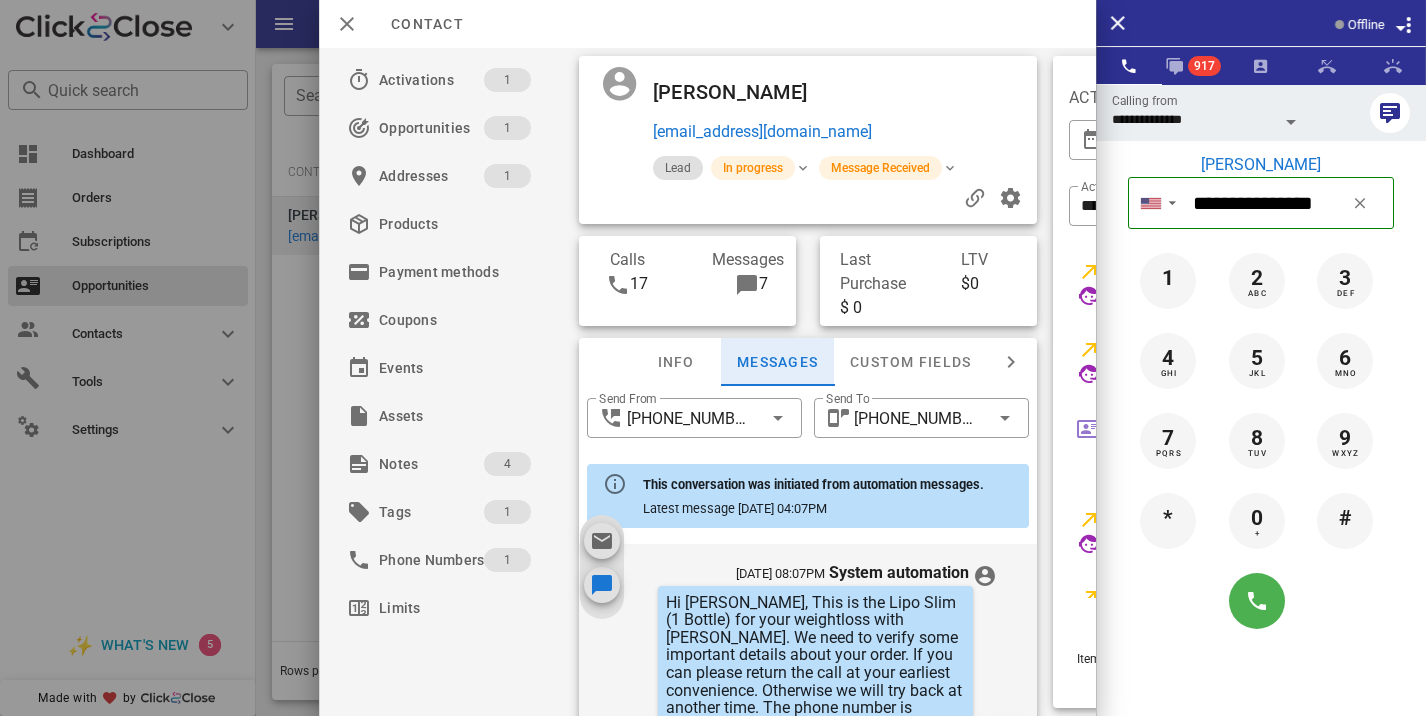 scroll, scrollTop: 1673, scrollLeft: 0, axis: vertical 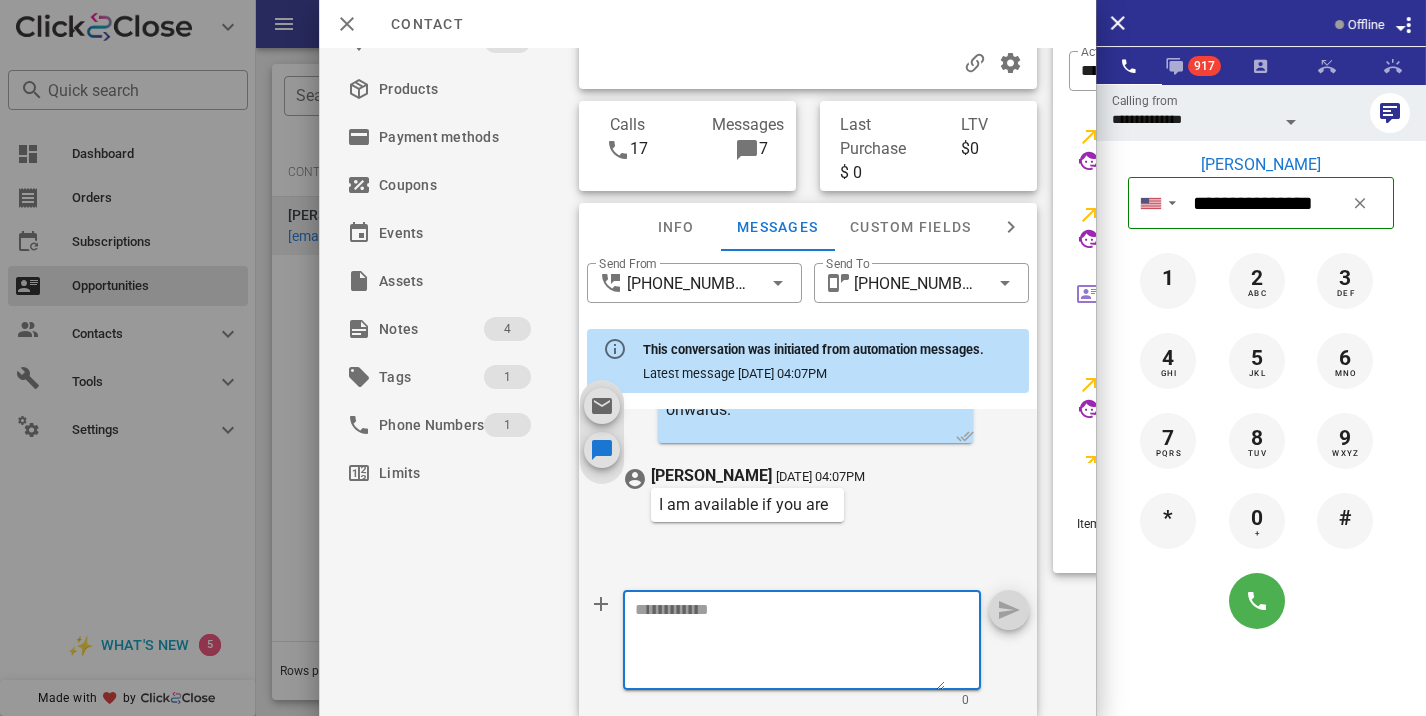 click at bounding box center [790, 643] 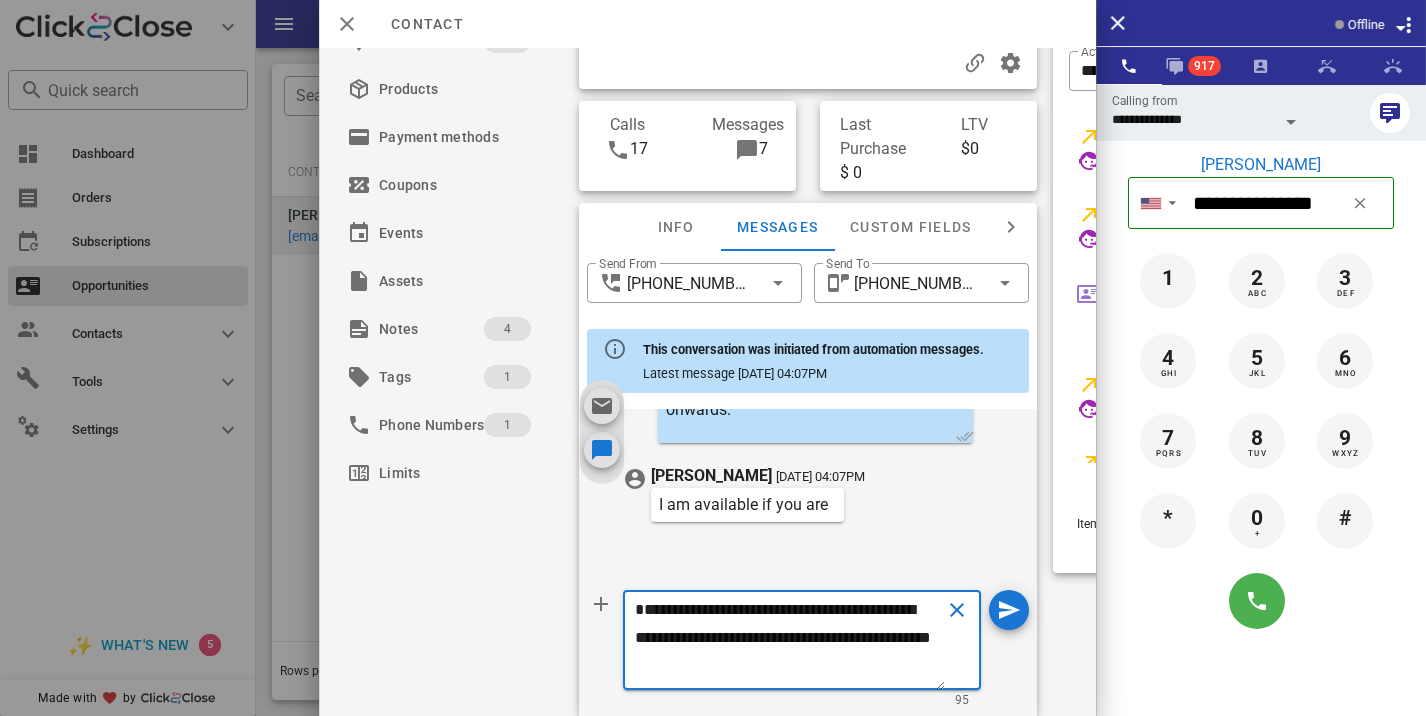 scroll, scrollTop: 13, scrollLeft: 0, axis: vertical 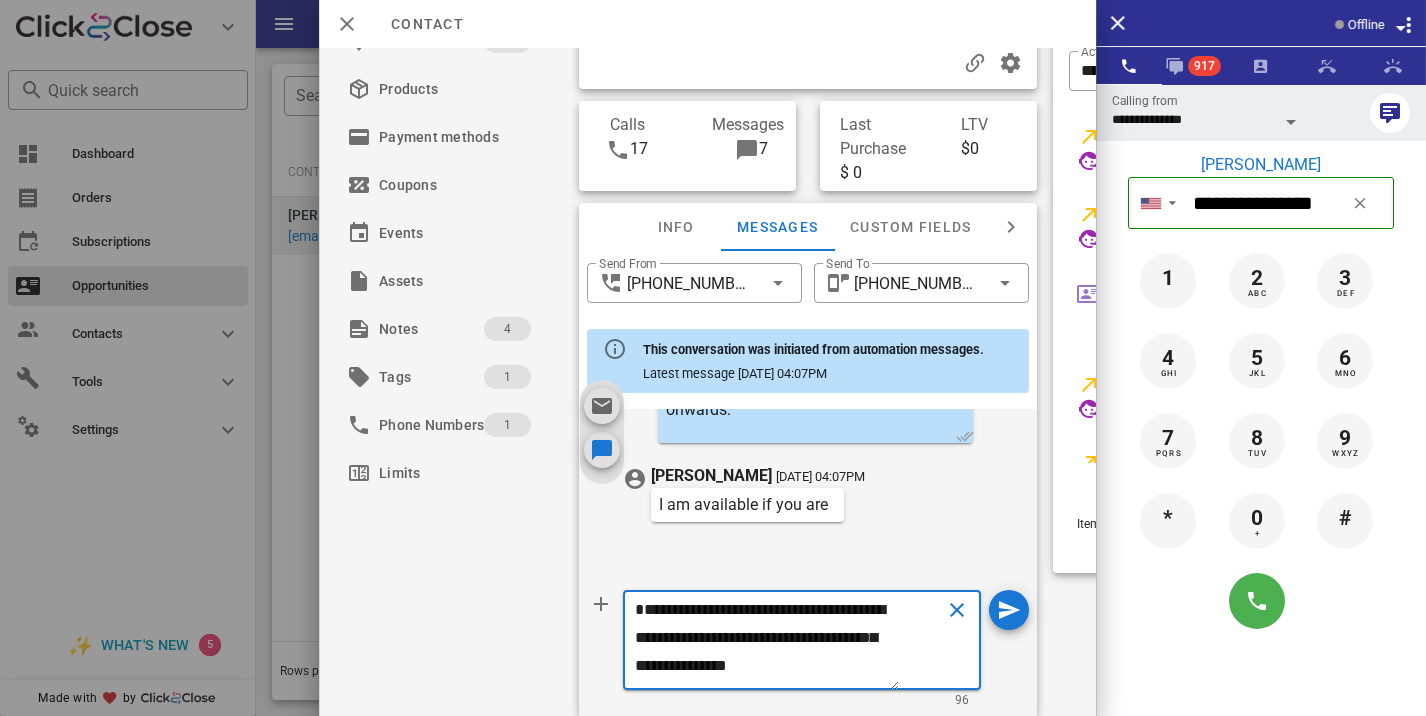 type on "**********" 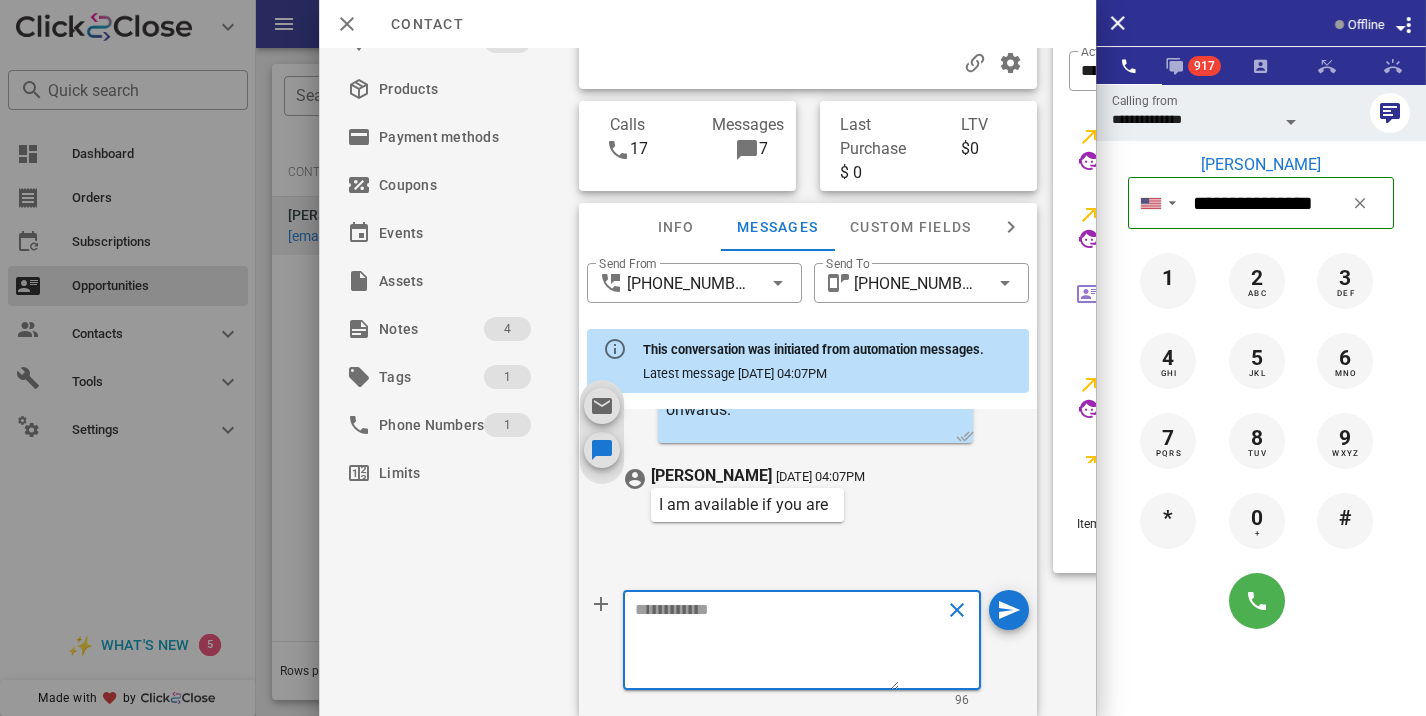 scroll, scrollTop: 0, scrollLeft: 0, axis: both 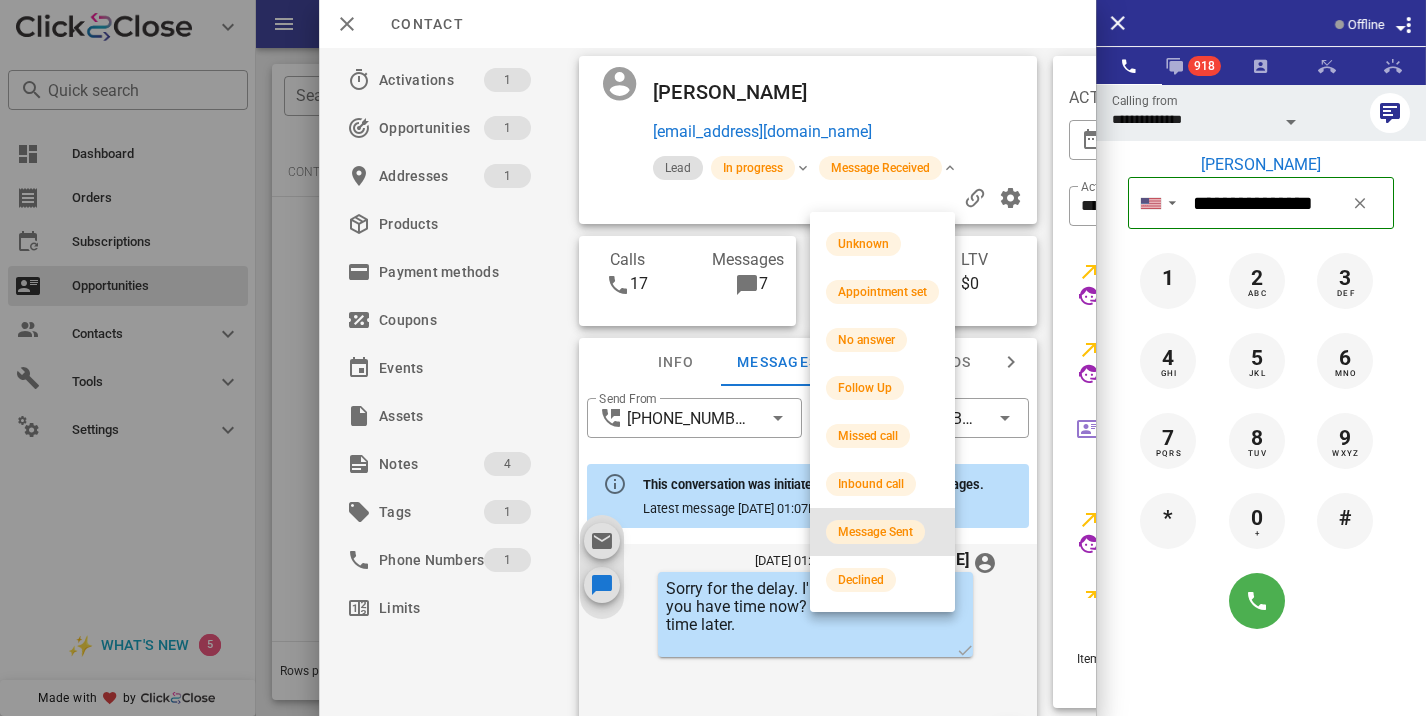 click on "Message Sent" at bounding box center (875, 532) 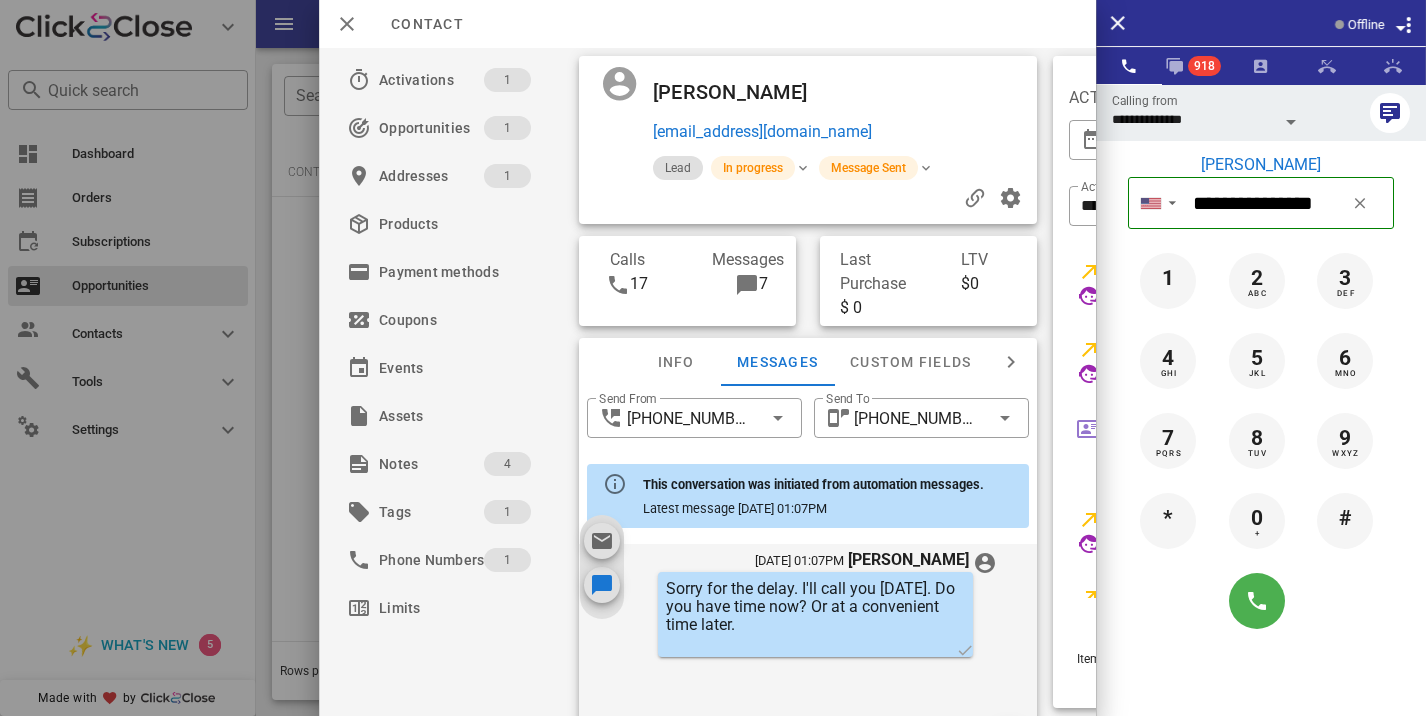 click at bounding box center [713, 358] 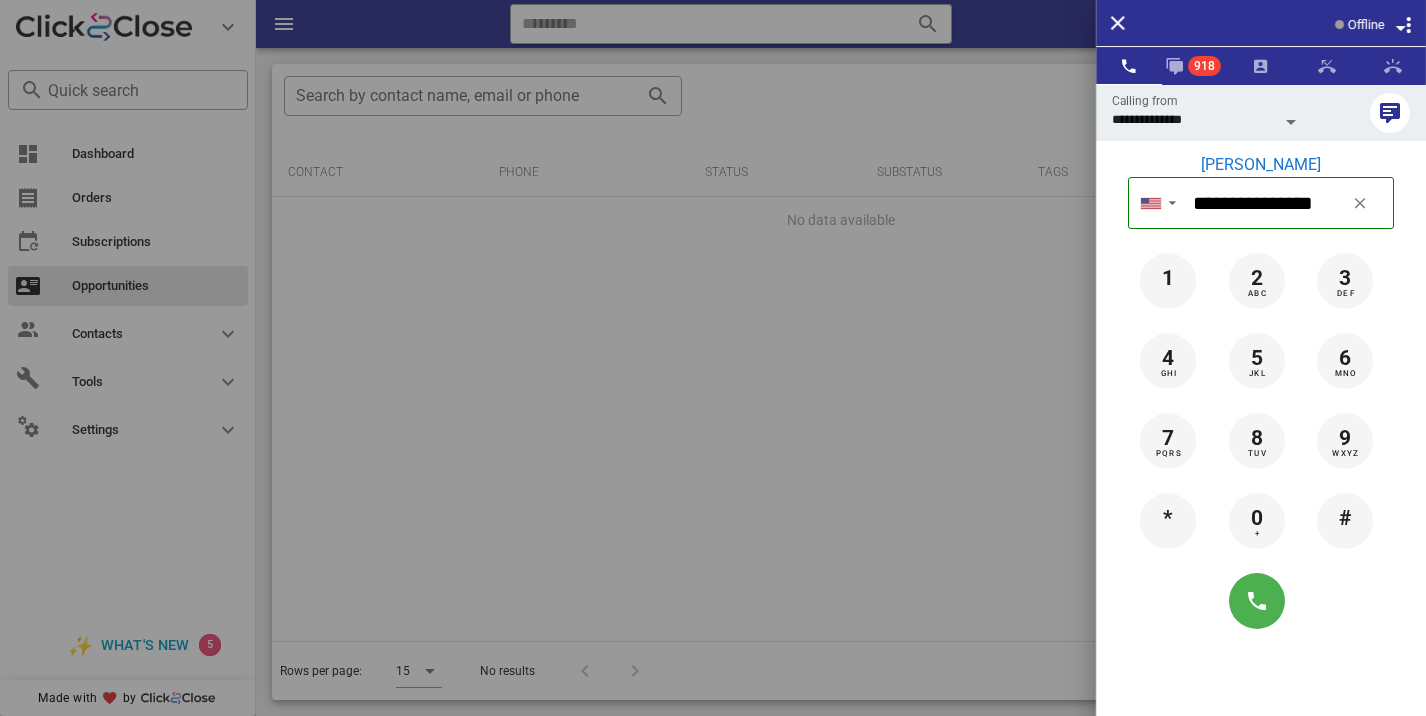 click at bounding box center [713, 358] 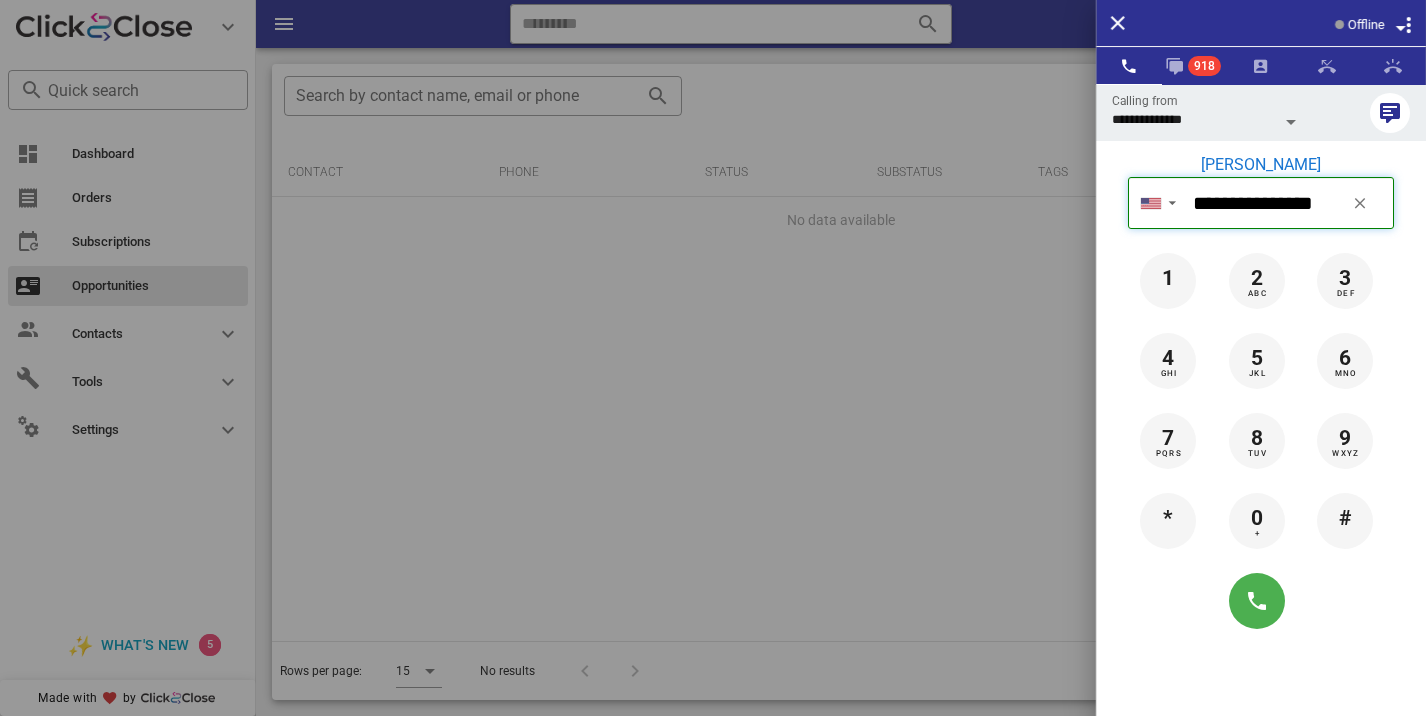 type 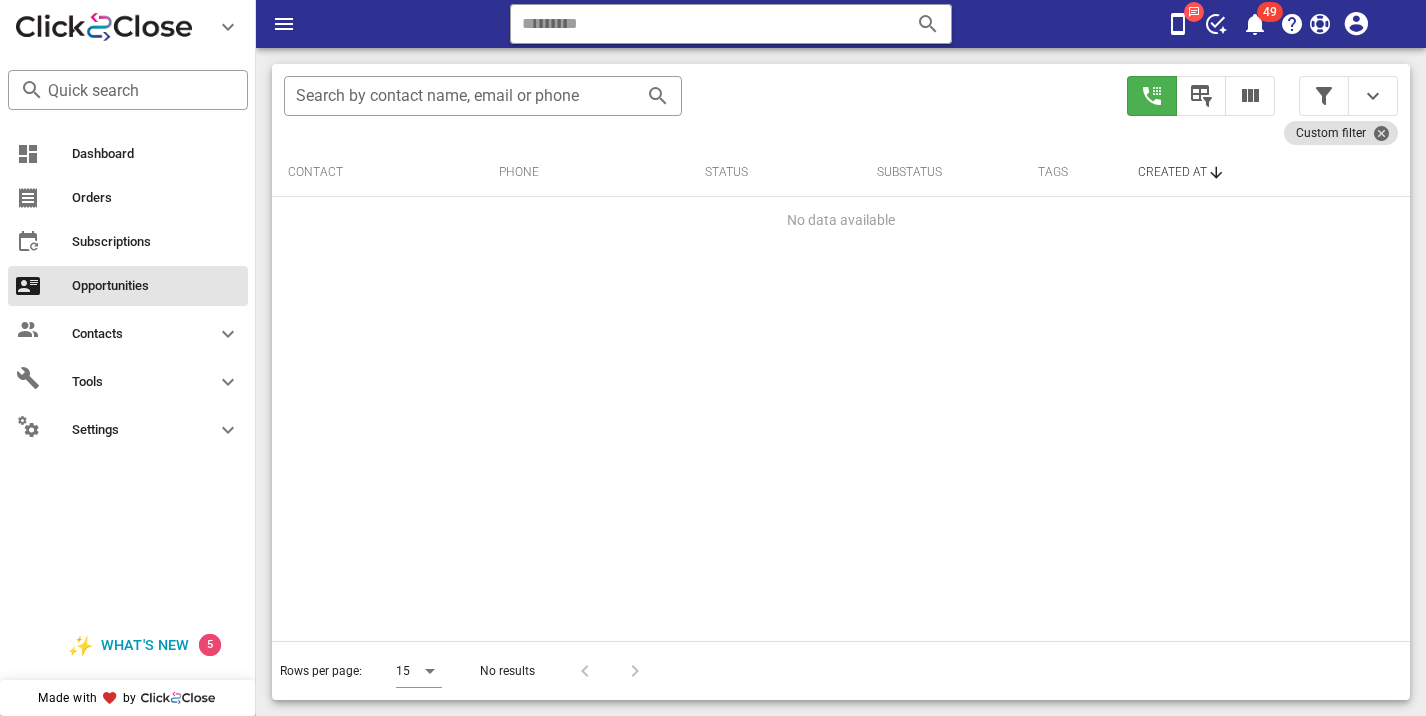 click on "No data available" at bounding box center [841, 221] 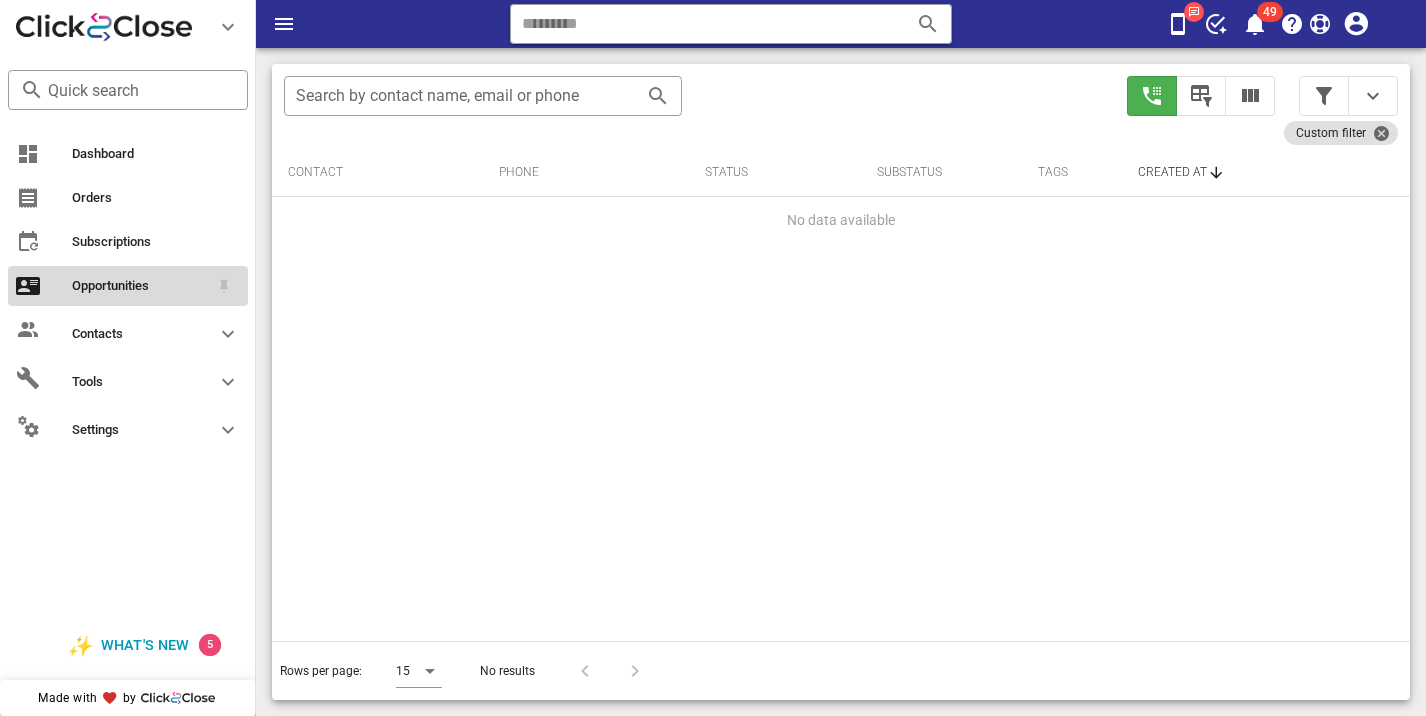 click on "Opportunities" at bounding box center [140, 286] 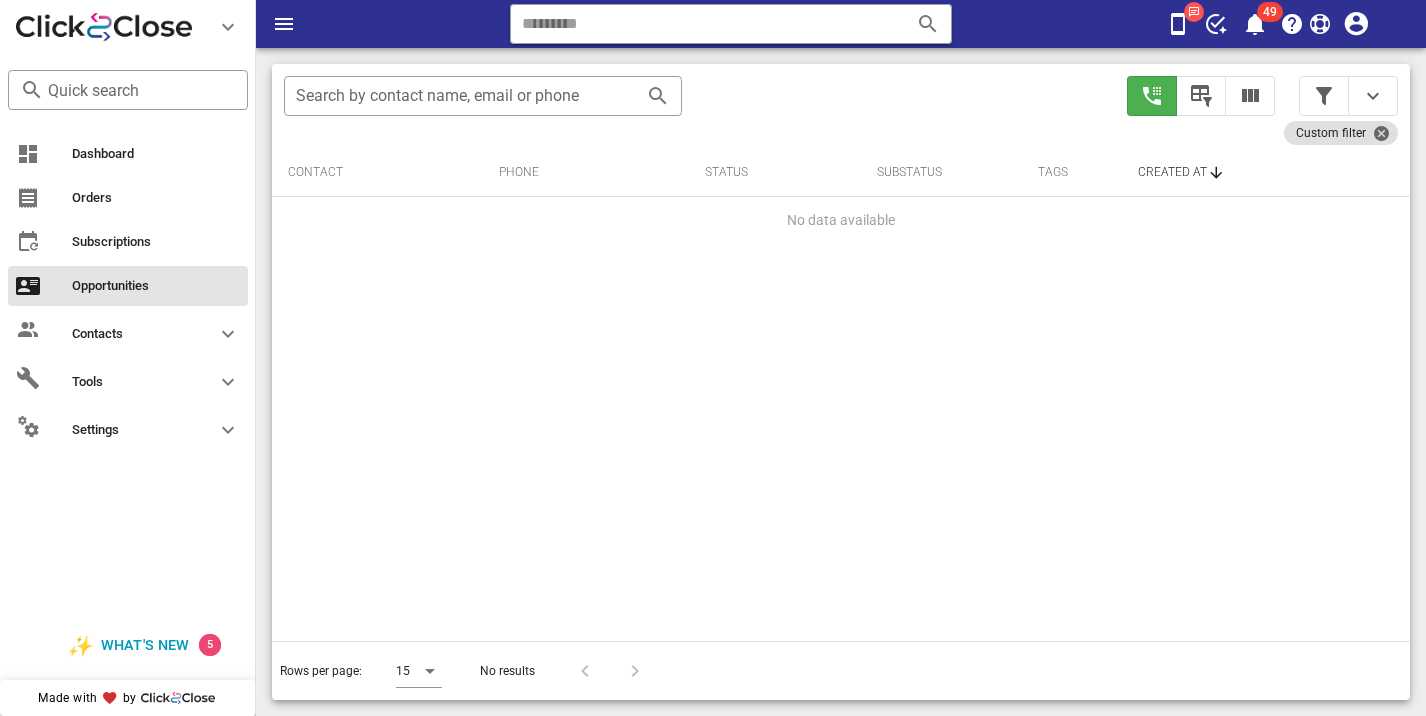 scroll, scrollTop: 376, scrollLeft: 0, axis: vertical 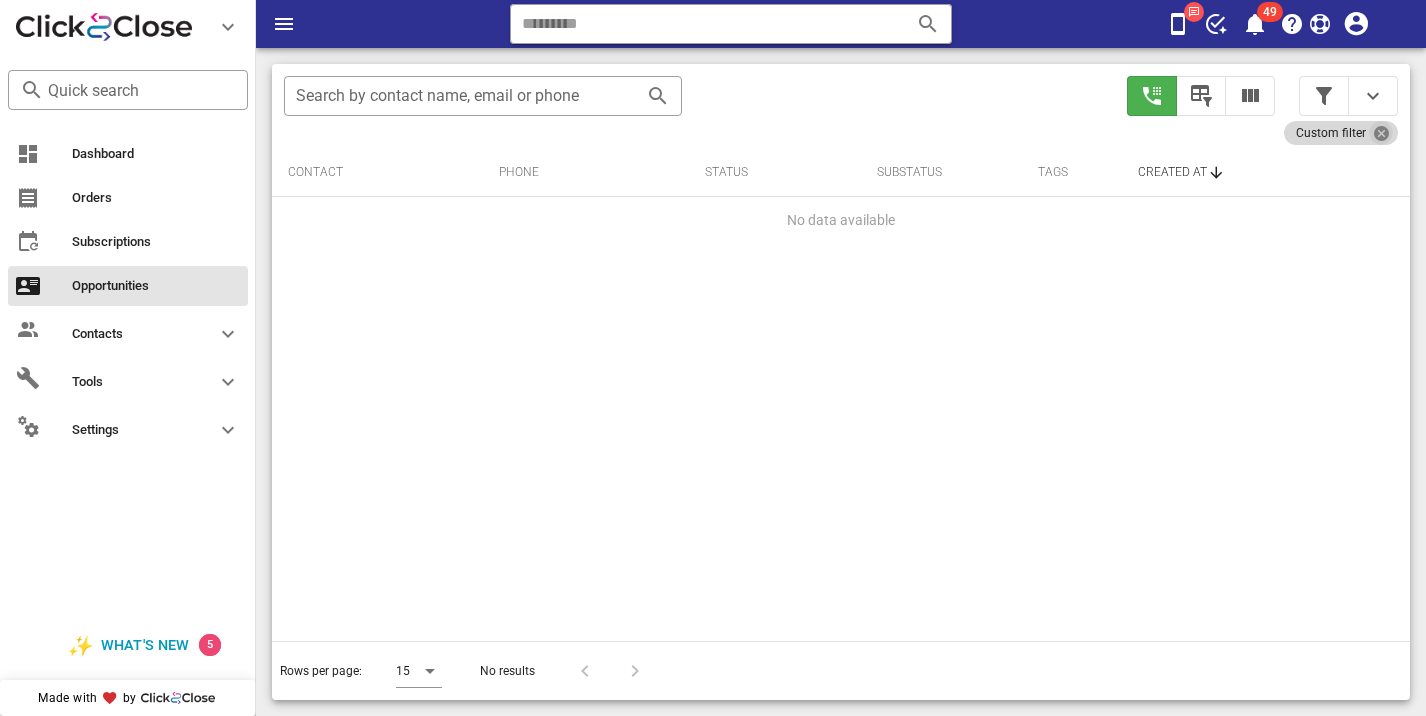 click at bounding box center (1381, 133) 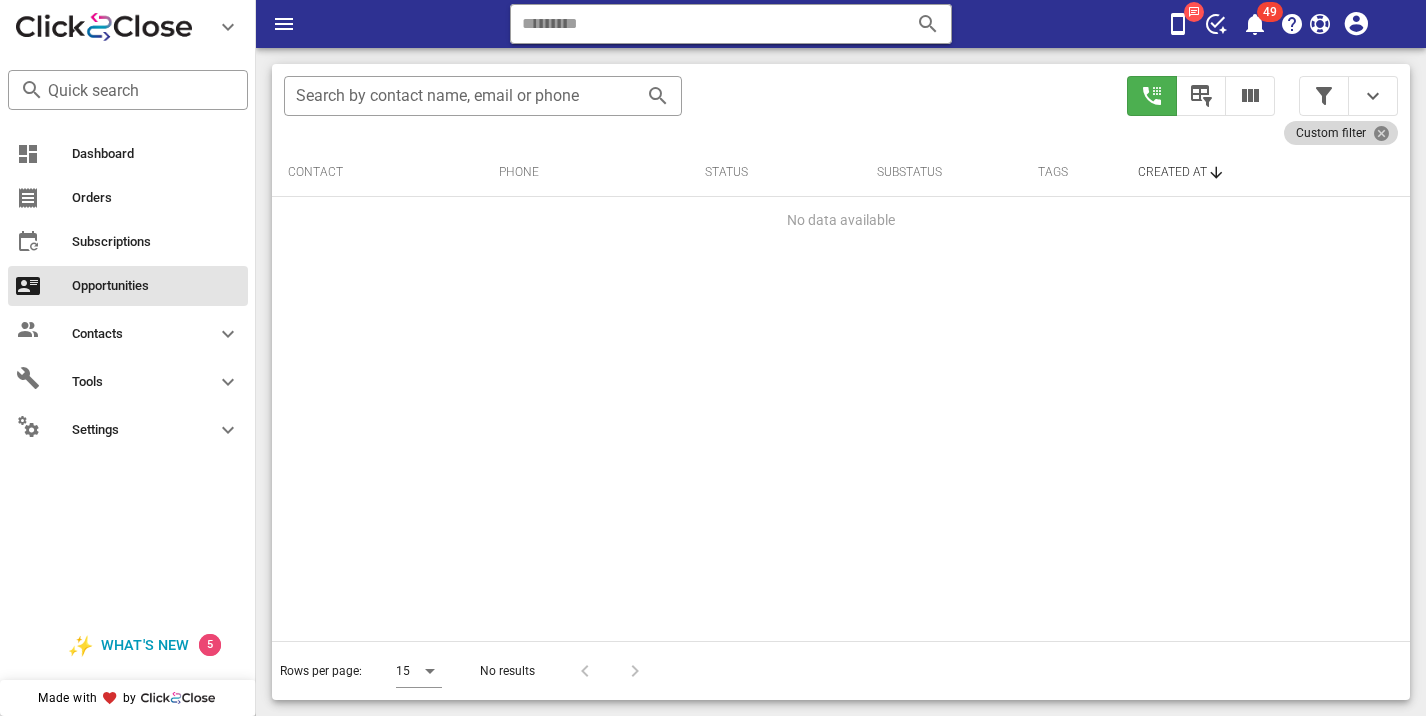 type 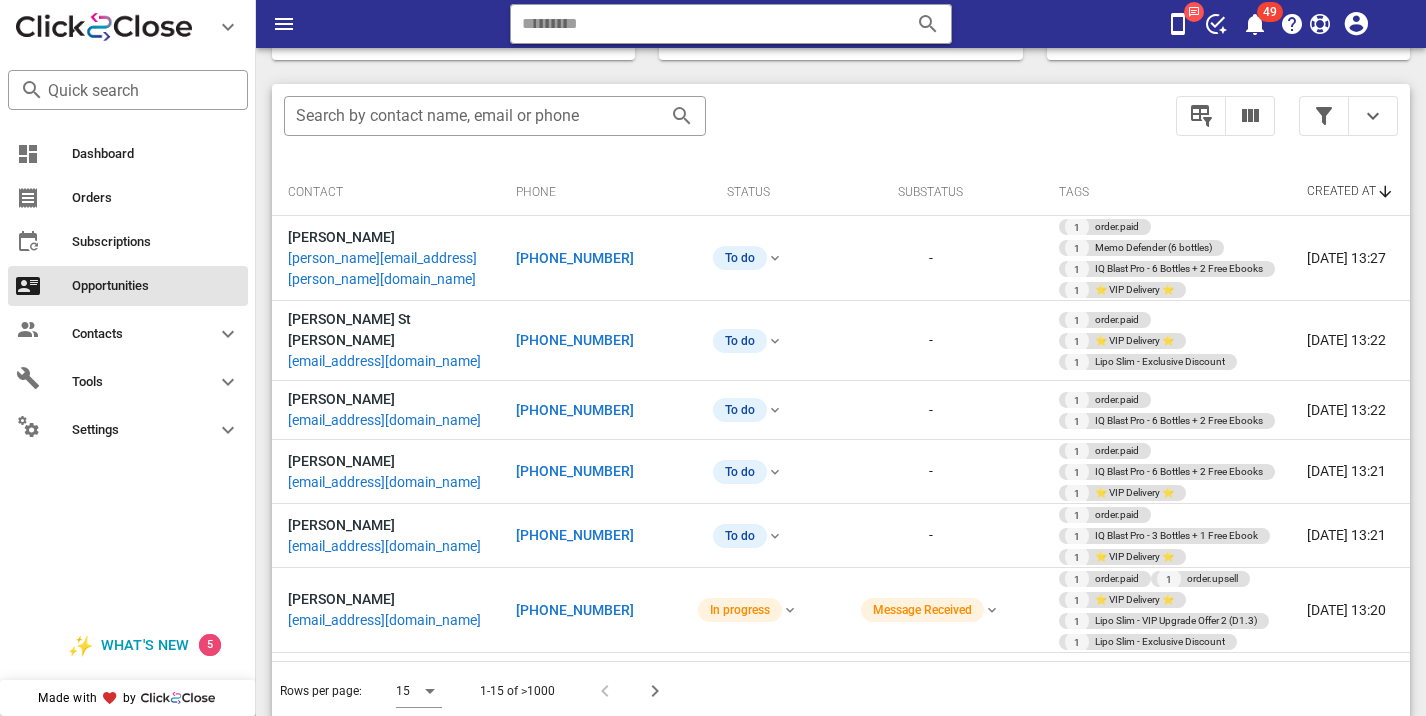 scroll, scrollTop: 376, scrollLeft: 0, axis: vertical 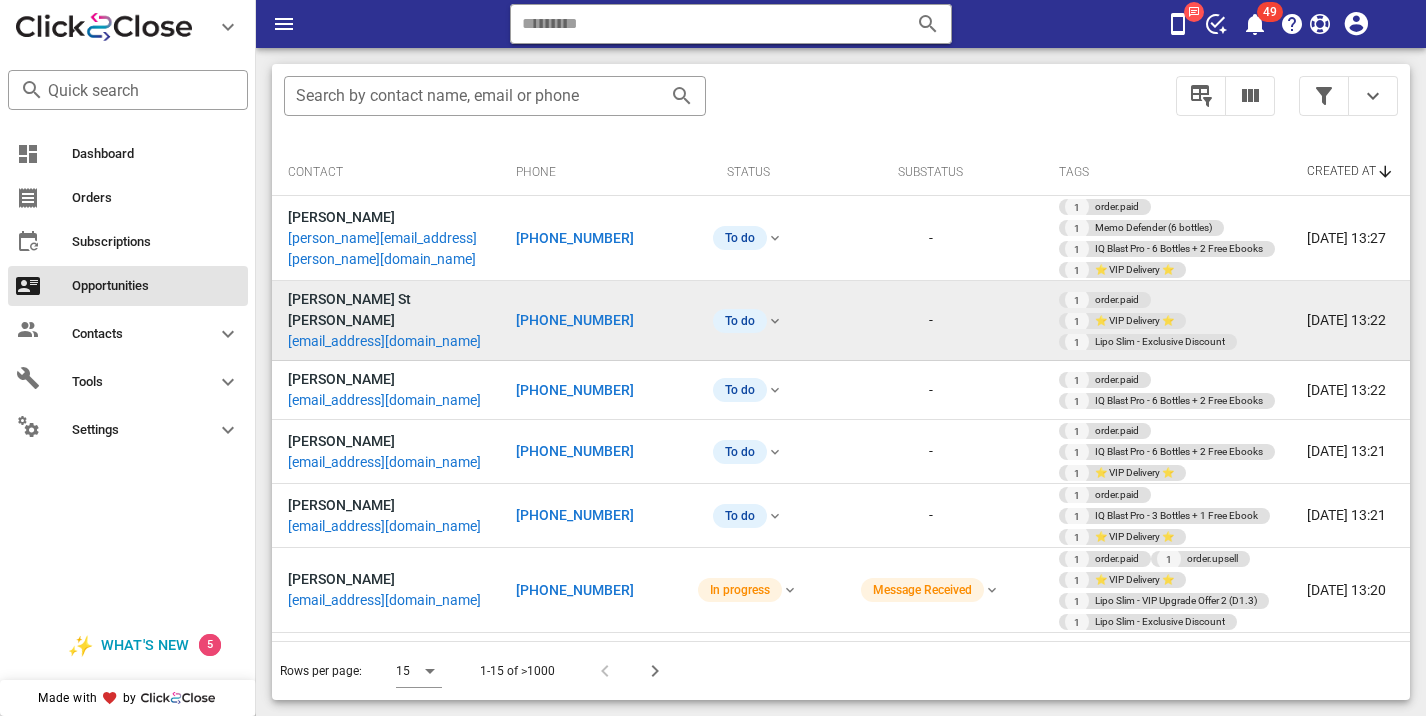 click on "+15184962916" at bounding box center (575, 320) 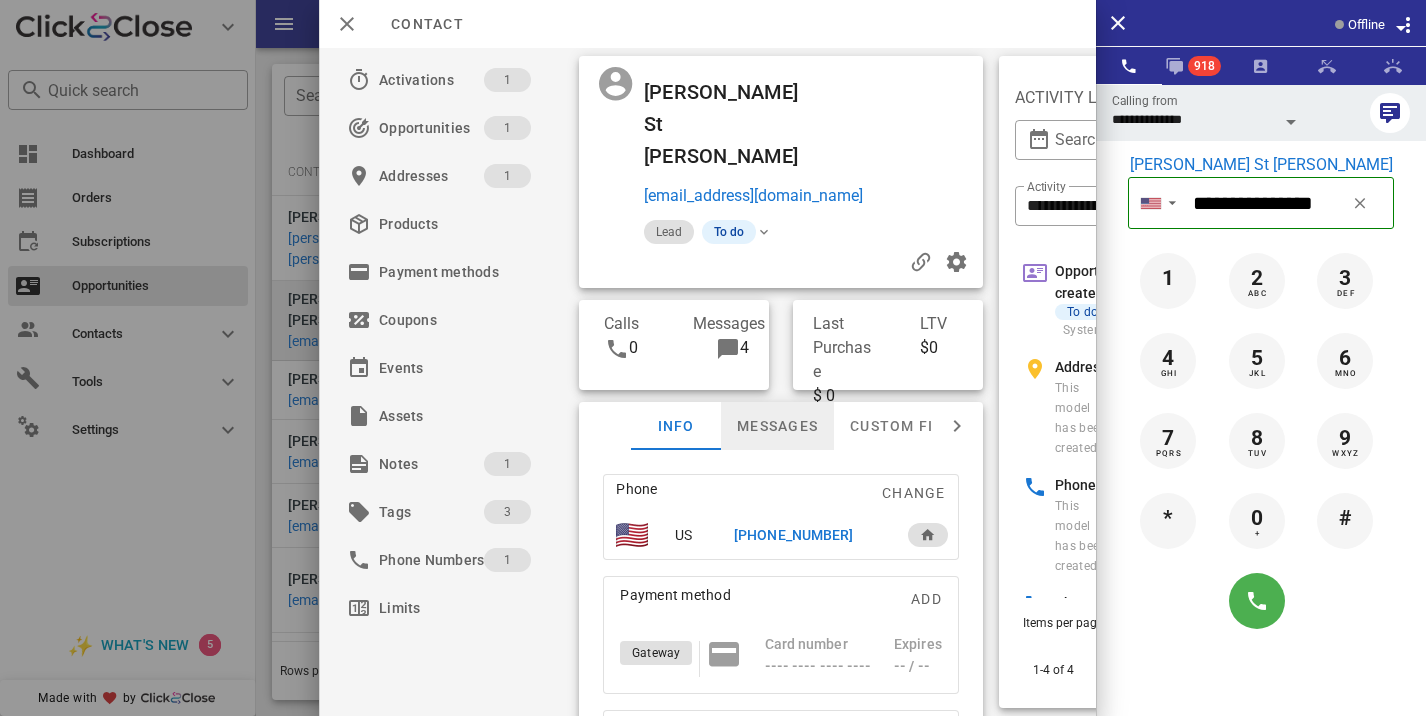 click on "Messages" at bounding box center (777, 426) 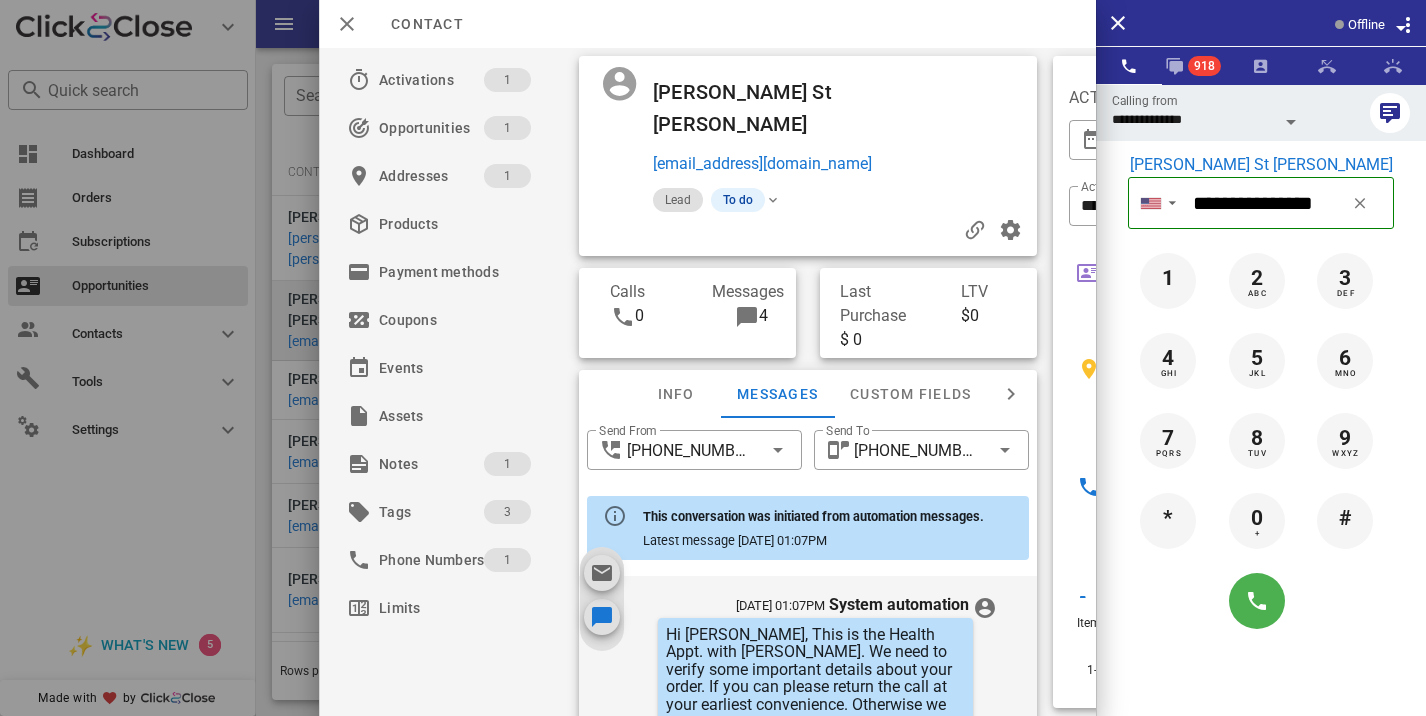 scroll, scrollTop: 657, scrollLeft: 0, axis: vertical 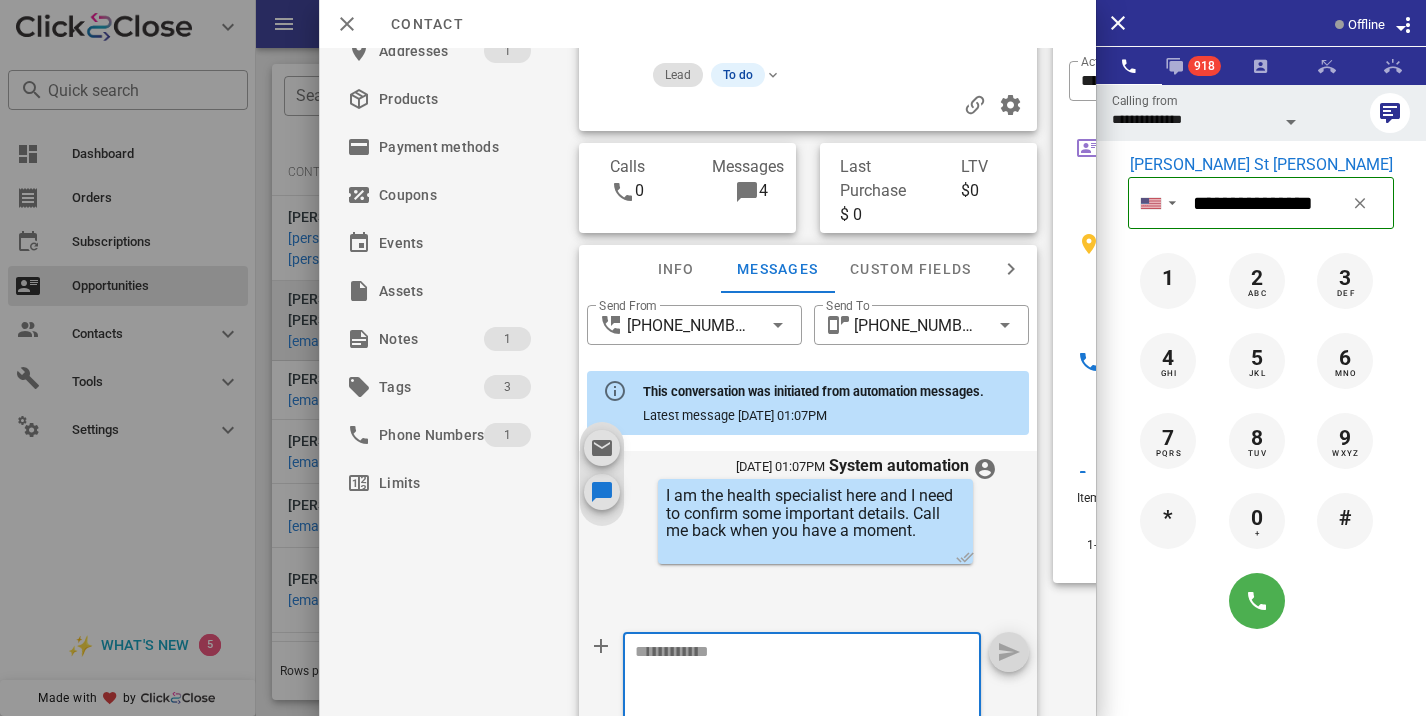 click at bounding box center [790, 685] 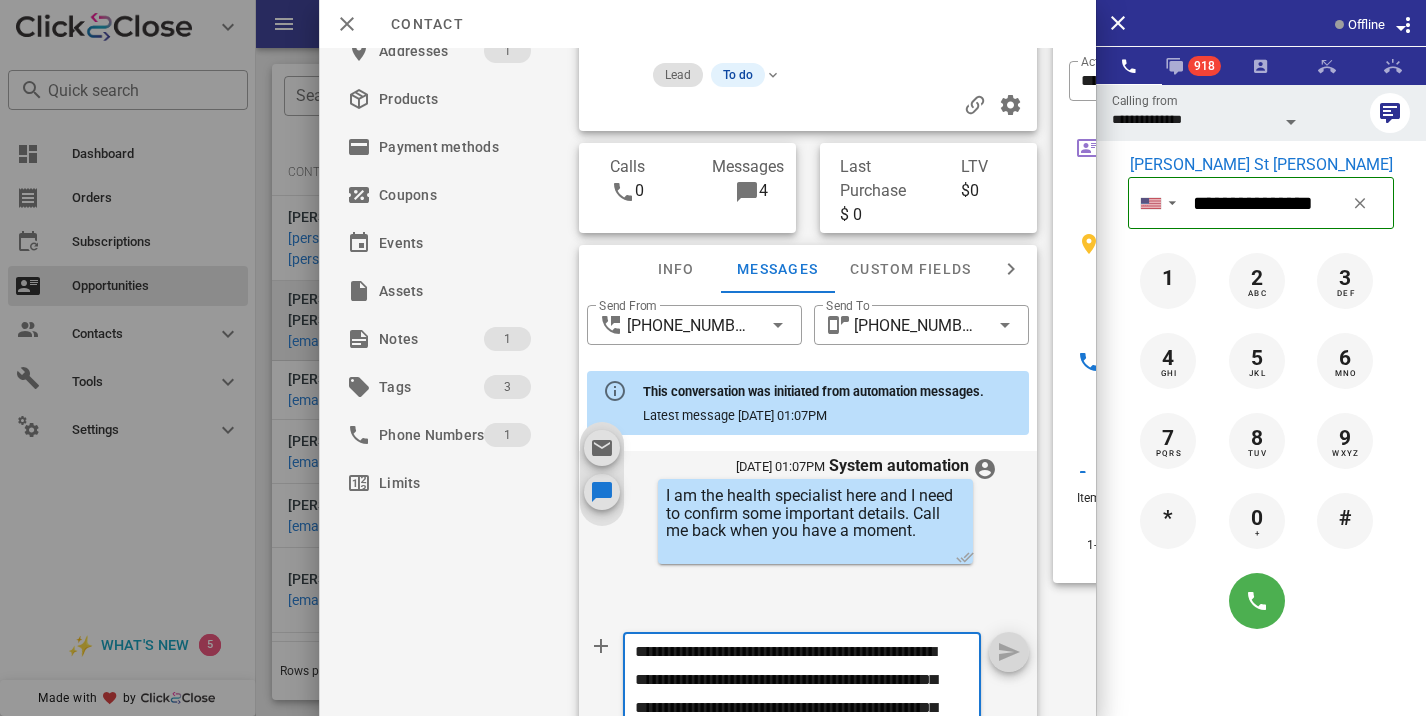 scroll, scrollTop: 41, scrollLeft: 0, axis: vertical 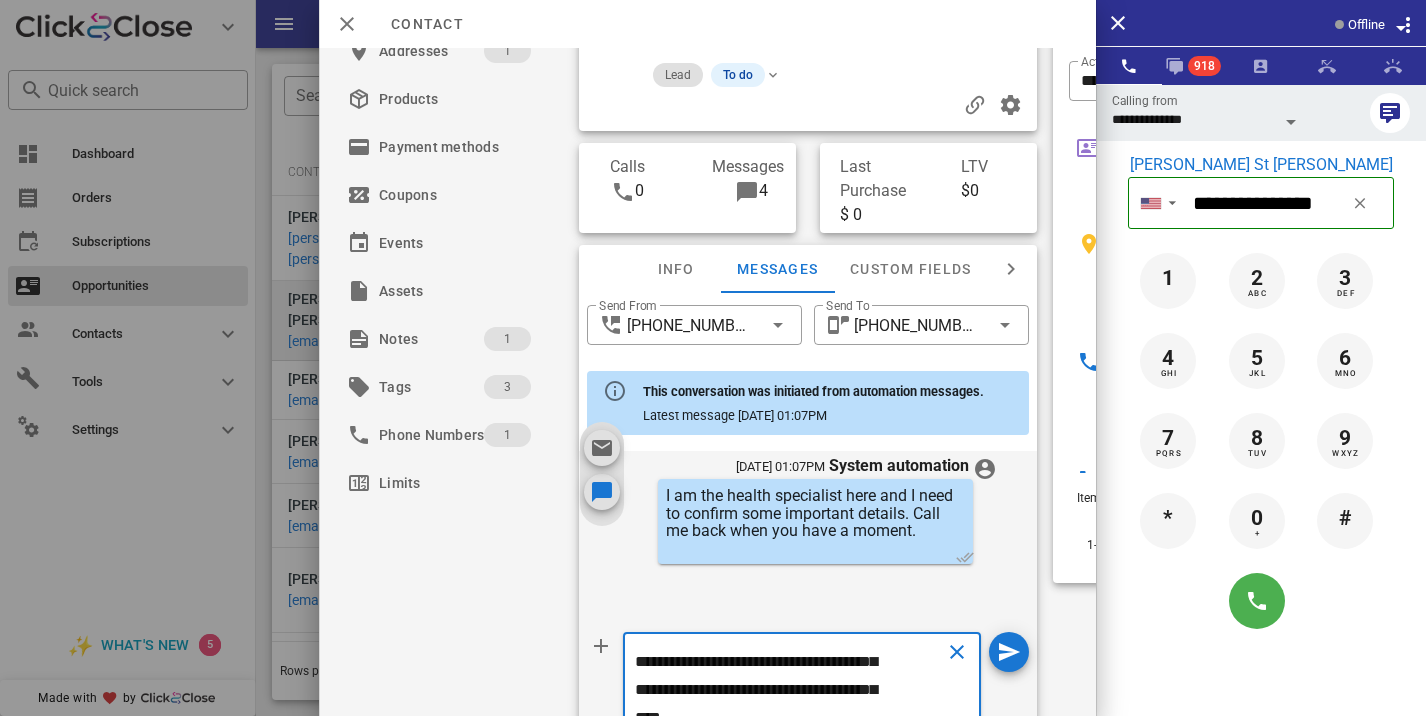 type on "**********" 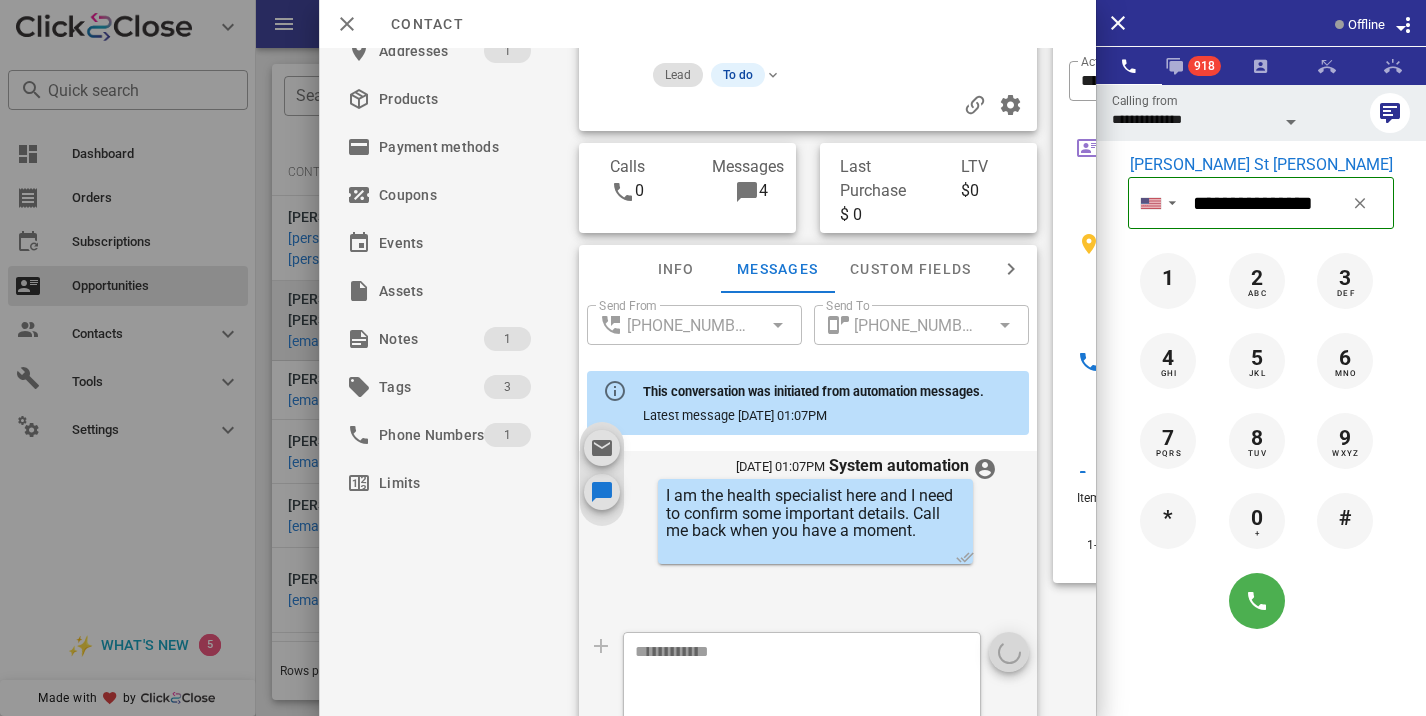 scroll, scrollTop: 0, scrollLeft: 0, axis: both 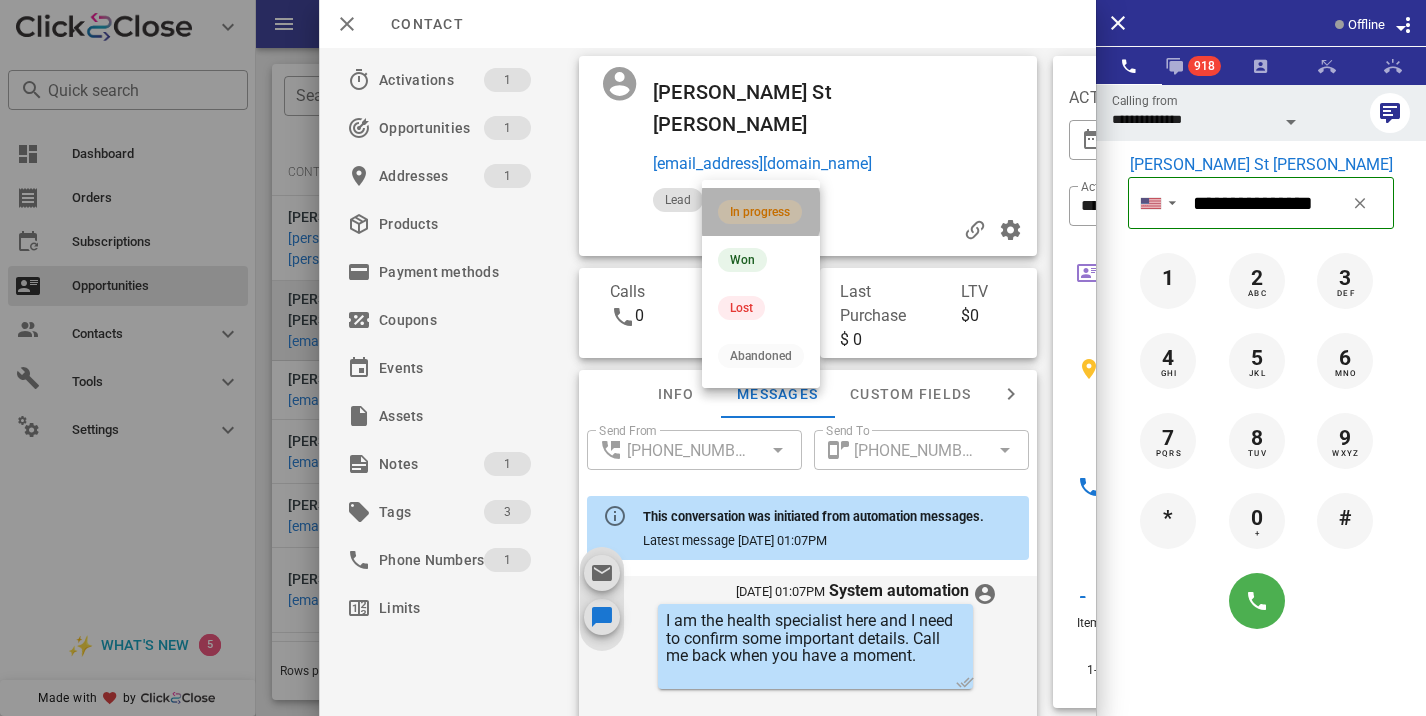 click on "In progress" at bounding box center [760, 212] 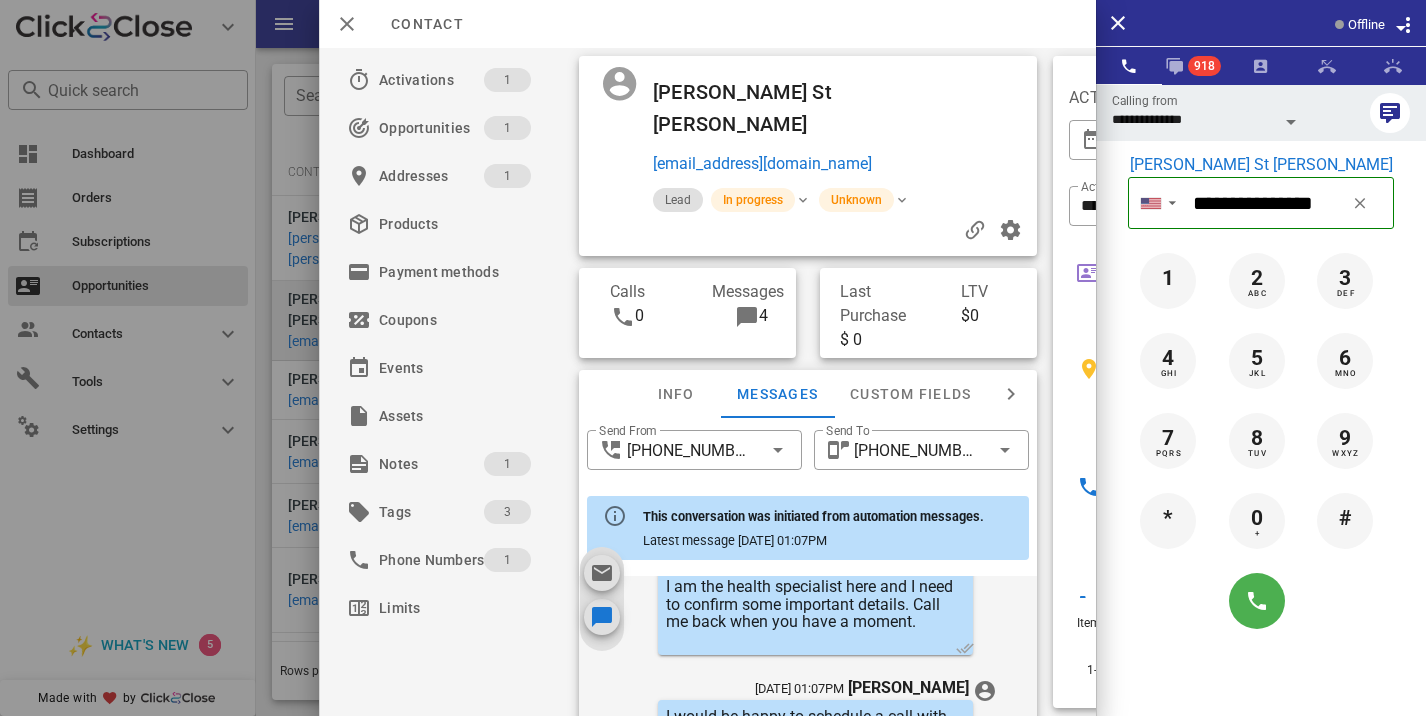 scroll, scrollTop: 823, scrollLeft: 0, axis: vertical 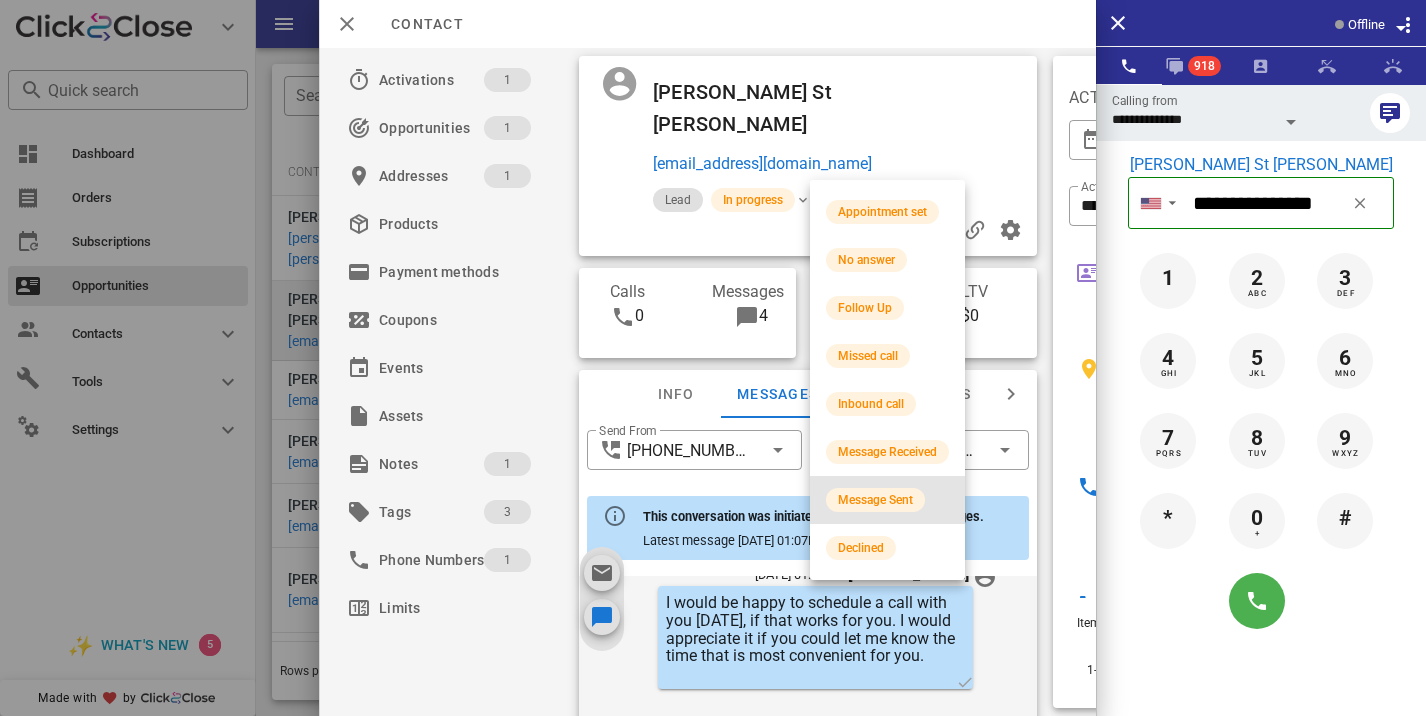 click on "Message Sent" at bounding box center [887, 500] 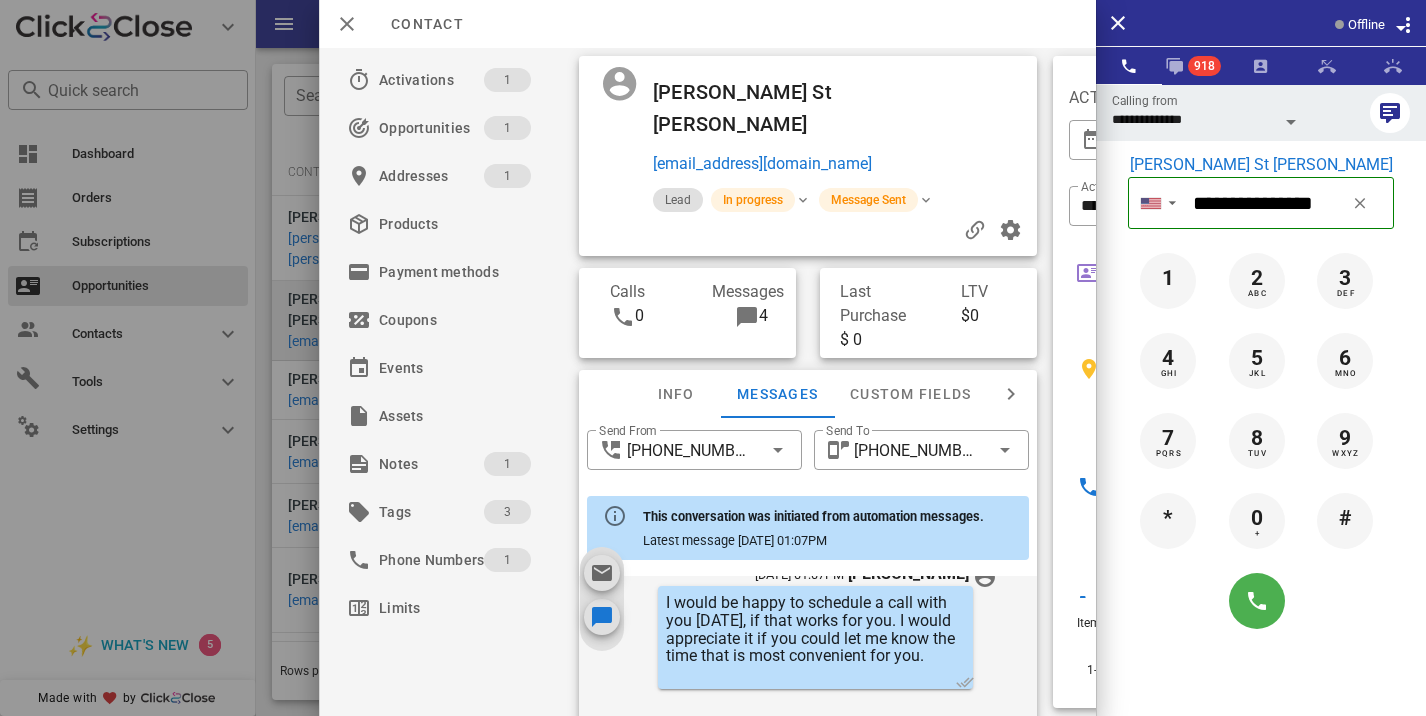 click at bounding box center (713, 358) 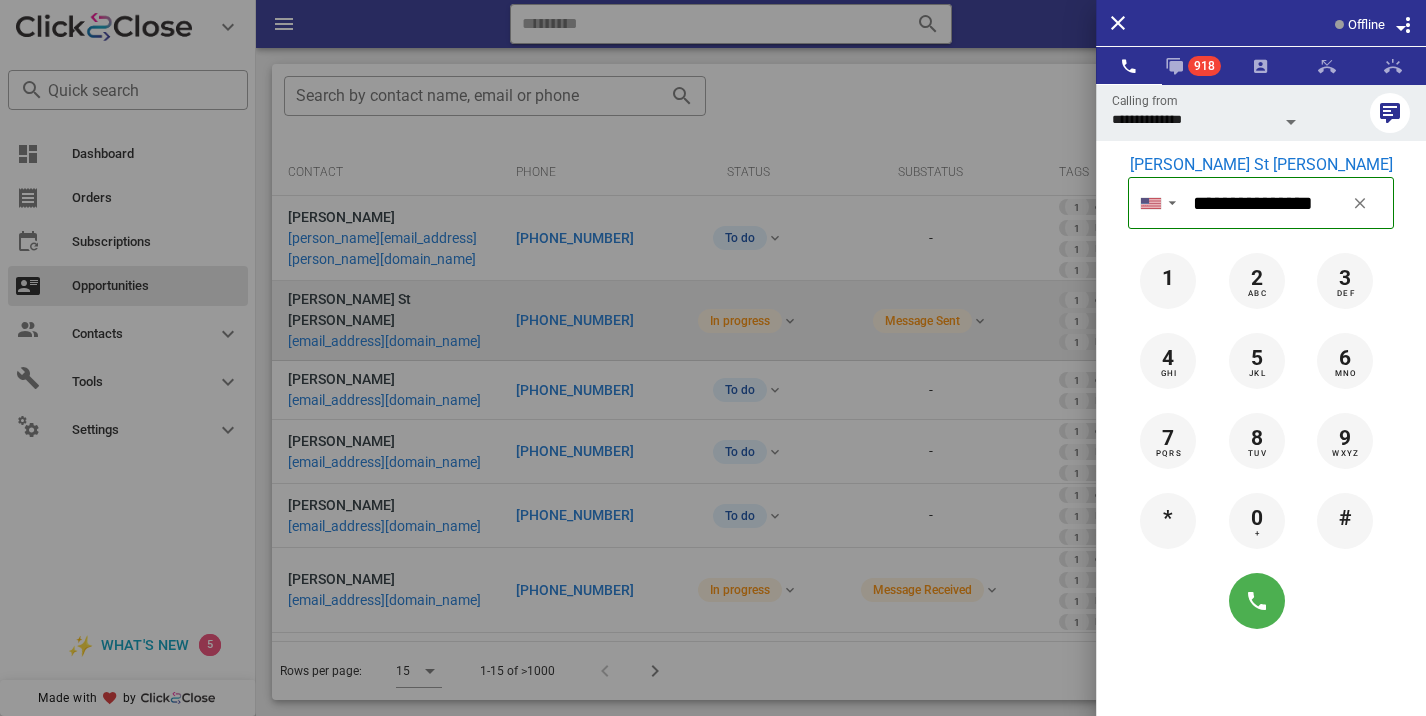 click at bounding box center (713, 358) 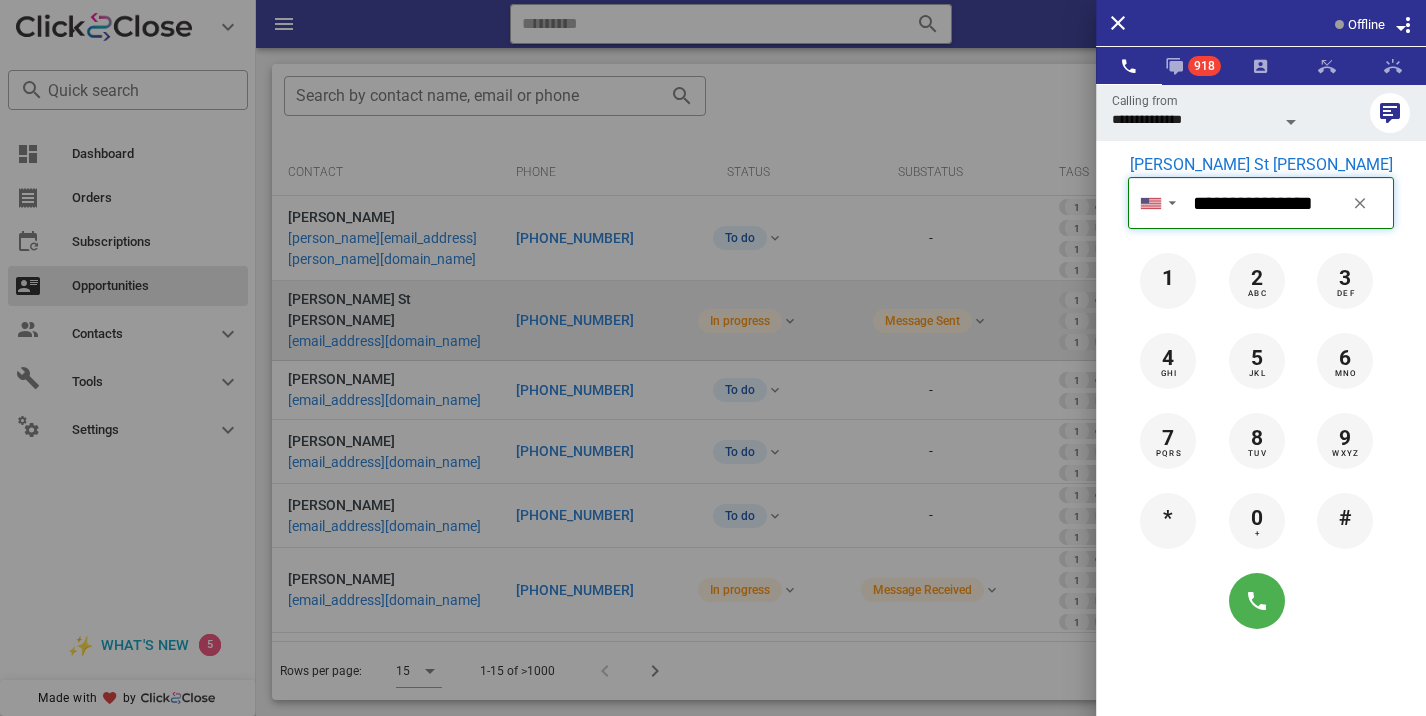 type 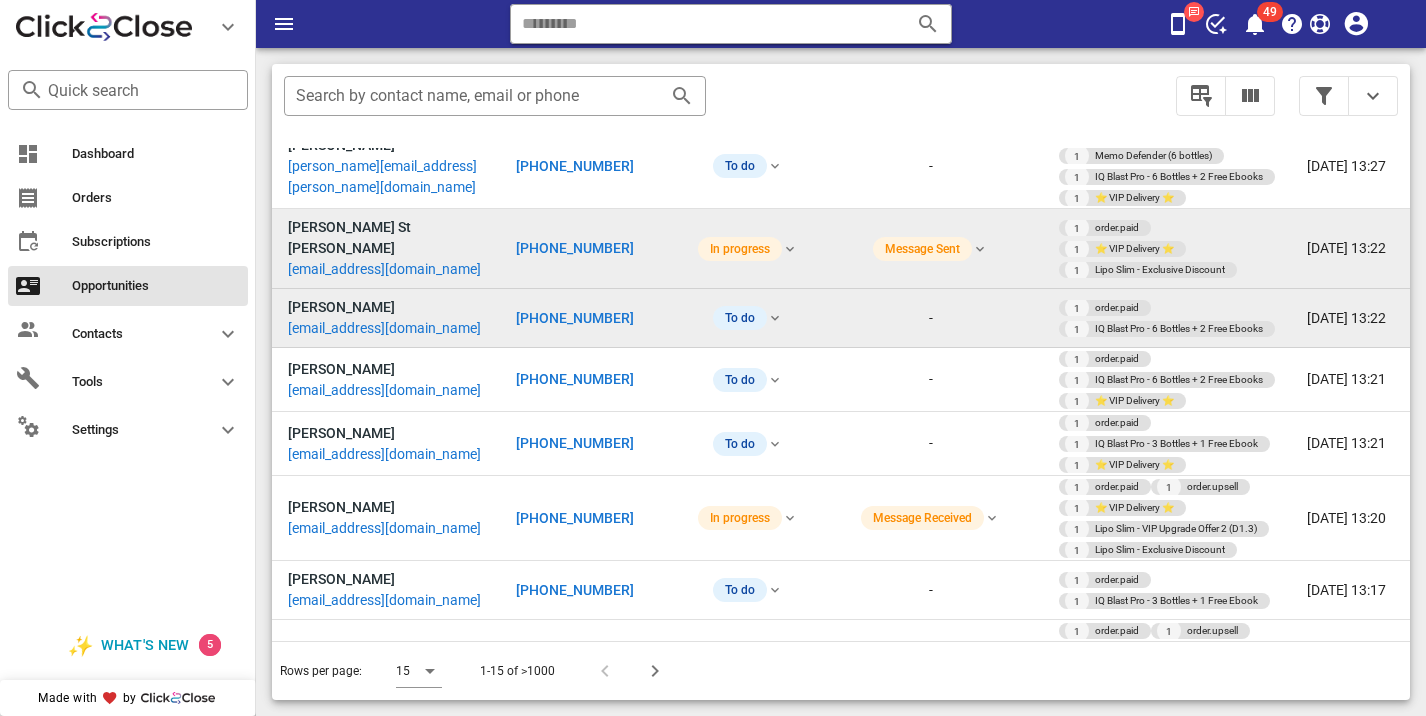 scroll, scrollTop: 70, scrollLeft: 0, axis: vertical 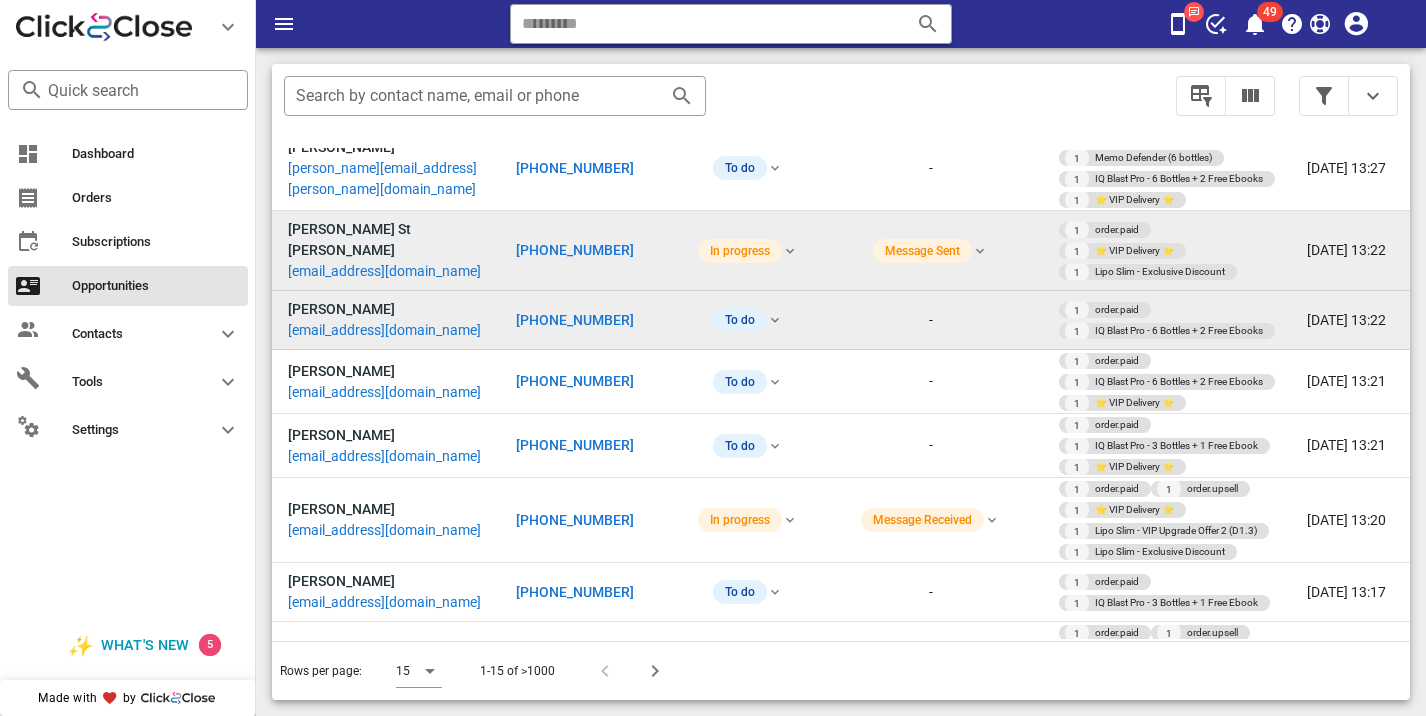 click on "+12484175884" at bounding box center (575, 320) 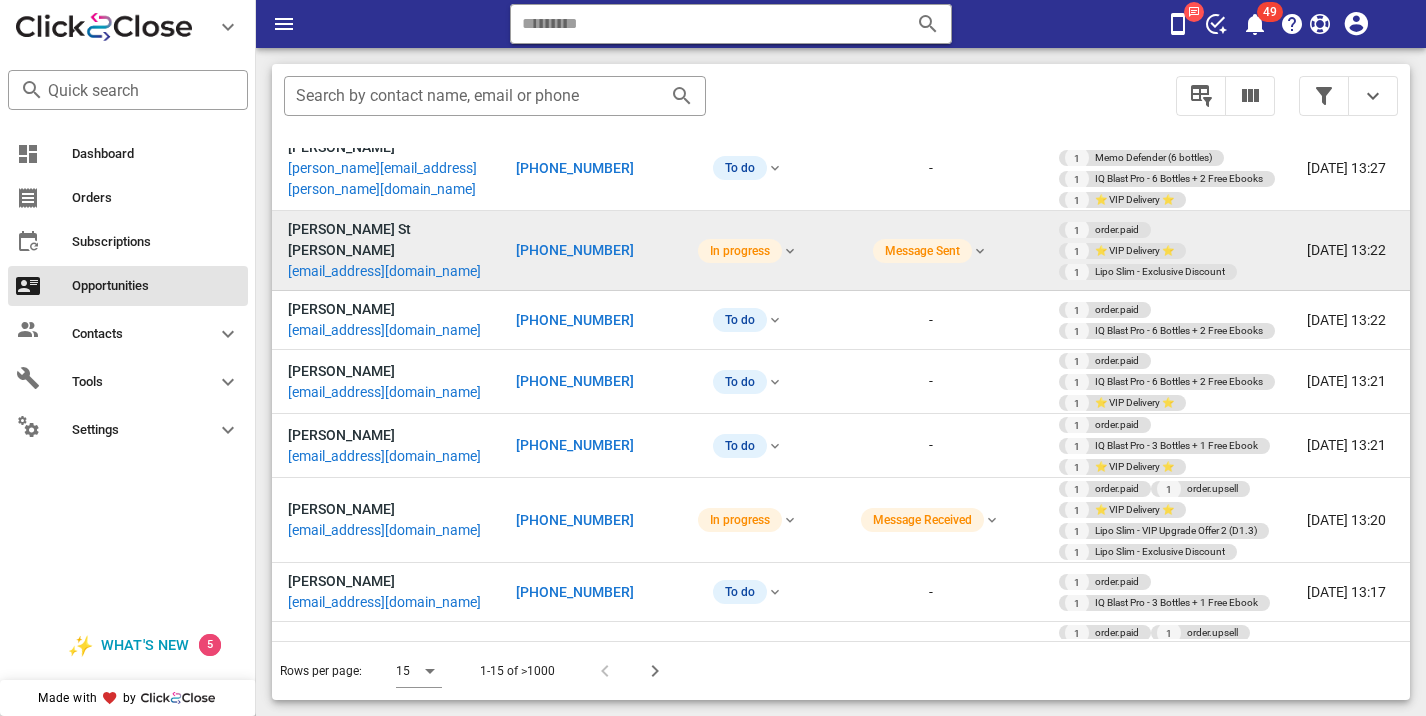 type on "**********" 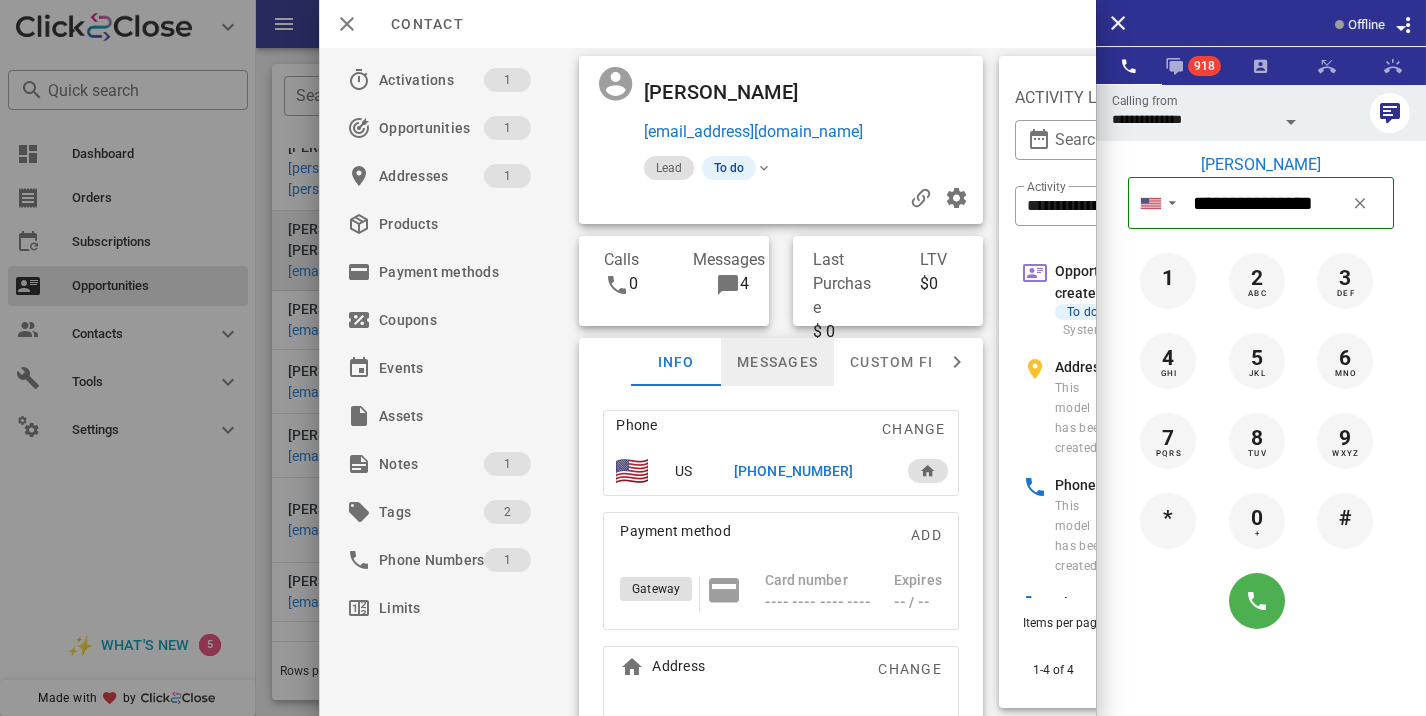 click on "Messages" at bounding box center [777, 362] 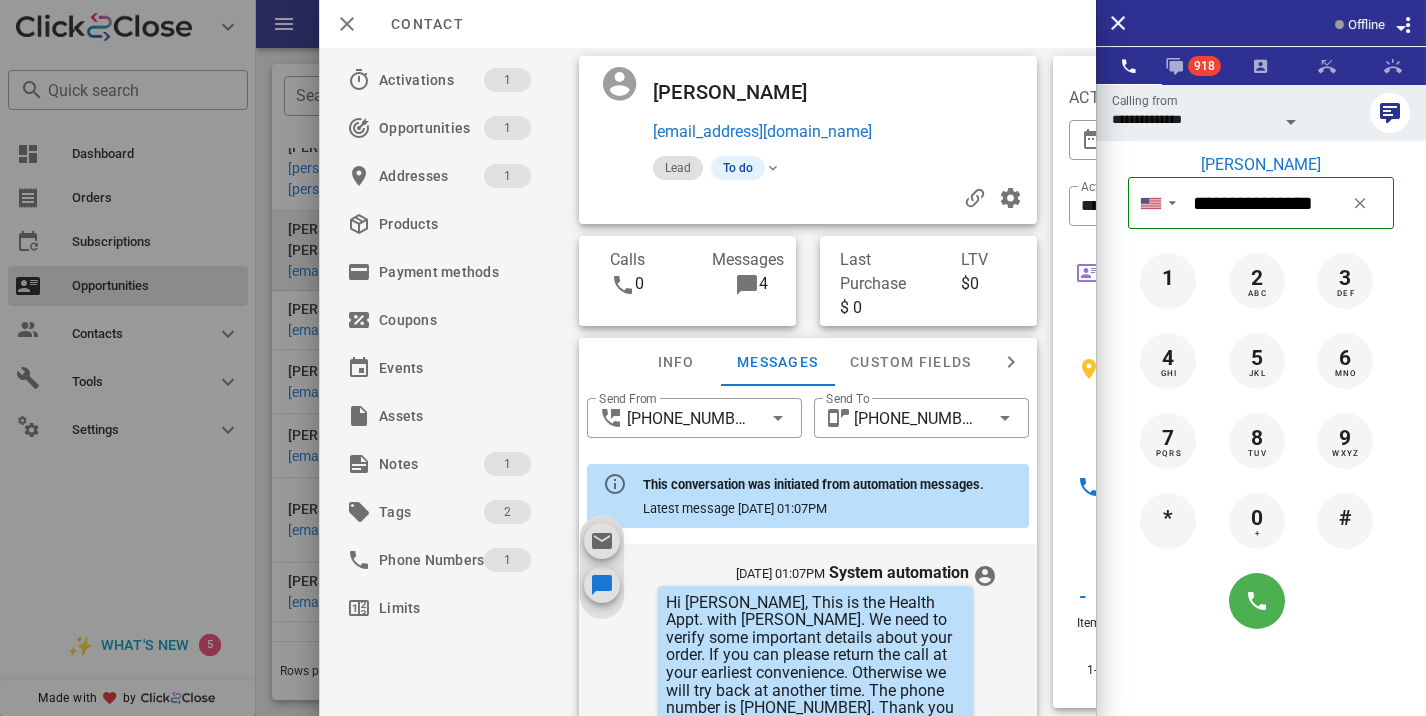 scroll, scrollTop: 657, scrollLeft: 0, axis: vertical 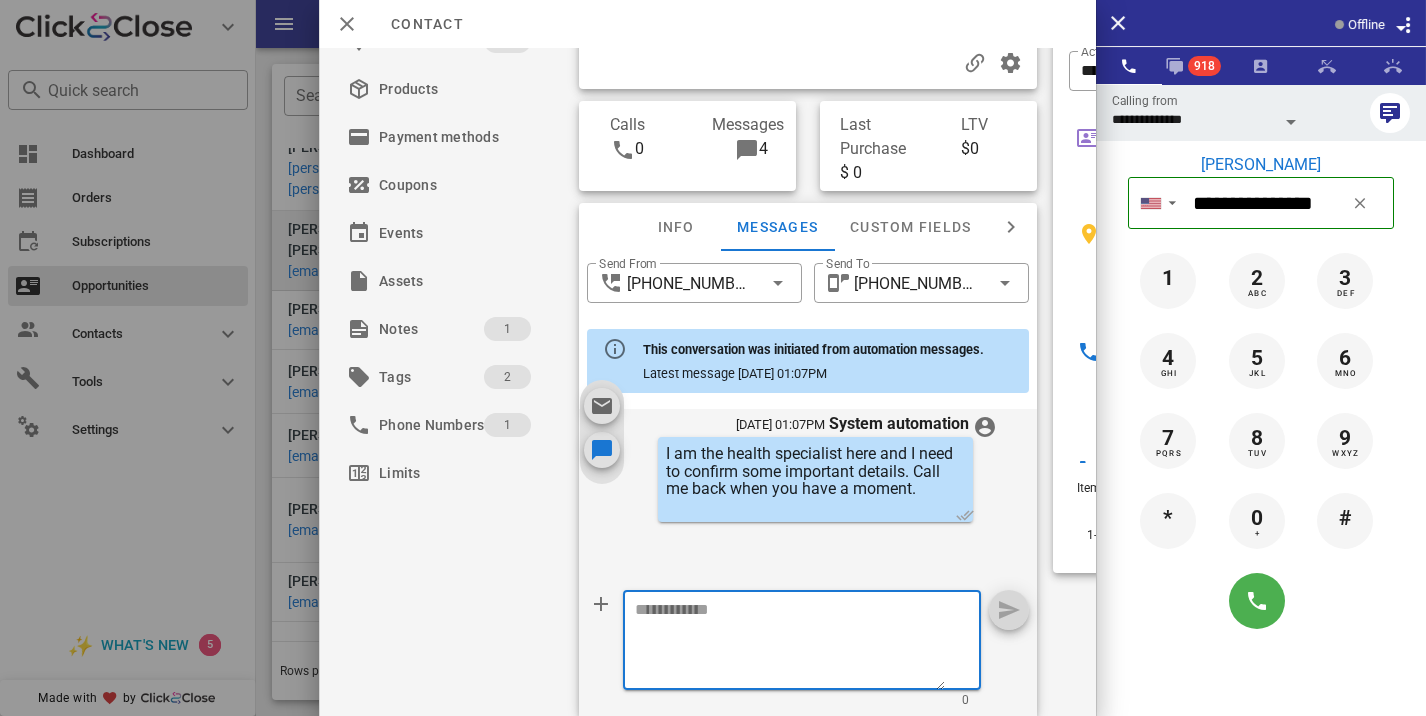 click at bounding box center [790, 643] 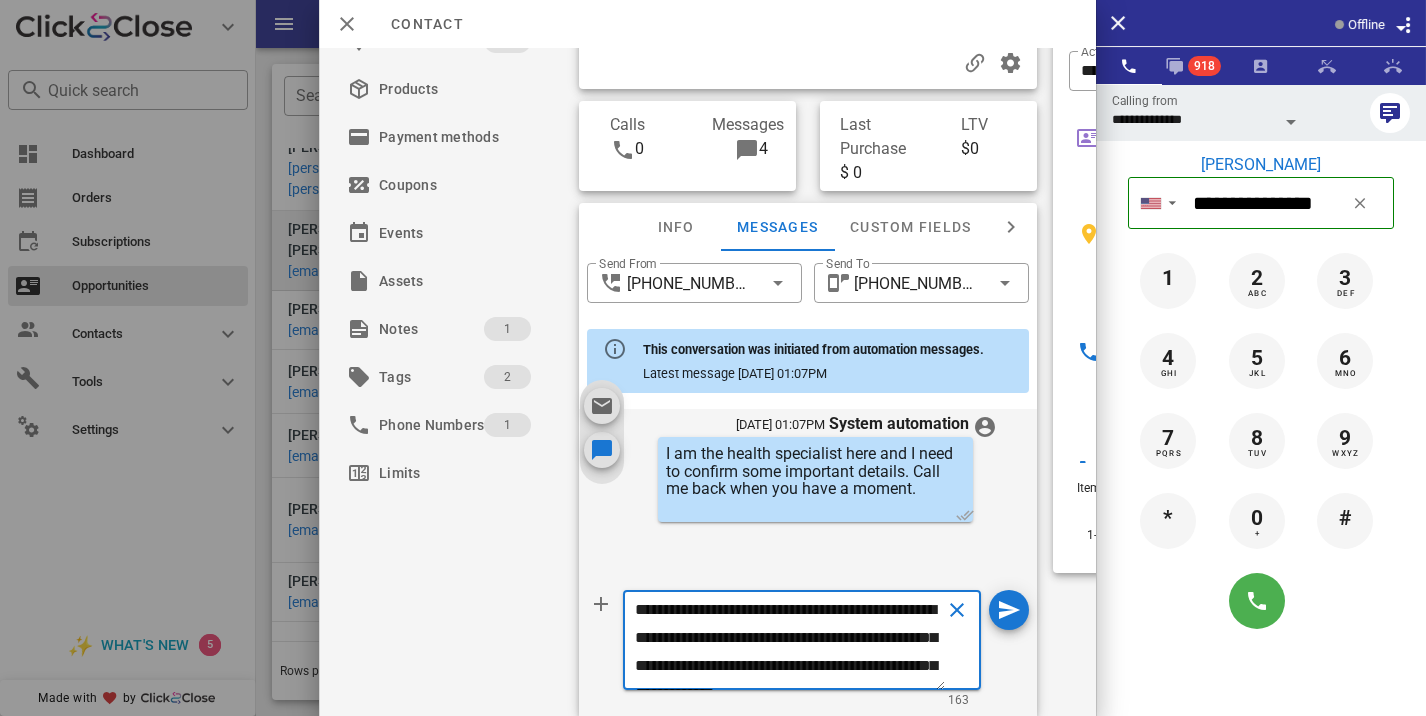 scroll, scrollTop: 41, scrollLeft: 0, axis: vertical 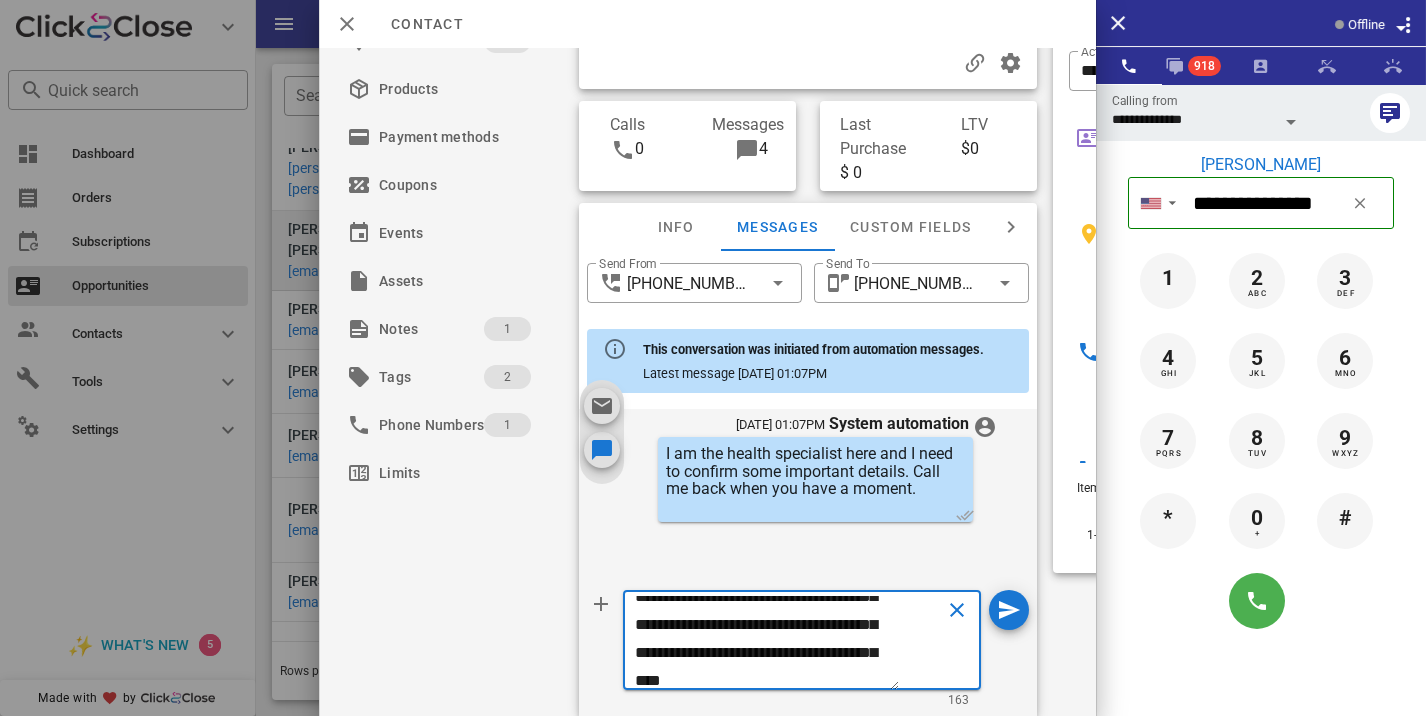 type on "**********" 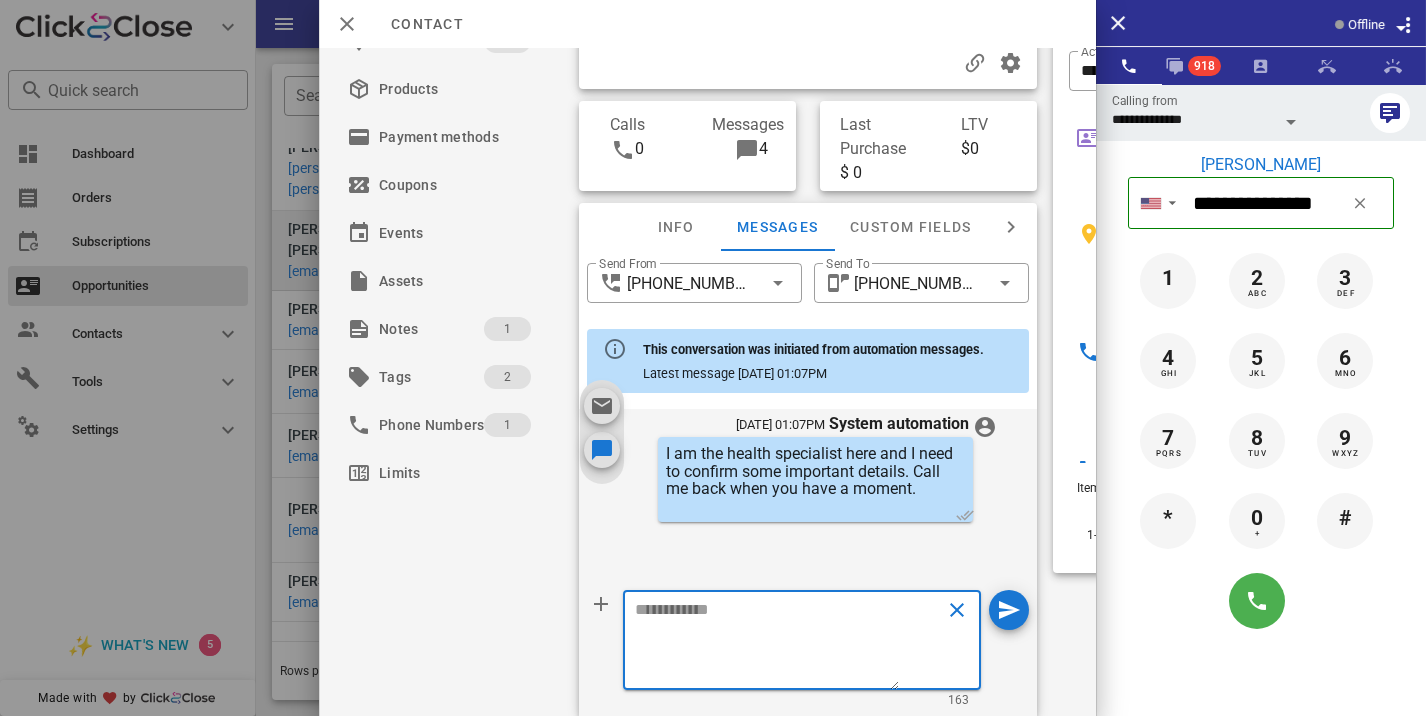 scroll, scrollTop: 0, scrollLeft: 0, axis: both 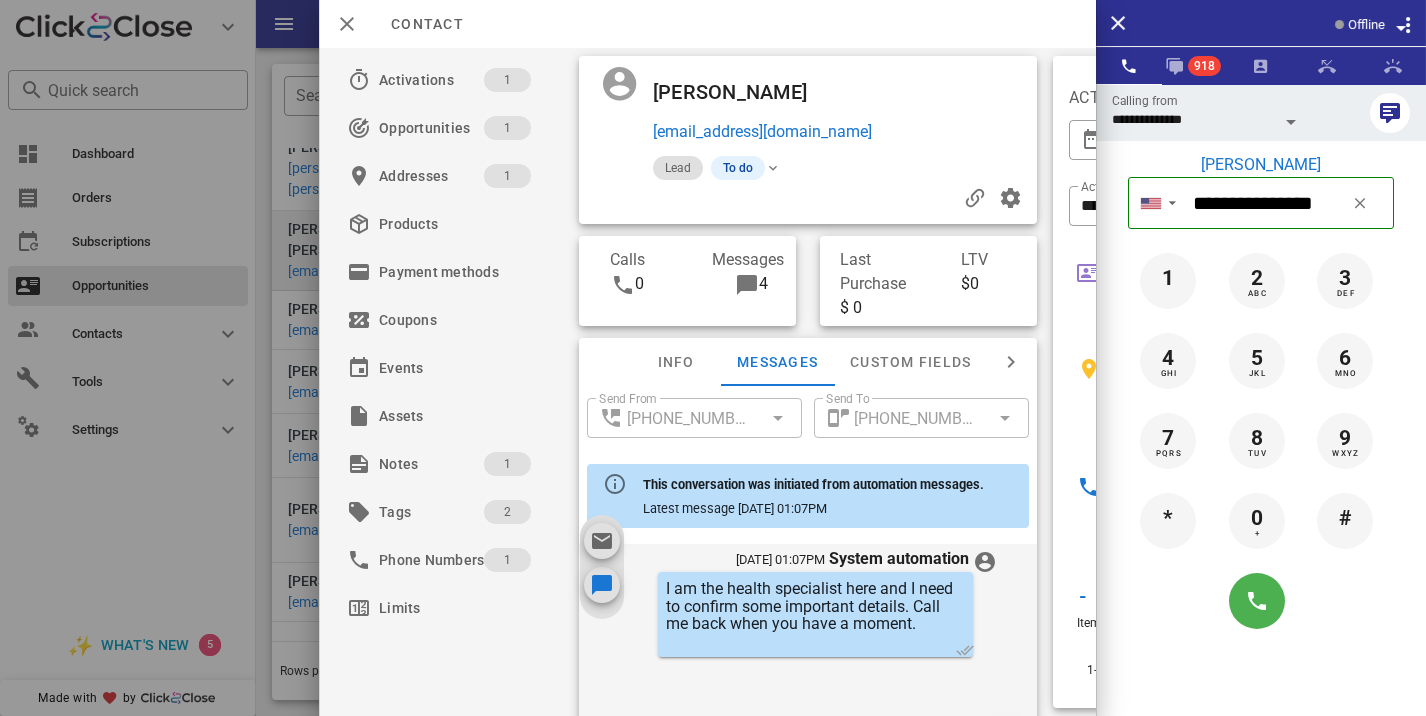 click at bounding box center (808, 198) 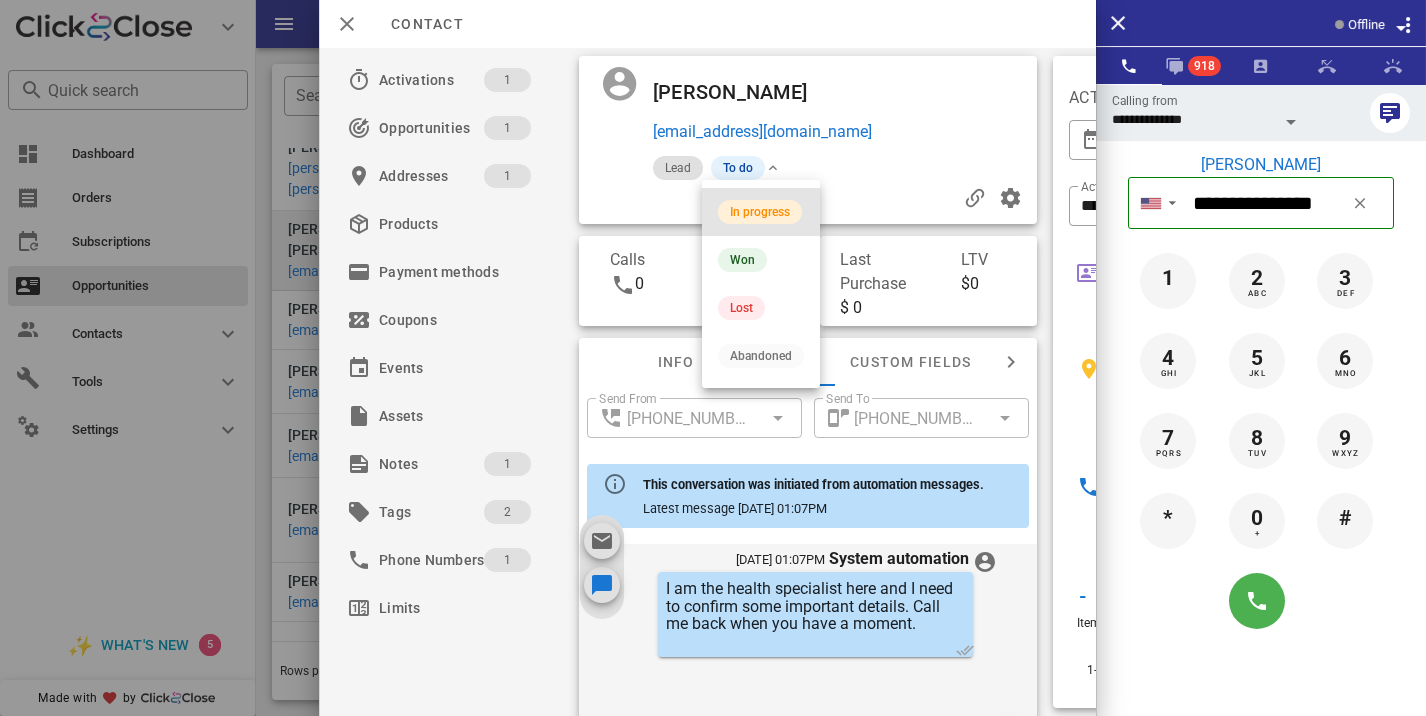 click on "In progress" at bounding box center [760, 212] 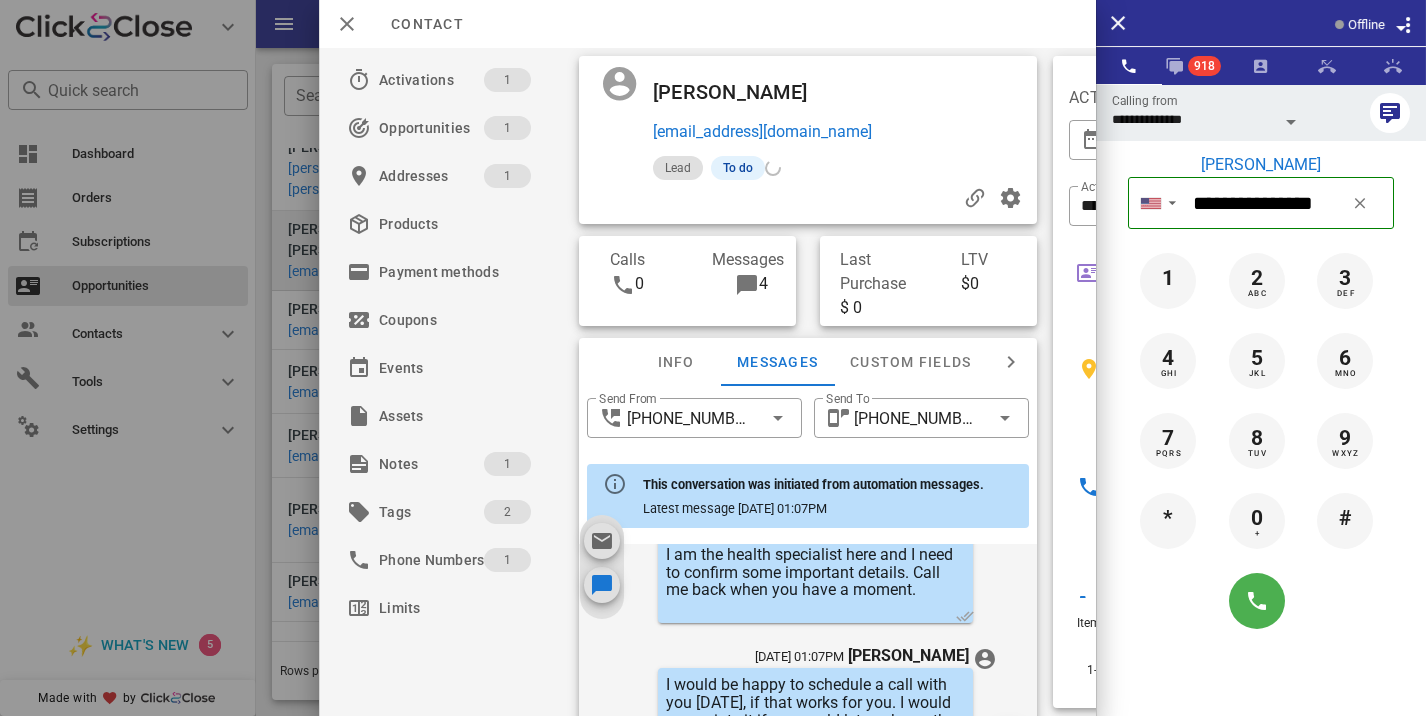 scroll, scrollTop: 823, scrollLeft: 0, axis: vertical 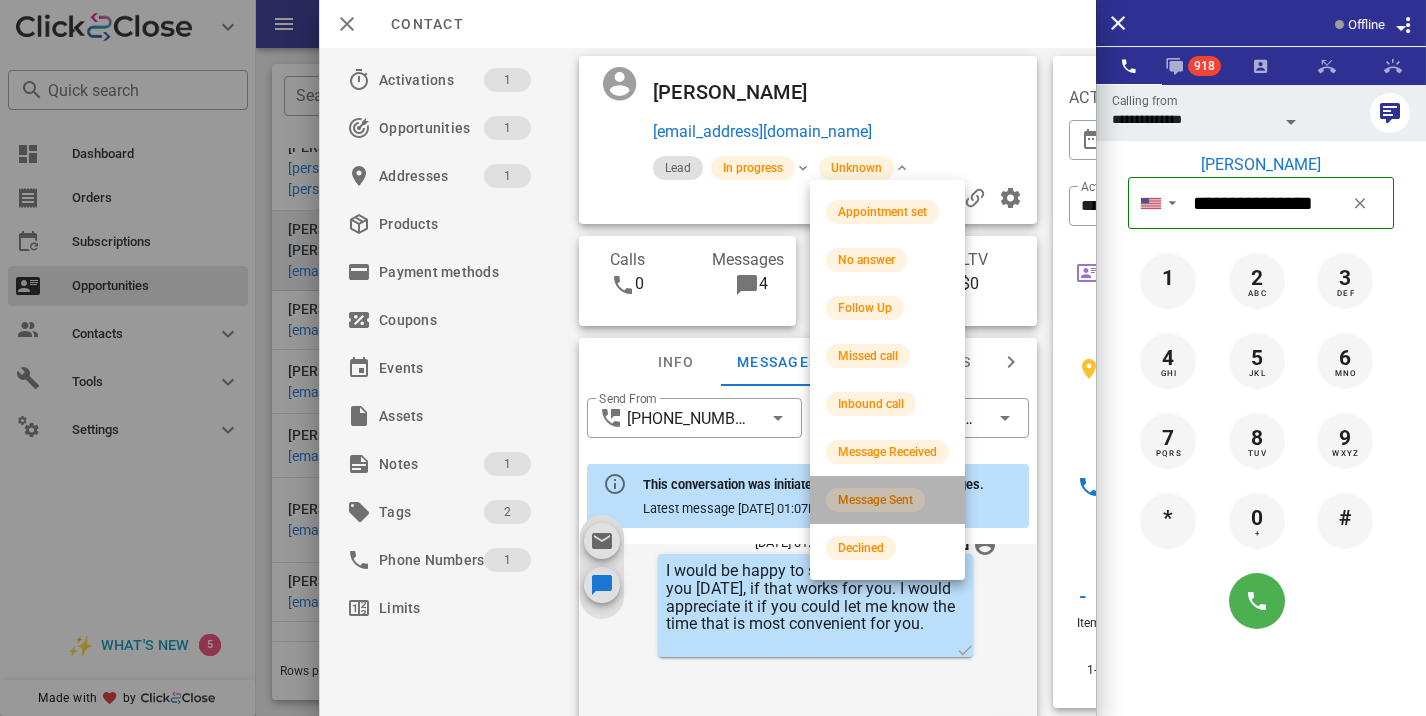 click on "Message Sent" at bounding box center (887, 500) 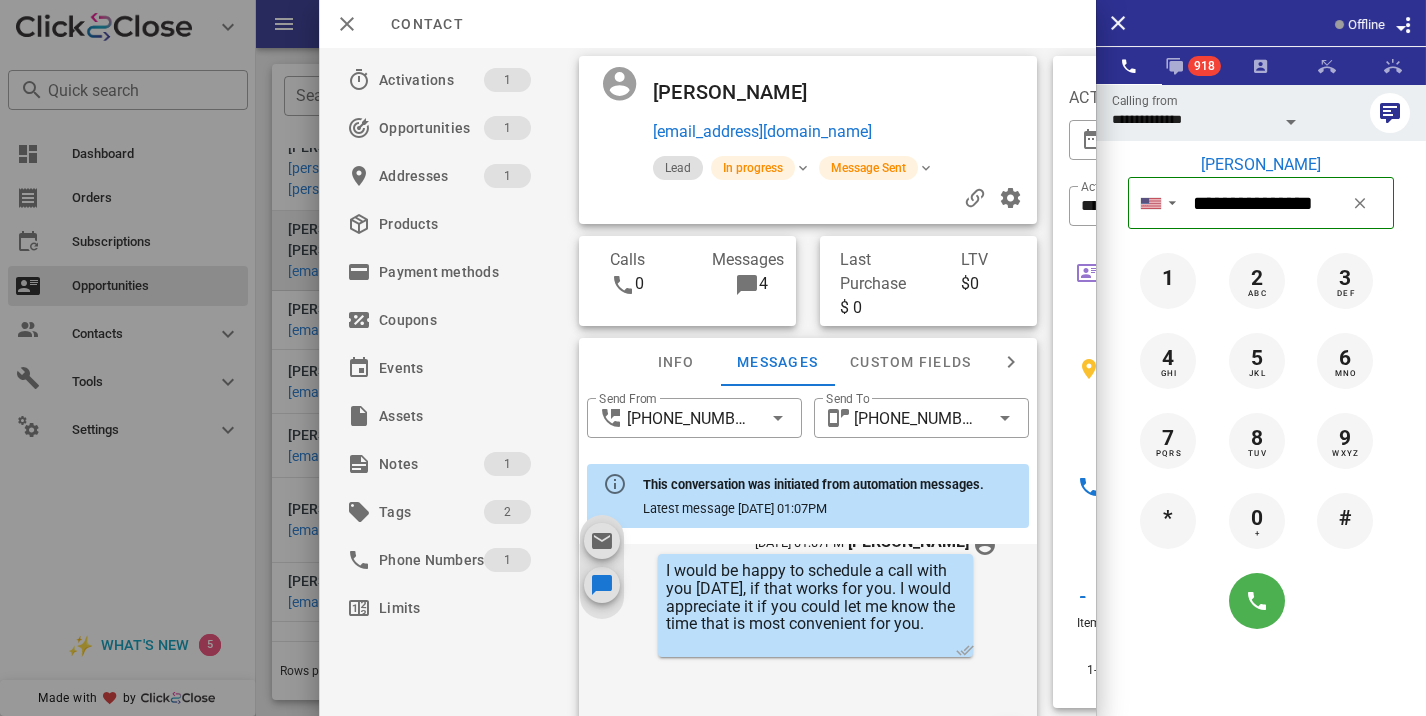 click at bounding box center [713, 358] 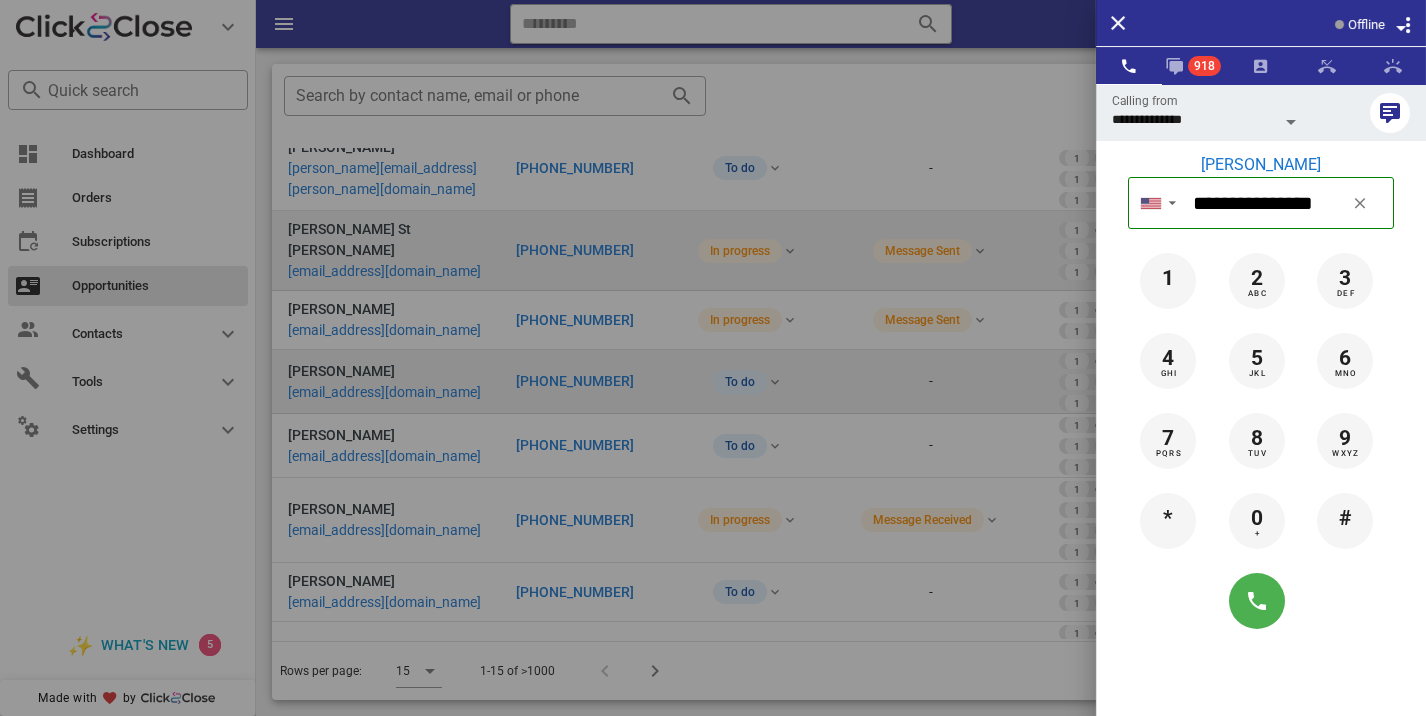 click at bounding box center [713, 358] 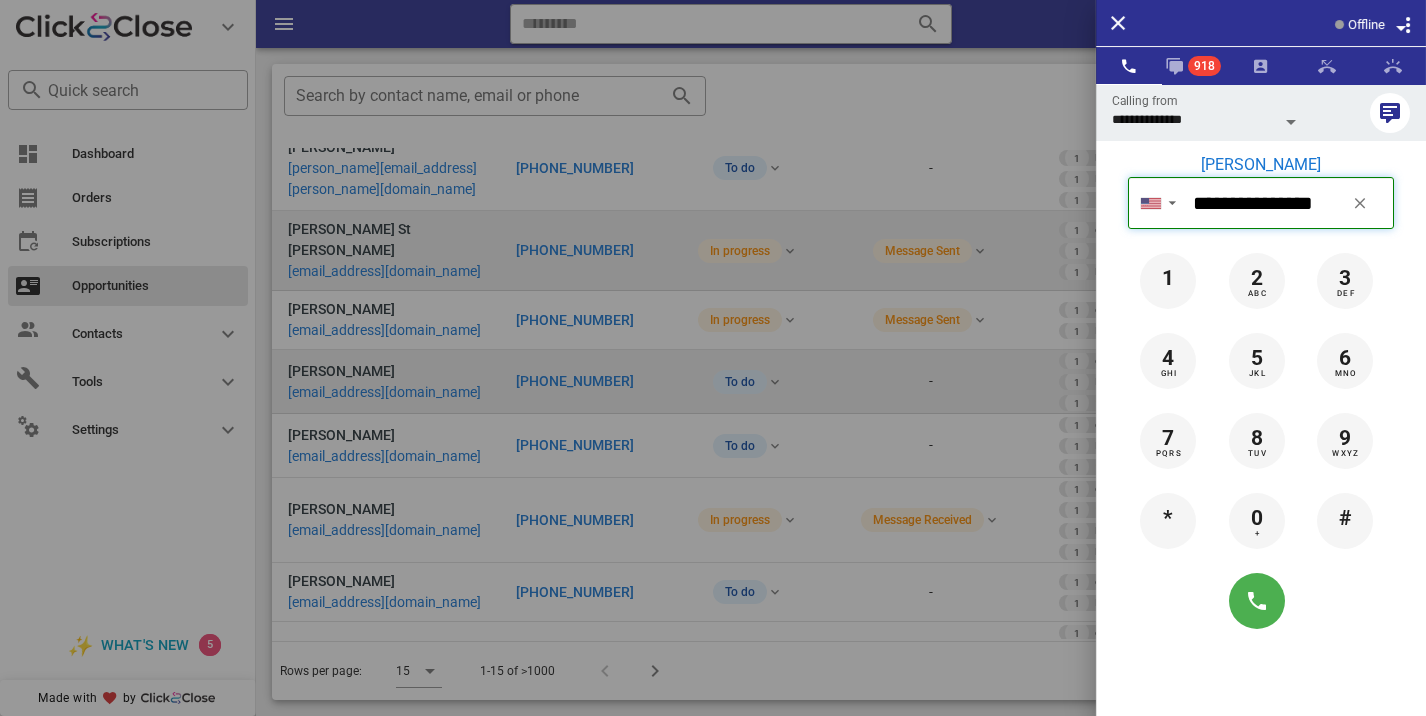 type 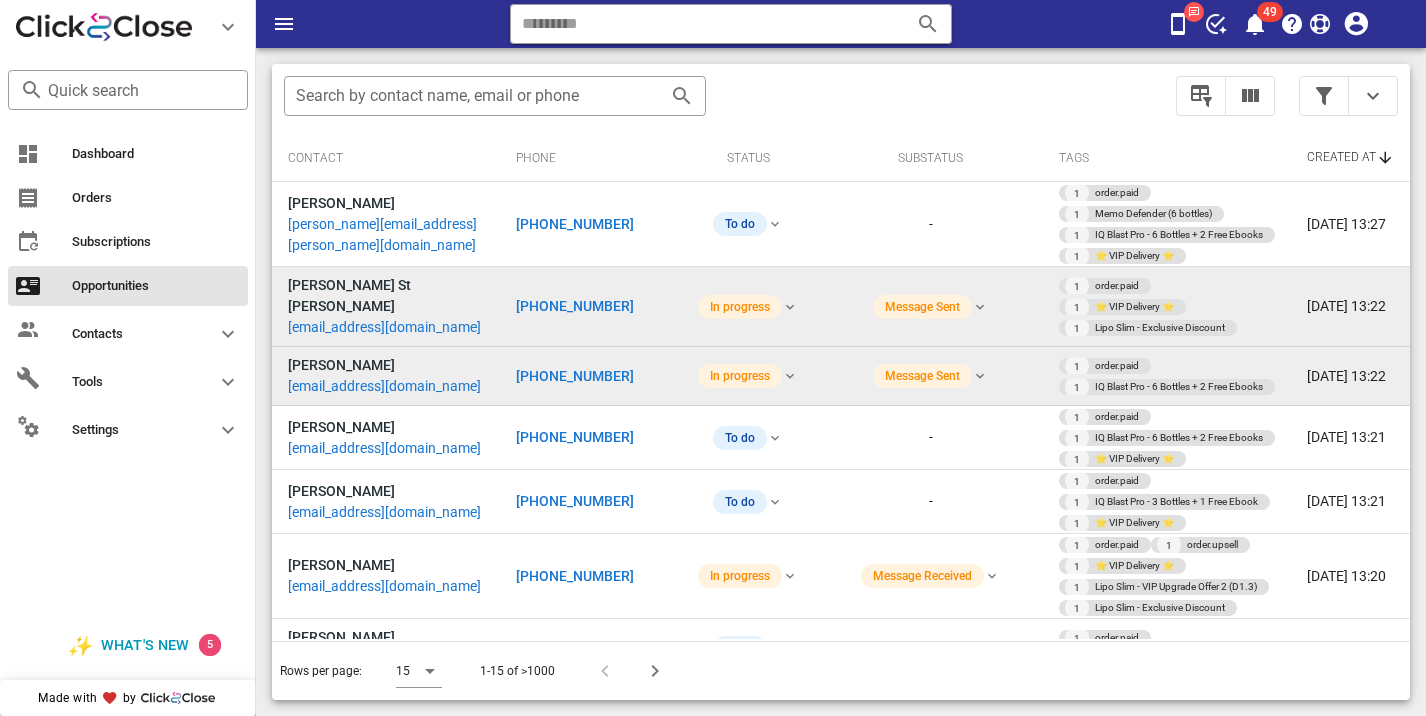 scroll, scrollTop: 18, scrollLeft: 0, axis: vertical 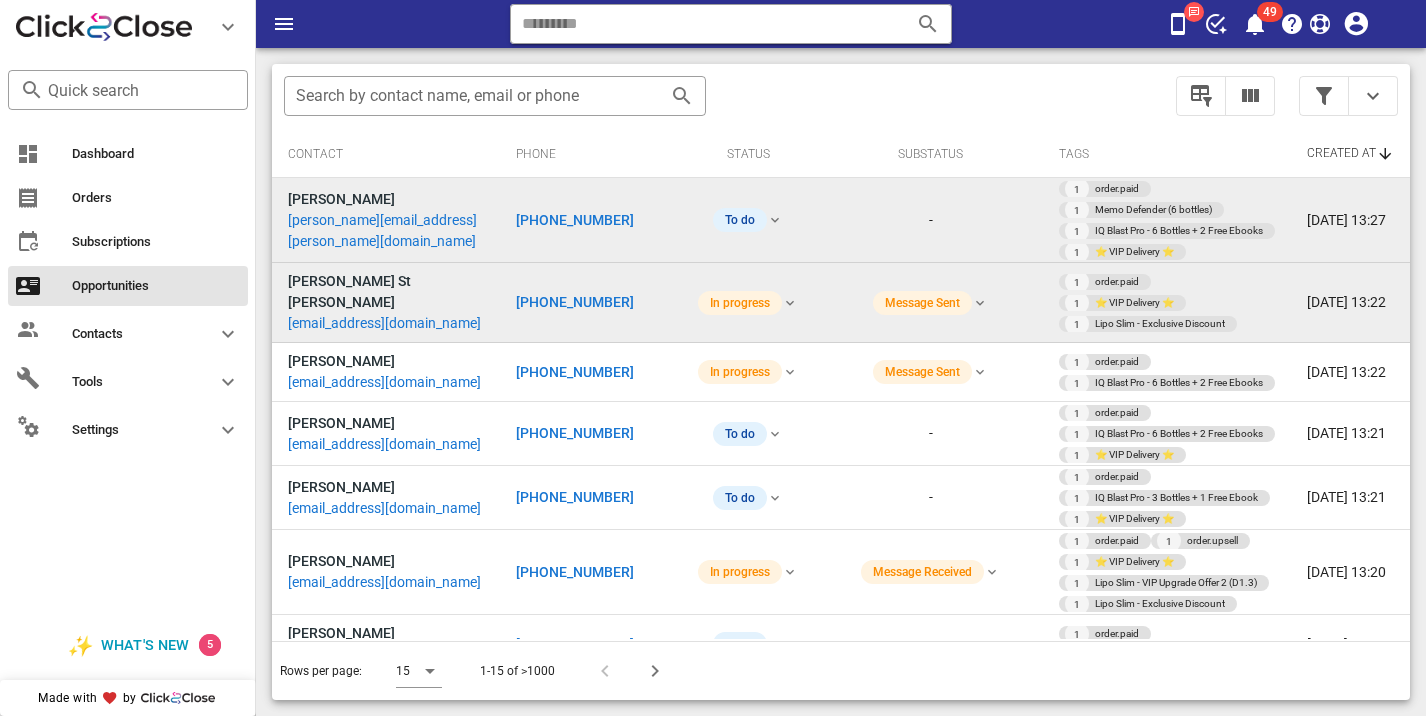 click on "+18038318456" at bounding box center [575, 220] 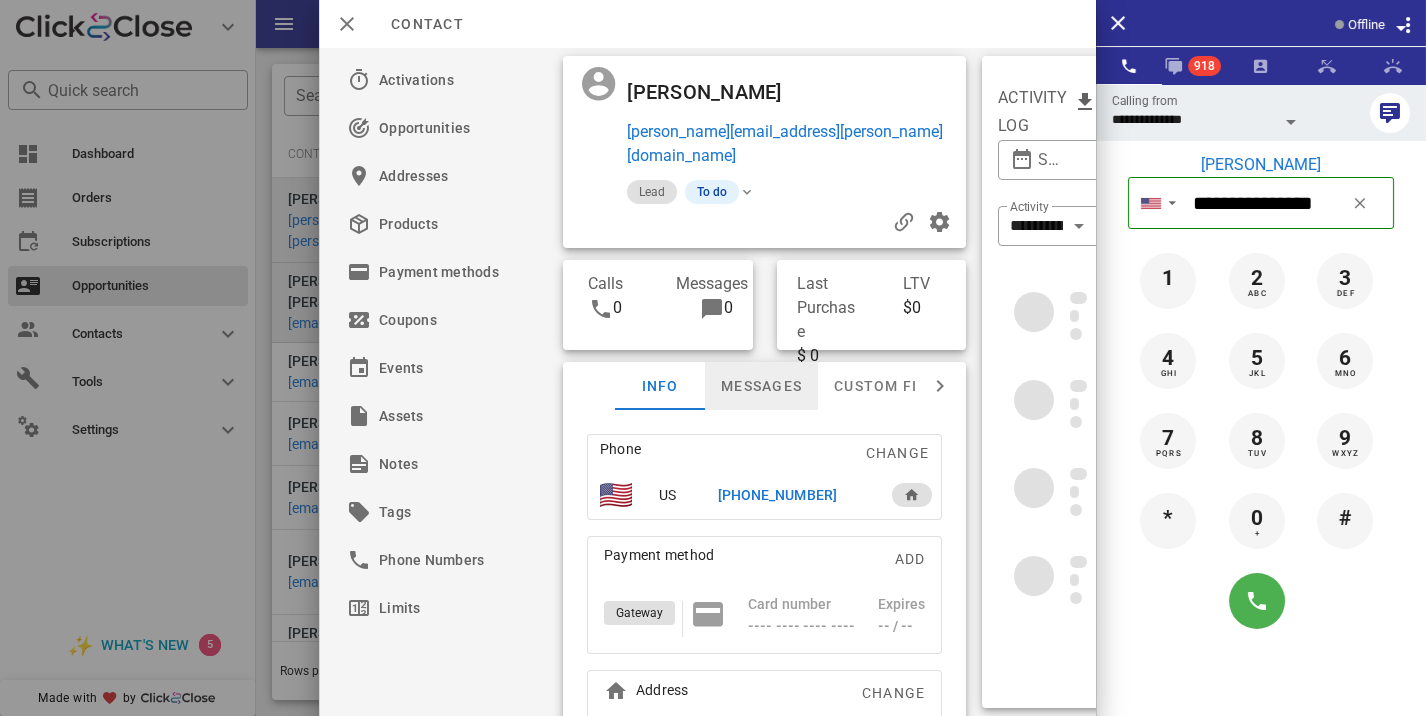 click on "Messages" at bounding box center (761, 386) 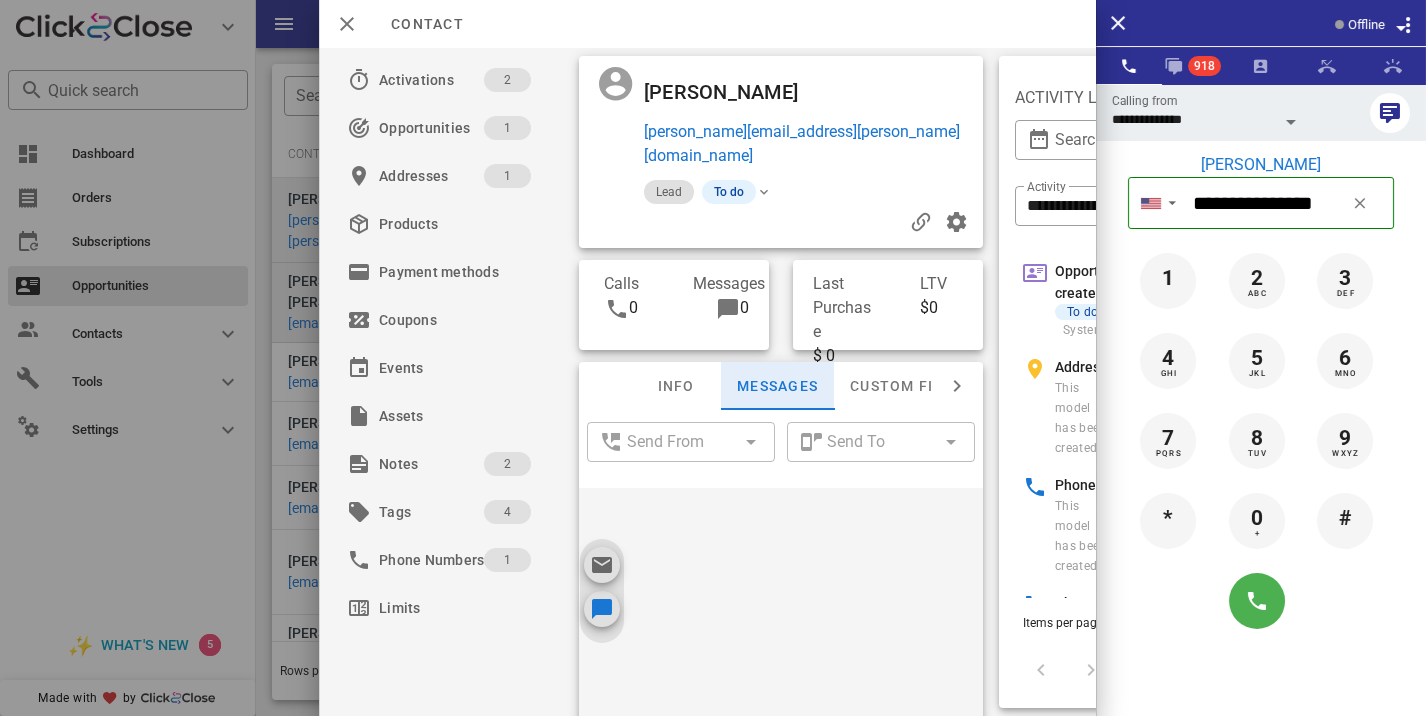 scroll, scrollTop: 657, scrollLeft: 0, axis: vertical 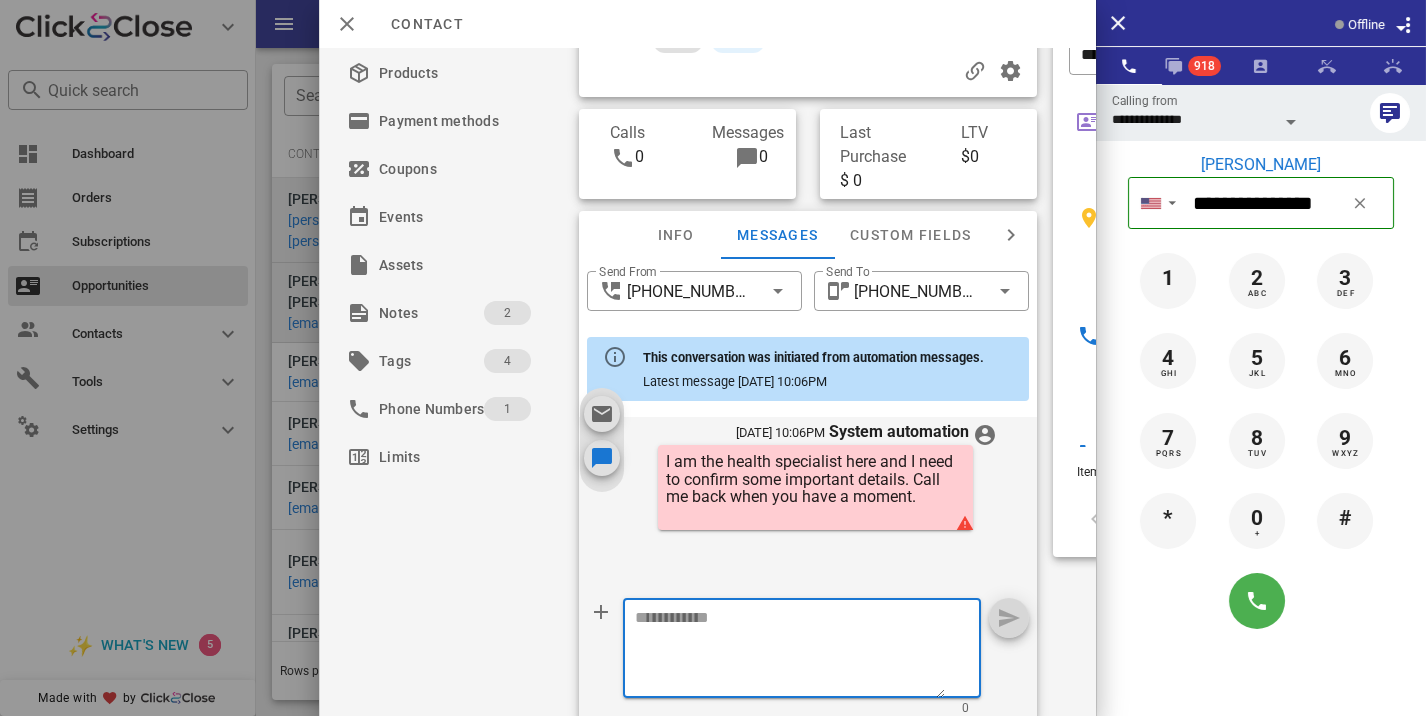 click on "06/23/2025, 10:06PM System automation  Hi  Gerard, This is the Memo Defender (6 bottles) you ordered. We need to verify some important details about your order. If you can please return the call at your earliest convenience. Otherwise we will try back at another time. The phone number is 833-851-5180. Thank you have a great day.  06/23/2025, 10:06PM System automation  OK. I can send it your email on file or would you prefer that we go over it on the phone? I do have a question pertaining your health.  06/23/2025, 10:06PM System automation  You can reach me at 833-851-5180  06/23/2025, 10:06PM System automation  Gerard Is now a good time for a call? Remember you can reach me at 833-851-5180  06/23/2025, 10:06PM System automation  I am the health specialist here and I need to confirm some important details. Call me back when you have a moment." at bounding box center [812, 318] 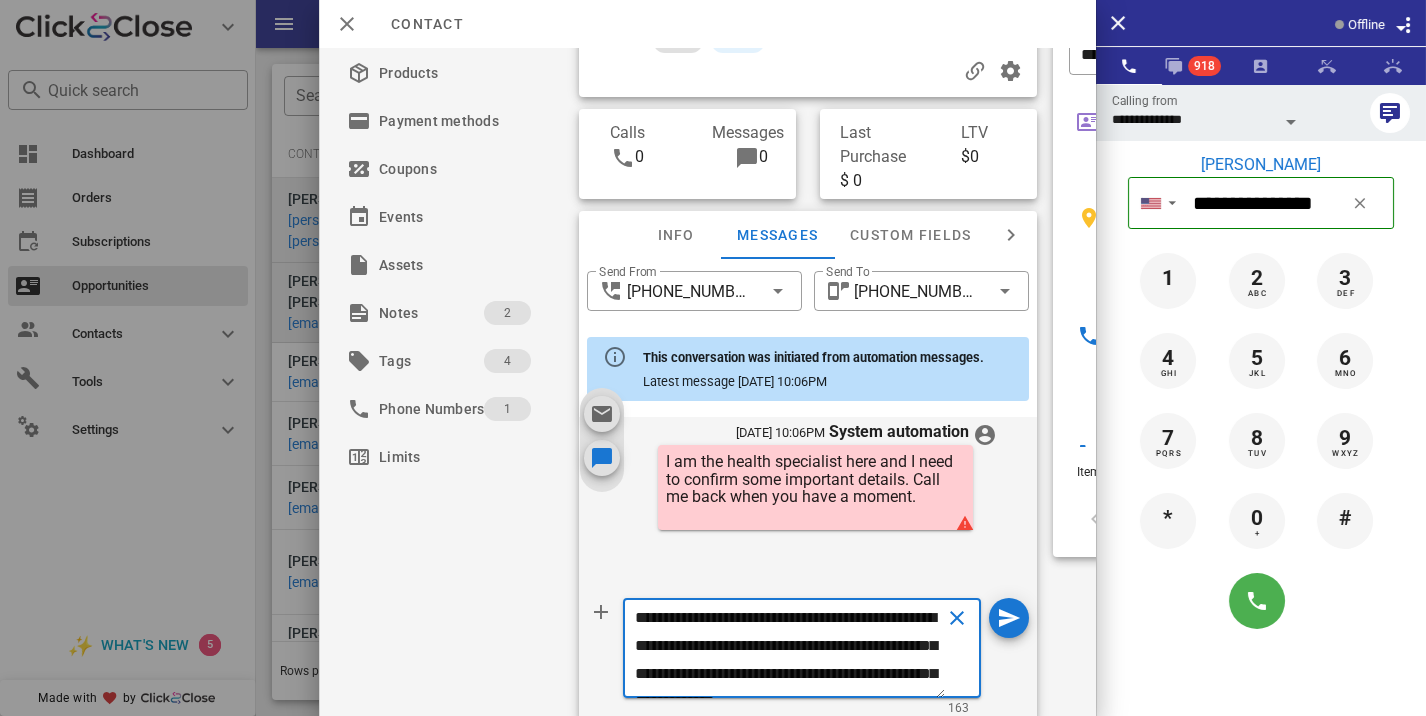 scroll, scrollTop: 41, scrollLeft: 0, axis: vertical 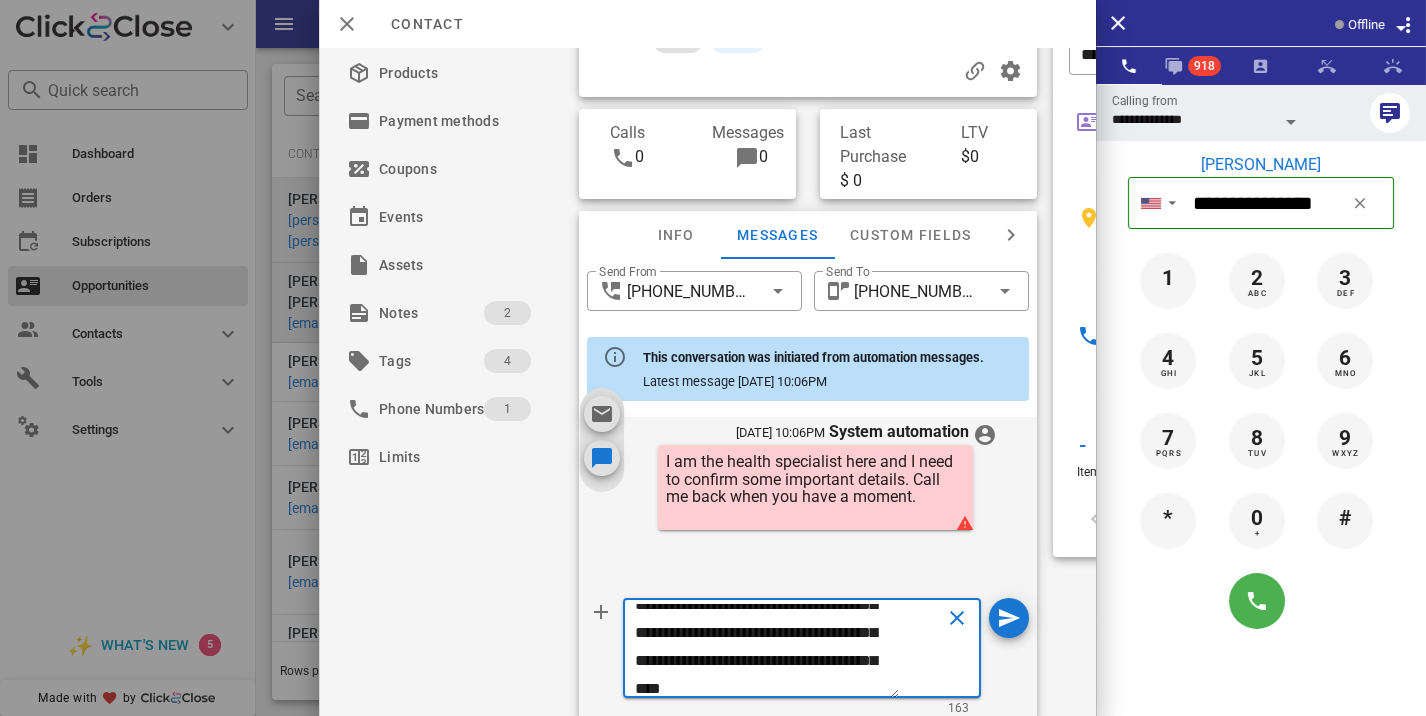 type on "**********" 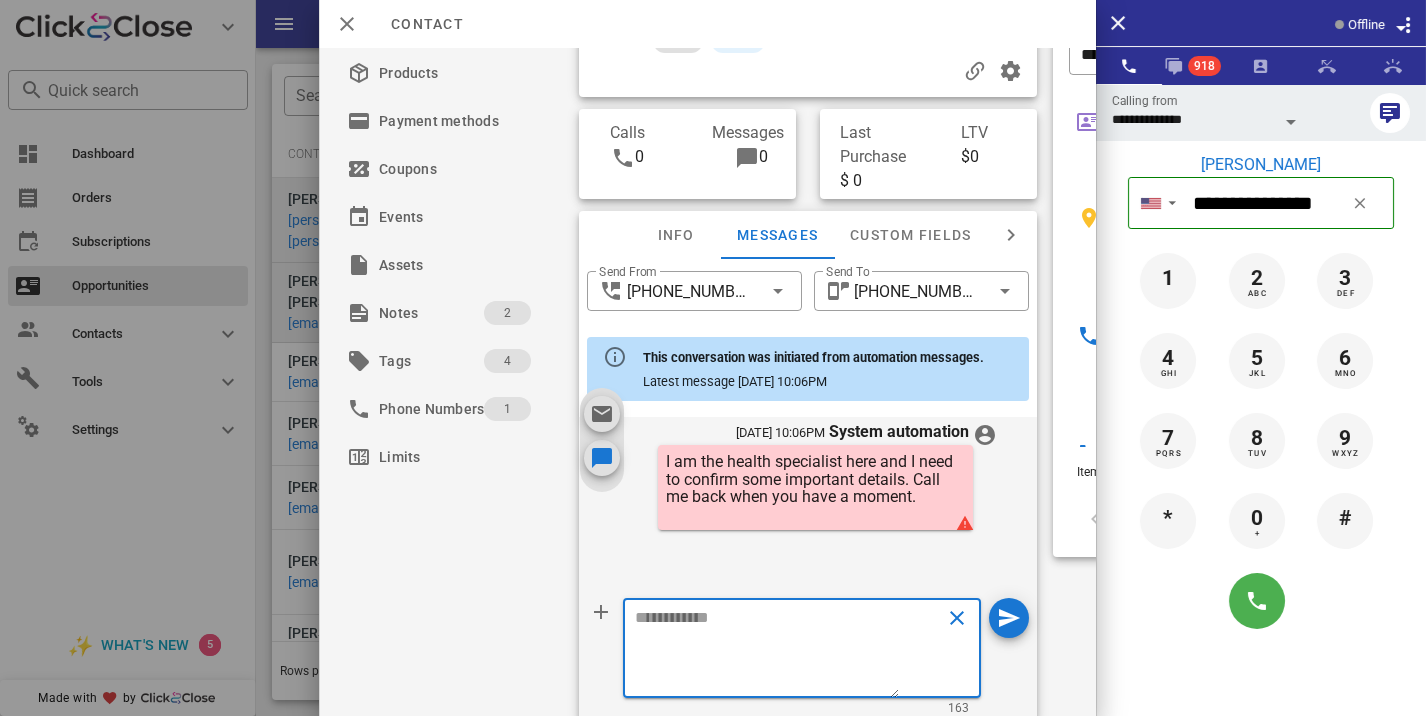 scroll, scrollTop: 0, scrollLeft: 0, axis: both 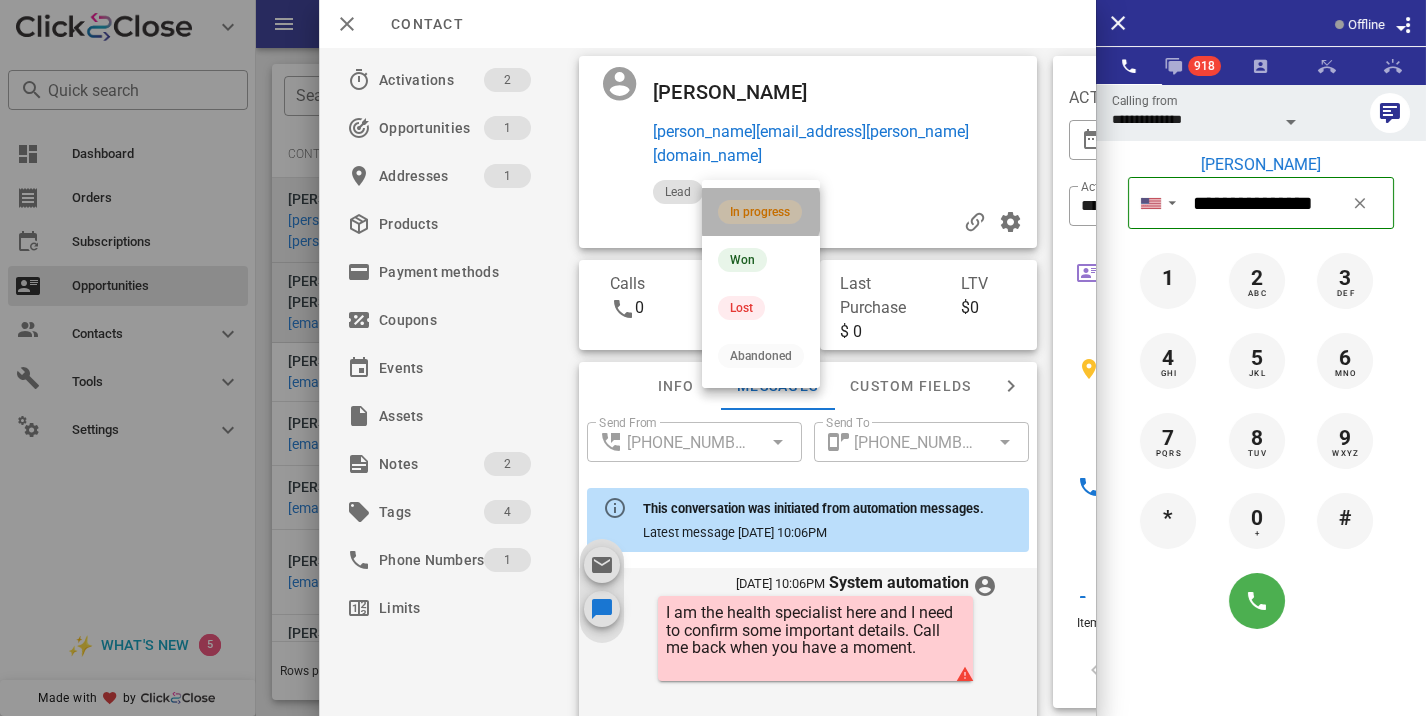 click on "In progress" at bounding box center [760, 212] 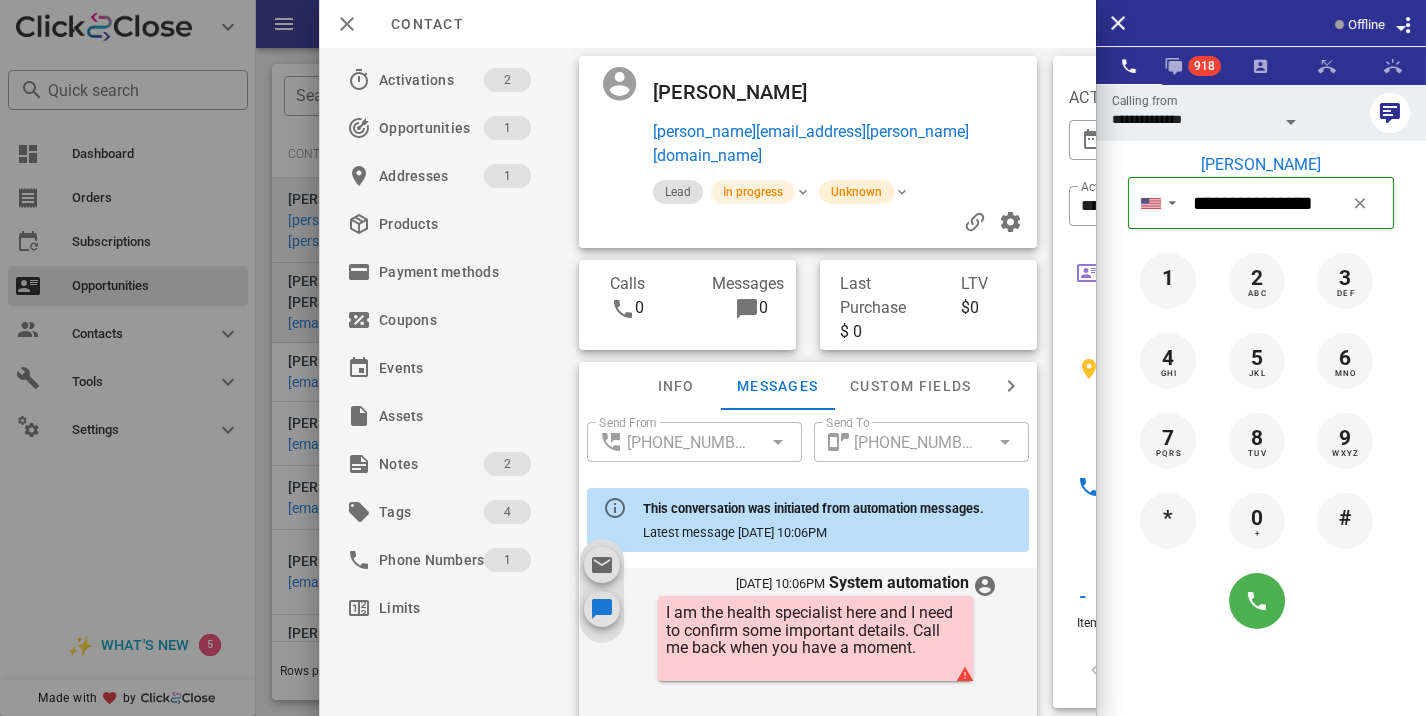 scroll, scrollTop: 823, scrollLeft: 0, axis: vertical 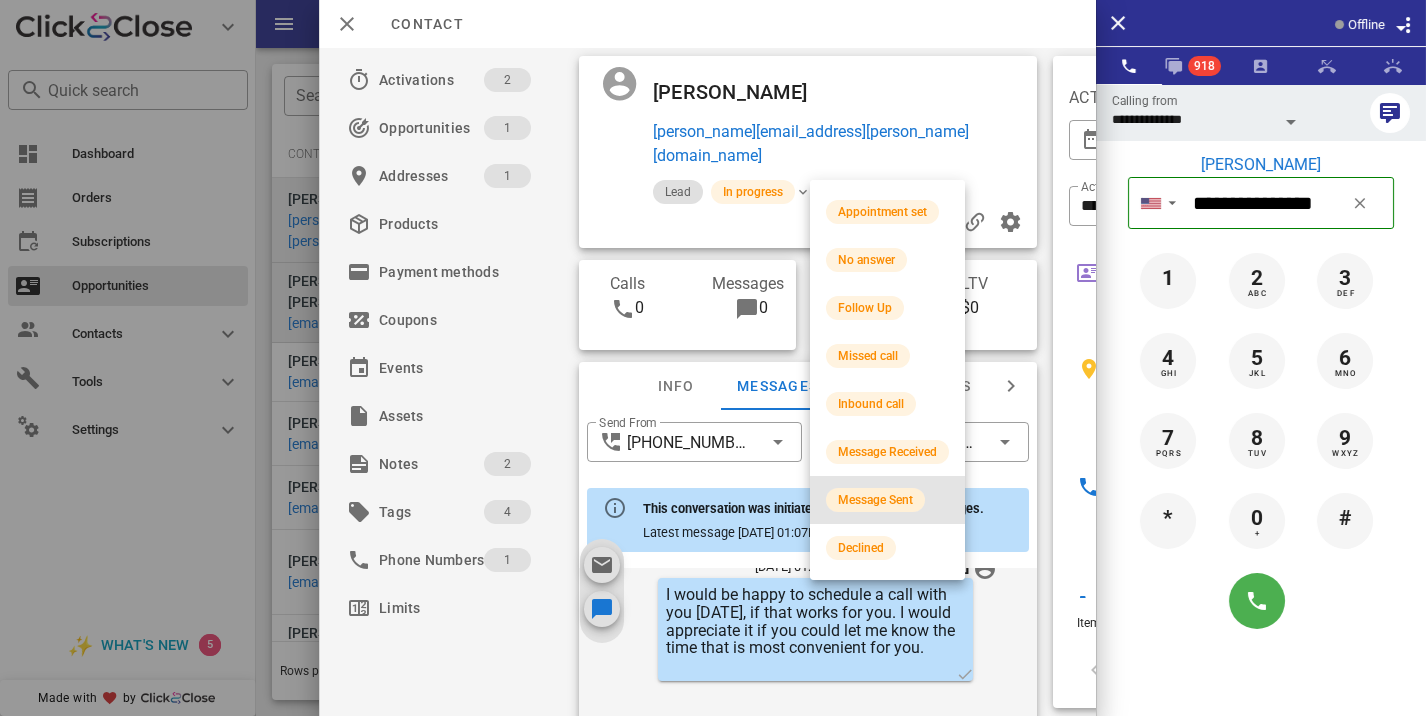 click on "Message Sent" at bounding box center (875, 500) 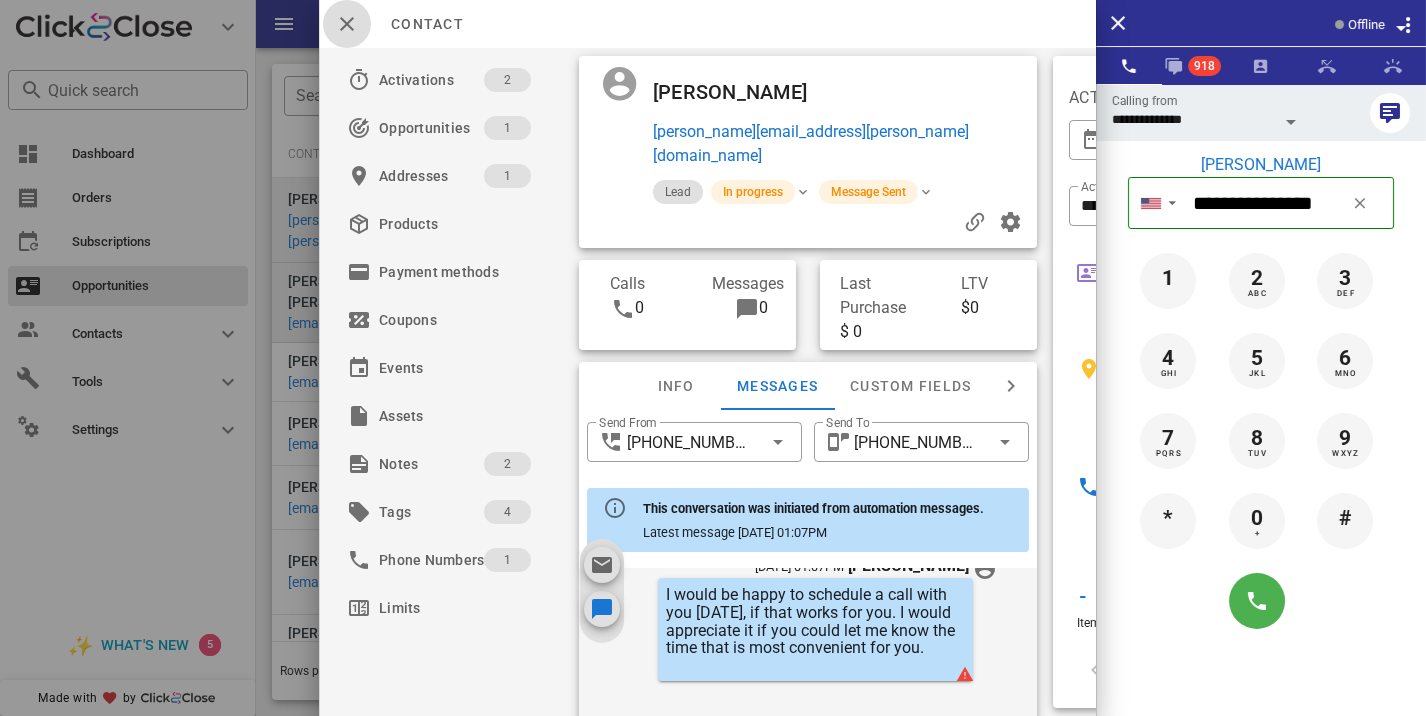 click at bounding box center (347, 24) 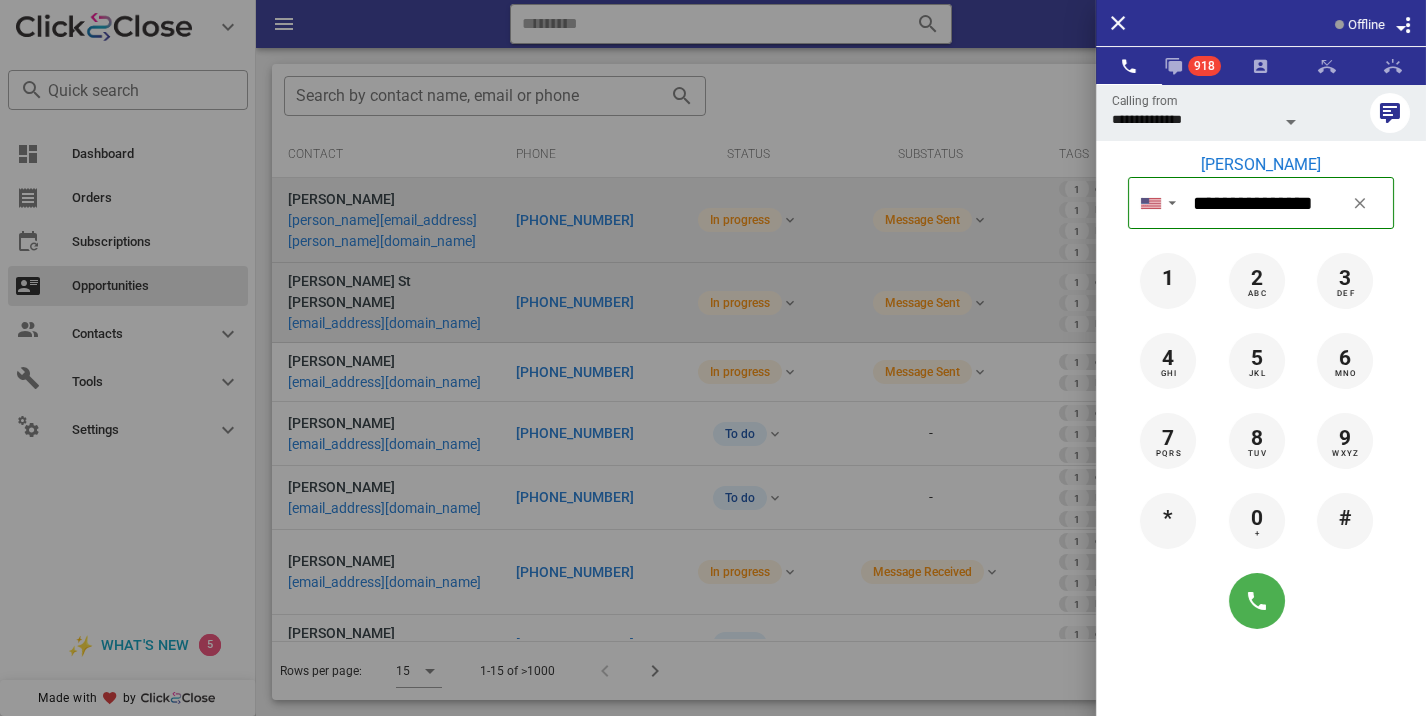 click at bounding box center [713, 358] 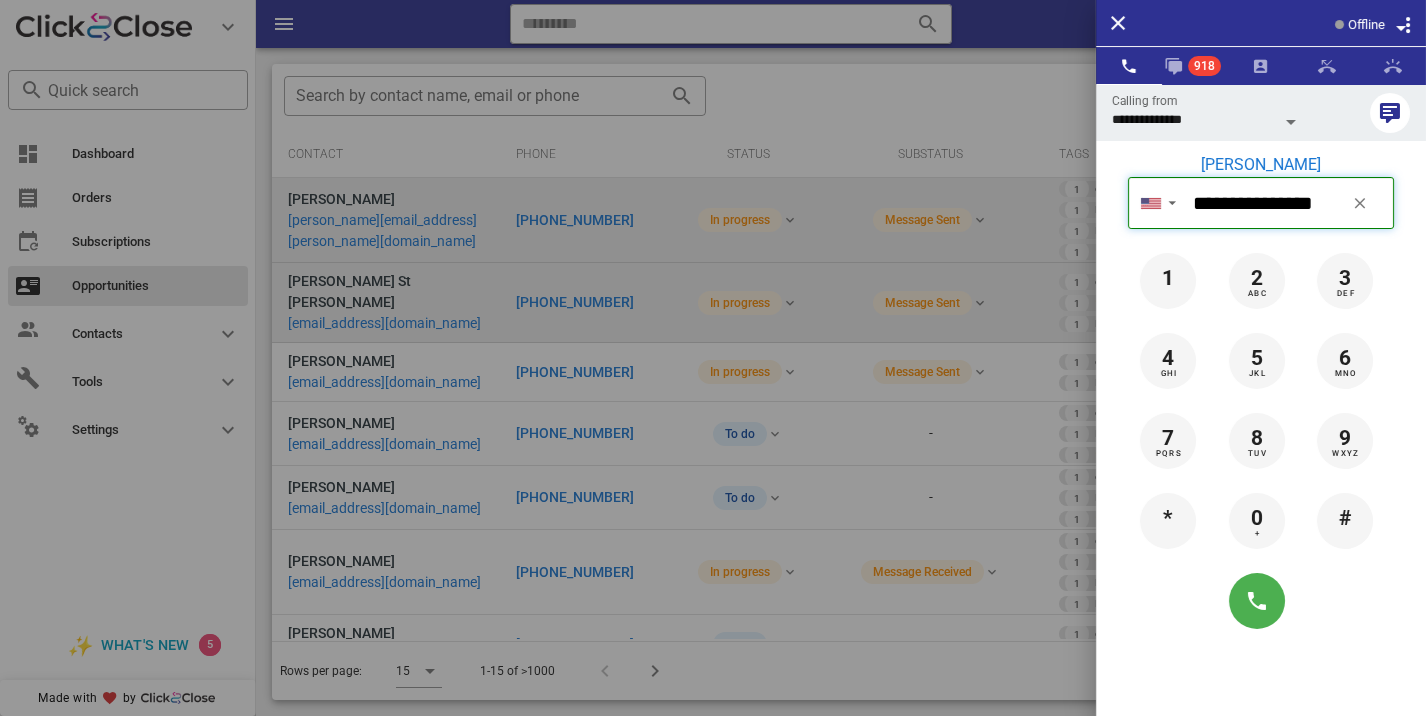 type 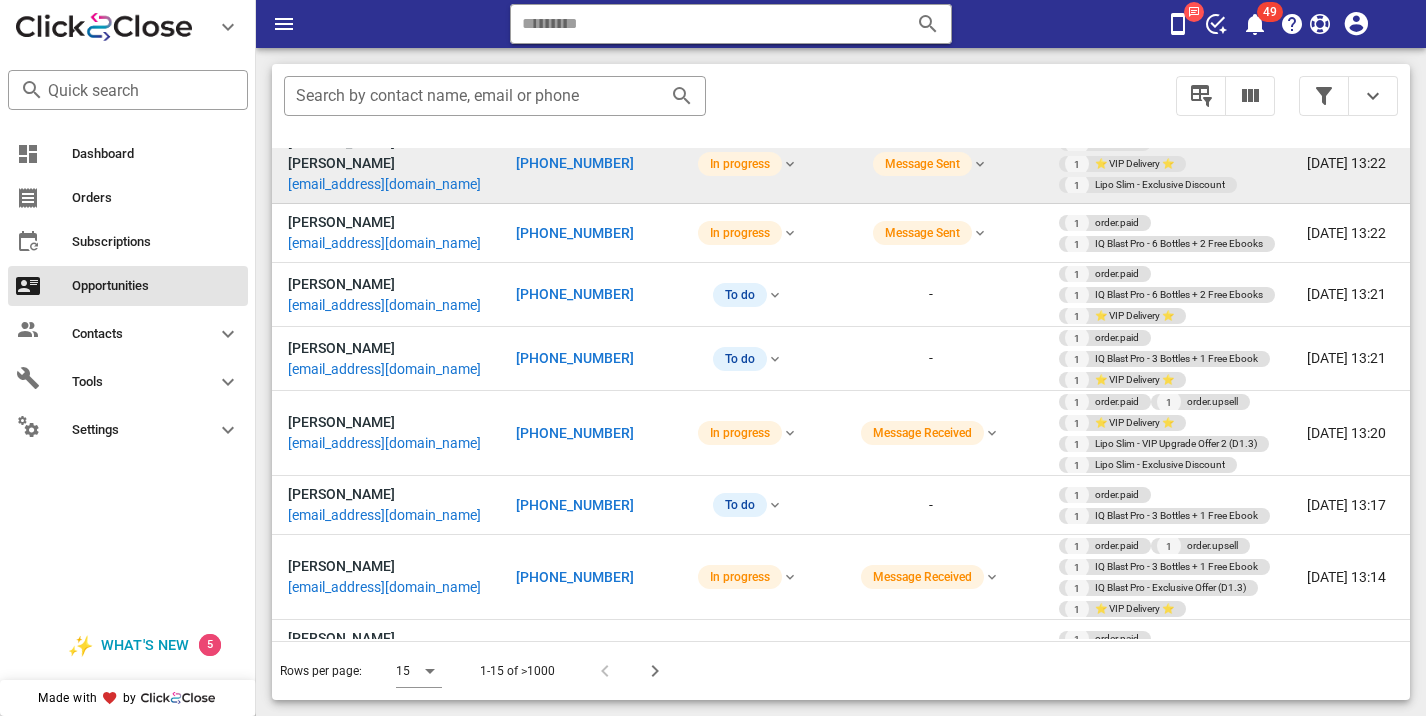 scroll, scrollTop: 180, scrollLeft: 0, axis: vertical 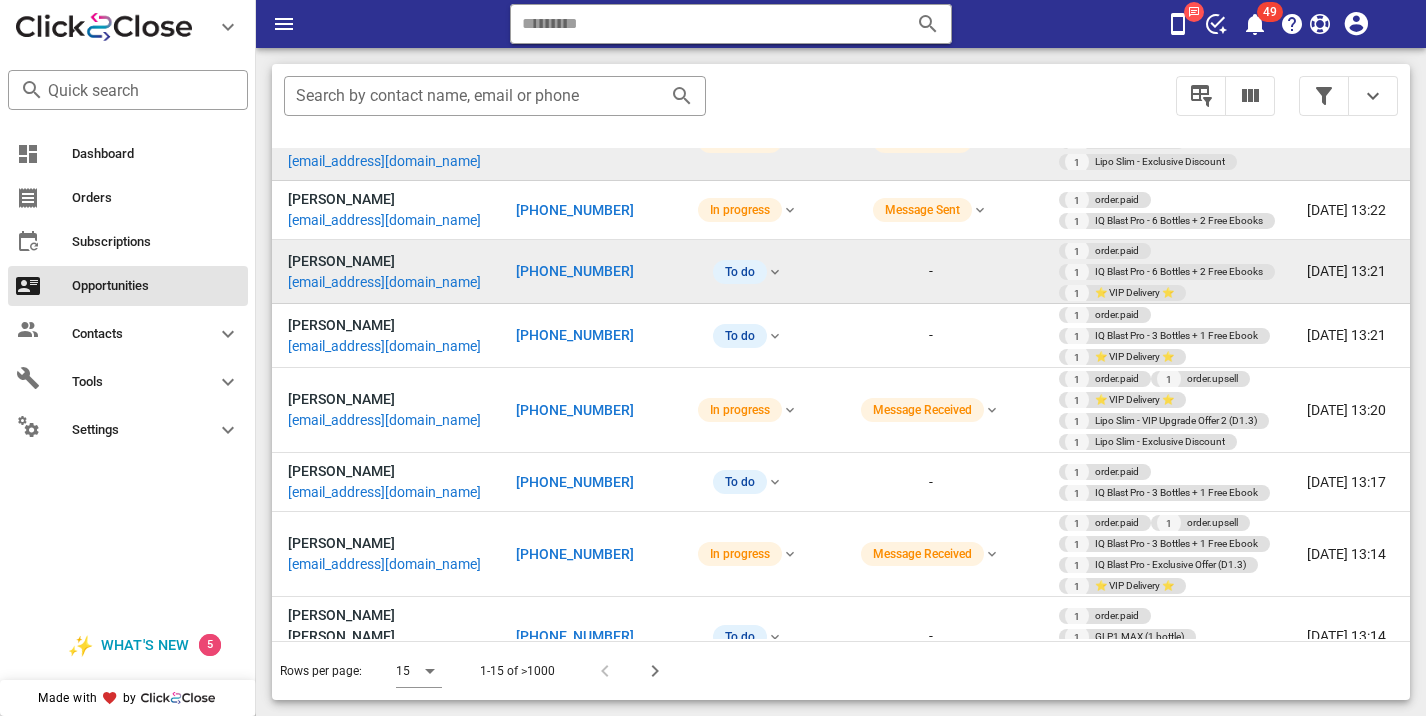 click on "+15702422347" at bounding box center (575, 271) 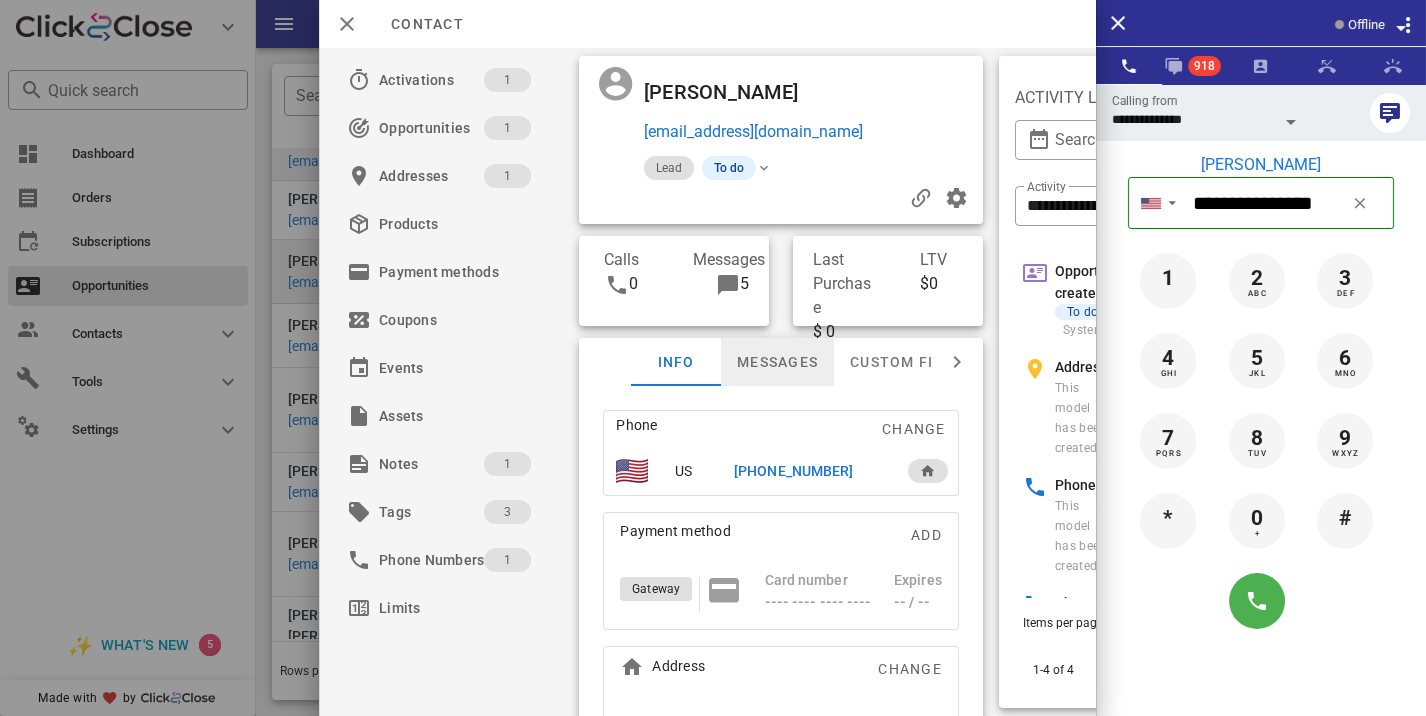 click on "Messages" at bounding box center (777, 362) 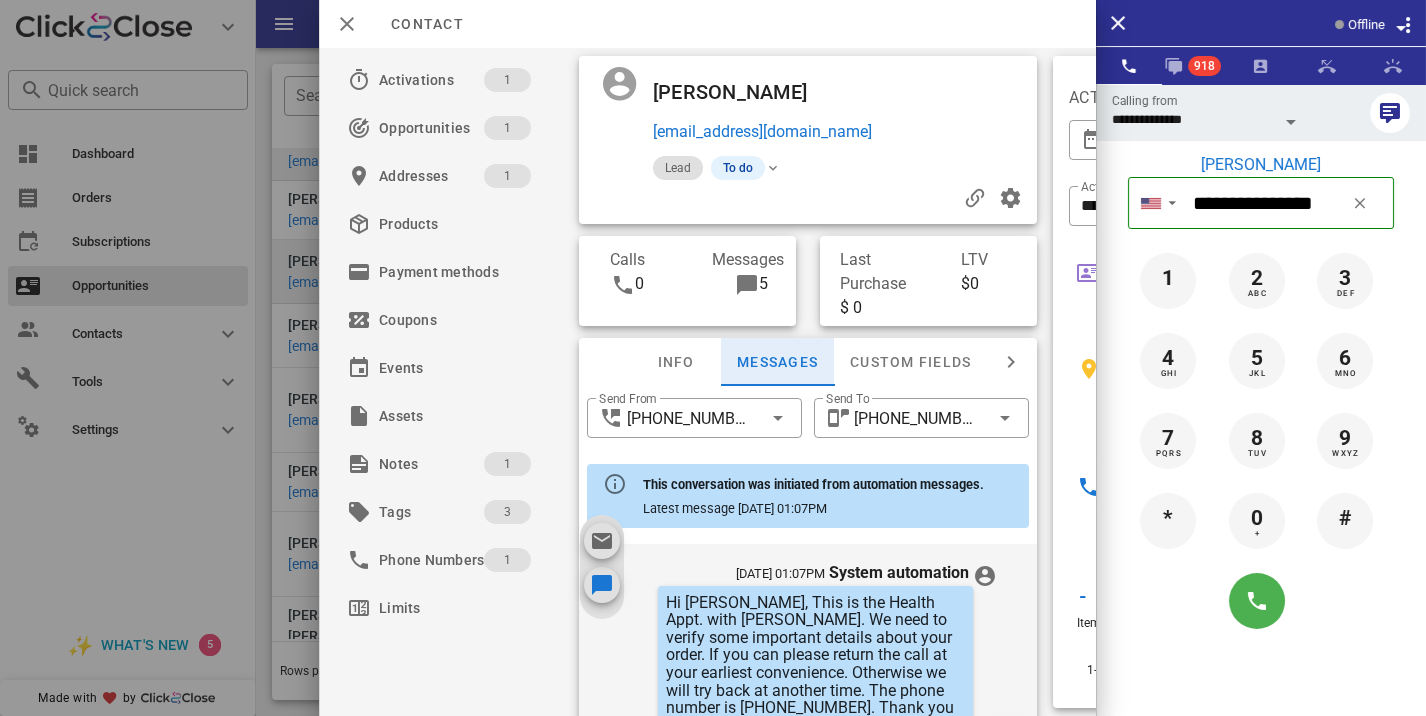 scroll, scrollTop: 657, scrollLeft: 0, axis: vertical 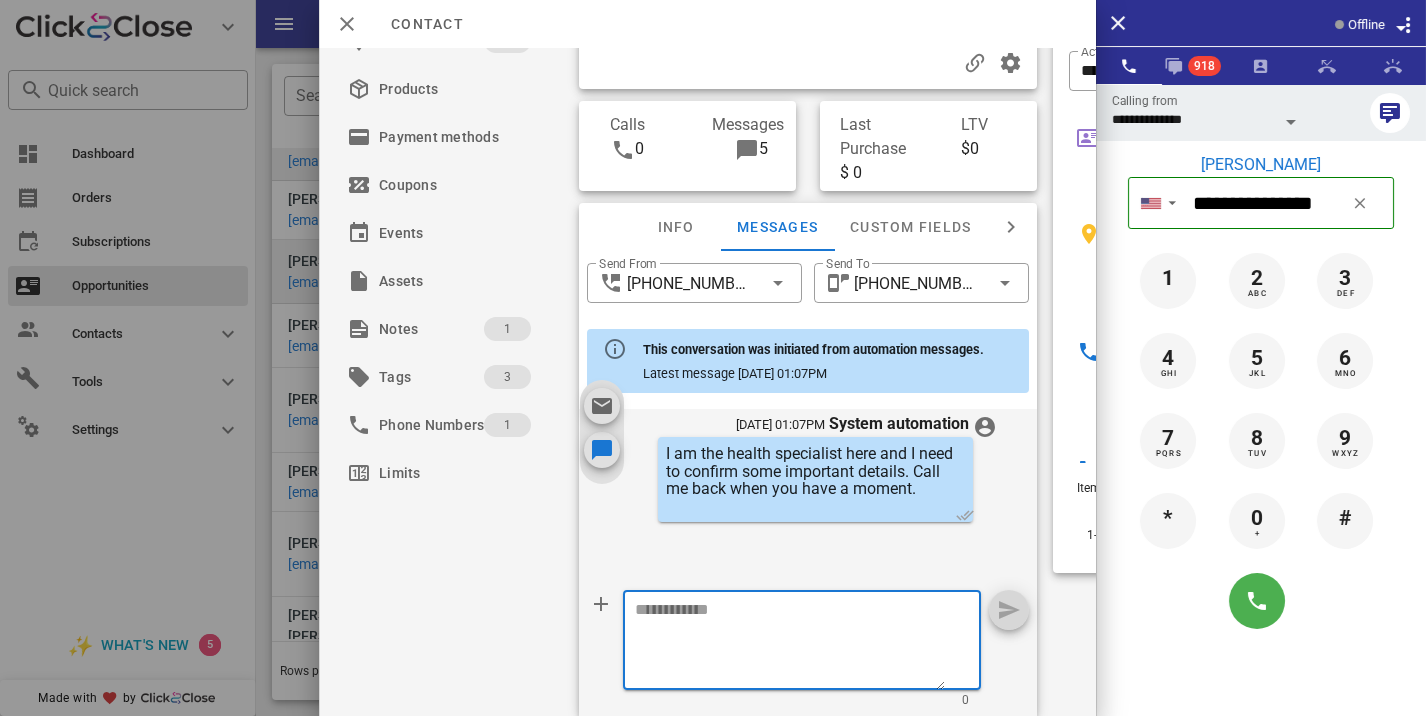 click at bounding box center [790, 643] 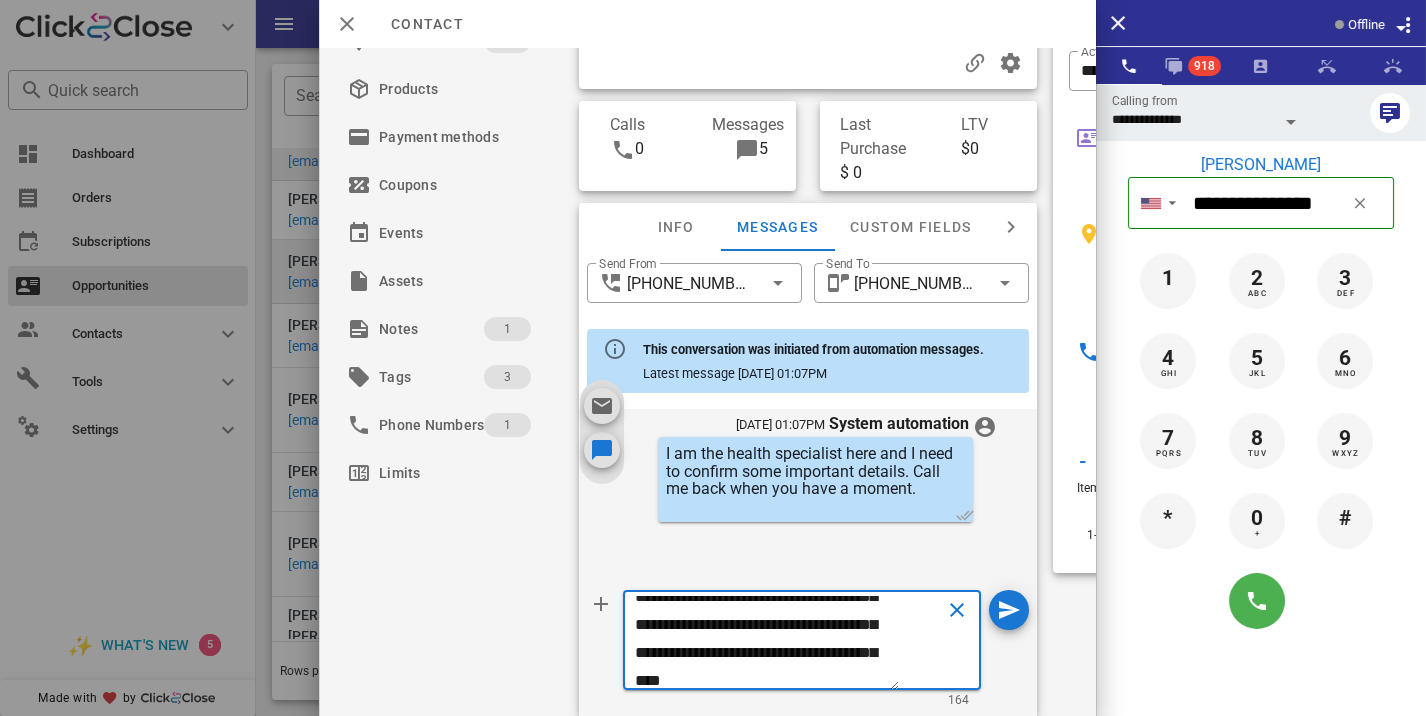 scroll, scrollTop: 0, scrollLeft: 0, axis: both 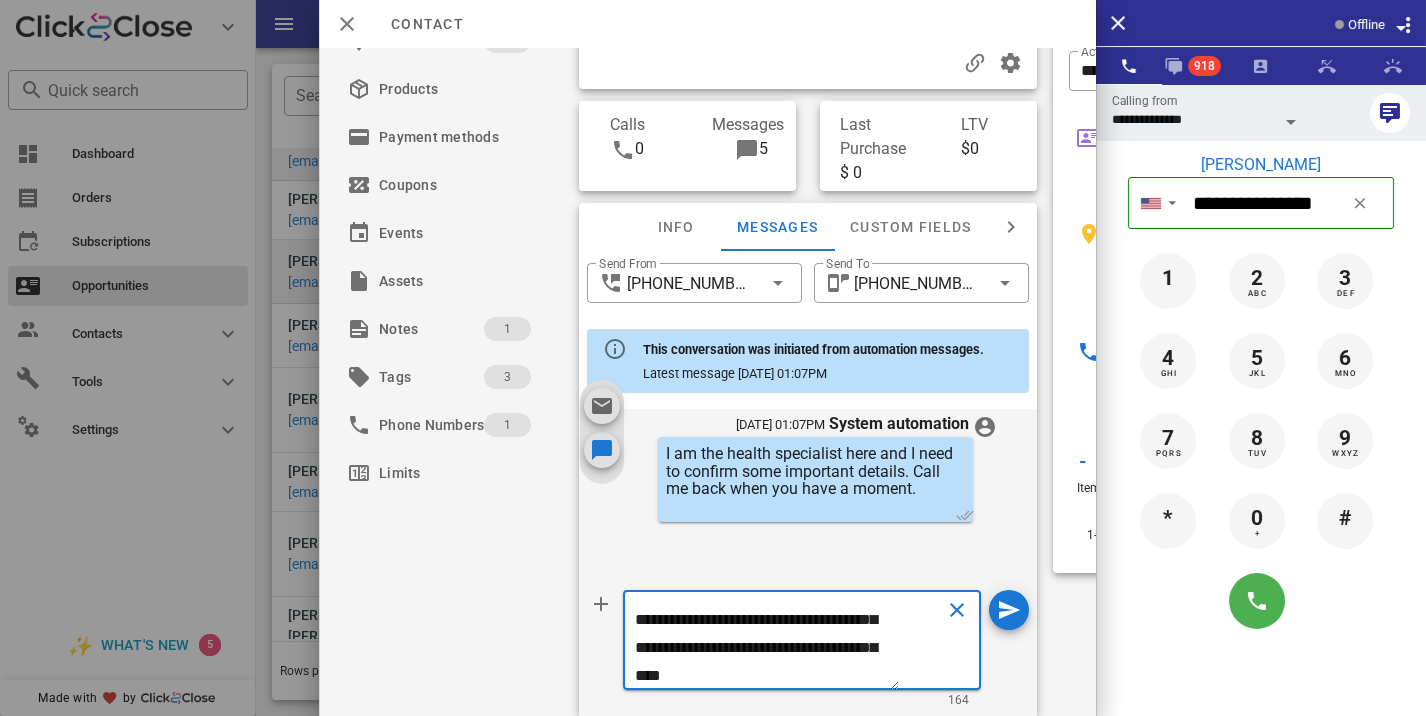 type on "**********" 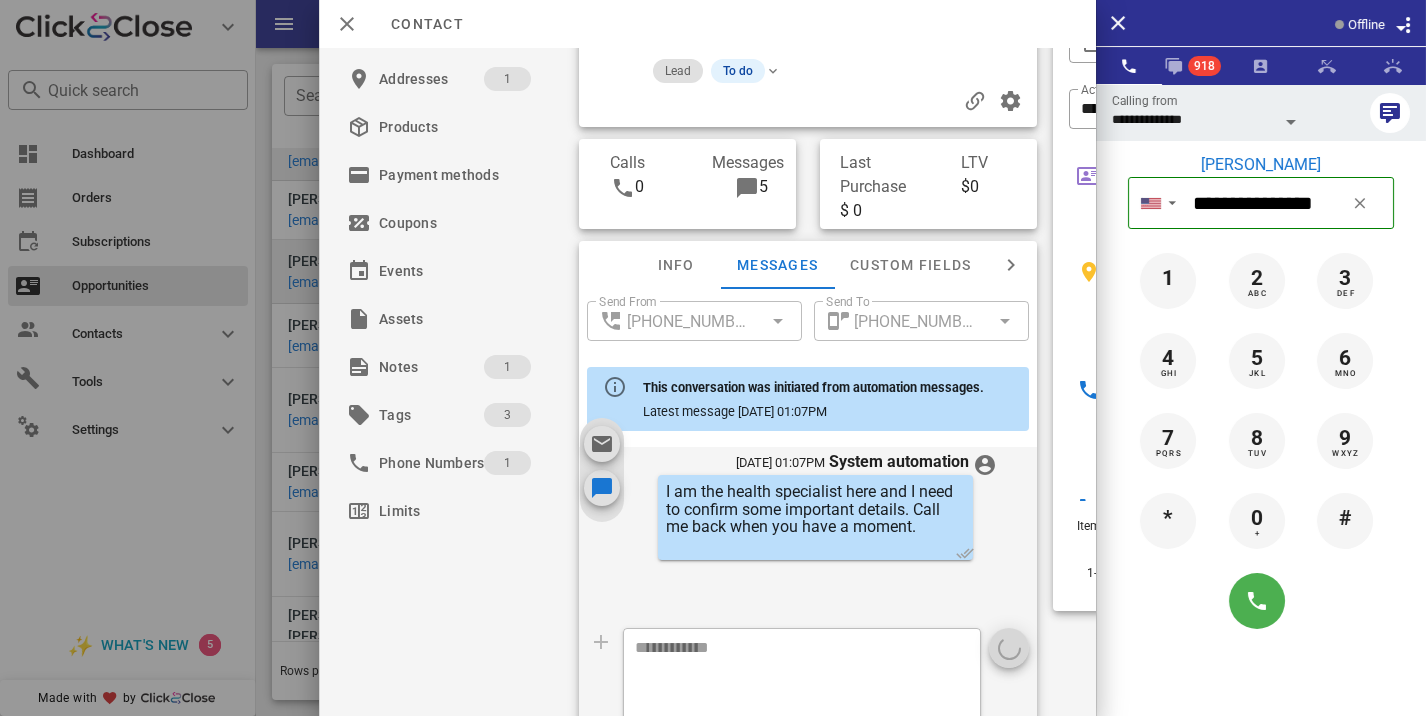 scroll, scrollTop: 55, scrollLeft: 0, axis: vertical 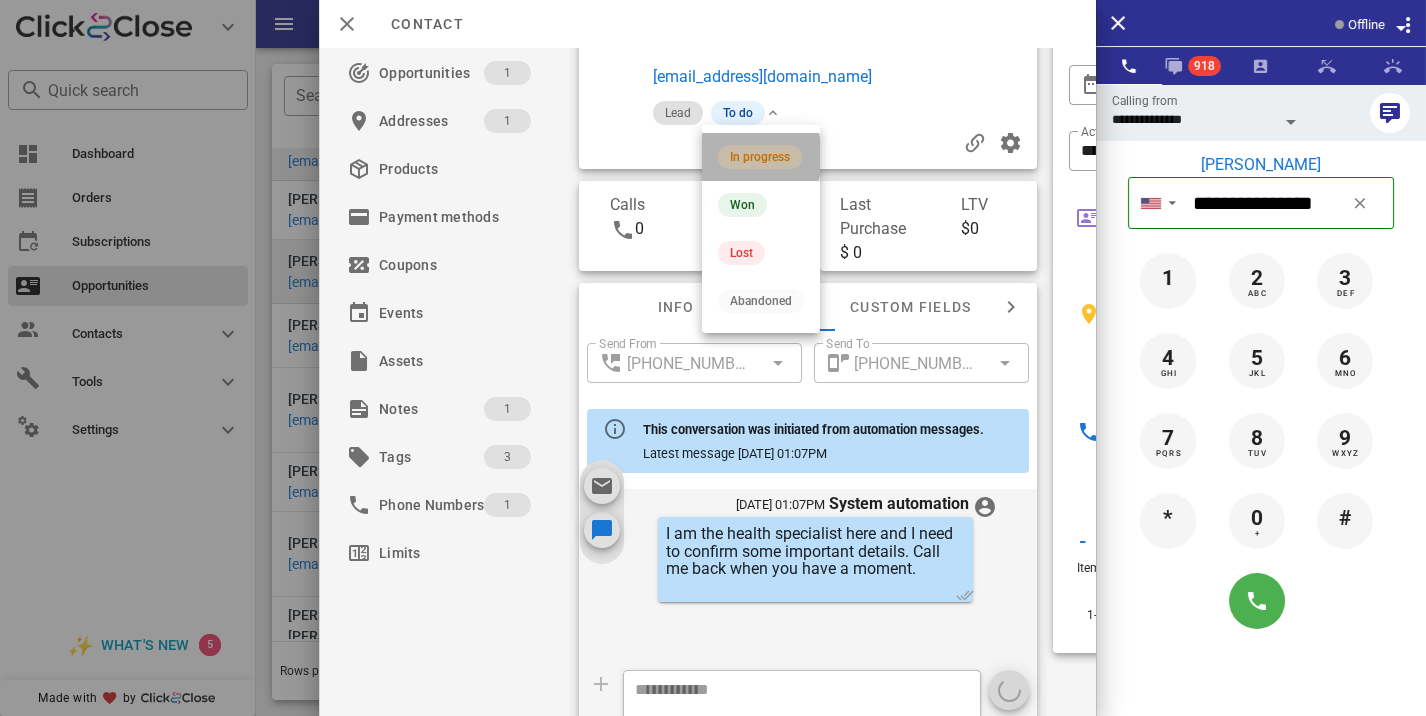 click on "In progress" at bounding box center [760, 157] 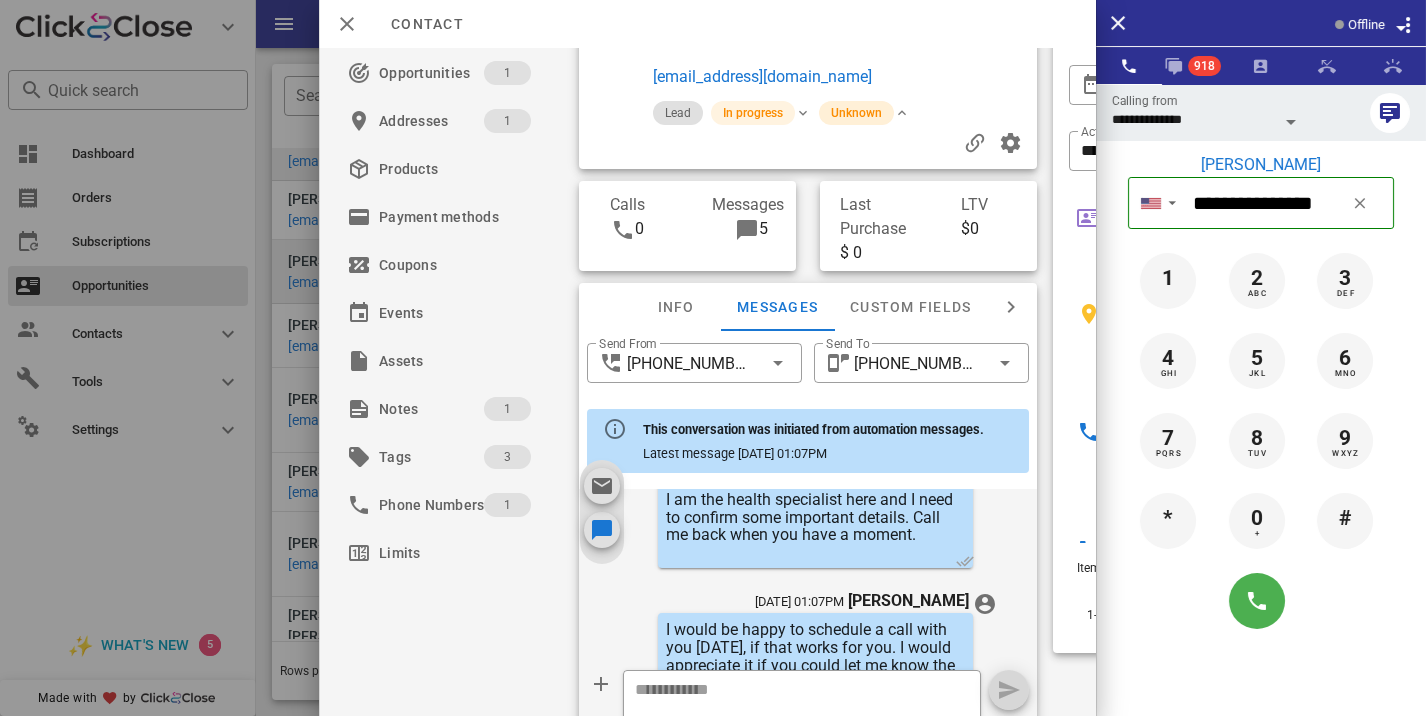 scroll 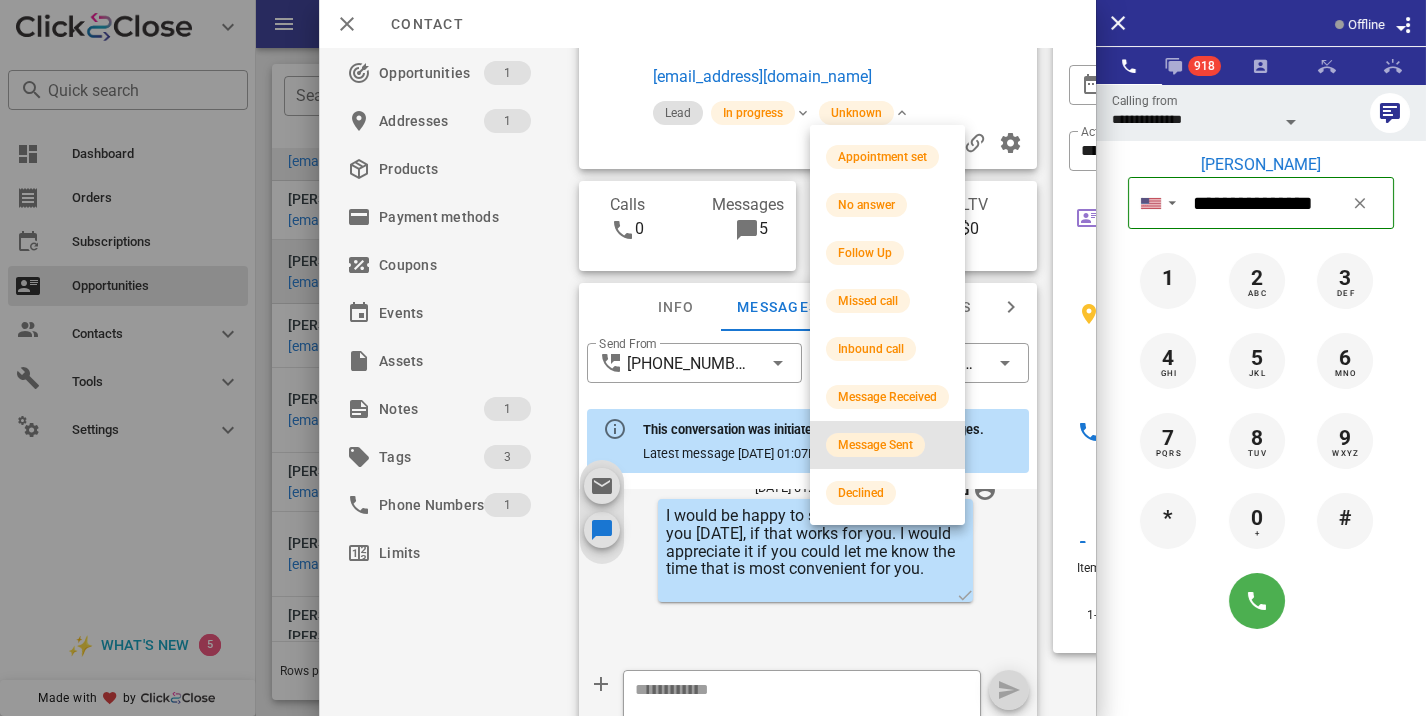 click on "Message Sent" at bounding box center (875, 445) 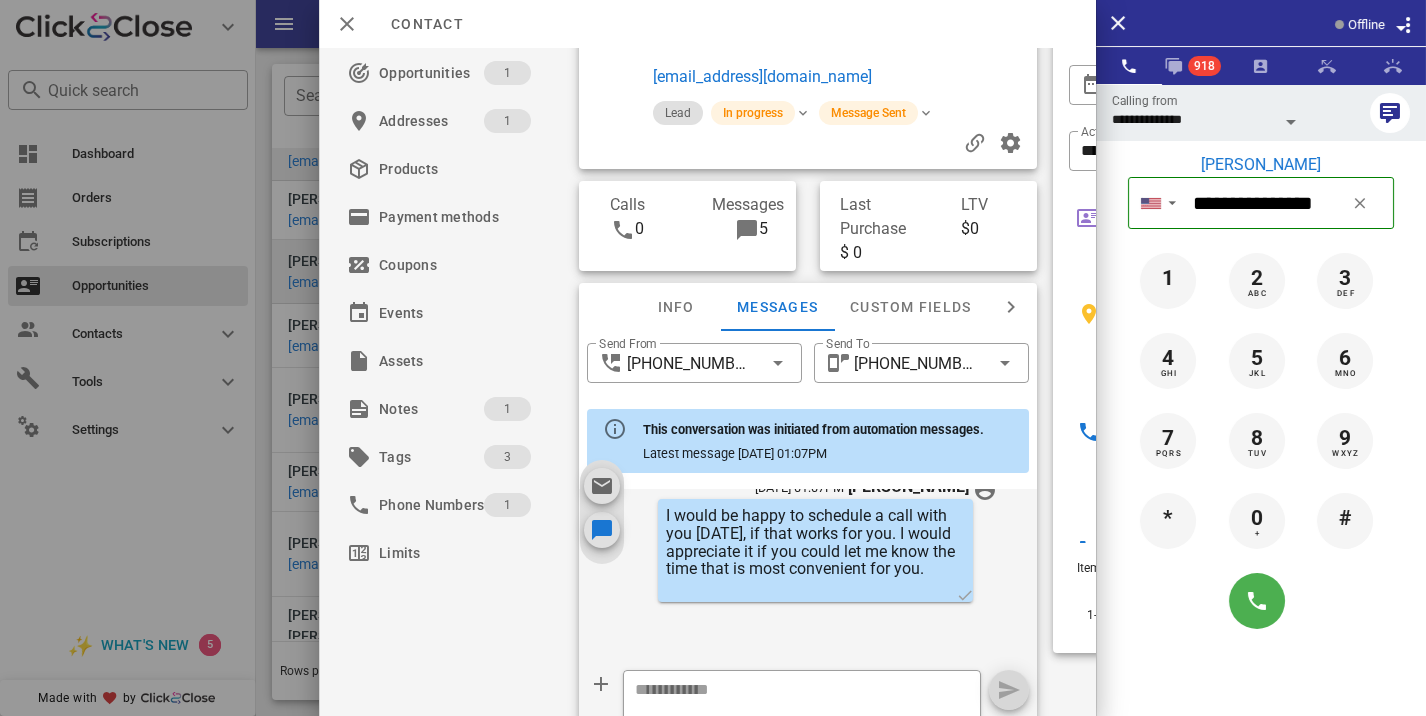 click at bounding box center [713, 358] 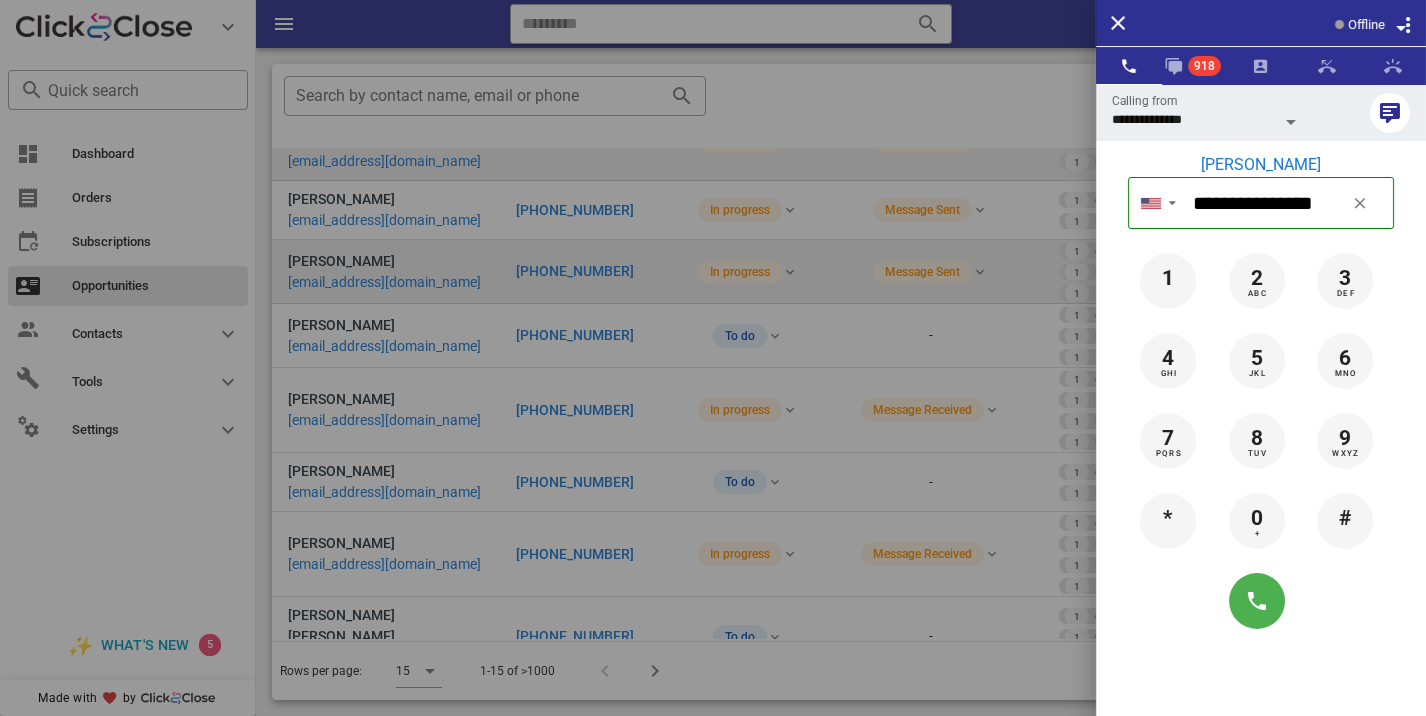 click at bounding box center (713, 358) 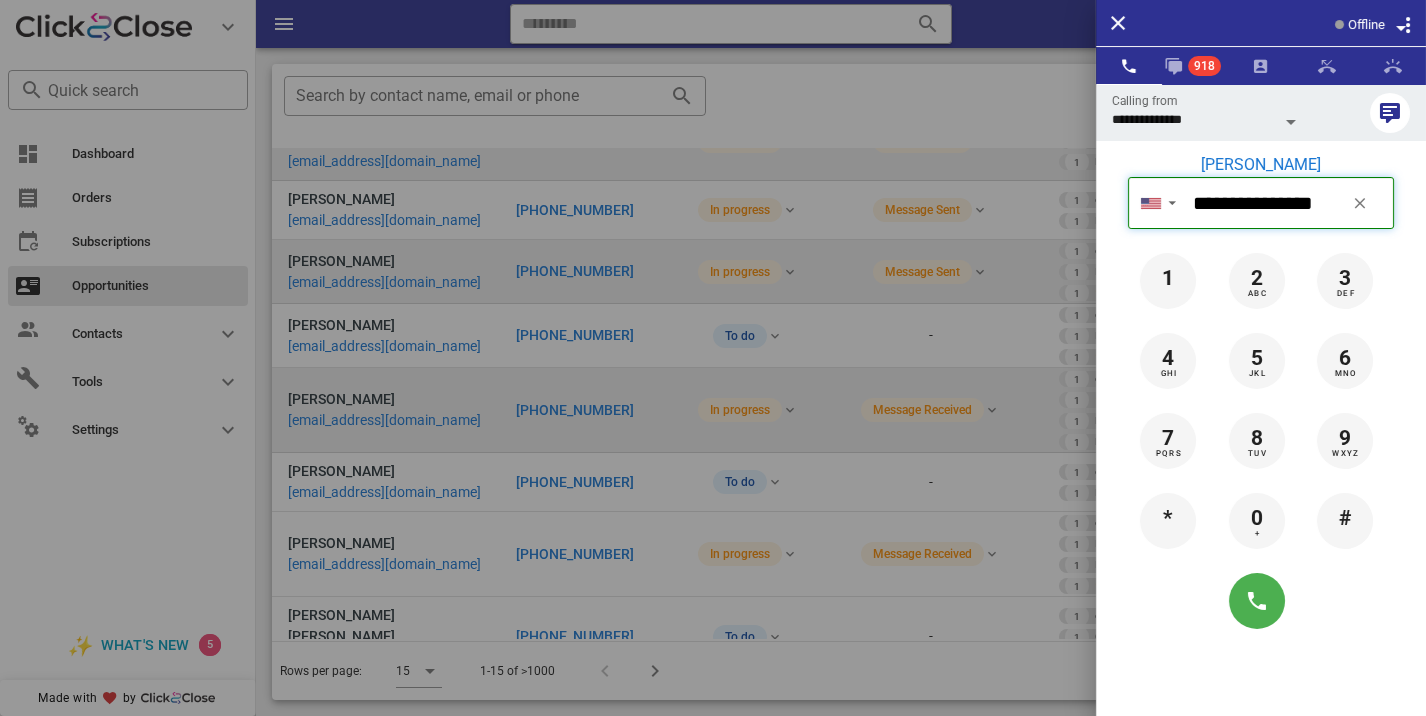 type 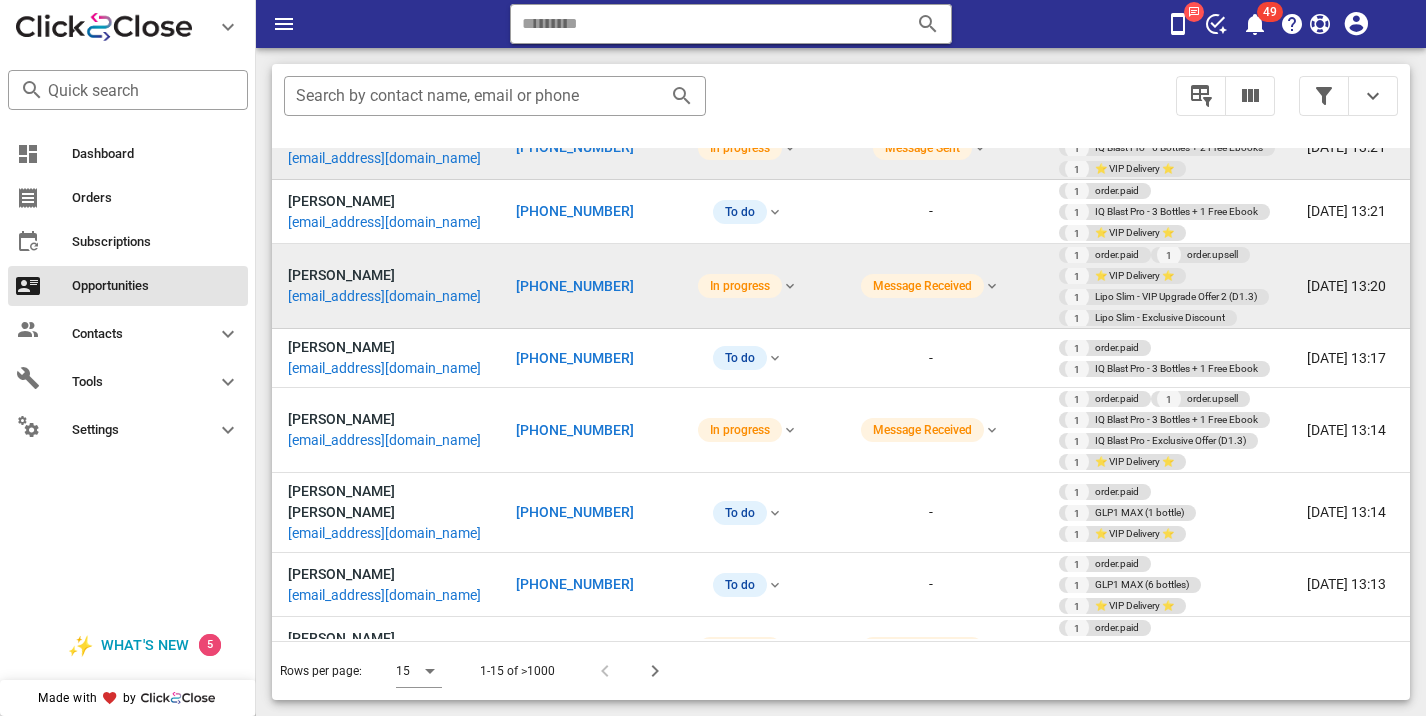 scroll, scrollTop: 308, scrollLeft: 0, axis: vertical 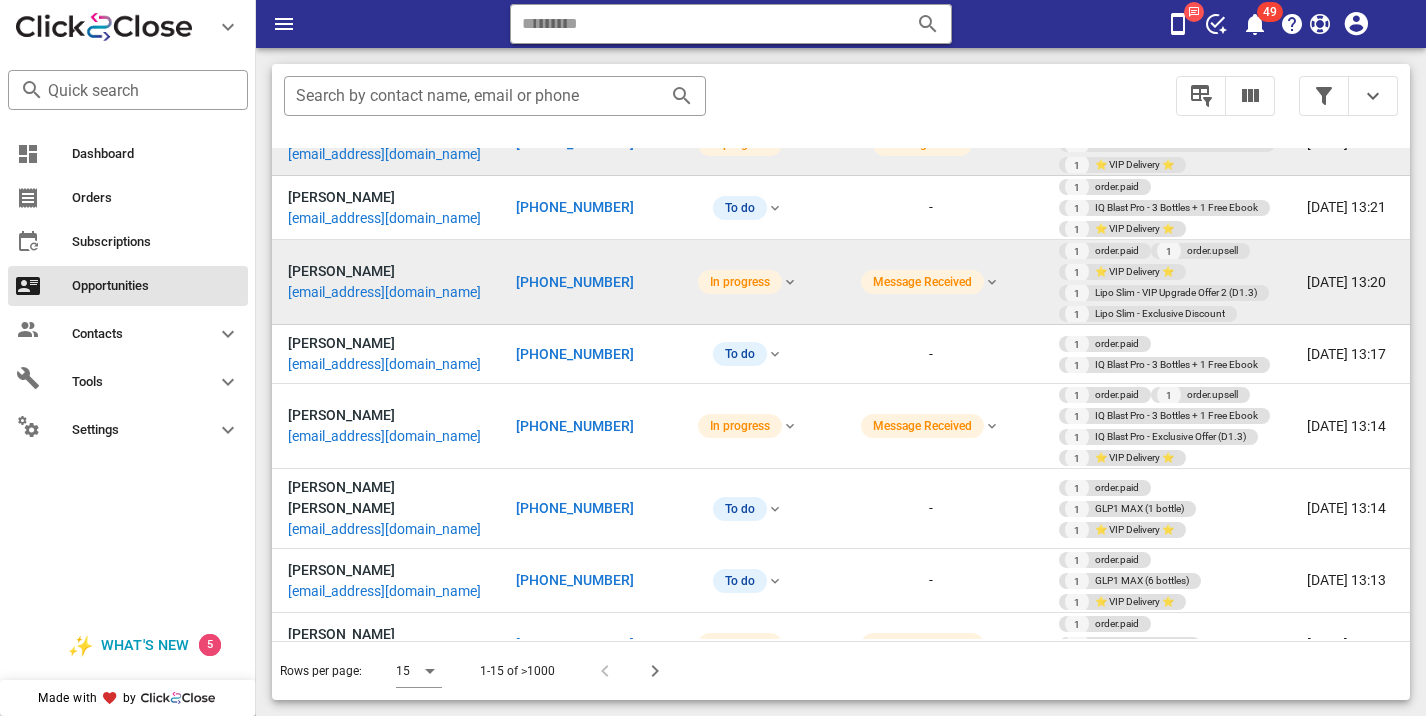 click on "+15037500550" at bounding box center (575, 282) 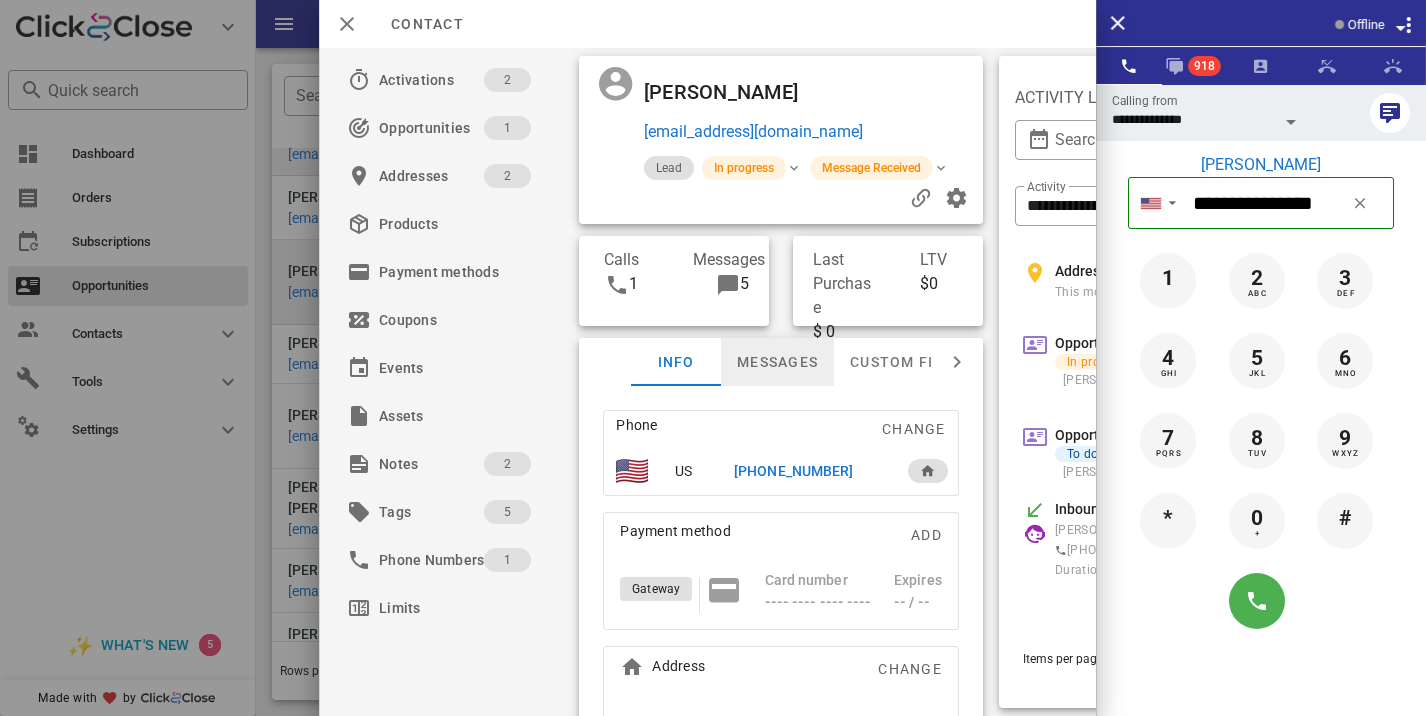 click on "Messages" at bounding box center (777, 362) 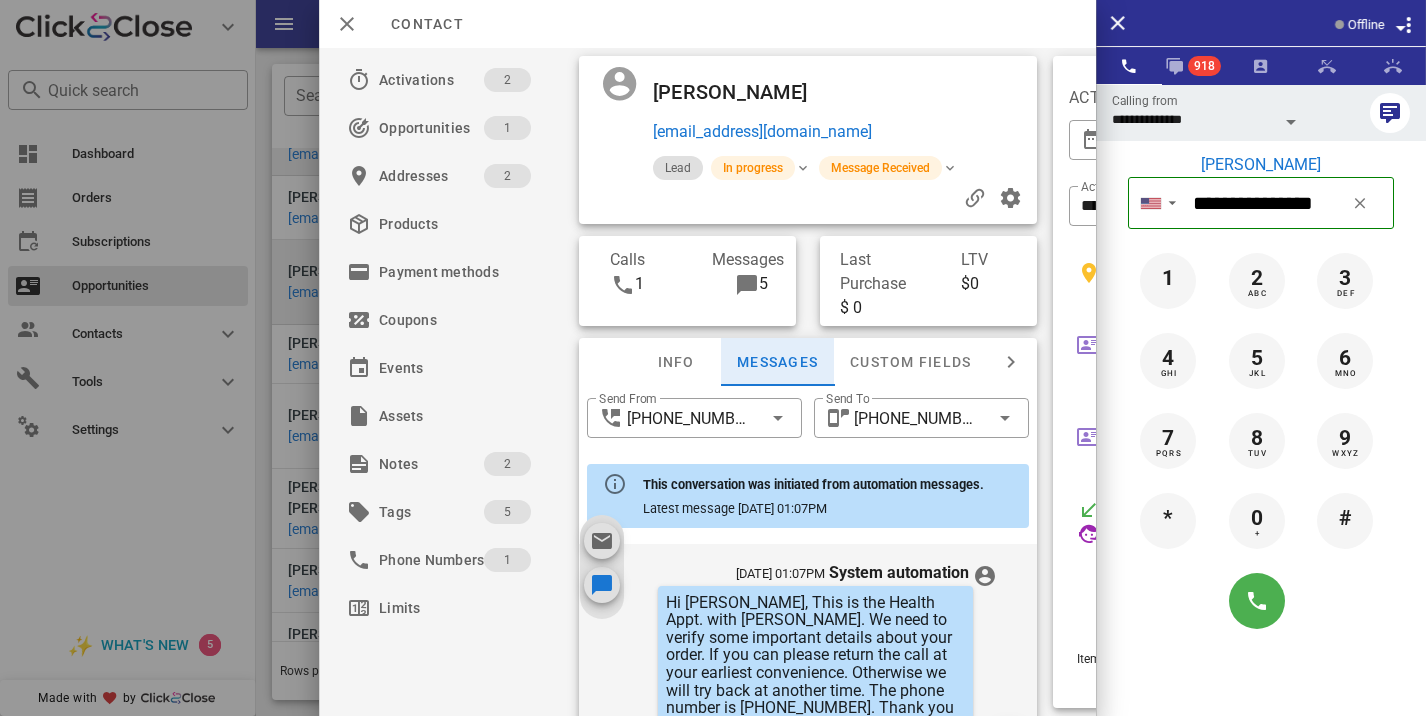 scroll, scrollTop: 754, scrollLeft: 0, axis: vertical 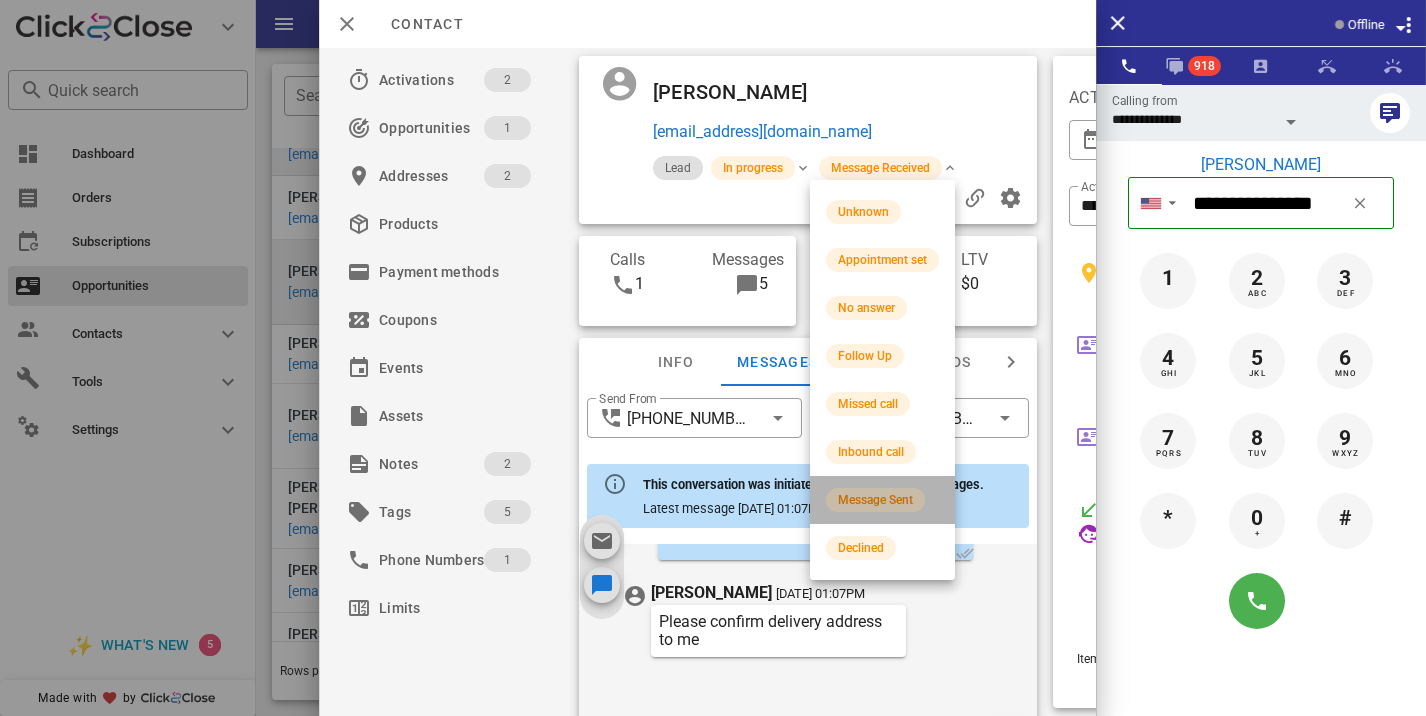 click on "Message Sent" at bounding box center (875, 500) 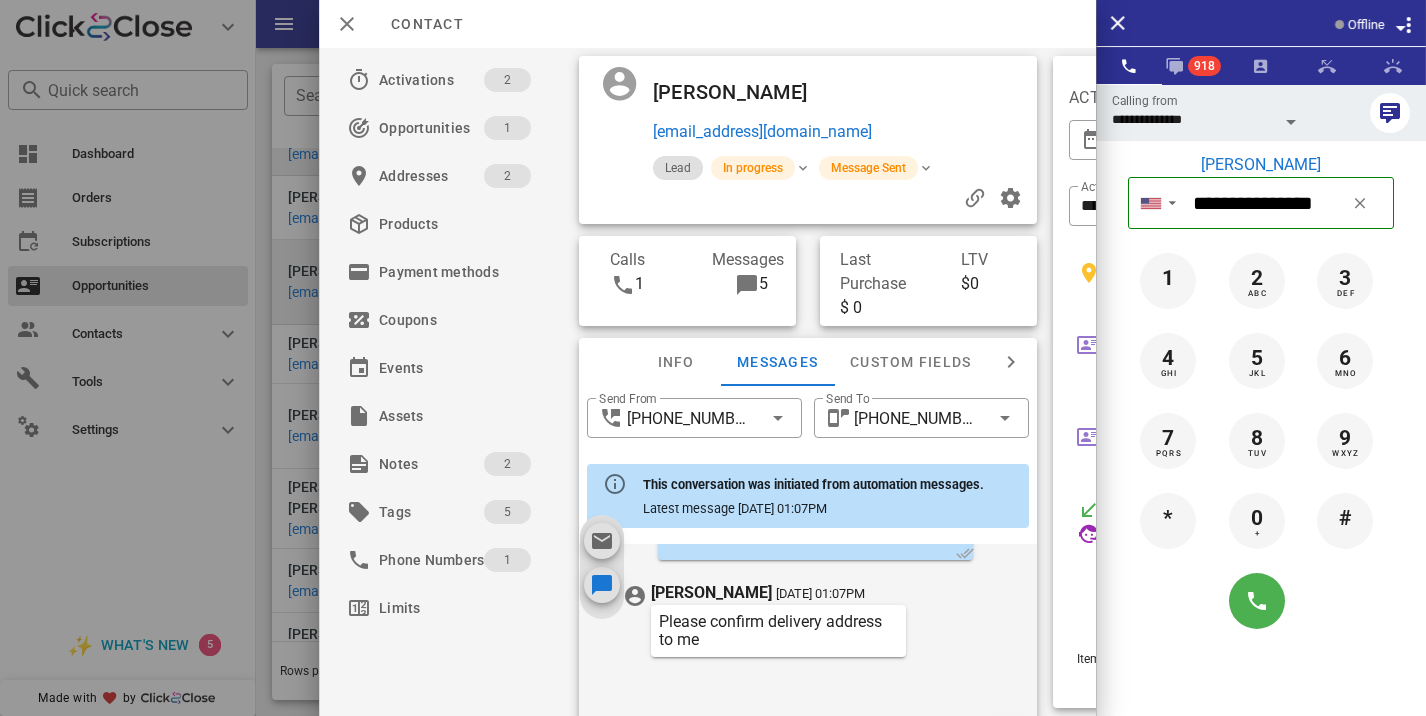 click at bounding box center (713, 358) 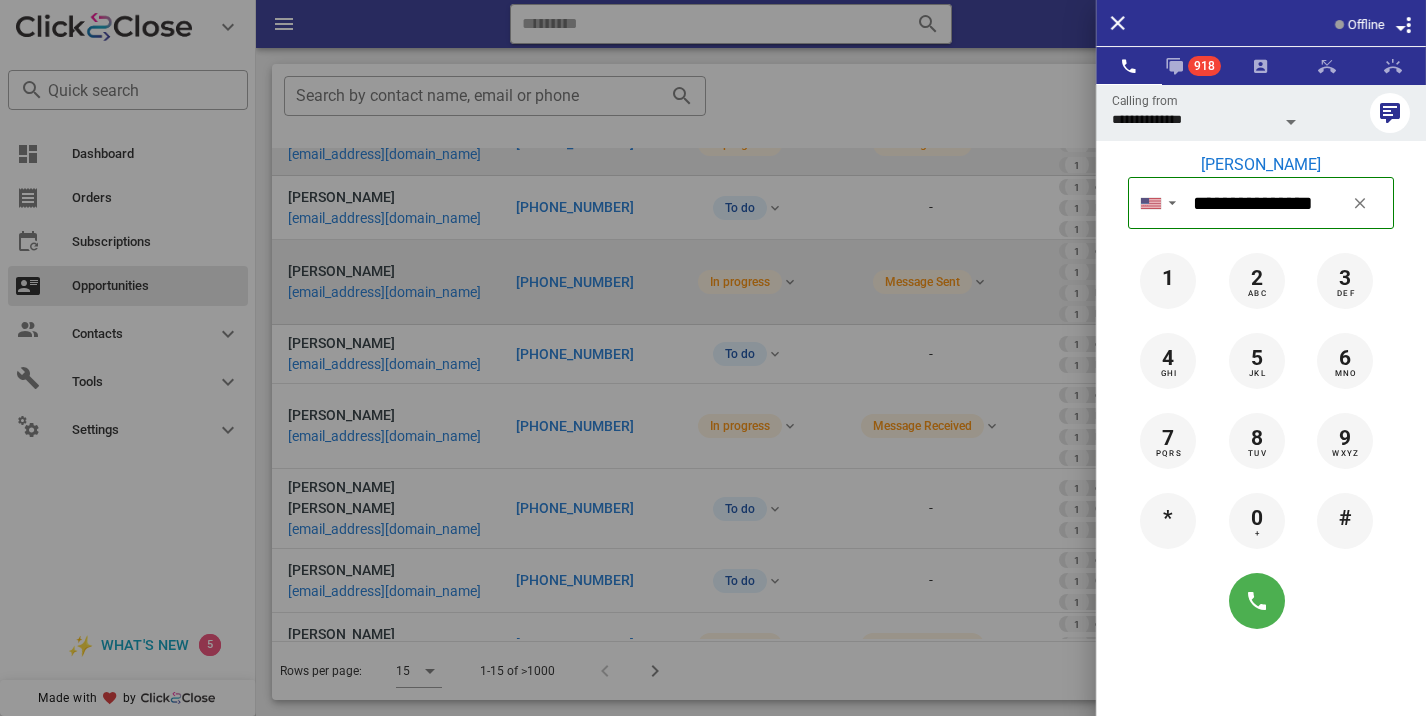 click at bounding box center [713, 358] 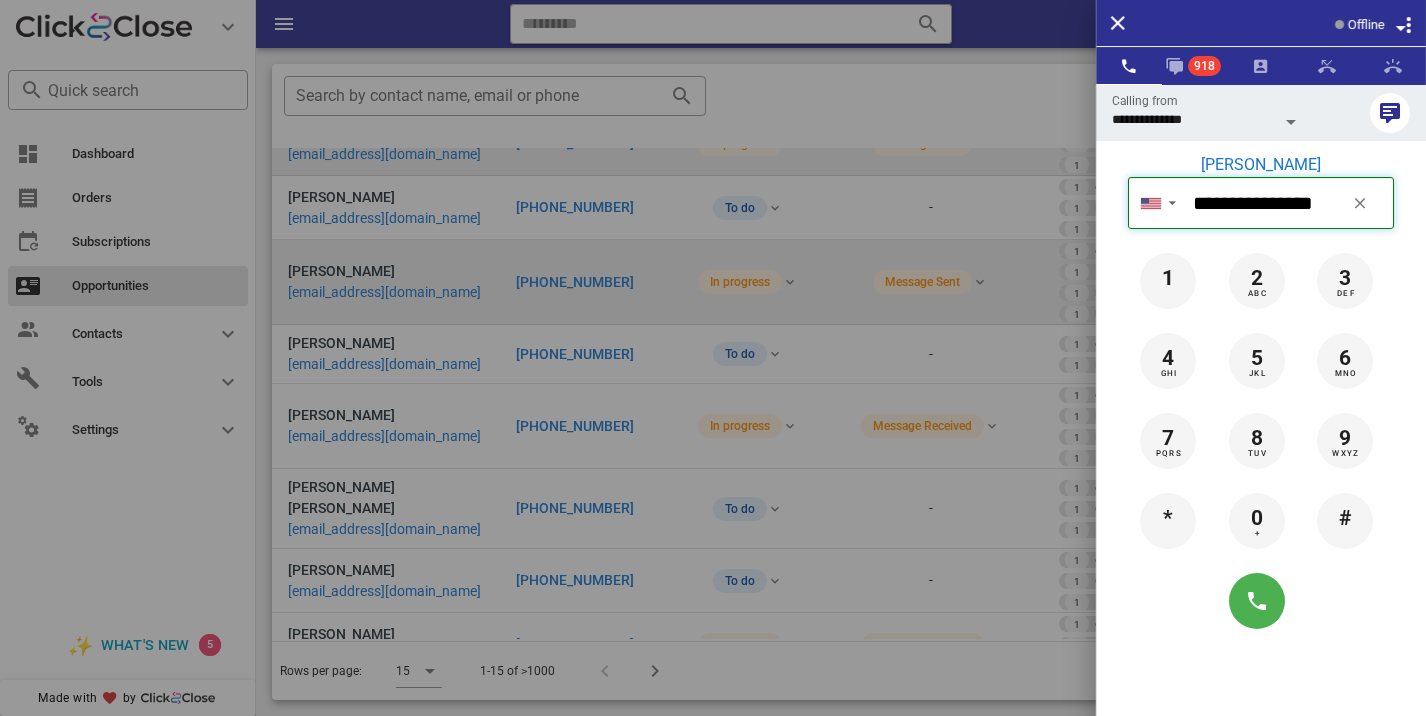 type 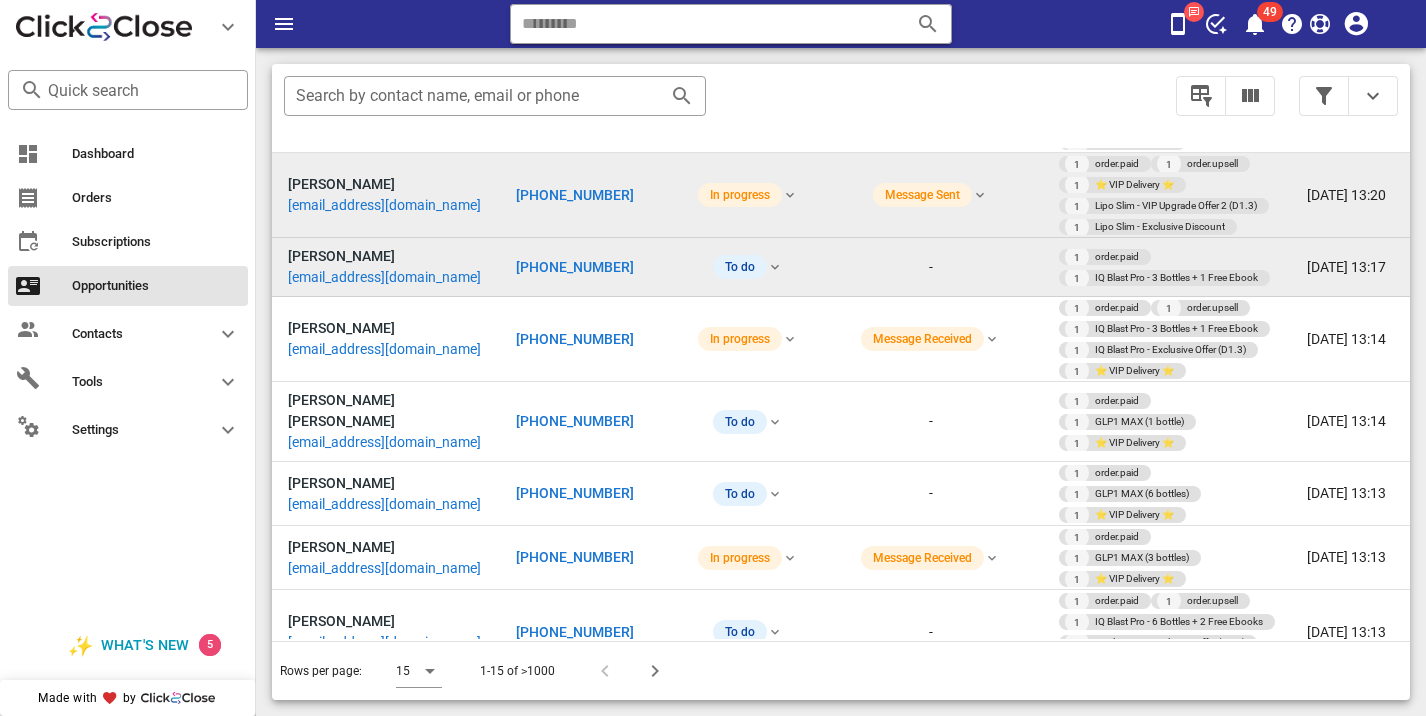 scroll, scrollTop: 398, scrollLeft: 0, axis: vertical 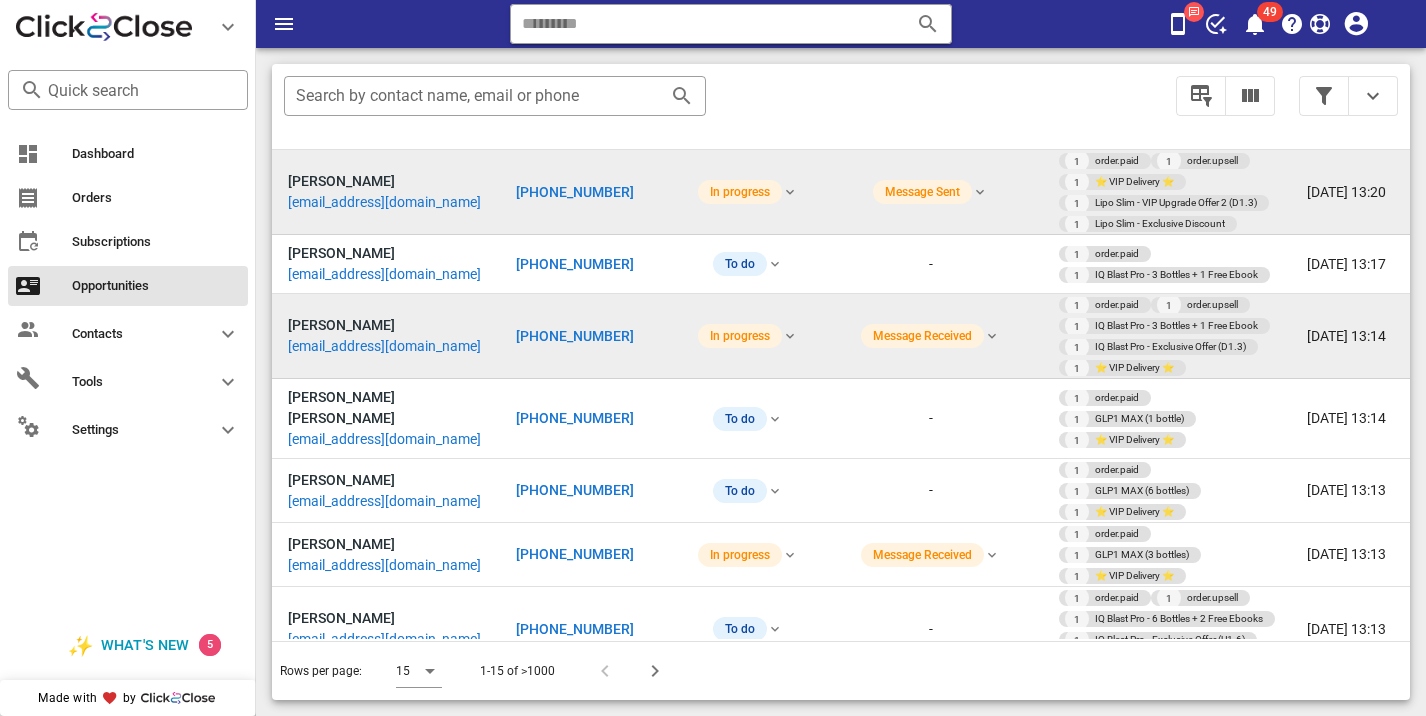 click on "+13309062072" at bounding box center [575, 336] 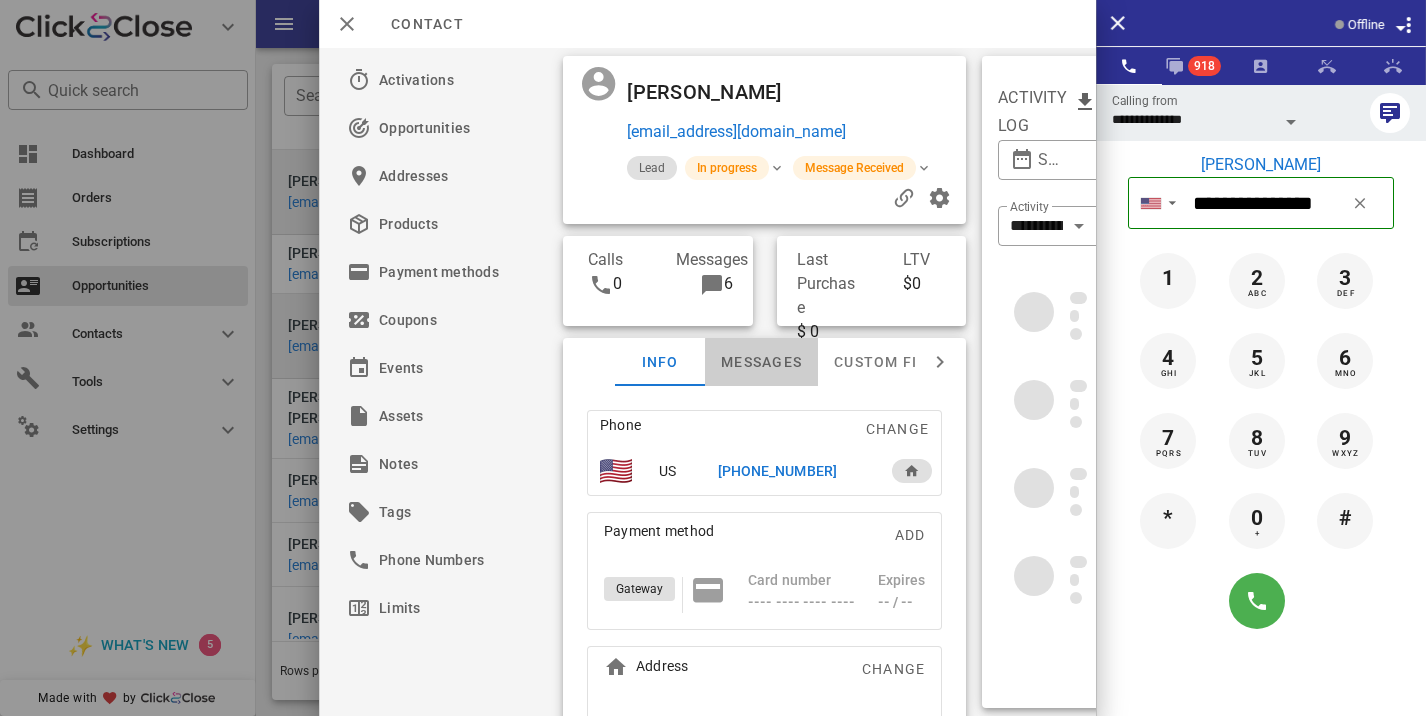 click on "Messages" at bounding box center [761, 362] 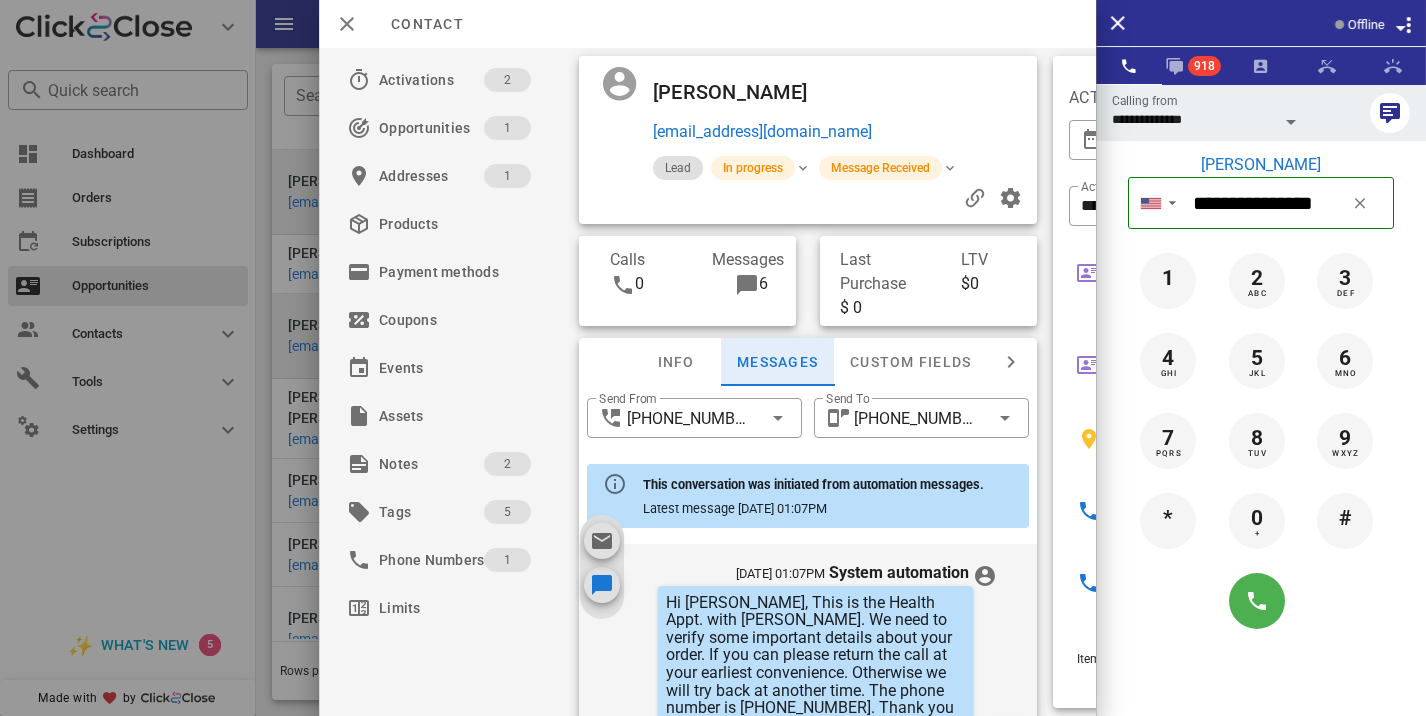 scroll, scrollTop: 736, scrollLeft: 0, axis: vertical 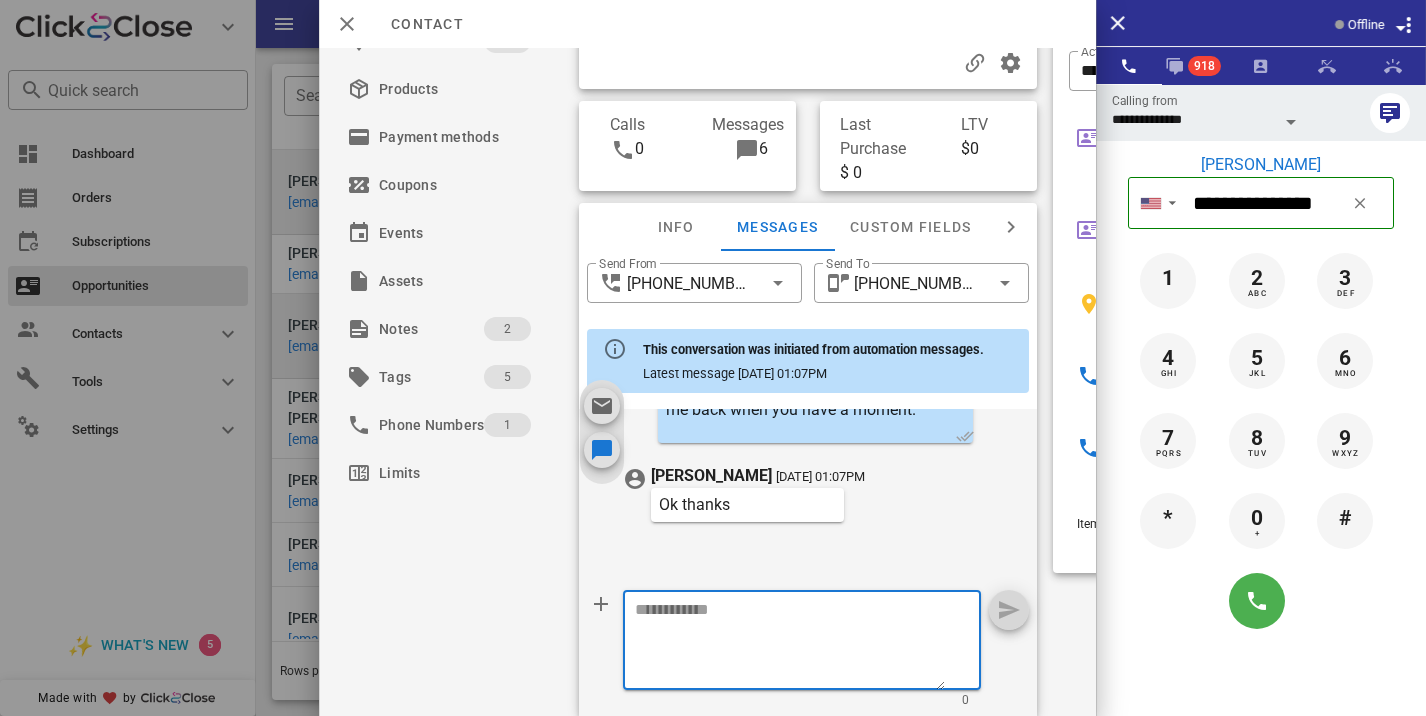 paste on "**********" 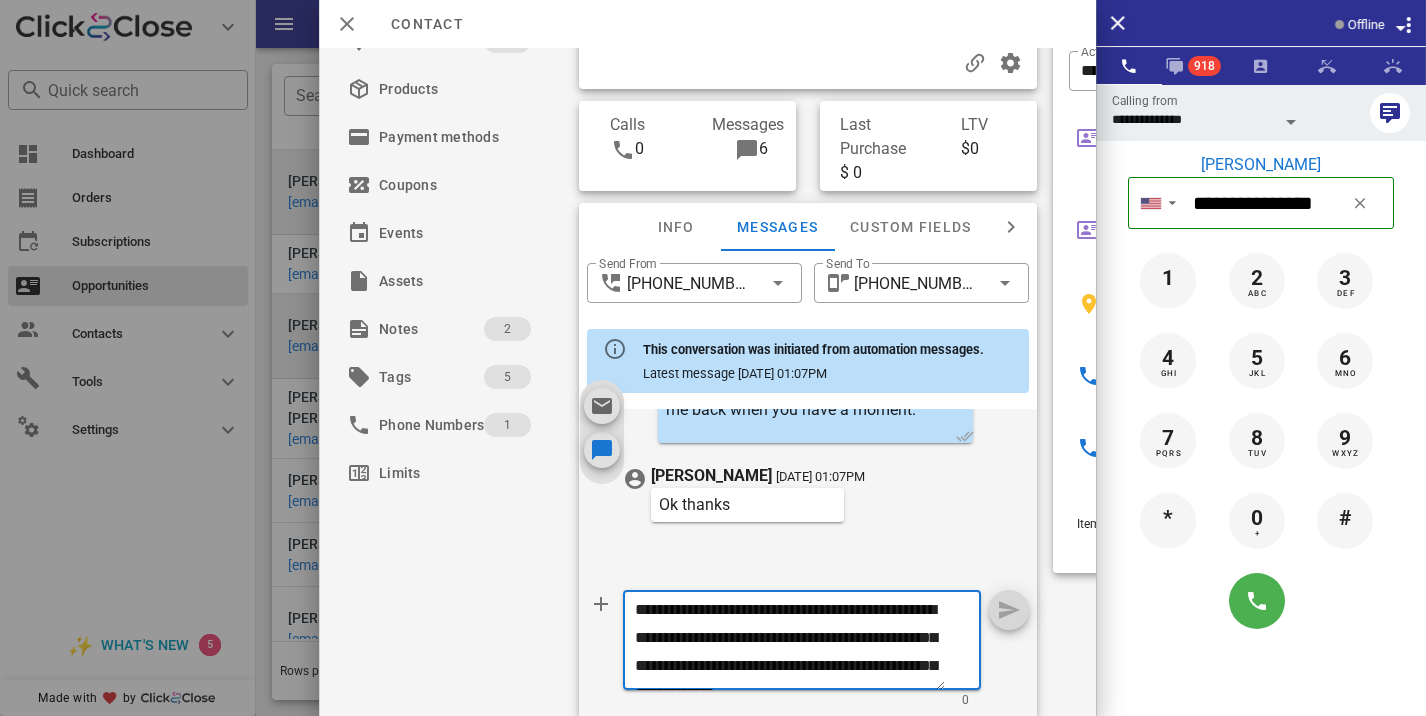 scroll, scrollTop: 41, scrollLeft: 0, axis: vertical 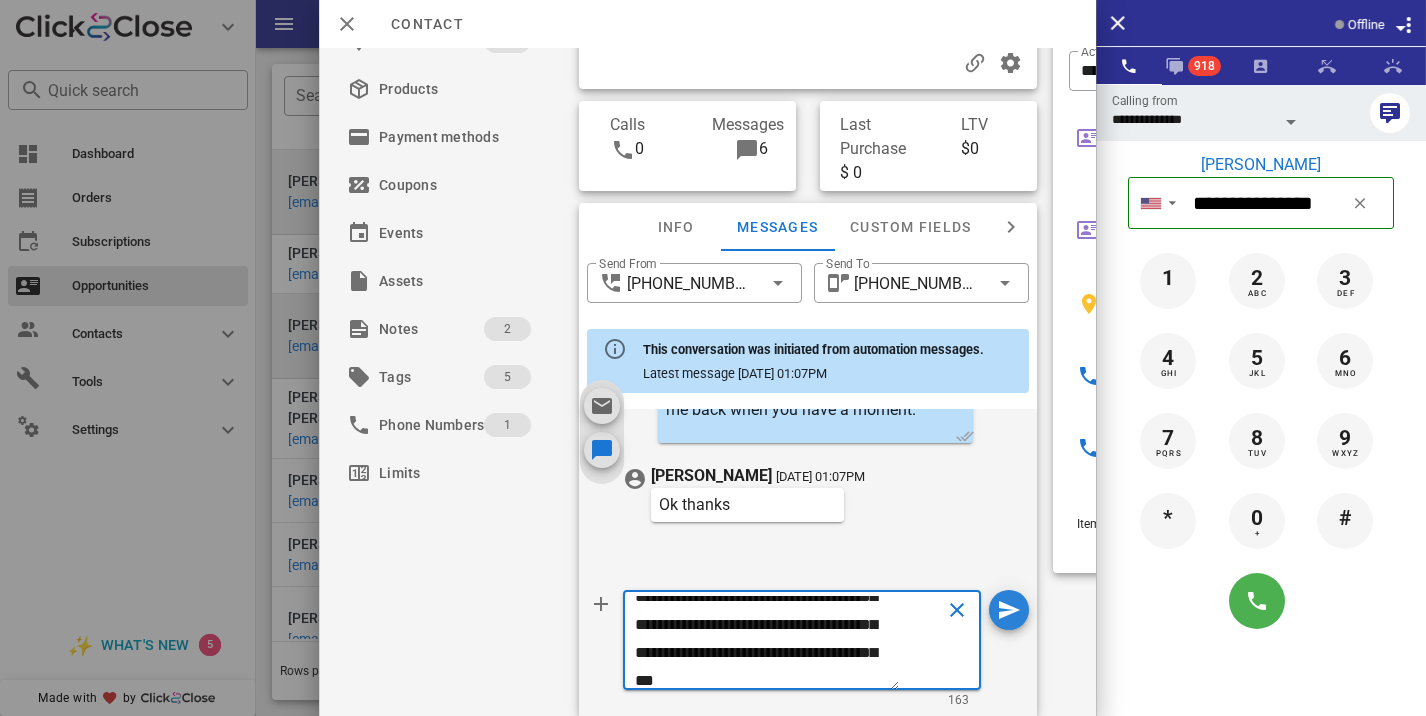 type on "**********" 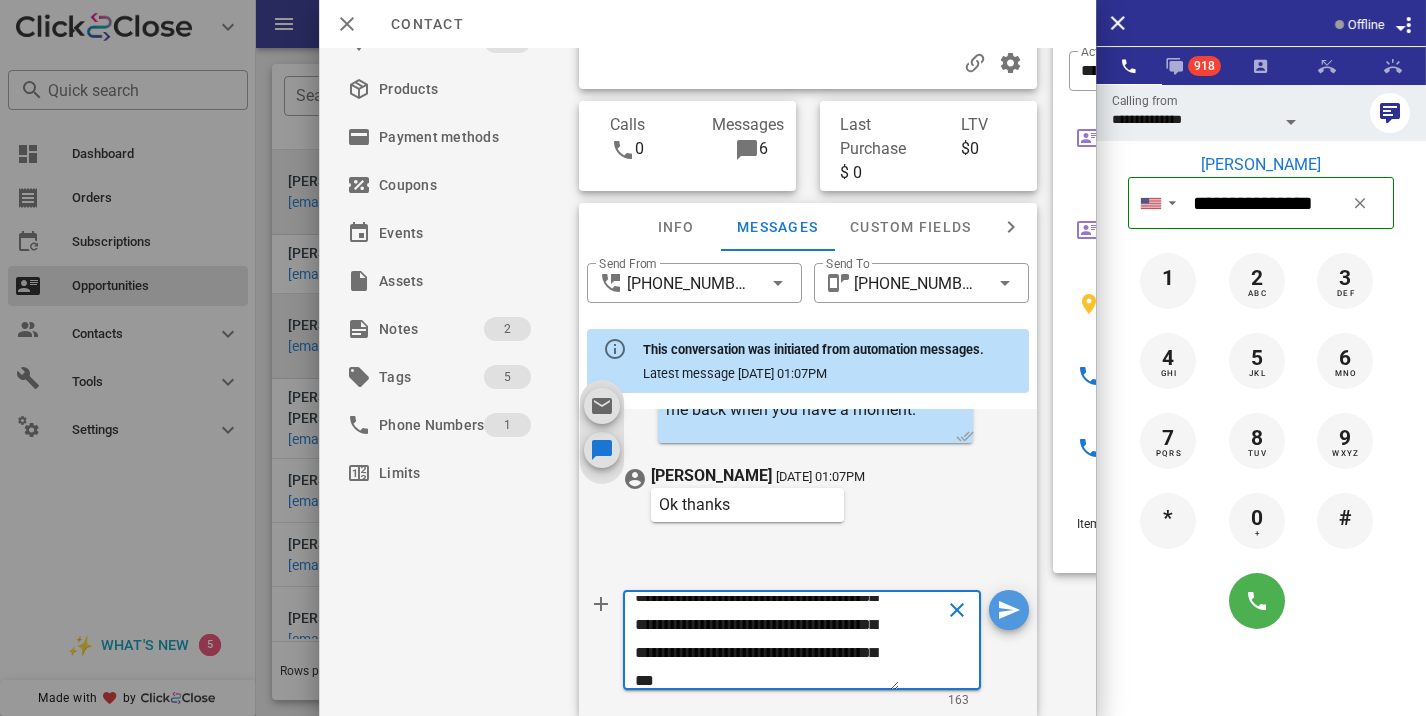 click at bounding box center [1009, 610] 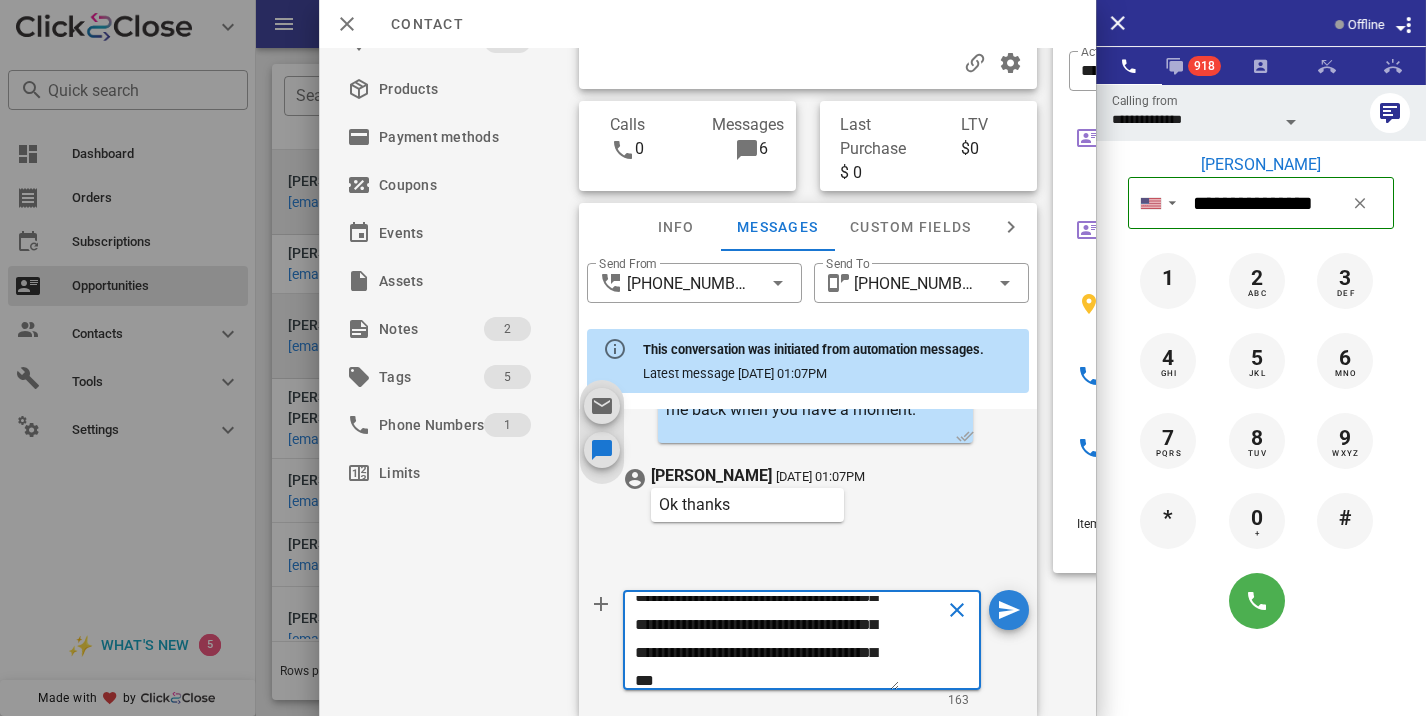 type 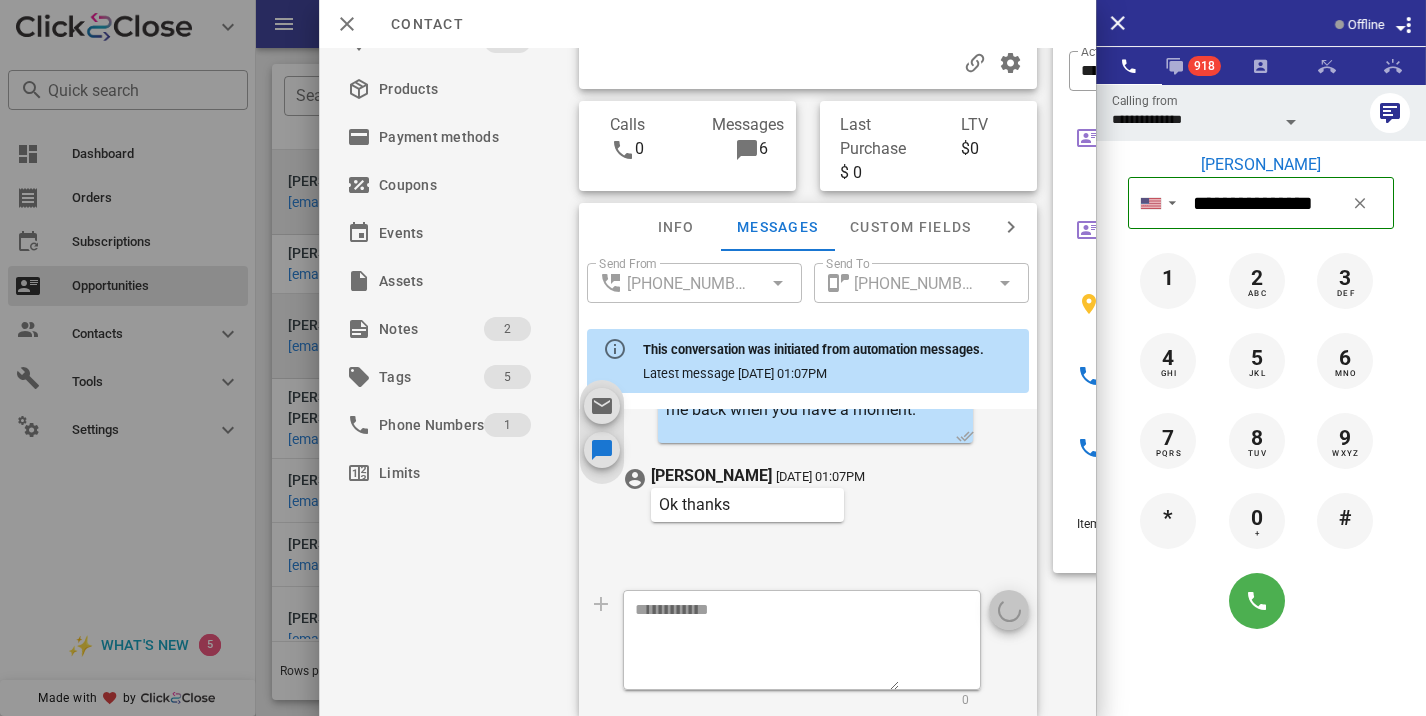 scroll, scrollTop: 0, scrollLeft: 0, axis: both 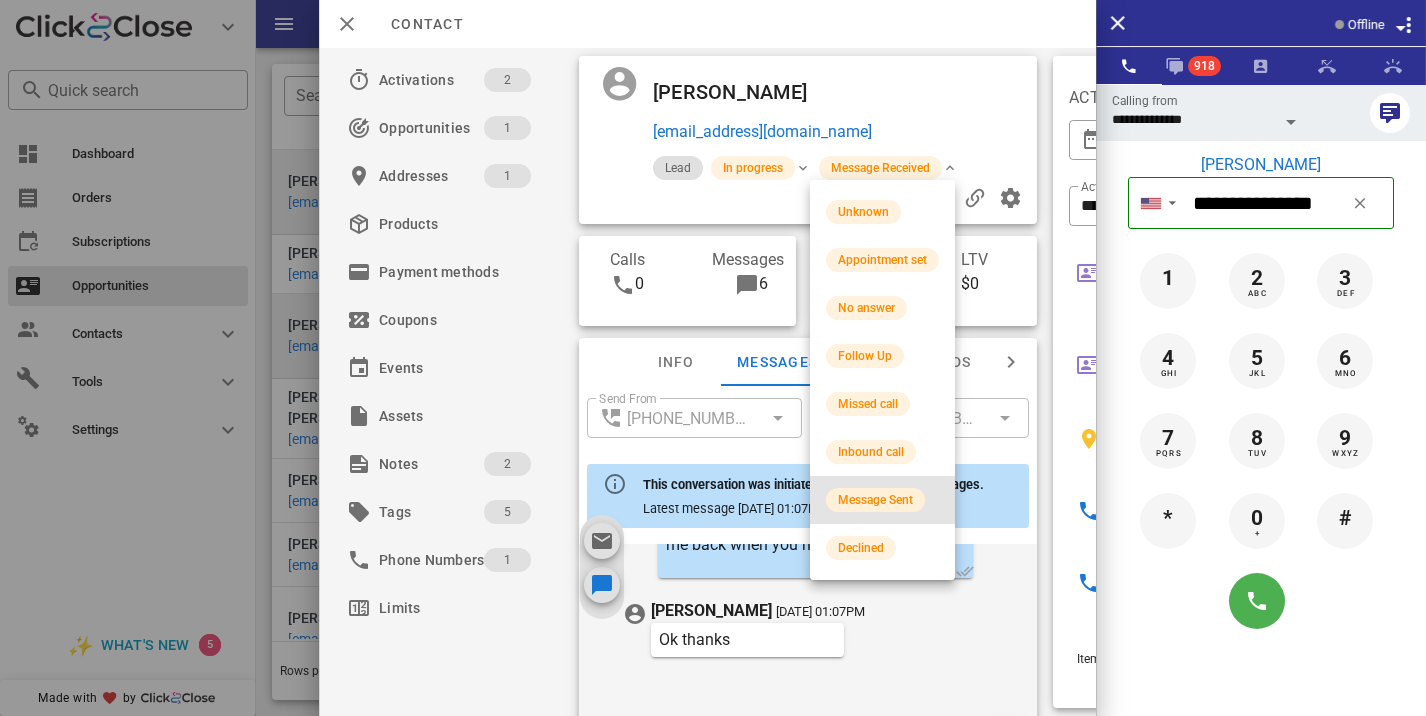 click on "Message Sent" at bounding box center [875, 500] 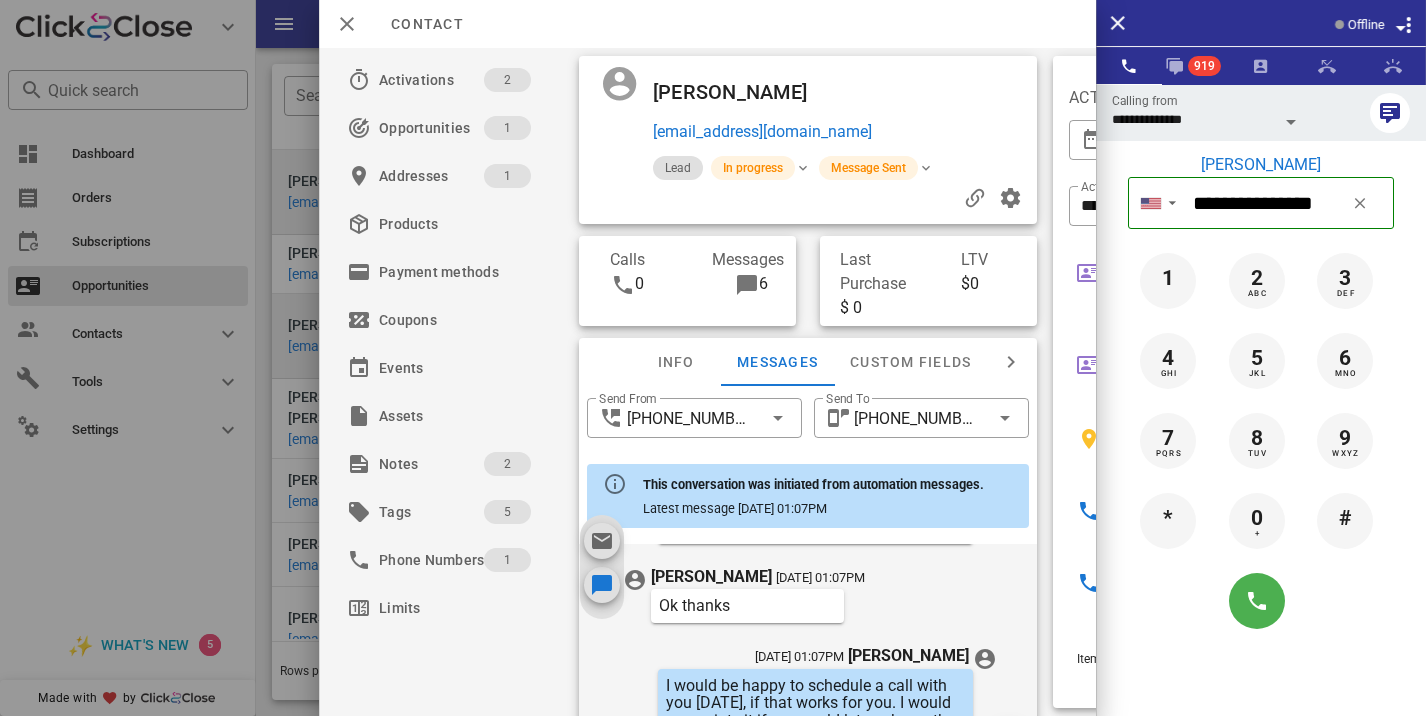 scroll, scrollTop: 902, scrollLeft: 0, axis: vertical 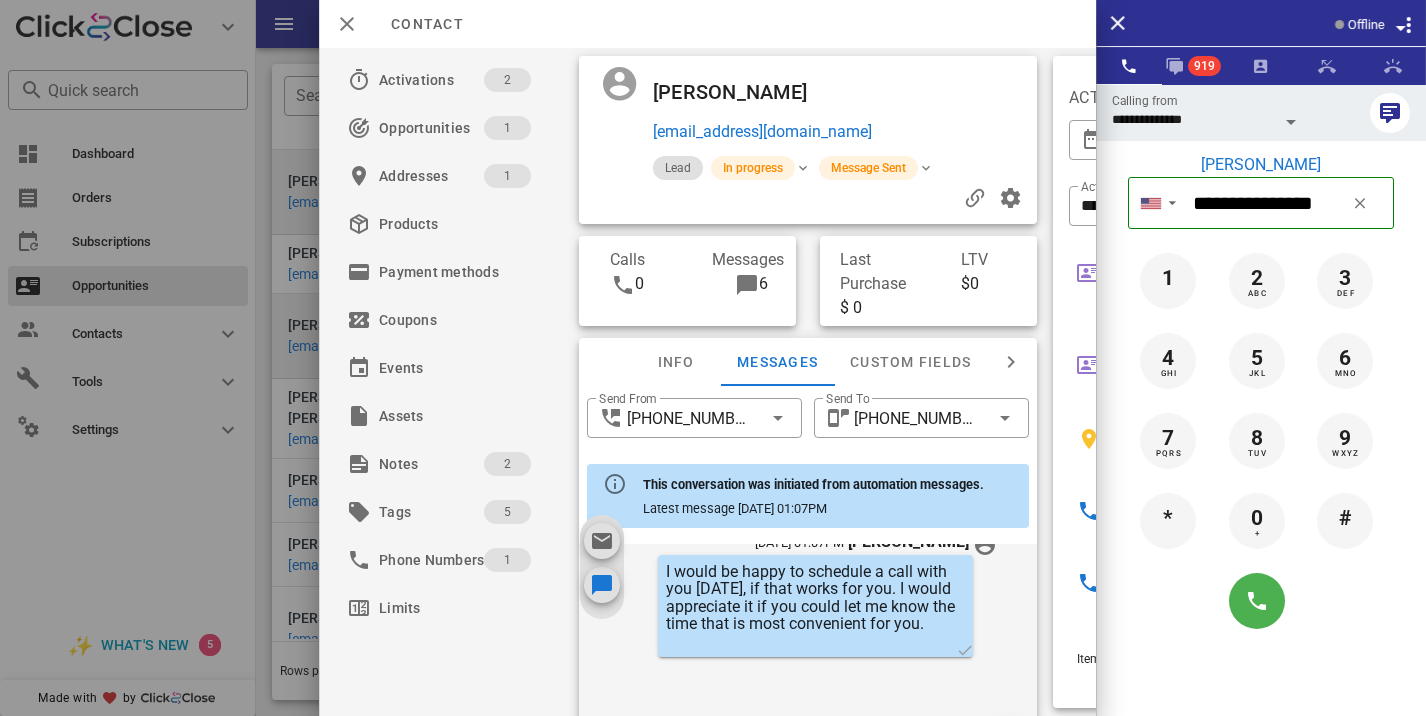 click at bounding box center [713, 358] 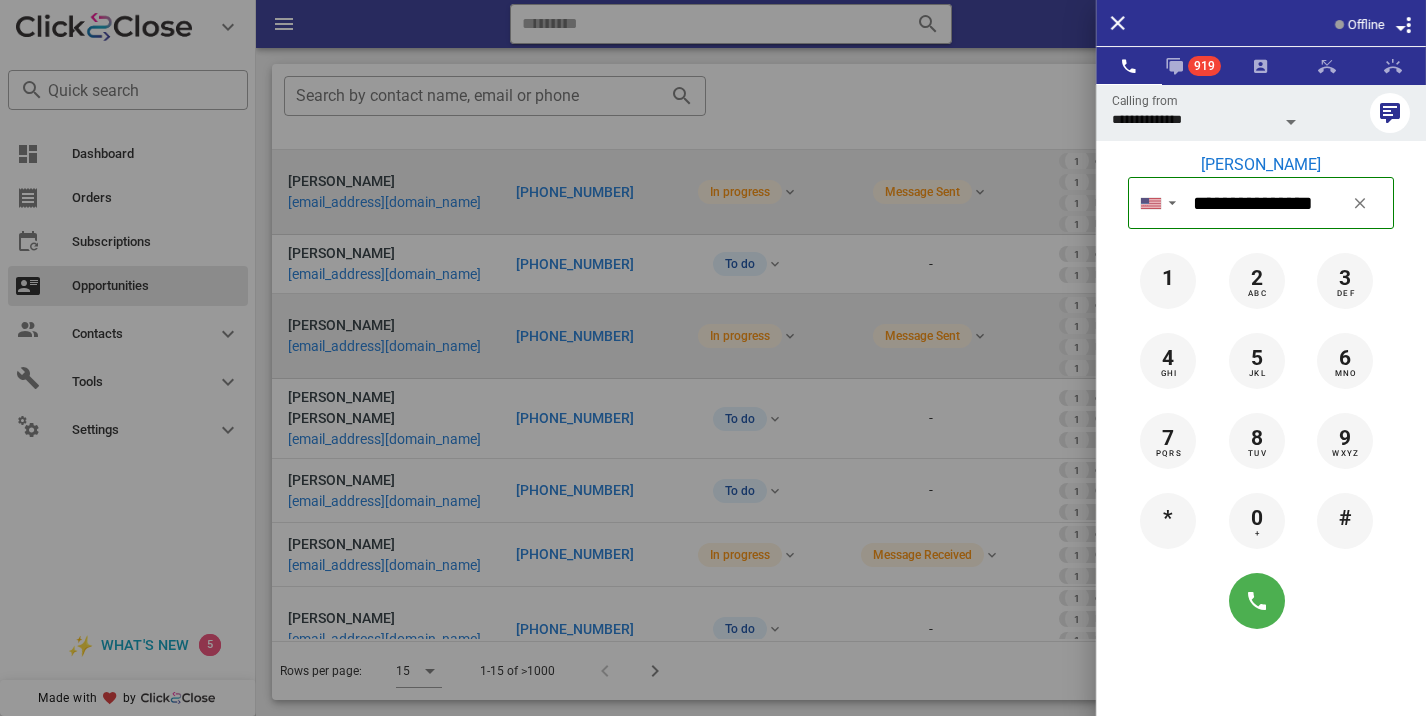 click at bounding box center (713, 358) 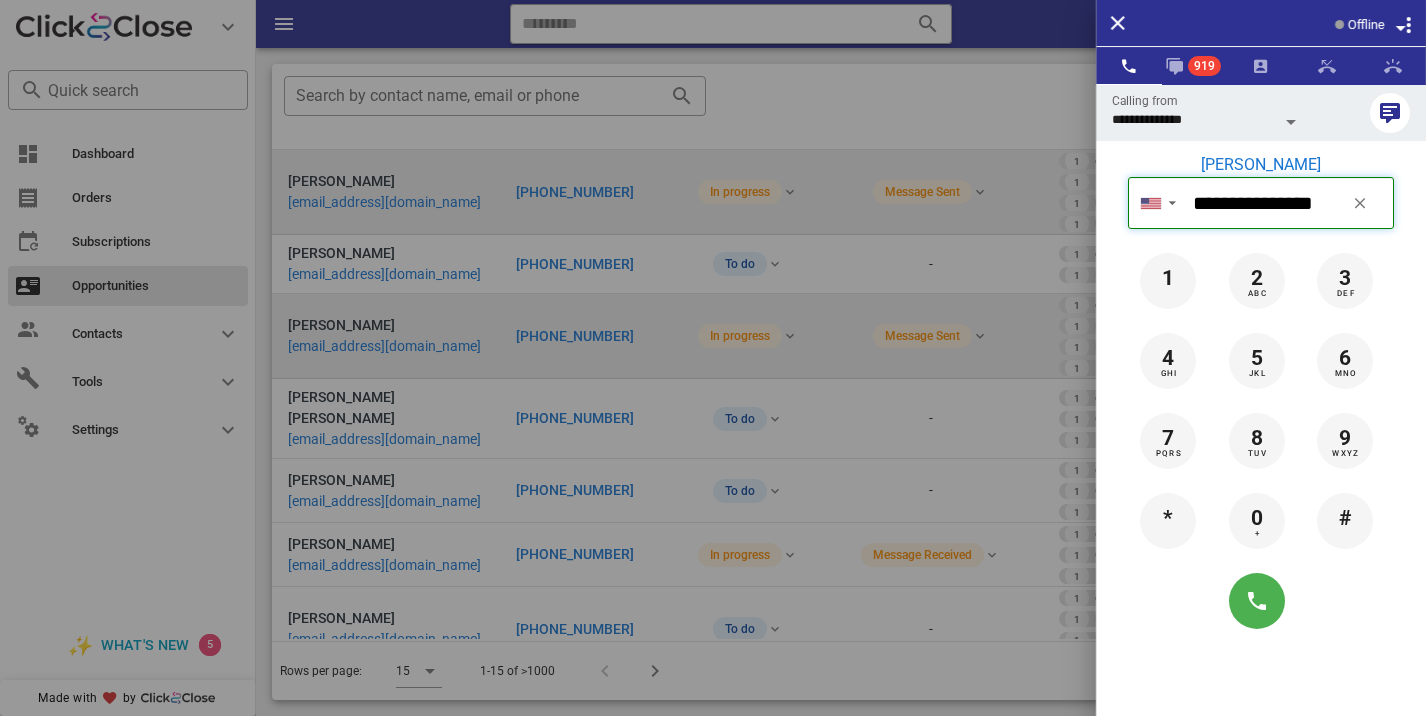 type 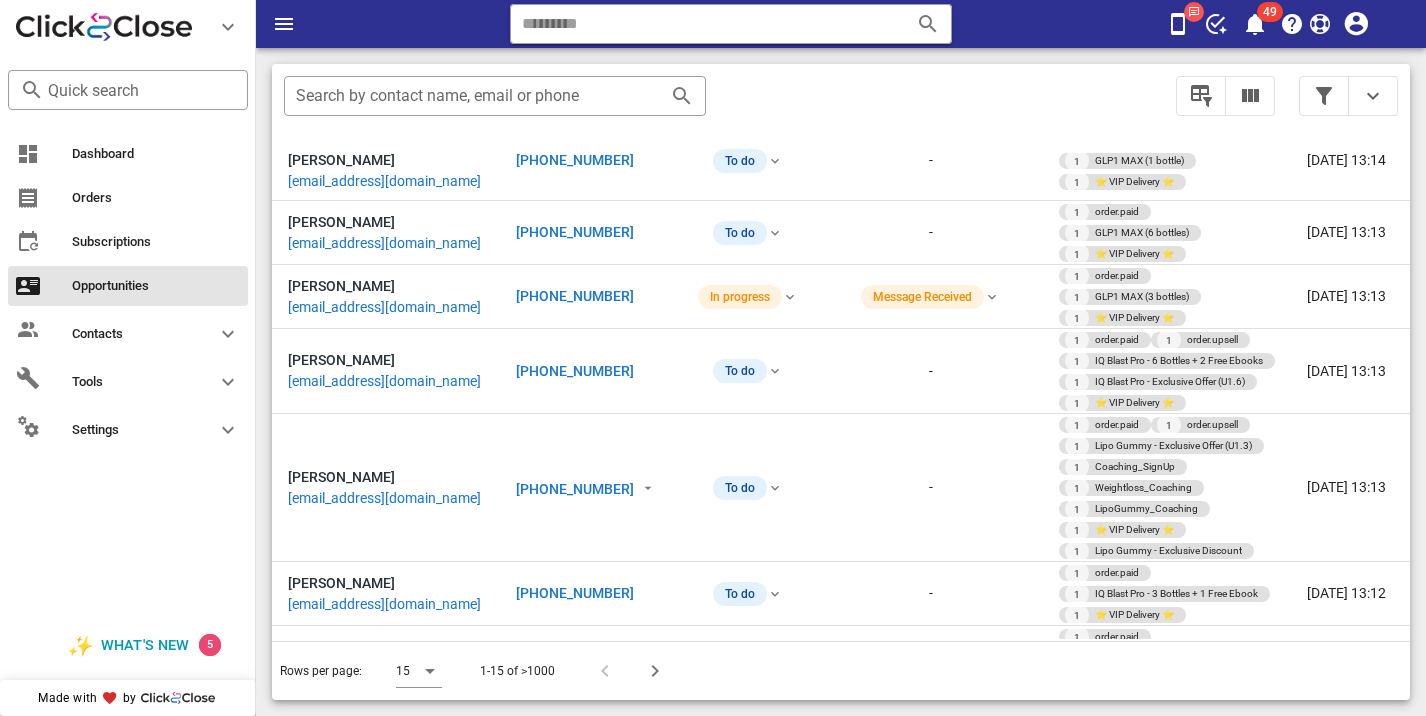 scroll, scrollTop: 659, scrollLeft: 0, axis: vertical 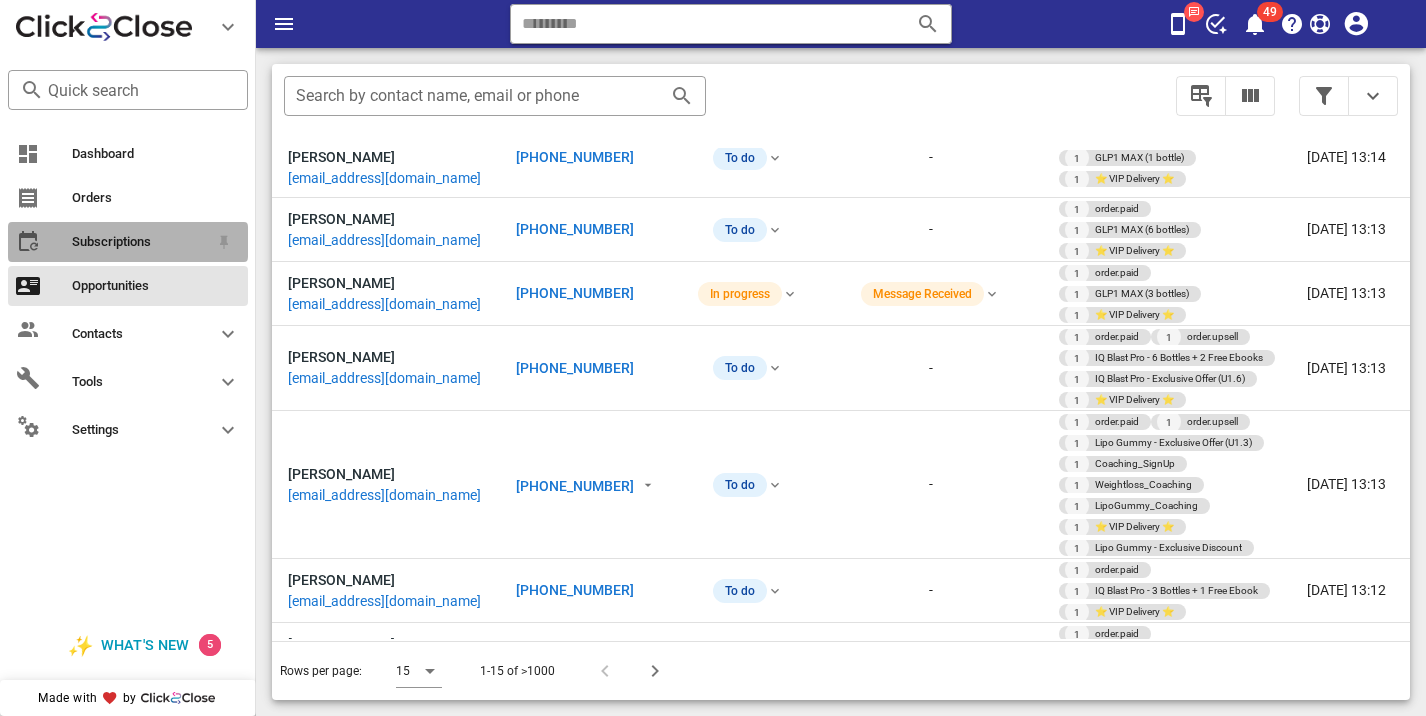click on "Subscriptions" at bounding box center [128, 242] 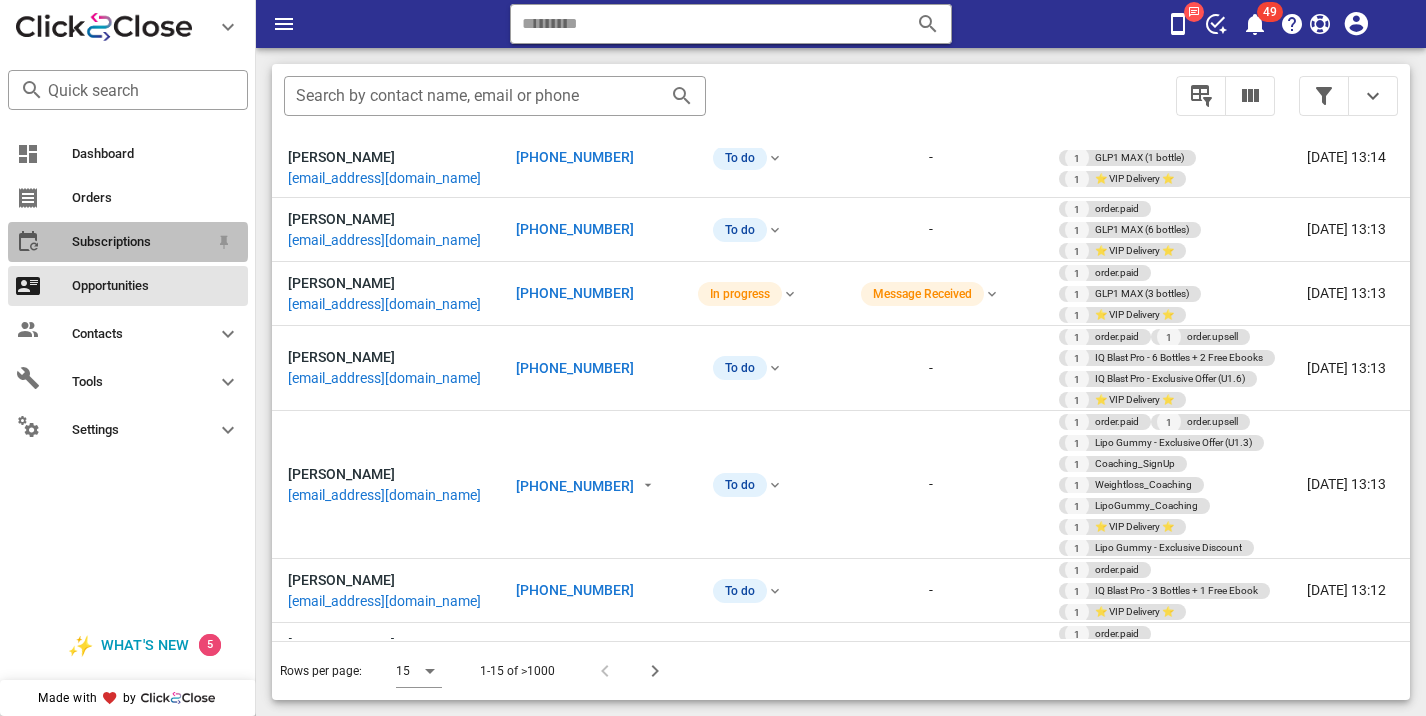 scroll, scrollTop: 0, scrollLeft: 0, axis: both 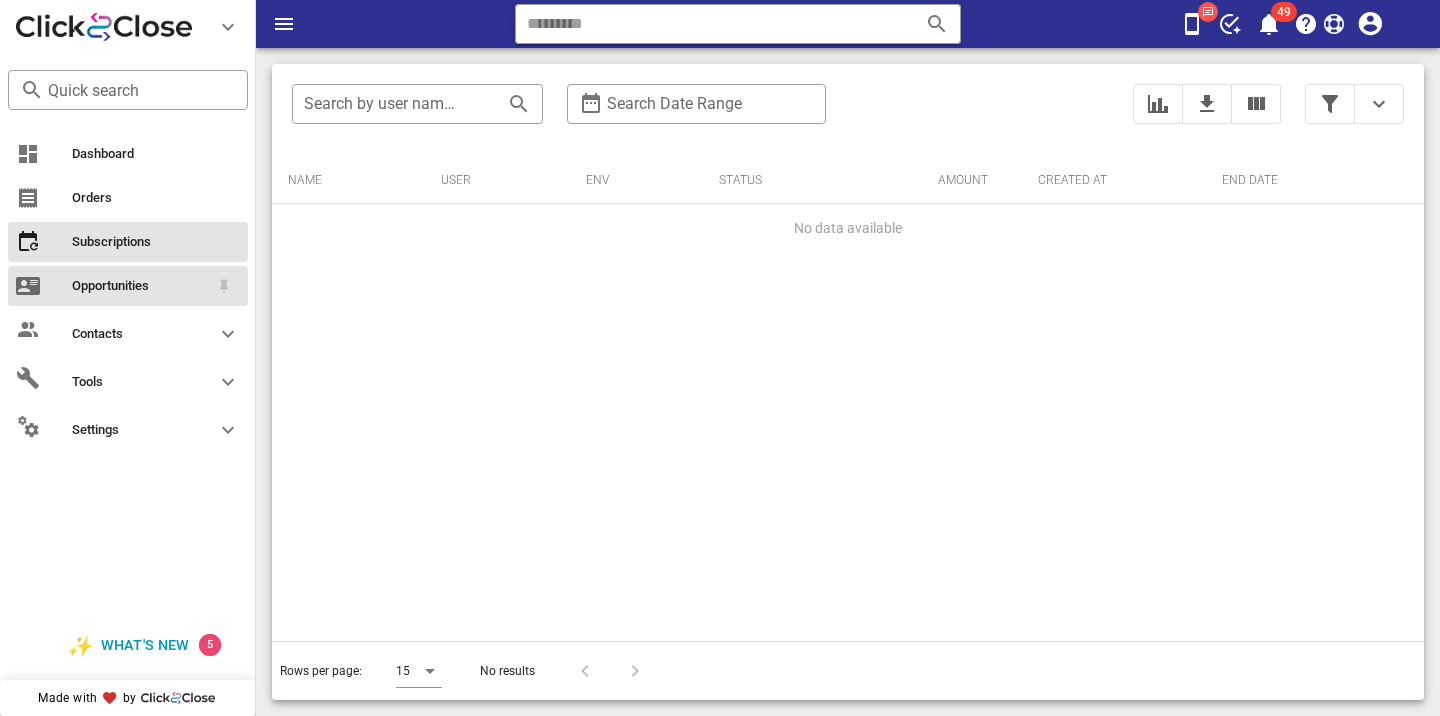 click on "Opportunities" at bounding box center [140, 286] 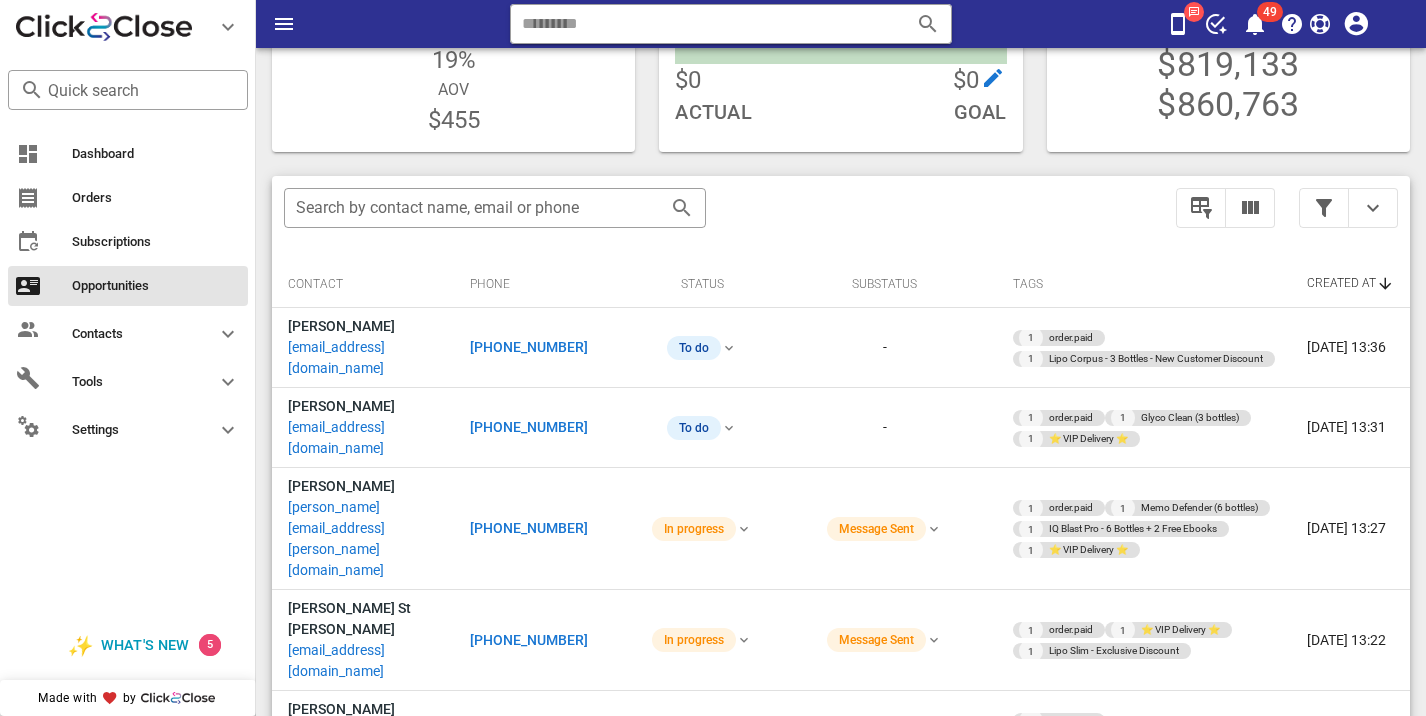 scroll, scrollTop: 266, scrollLeft: 0, axis: vertical 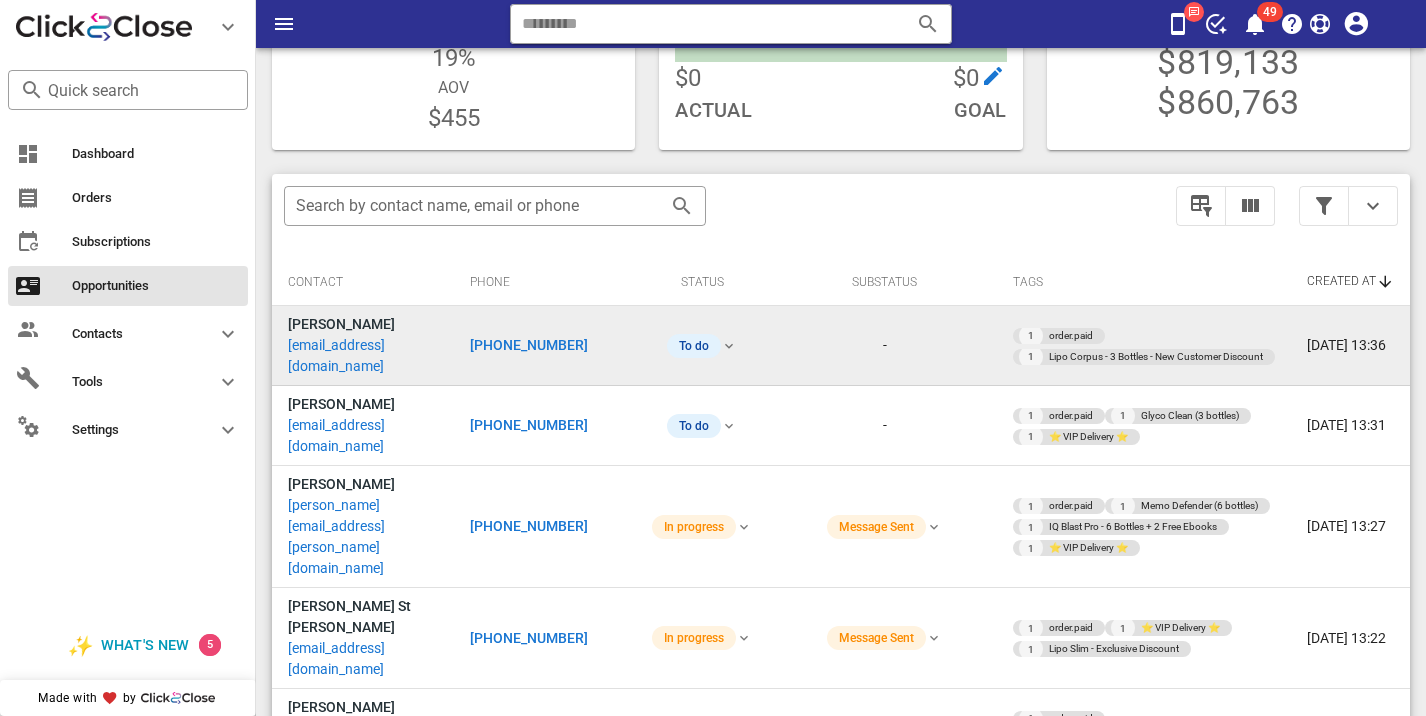click on "+14783614262" at bounding box center [529, 345] 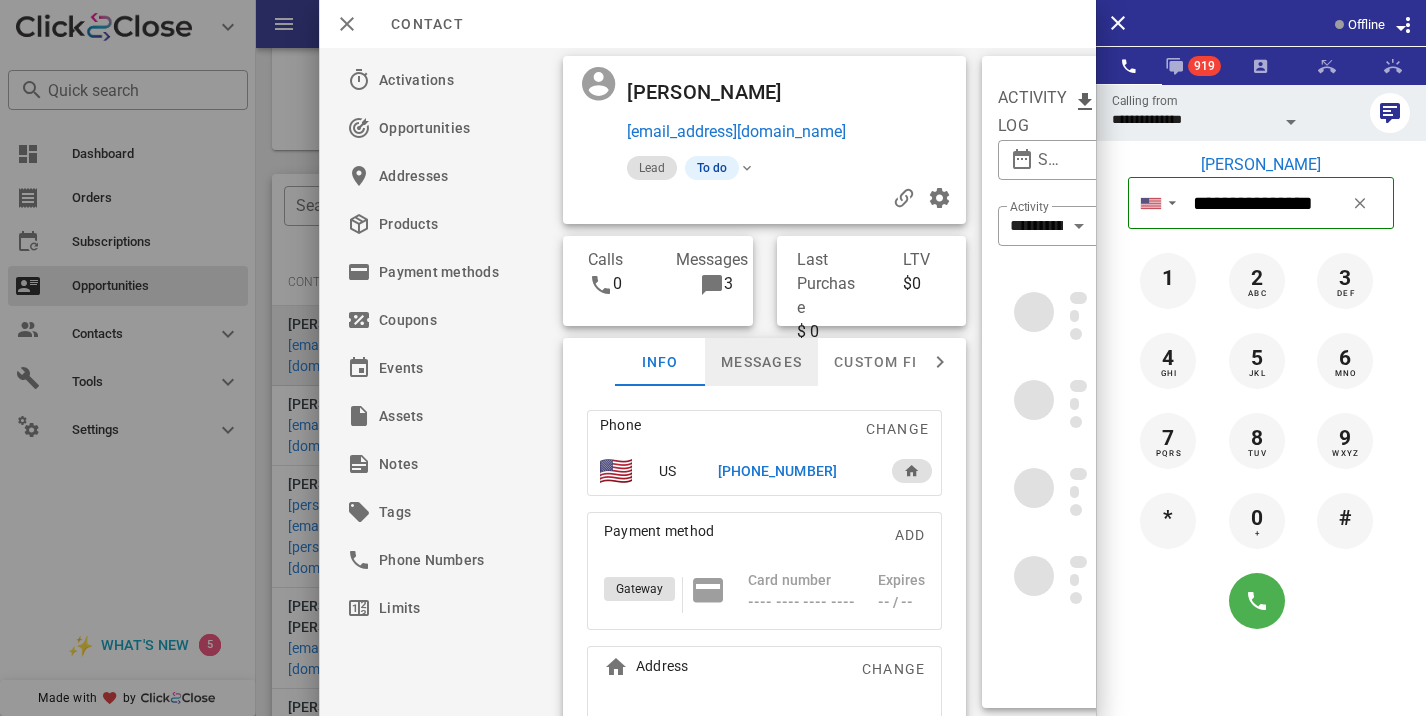 click on "Messages" at bounding box center (761, 362) 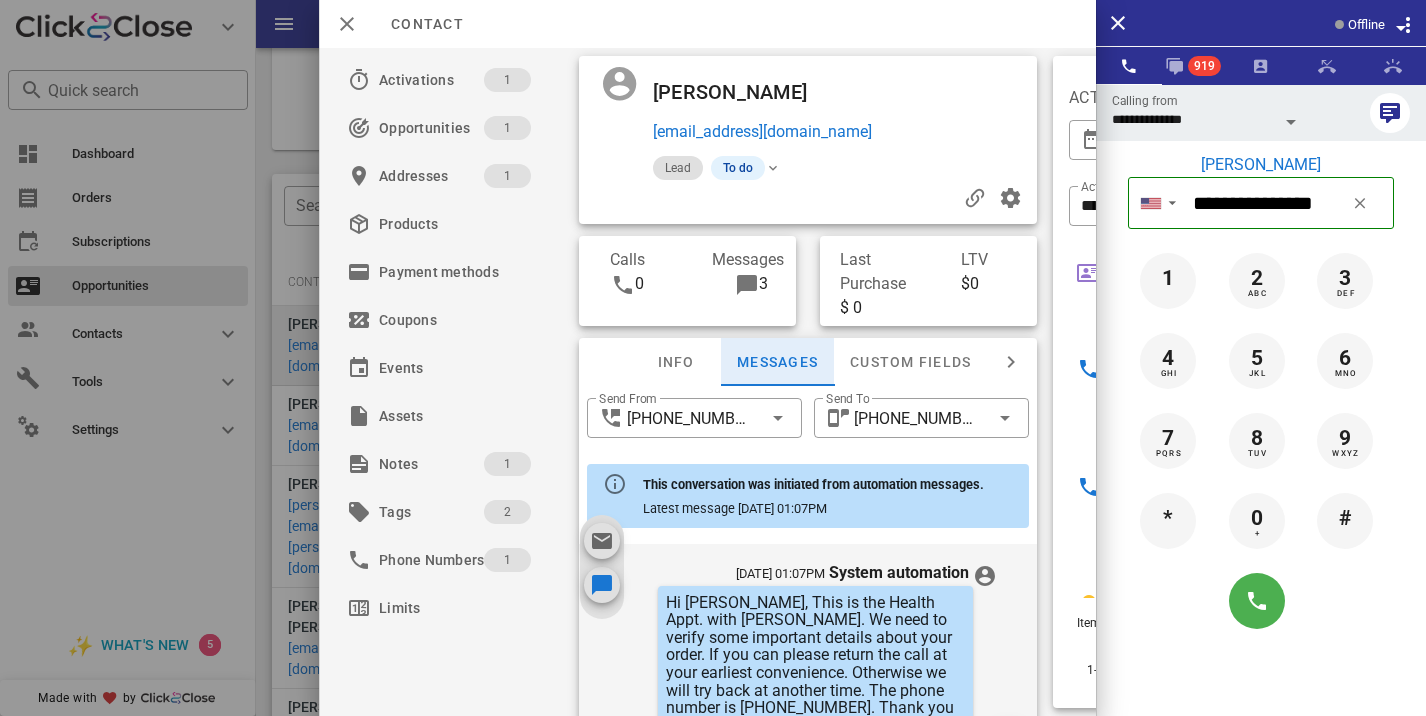 scroll, scrollTop: 657, scrollLeft: 0, axis: vertical 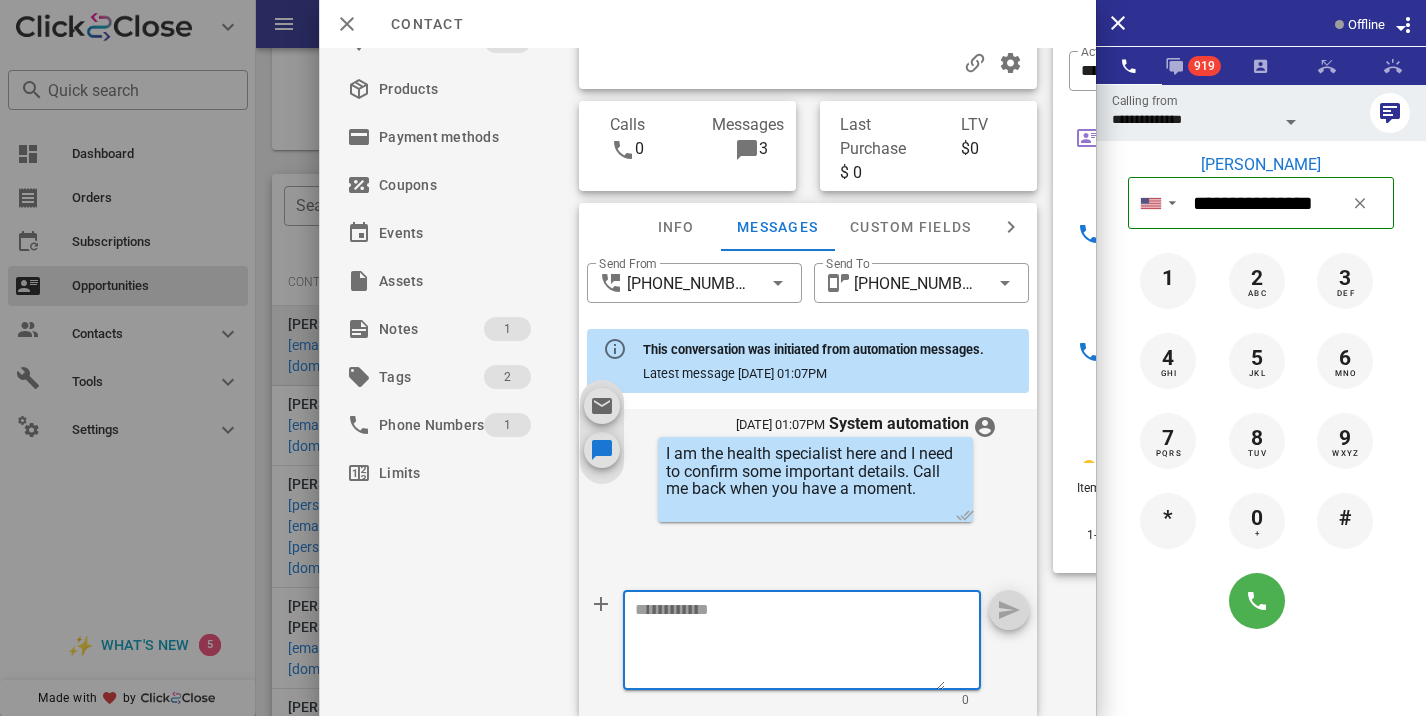 click at bounding box center (790, 643) 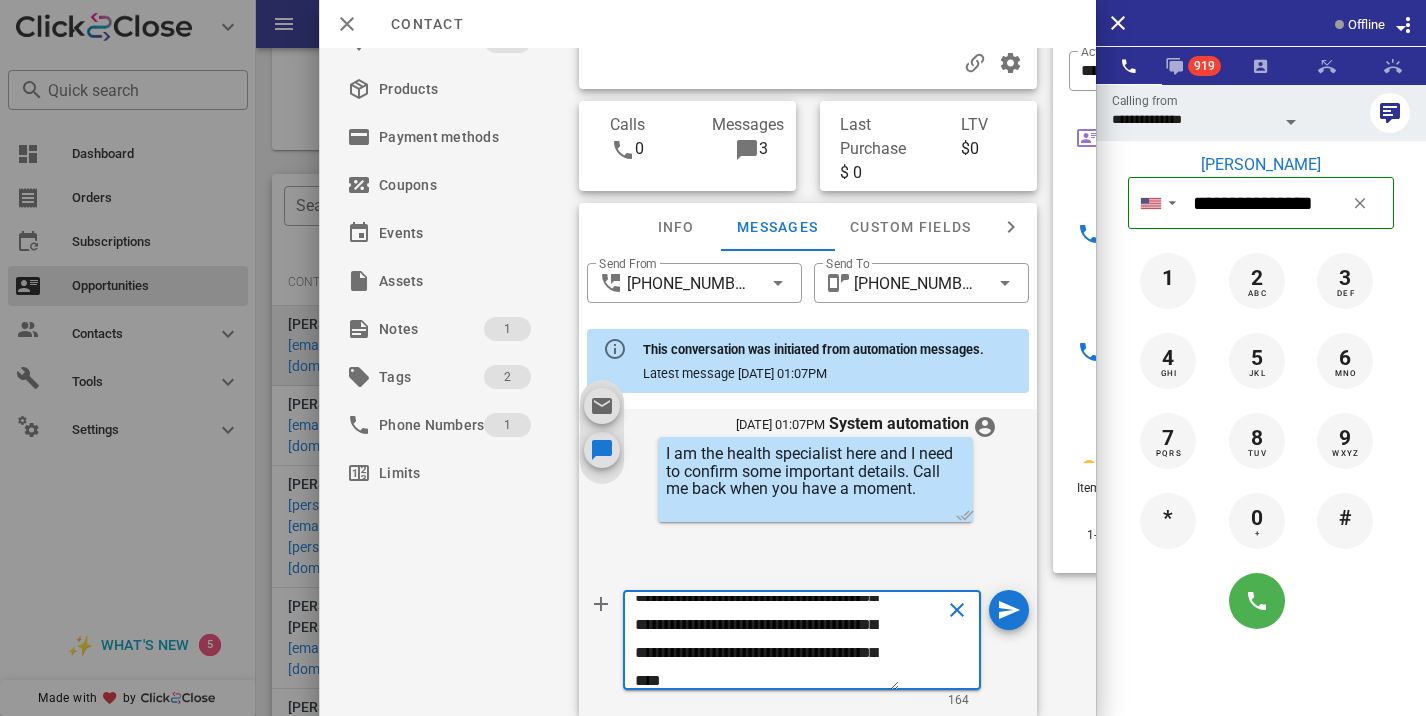 scroll, scrollTop: 0, scrollLeft: 0, axis: both 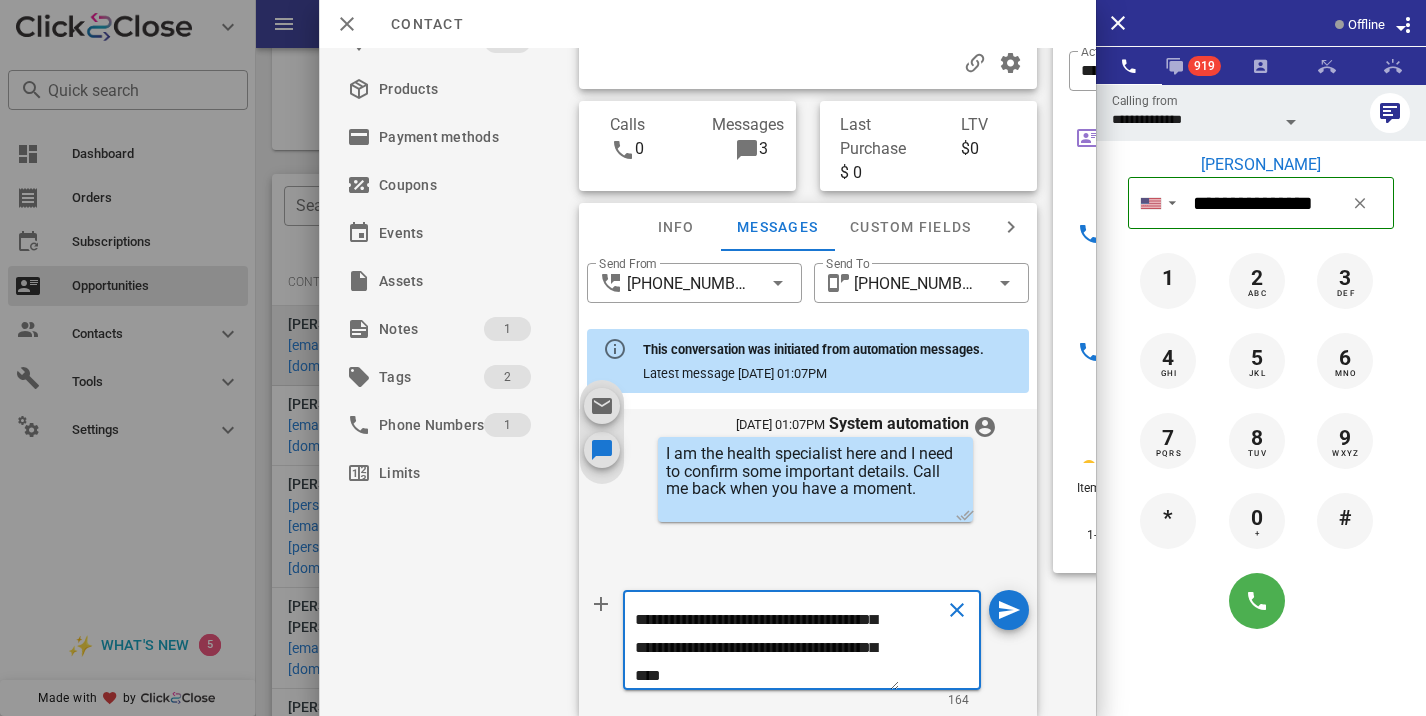 type on "**********" 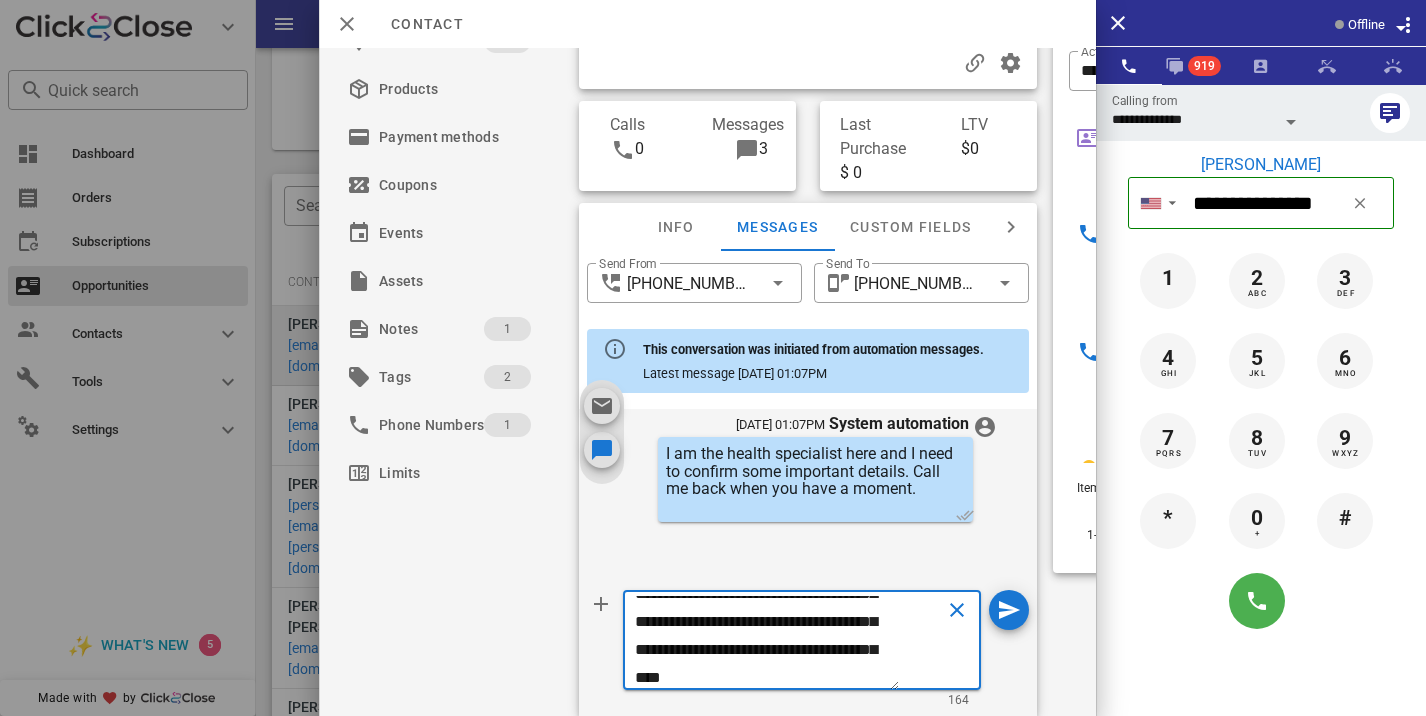 type 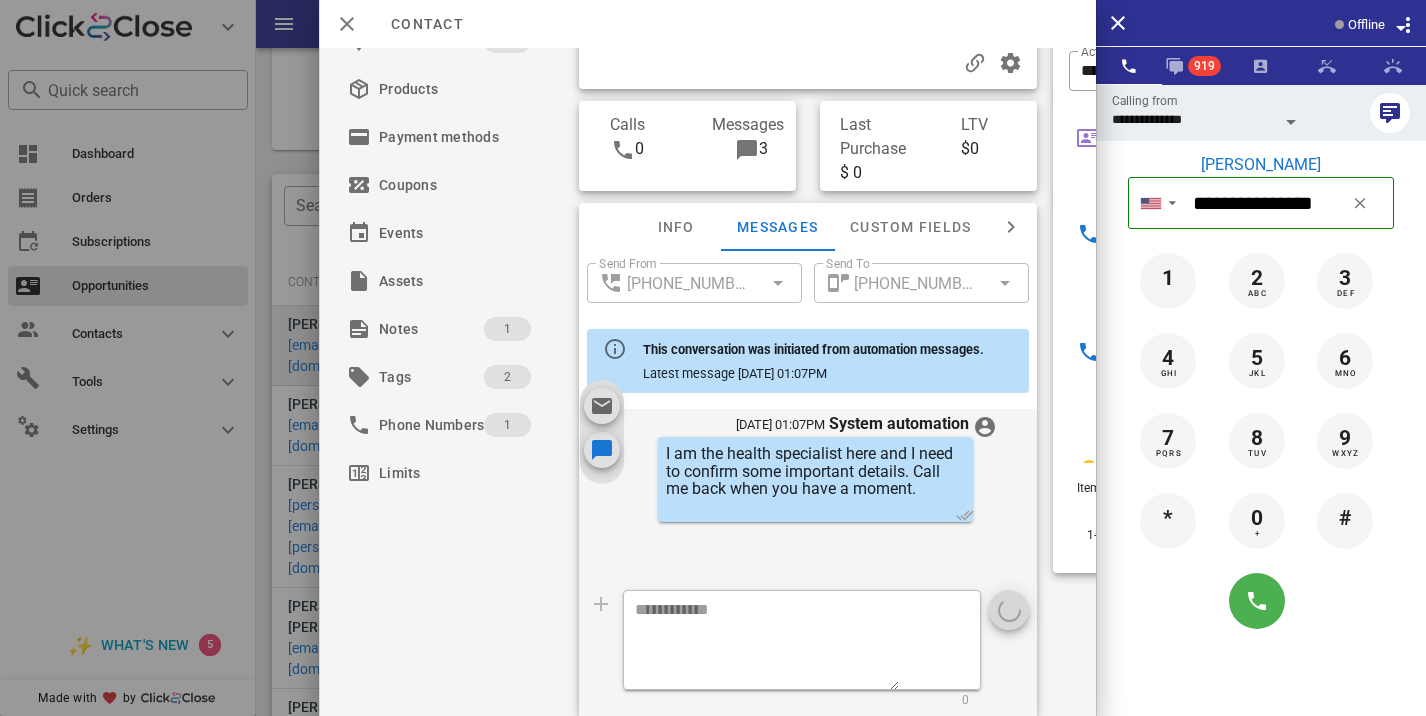 scroll, scrollTop: 1, scrollLeft: 0, axis: vertical 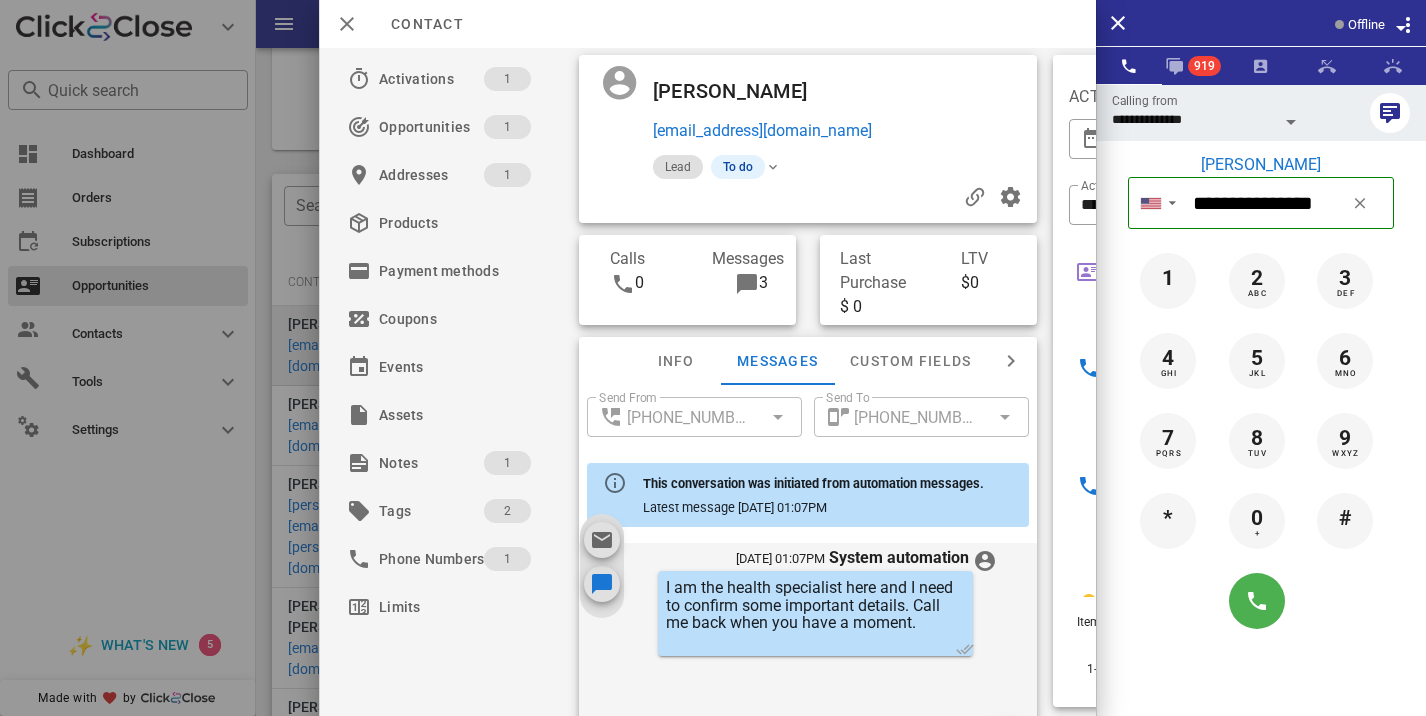 click at bounding box center (808, 197) 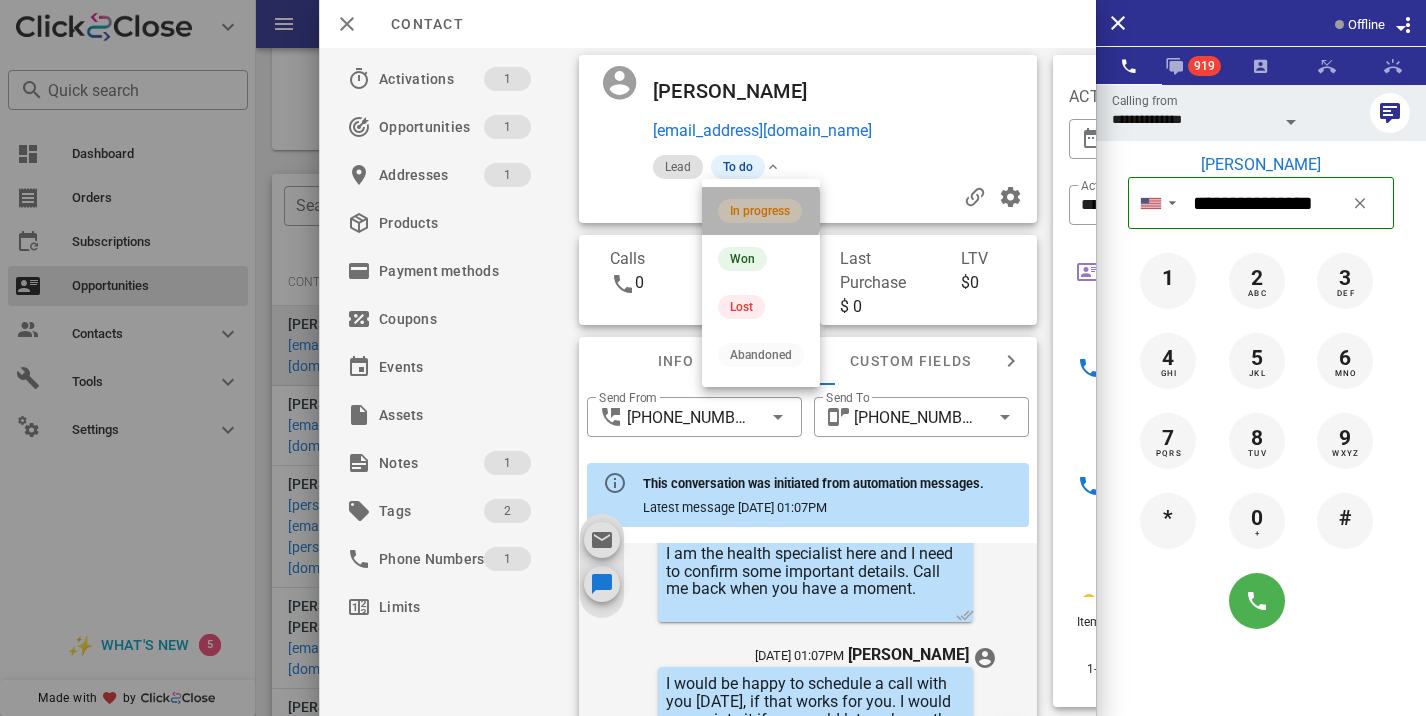 click on "In progress" at bounding box center (761, 211) 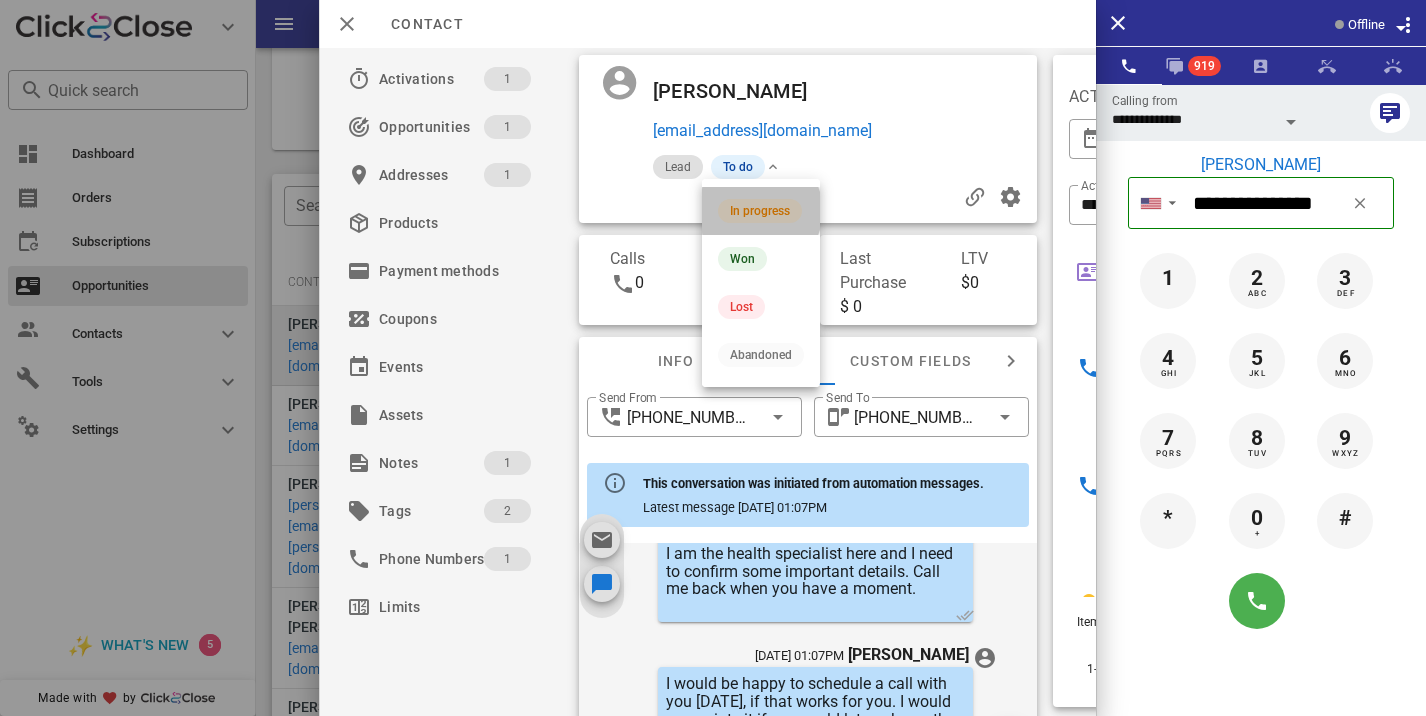 scroll, scrollTop: 823, scrollLeft: 0, axis: vertical 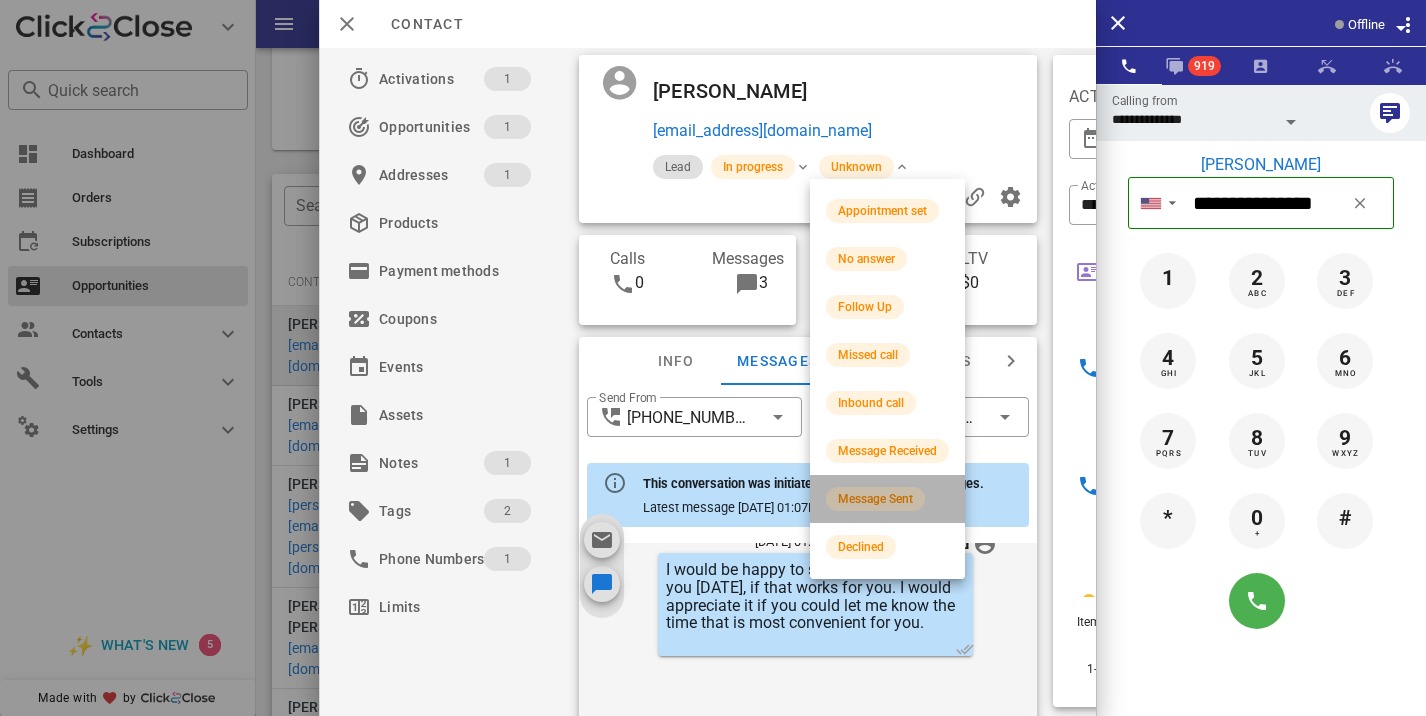 click on "Message Sent" at bounding box center [875, 499] 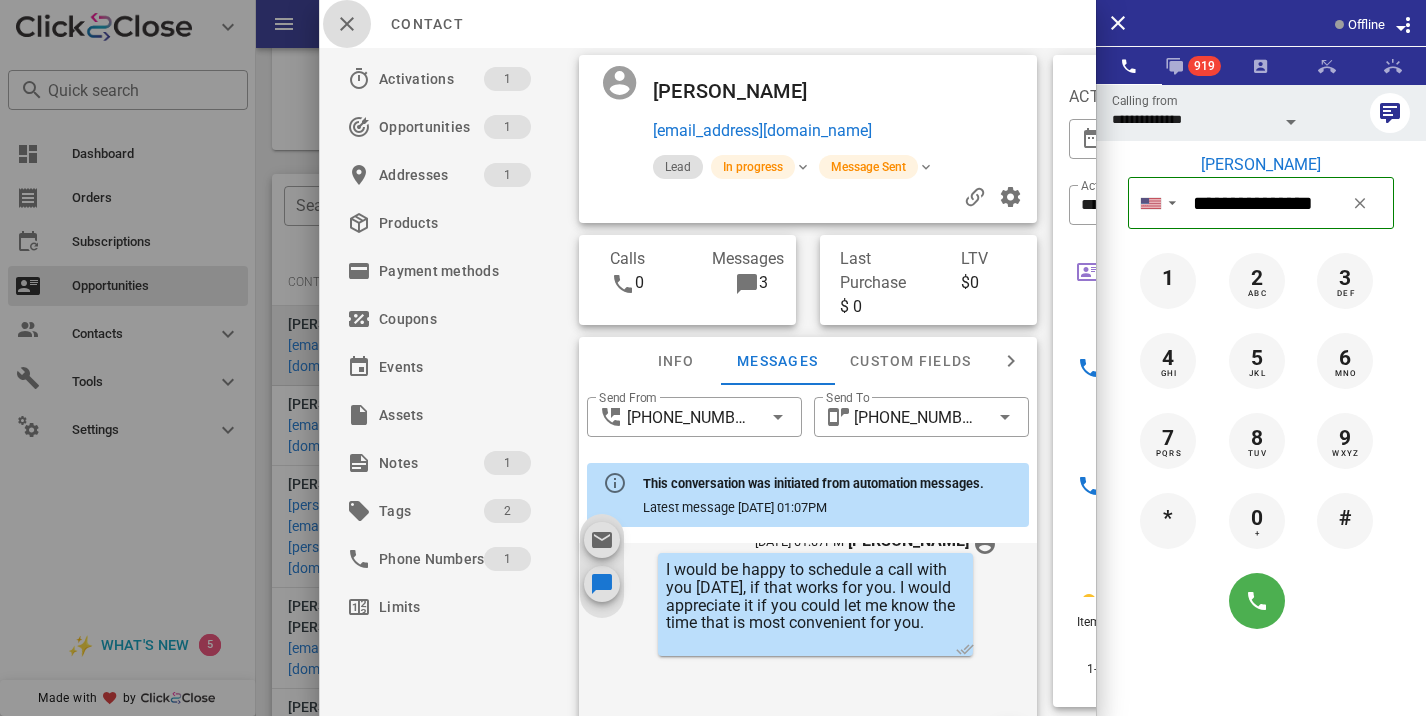 click at bounding box center (347, 24) 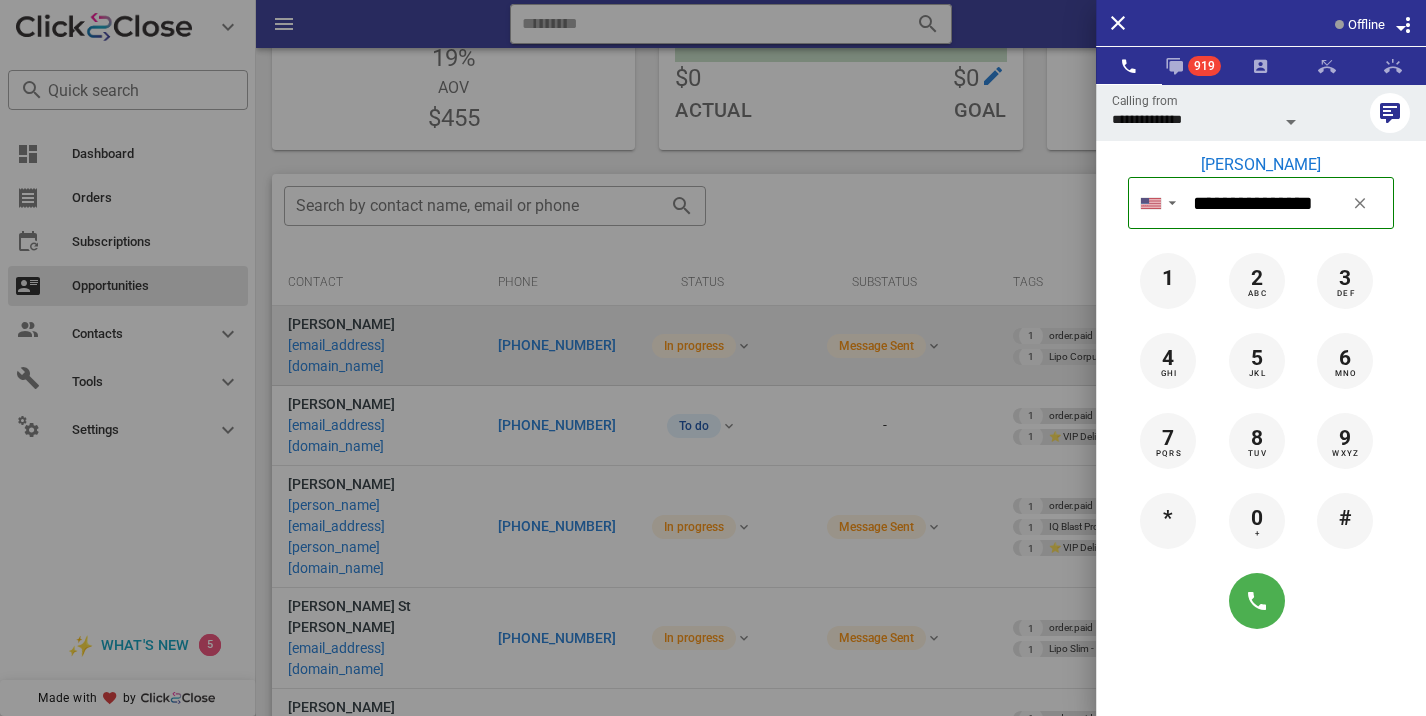 click at bounding box center [713, 358] 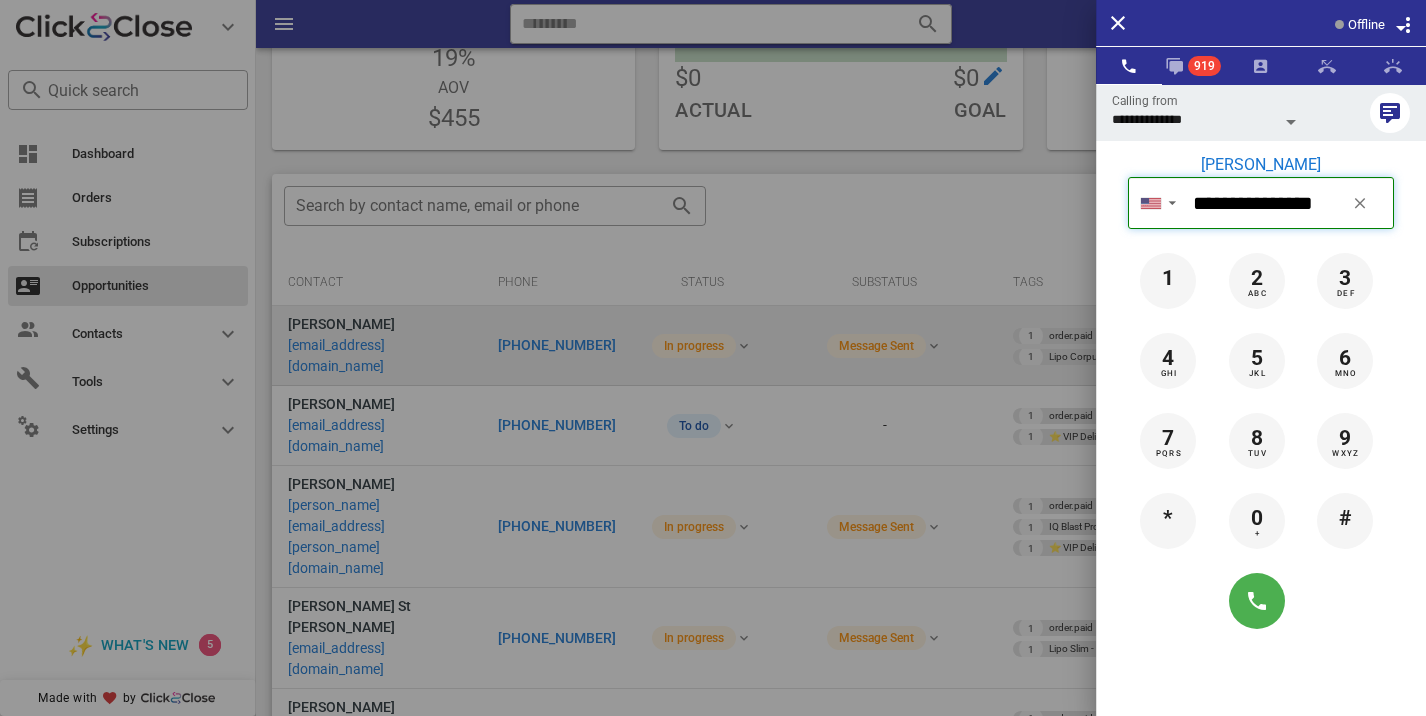 type 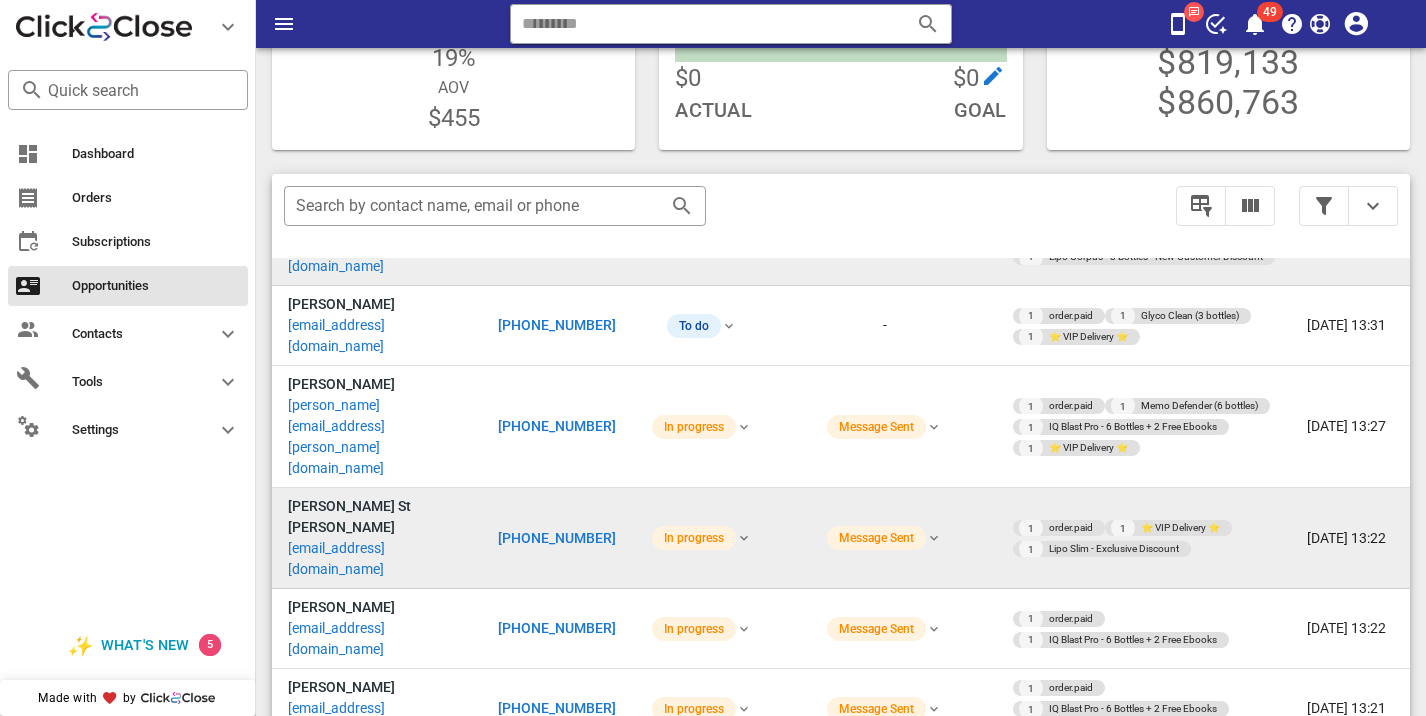 scroll, scrollTop: 105, scrollLeft: 0, axis: vertical 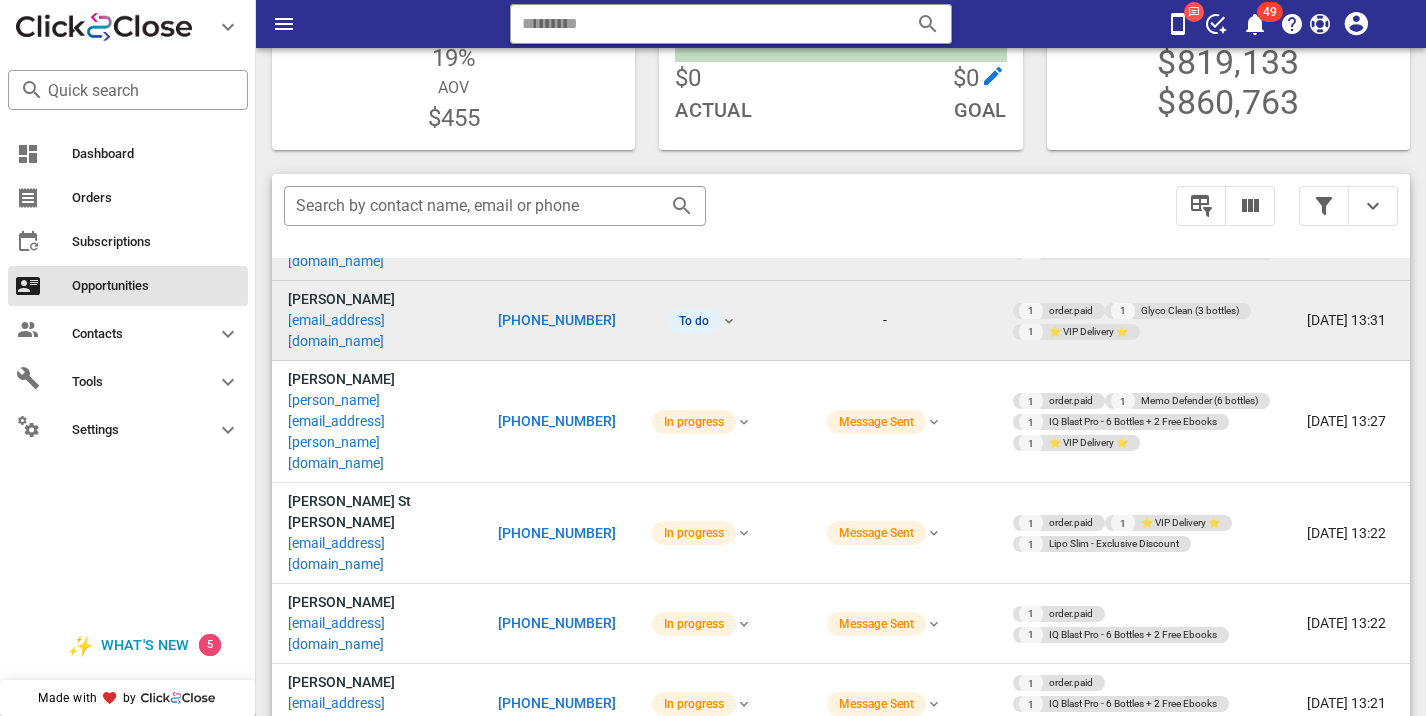 click on "+14406104702" at bounding box center (557, 320) 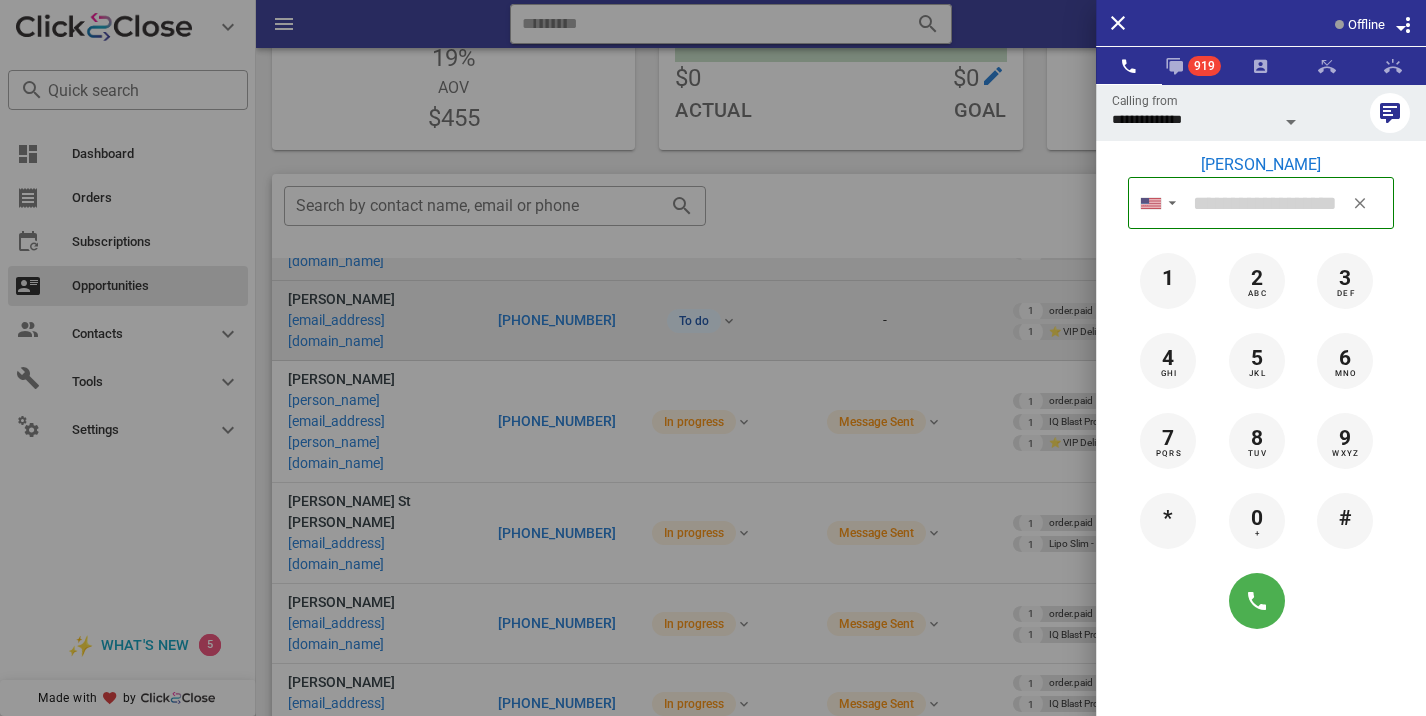 type on "**********" 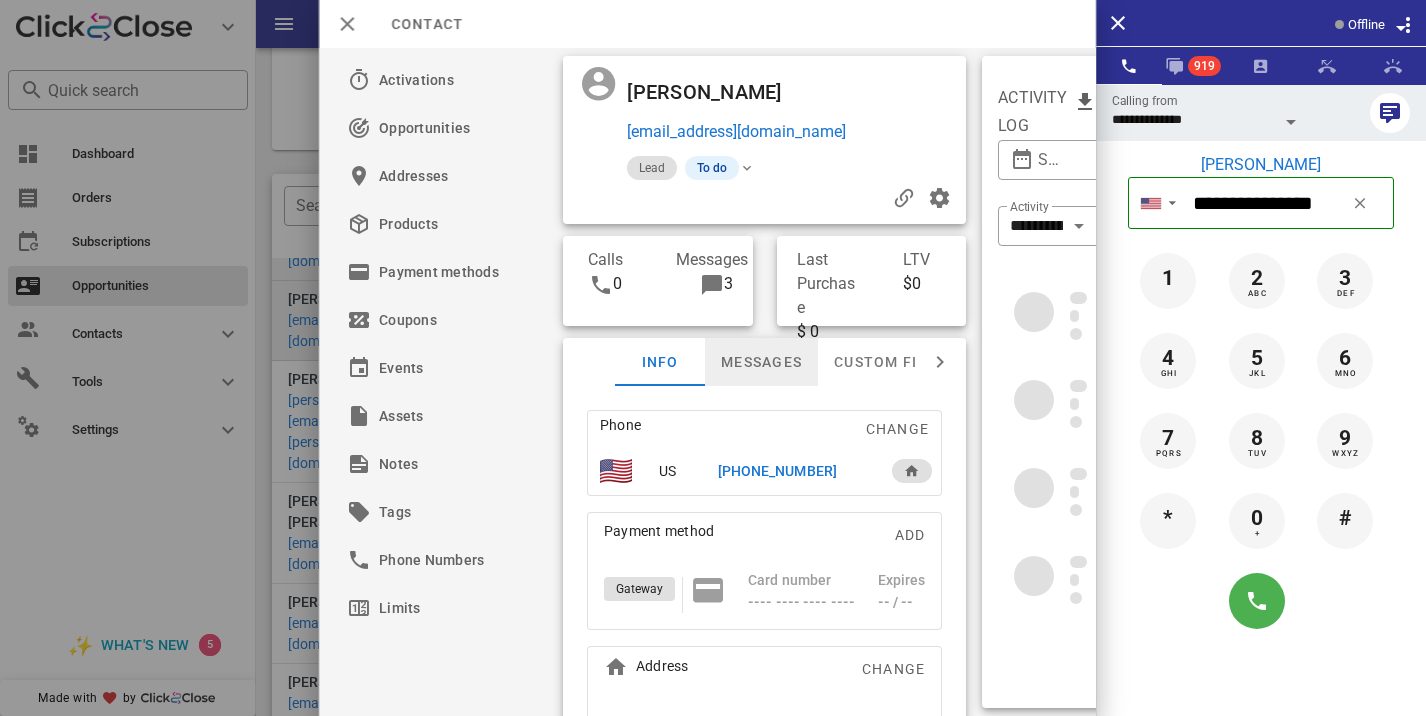 click on "Messages" at bounding box center [761, 362] 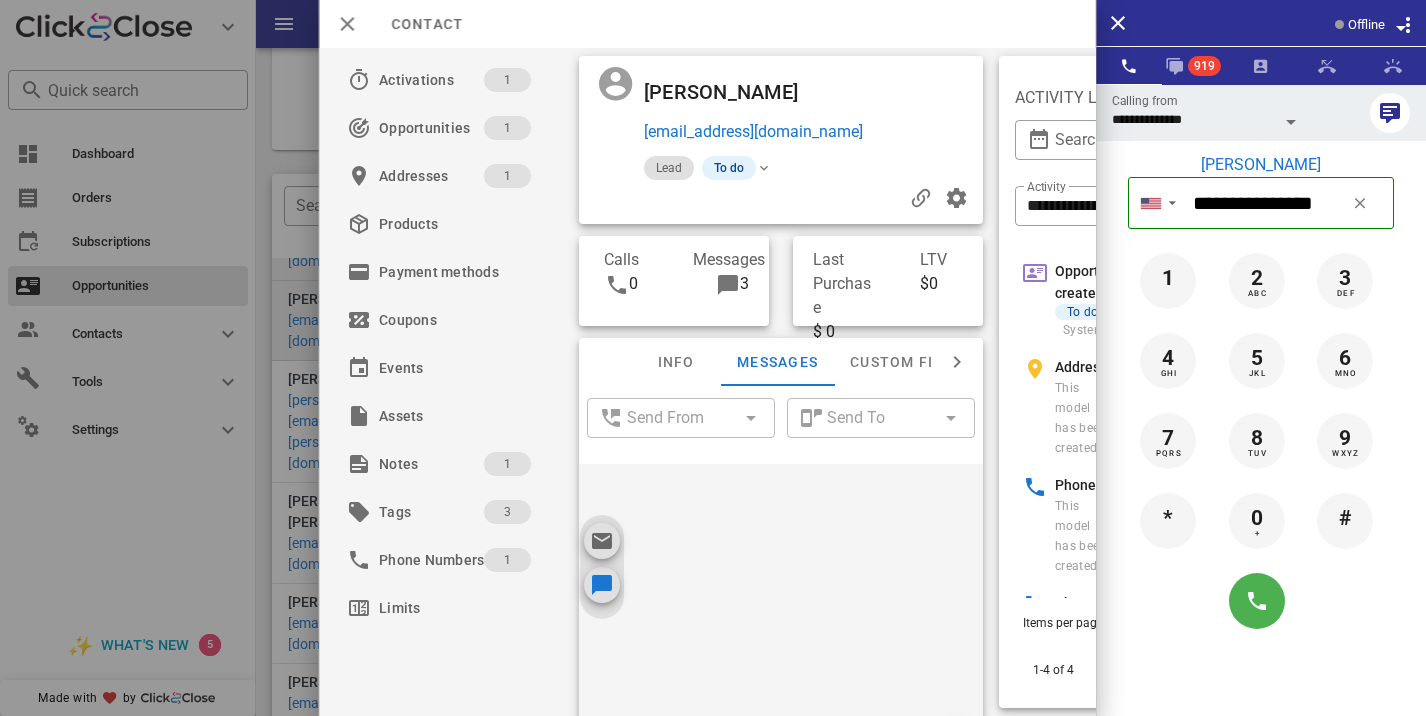 scroll, scrollTop: 151, scrollLeft: 0, axis: vertical 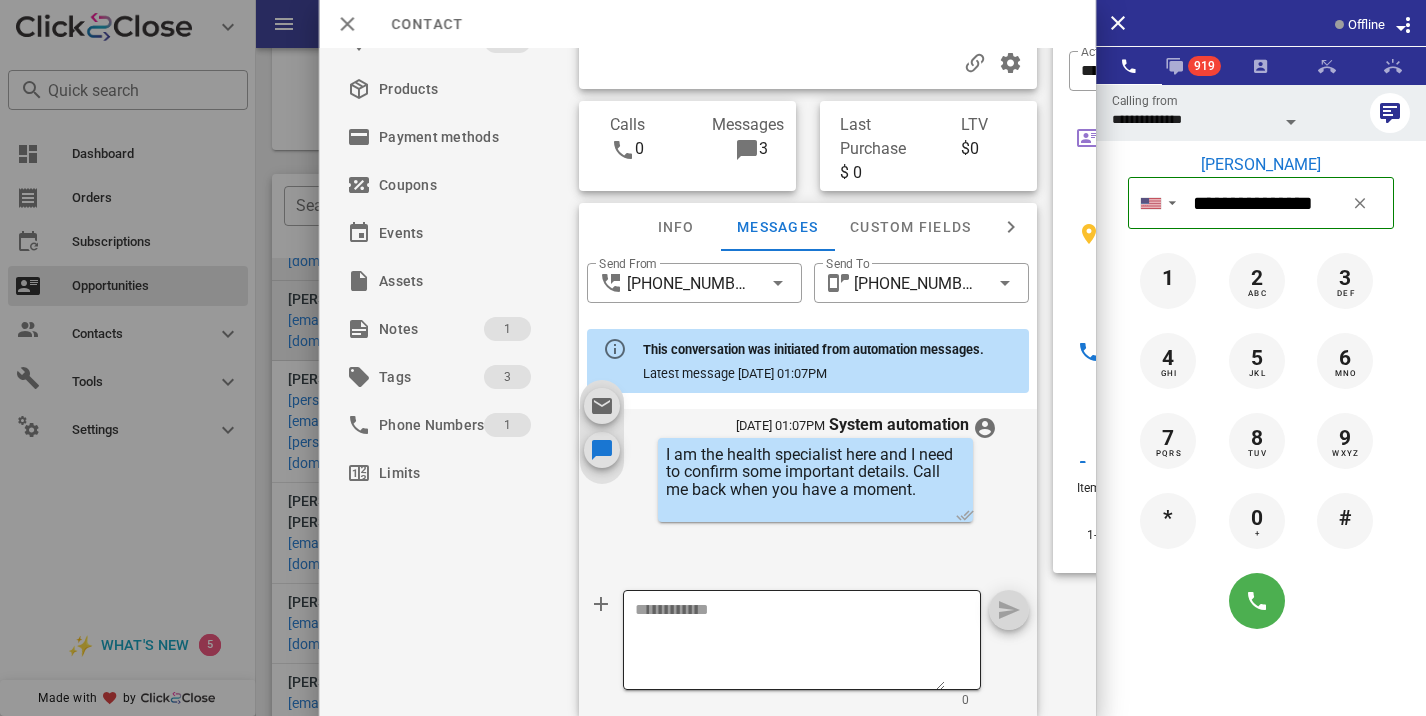 click at bounding box center (790, 643) 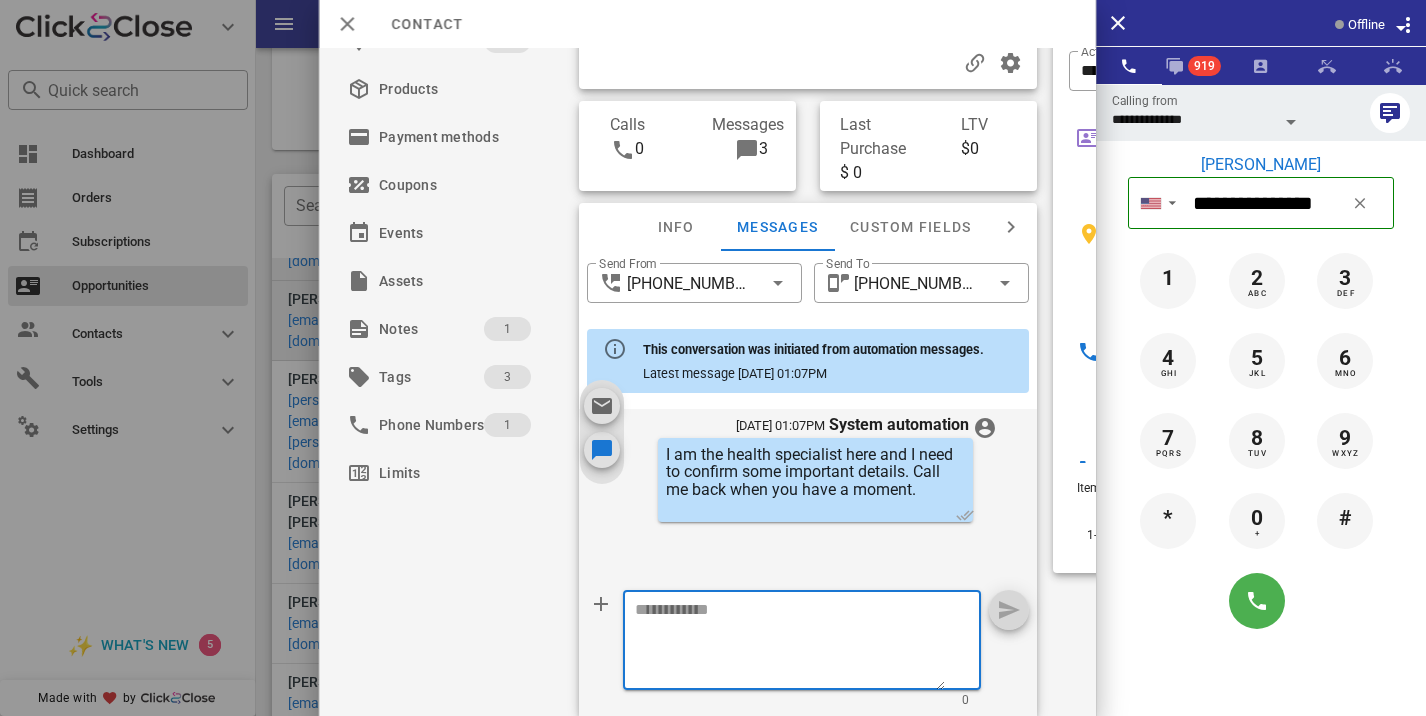 paste on "**********" 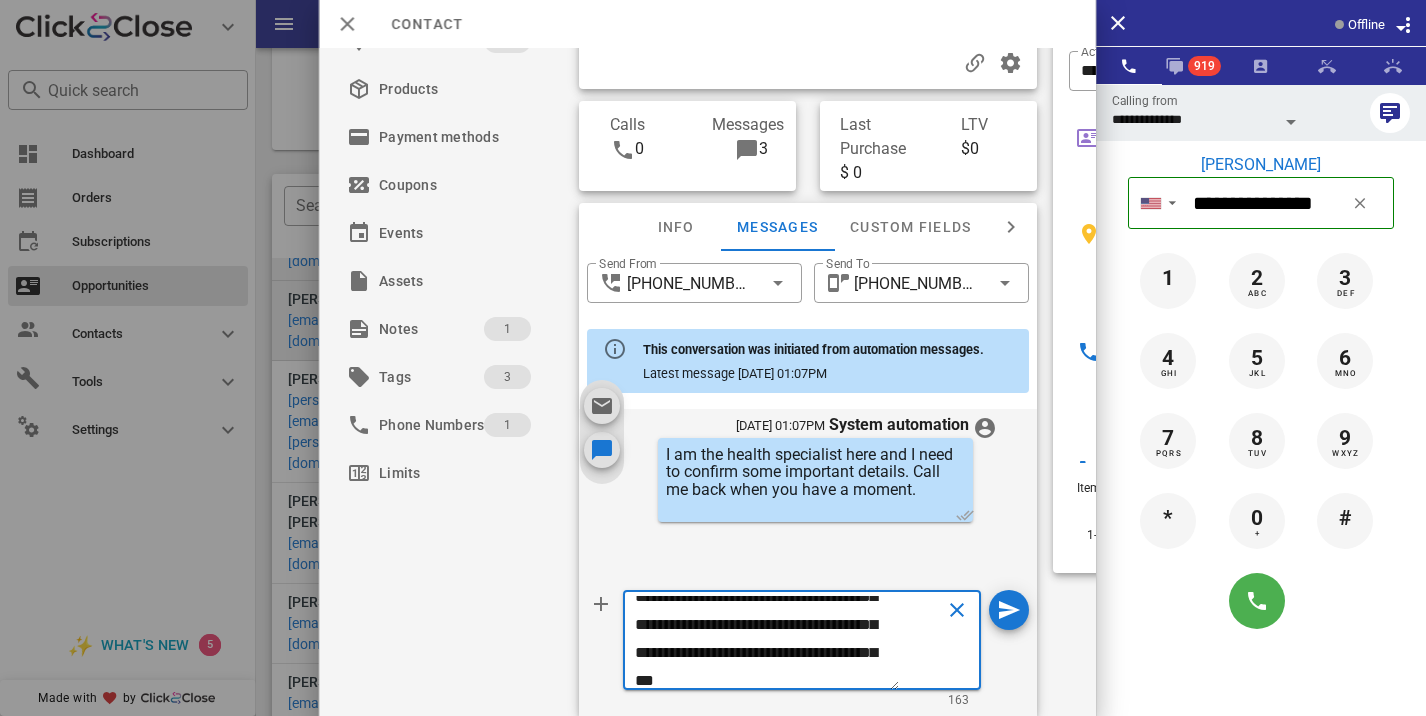 scroll, scrollTop: 0, scrollLeft: 0, axis: both 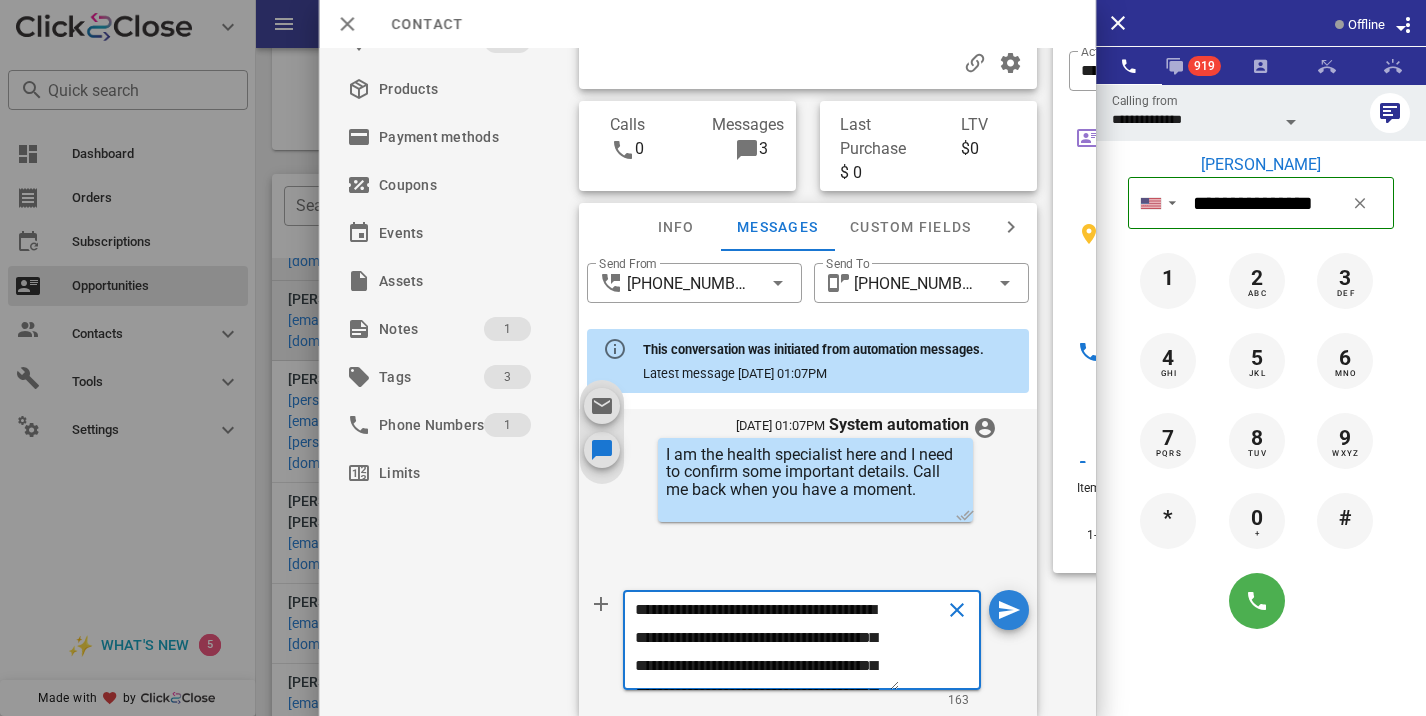 type on "**********" 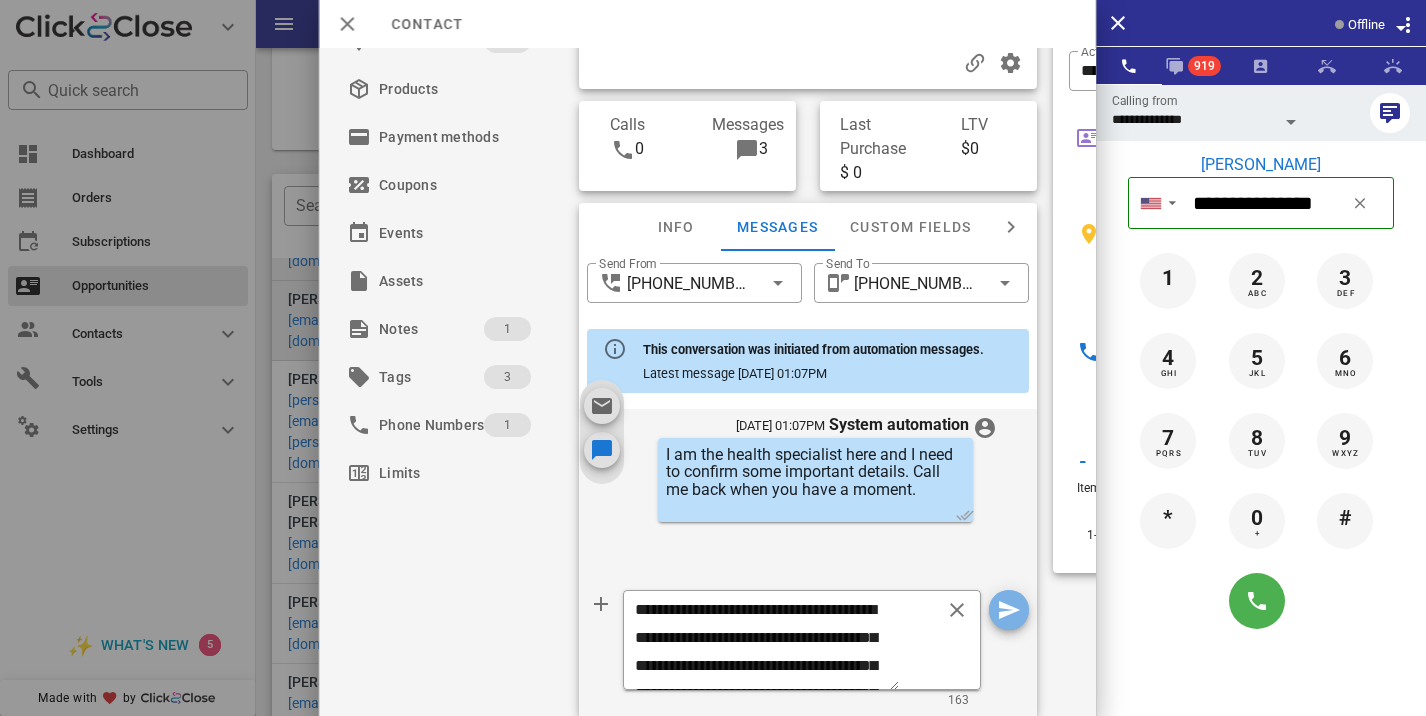 click at bounding box center (1009, 610) 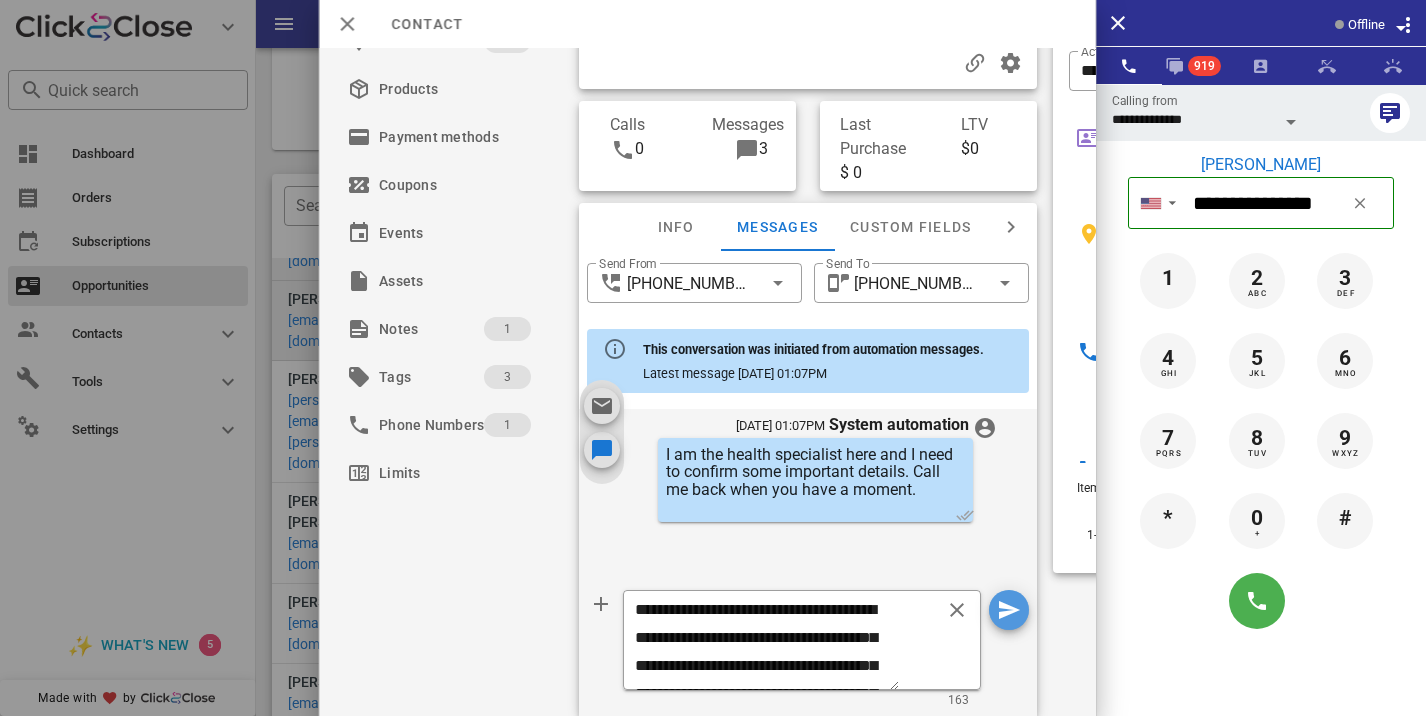 type 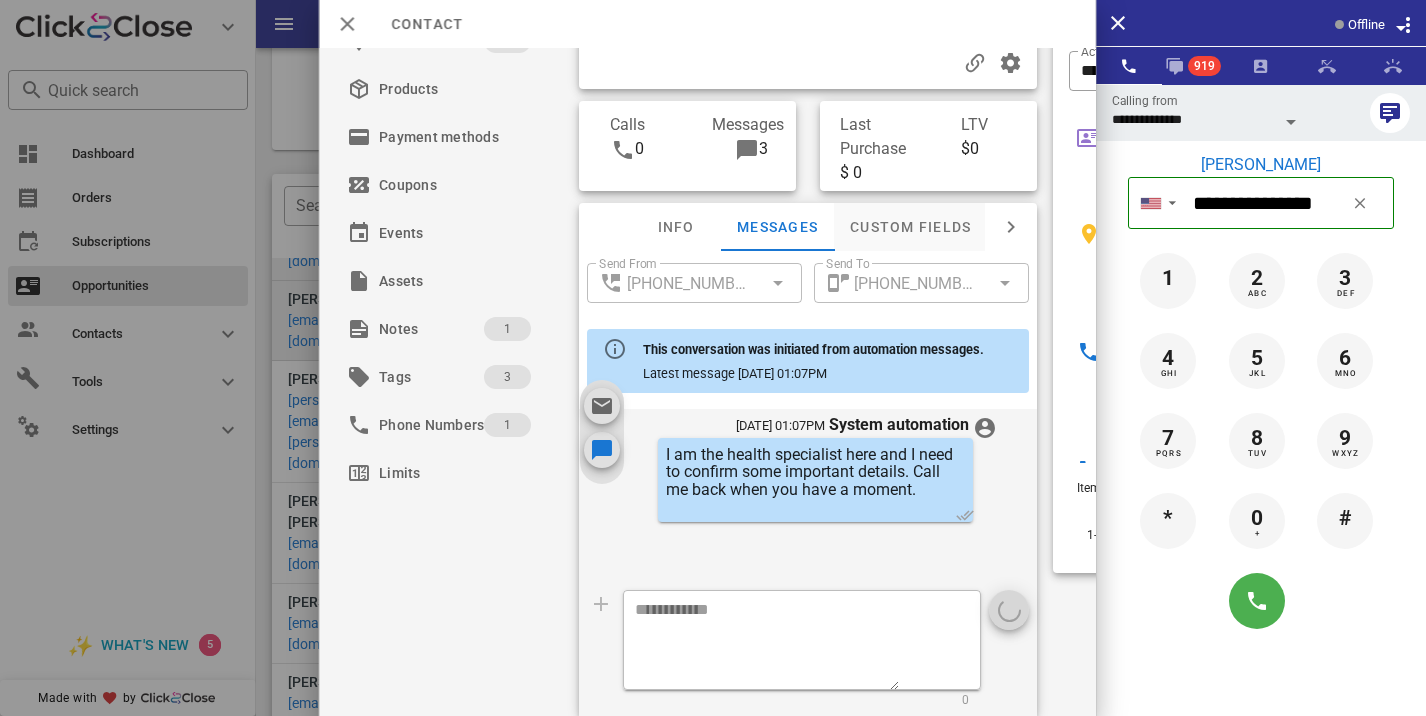 scroll, scrollTop: 0, scrollLeft: 0, axis: both 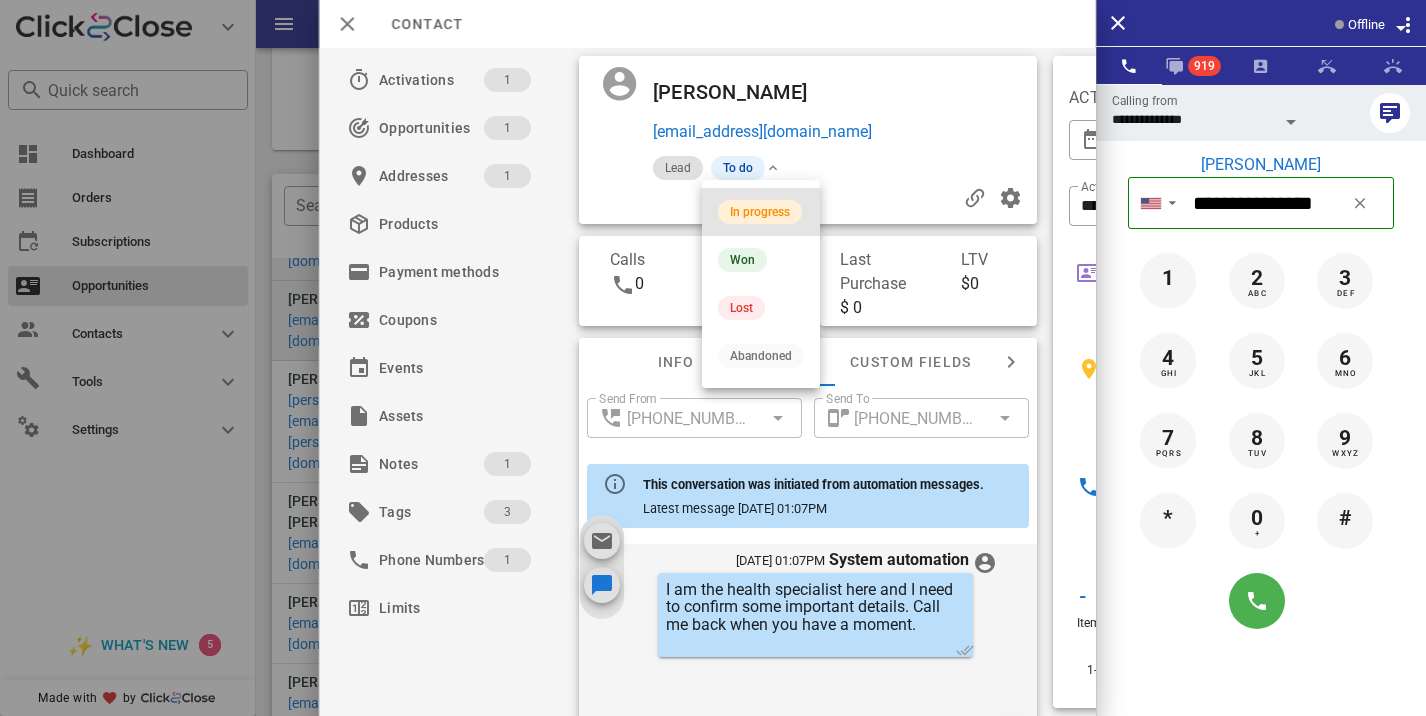 click on "In progress" at bounding box center [760, 212] 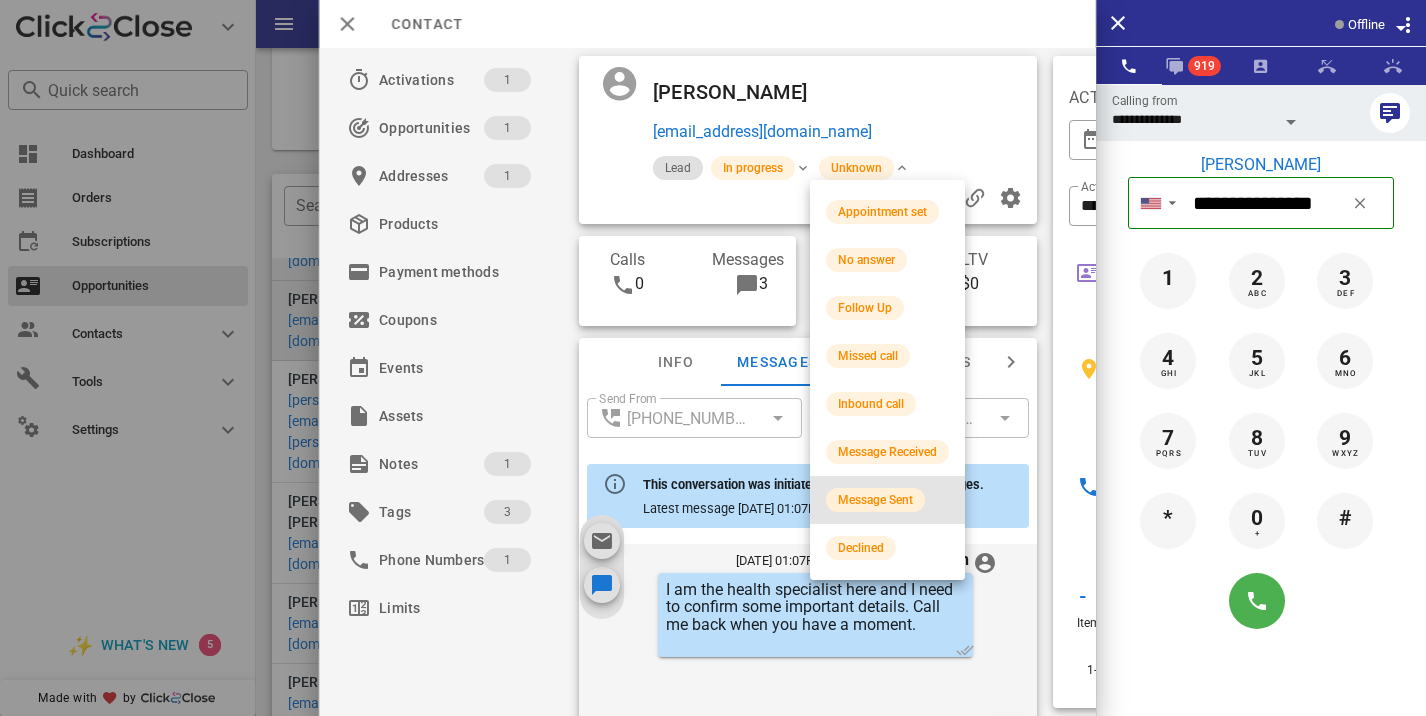 click on "Message Sent" at bounding box center [875, 500] 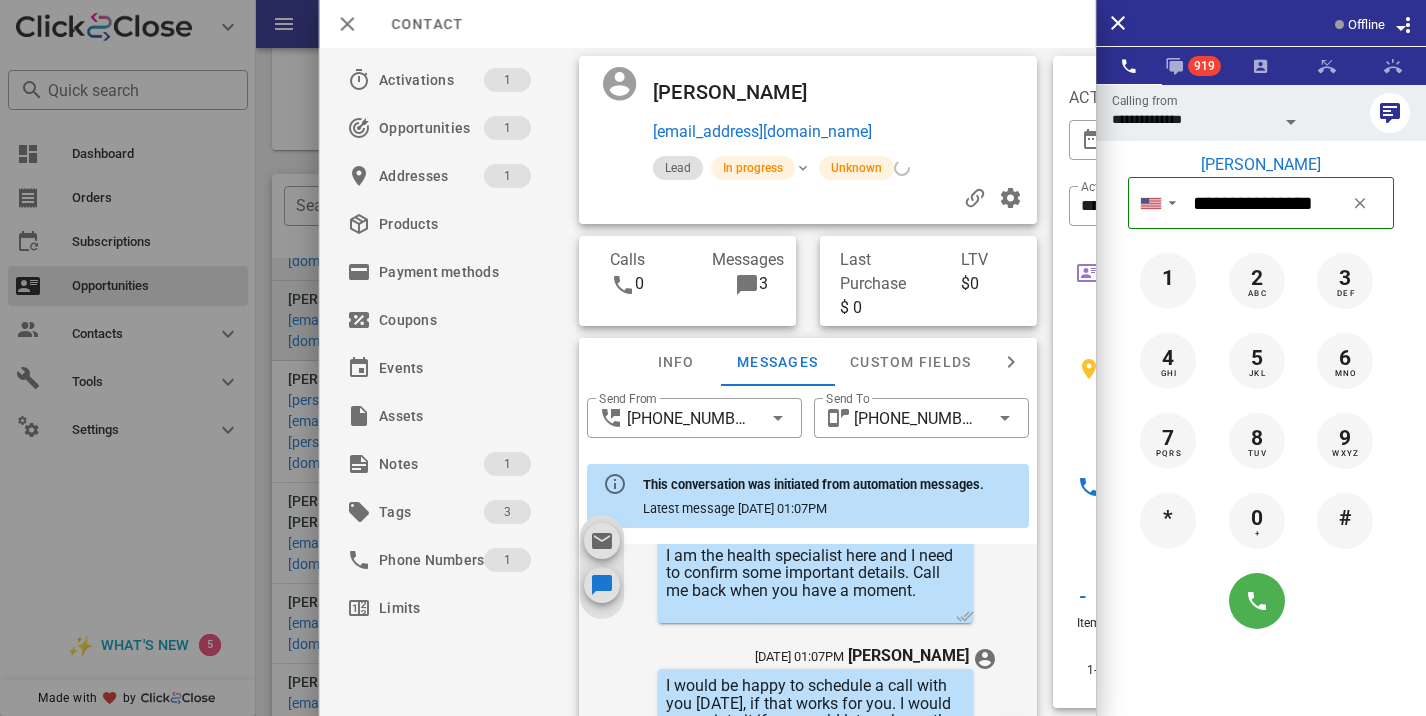 scroll, scrollTop: 840, scrollLeft: 0, axis: vertical 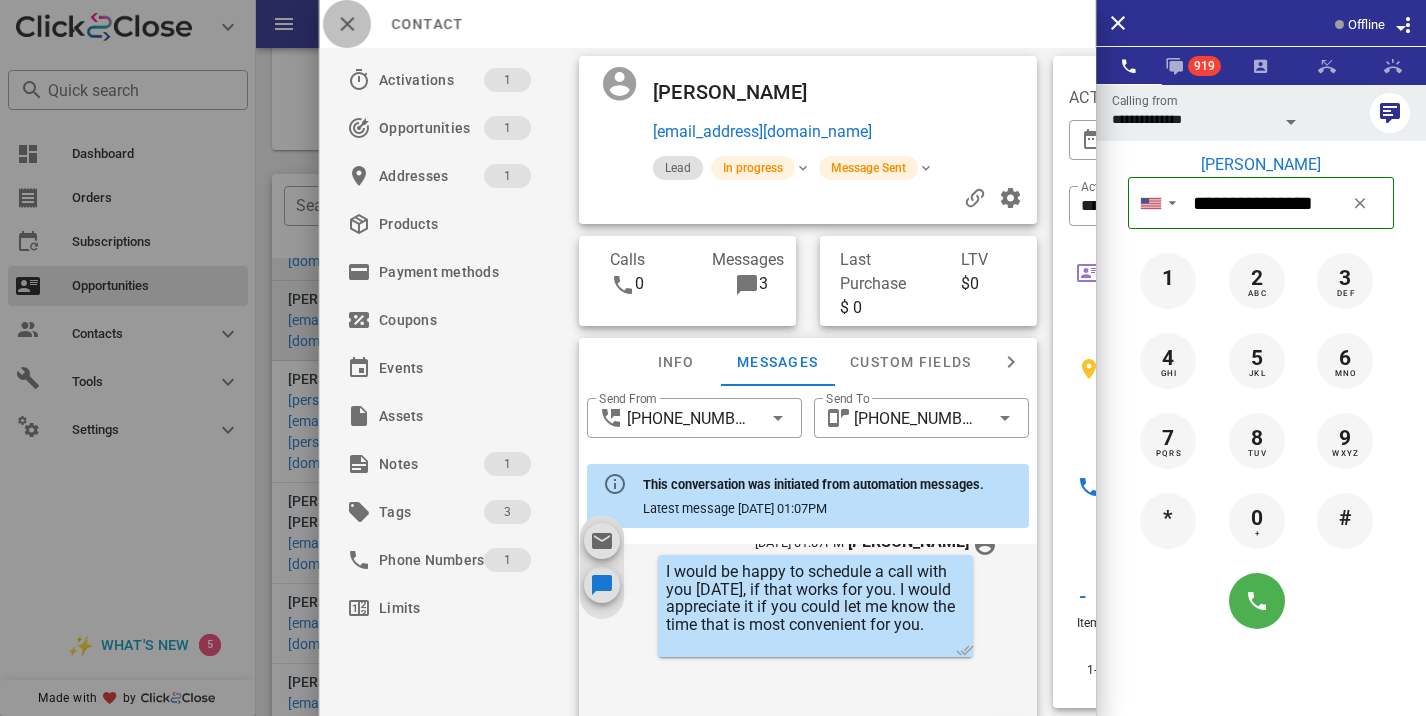 click at bounding box center (347, 24) 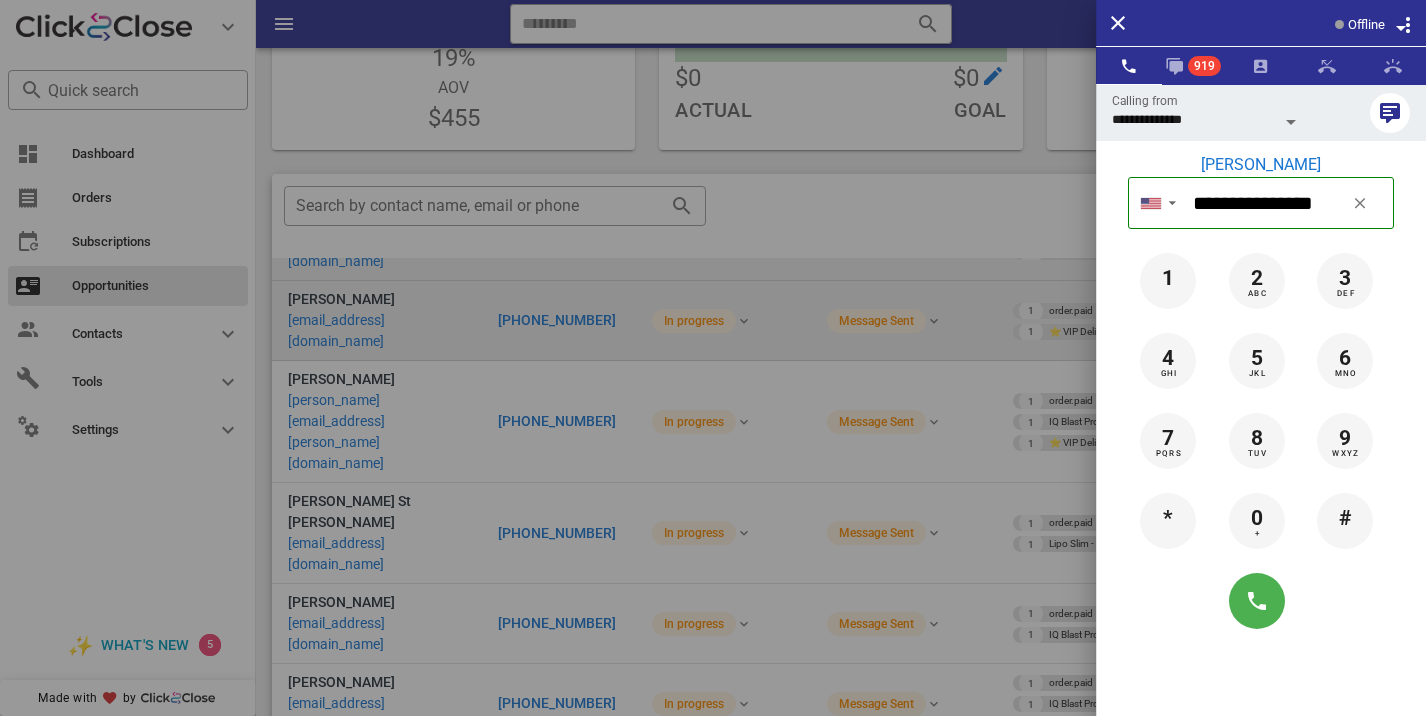 click at bounding box center (713, 358) 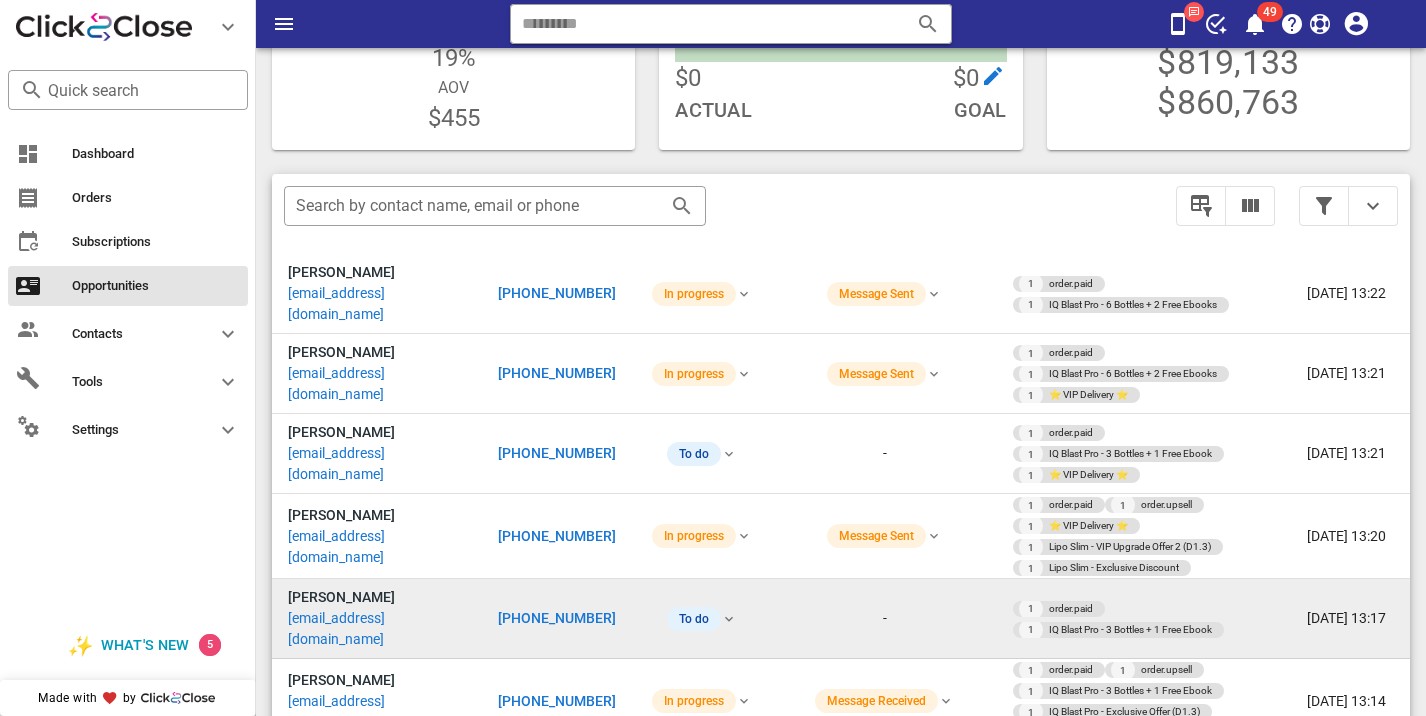 scroll, scrollTop: 475, scrollLeft: 0, axis: vertical 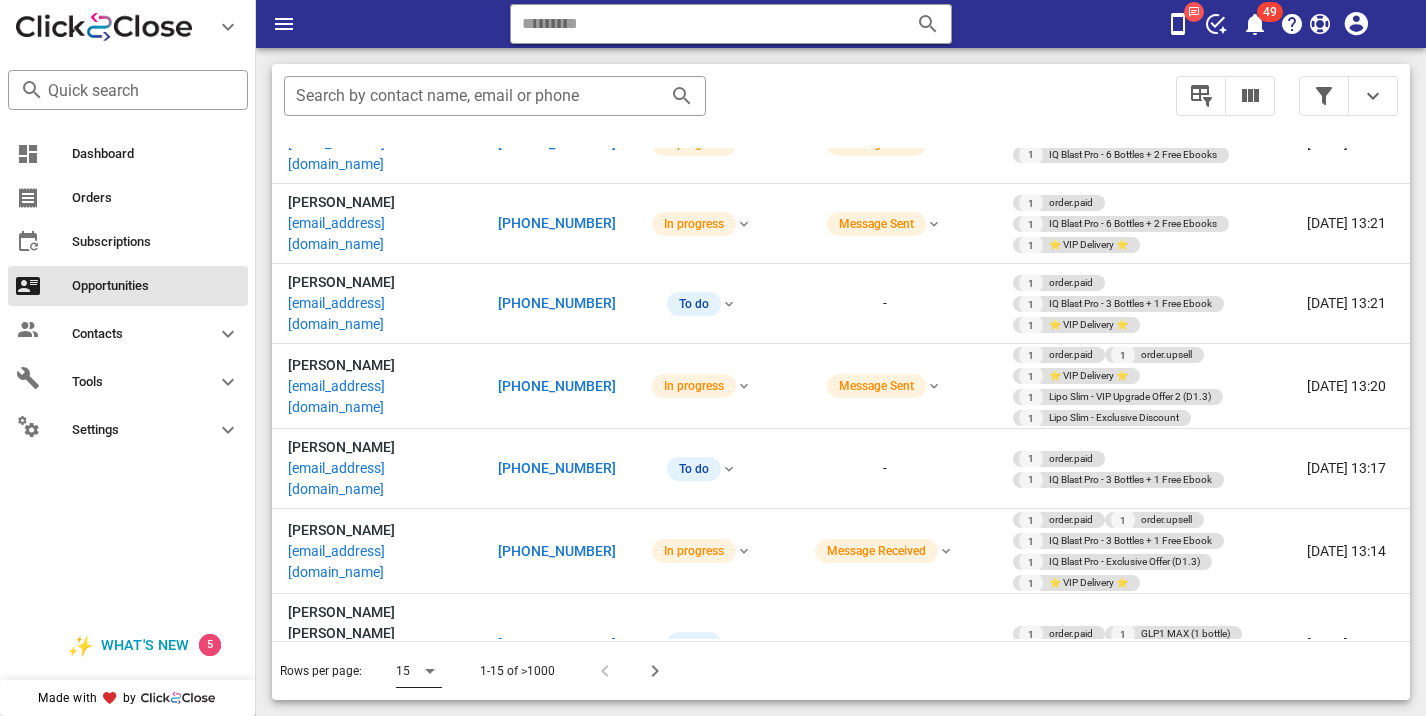 click at bounding box center [430, 671] 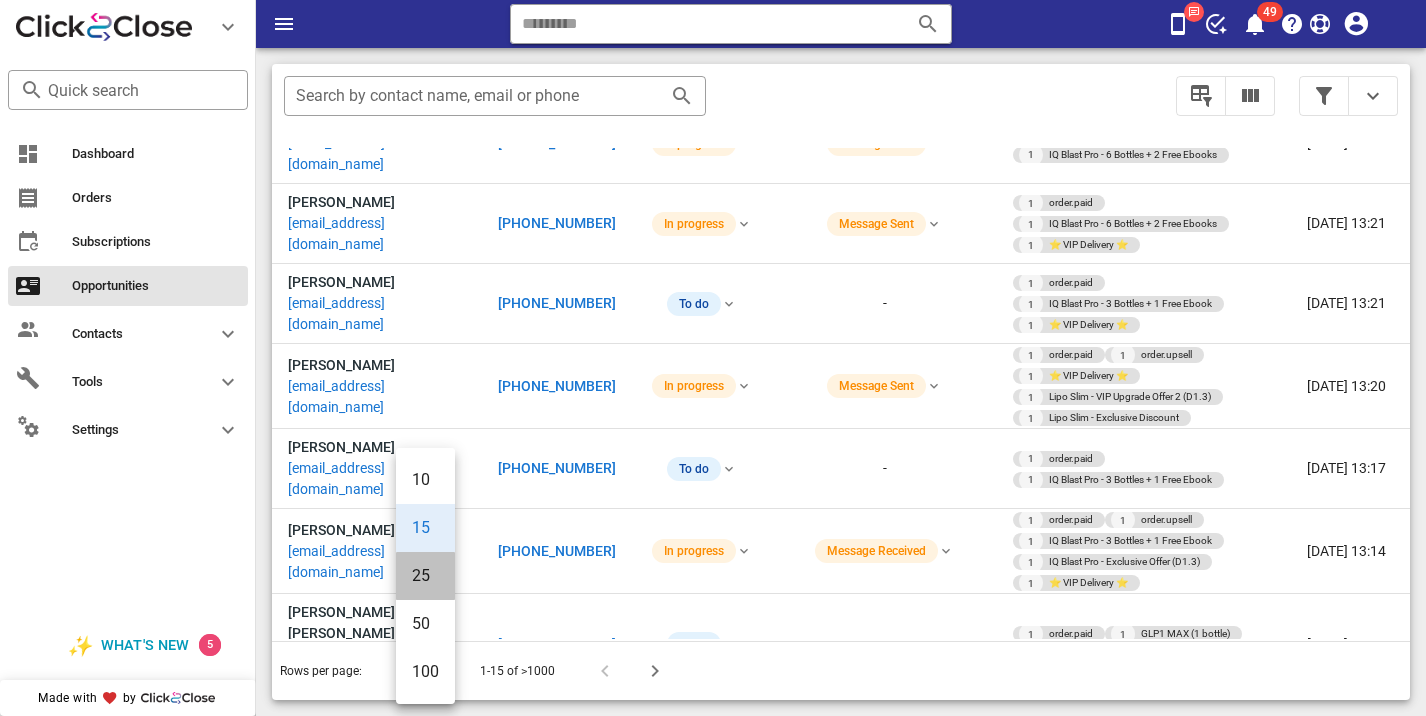 click on "25" at bounding box center (425, 575) 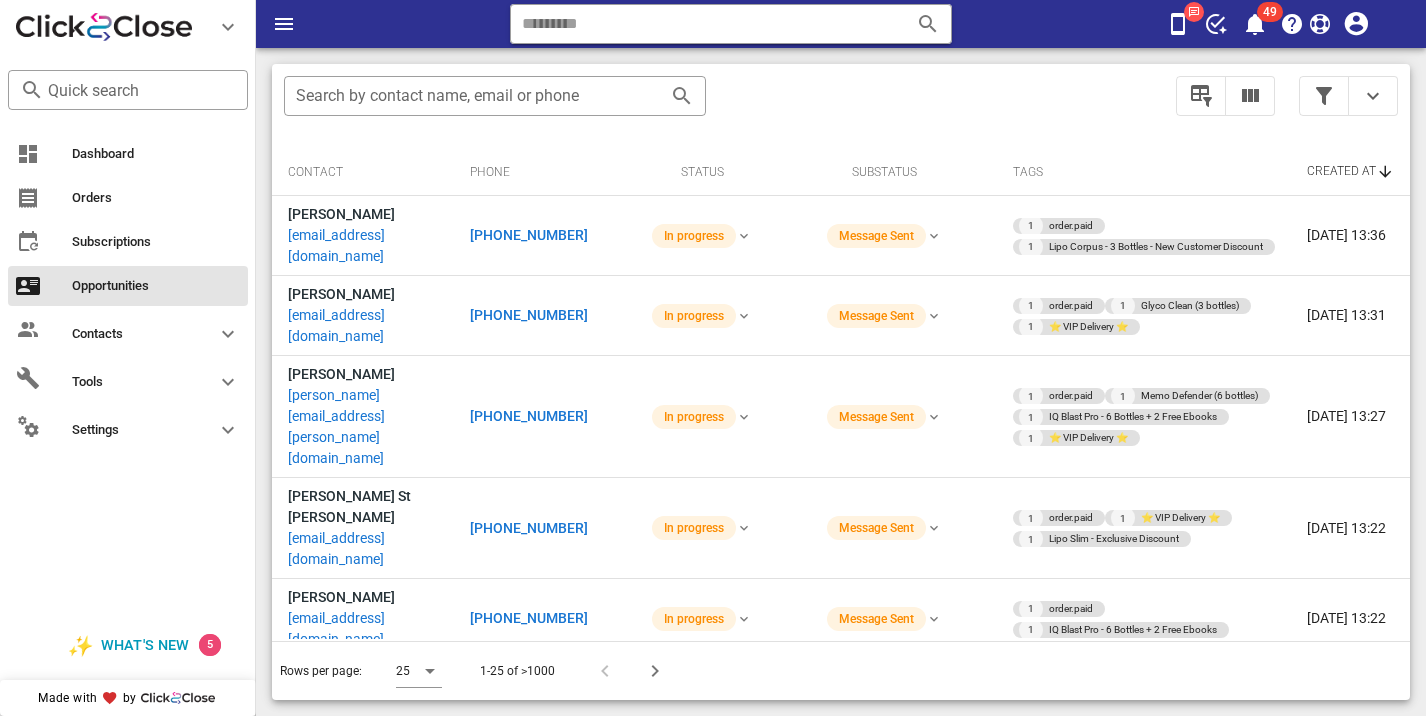 scroll, scrollTop: 376, scrollLeft: 0, axis: vertical 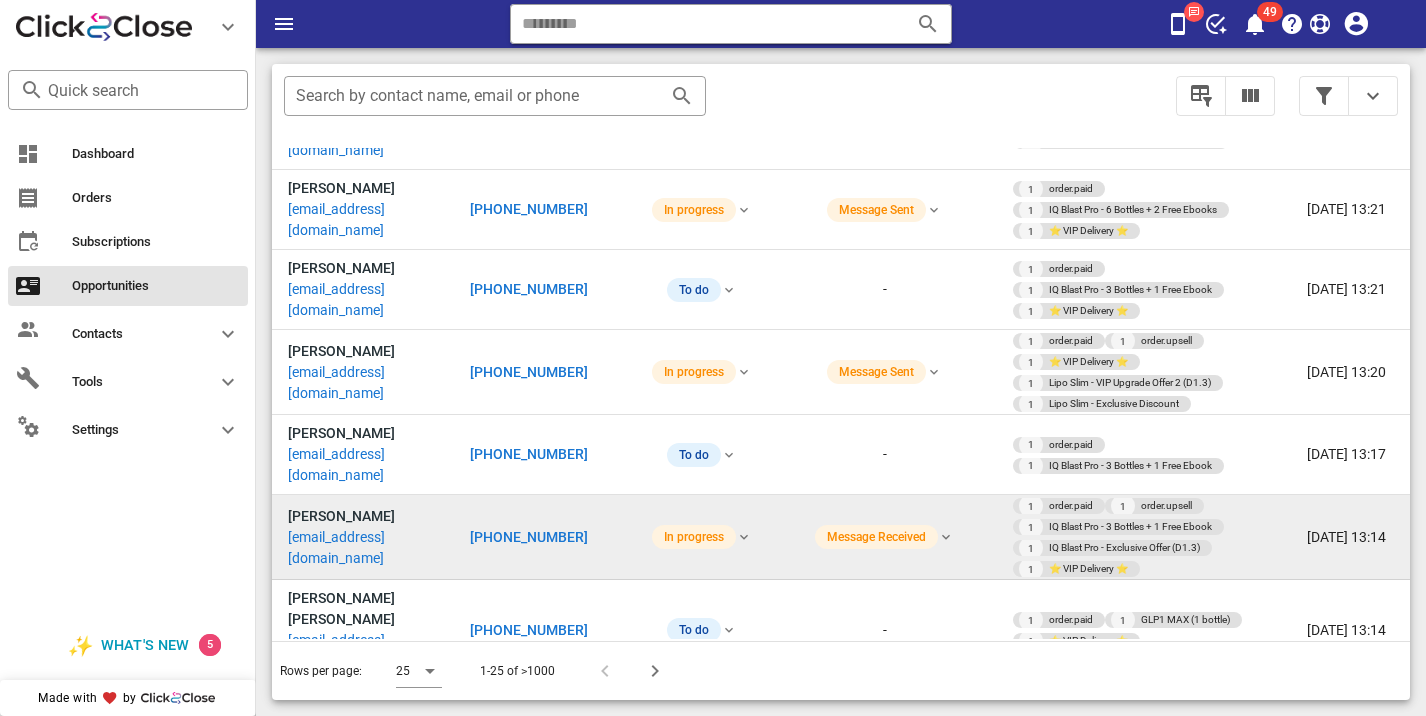 click on "+13309062072" at bounding box center (529, 537) 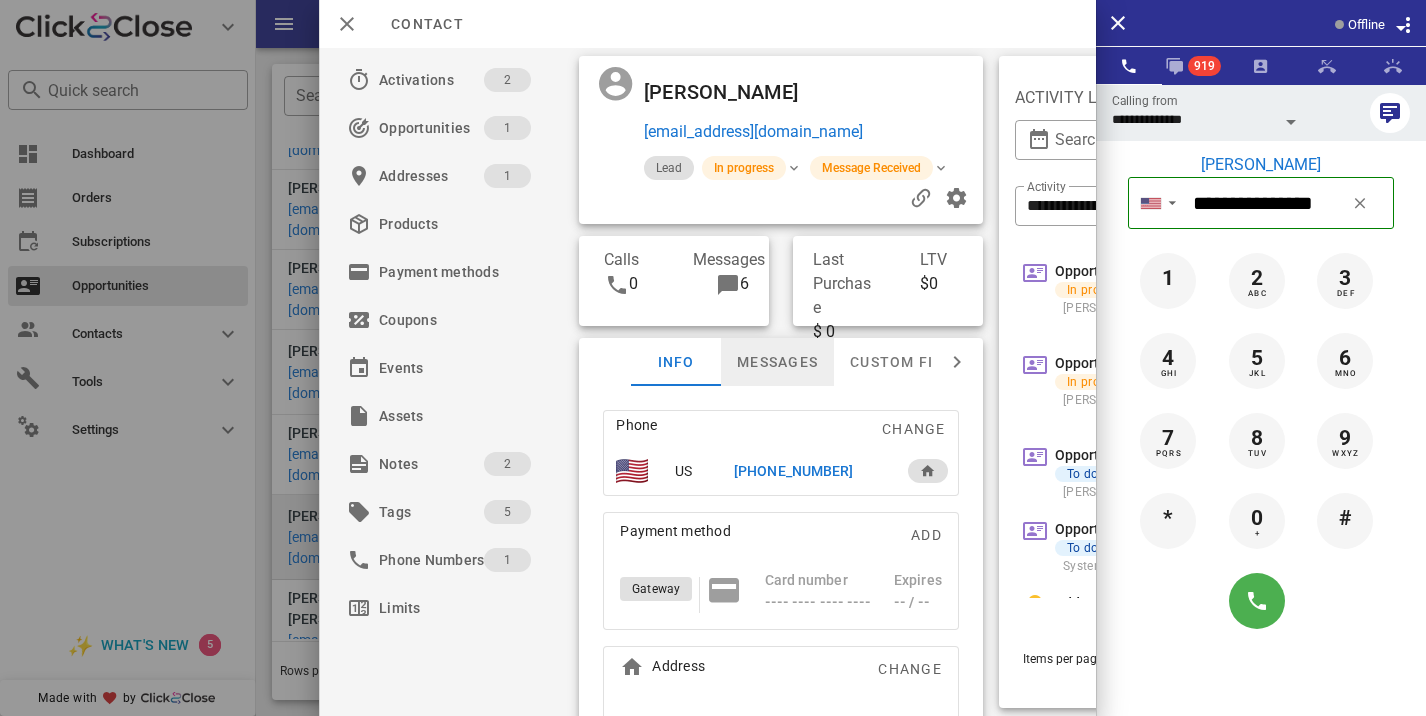 click on "Messages" at bounding box center [777, 362] 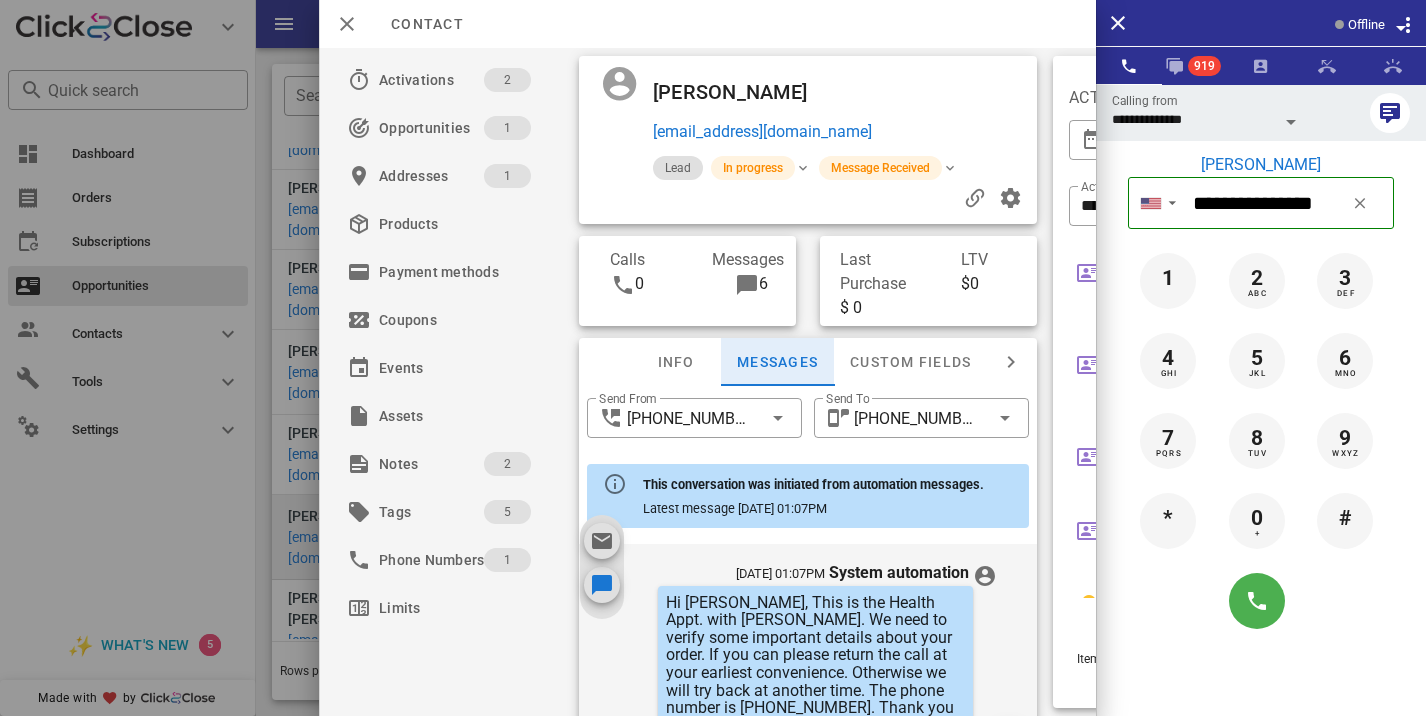 scroll, scrollTop: 981, scrollLeft: 0, axis: vertical 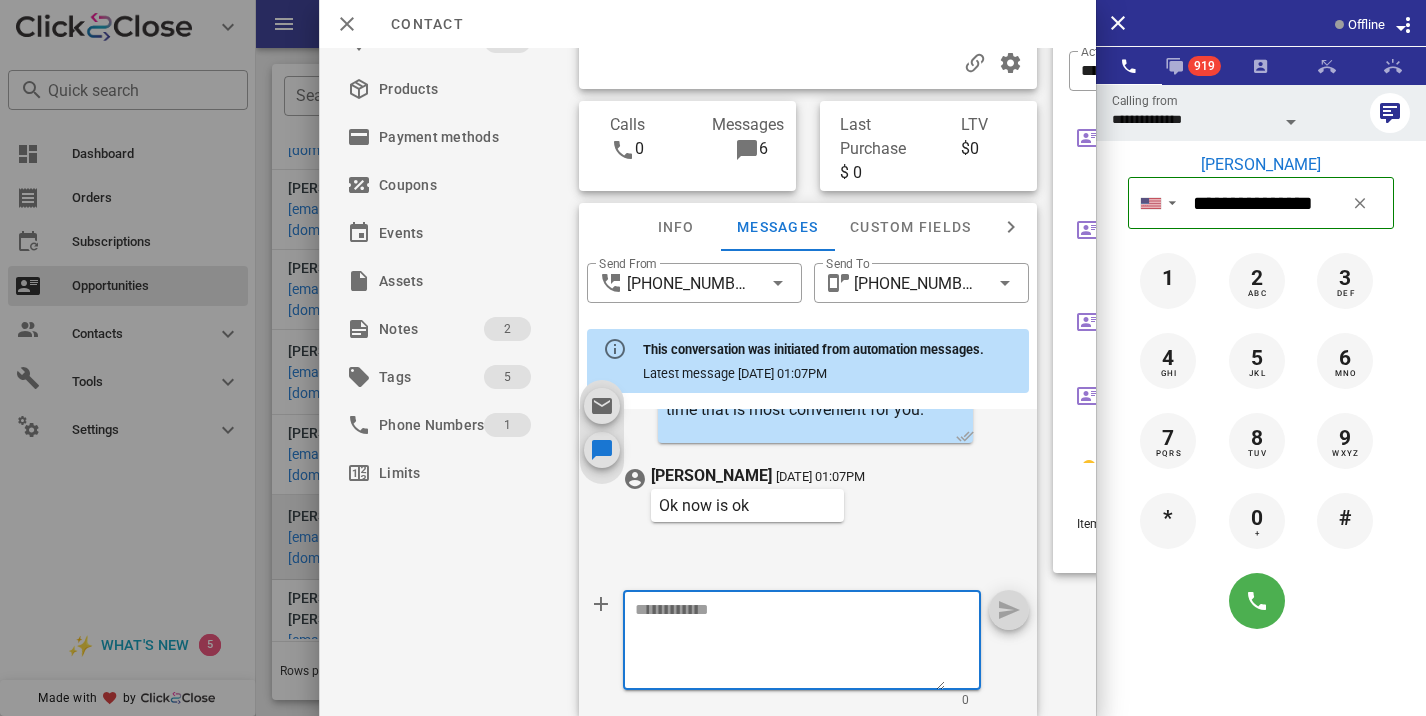 click at bounding box center [790, 643] 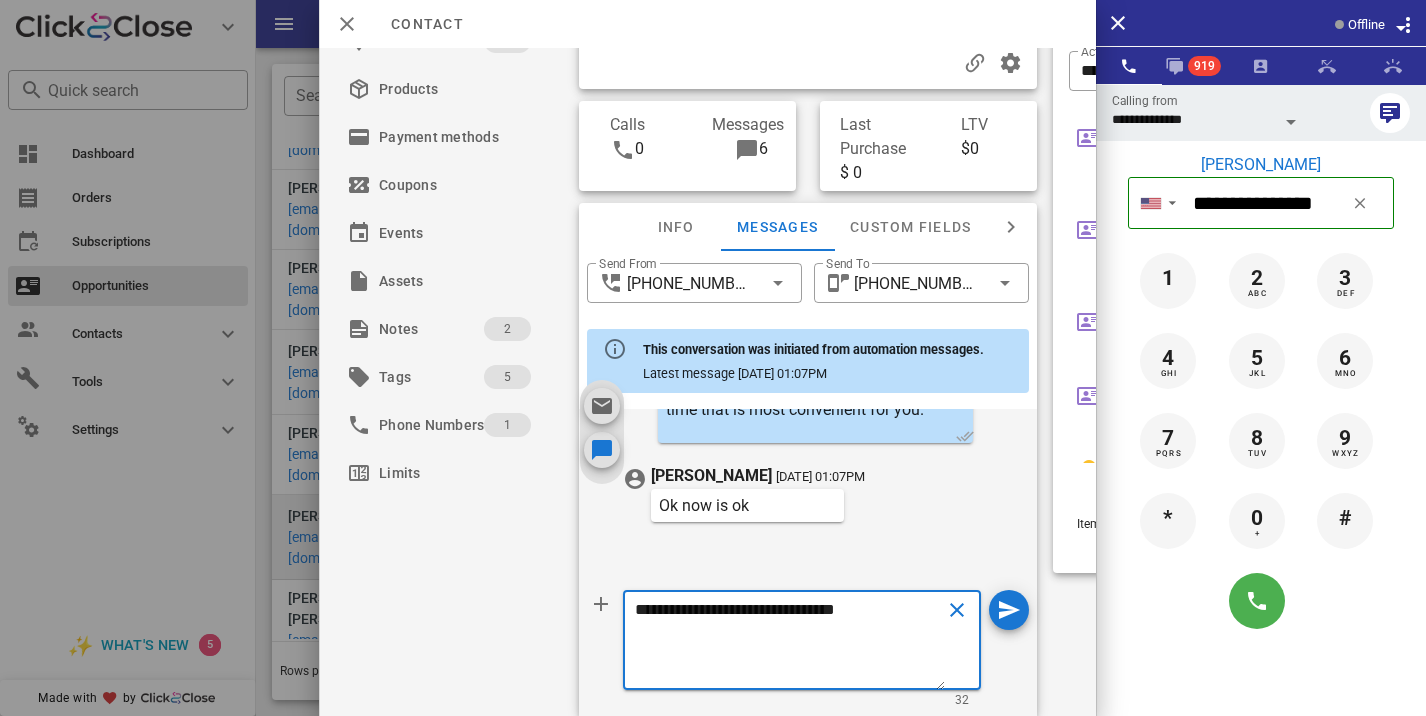 type on "**********" 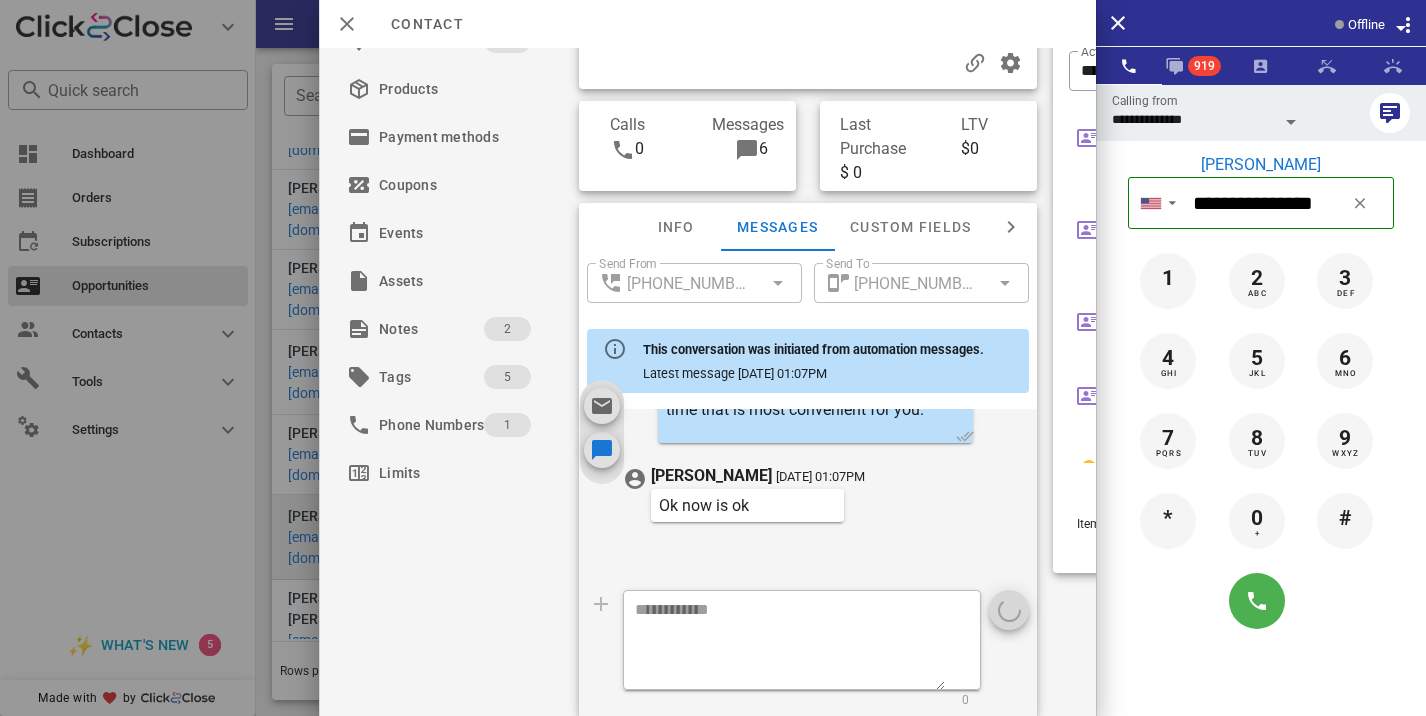 scroll, scrollTop: 137, scrollLeft: 0, axis: vertical 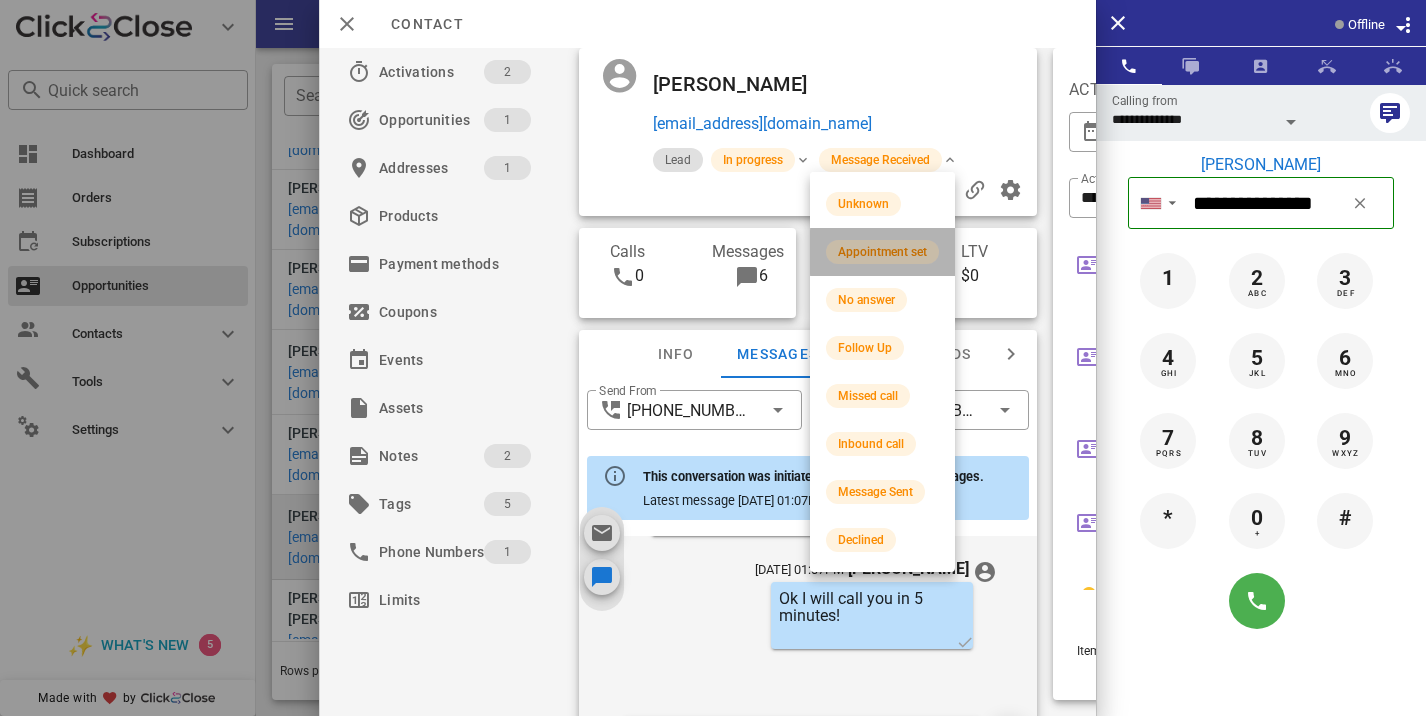 click on "Appointment set" at bounding box center [882, 252] 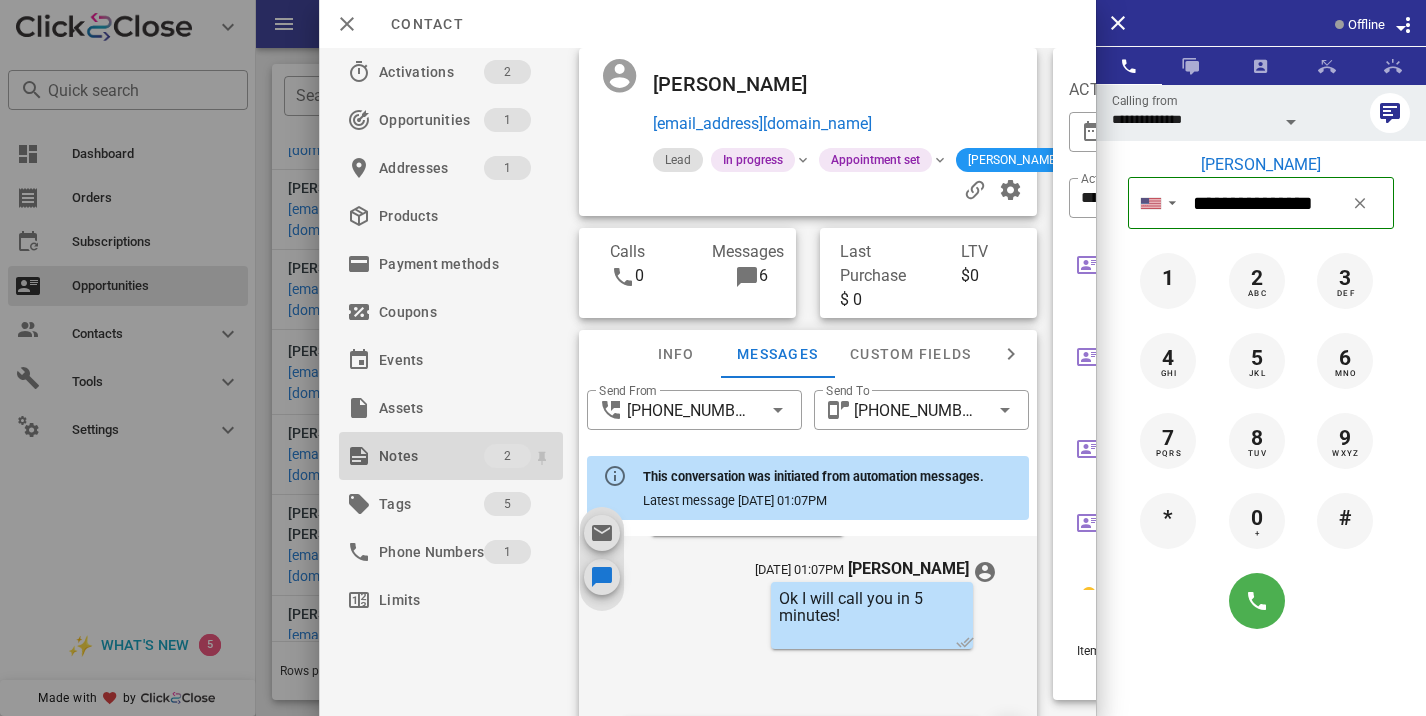 click on "Notes" at bounding box center [431, 456] 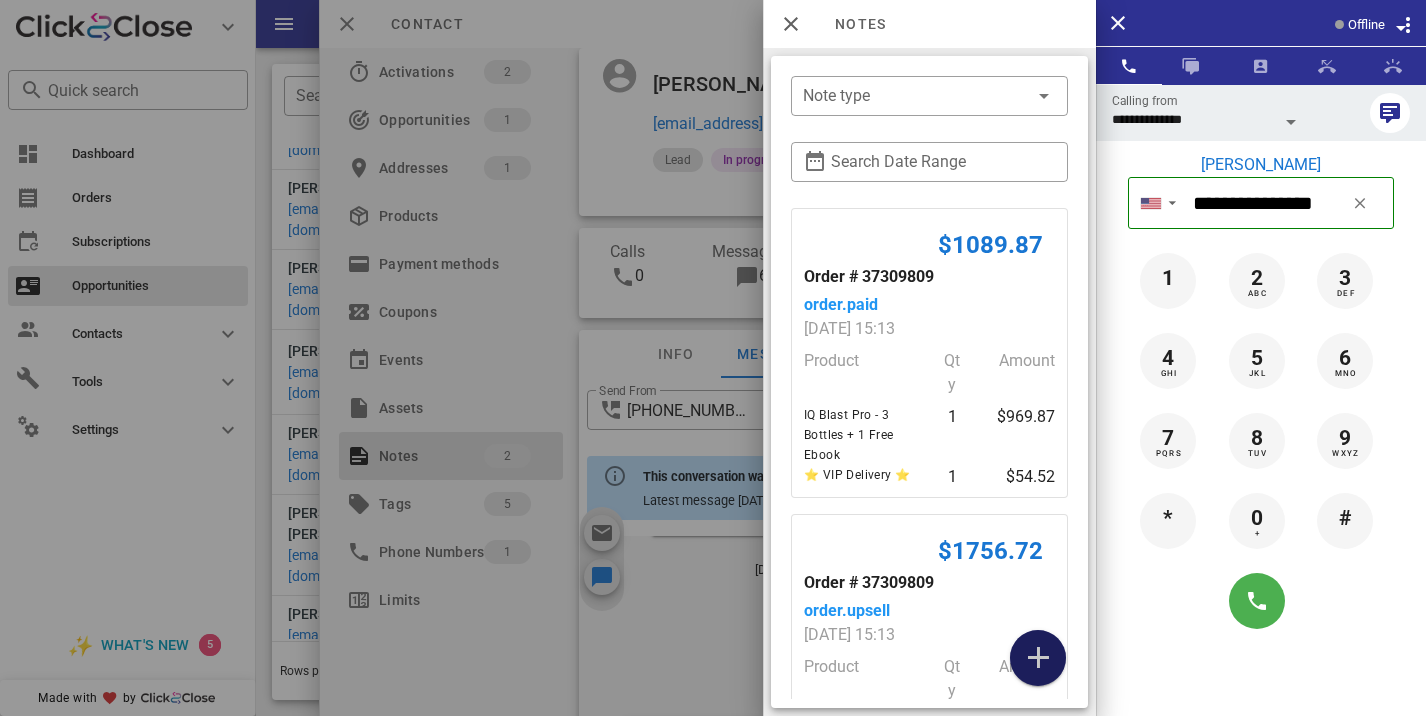 click at bounding box center [1038, 658] 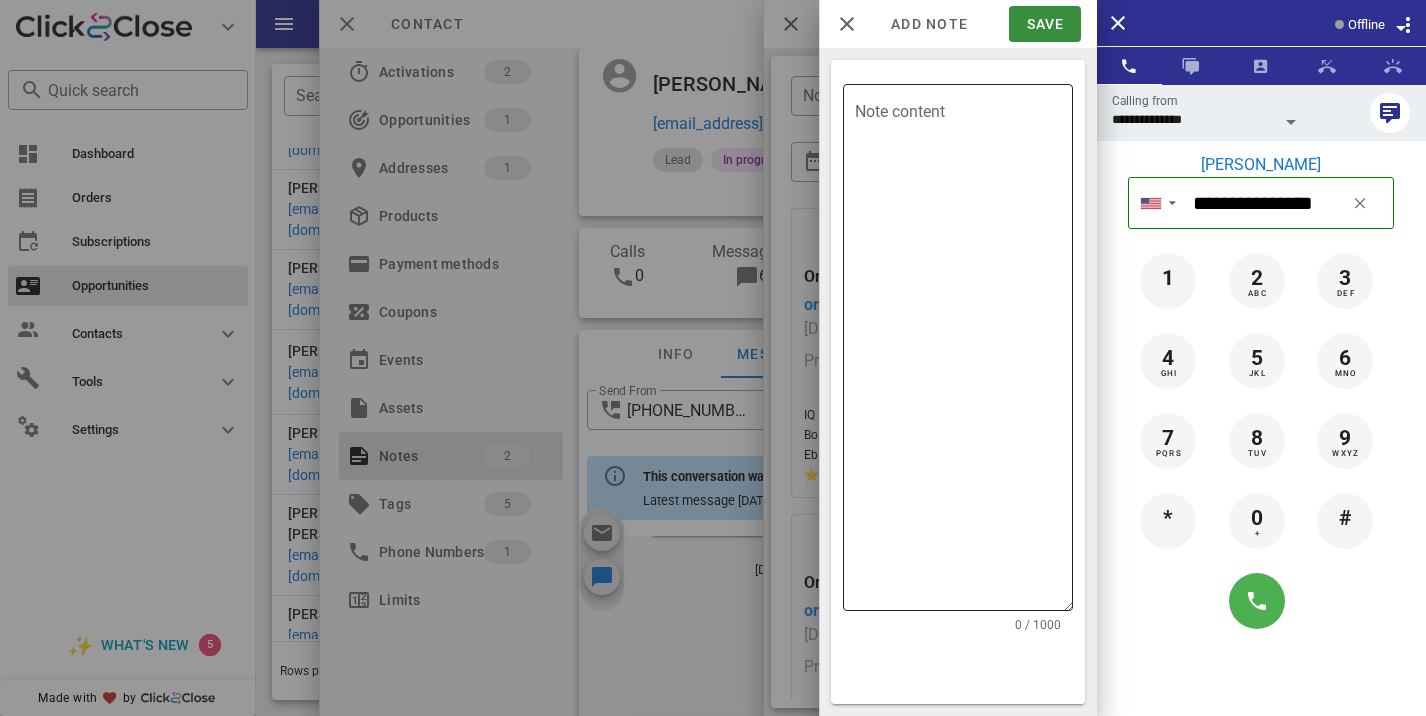 click on "Note content" at bounding box center [964, 352] 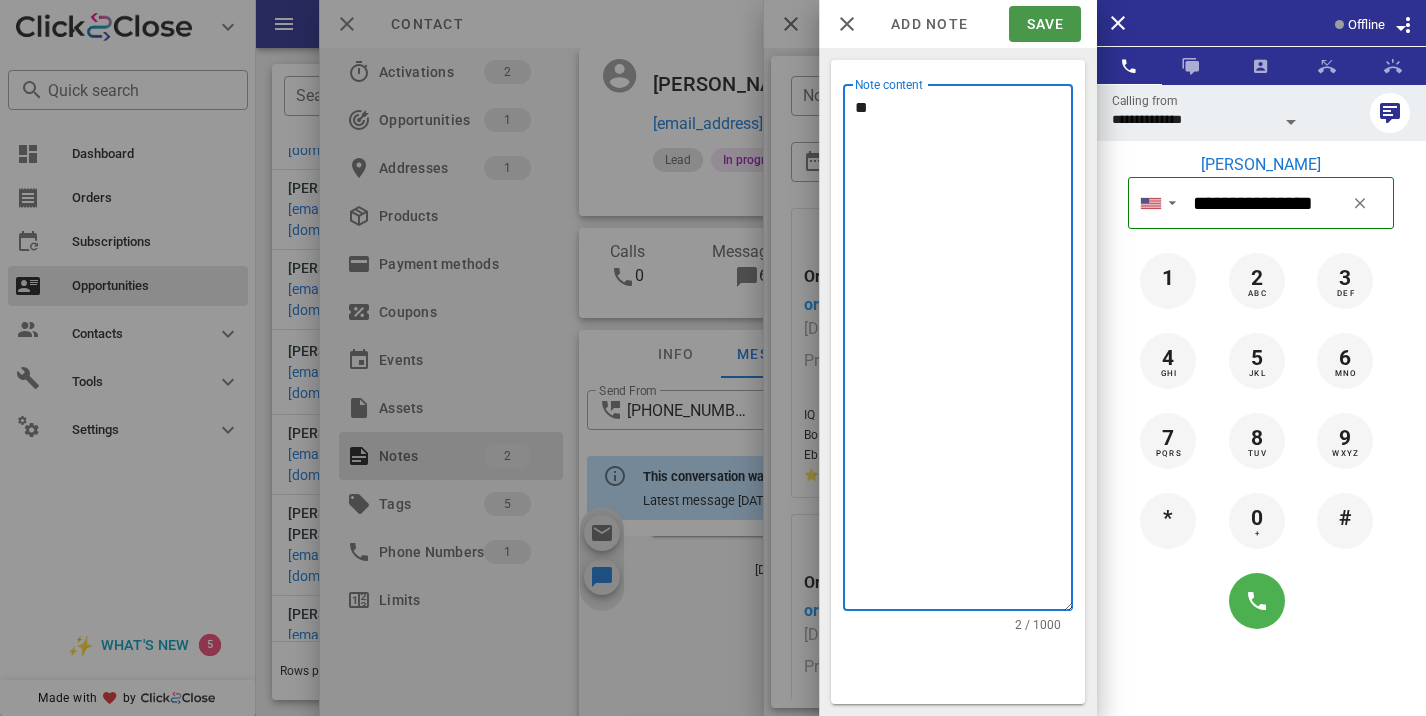 type on "**" 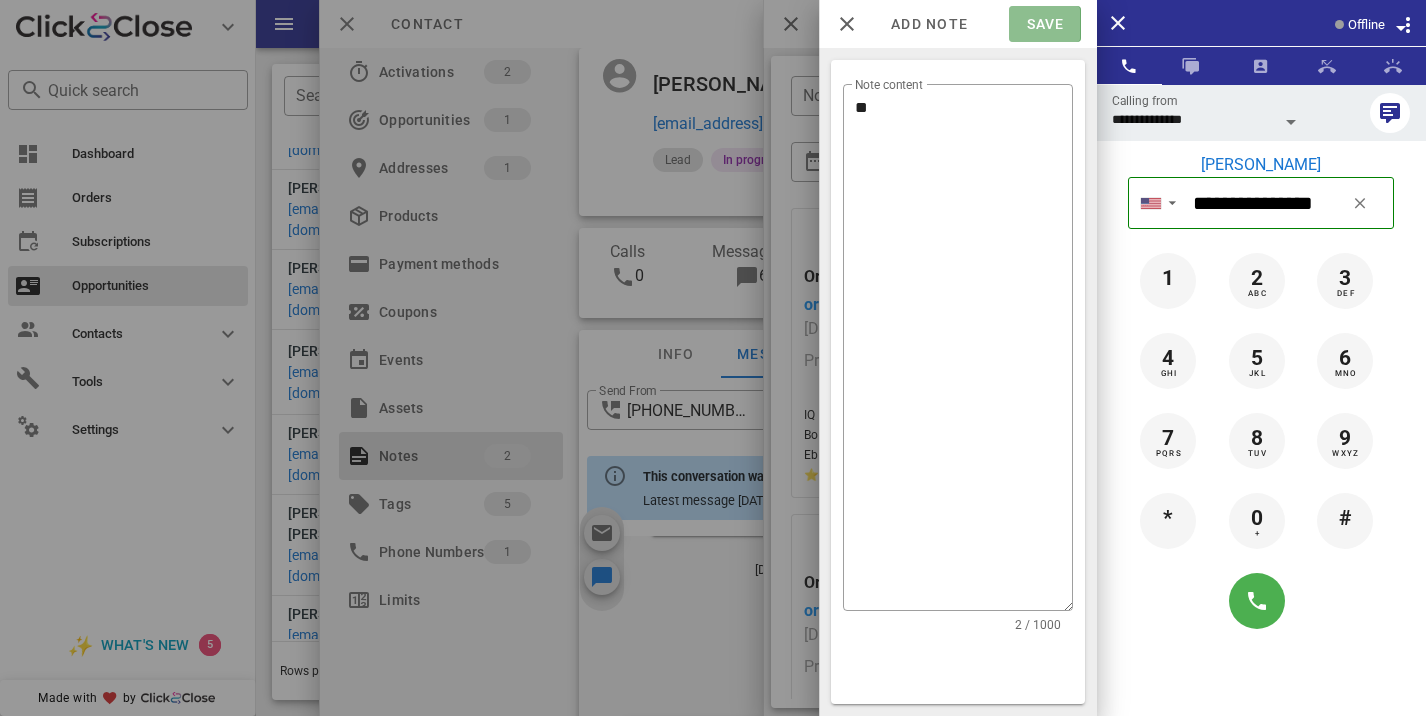 click on "Save" at bounding box center [1044, 24] 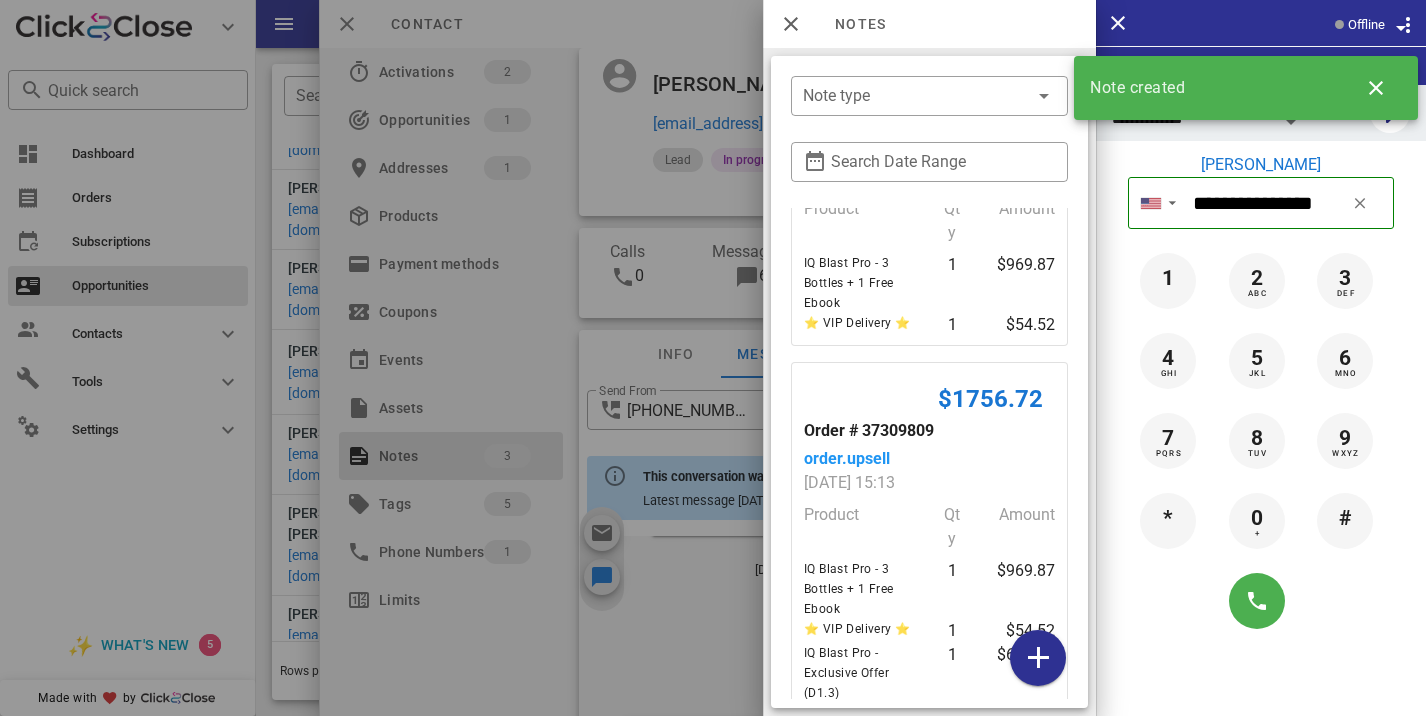 scroll, scrollTop: 0, scrollLeft: 0, axis: both 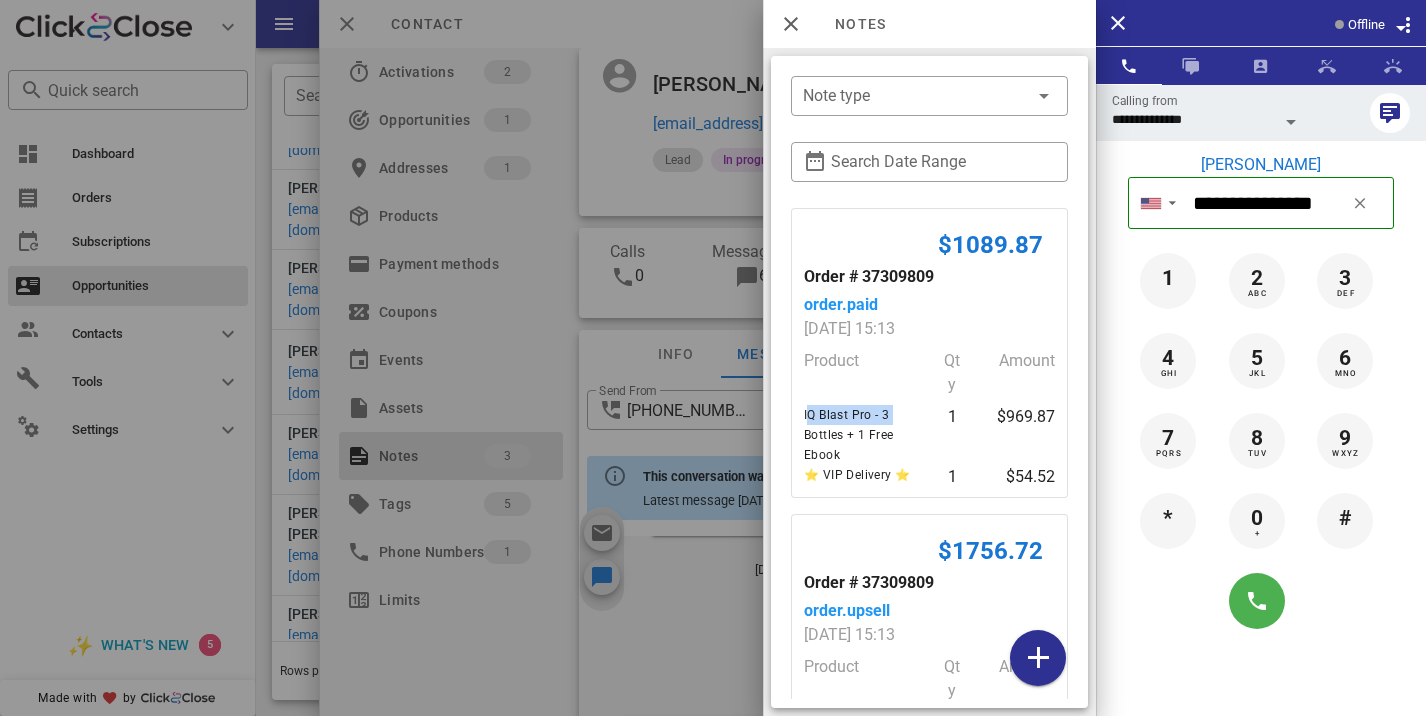 drag, startPoint x: 903, startPoint y: 415, endPoint x: 796, endPoint y: 411, distance: 107.07474 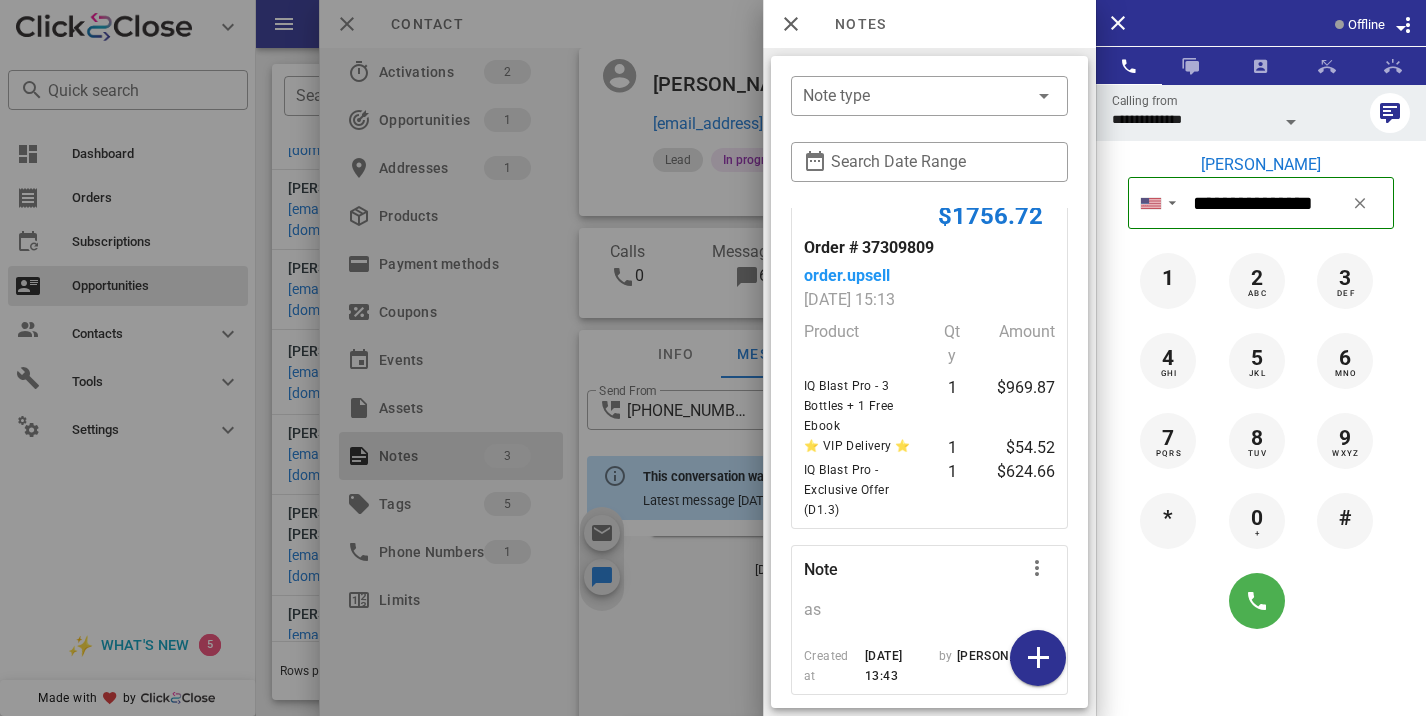 scroll, scrollTop: 359, scrollLeft: 0, axis: vertical 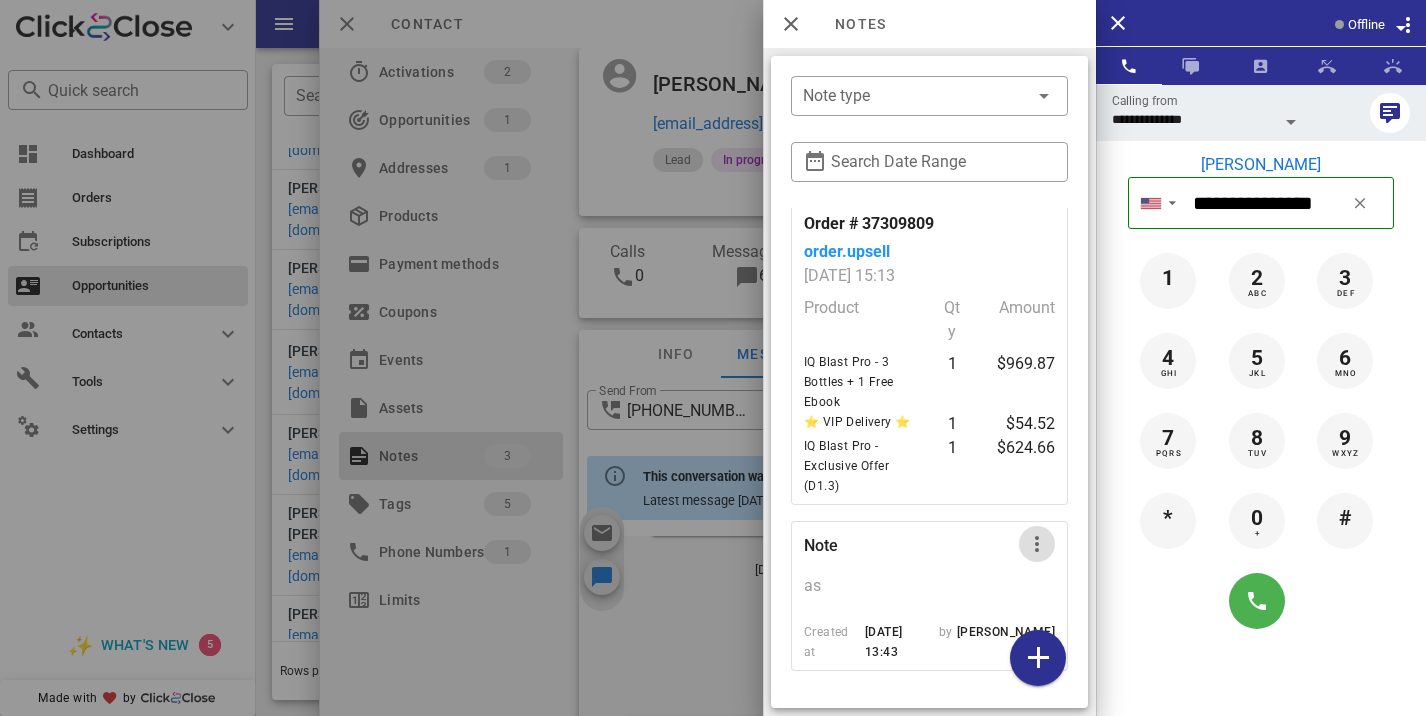 click at bounding box center (1037, 544) 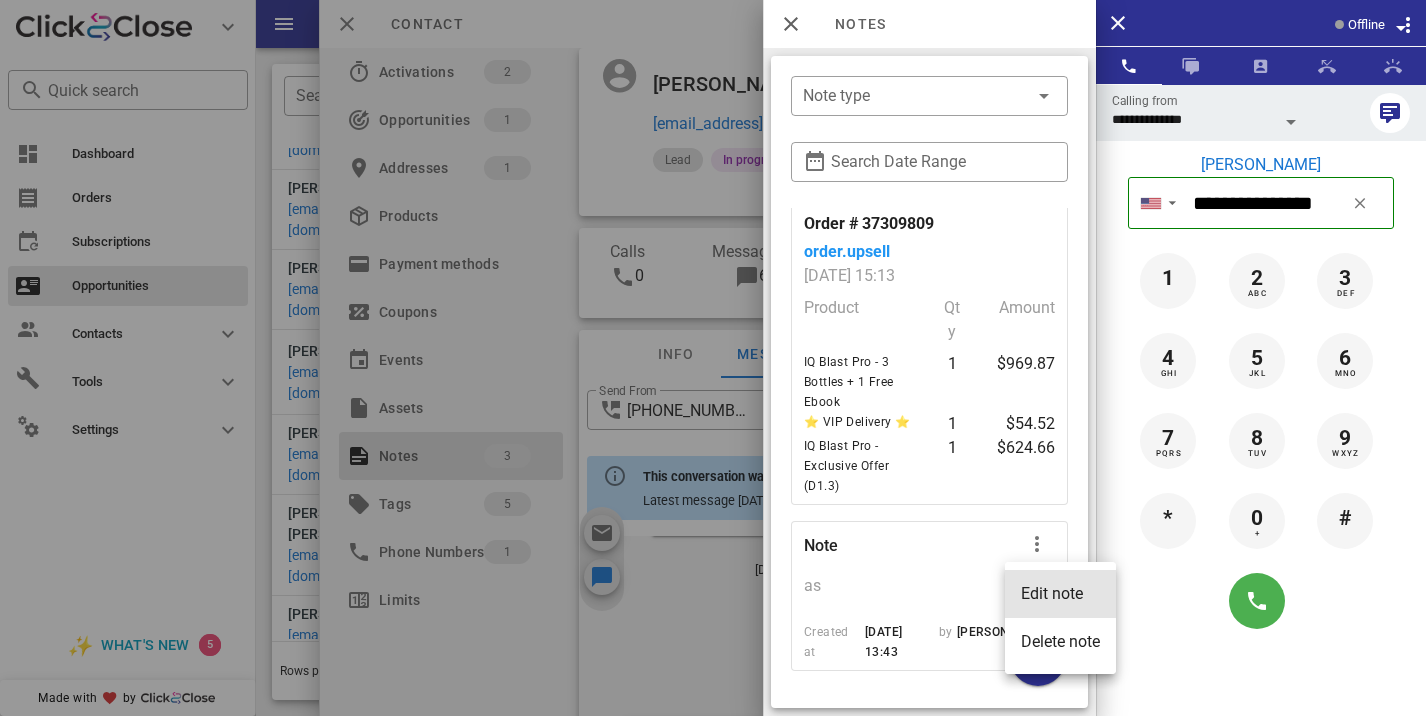 click on "Edit note" at bounding box center [1060, 593] 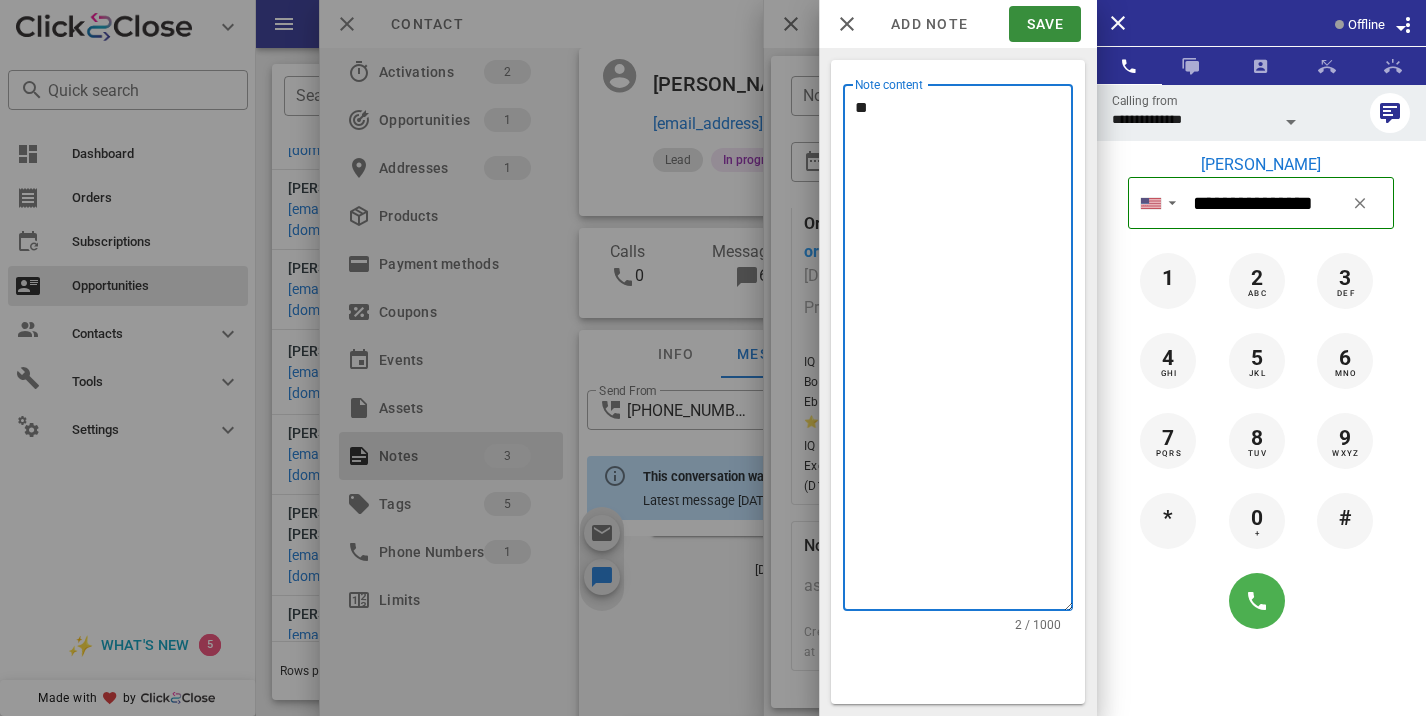 click on "**" at bounding box center [964, 352] 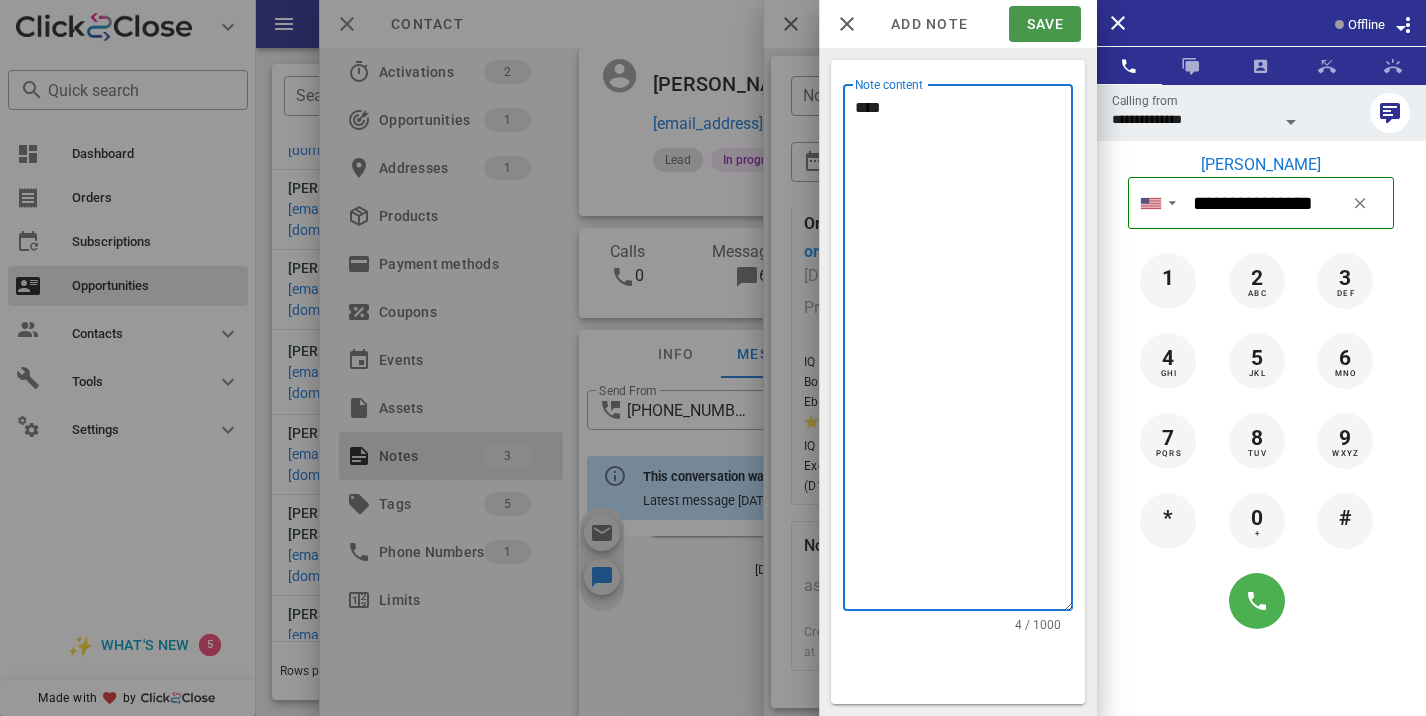 type on "****" 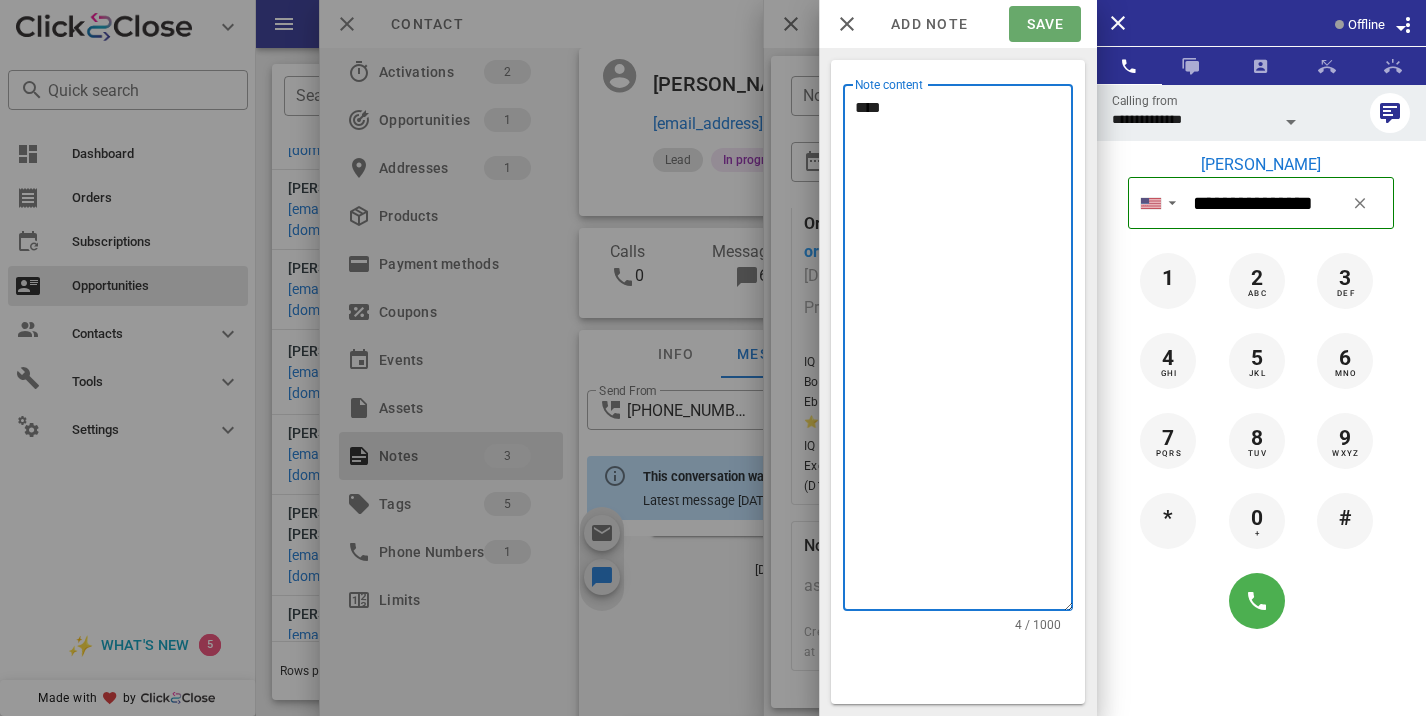 click on "Save" at bounding box center [1044, 24] 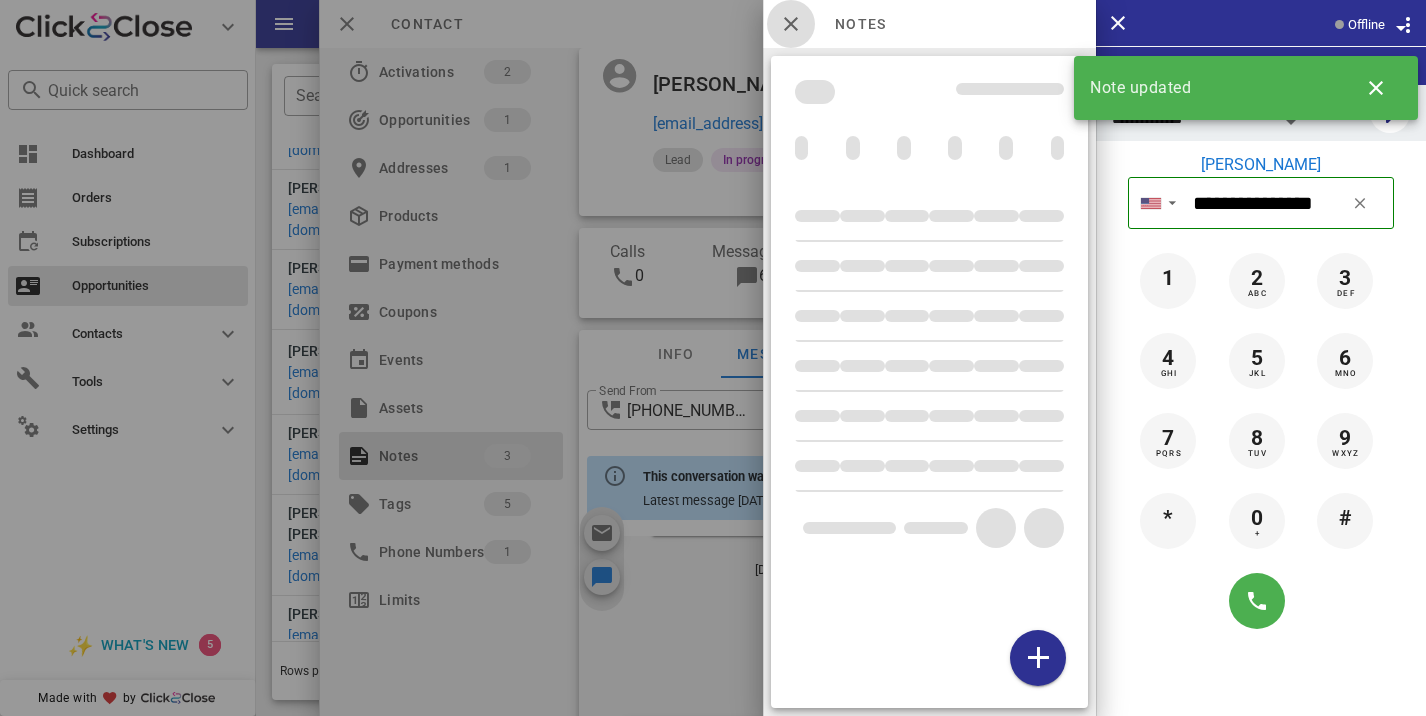 click at bounding box center (791, 24) 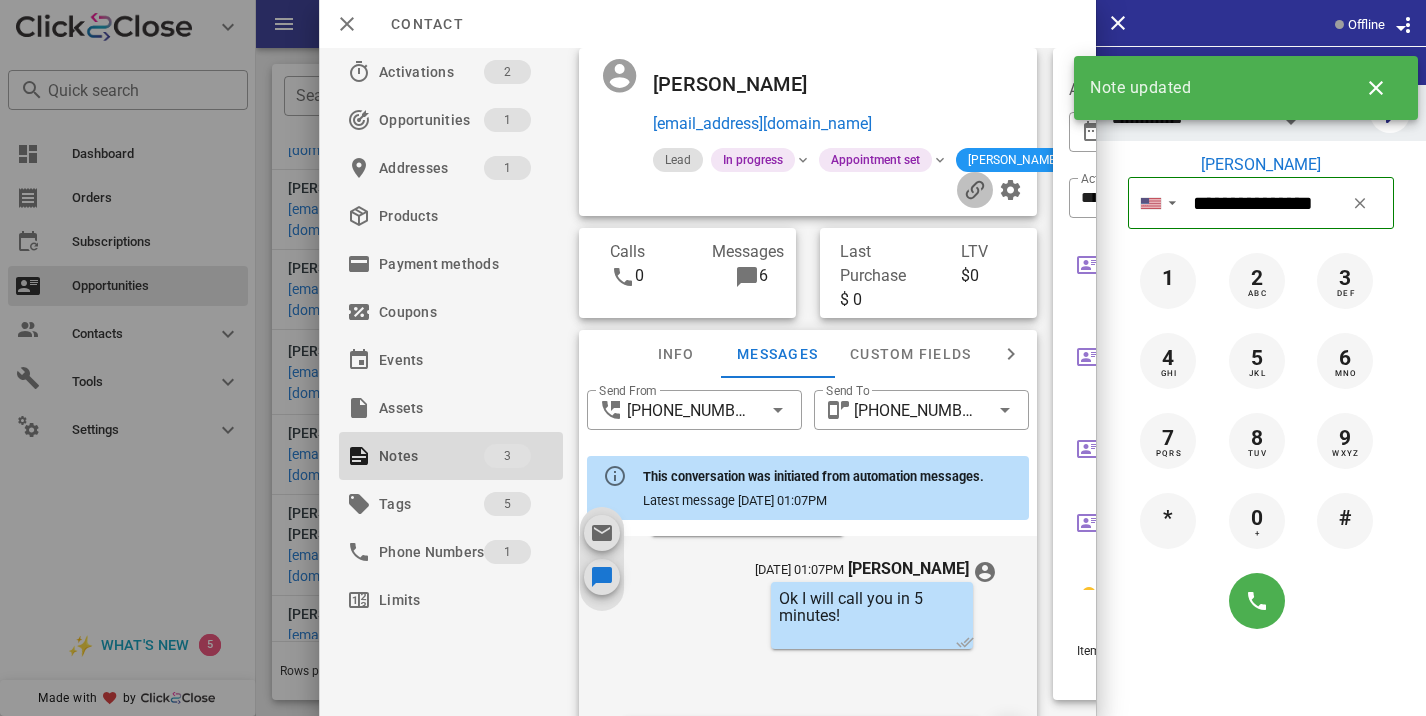 click at bounding box center [975, 190] 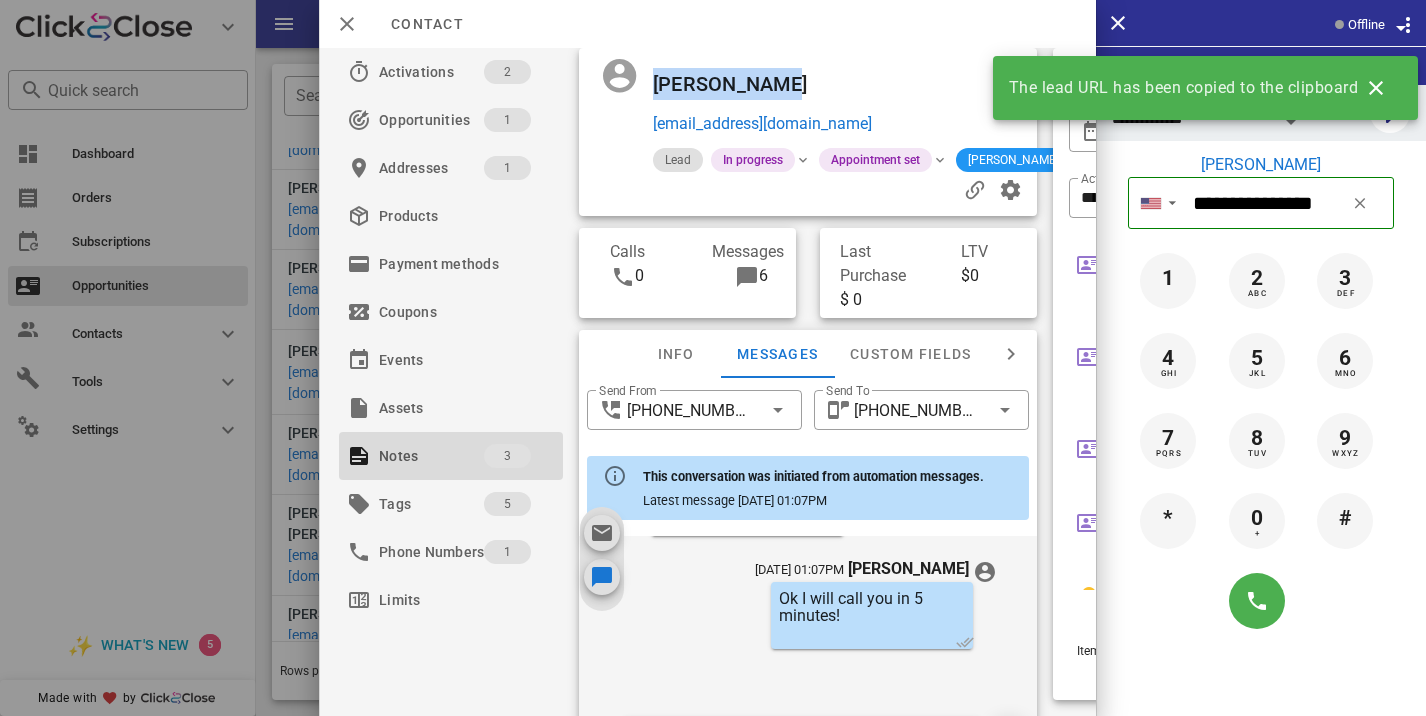 drag, startPoint x: 752, startPoint y: 82, endPoint x: 640, endPoint y: 74, distance: 112.28535 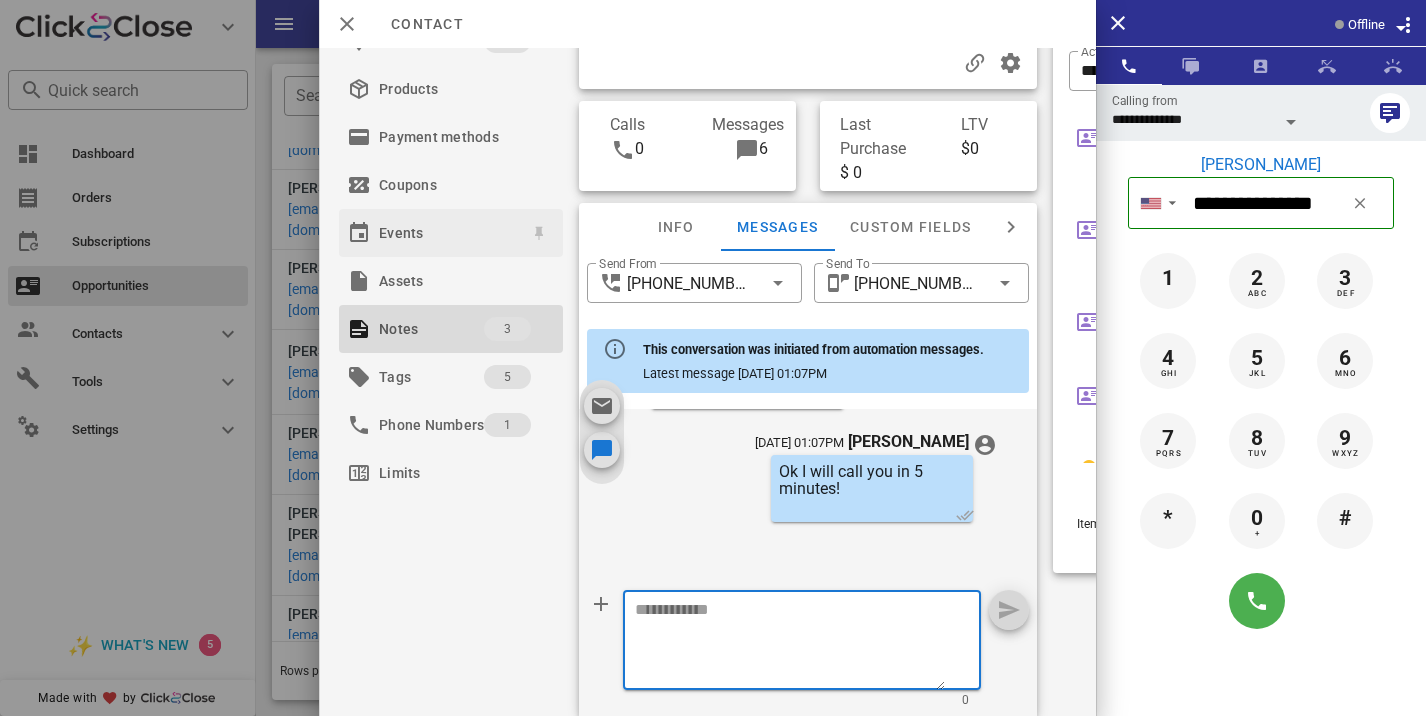 scroll, scrollTop: 0, scrollLeft: 0, axis: both 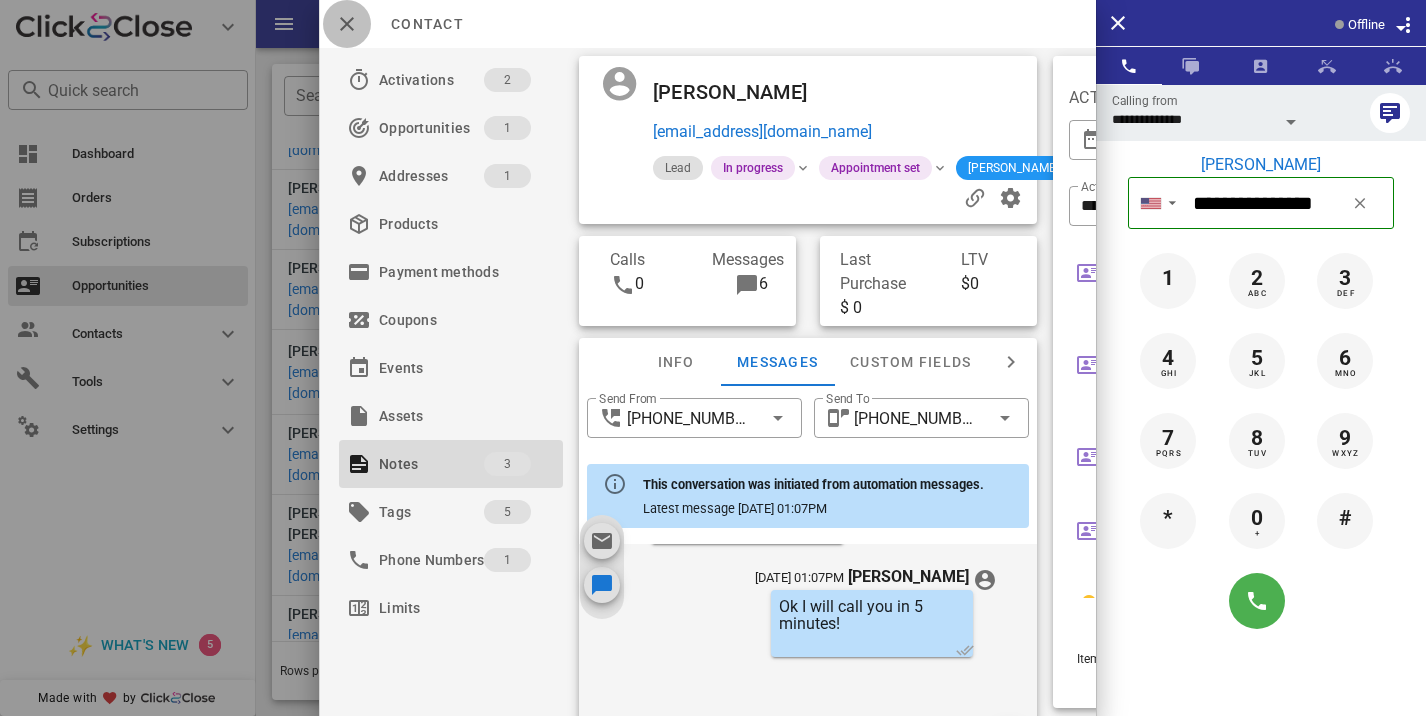 click at bounding box center (347, 24) 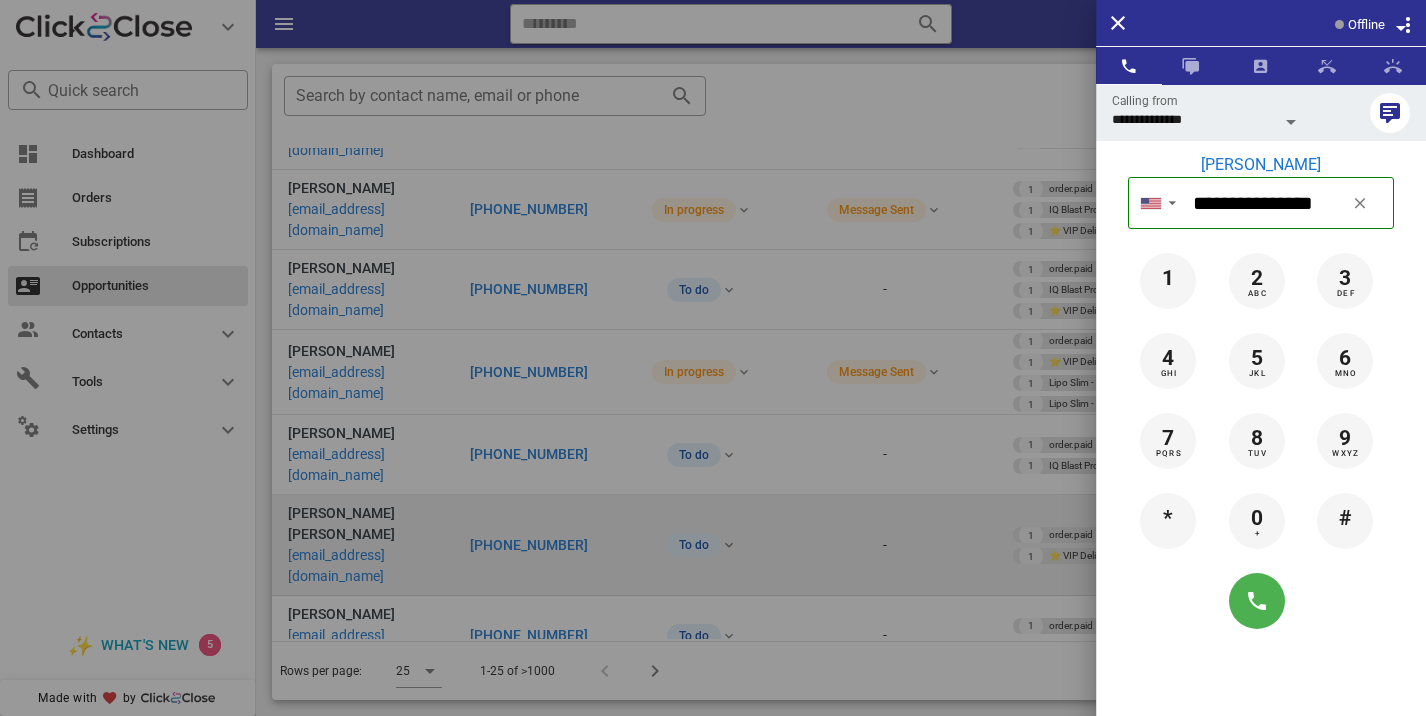 click at bounding box center [713, 358] 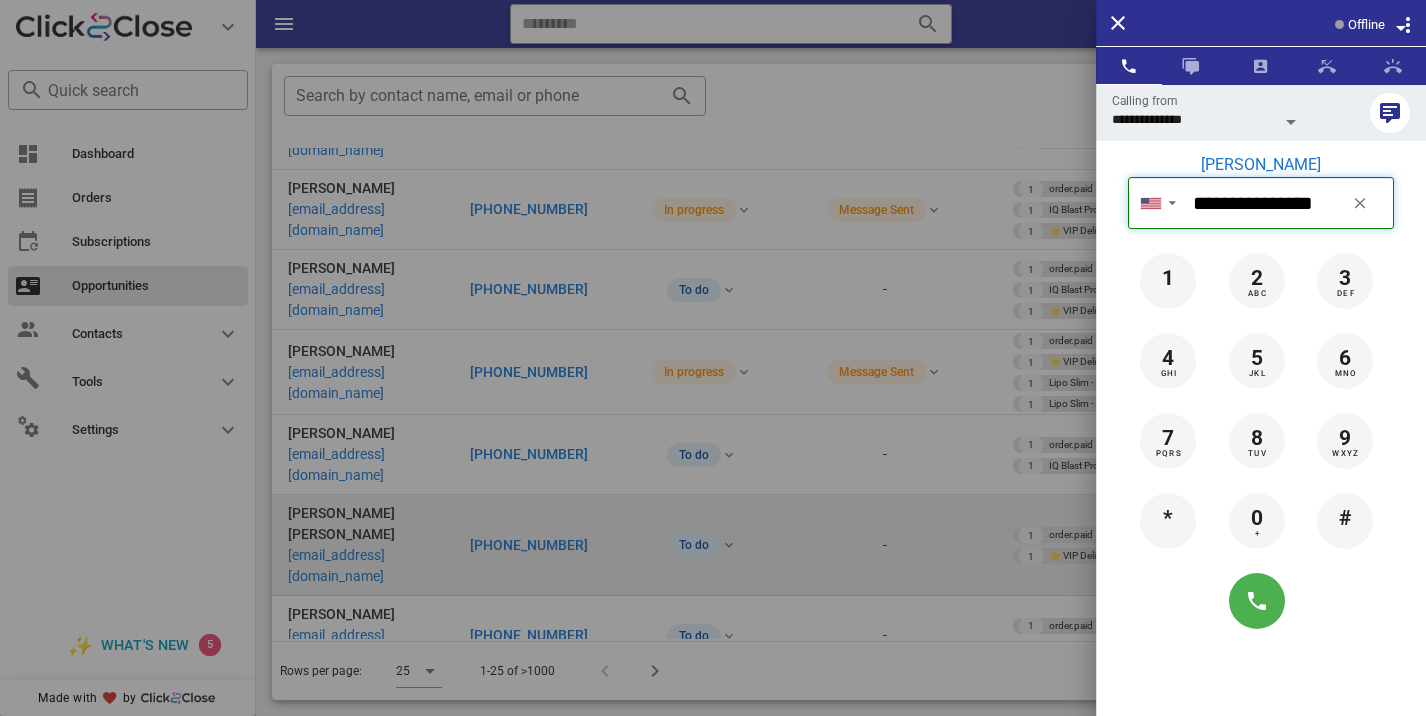 type 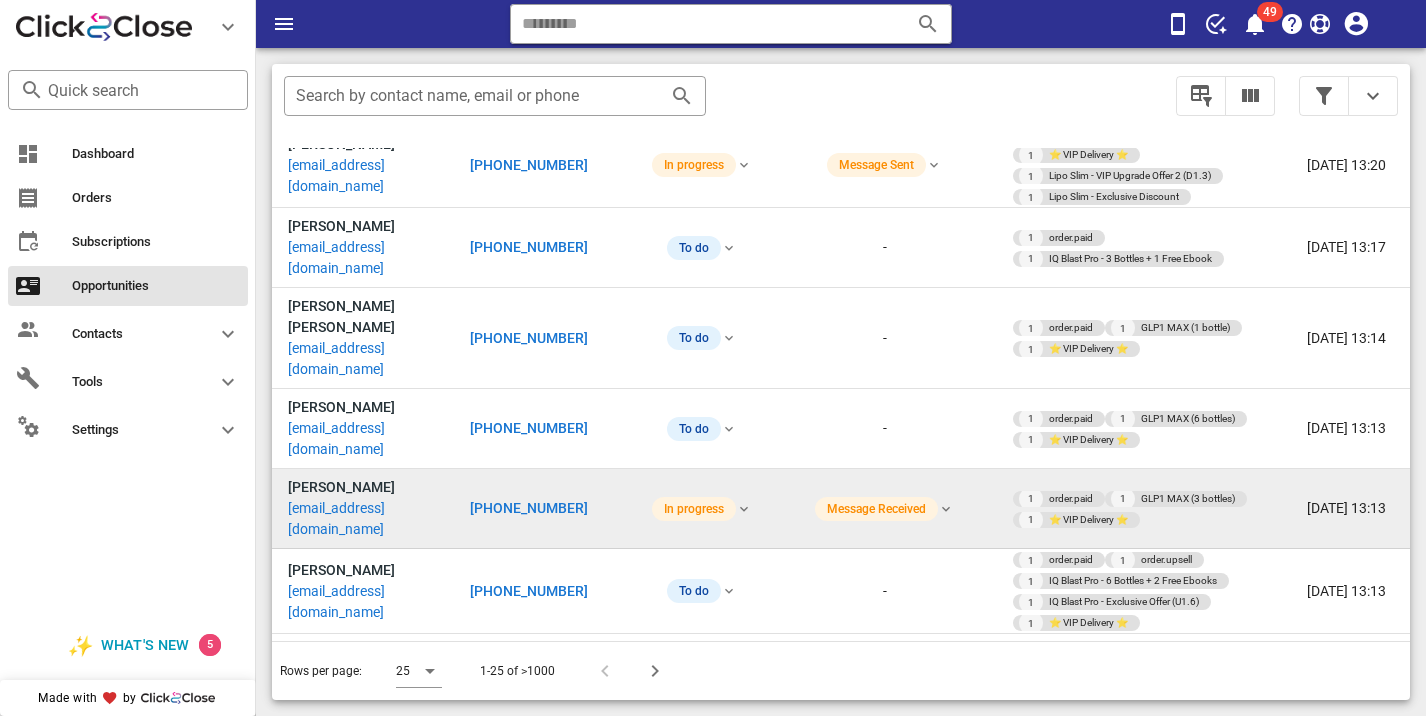 scroll, scrollTop: 697, scrollLeft: 0, axis: vertical 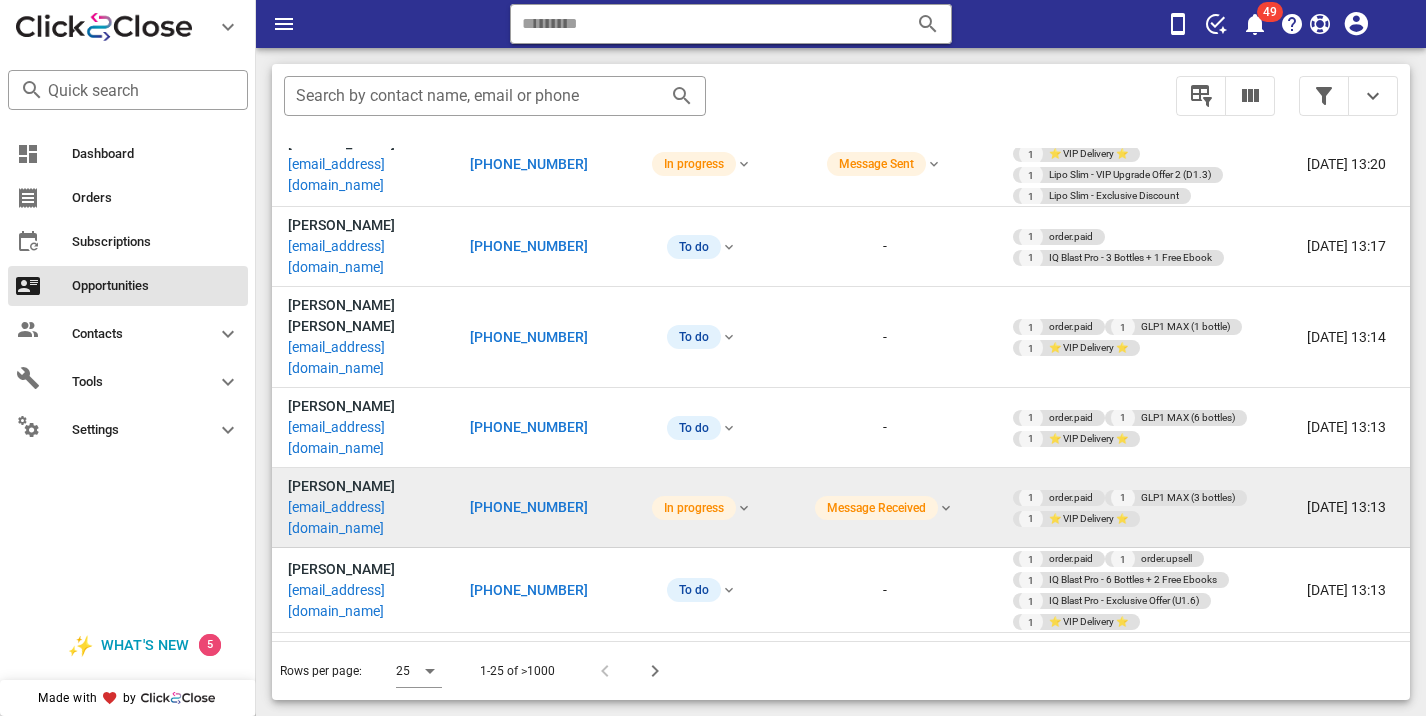 click on "+19039214330" at bounding box center (543, 508) 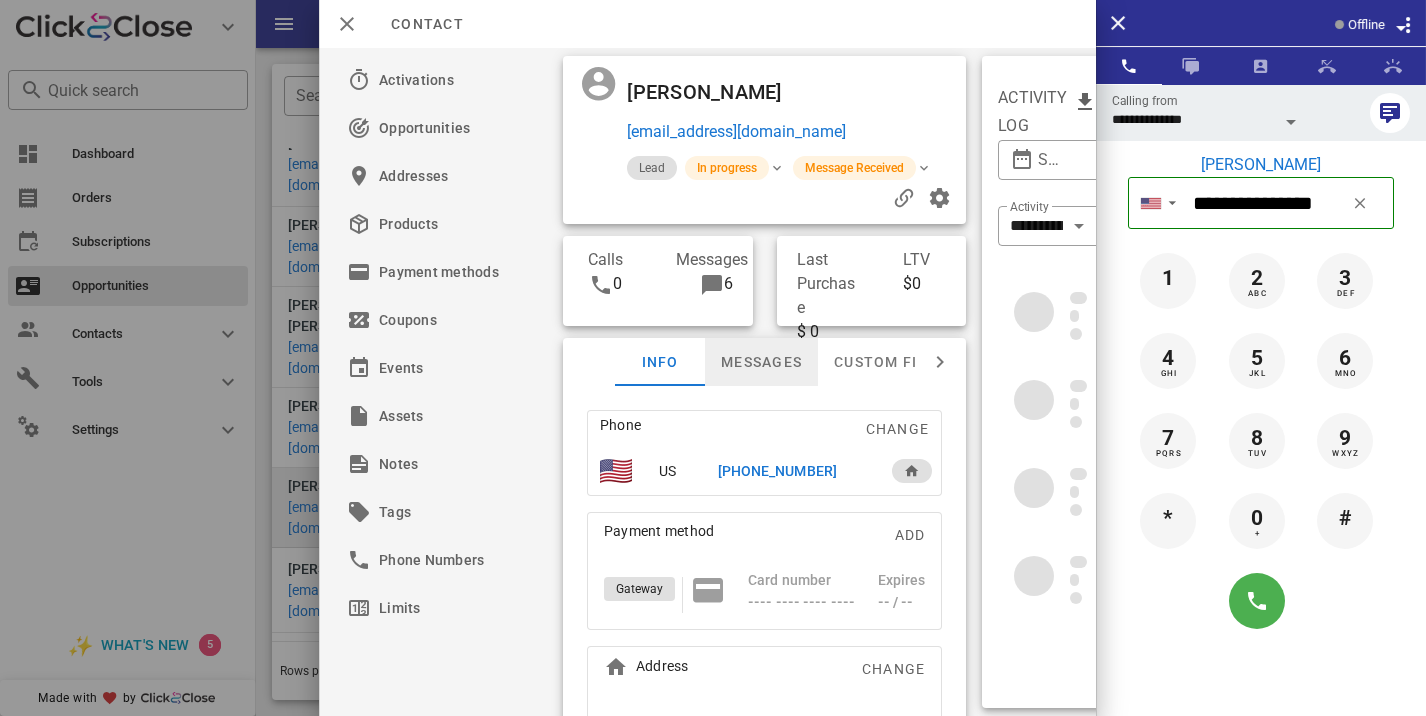 click on "Messages" at bounding box center [761, 362] 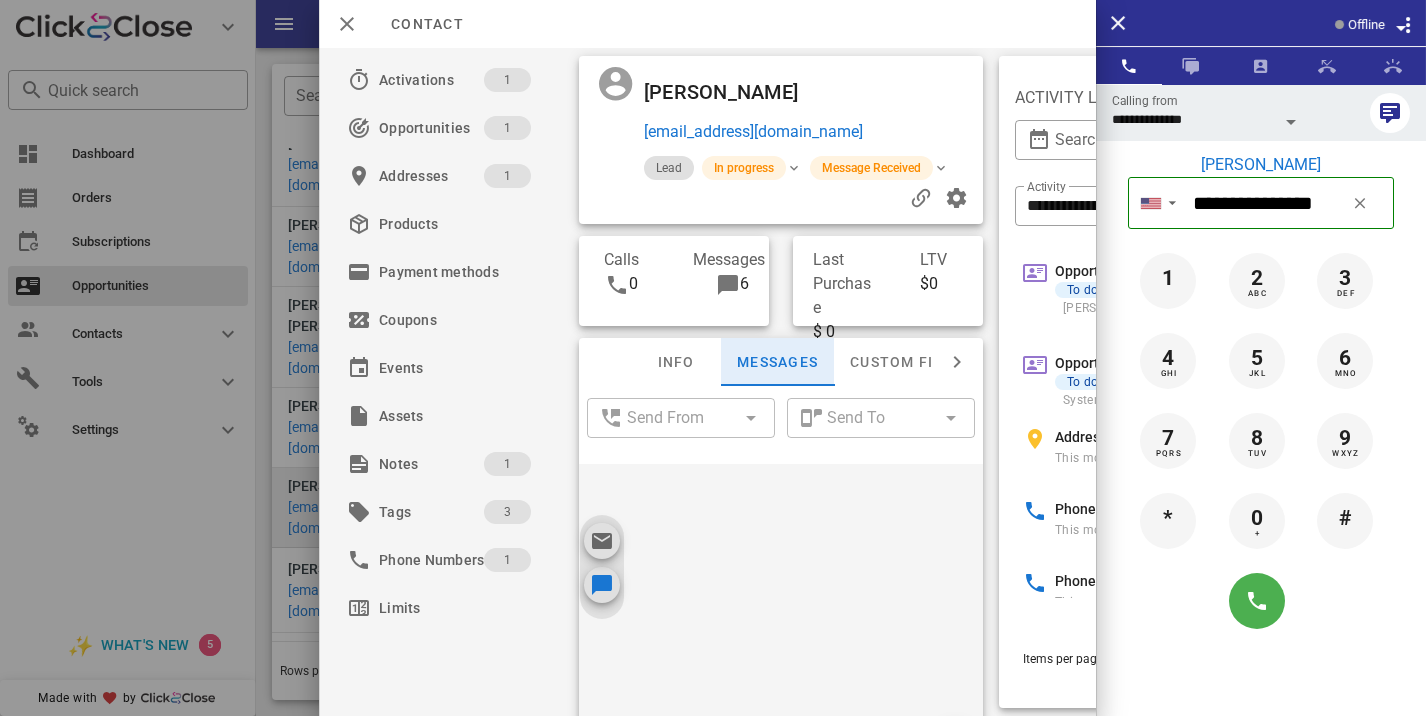 scroll, scrollTop: 736, scrollLeft: 0, axis: vertical 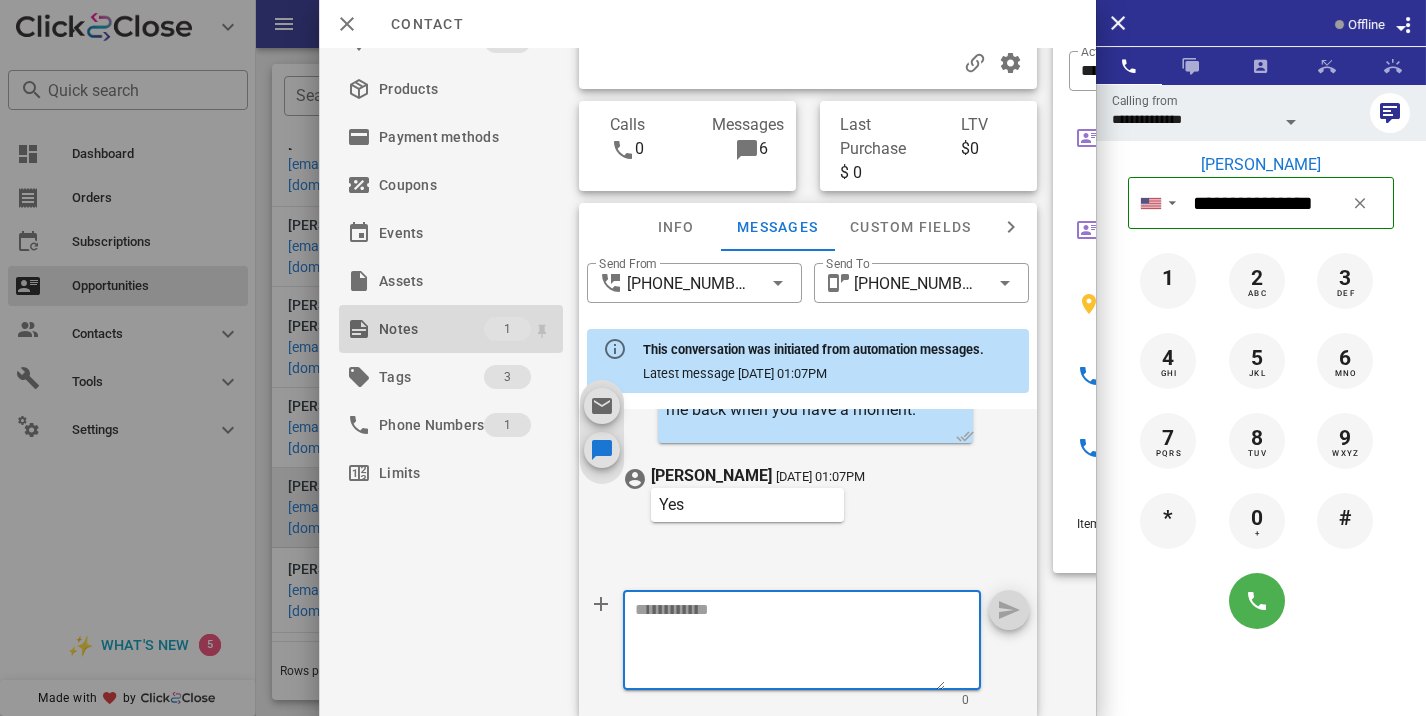 click on "Notes" at bounding box center [431, 329] 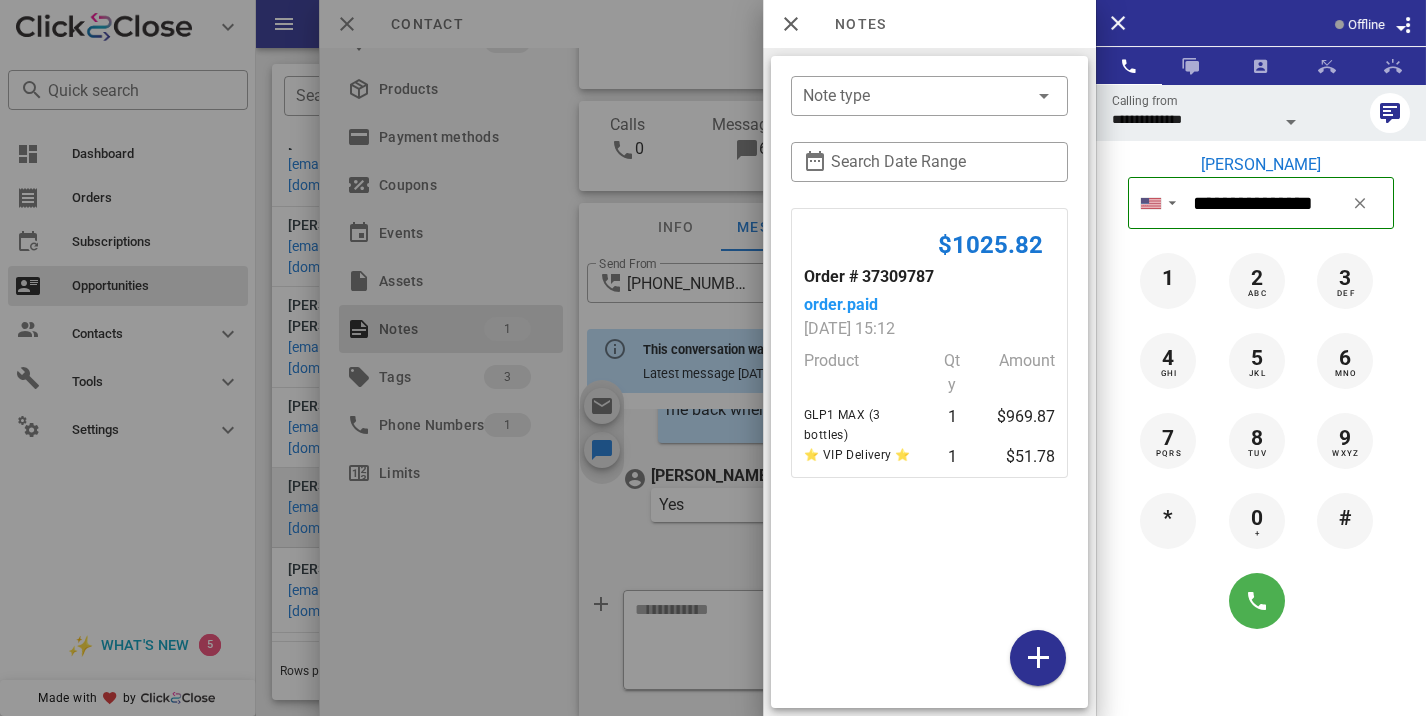 click at bounding box center (713, 358) 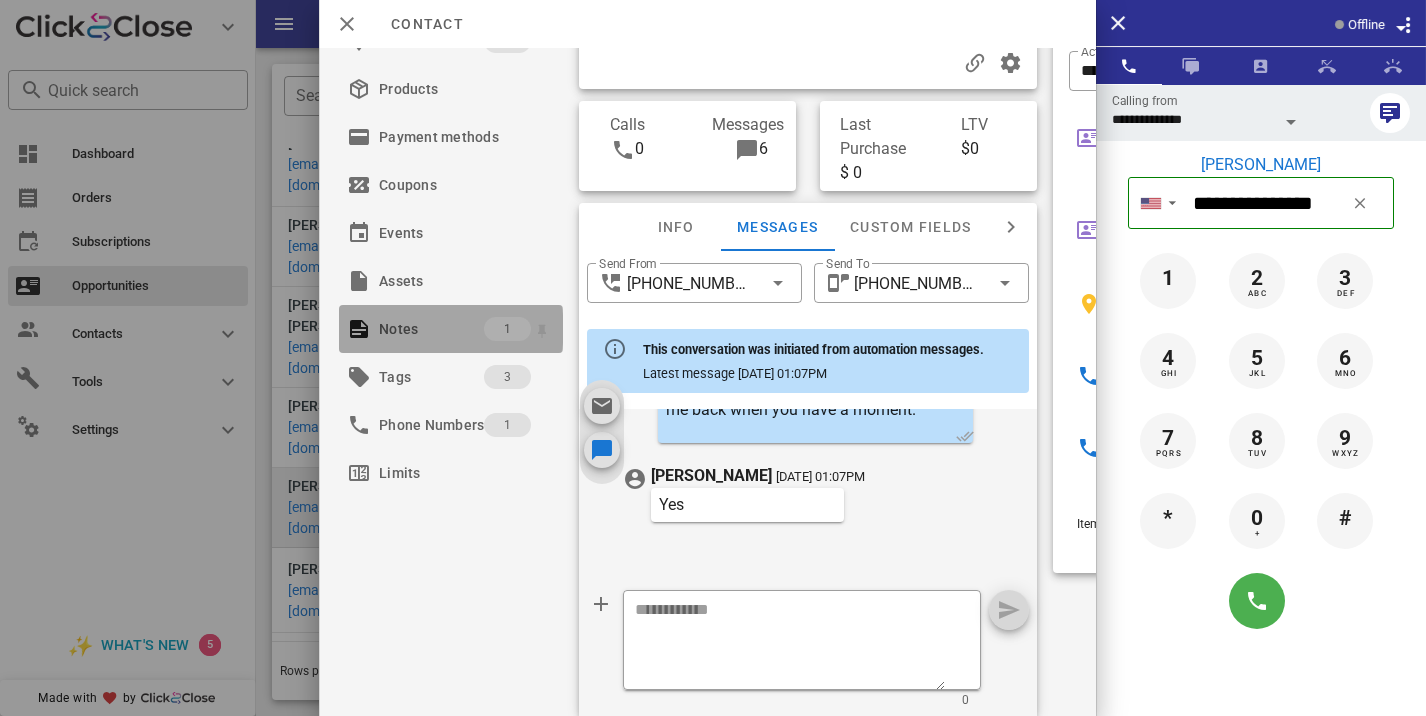 click on "Notes" at bounding box center (431, 329) 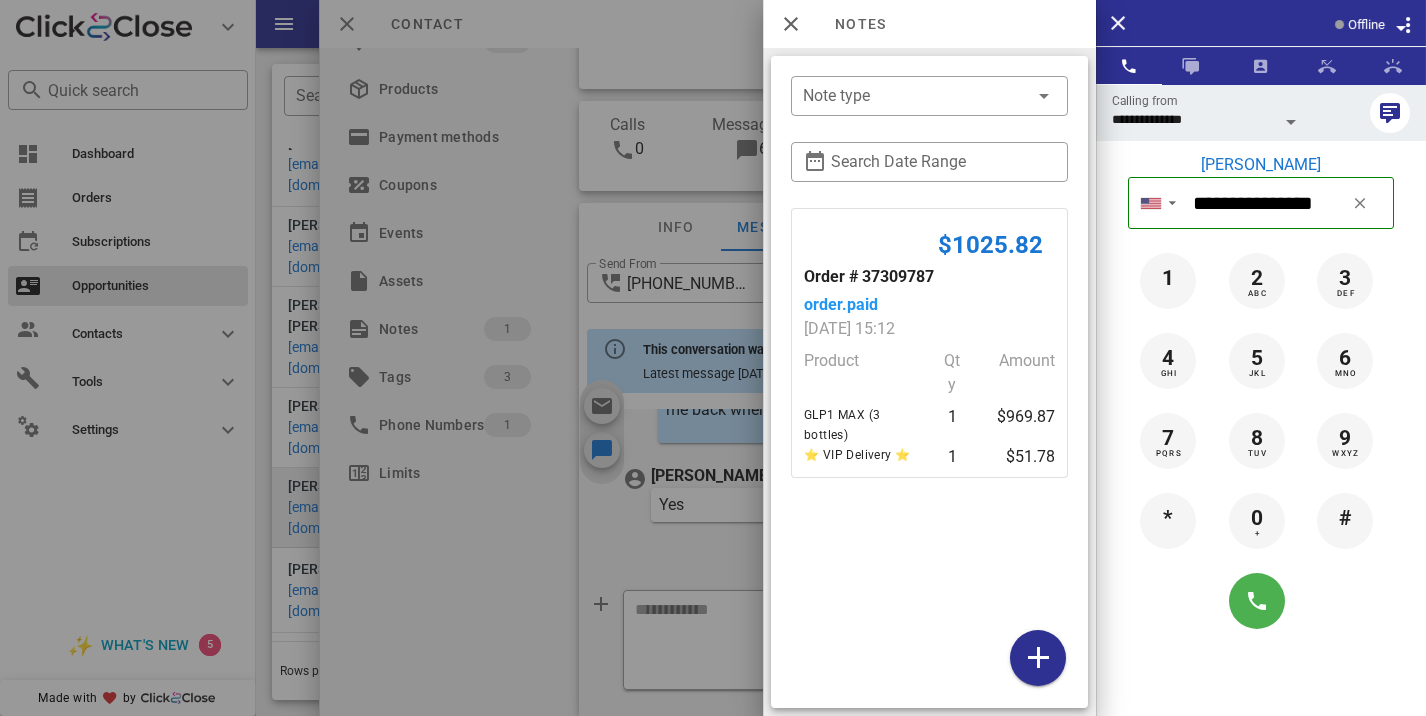 click at bounding box center [713, 358] 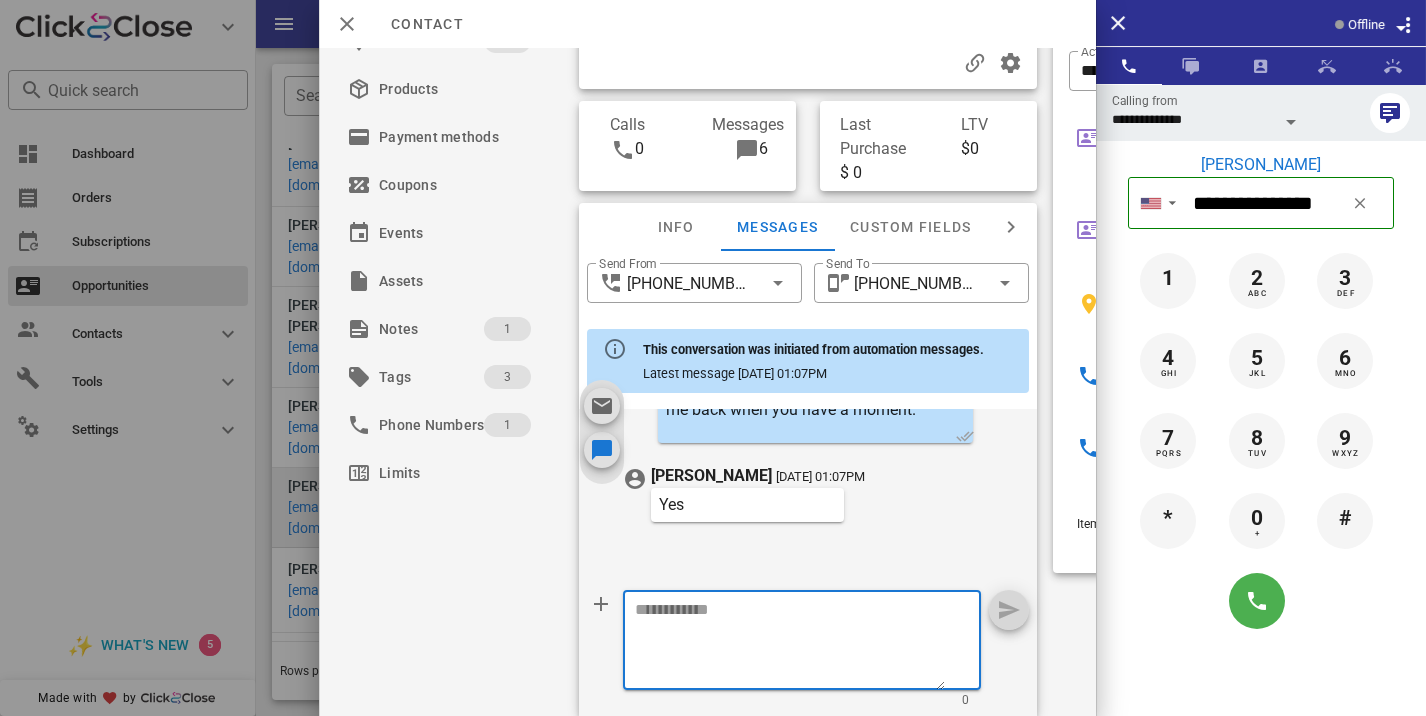 click at bounding box center (790, 643) 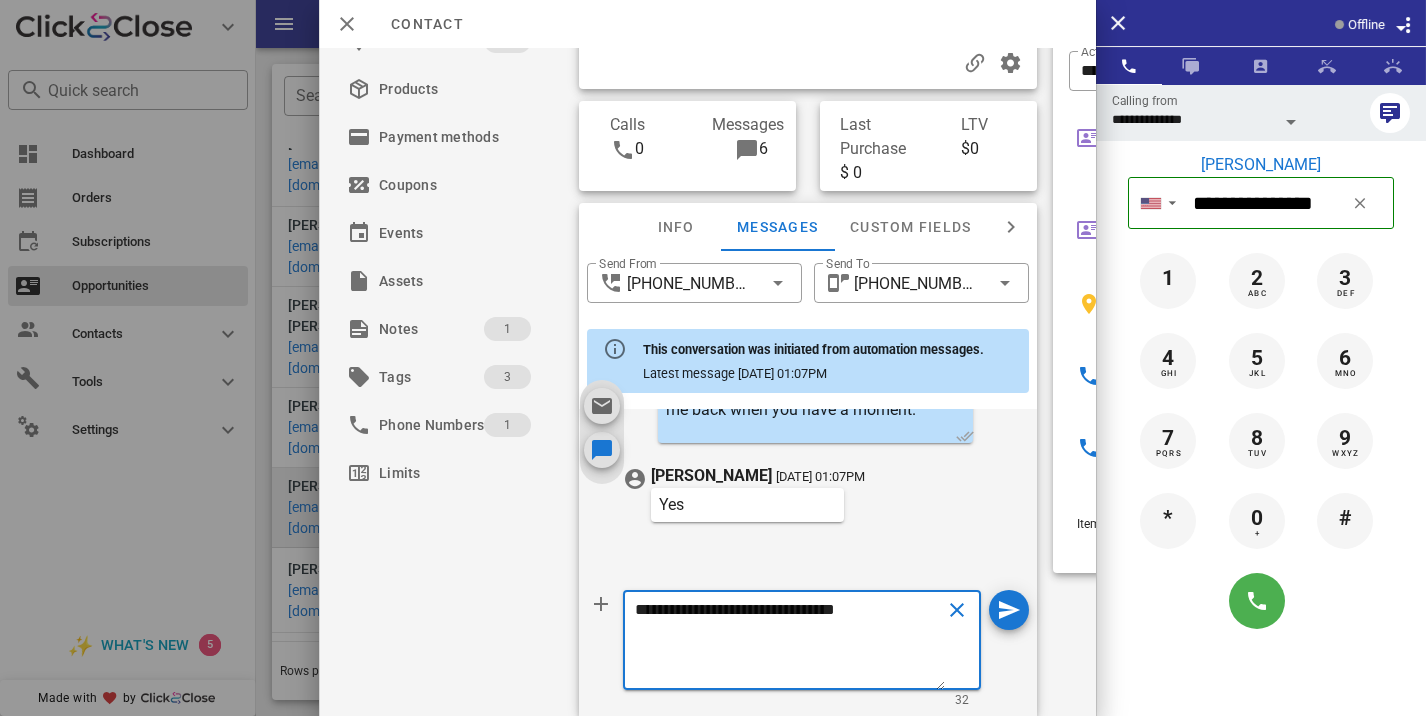 type on "**********" 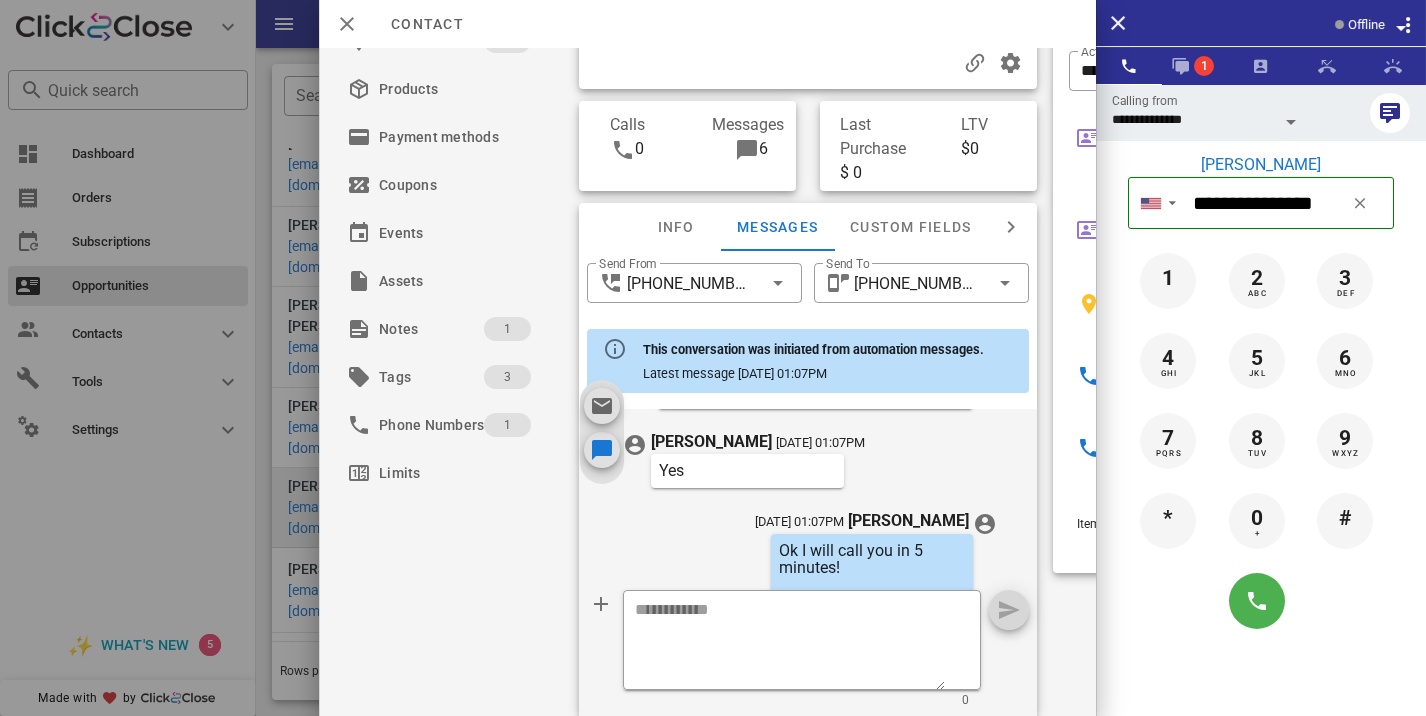 scroll, scrollTop: 849, scrollLeft: 0, axis: vertical 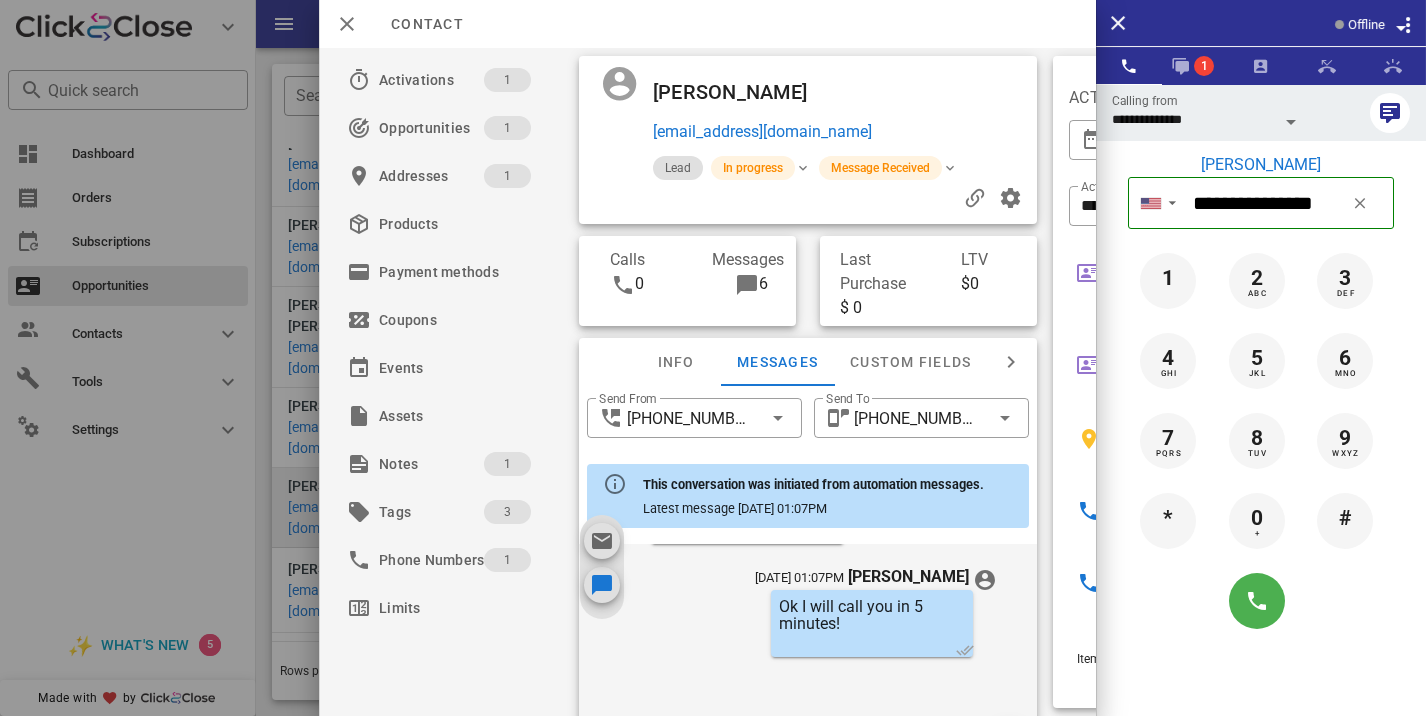 drag, startPoint x: 797, startPoint y: 94, endPoint x: 638, endPoint y: 83, distance: 159.38005 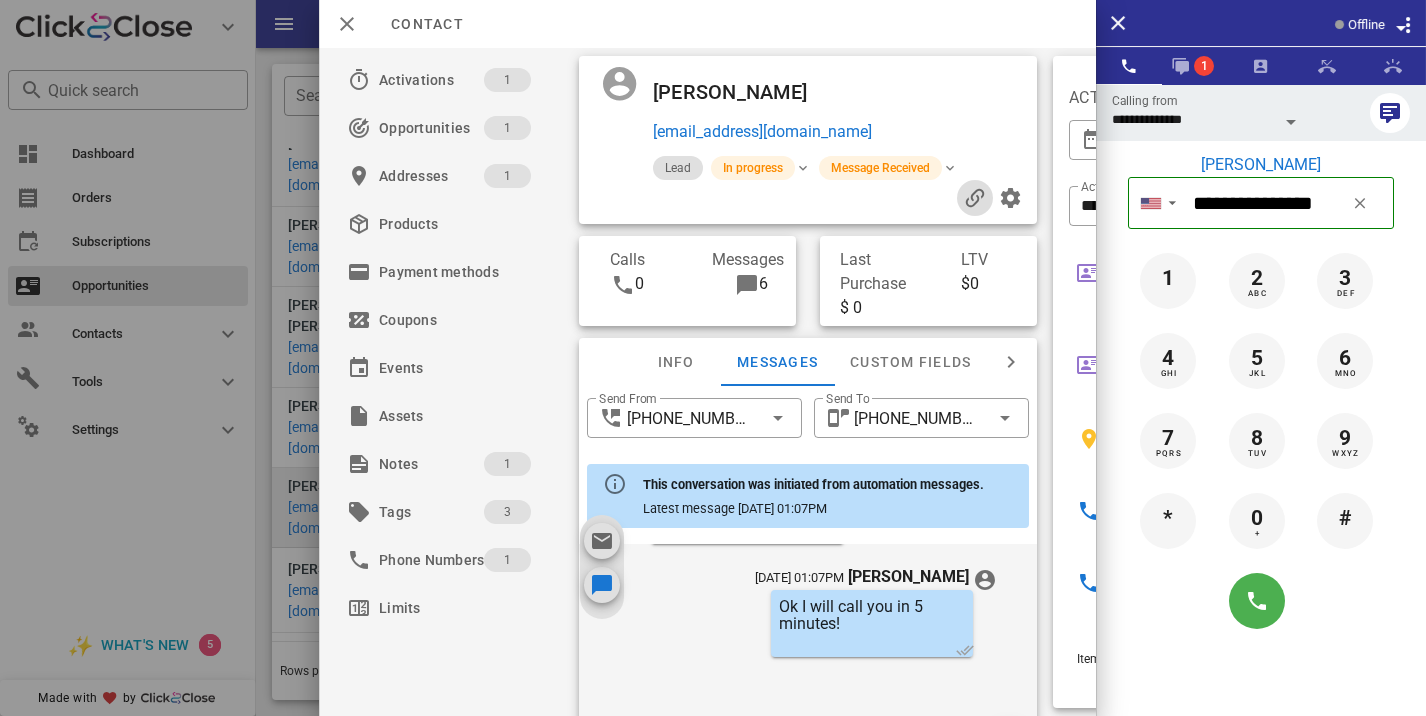 click at bounding box center (975, 198) 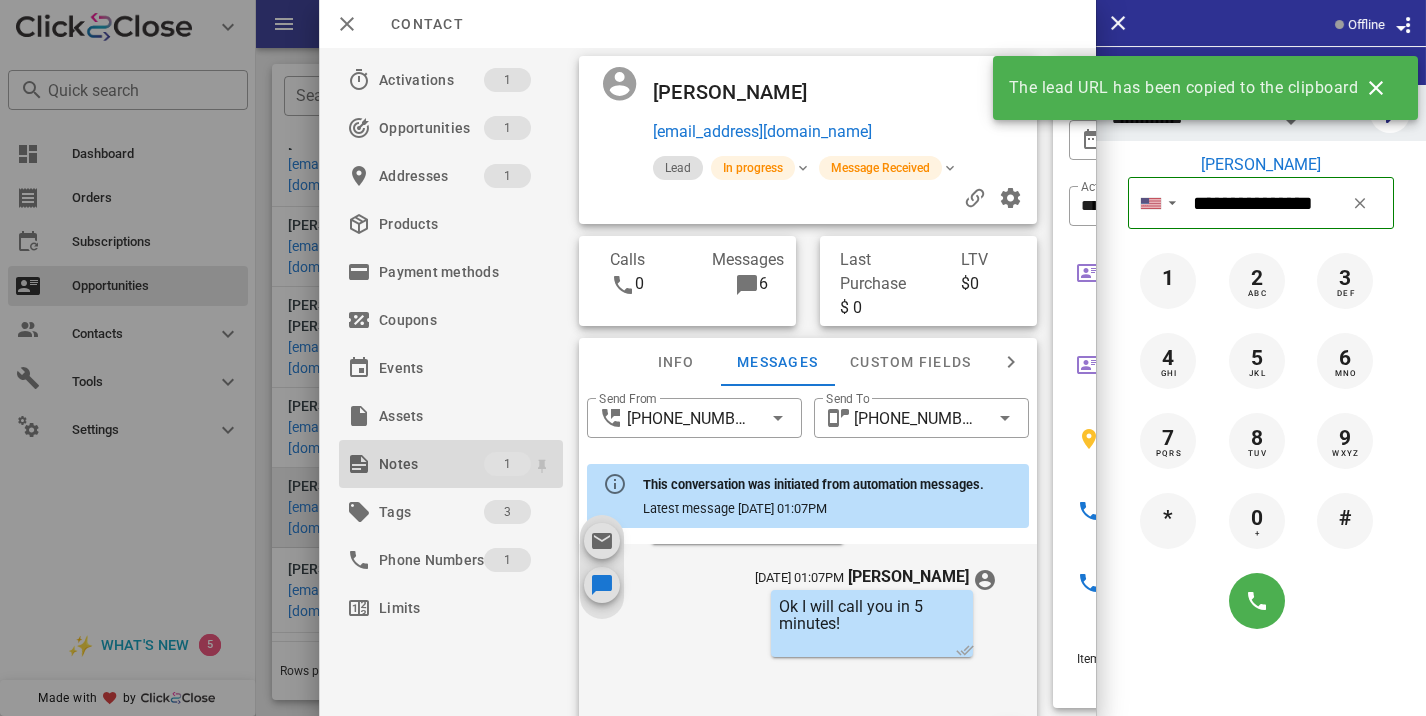 click on "Notes" at bounding box center [431, 464] 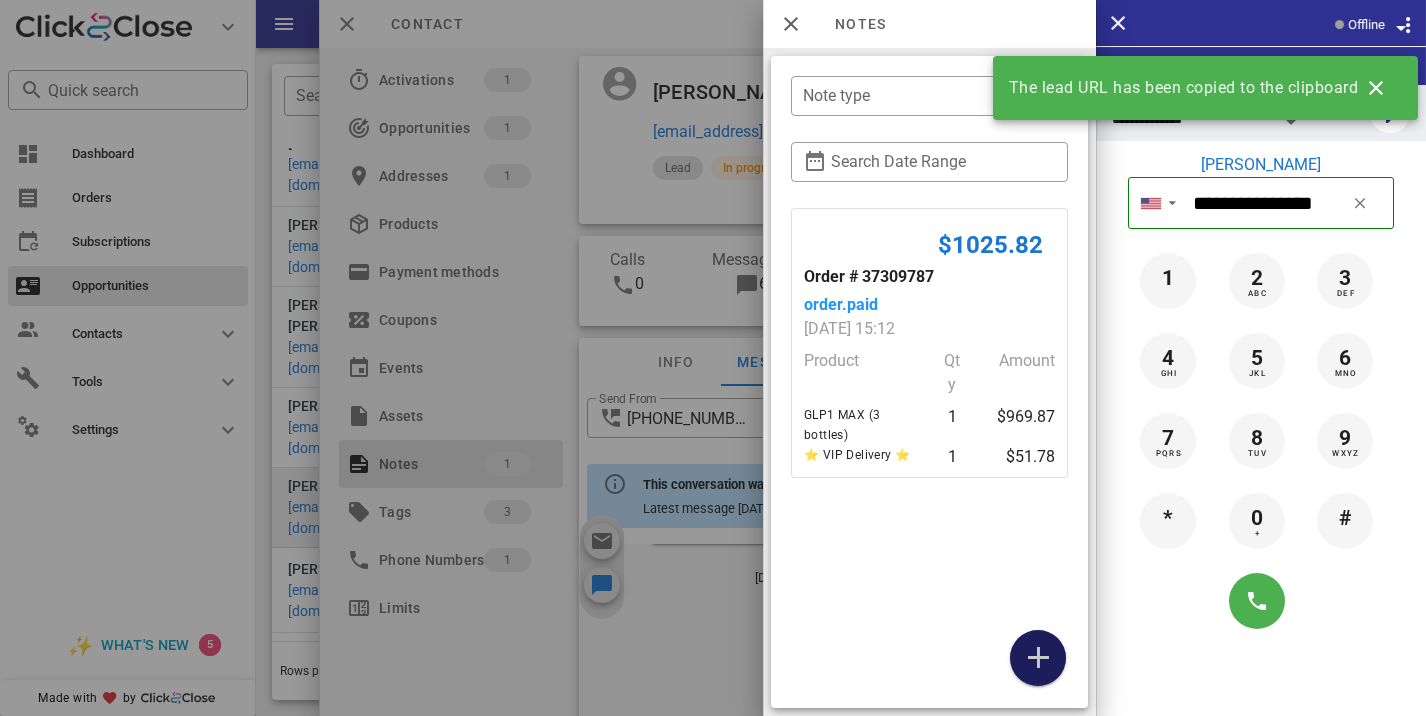 click at bounding box center [1038, 658] 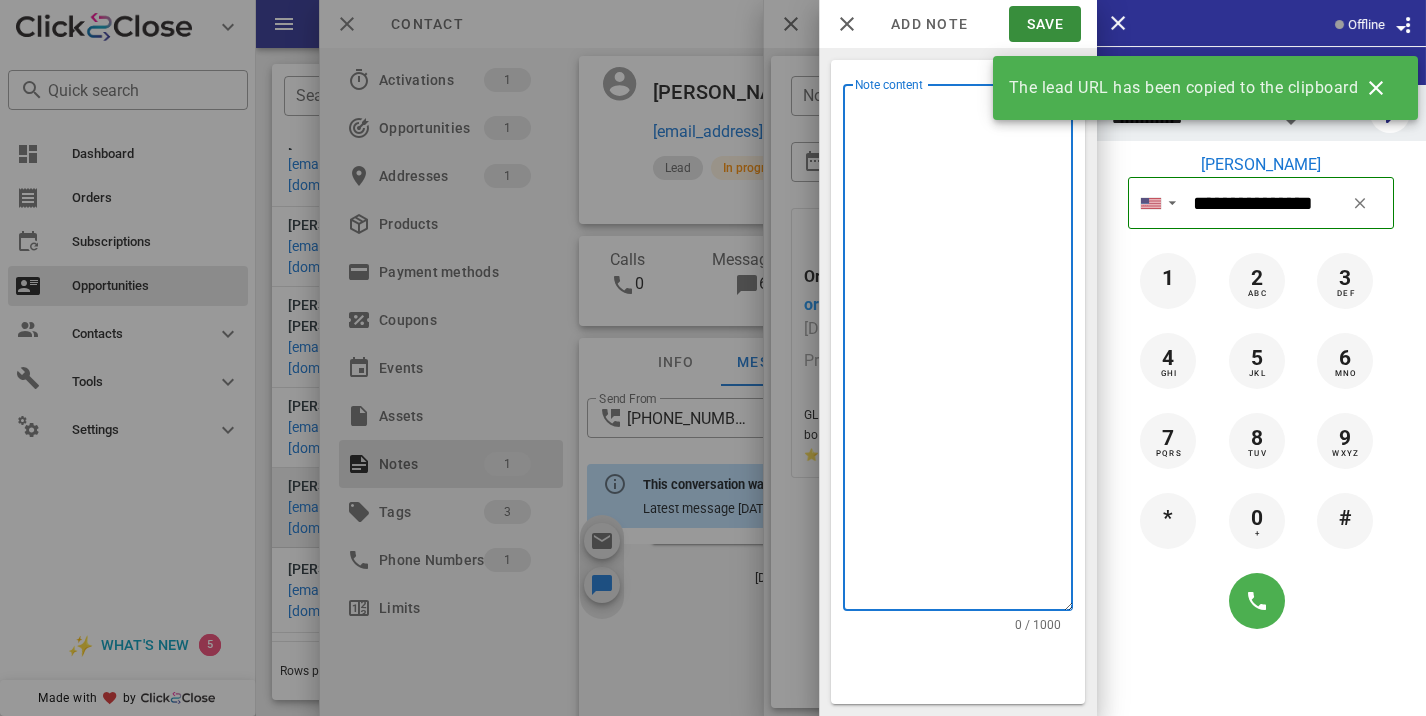 click on "Note content" at bounding box center [964, 352] 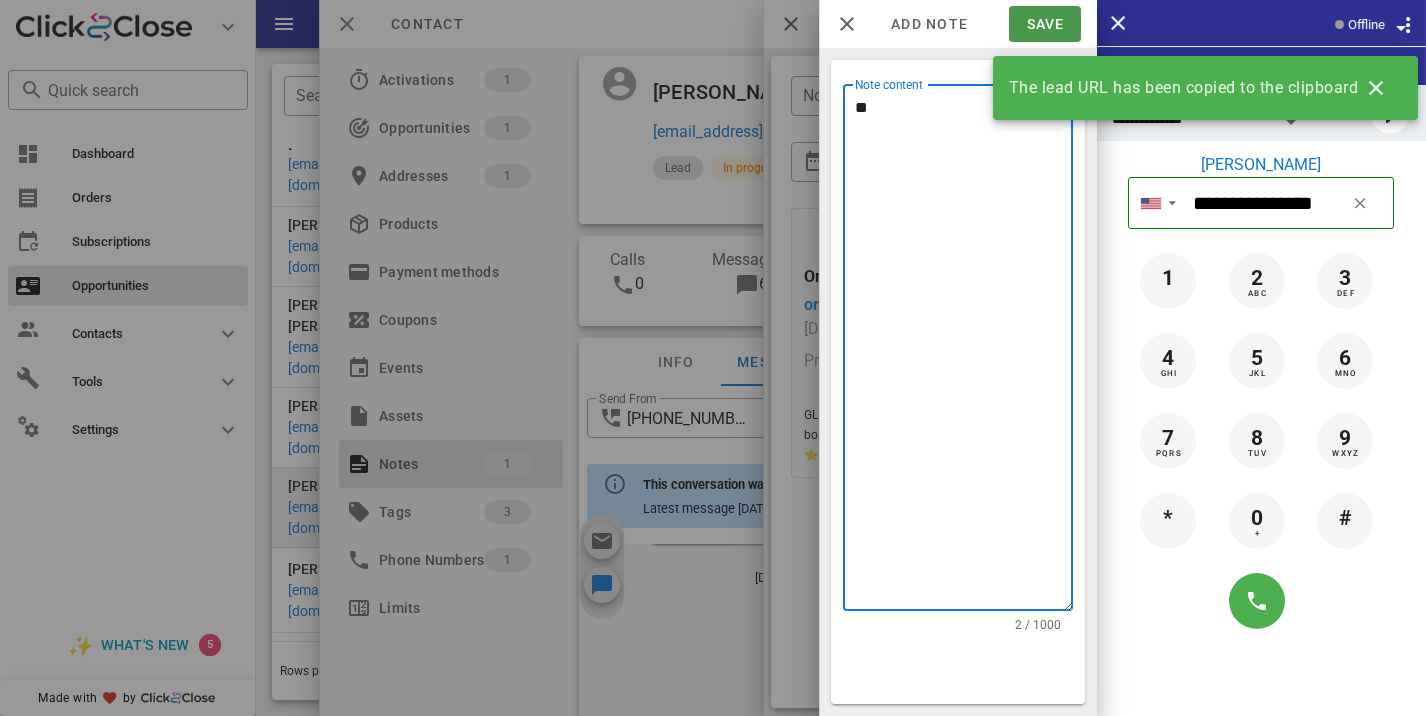 type on "**" 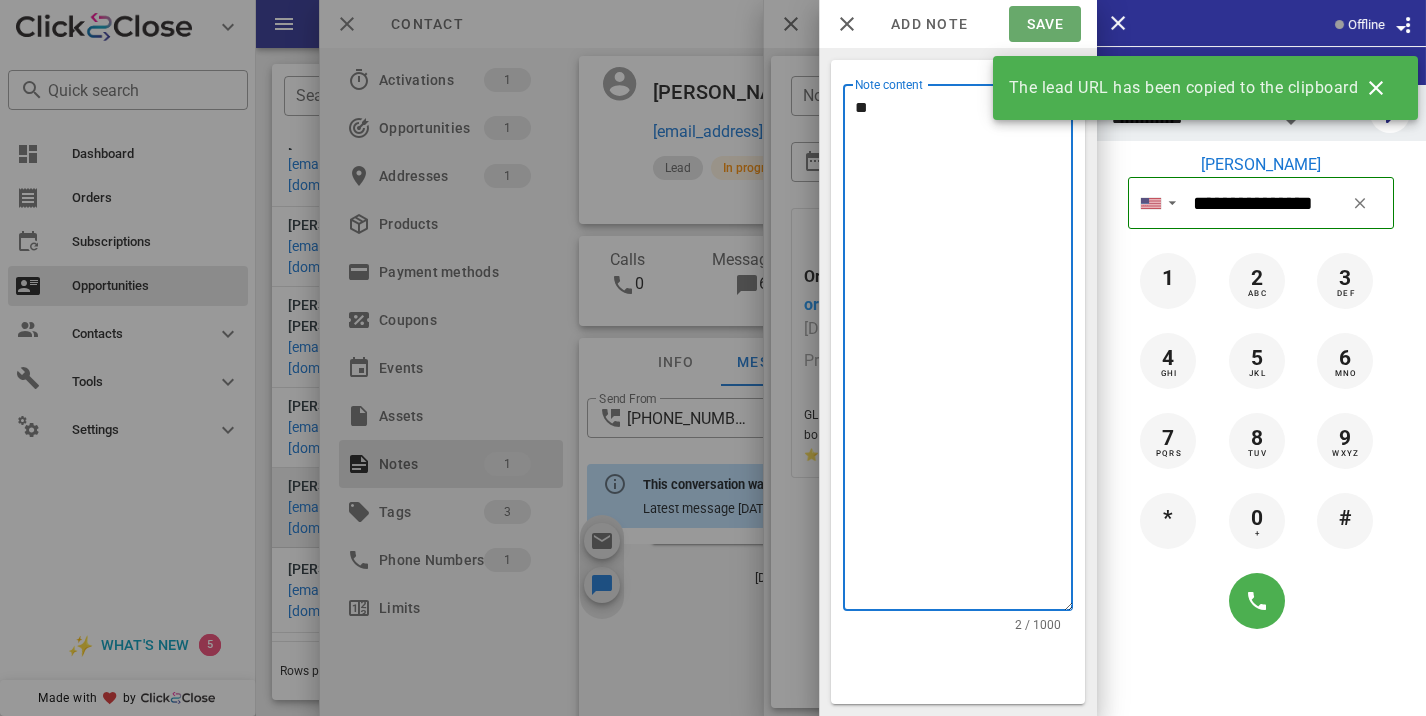 click on "Save" at bounding box center (1044, 24) 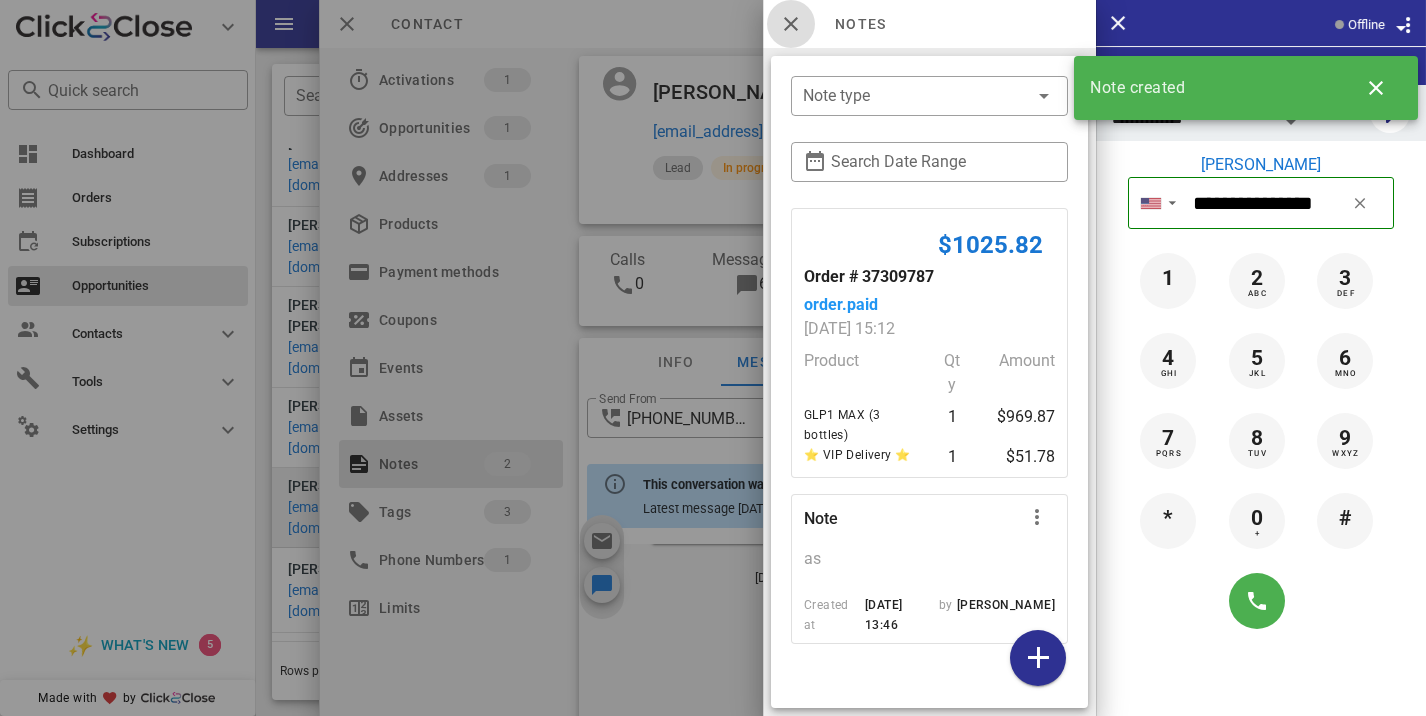 click at bounding box center [791, 24] 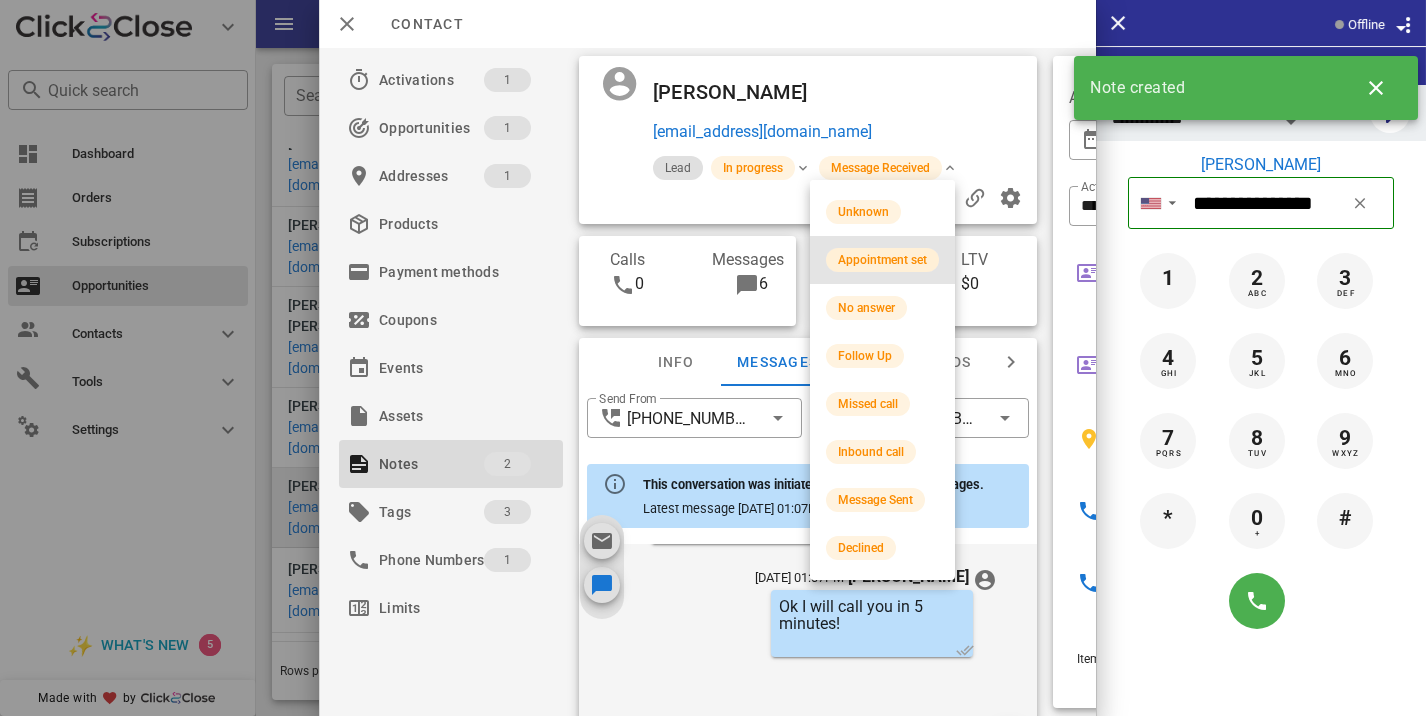 click on "Appointment set" at bounding box center [882, 260] 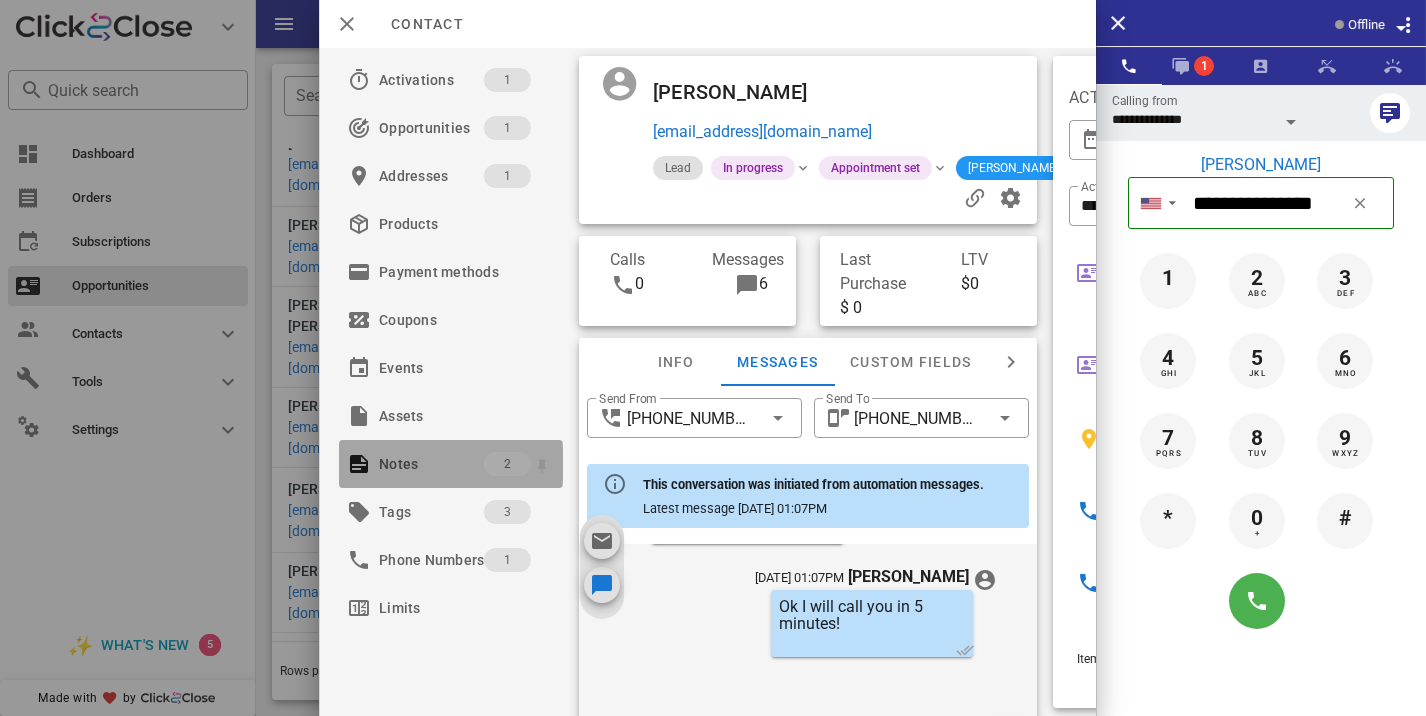 click on "2" at bounding box center [507, 464] 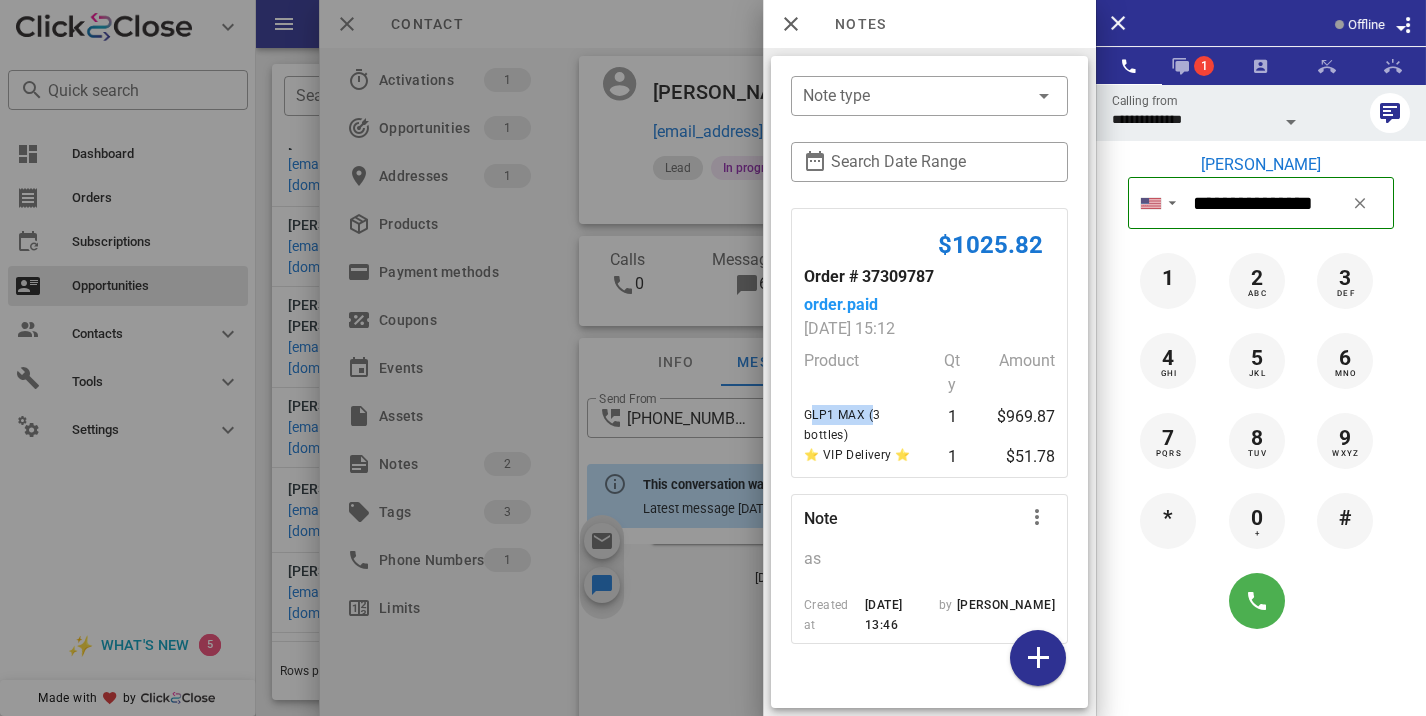 drag, startPoint x: 869, startPoint y: 415, endPoint x: 804, endPoint y: 412, distance: 65.06919 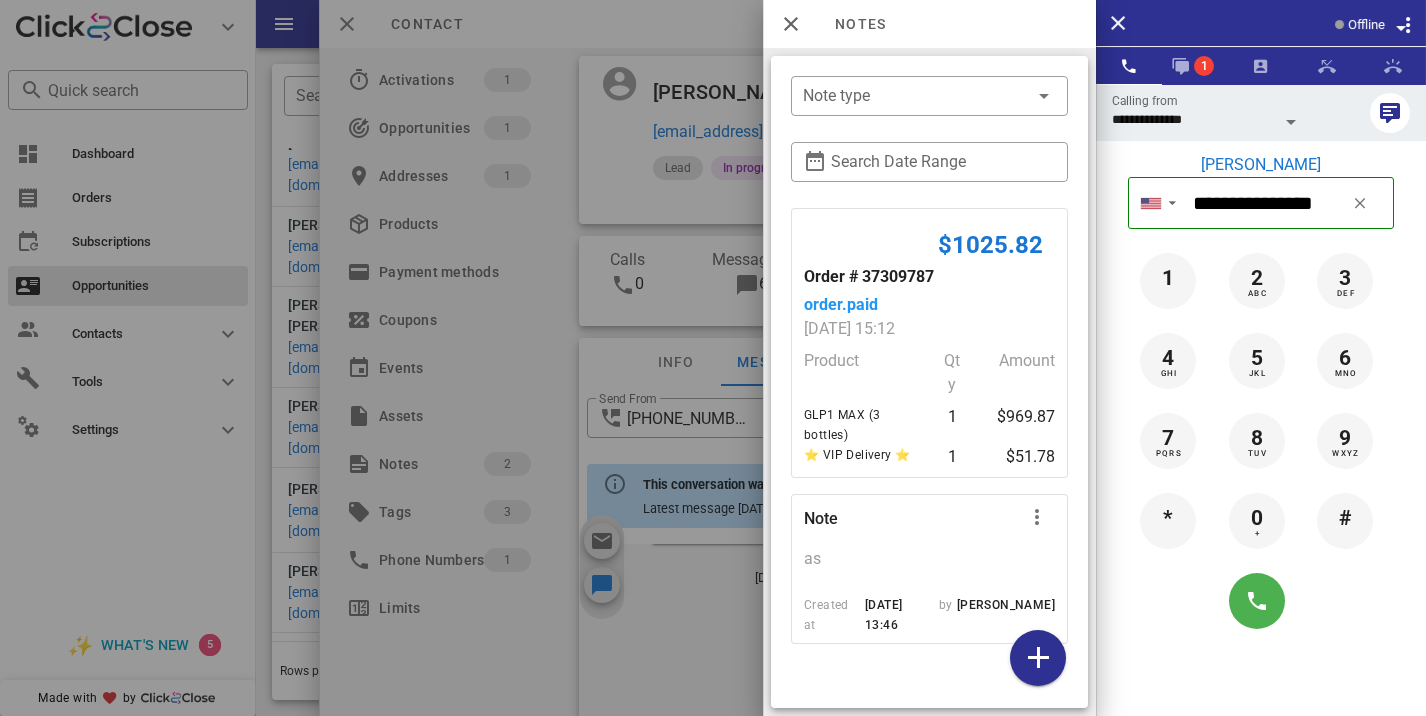 click at bounding box center [713, 358] 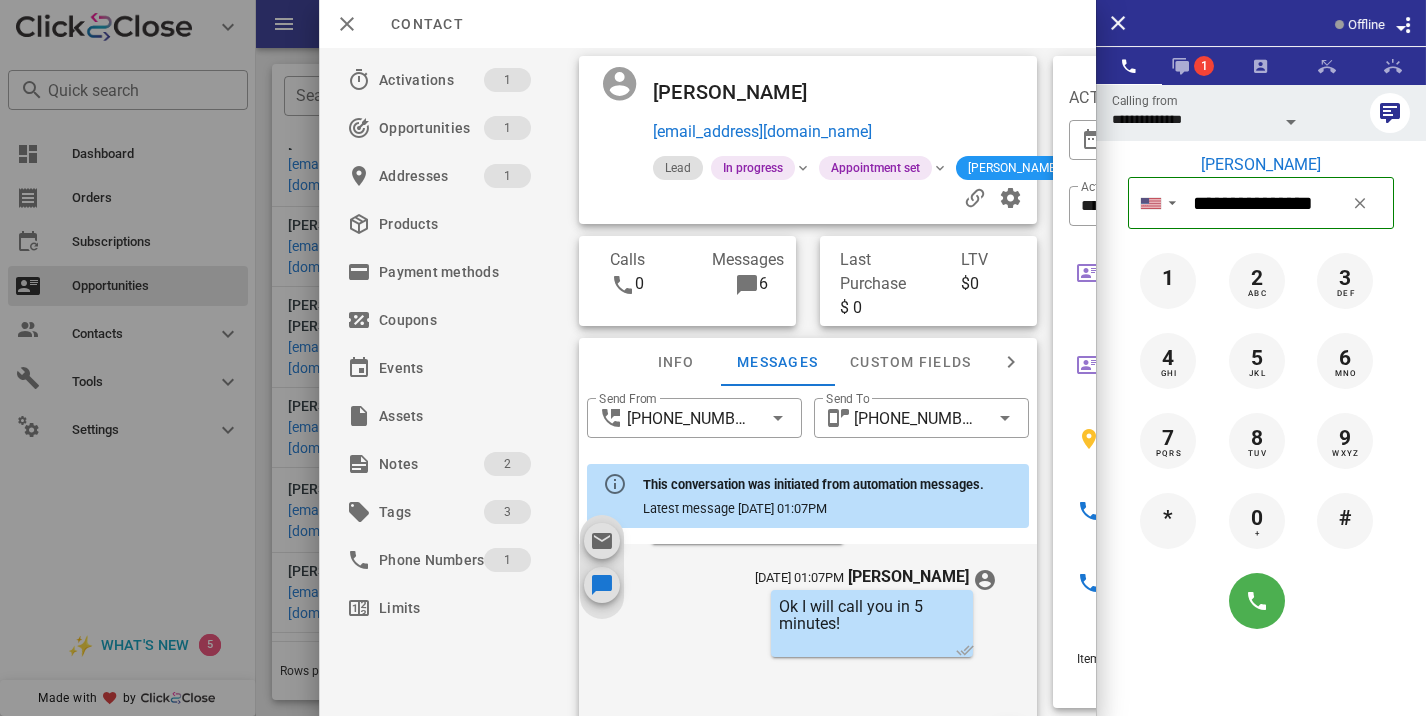 drag, startPoint x: 811, startPoint y: 101, endPoint x: 596, endPoint y: 94, distance: 215.11392 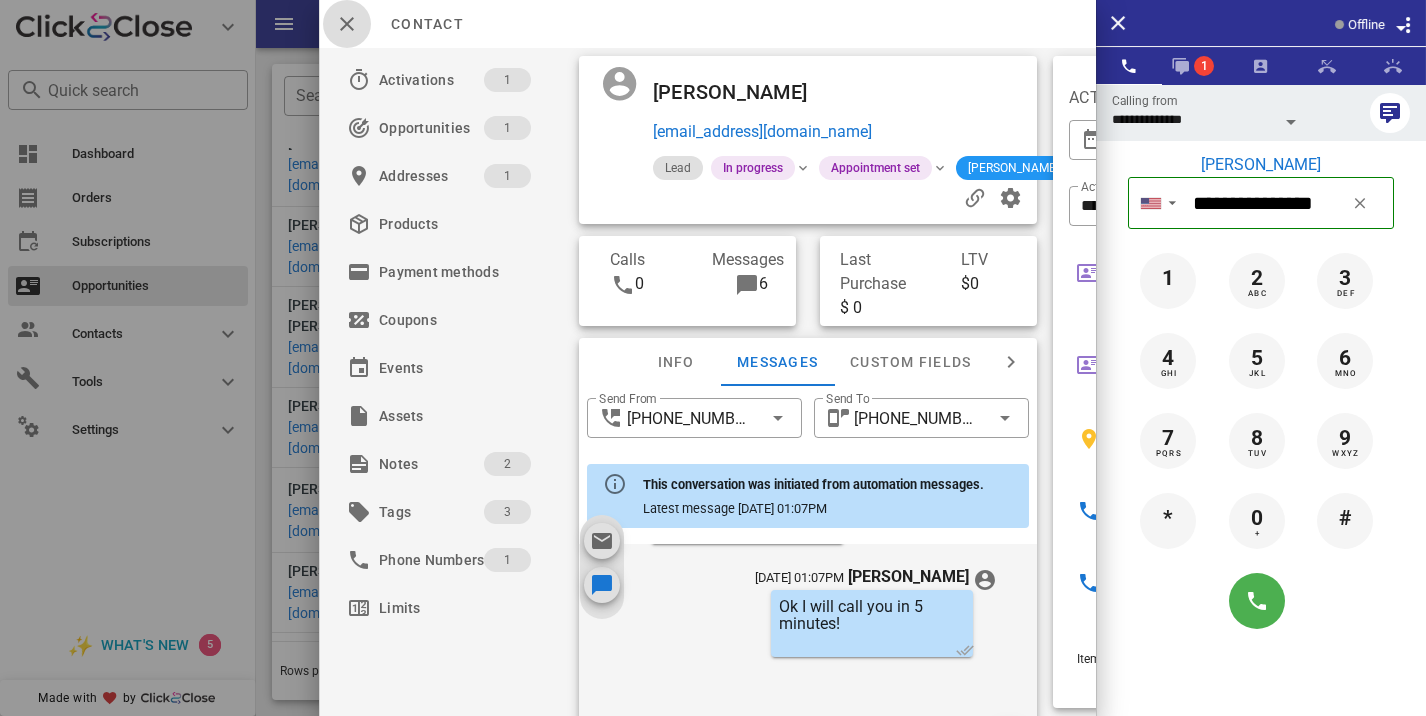 click at bounding box center (347, 24) 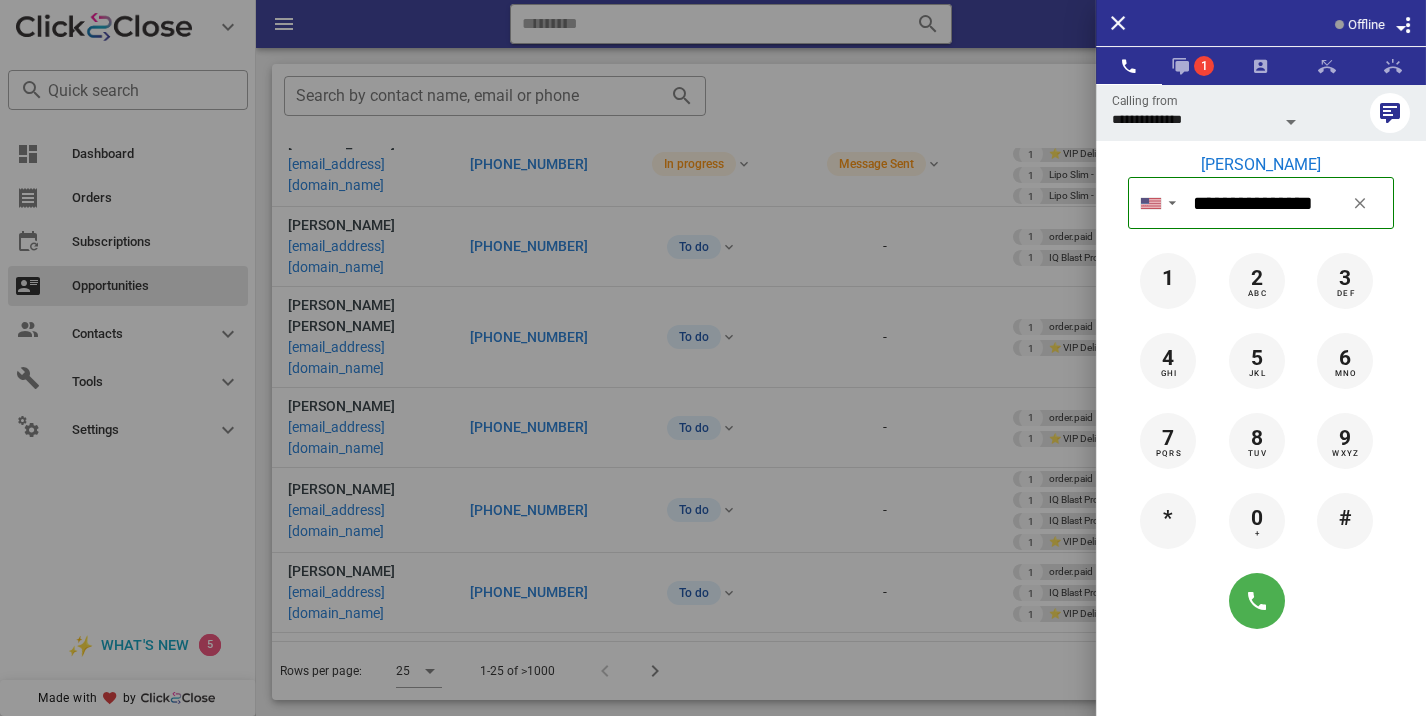 click at bounding box center [713, 358] 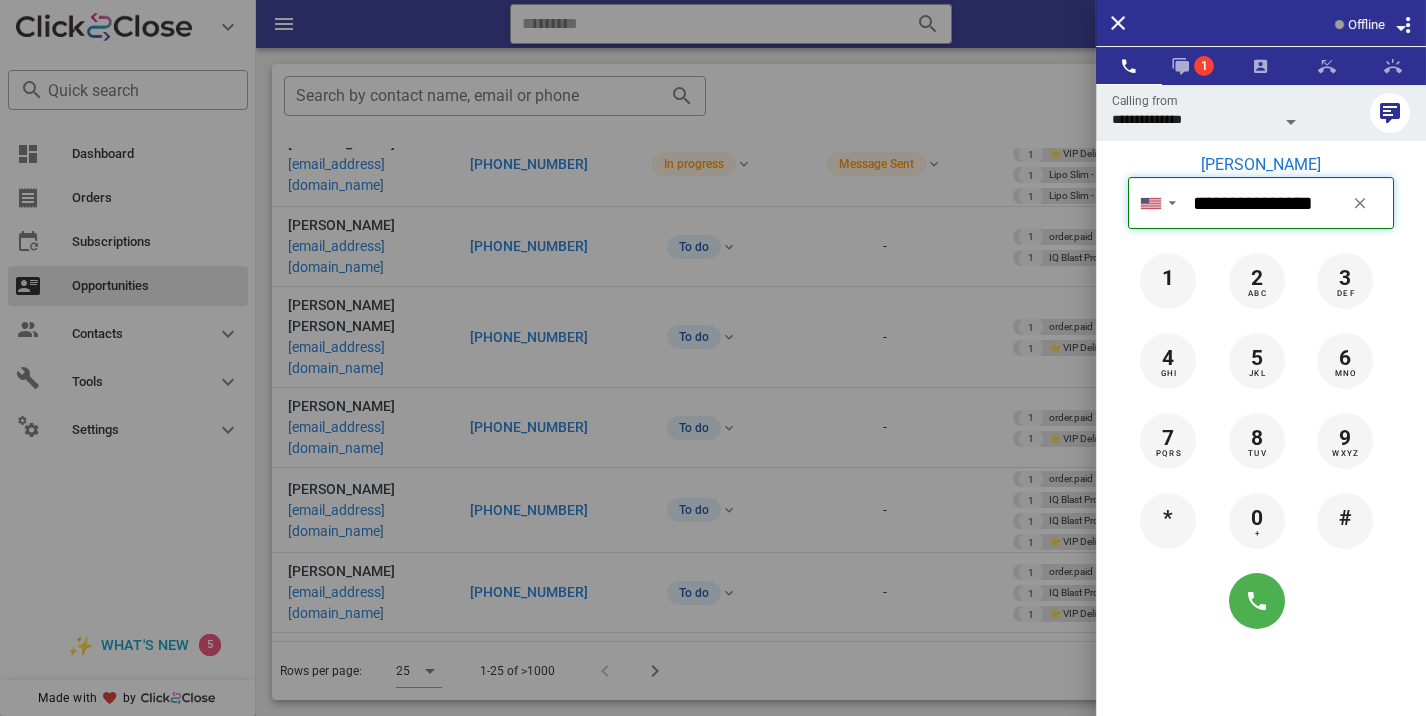 type 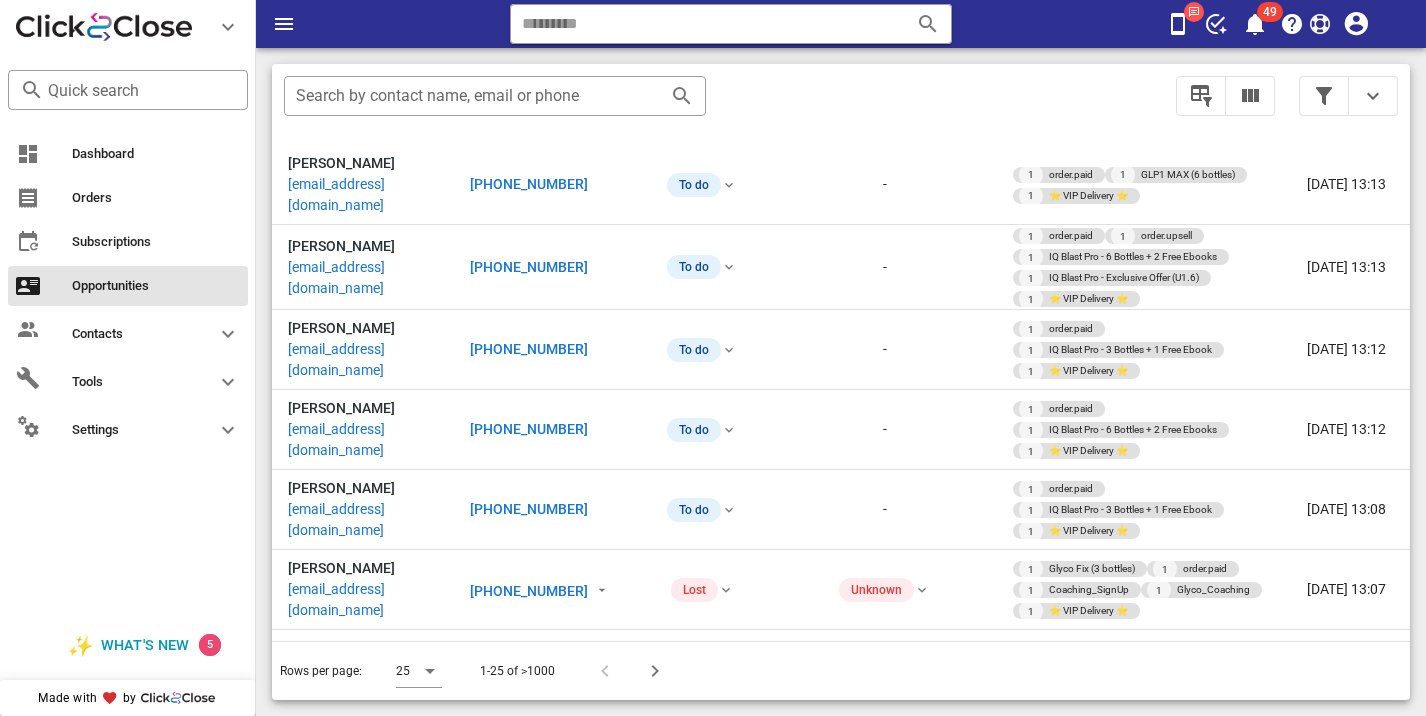 scroll, scrollTop: 993, scrollLeft: 0, axis: vertical 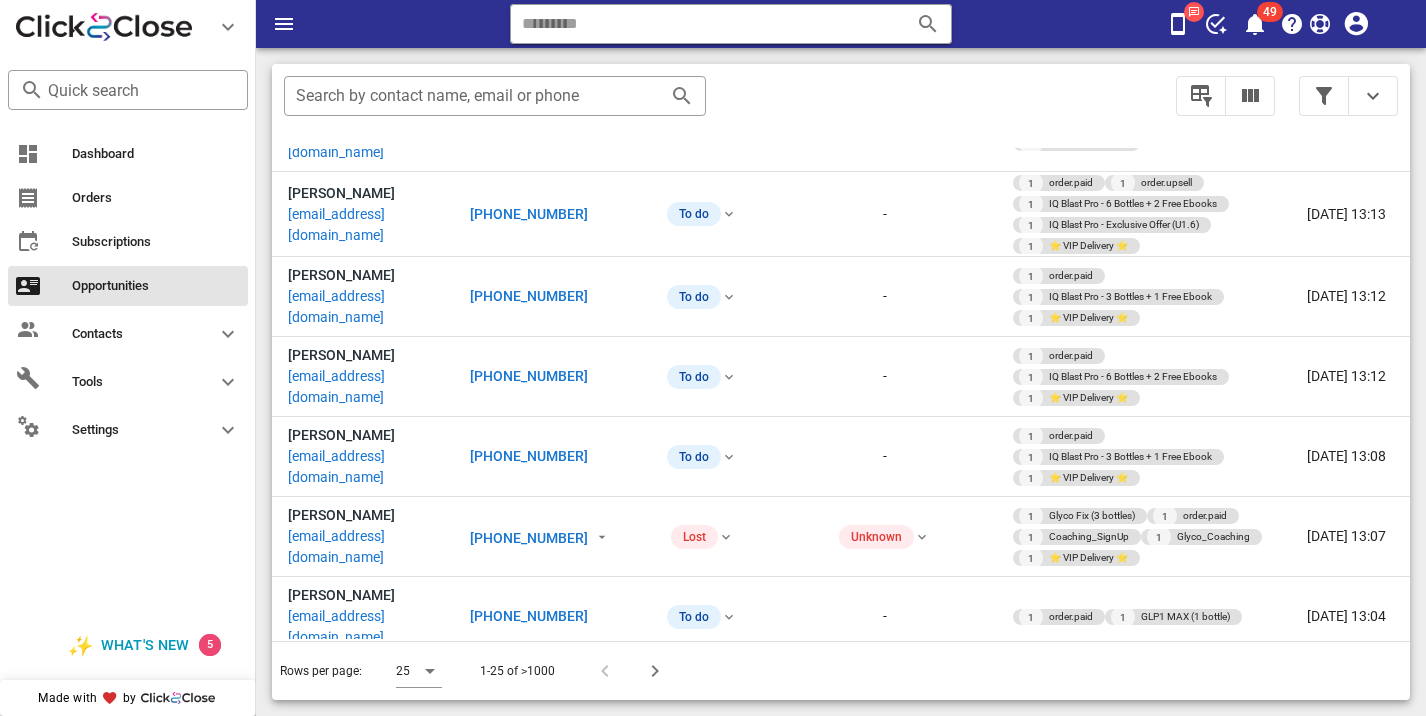 click on "+15093021826" at bounding box center (529, 696) 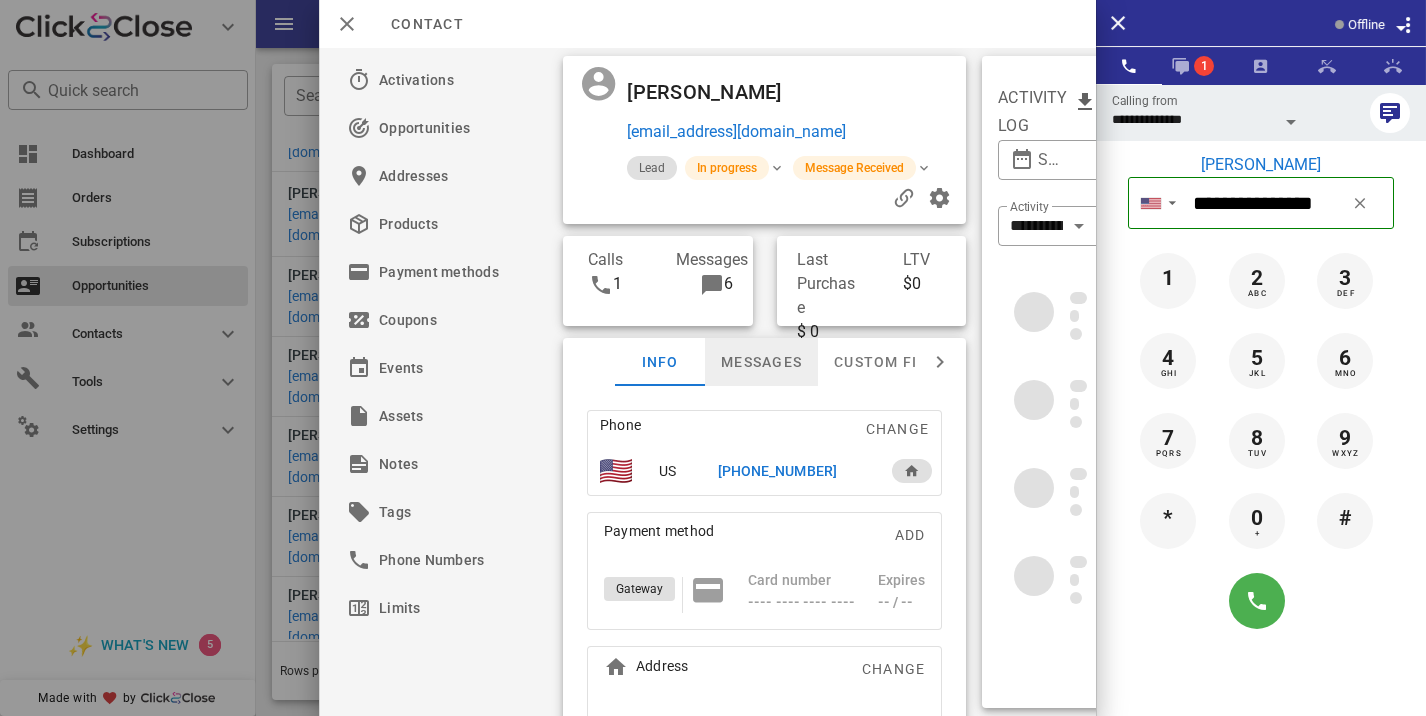 click on "Messages" at bounding box center [761, 362] 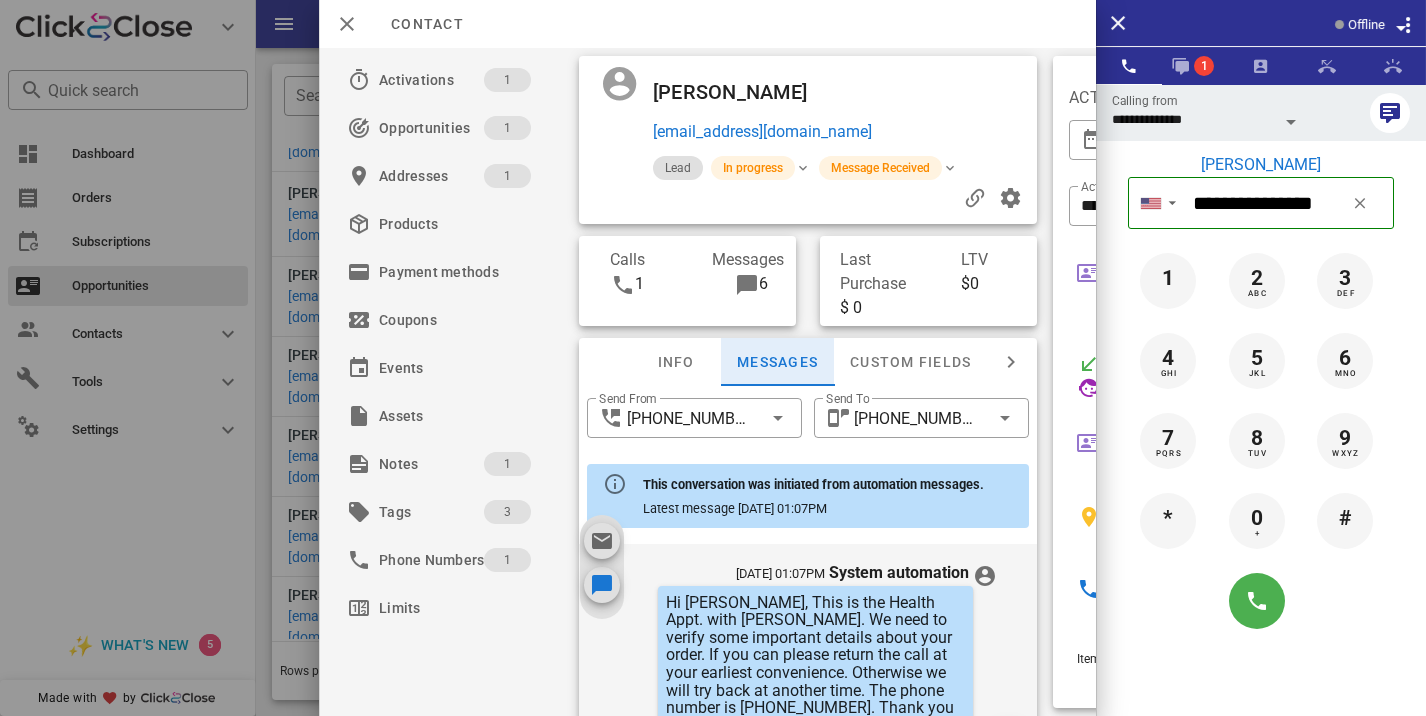 scroll, scrollTop: 772, scrollLeft: 0, axis: vertical 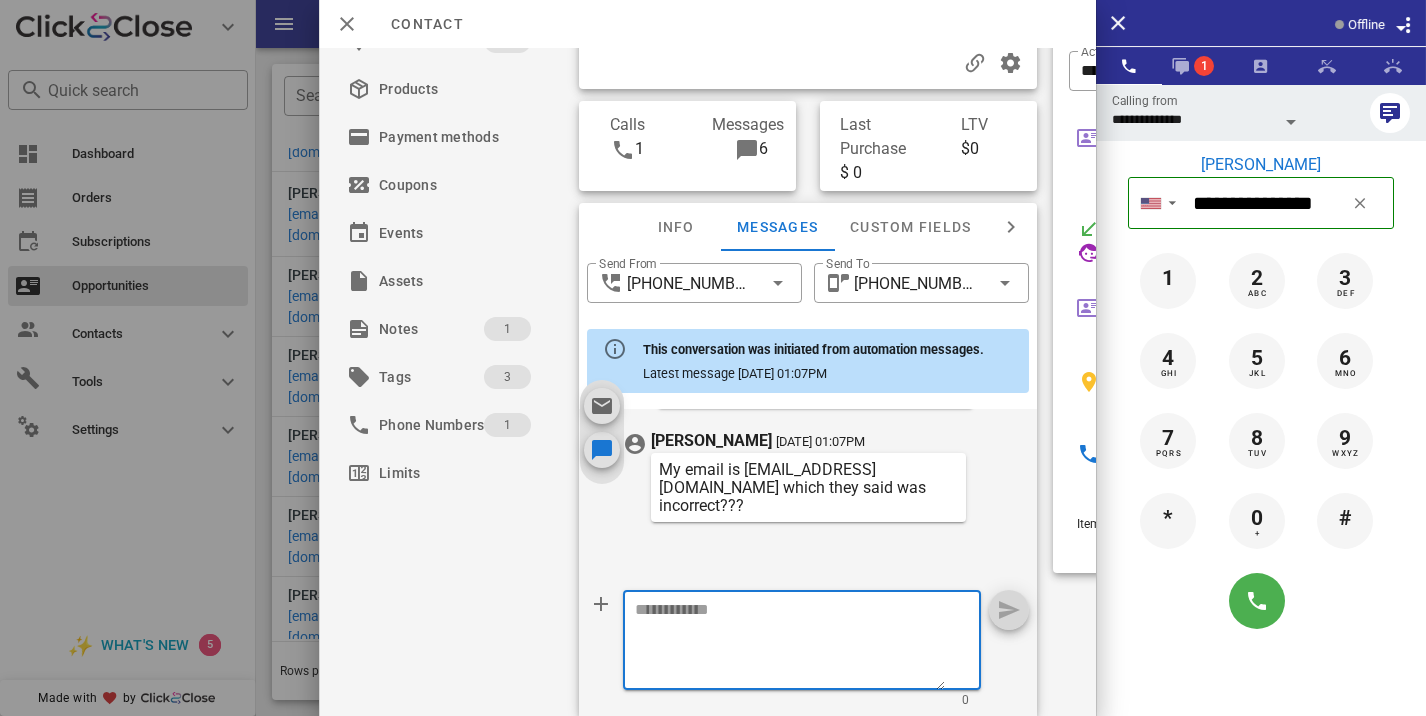 click at bounding box center (790, 643) 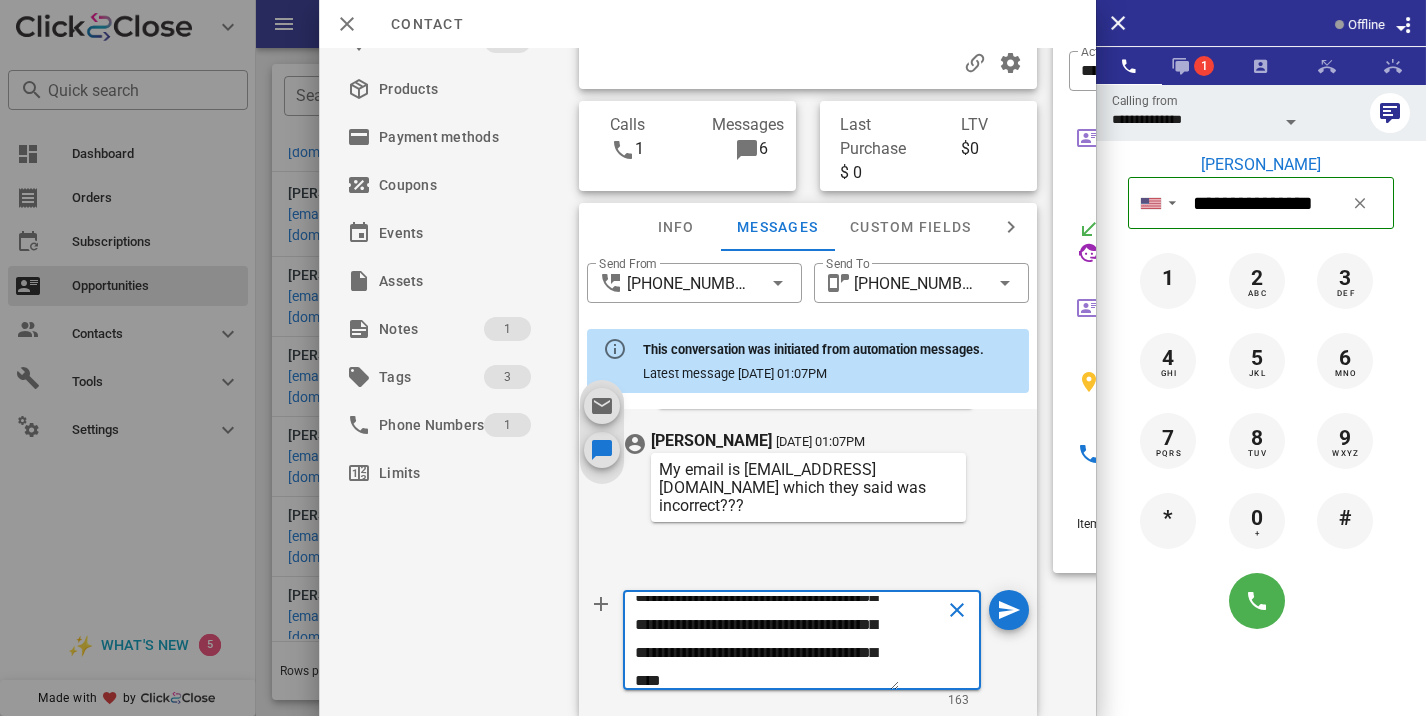 scroll, scrollTop: 69, scrollLeft: 0, axis: vertical 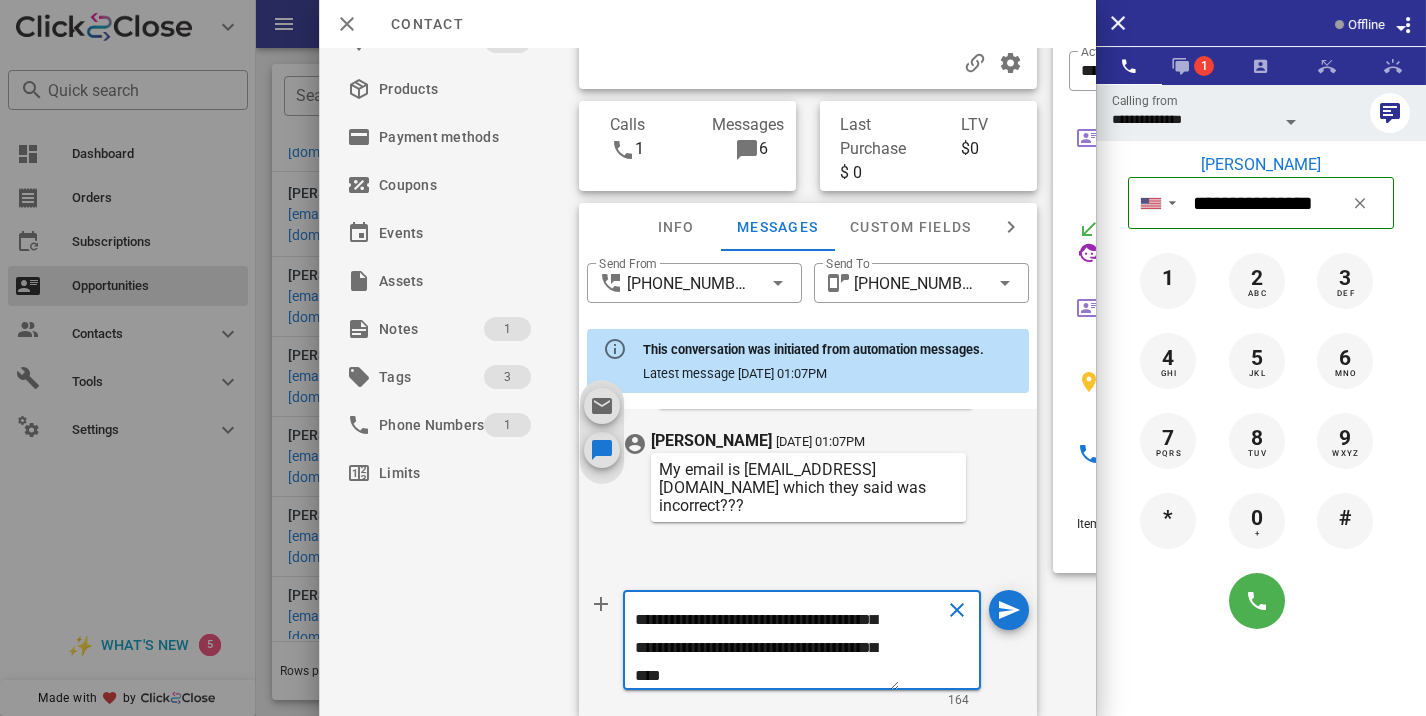type on "**********" 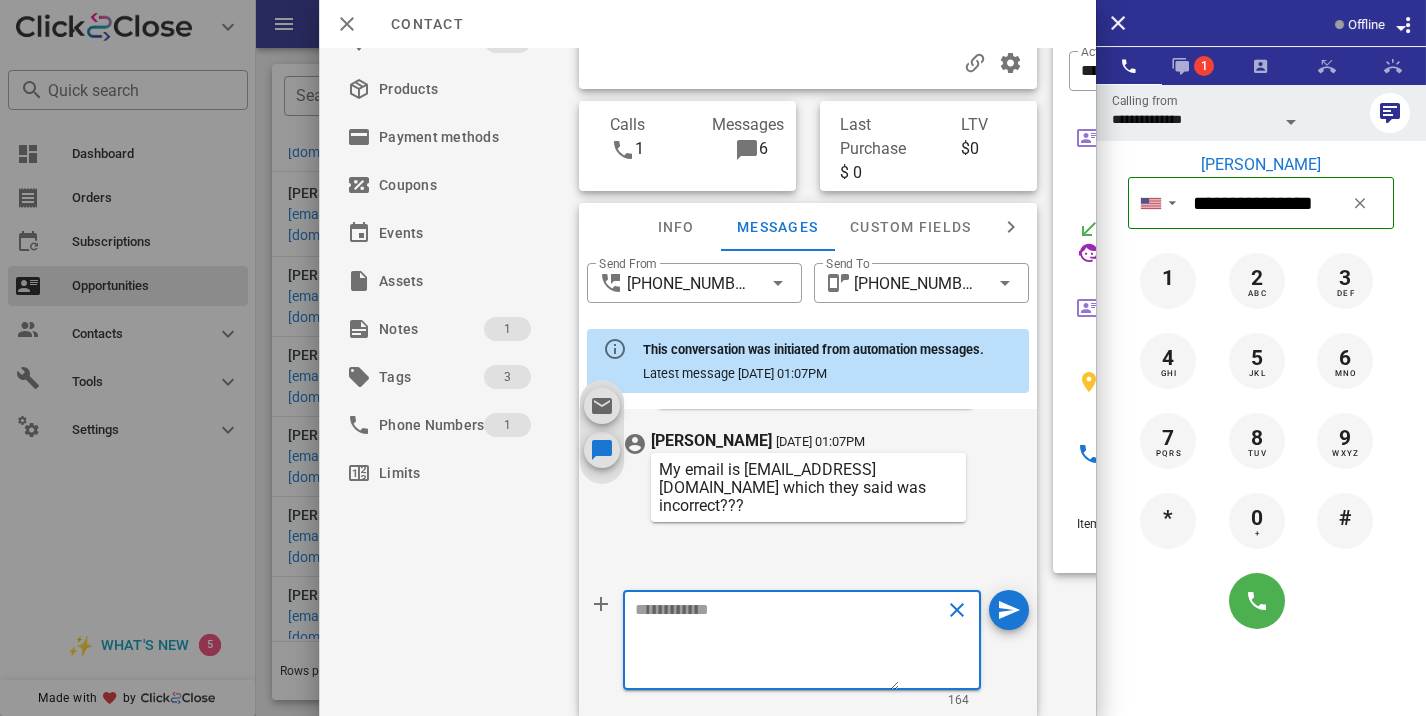 scroll, scrollTop: 0, scrollLeft: 0, axis: both 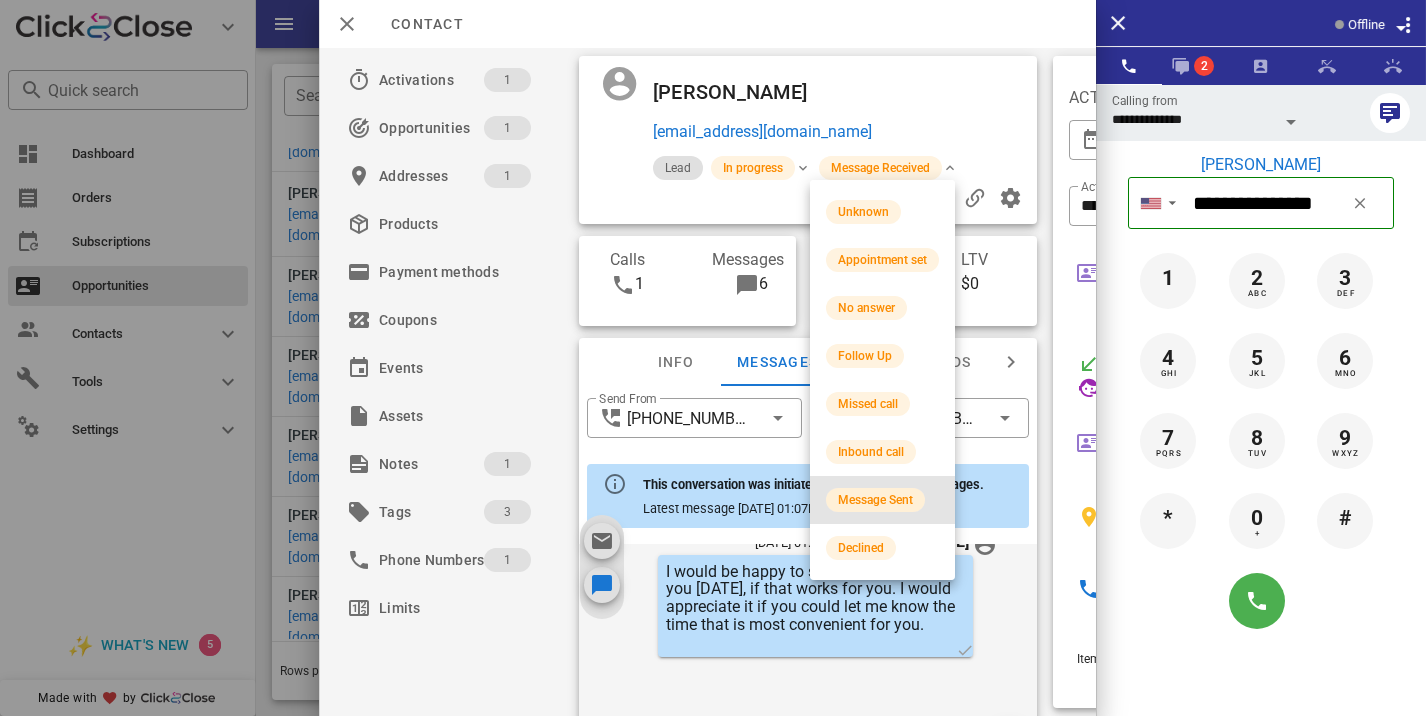 click on "Message Sent" at bounding box center [875, 500] 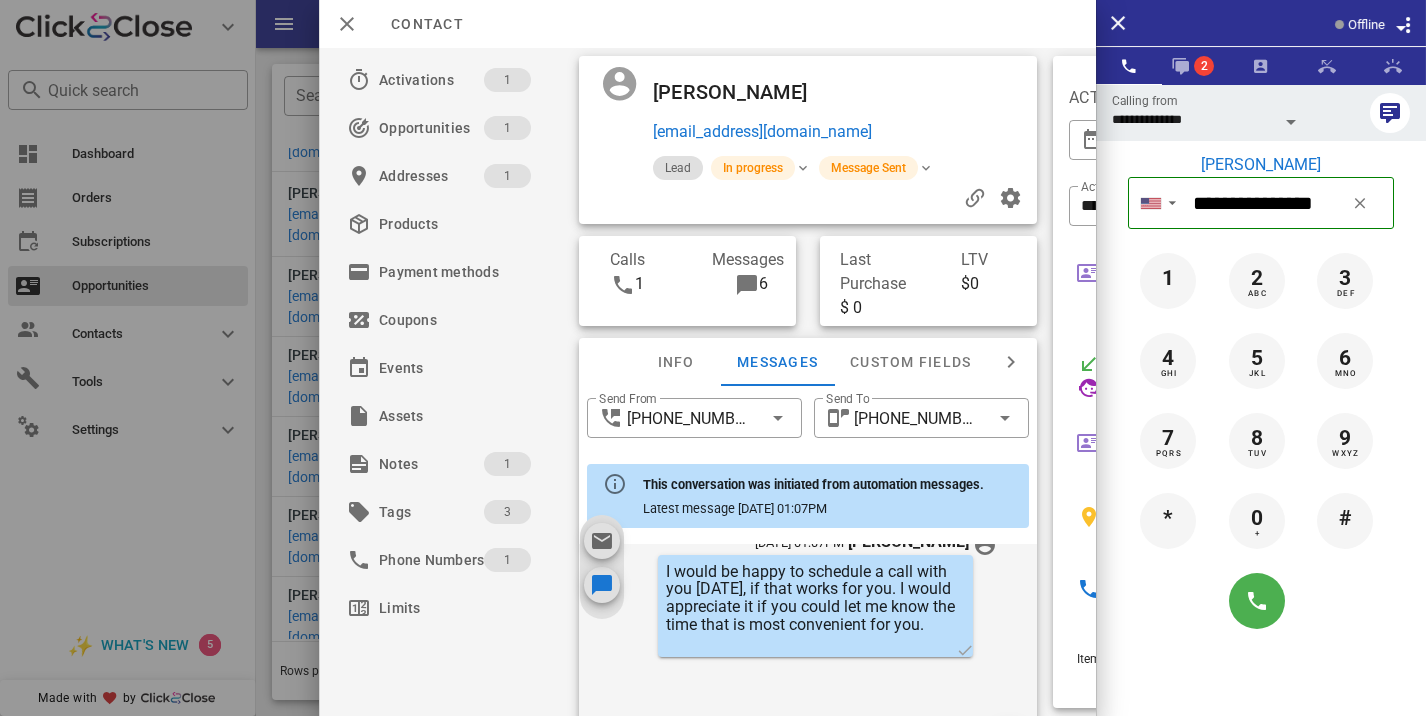 click at bounding box center [713, 358] 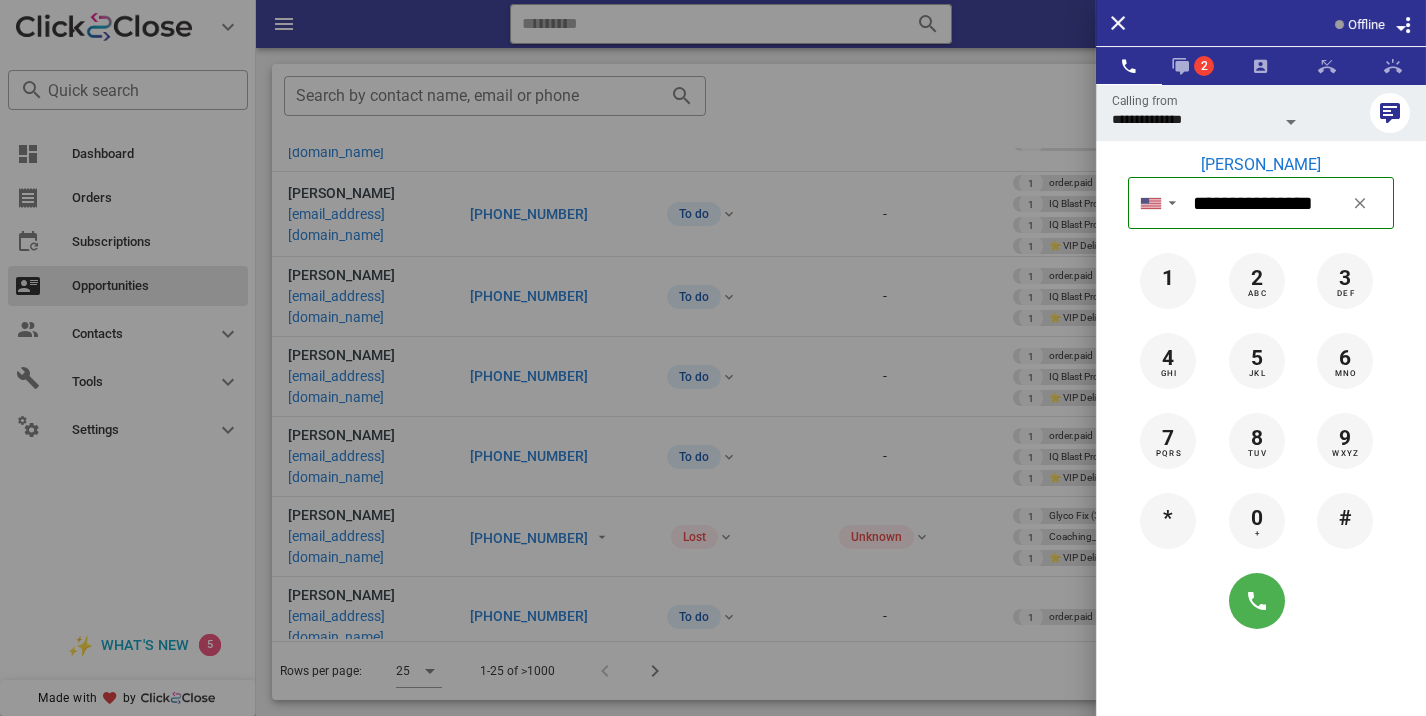 click at bounding box center [713, 358] 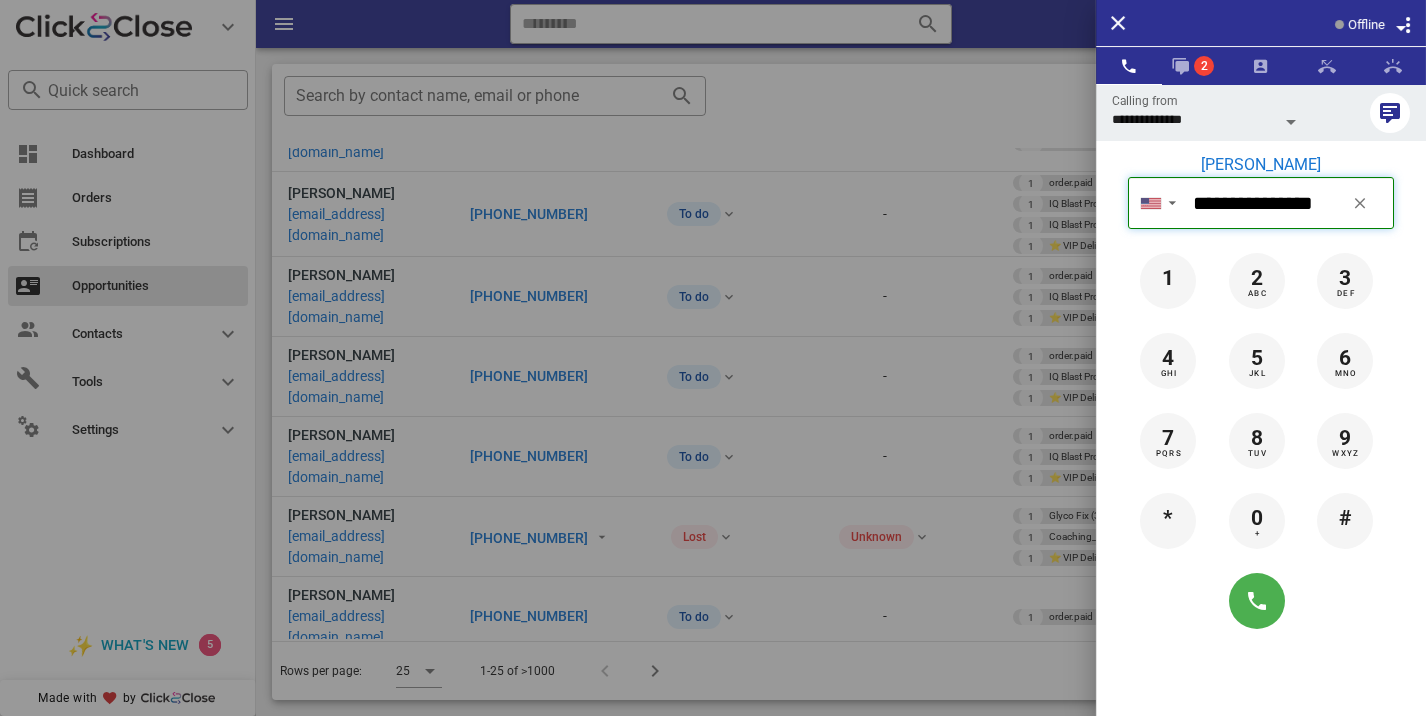 type 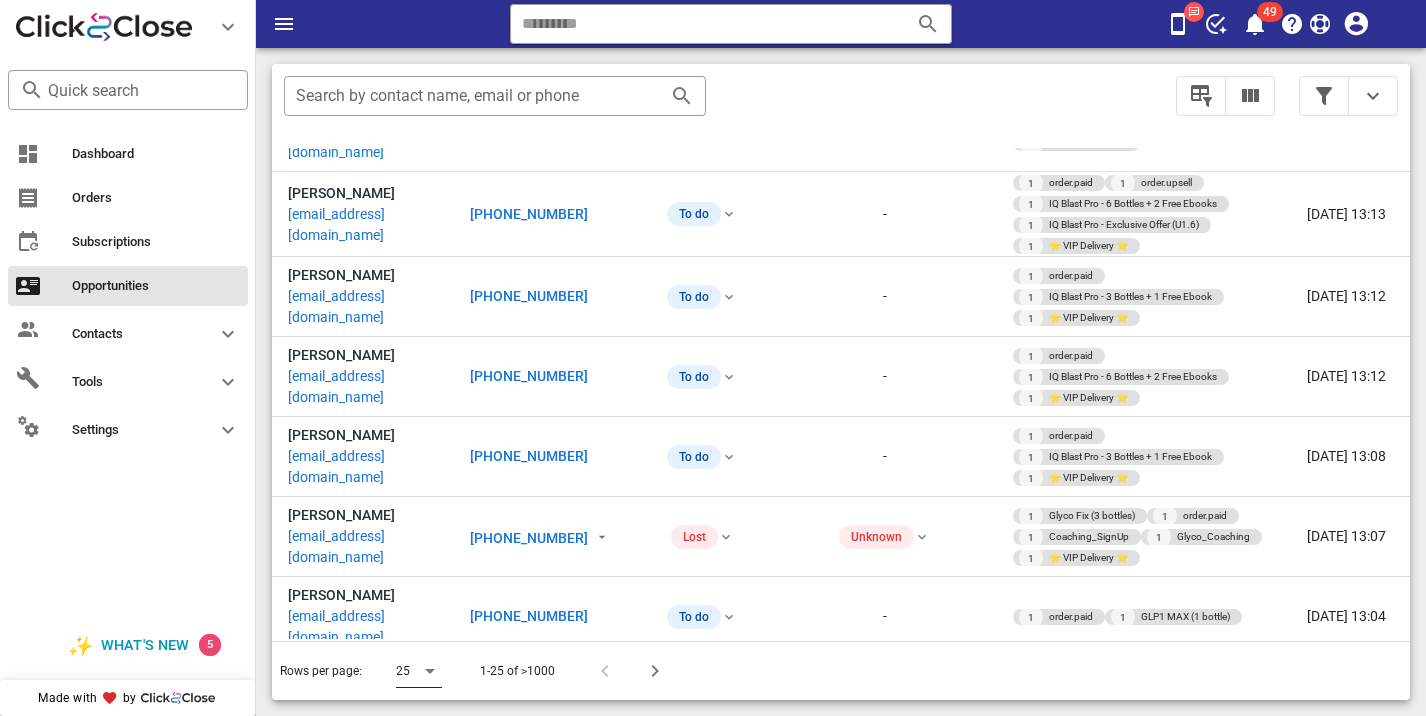 click at bounding box center [430, 671] 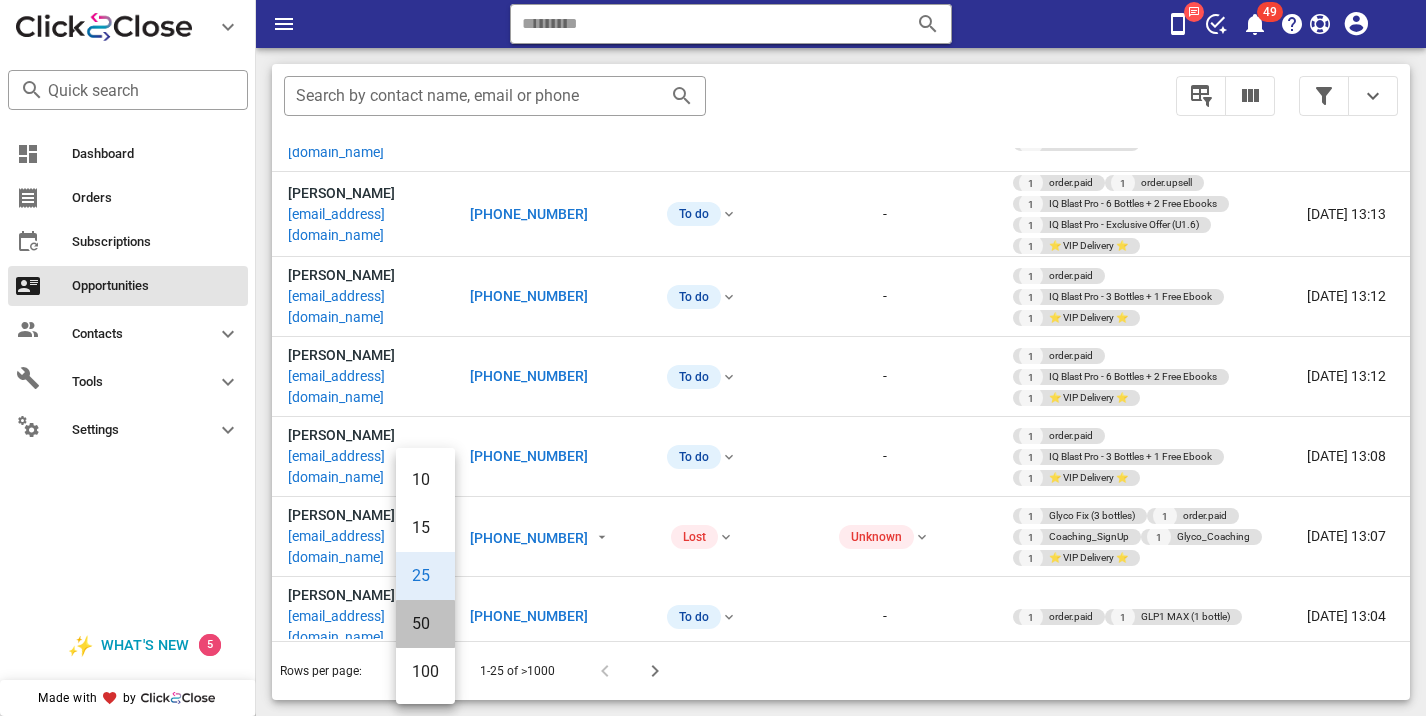click on "50" at bounding box center [425, 623] 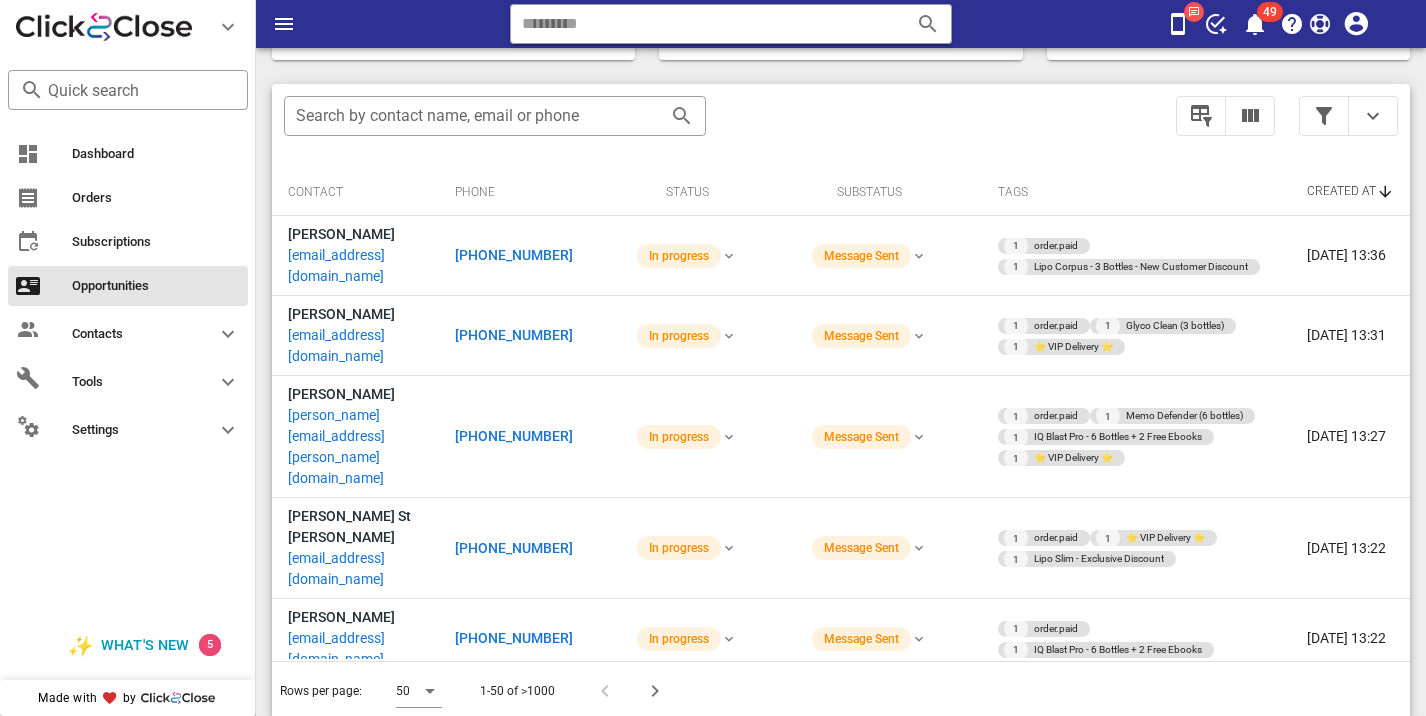 scroll, scrollTop: 376, scrollLeft: 0, axis: vertical 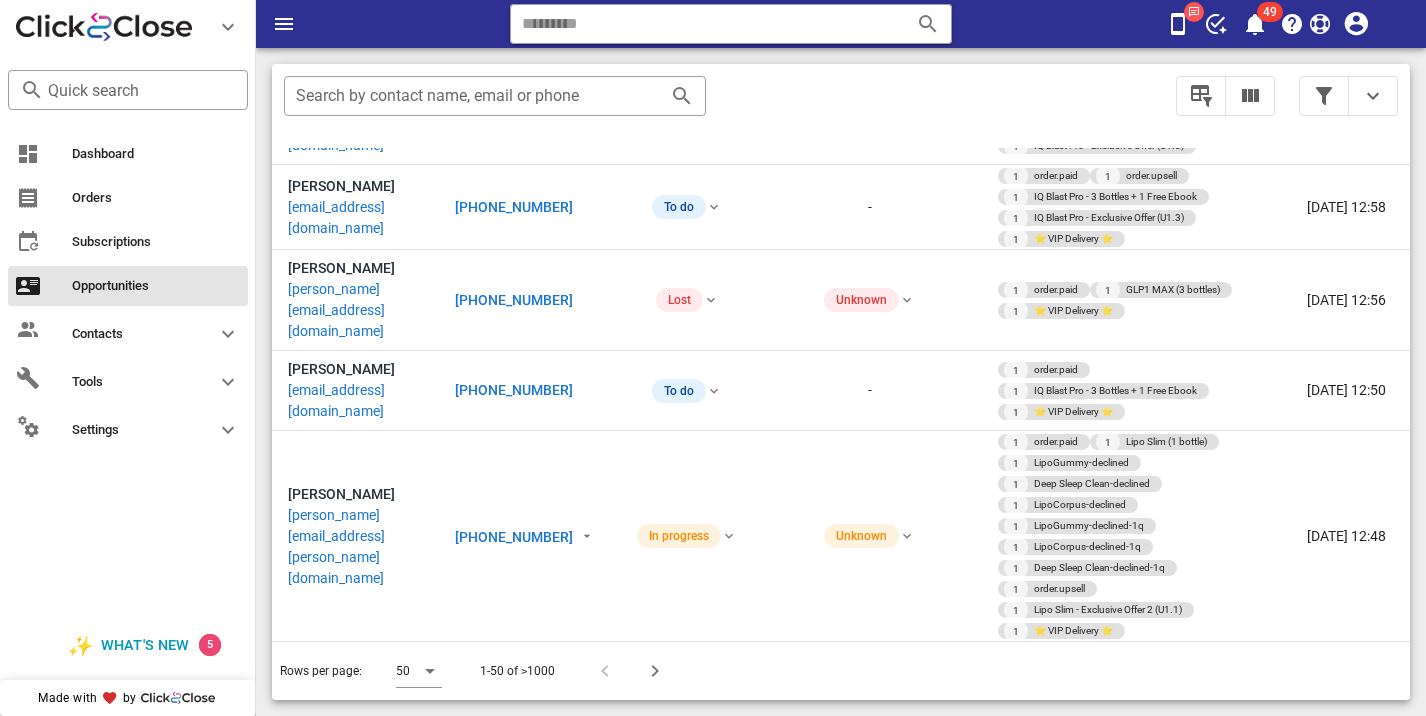 click on "+14258641735" at bounding box center [514, 761] 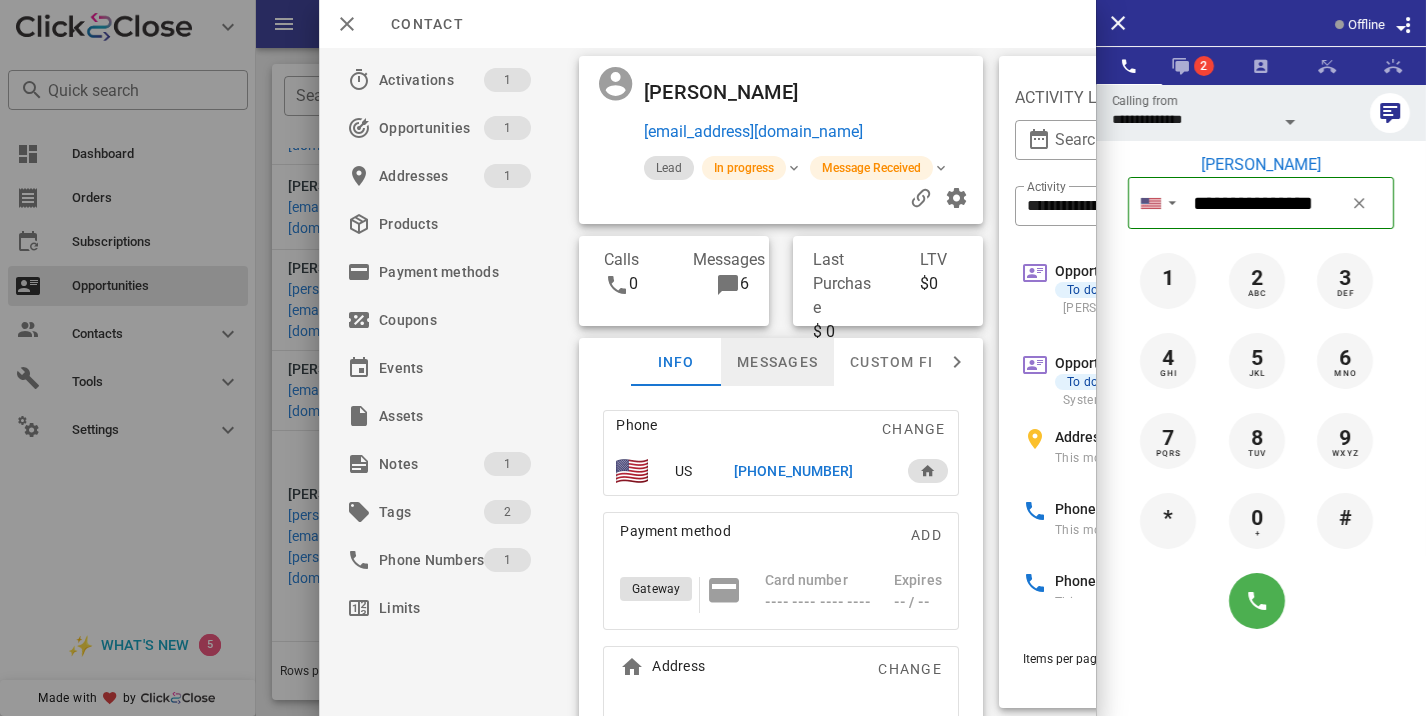 click on "Messages" at bounding box center [777, 362] 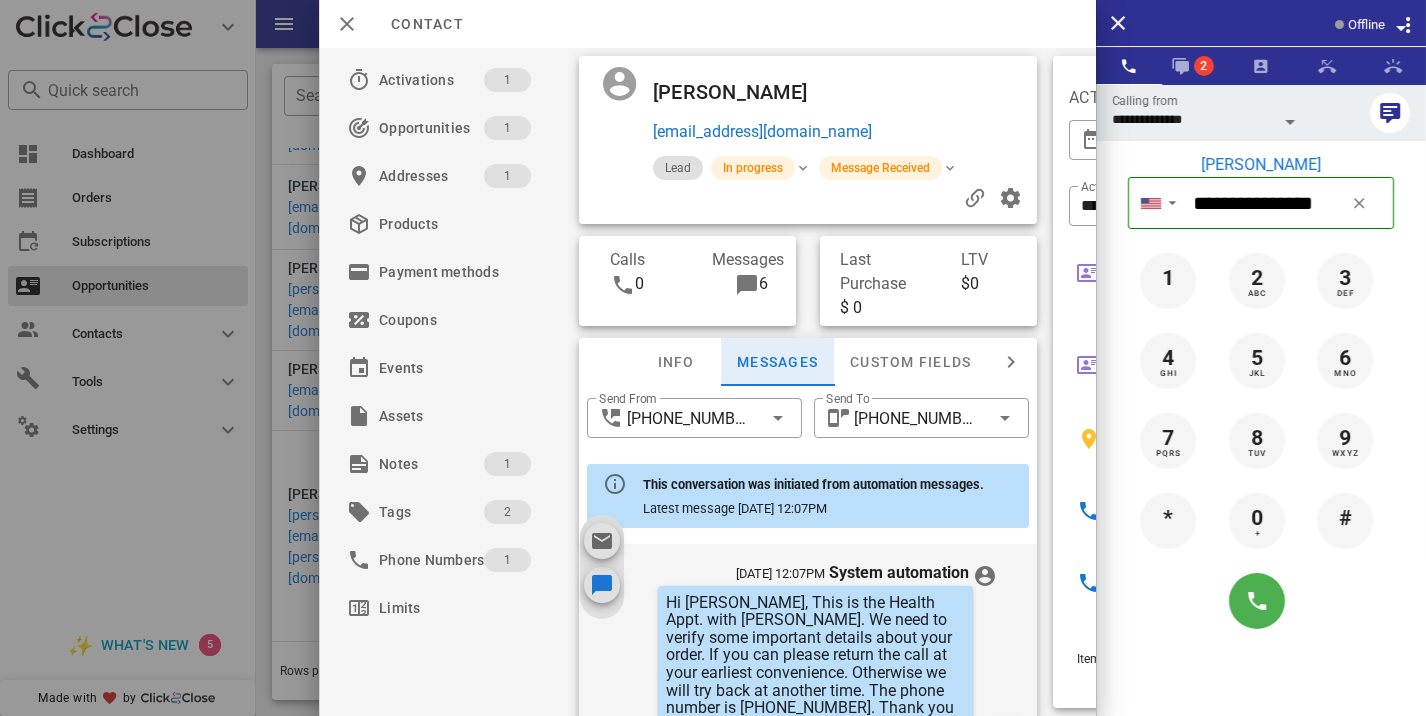 scroll, scrollTop: 736, scrollLeft: 0, axis: vertical 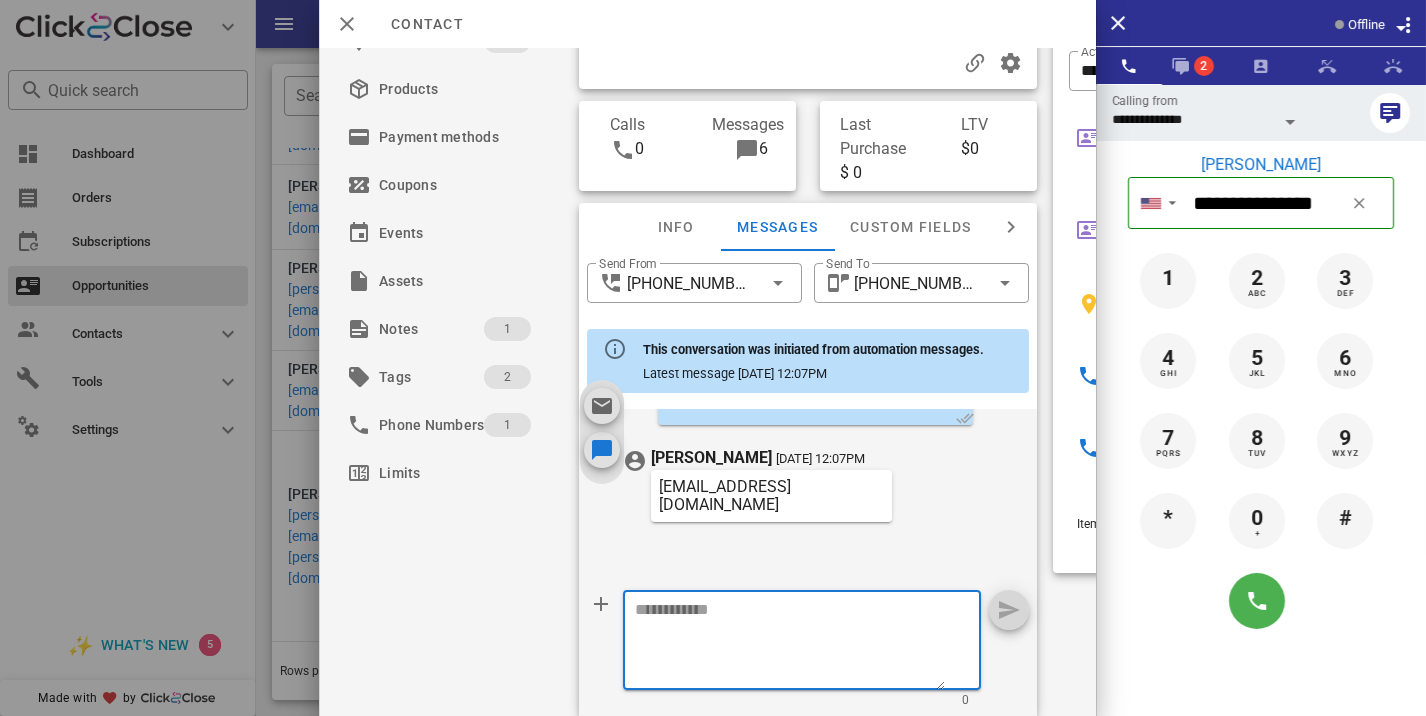 click at bounding box center [790, 643] 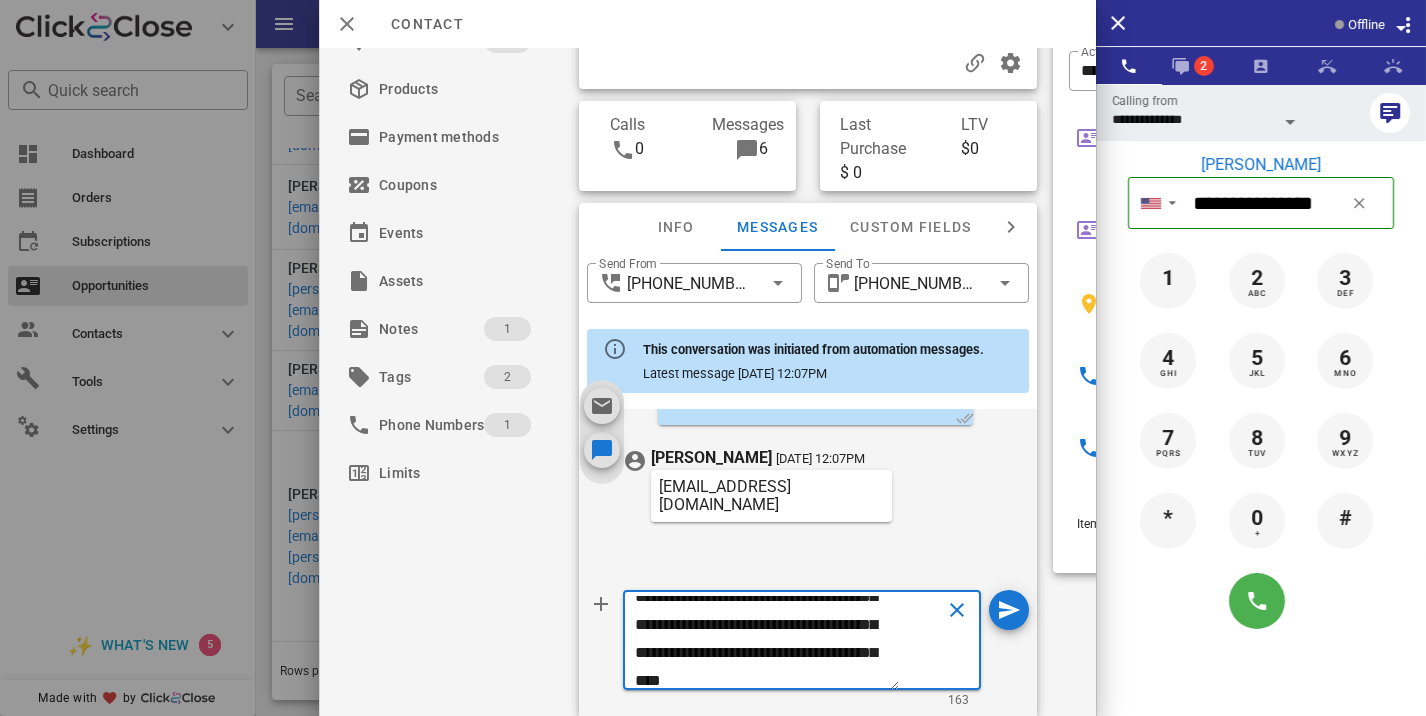 scroll, scrollTop: 69, scrollLeft: 0, axis: vertical 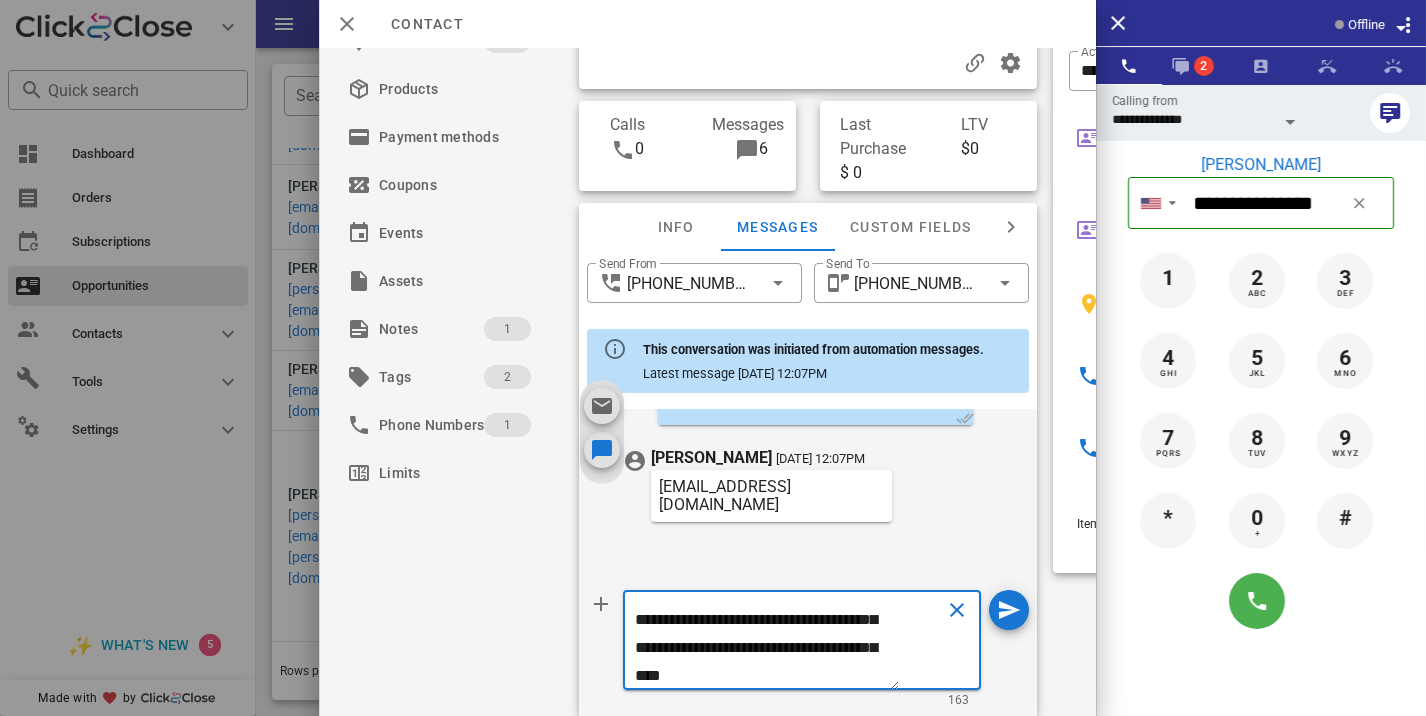 type on "**********" 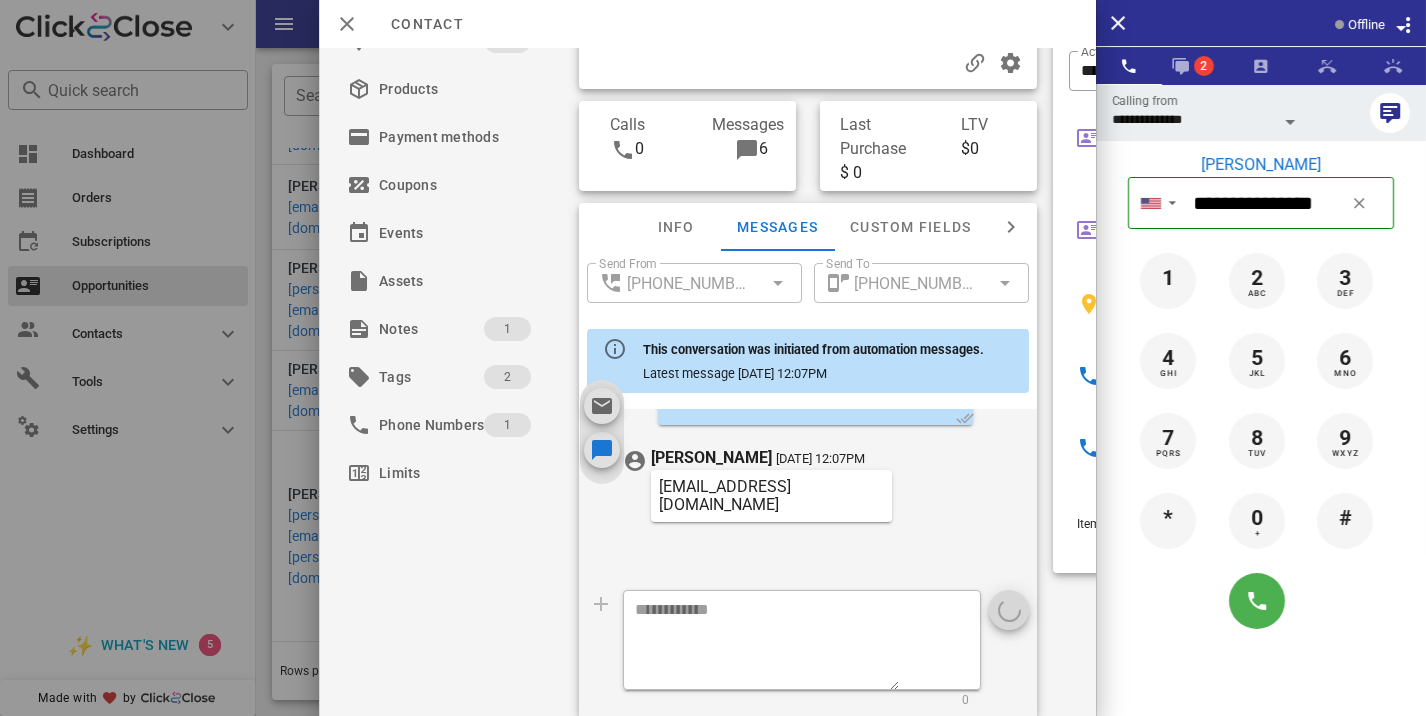 scroll, scrollTop: 0, scrollLeft: 0, axis: both 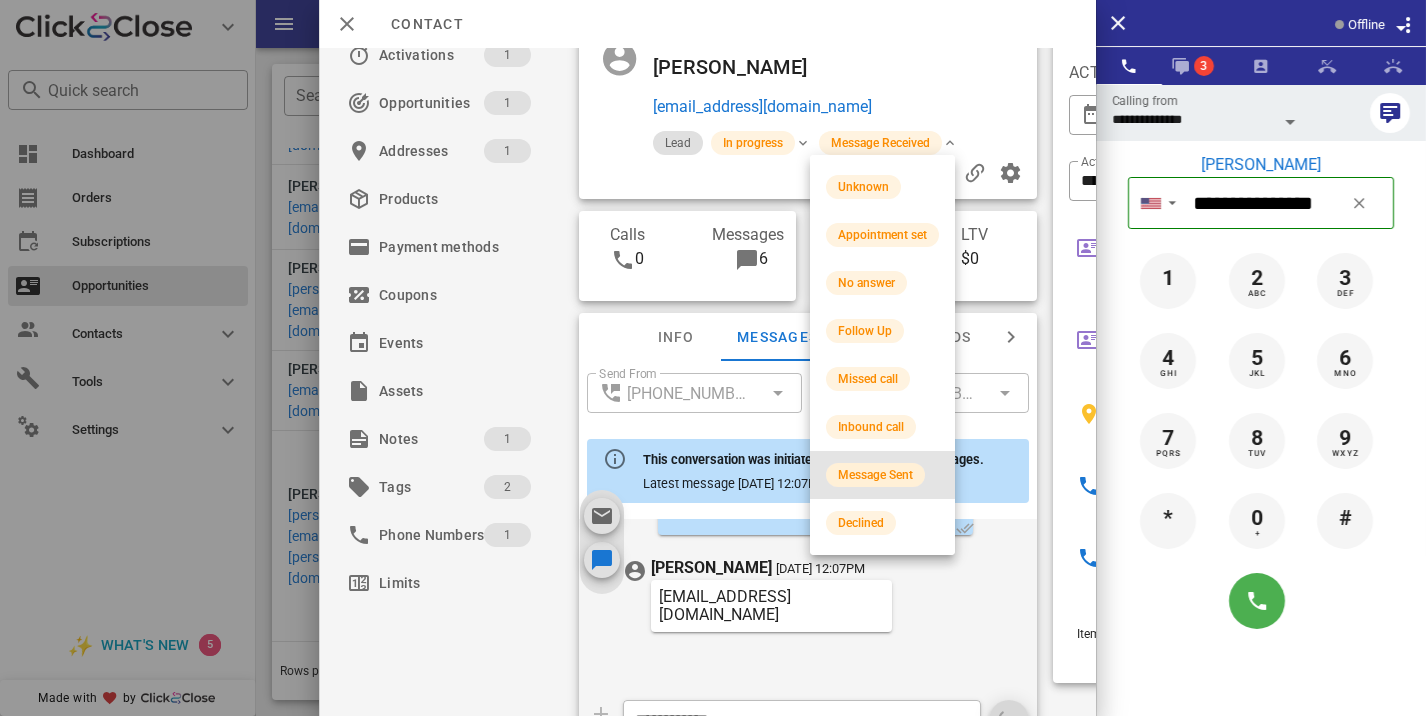 click on "Message Sent" at bounding box center [875, 475] 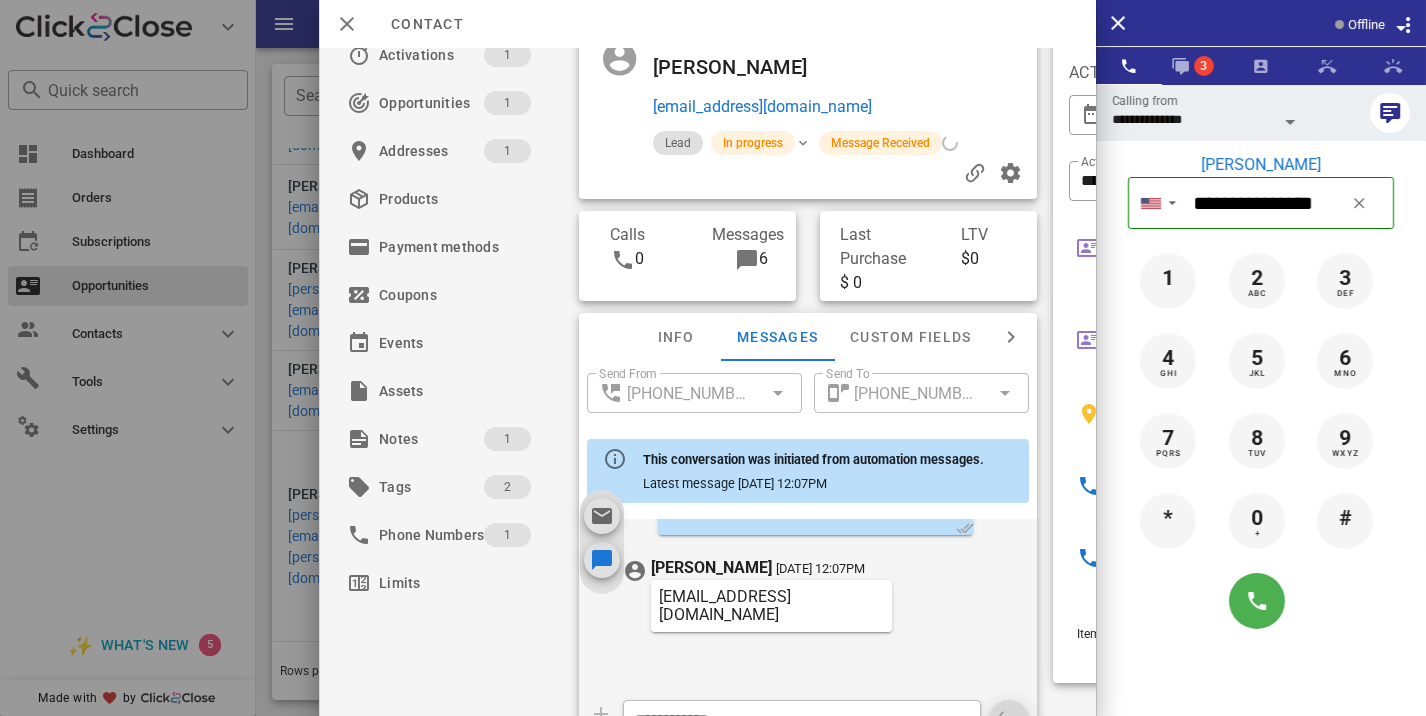 scroll, scrollTop: 902, scrollLeft: 0, axis: vertical 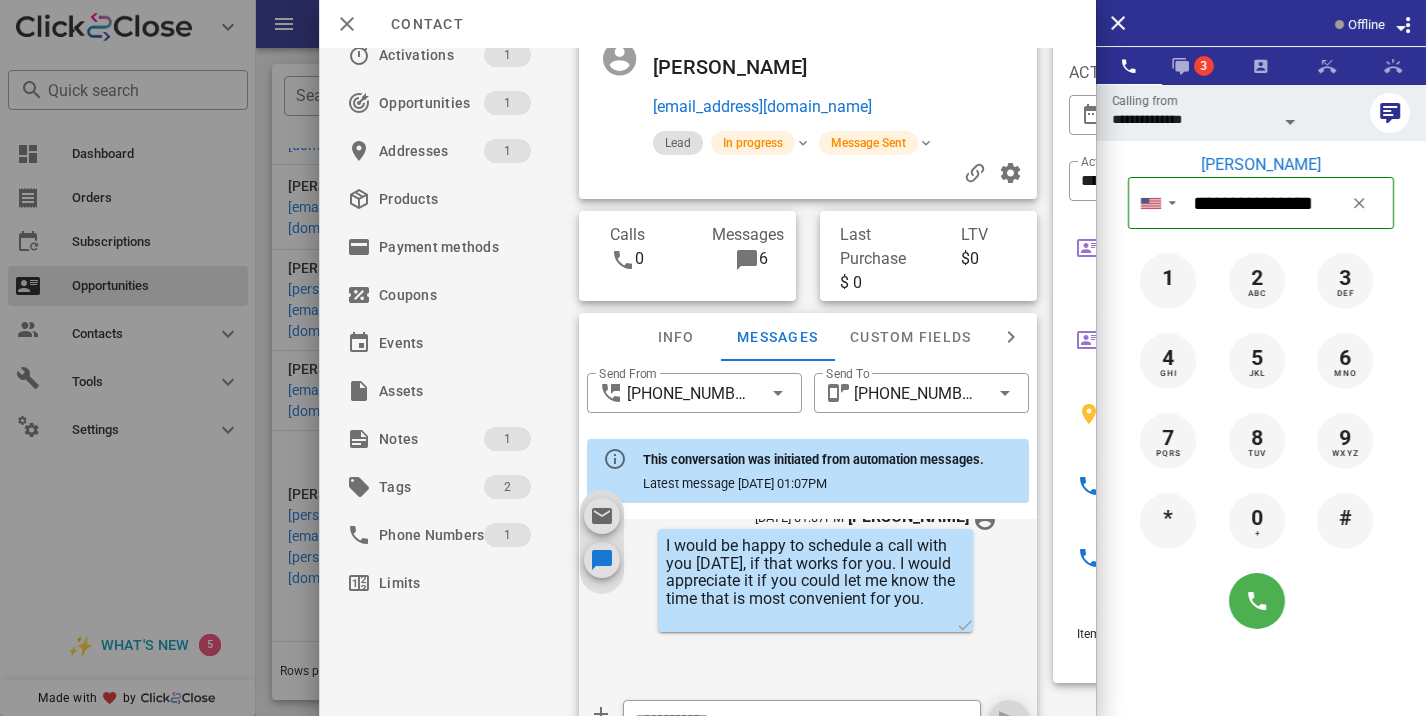 click at bounding box center (713, 358) 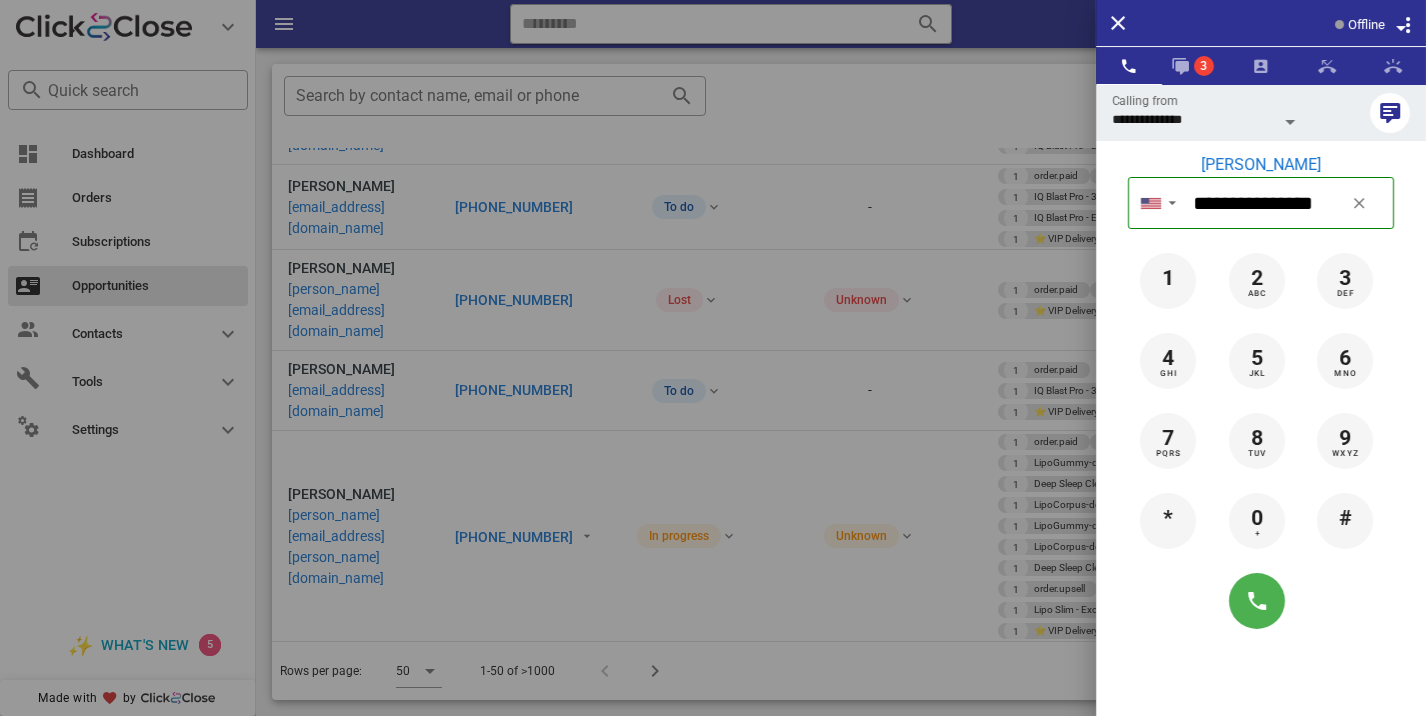 click at bounding box center (713, 358) 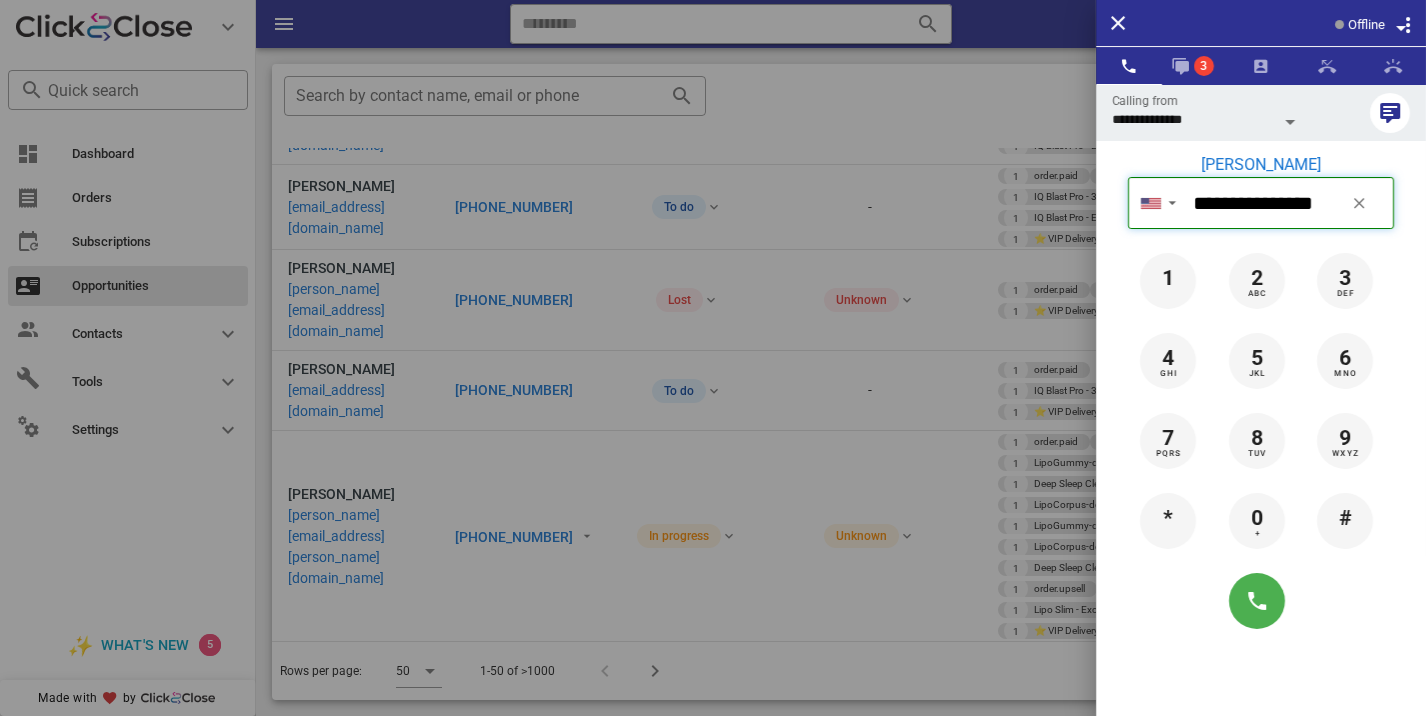 type 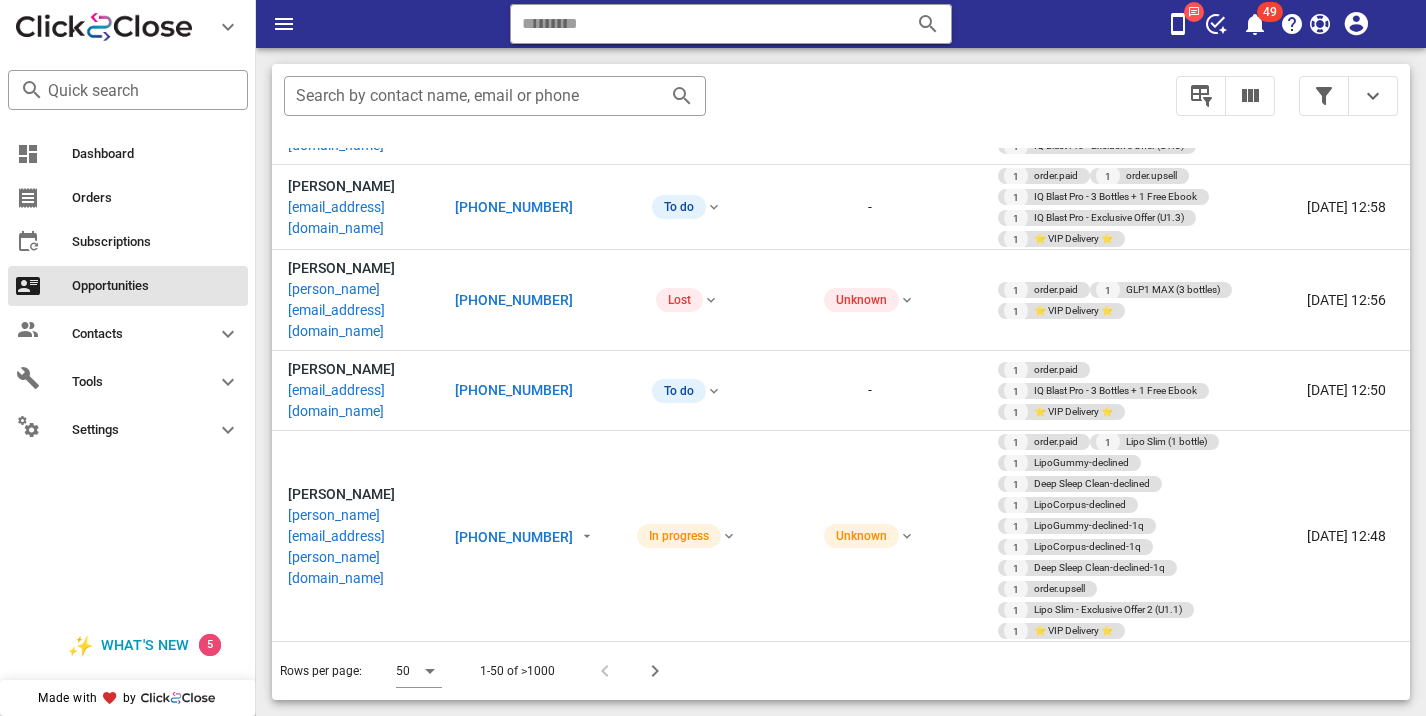 click on "+15417846769" at bounding box center (514, 841) 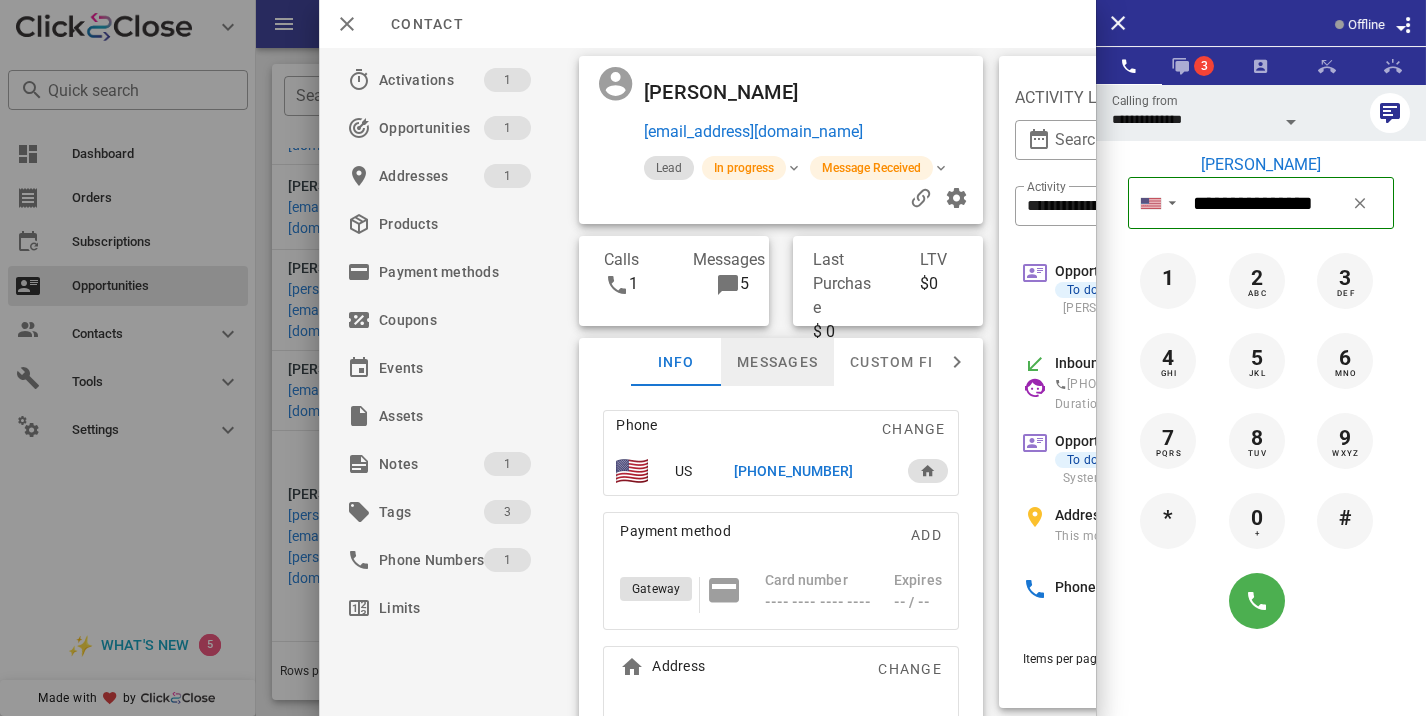 click on "Messages" at bounding box center (777, 362) 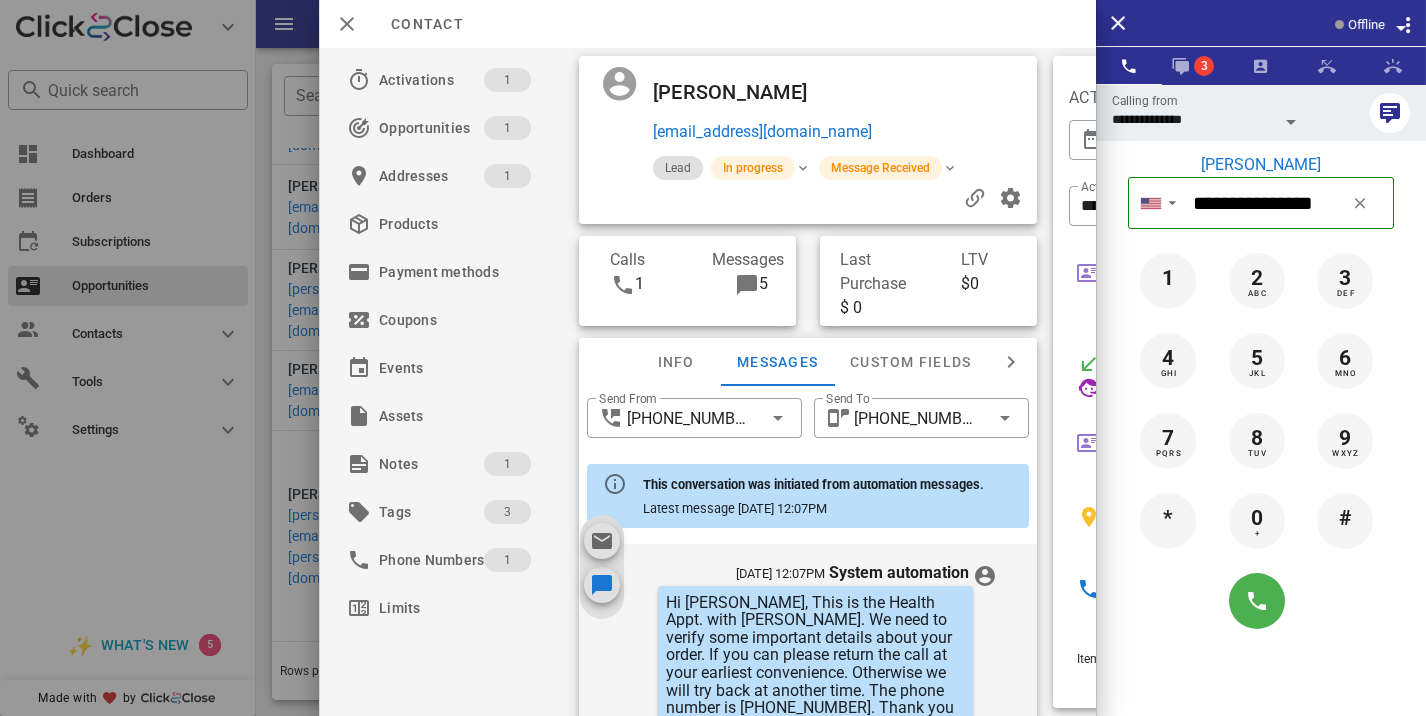 scroll, scrollTop: 816, scrollLeft: 0, axis: vertical 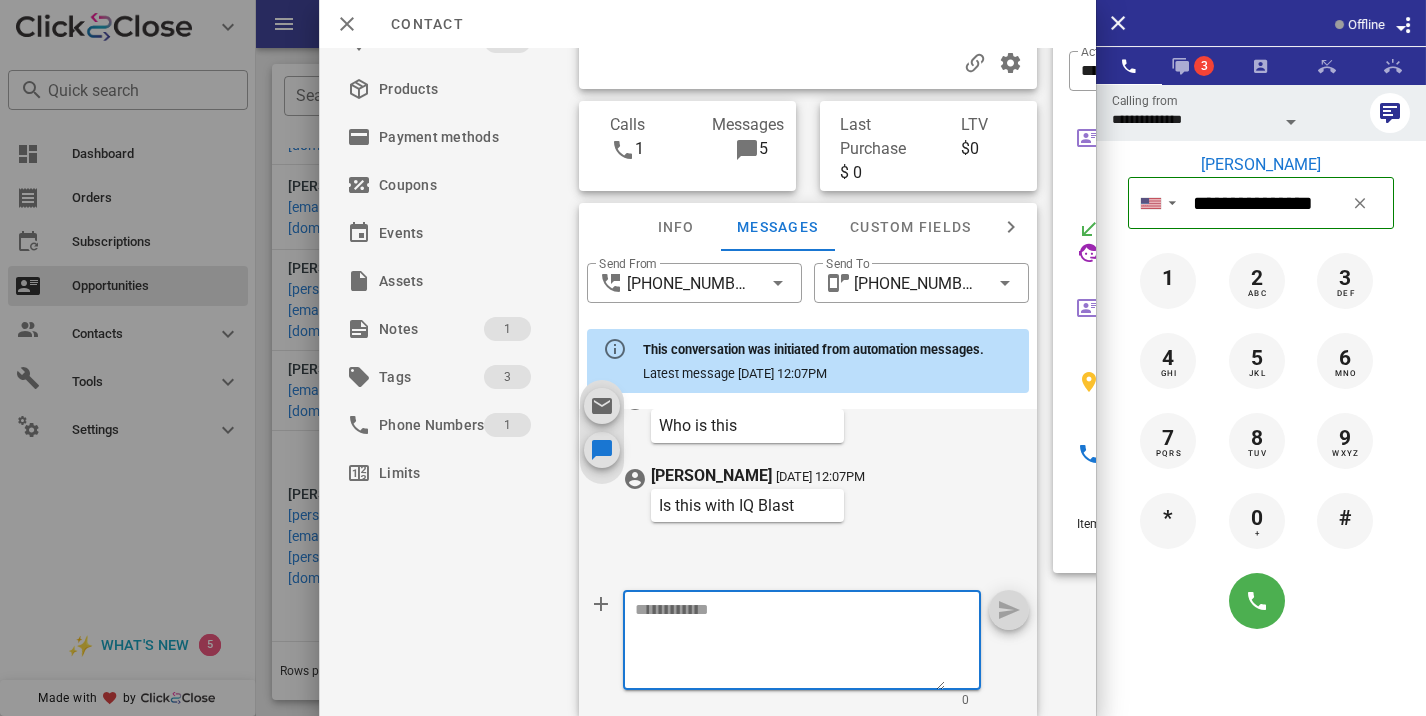 click at bounding box center (790, 643) 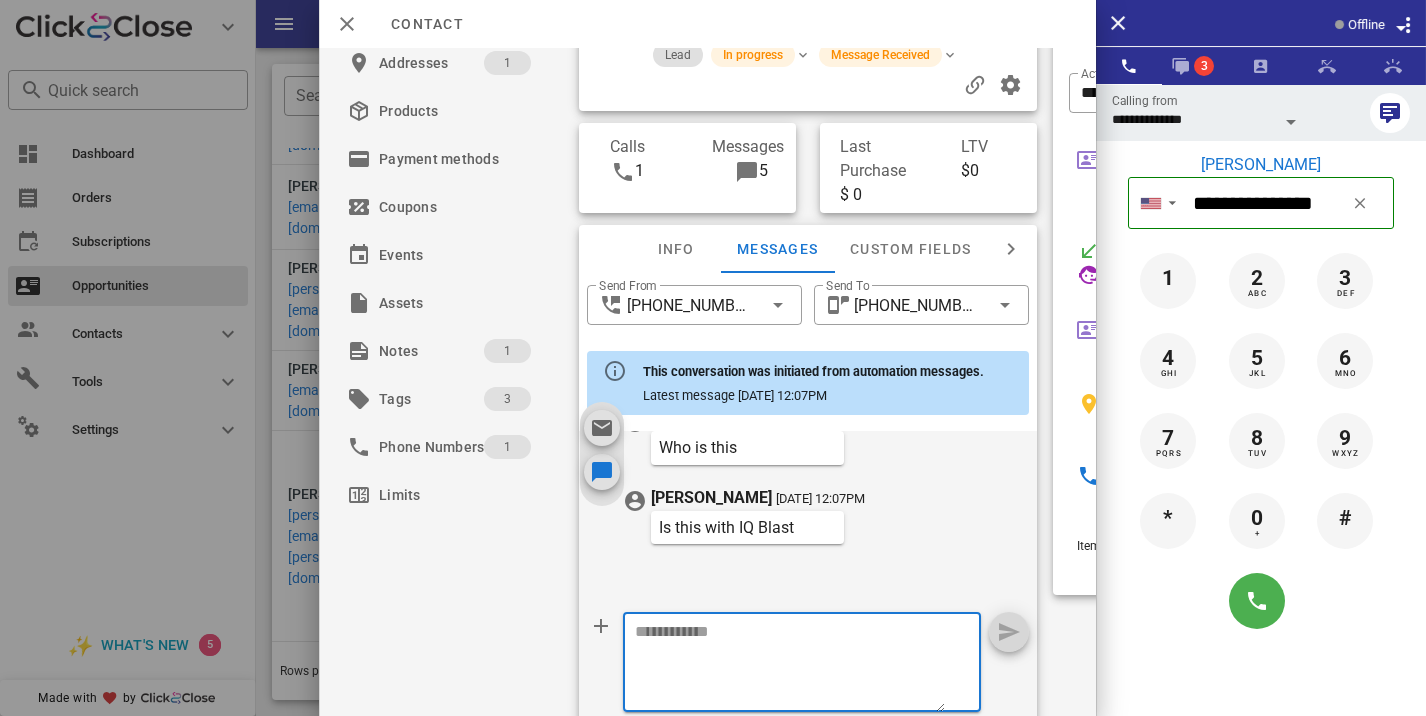 scroll, scrollTop: 151, scrollLeft: 0, axis: vertical 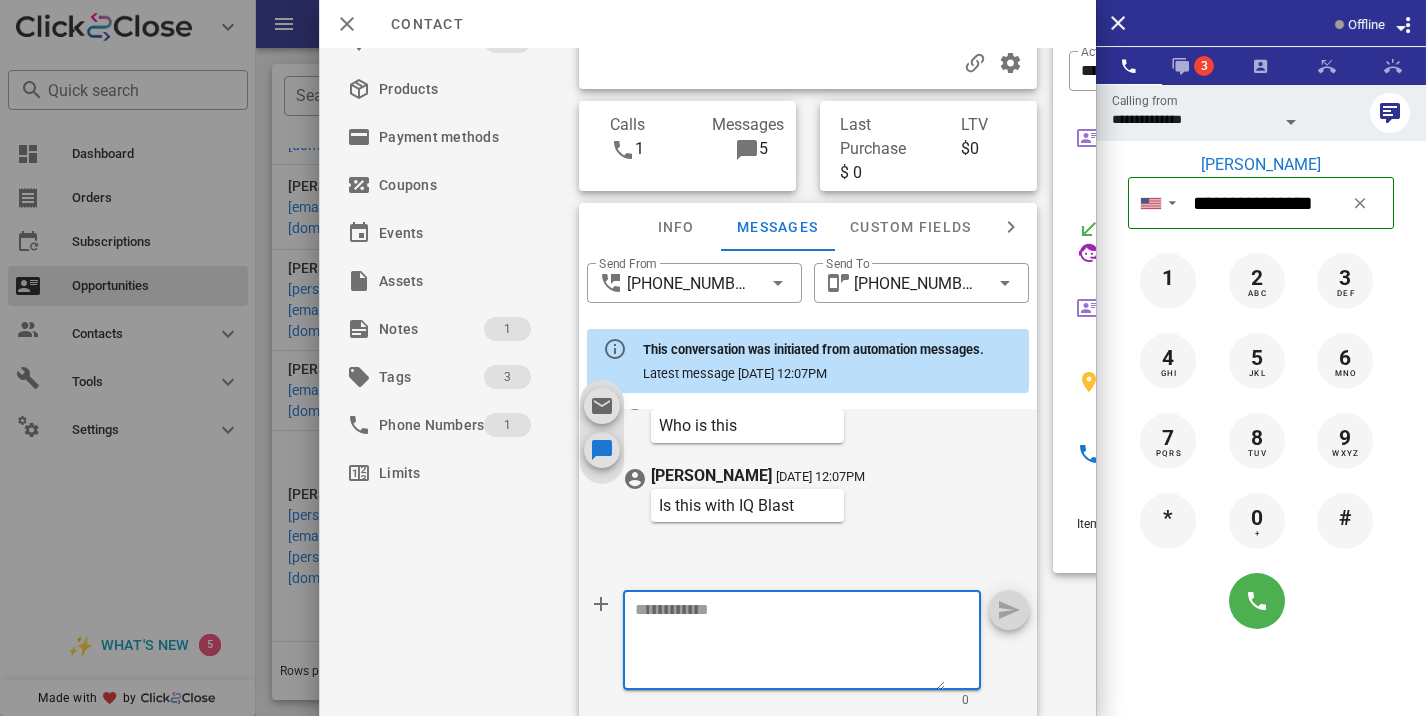 click at bounding box center [790, 643] 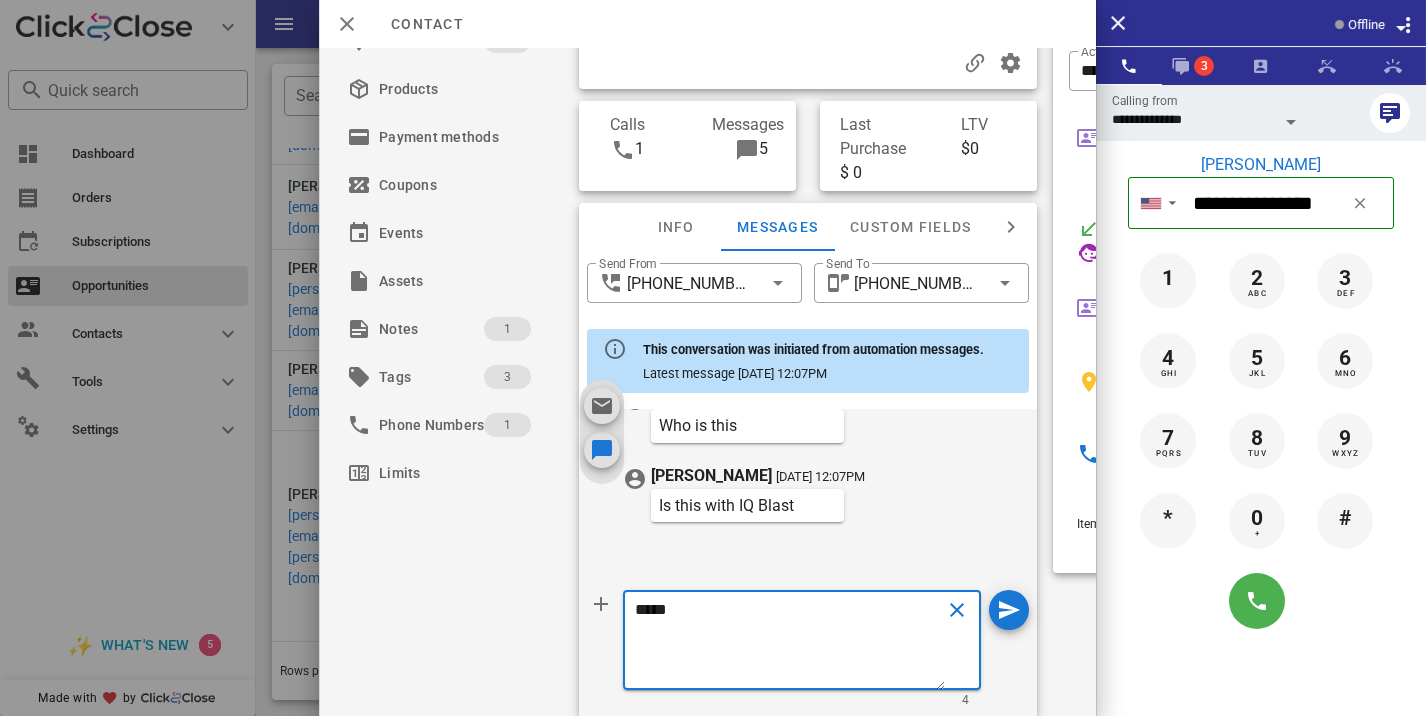 type on "****" 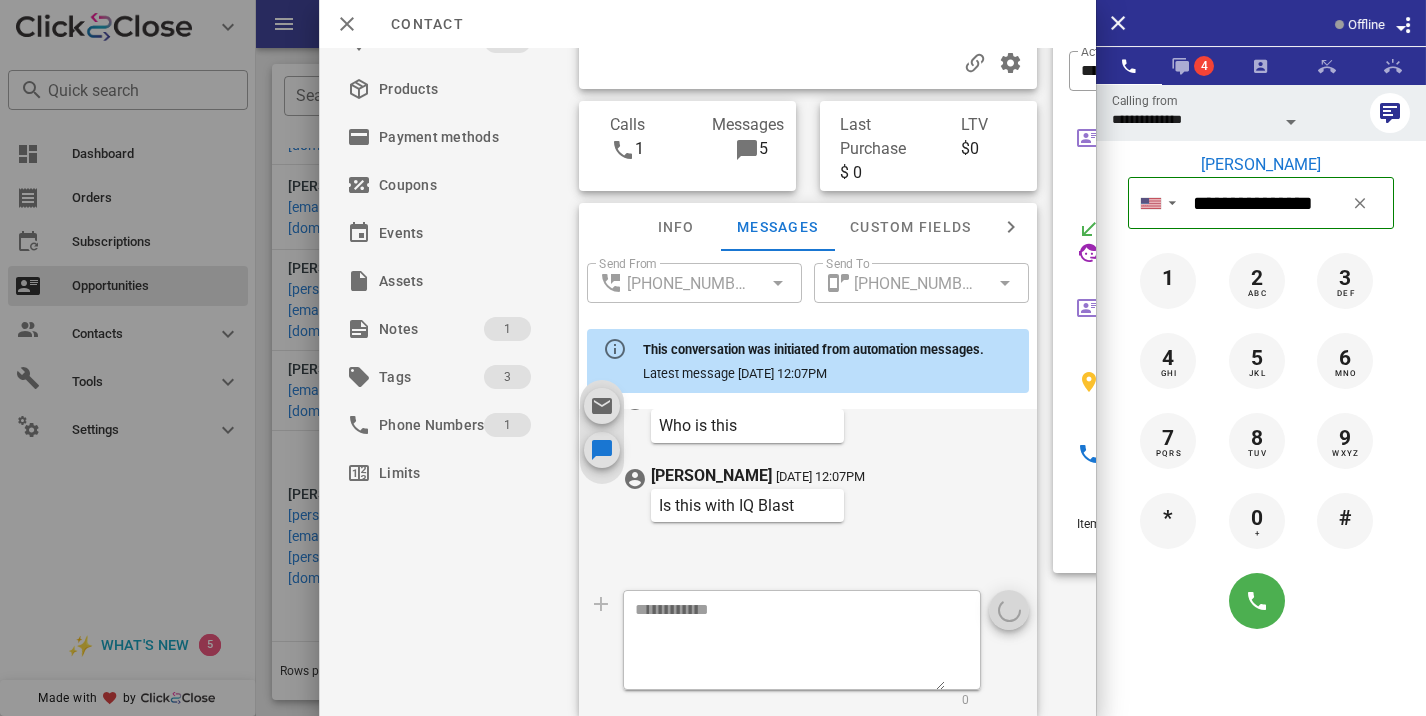 click on "​ 0" at bounding box center [808, 653] 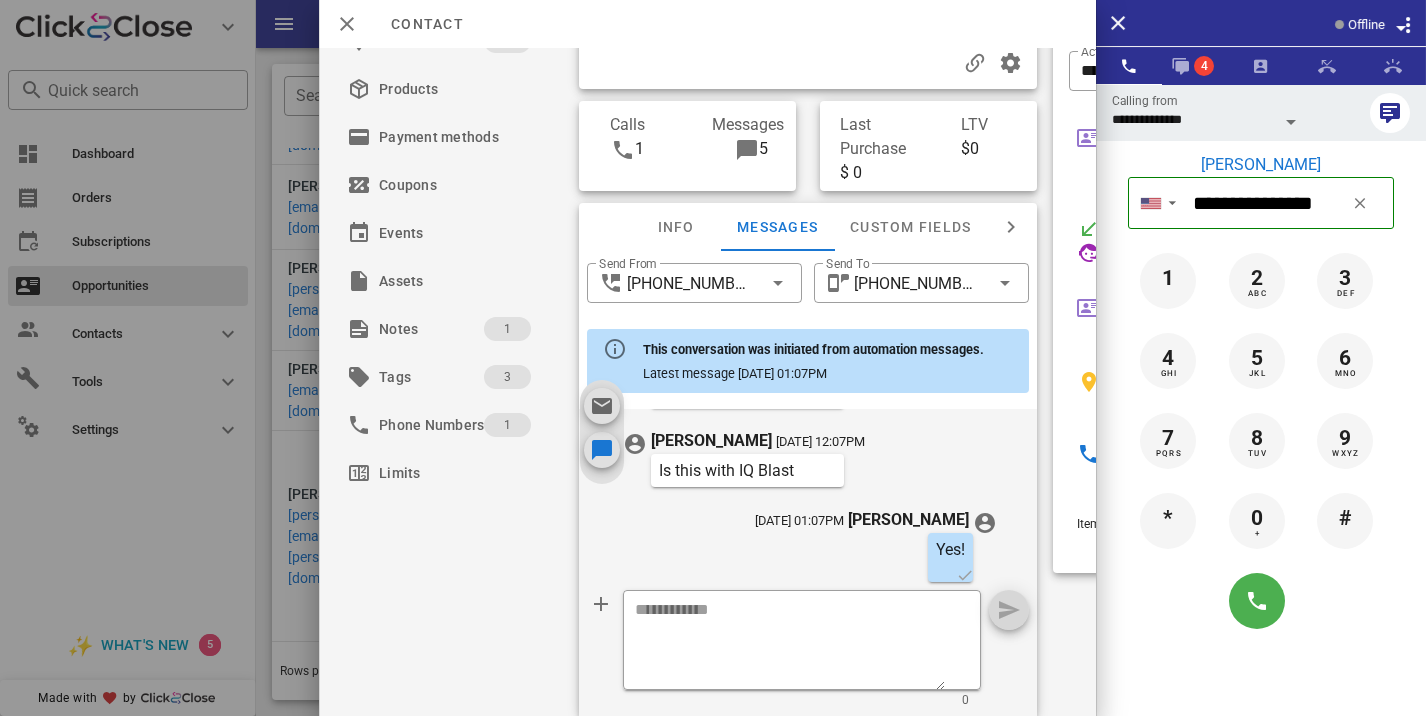 scroll, scrollTop: 911, scrollLeft: 0, axis: vertical 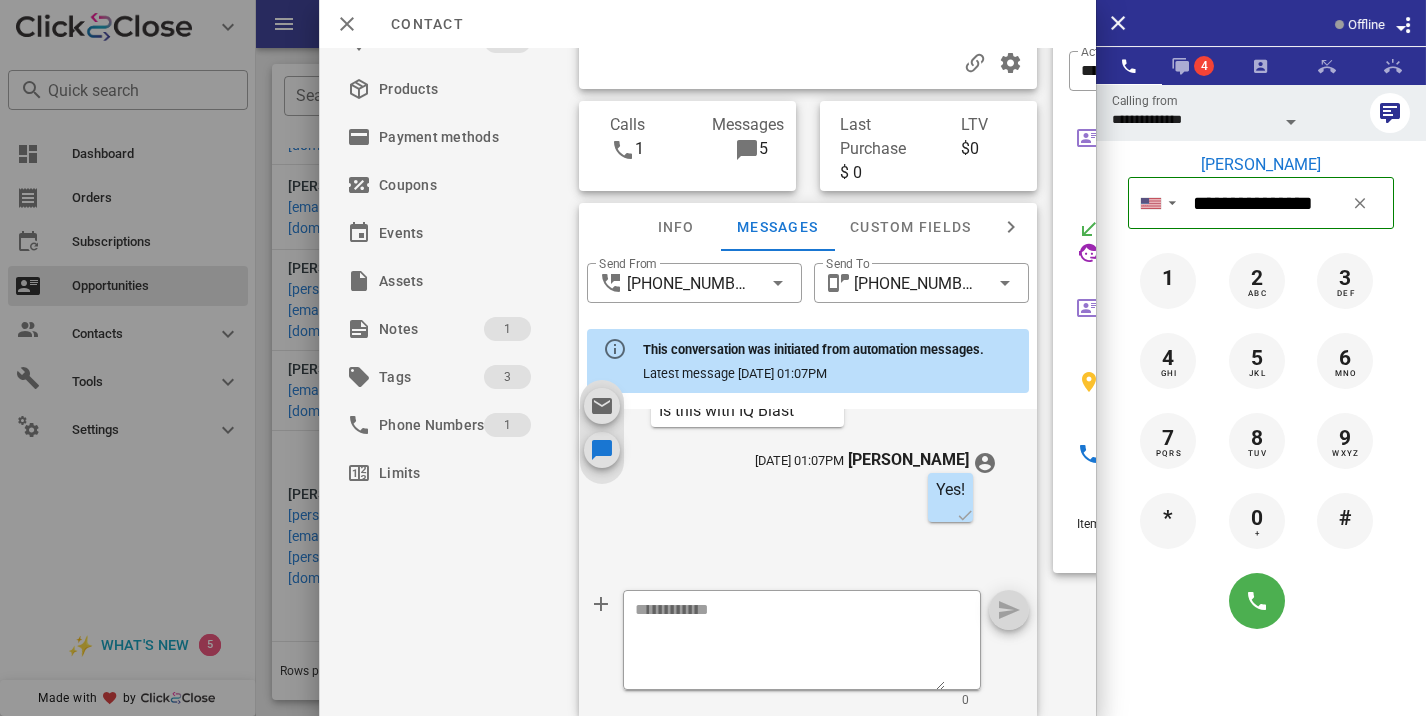 click at bounding box center (790, 643) 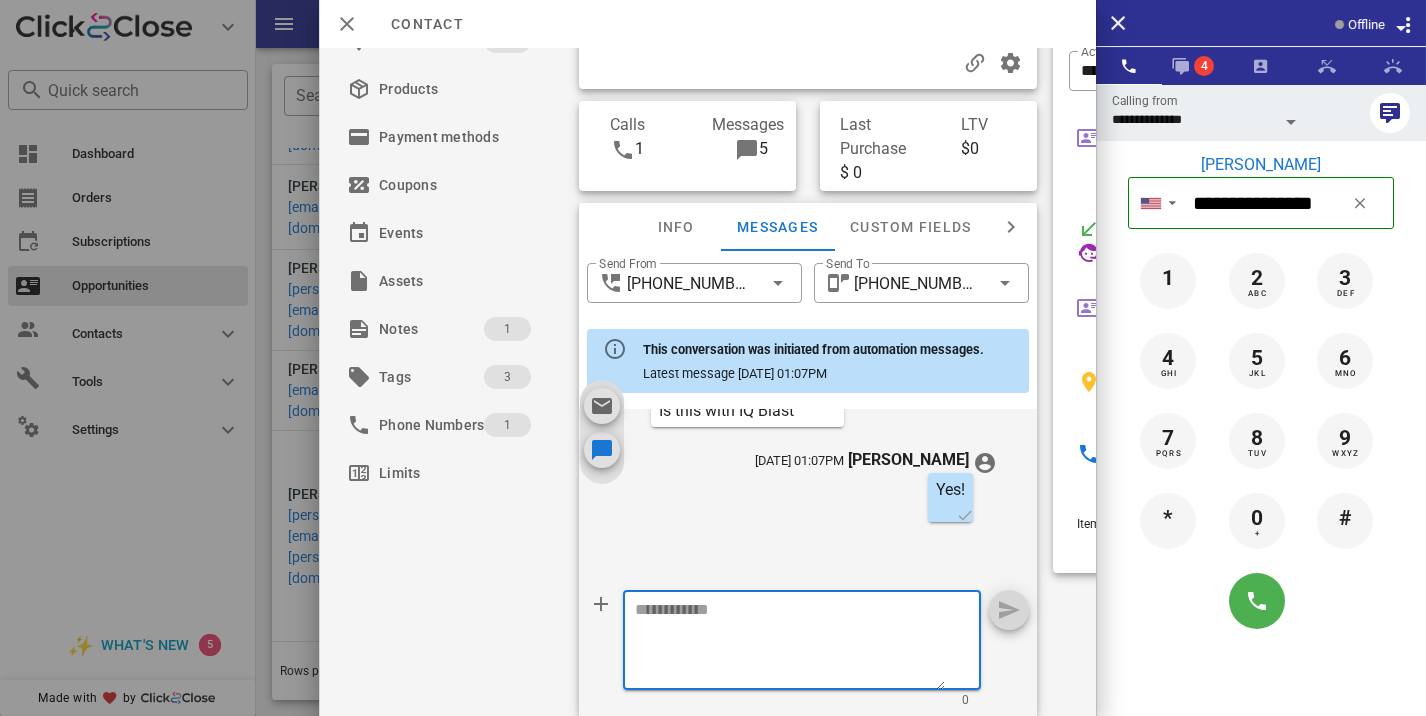 paste on "**********" 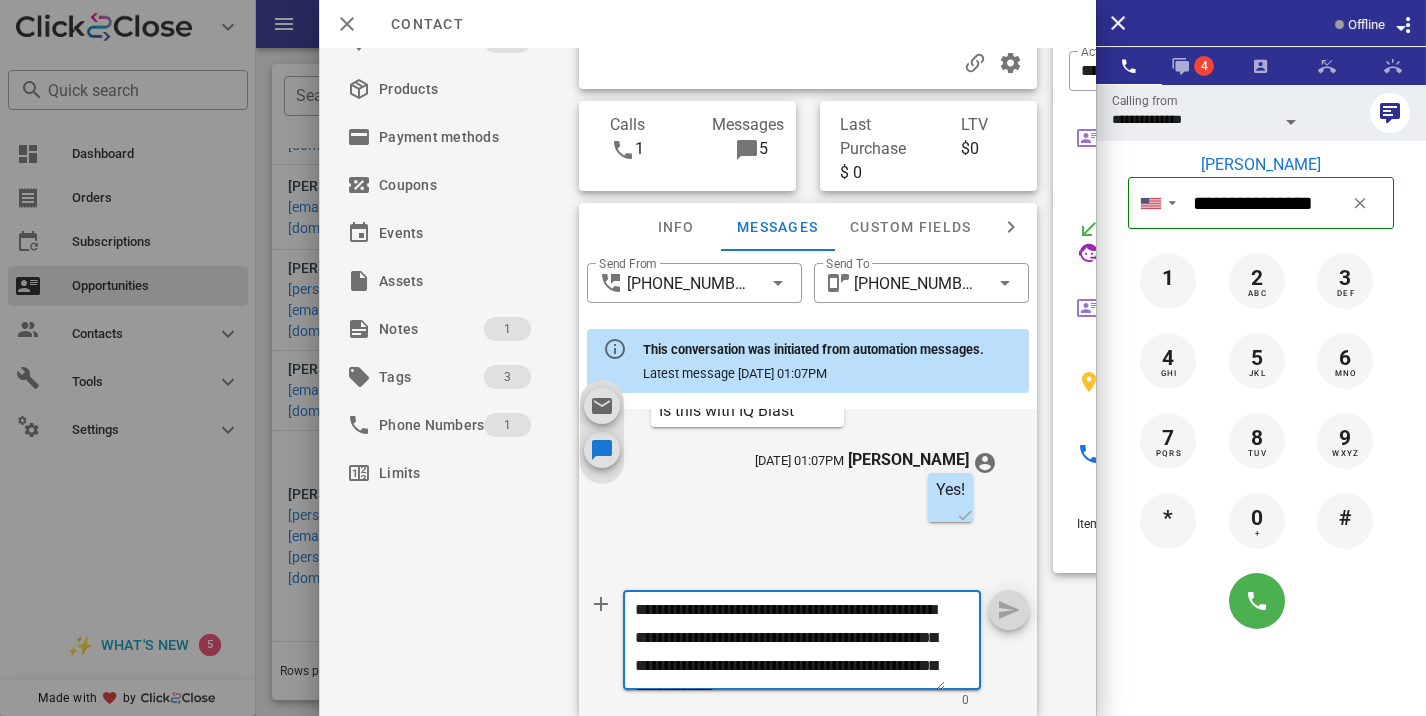 scroll, scrollTop: 41, scrollLeft: 0, axis: vertical 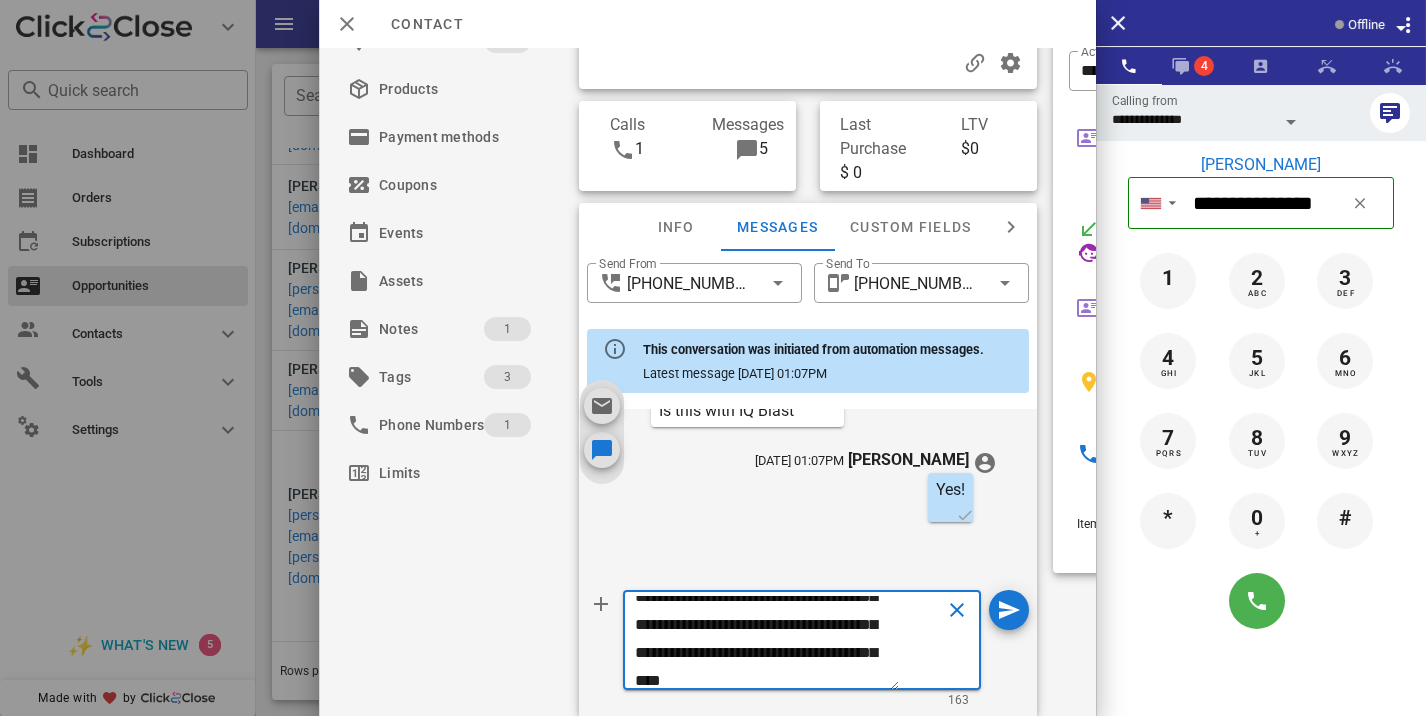 type on "**********" 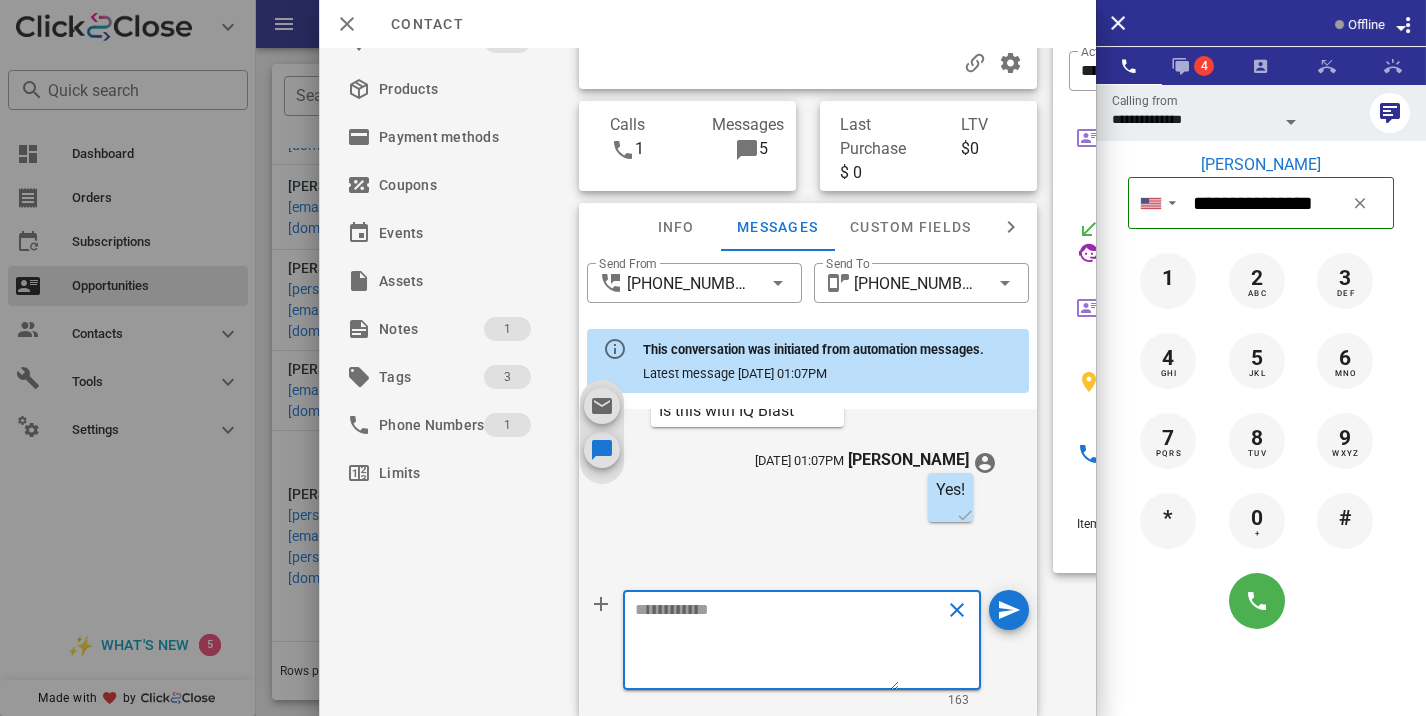 scroll, scrollTop: 0, scrollLeft: 0, axis: both 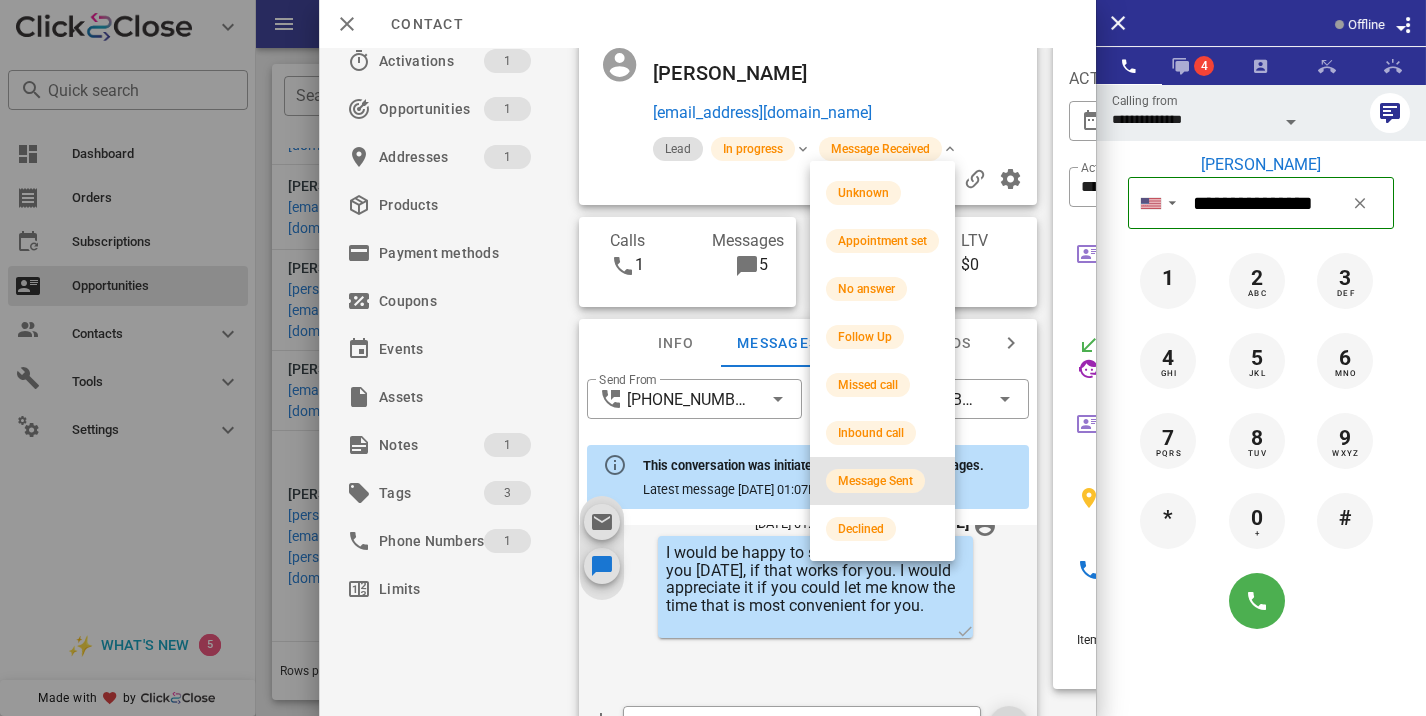 click on "Message Sent" at bounding box center (875, 481) 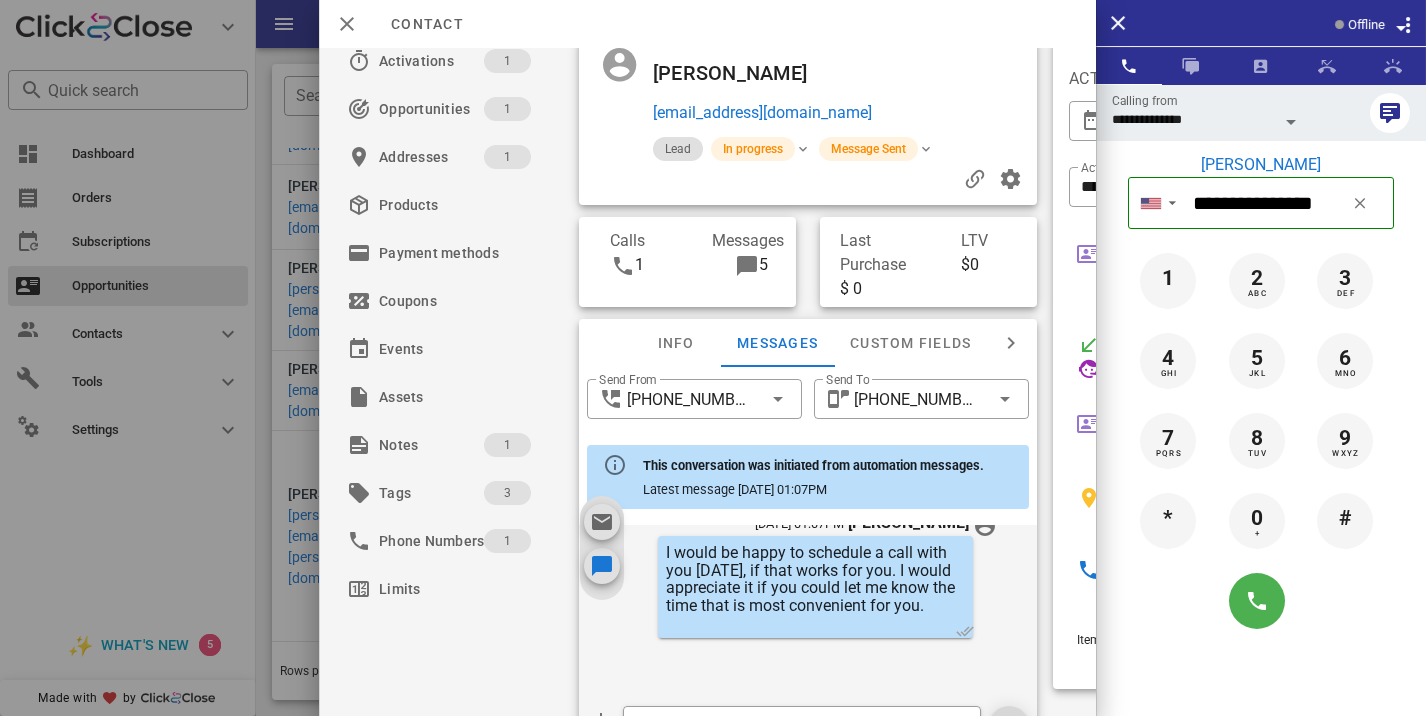 click at bounding box center (713, 358) 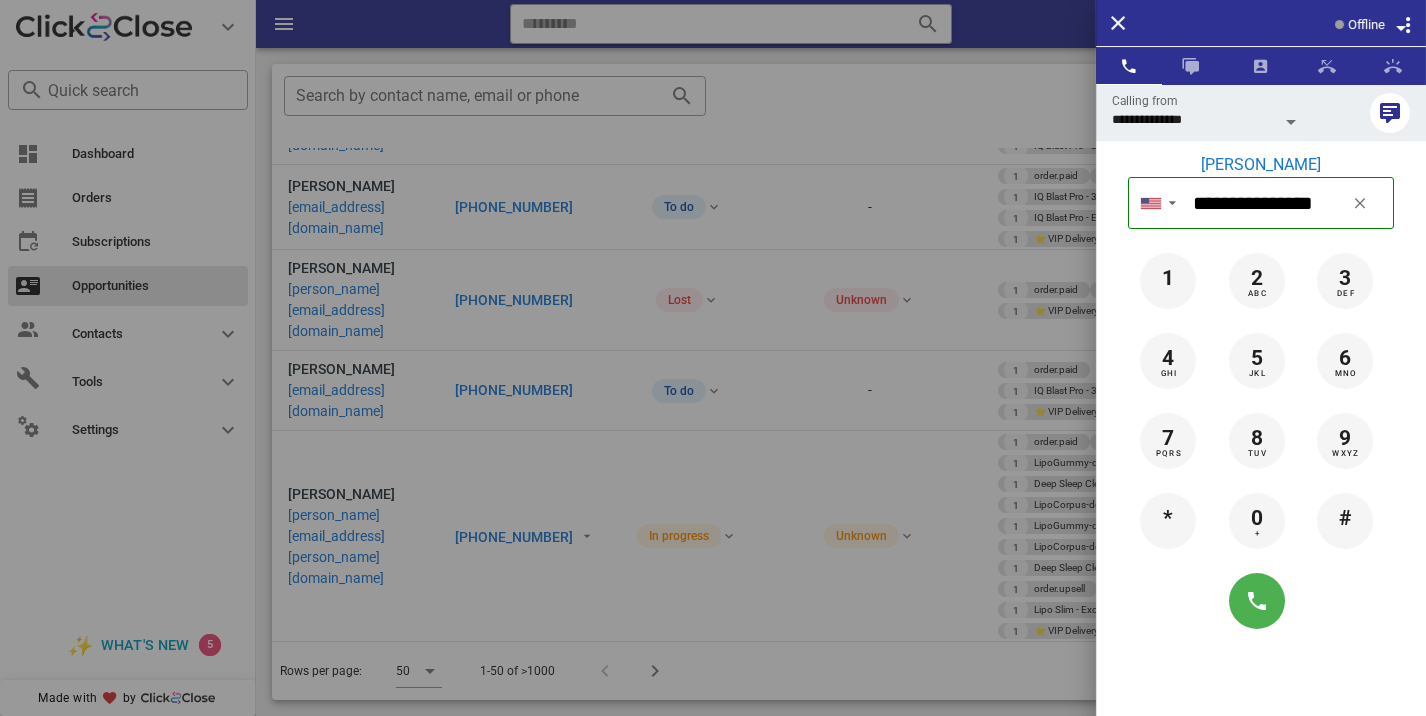 click at bounding box center (713, 358) 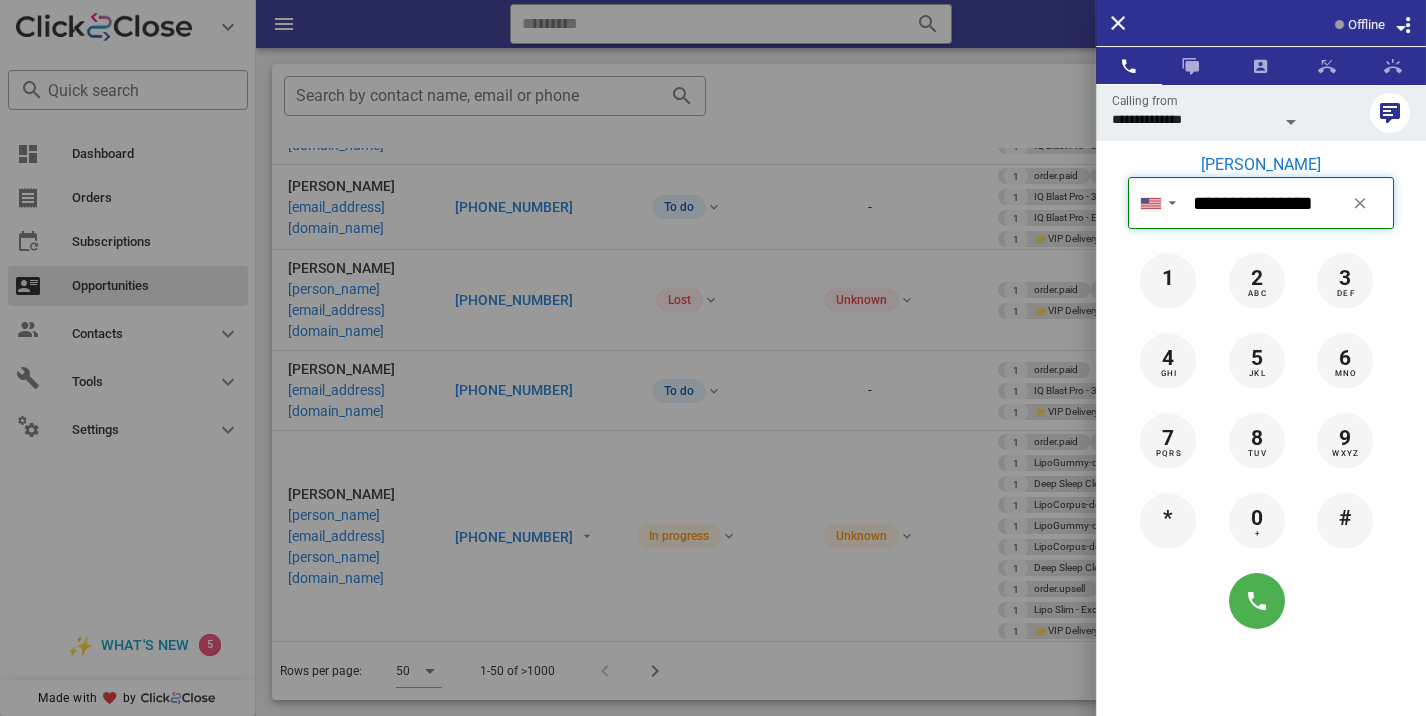type 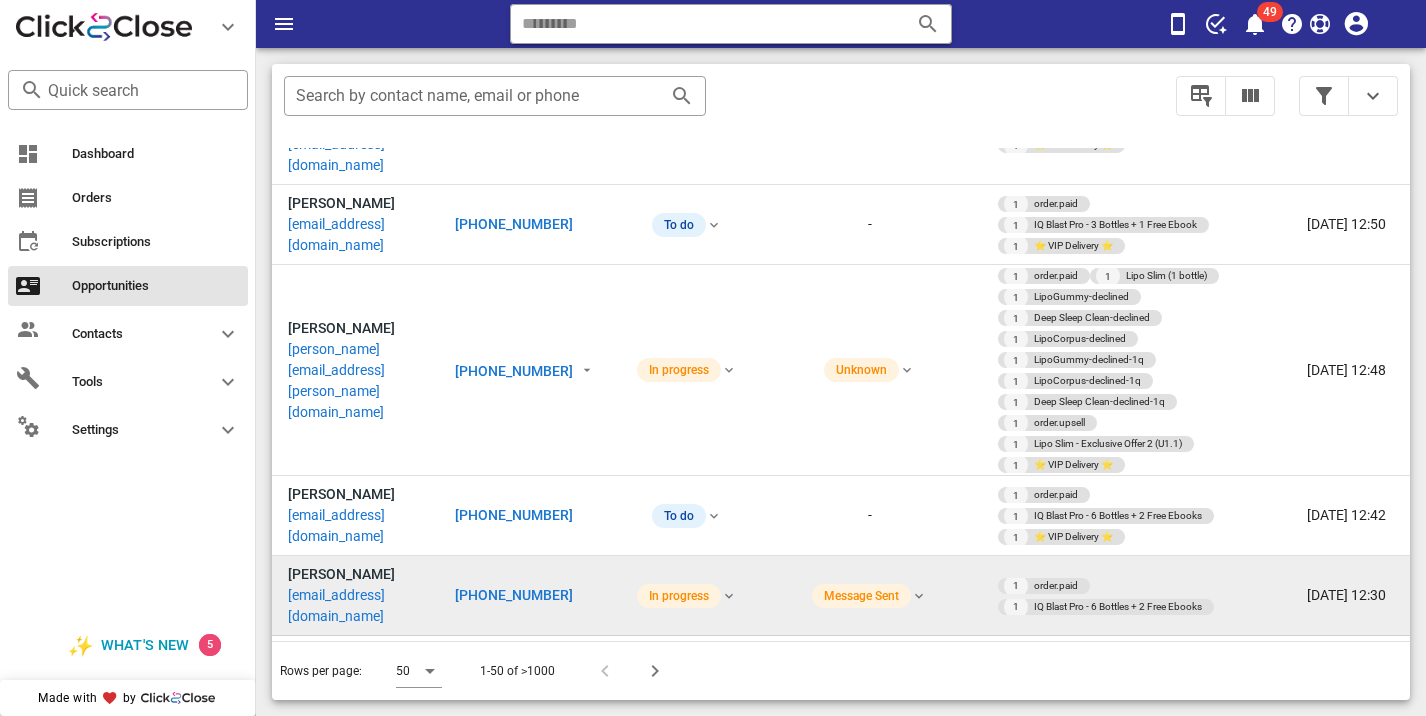 scroll, scrollTop: 1925, scrollLeft: 0, axis: vertical 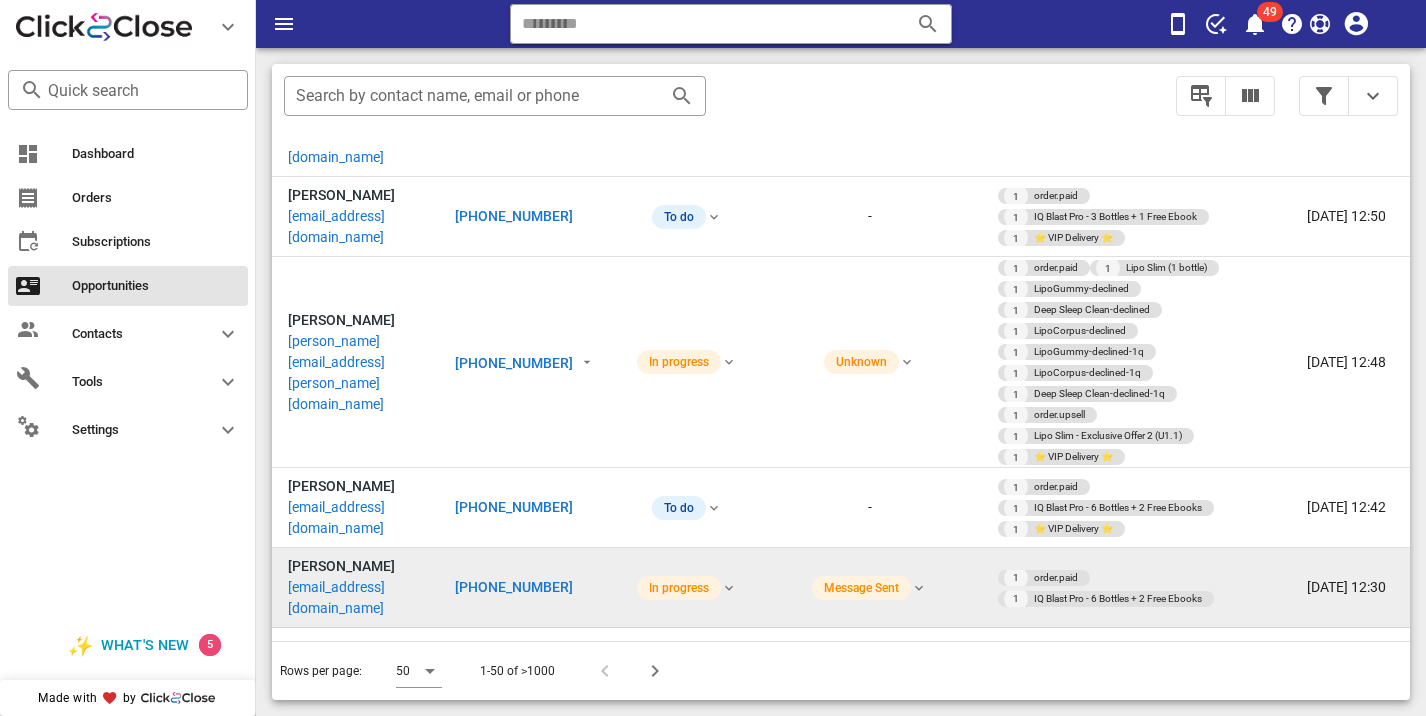 click on "+17022035368" at bounding box center [514, 830] 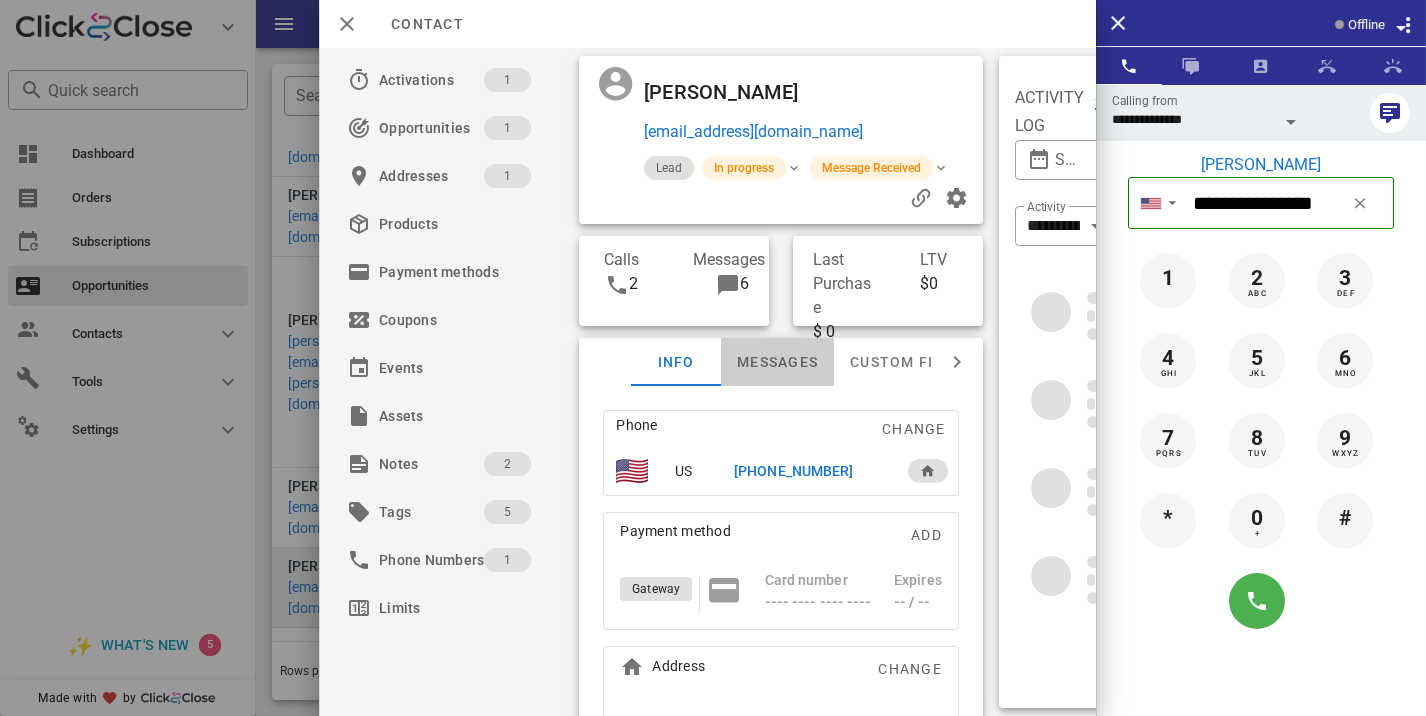 click on "Messages" at bounding box center (777, 362) 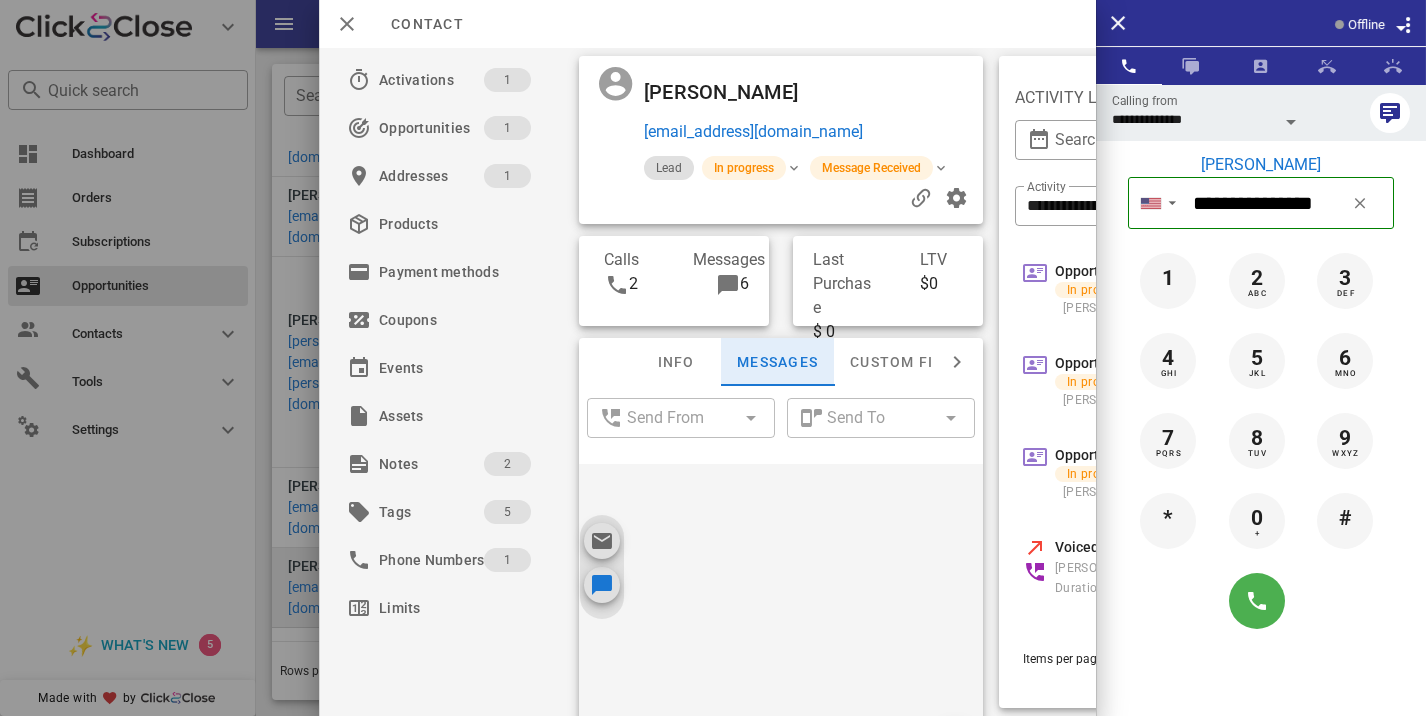 scroll, scrollTop: 816, scrollLeft: 0, axis: vertical 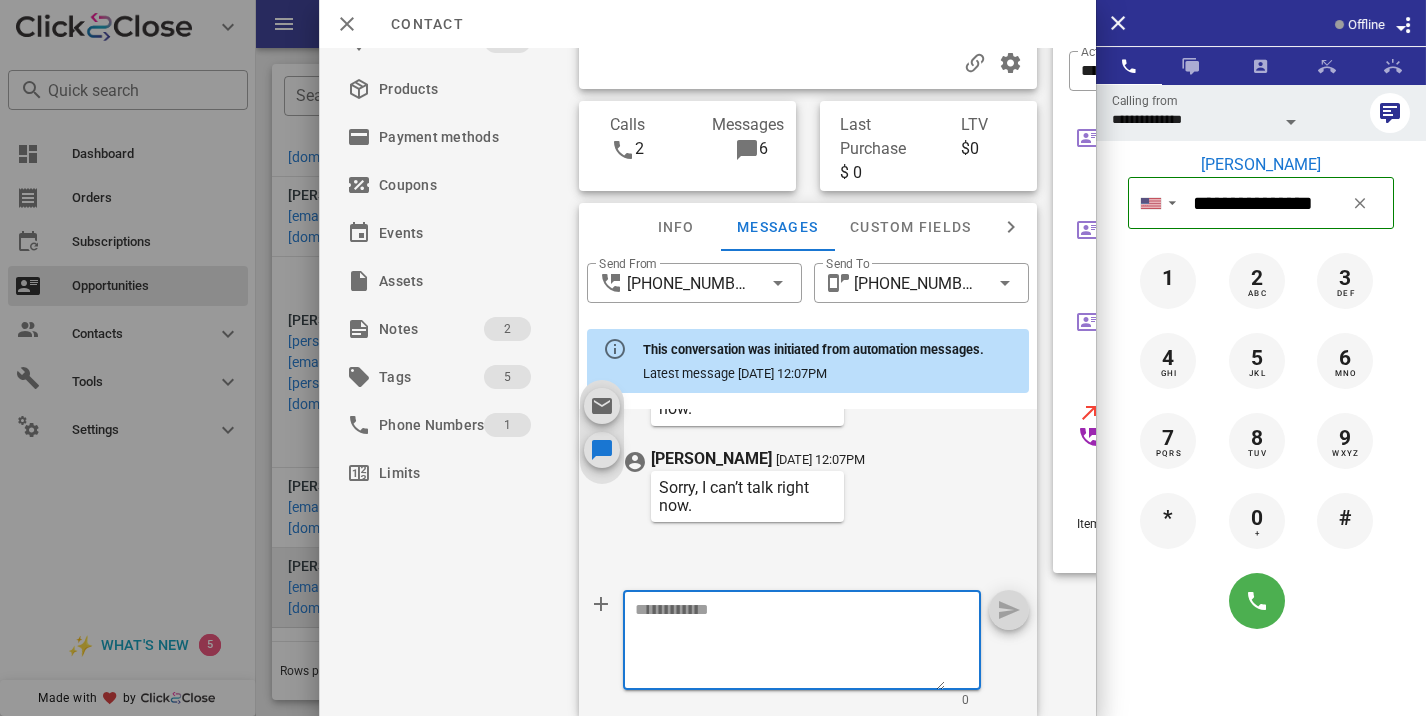 click at bounding box center (790, 643) 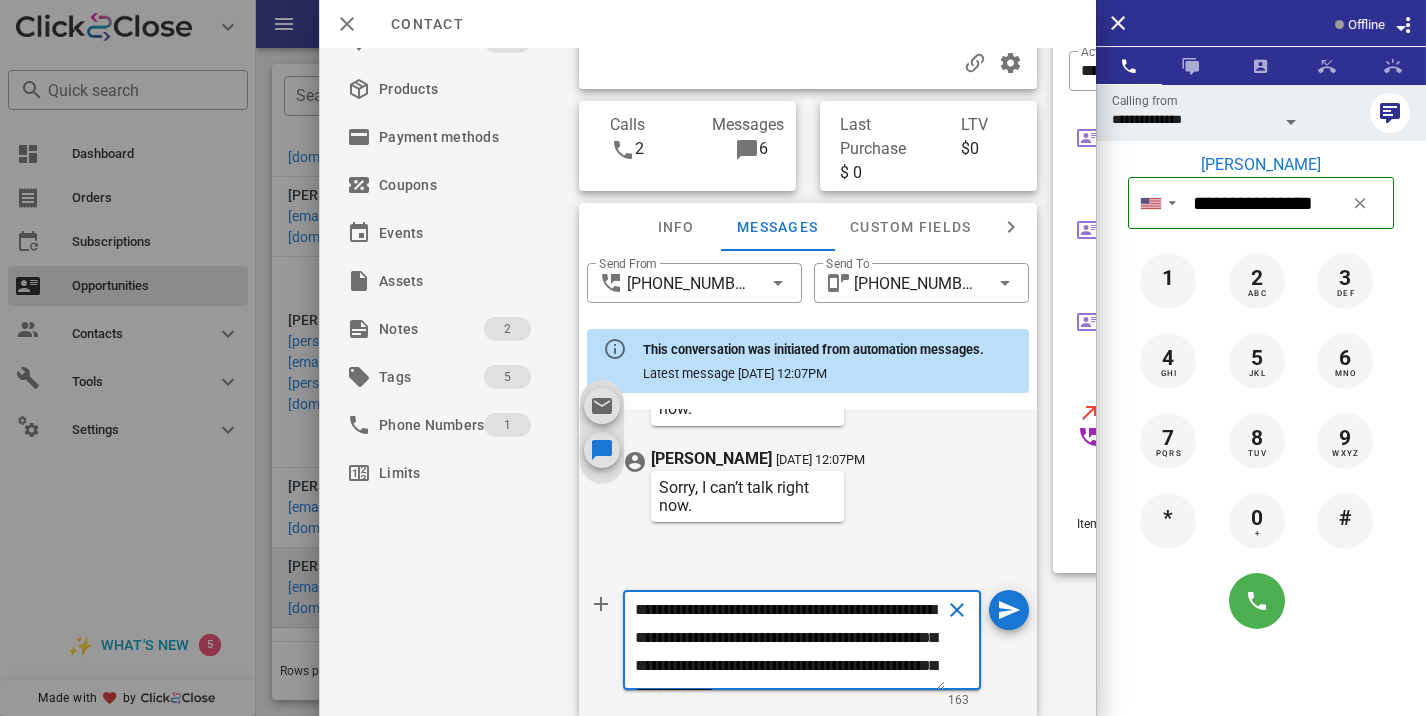scroll, scrollTop: 41, scrollLeft: 0, axis: vertical 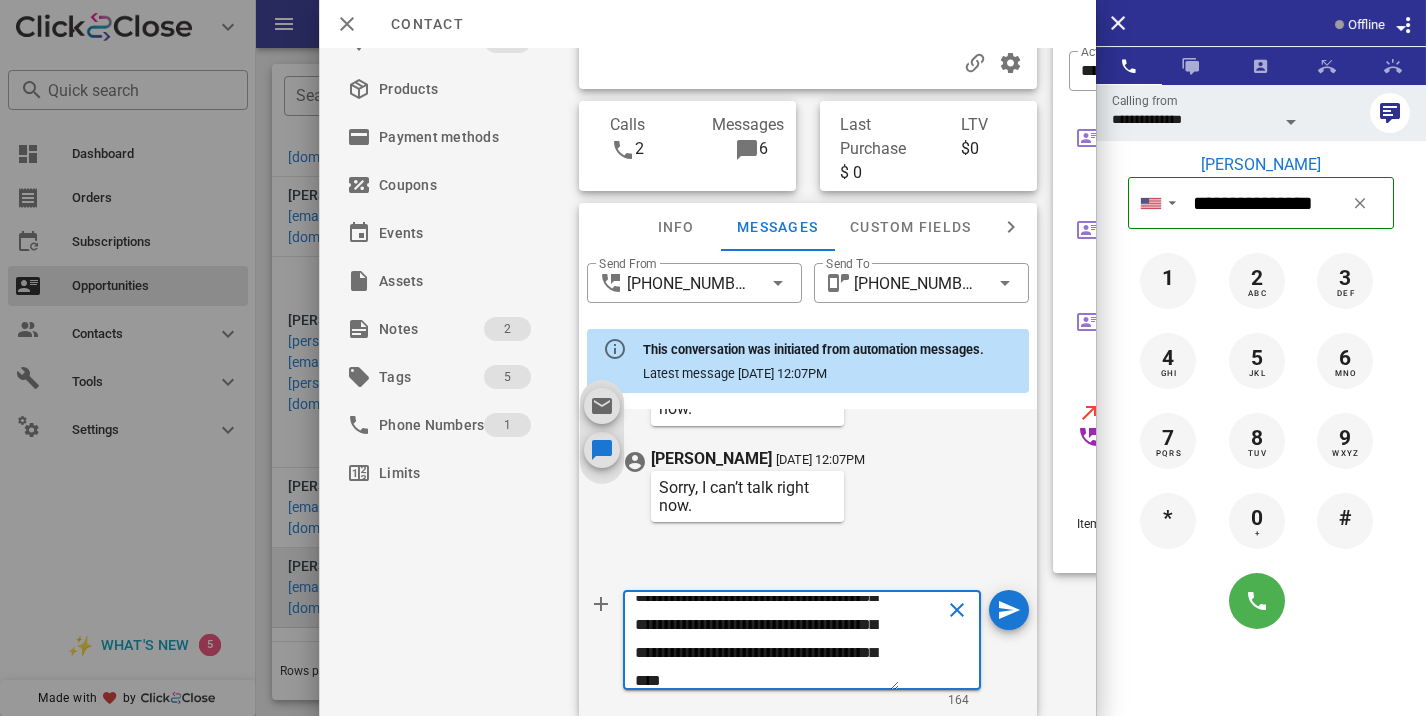 type on "**********" 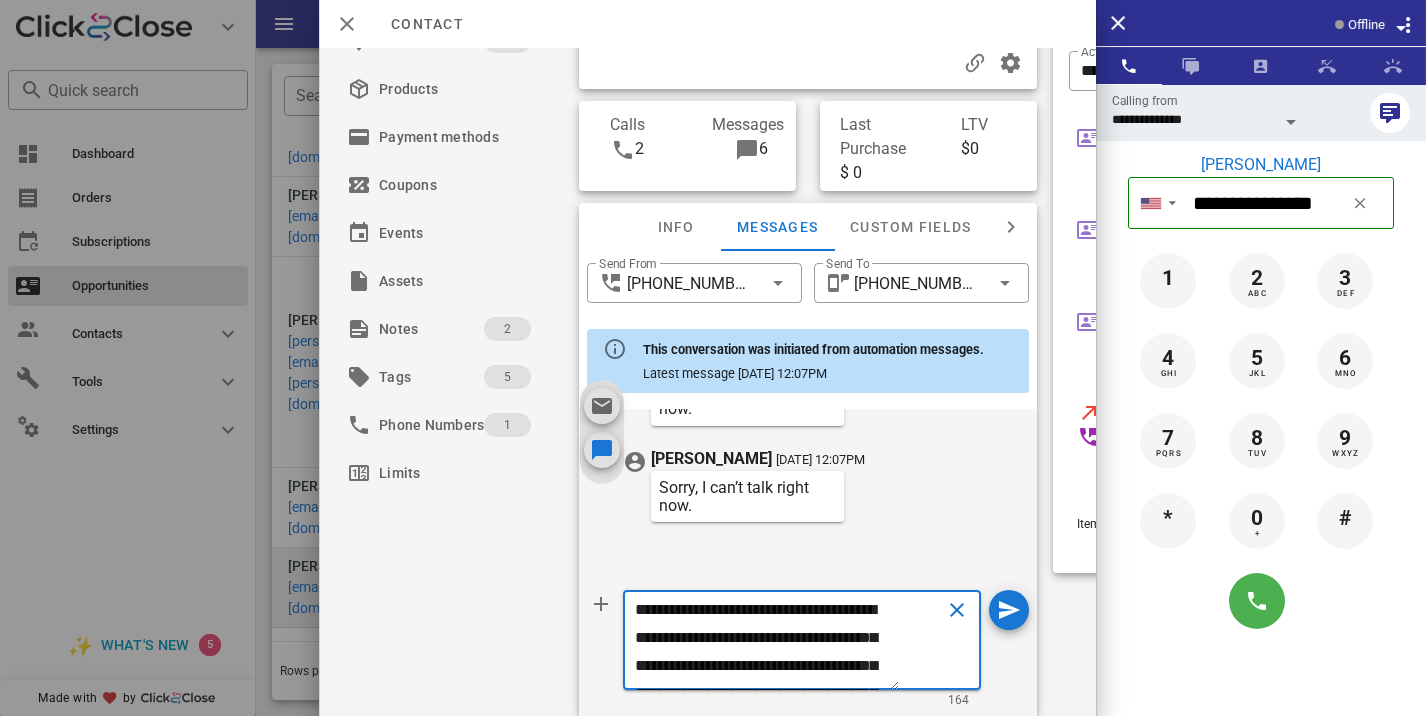 type 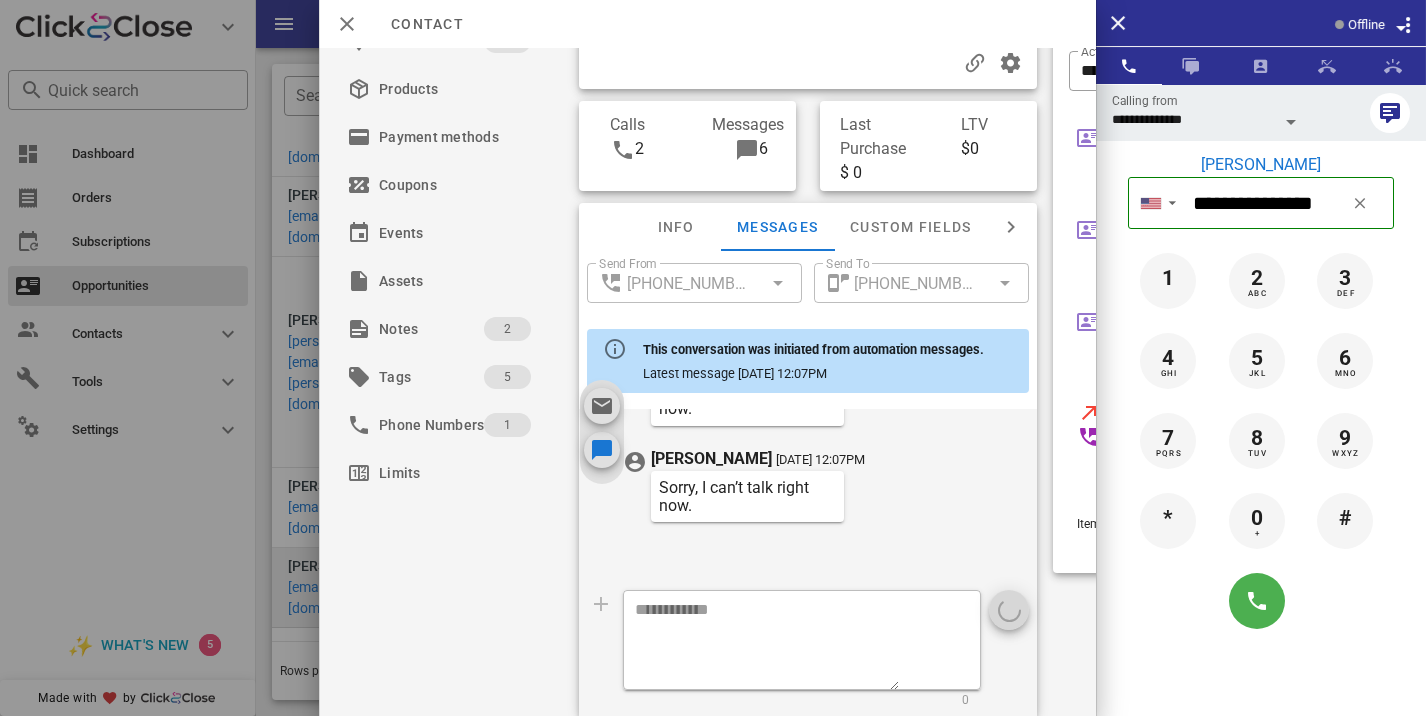 scroll, scrollTop: 25, scrollLeft: 0, axis: vertical 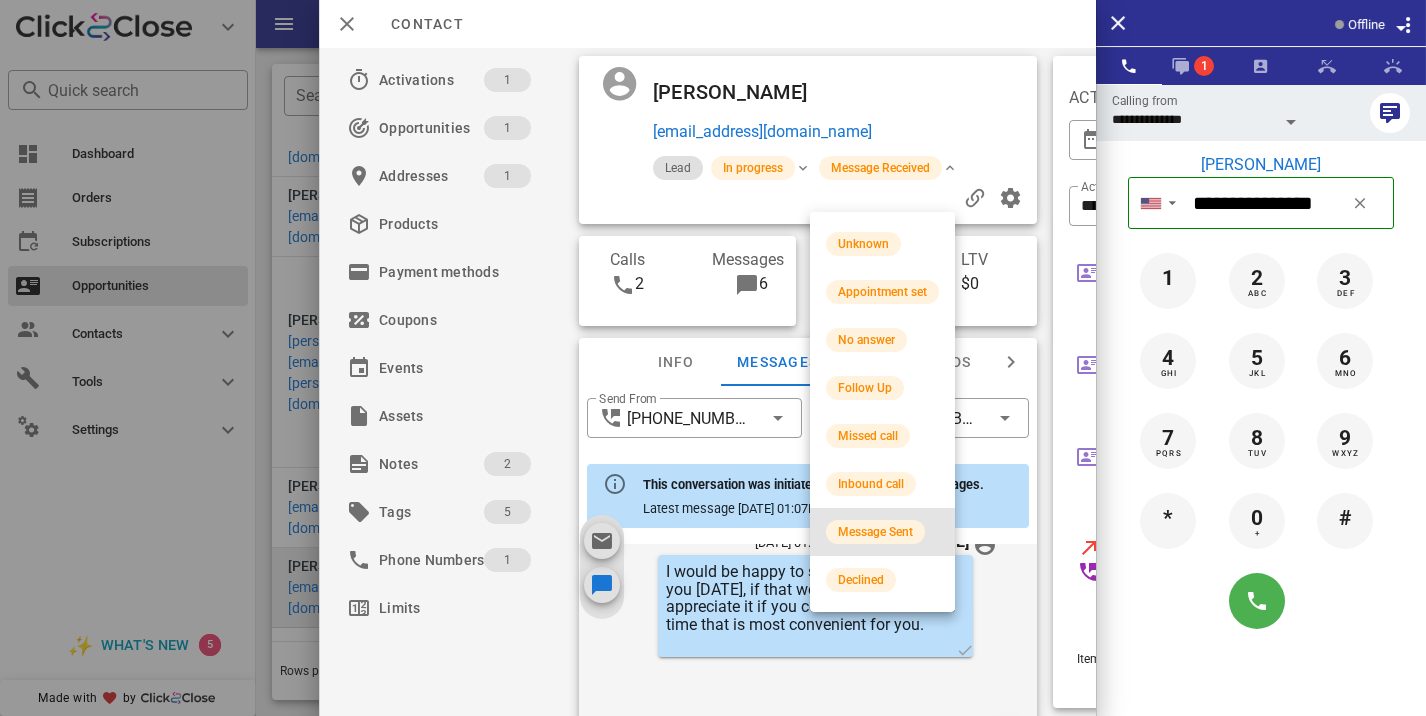 click on "Message Sent" at bounding box center (882, 532) 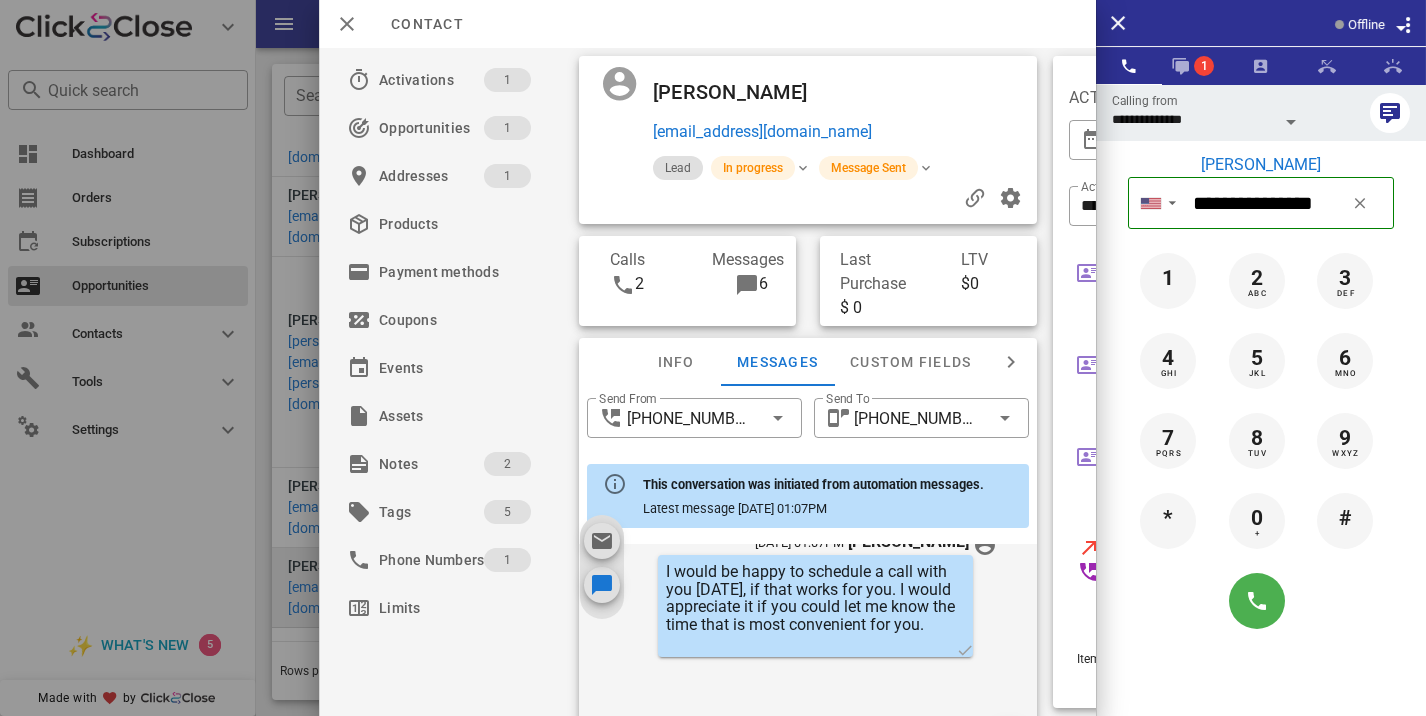 click at bounding box center [713, 358] 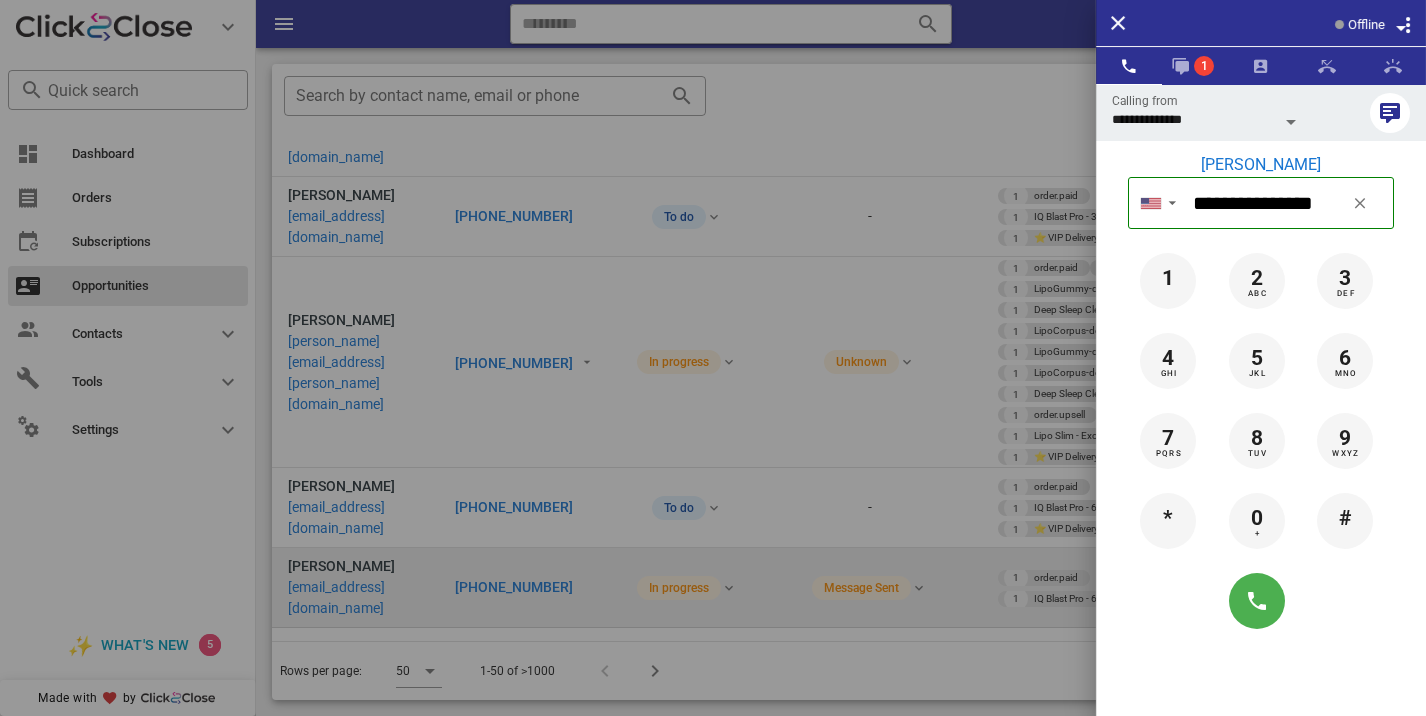 click at bounding box center [713, 358] 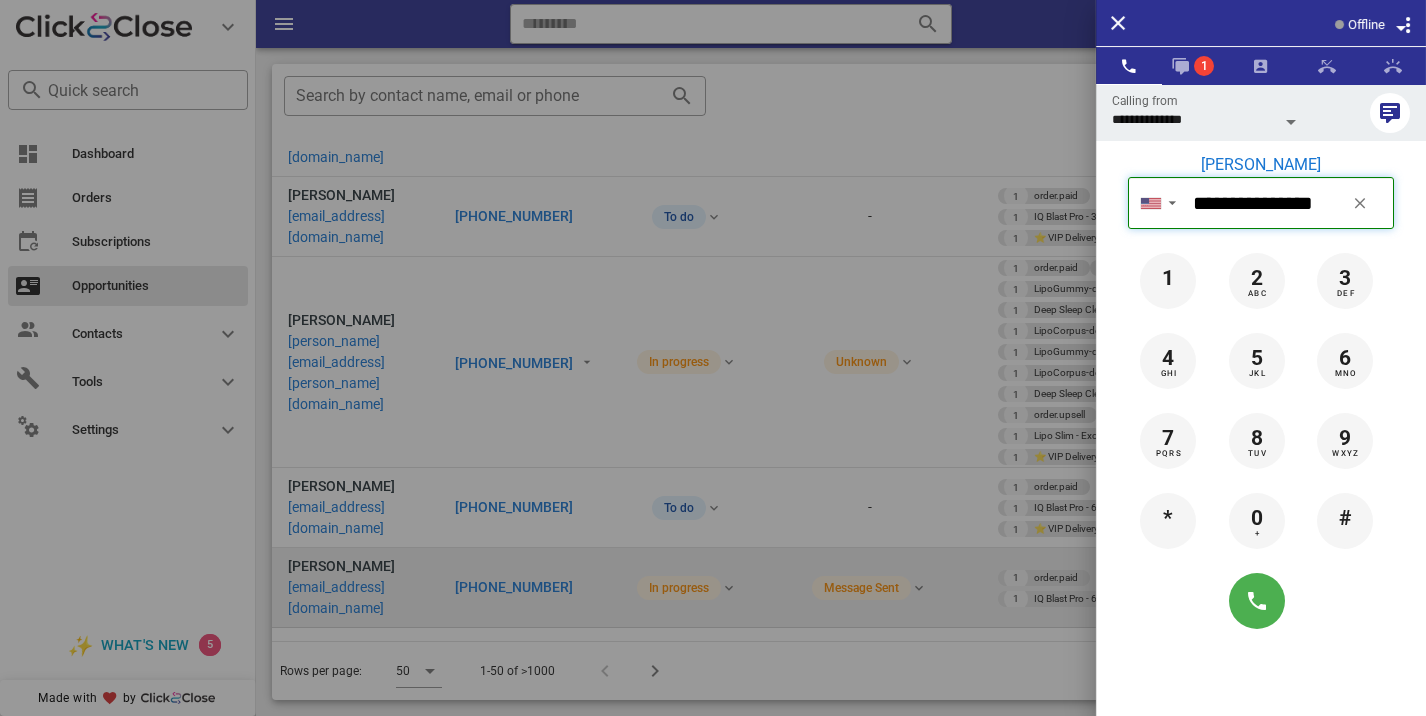 type 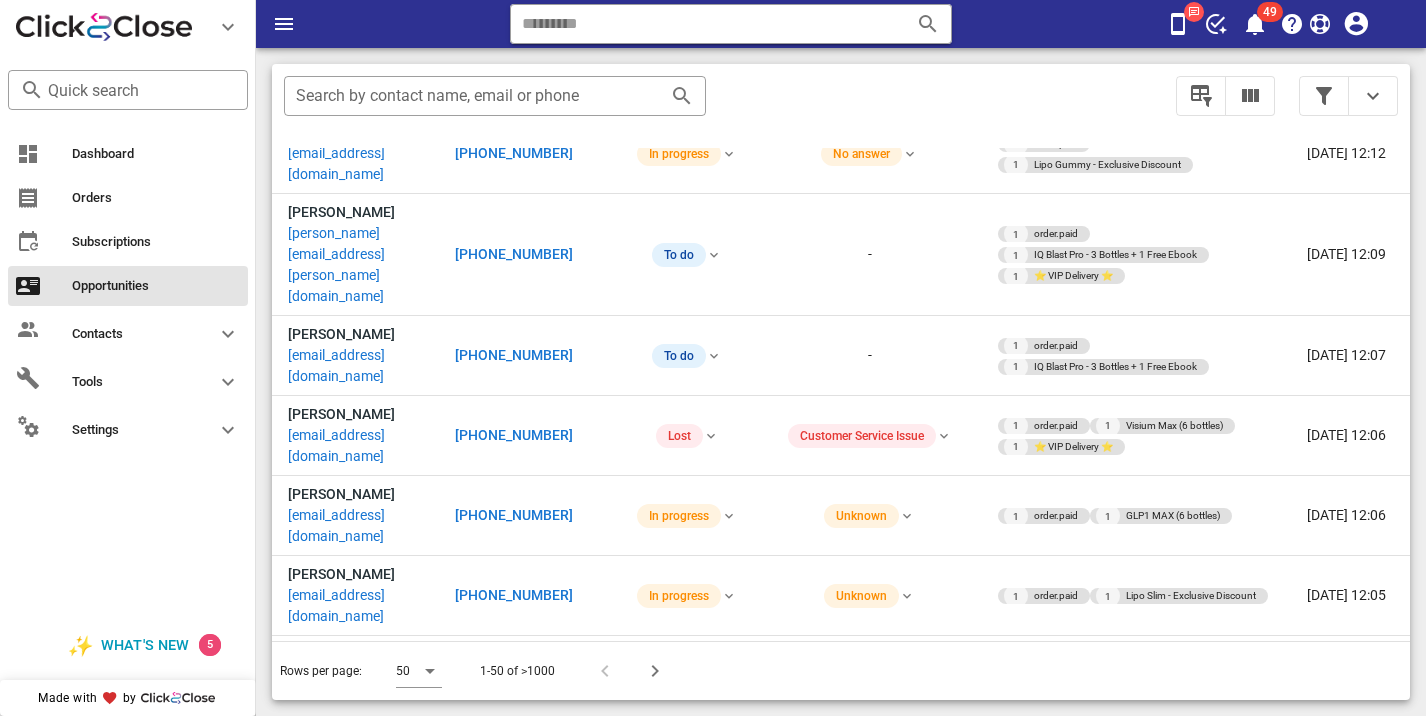 click on "+16183351656" at bounding box center [514, 1569] 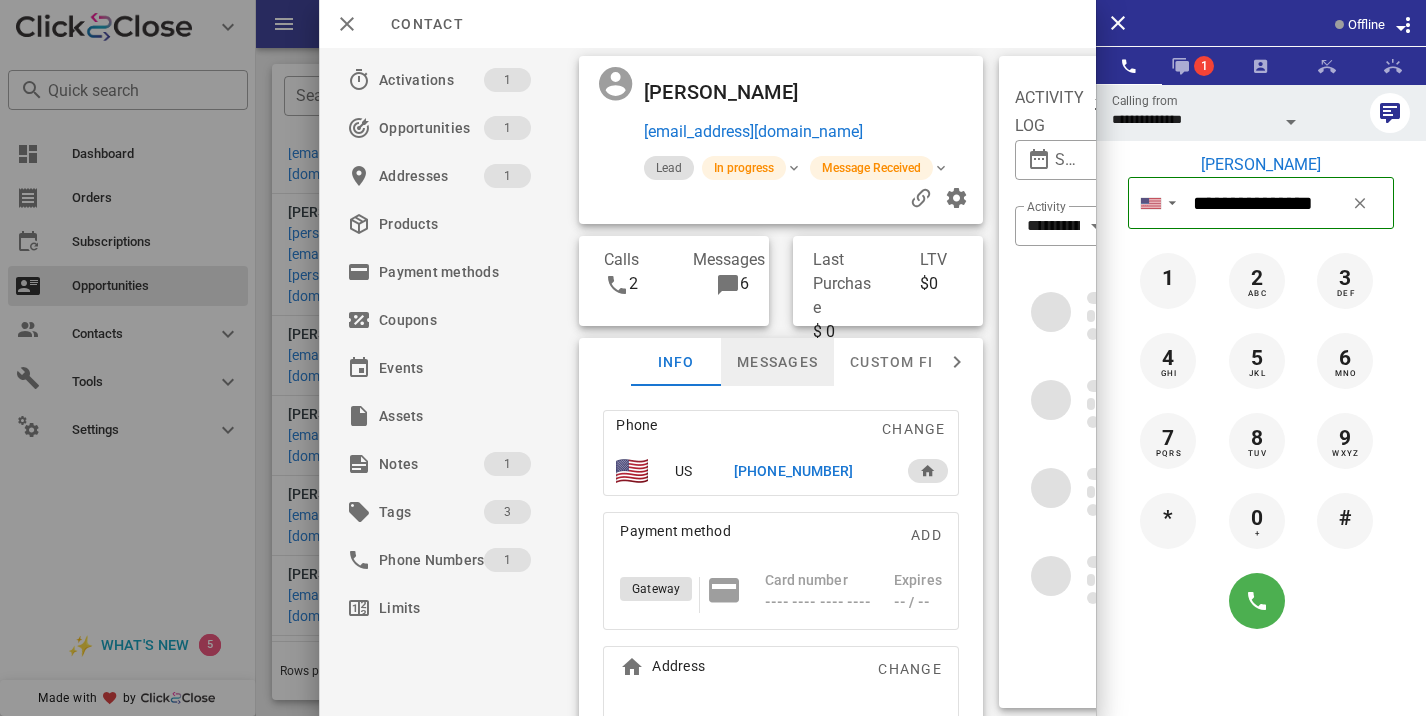 click on "Messages" at bounding box center (777, 362) 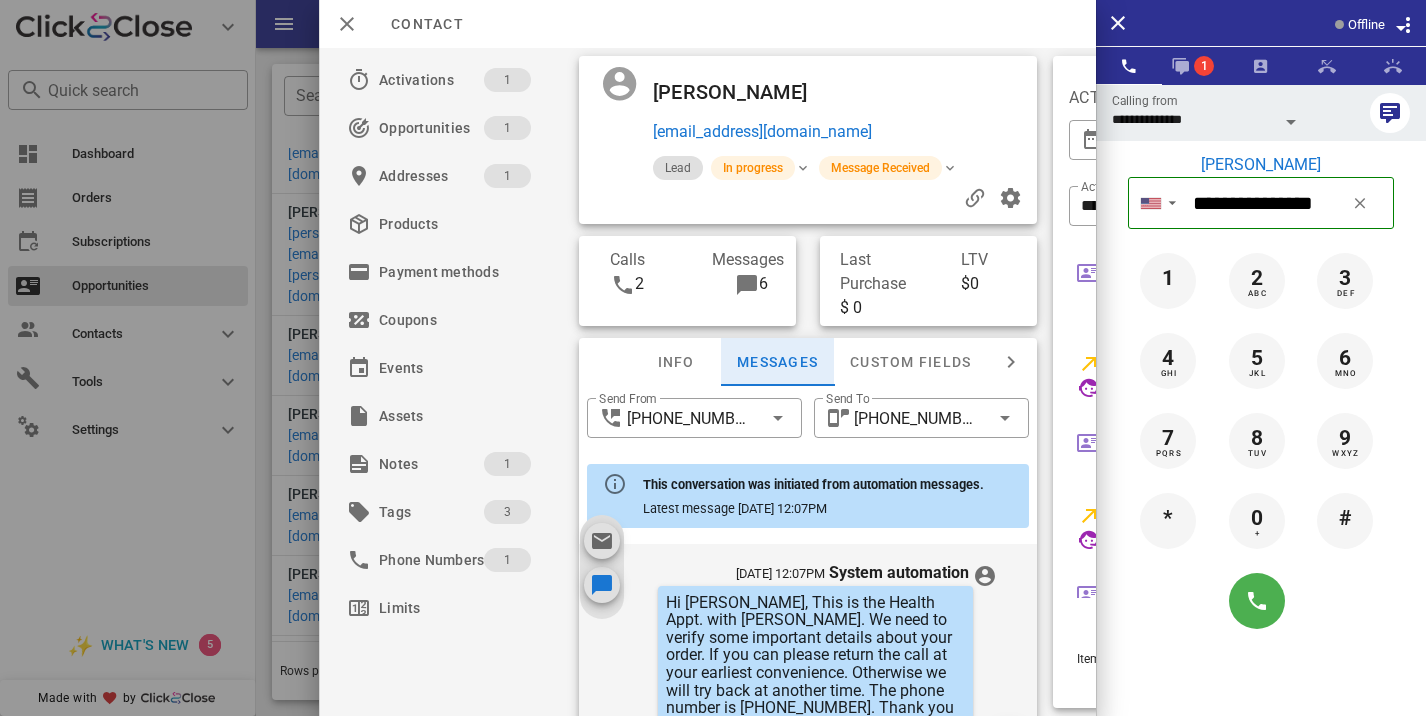 scroll, scrollTop: 736, scrollLeft: 0, axis: vertical 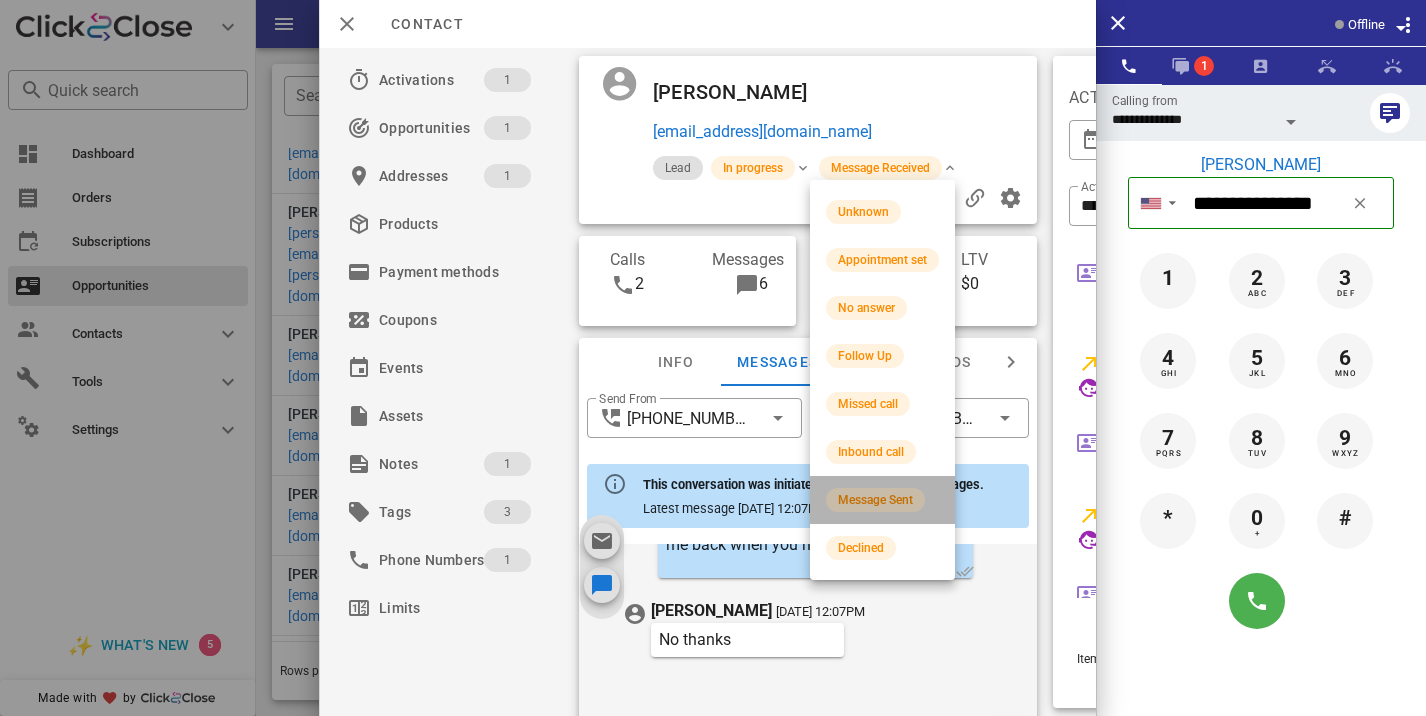 click on "Message Sent" at bounding box center (875, 500) 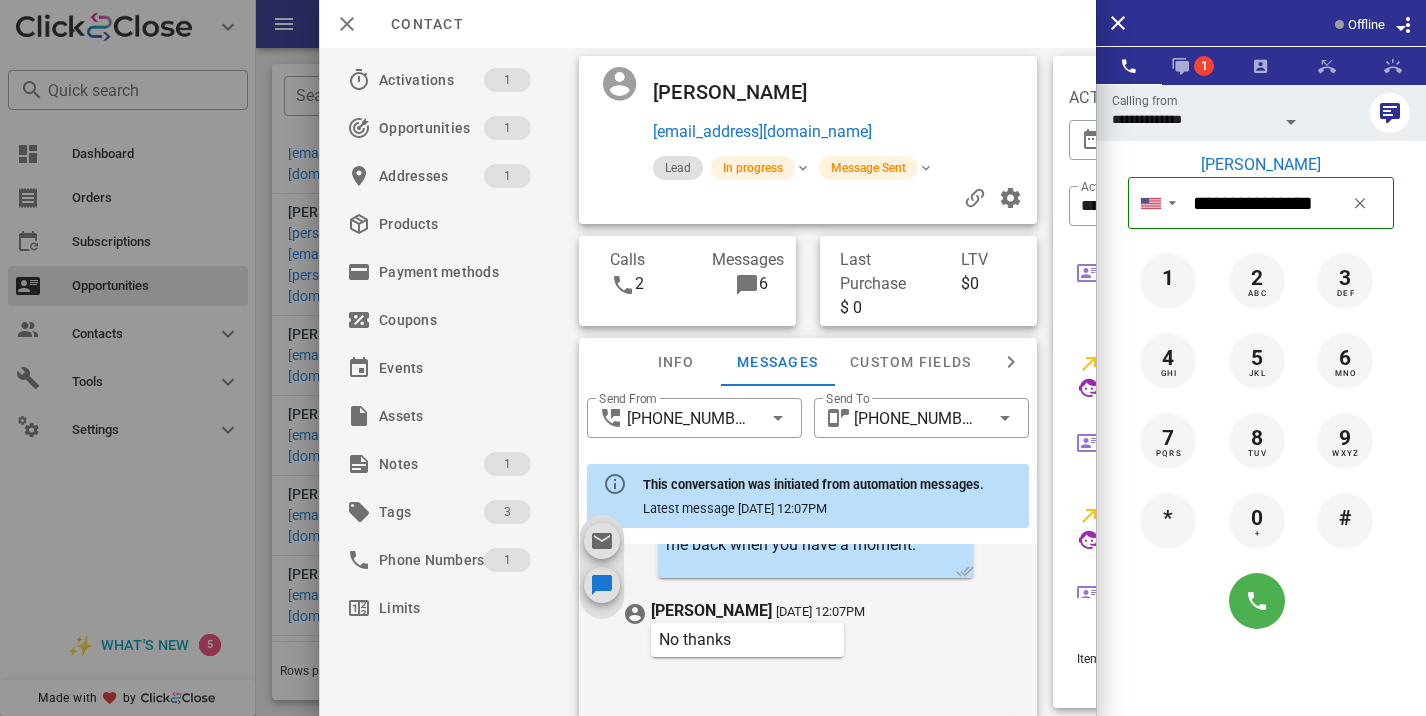click at bounding box center [713, 358] 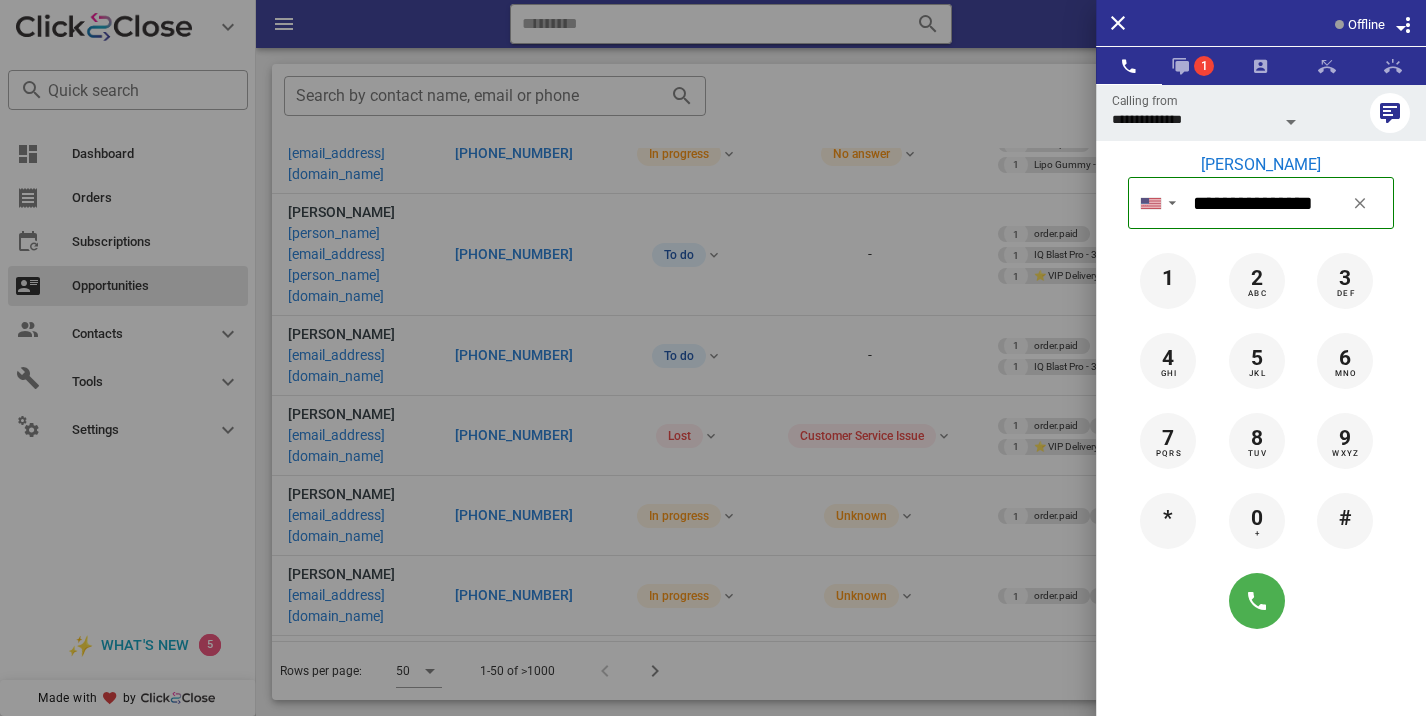 click at bounding box center (713, 358) 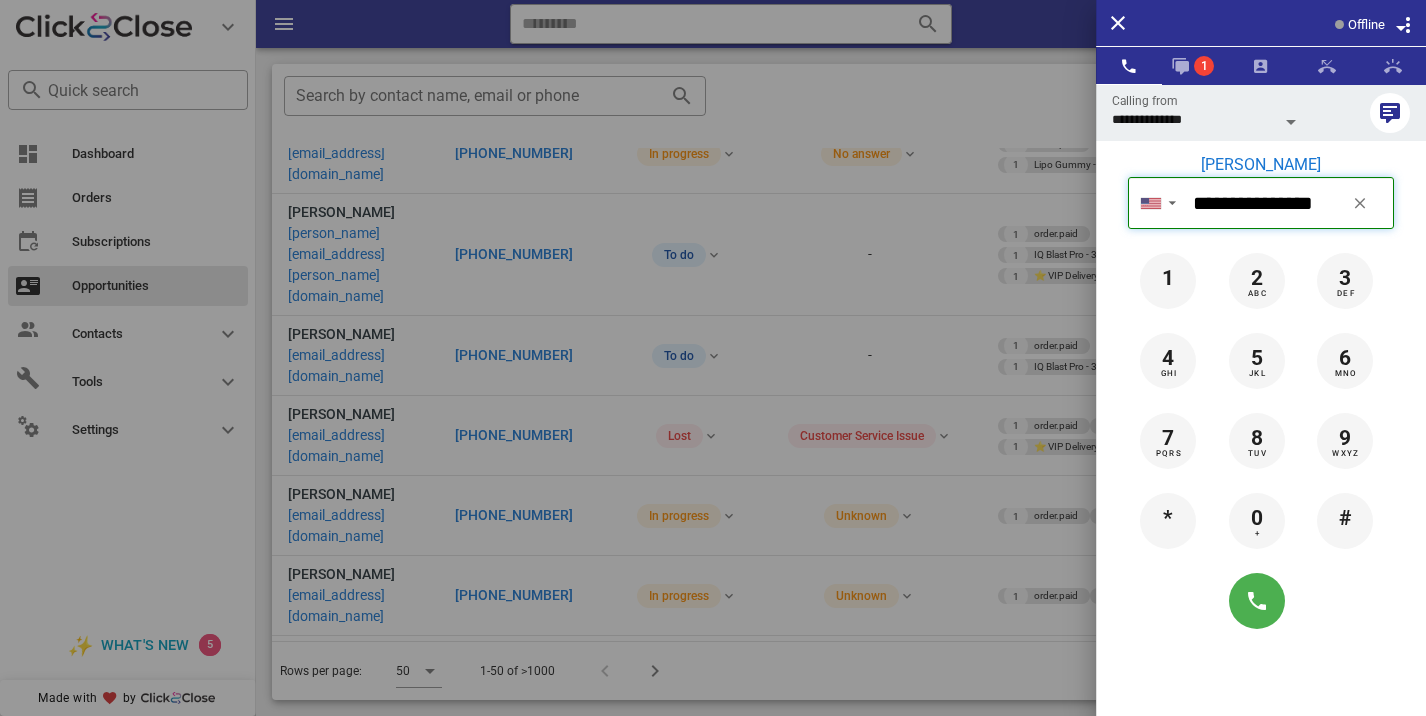 type 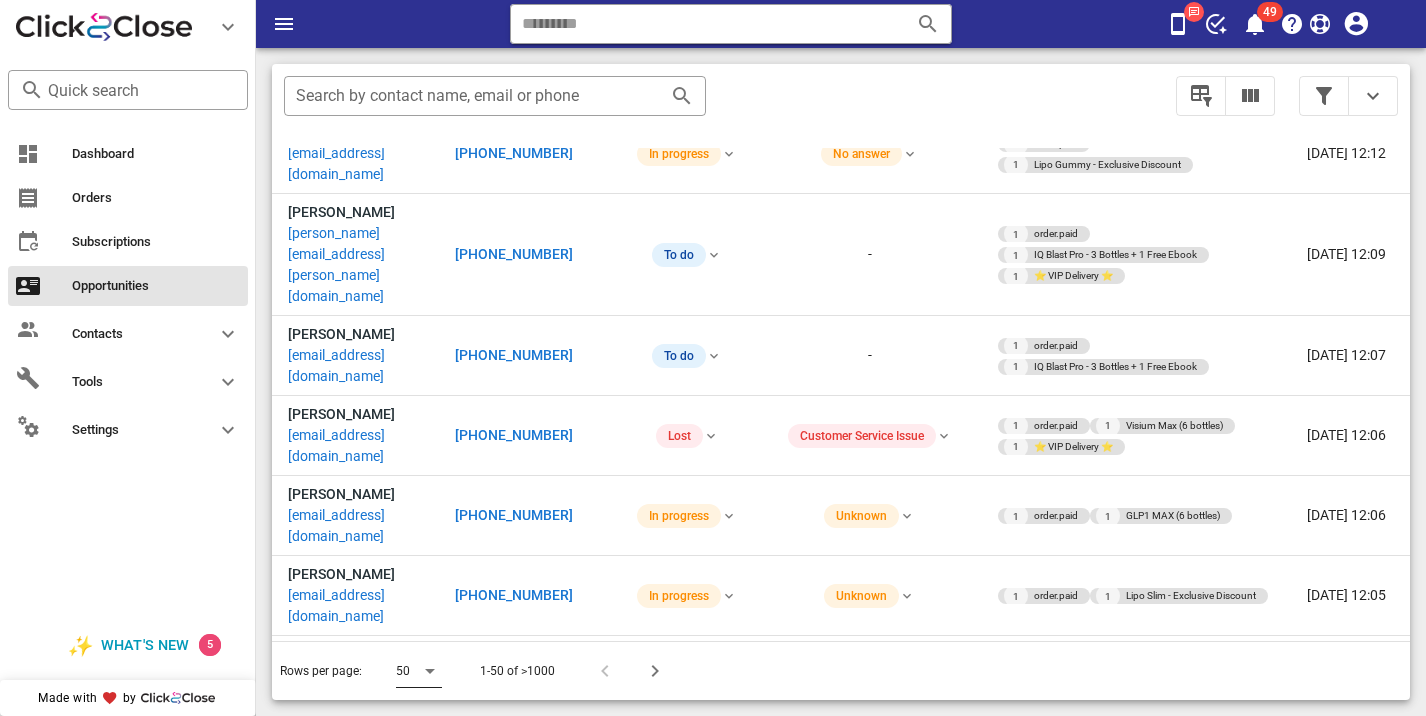 click on "50" at bounding box center (403, 671) 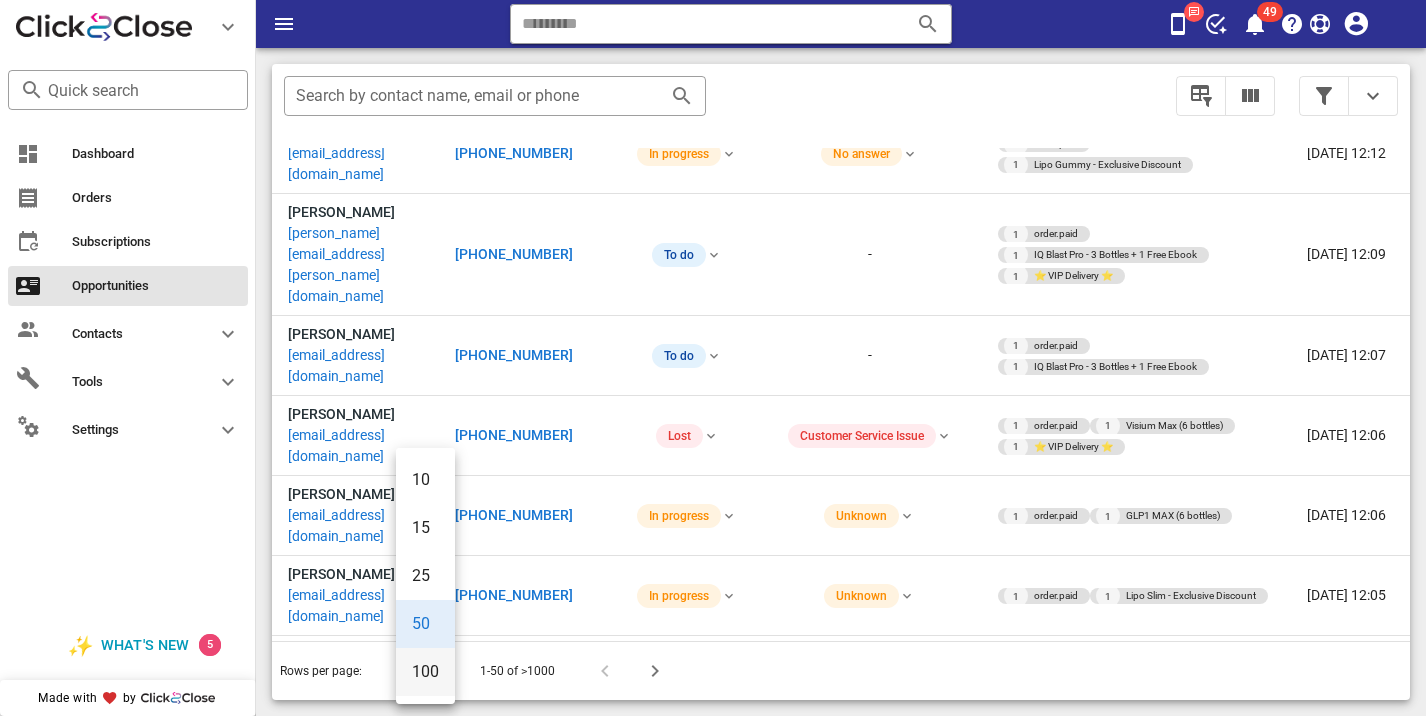 click on "100" at bounding box center (425, 672) 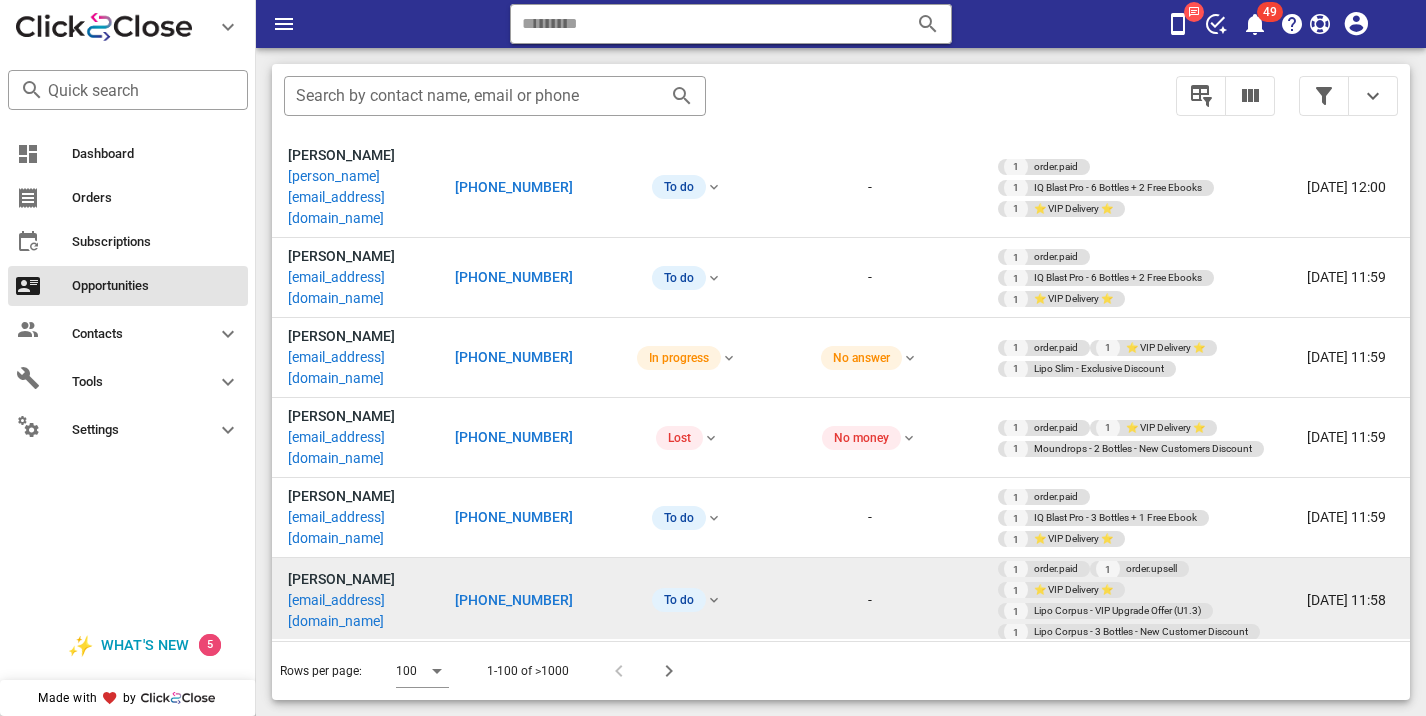 scroll, scrollTop: 3708, scrollLeft: 0, axis: vertical 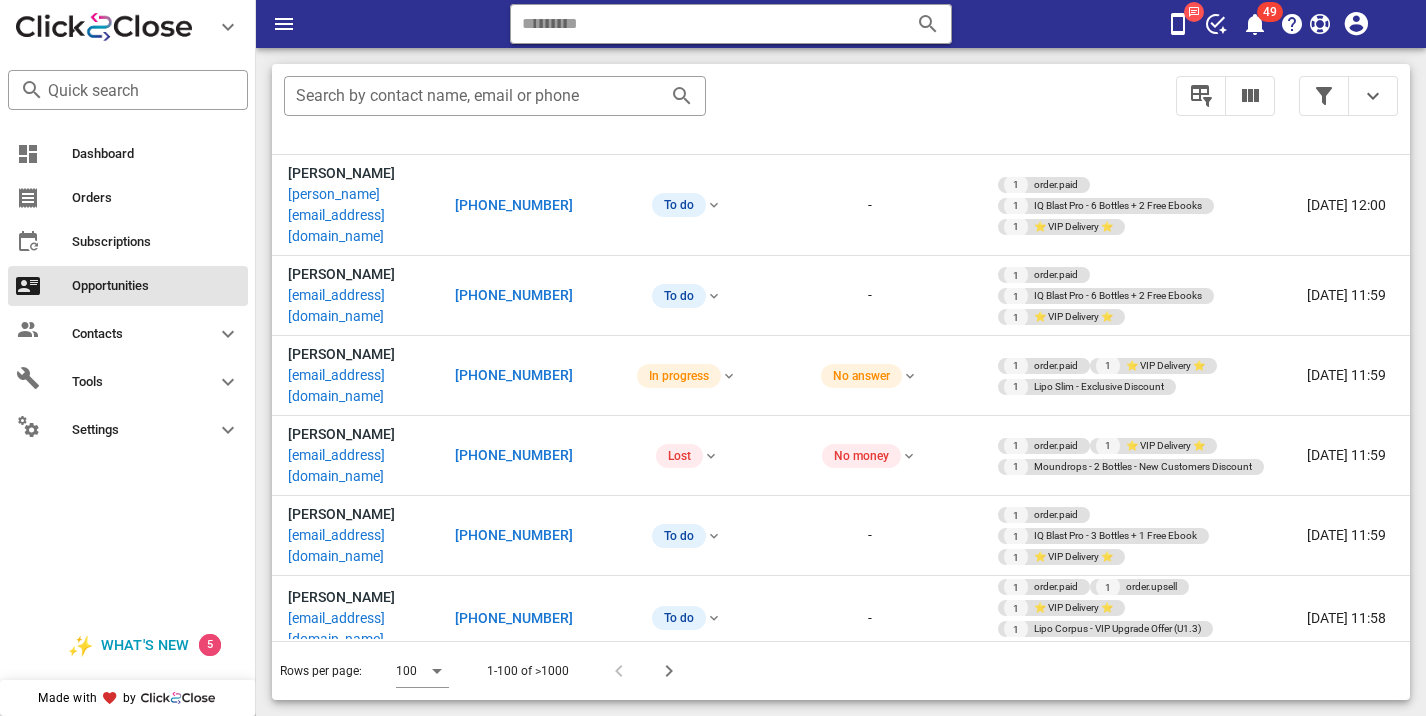 click on "+17725326088" at bounding box center (514, 1430) 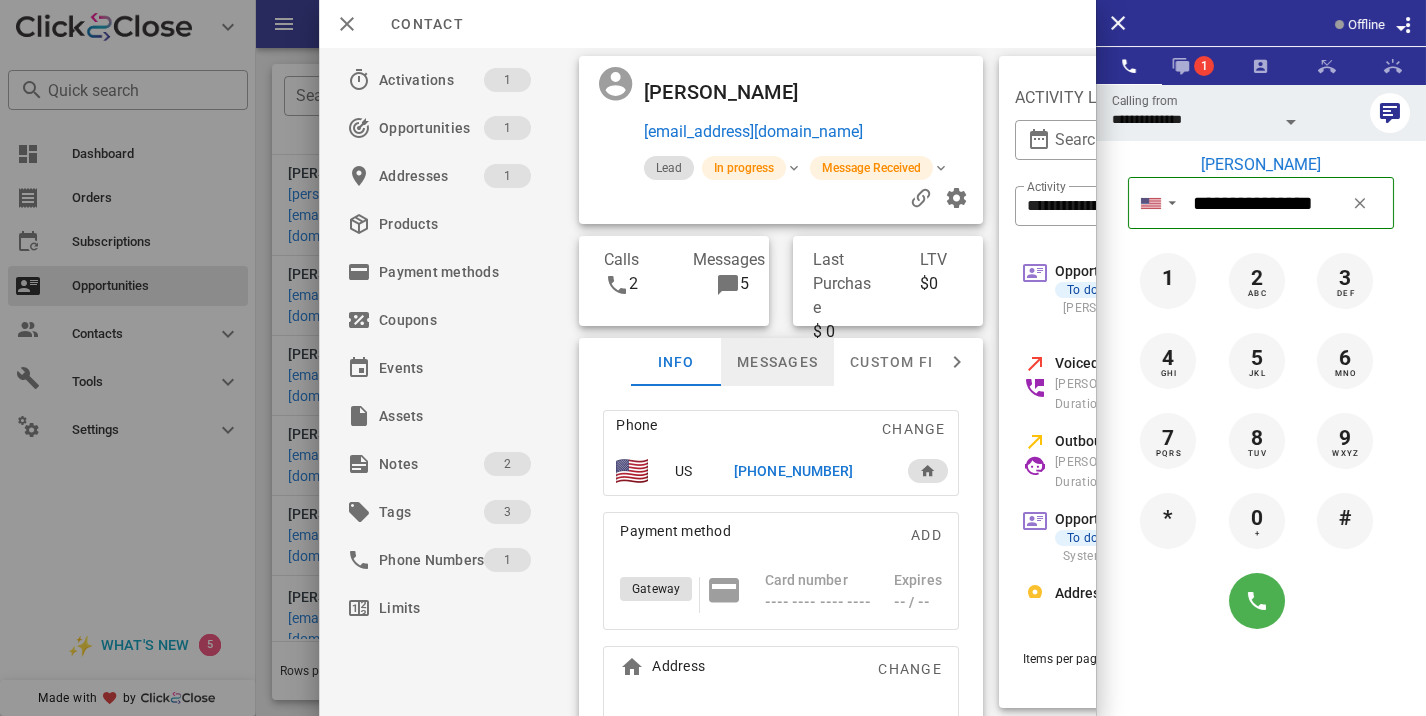 click on "Messages" at bounding box center (777, 362) 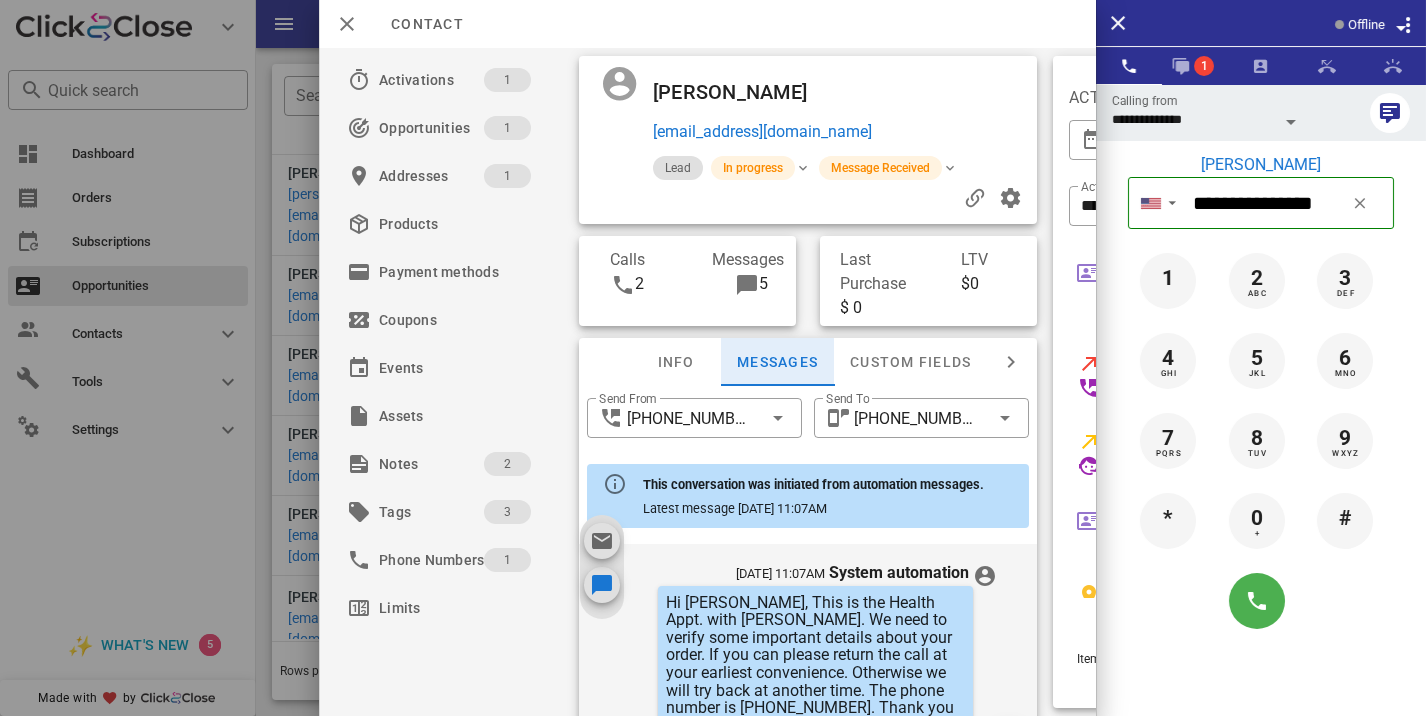 scroll, scrollTop: 851, scrollLeft: 0, axis: vertical 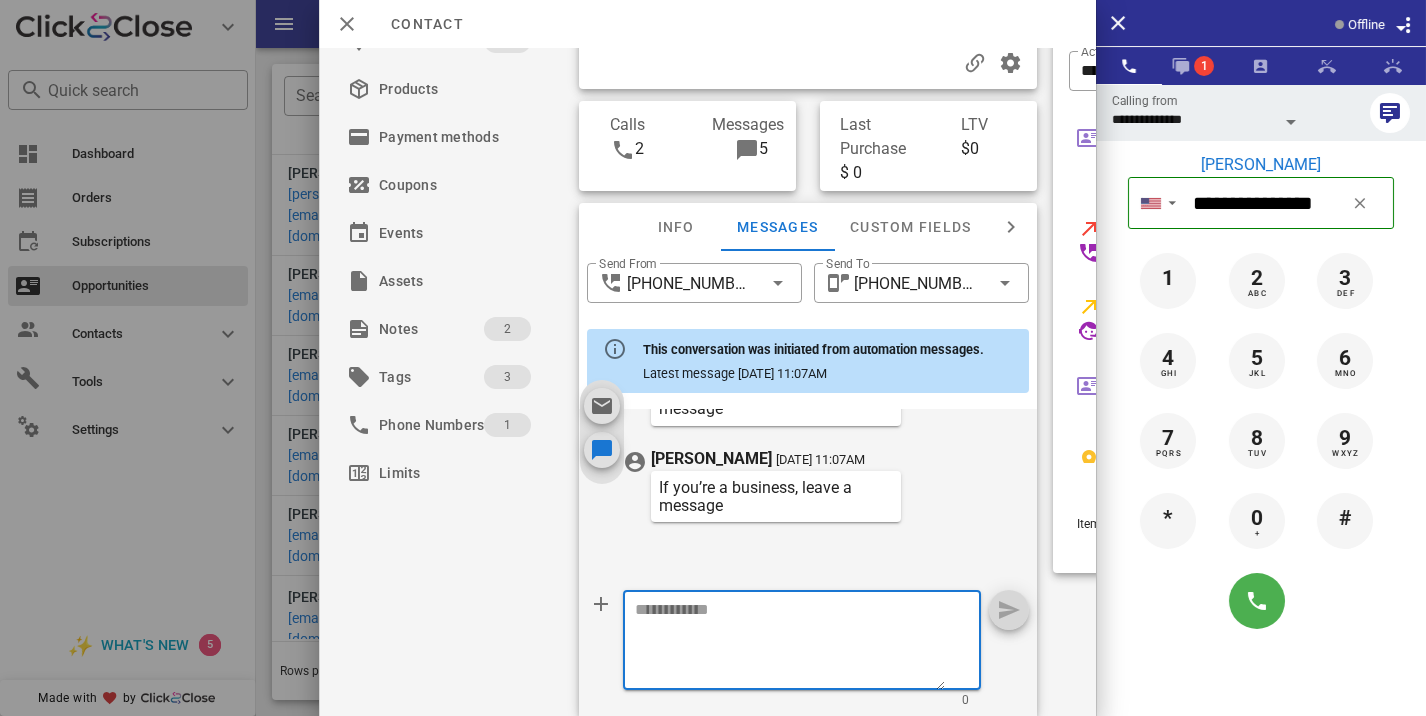 click at bounding box center (790, 643) 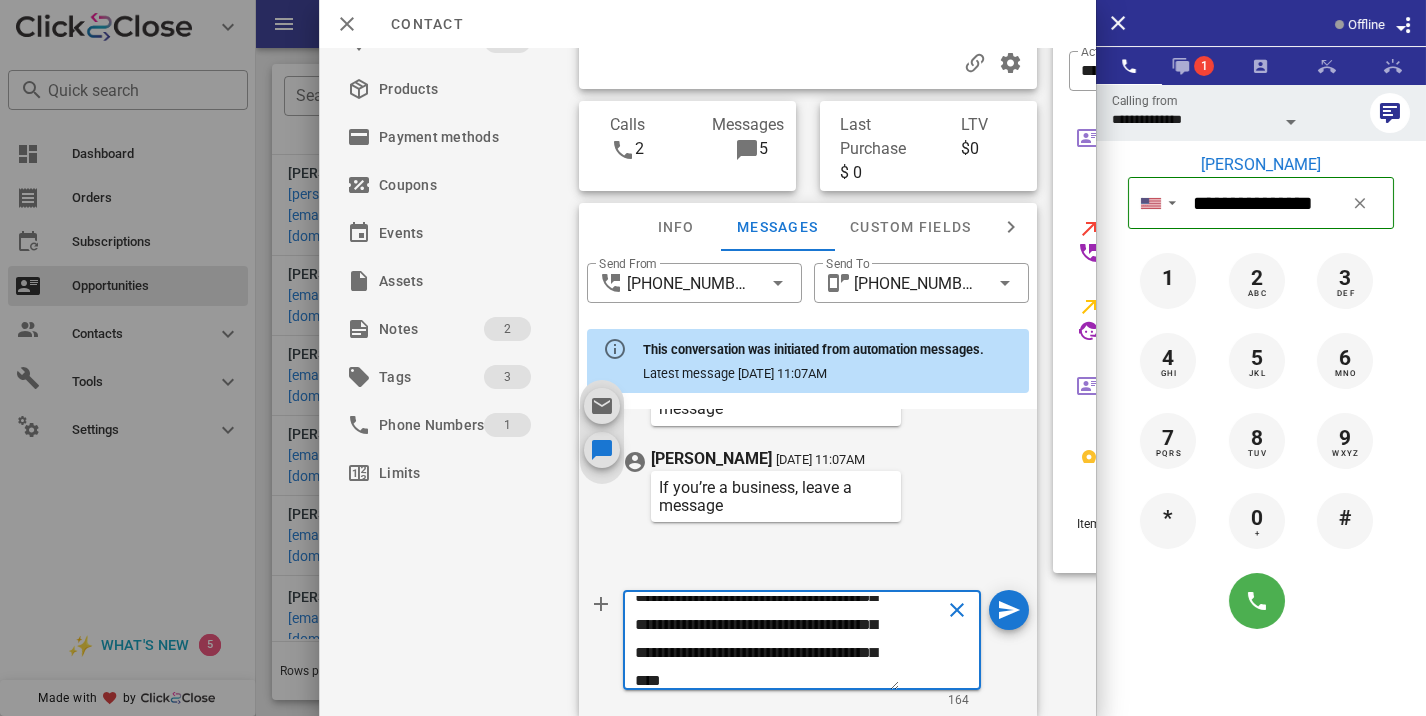 scroll, scrollTop: 69, scrollLeft: 0, axis: vertical 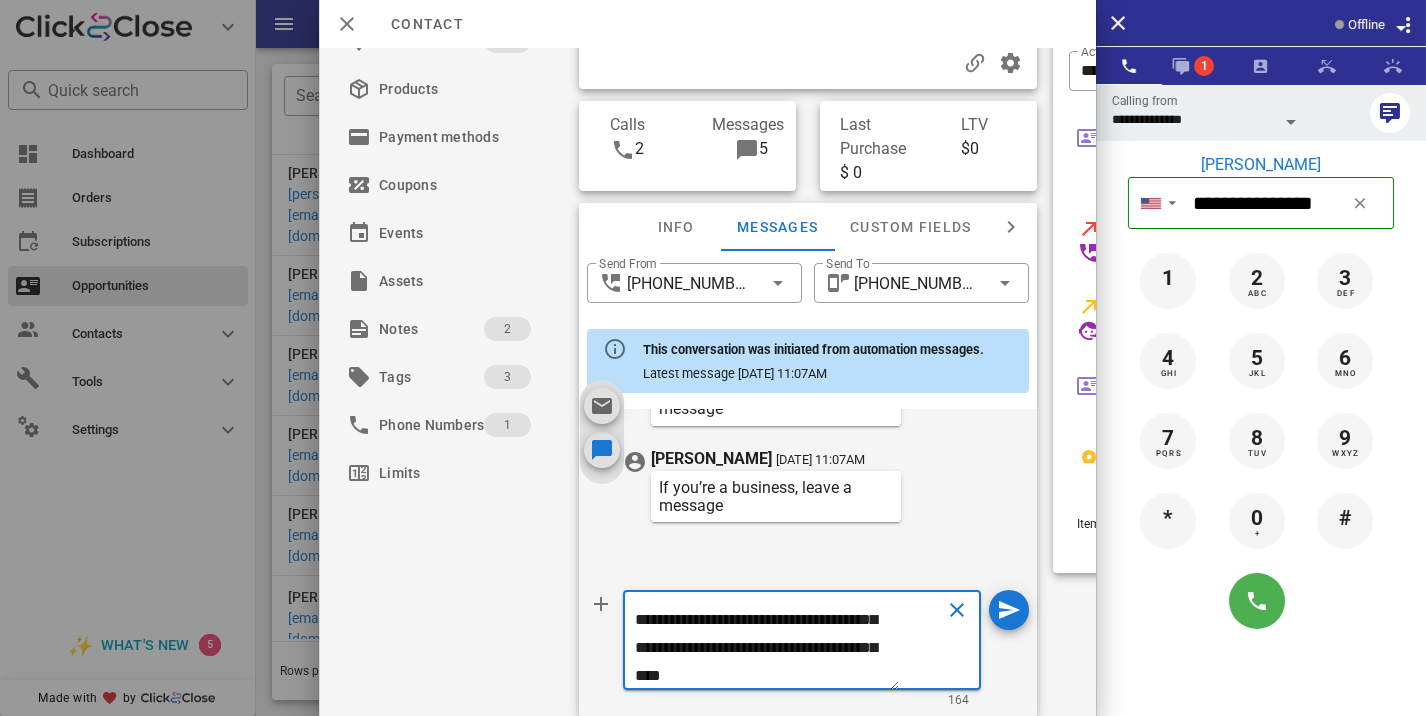 type on "**********" 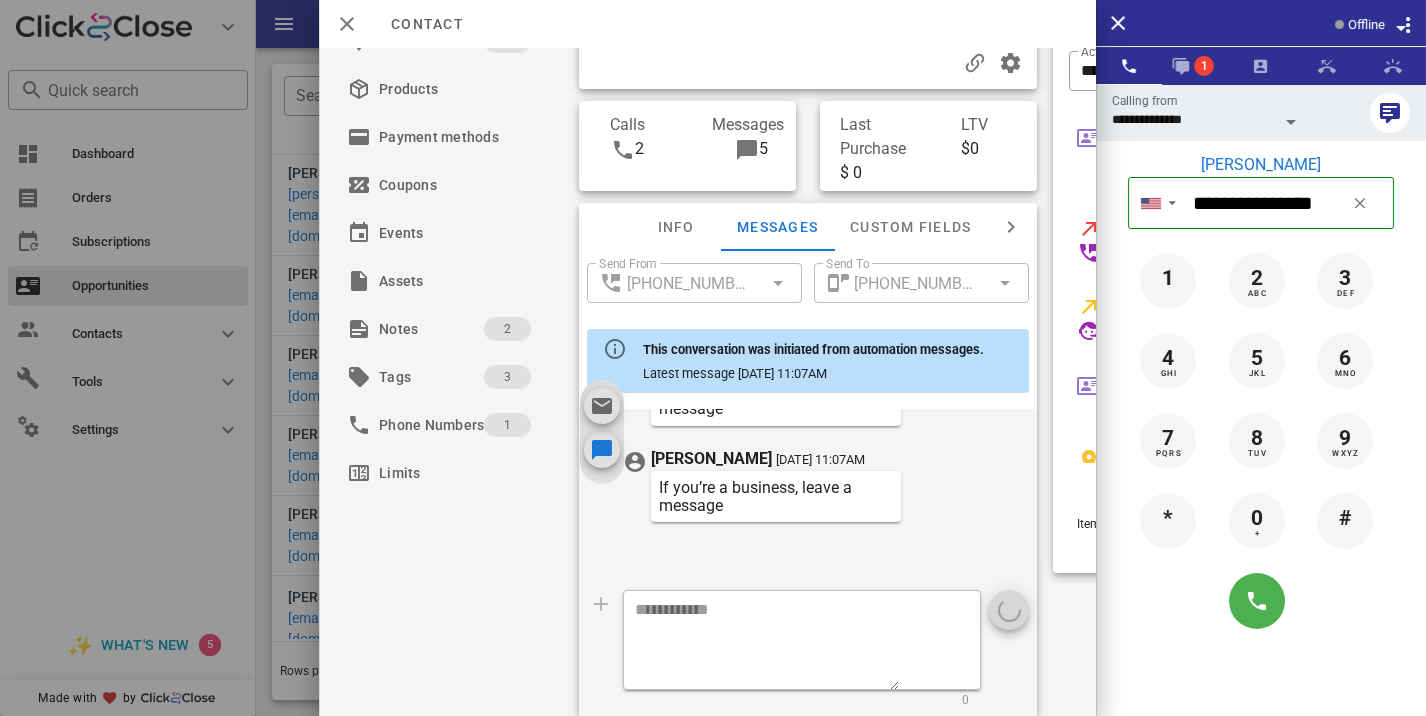 scroll, scrollTop: 0, scrollLeft: 0, axis: both 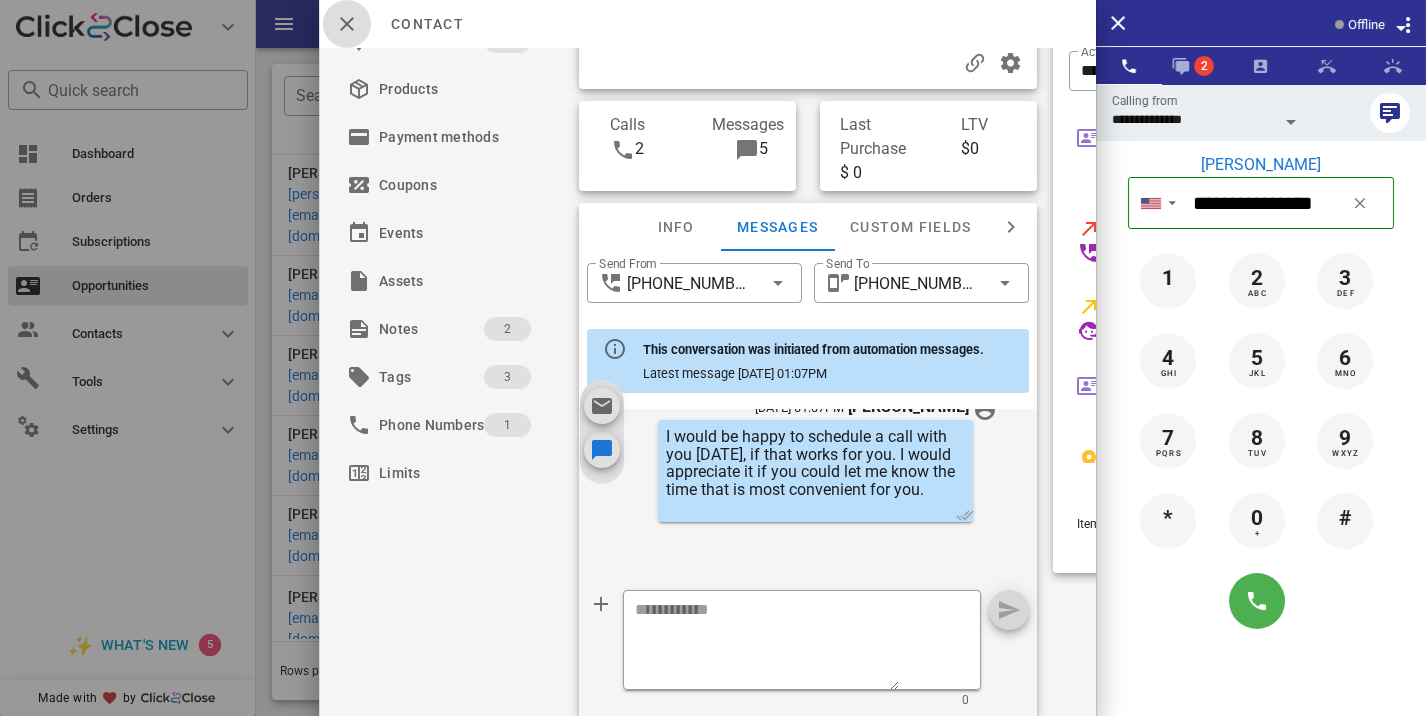 click at bounding box center (347, 24) 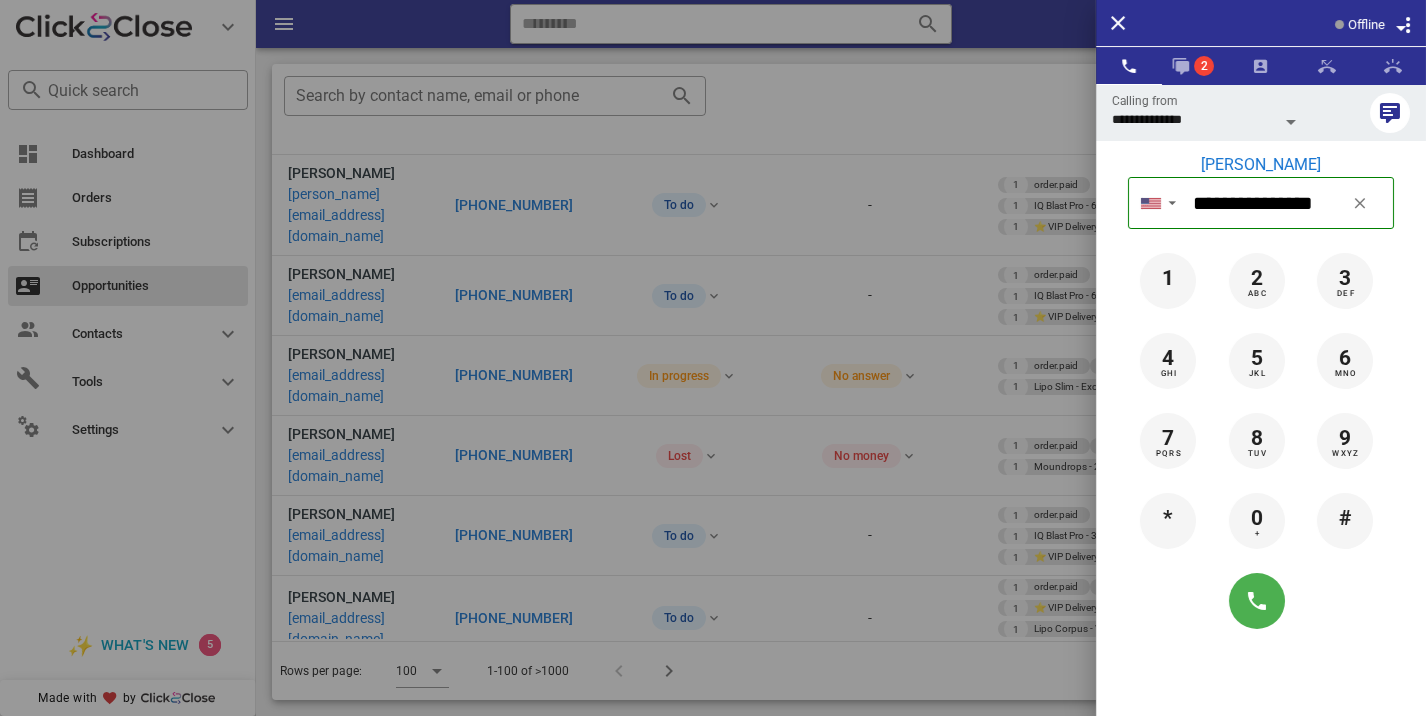 click at bounding box center [713, 358] 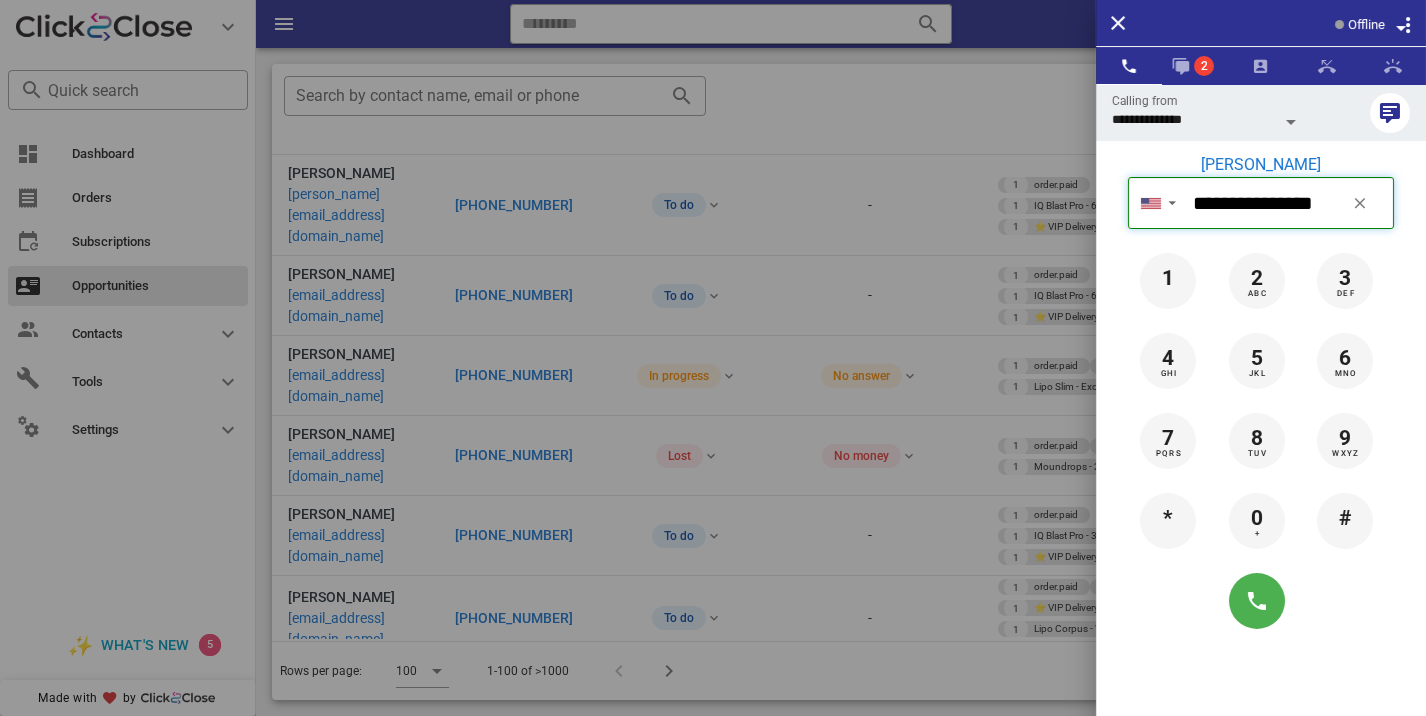 type 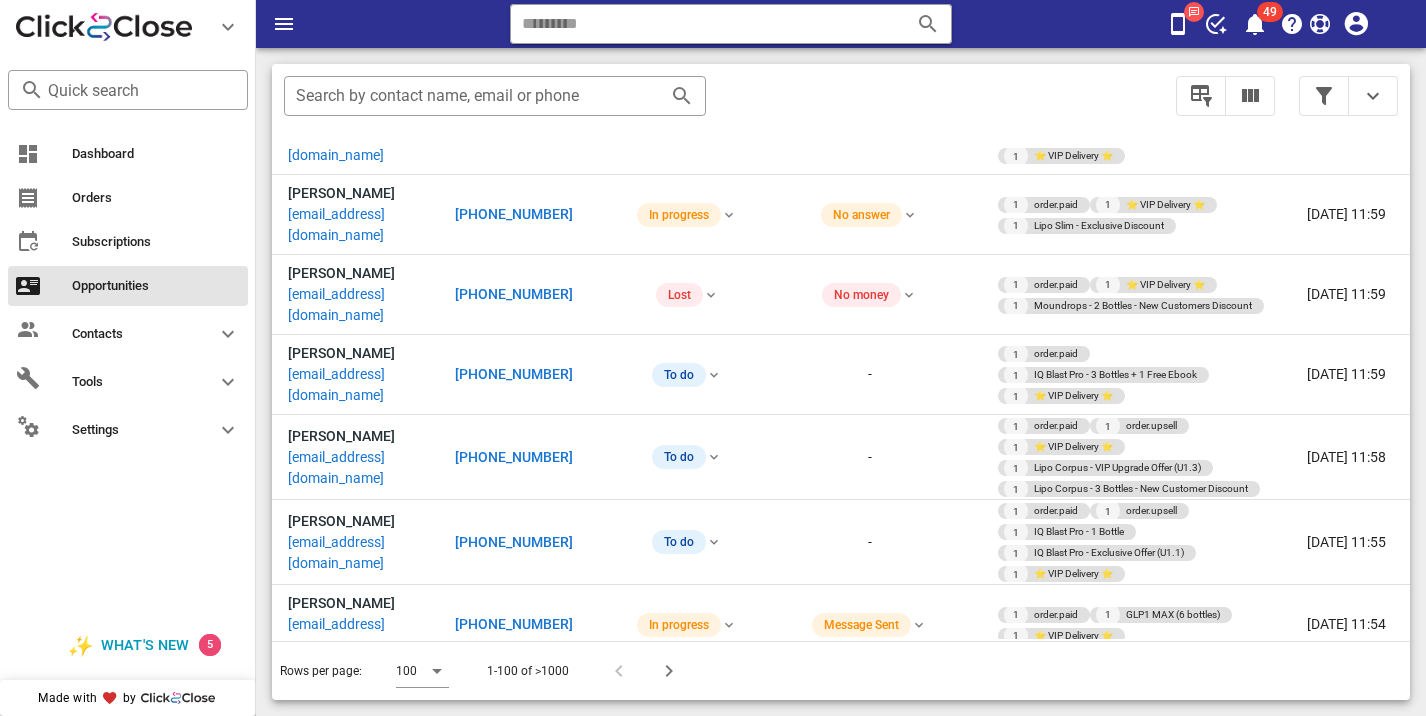 scroll, scrollTop: 3837, scrollLeft: 0, axis: vertical 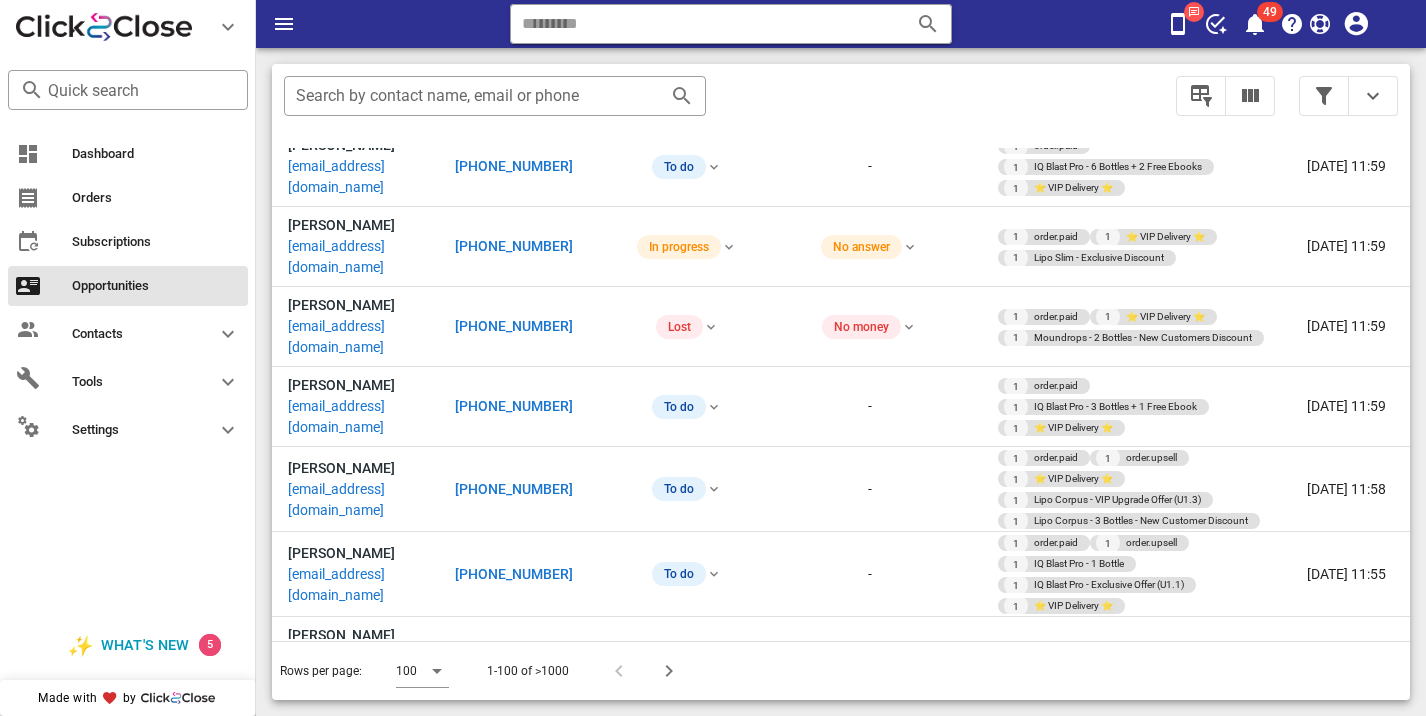 click on "+14087104977" at bounding box center (514, 1381) 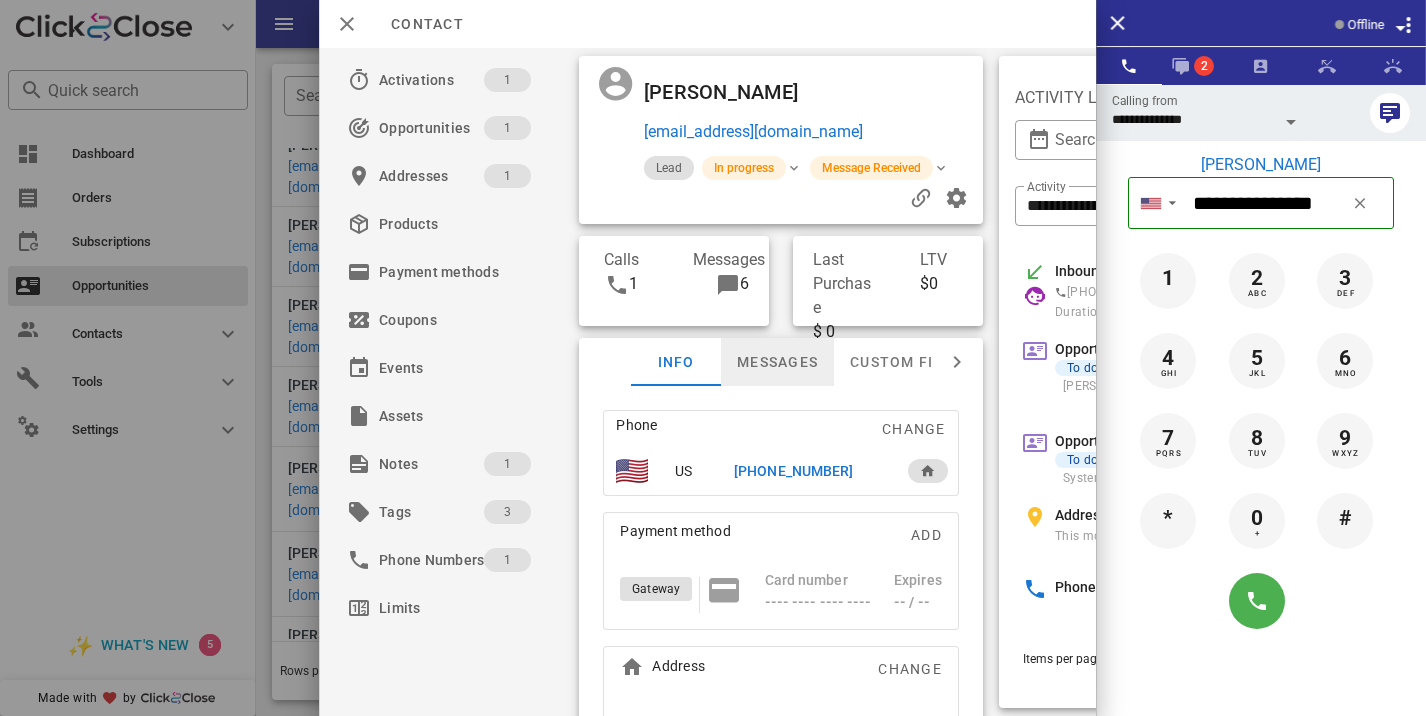 click on "Messages" at bounding box center [777, 362] 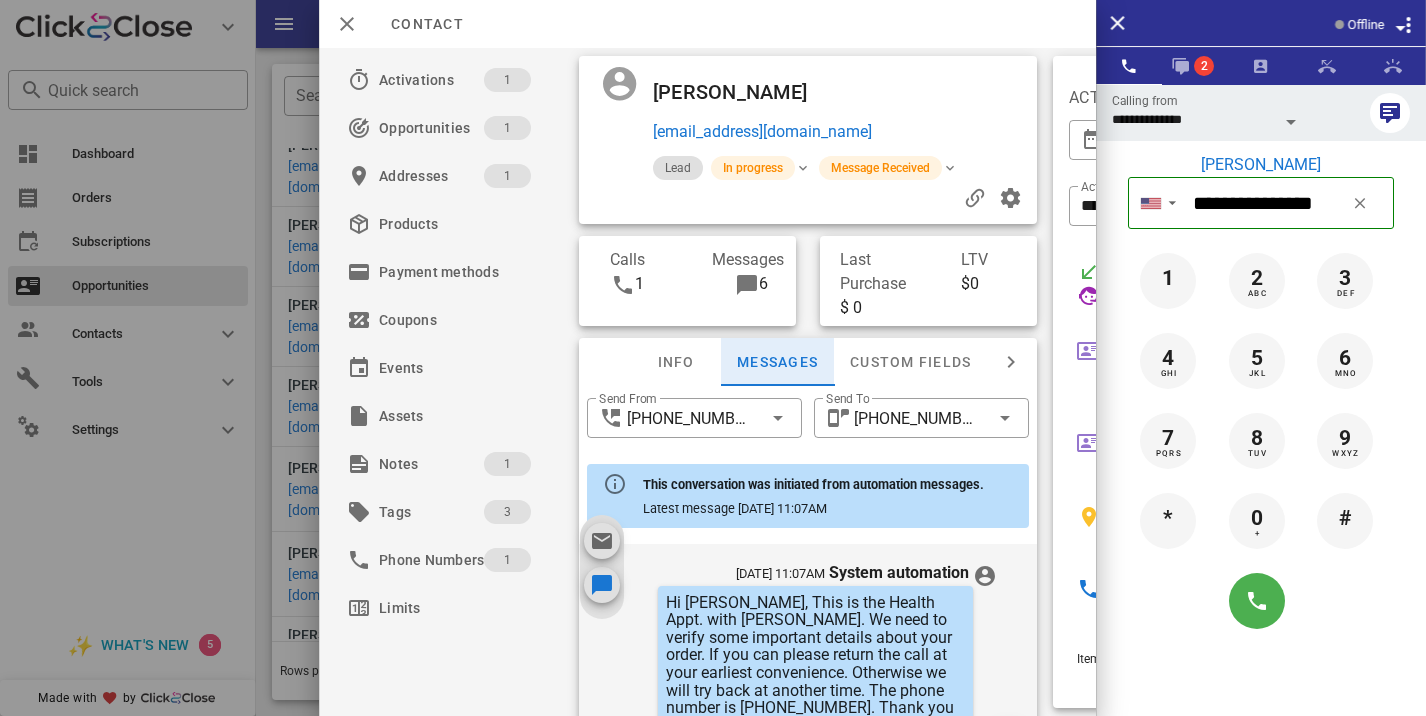 scroll, scrollTop: 736, scrollLeft: 0, axis: vertical 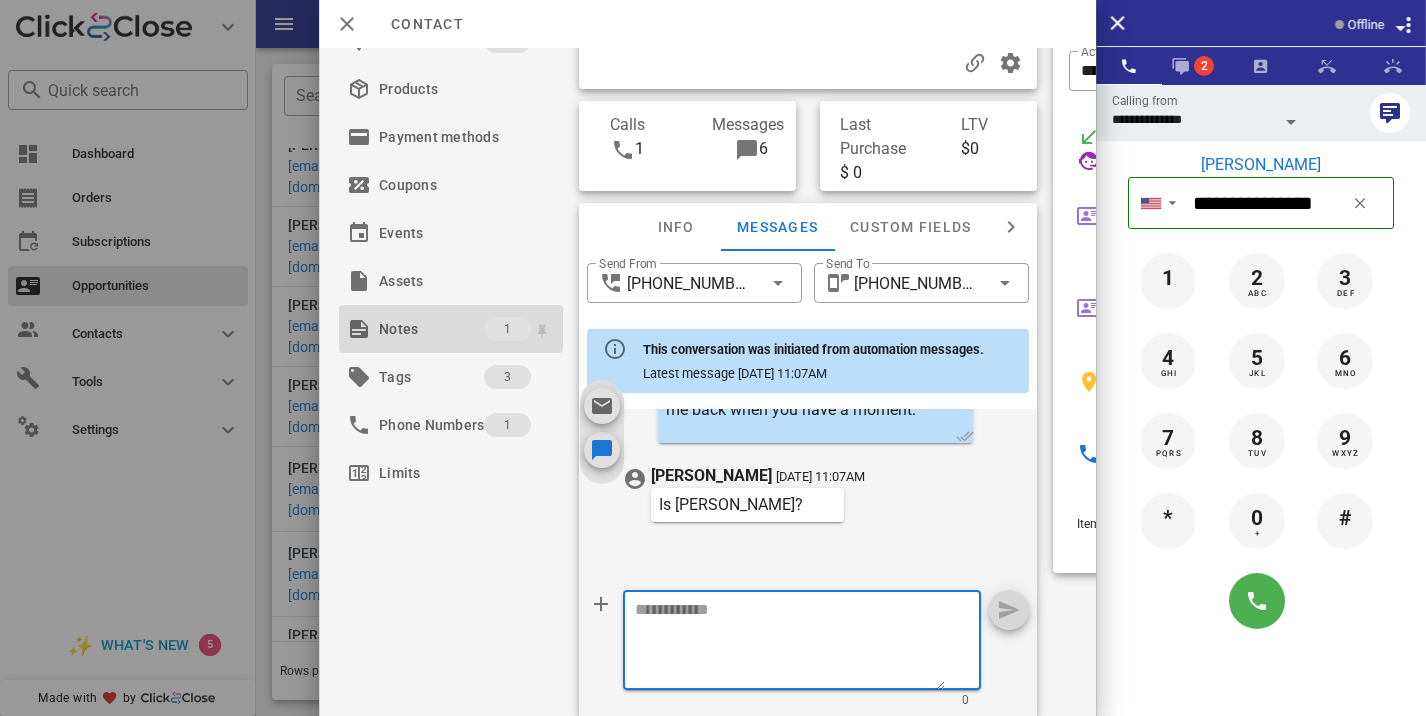 click on "Notes" at bounding box center (431, 329) 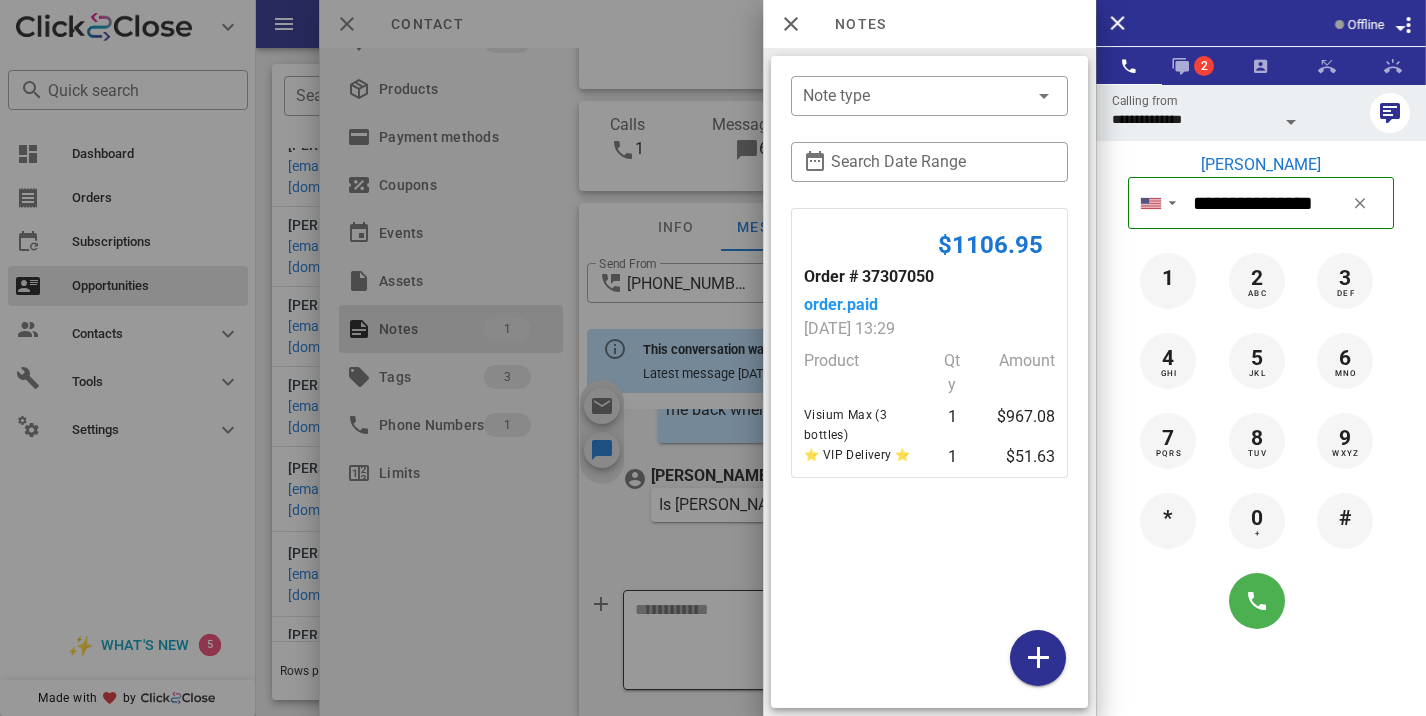 click at bounding box center (713, 358) 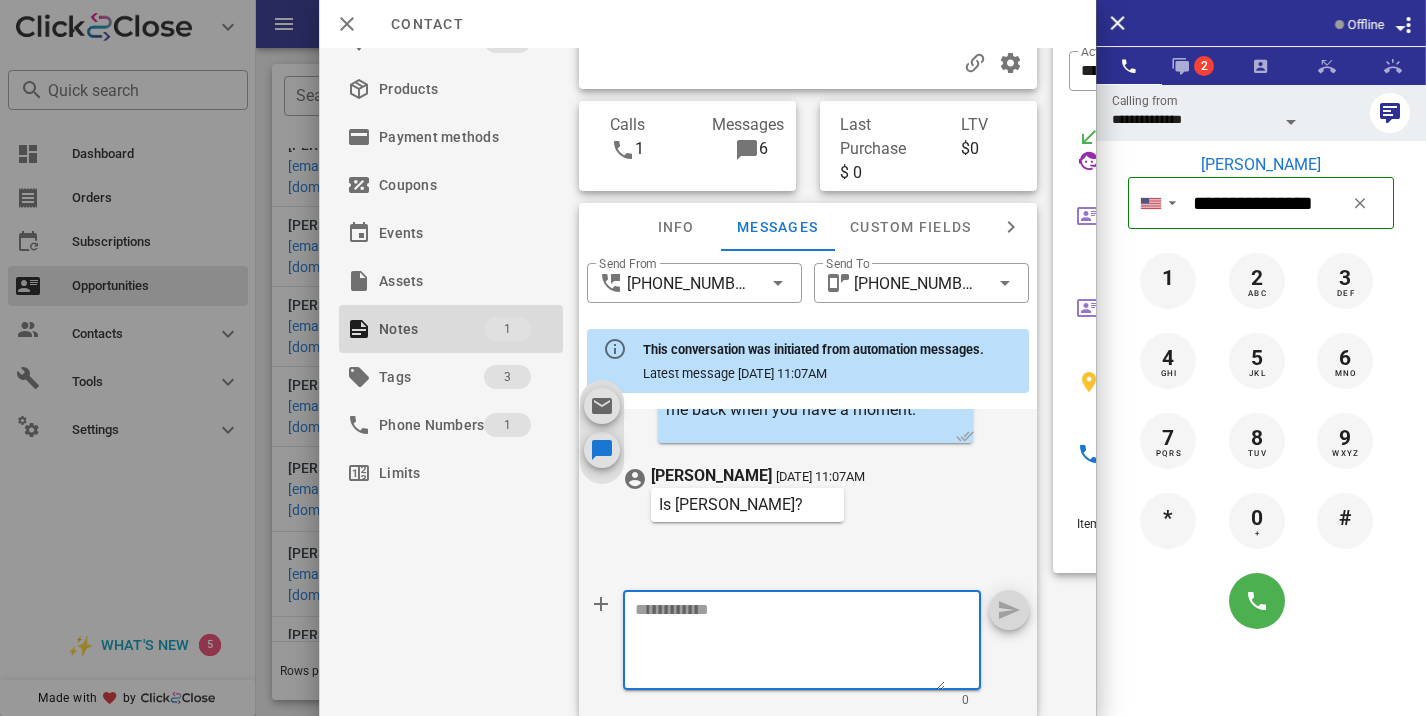click at bounding box center (790, 643) 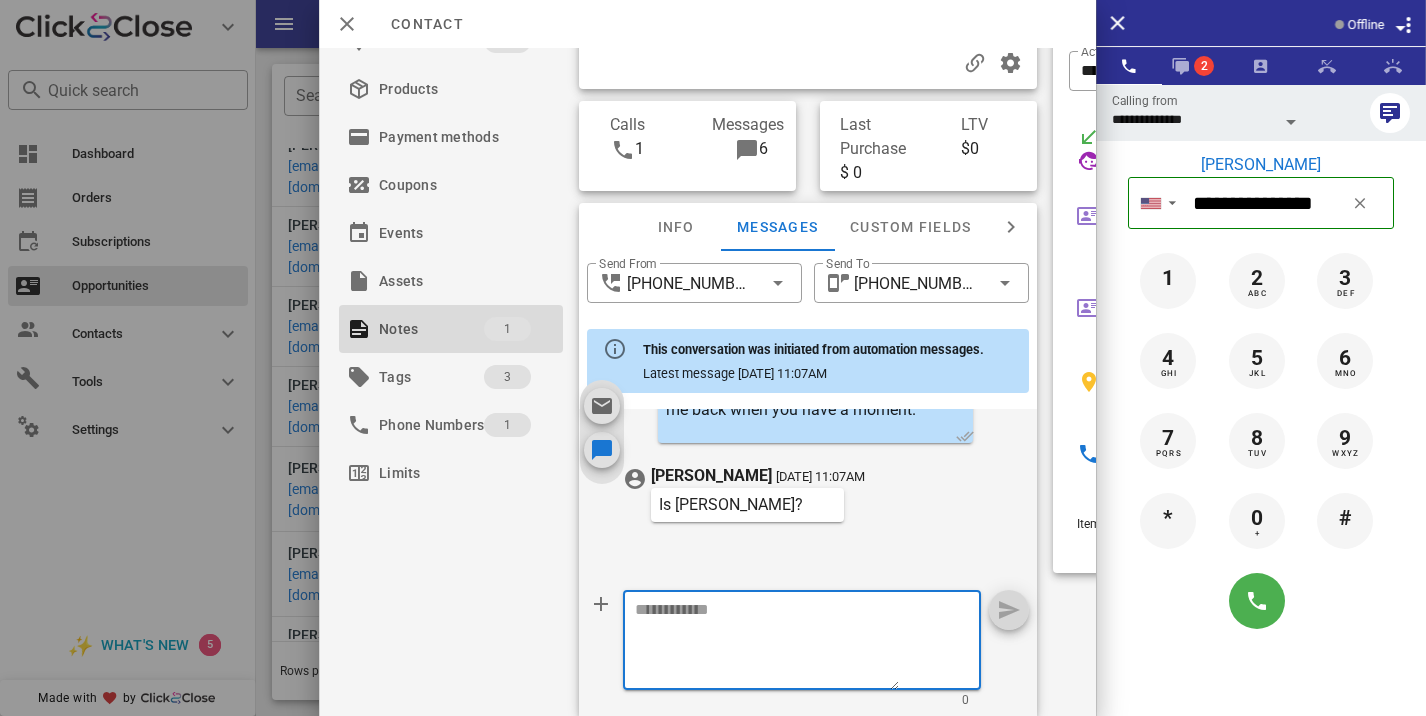 scroll, scrollTop: 0, scrollLeft: 0, axis: both 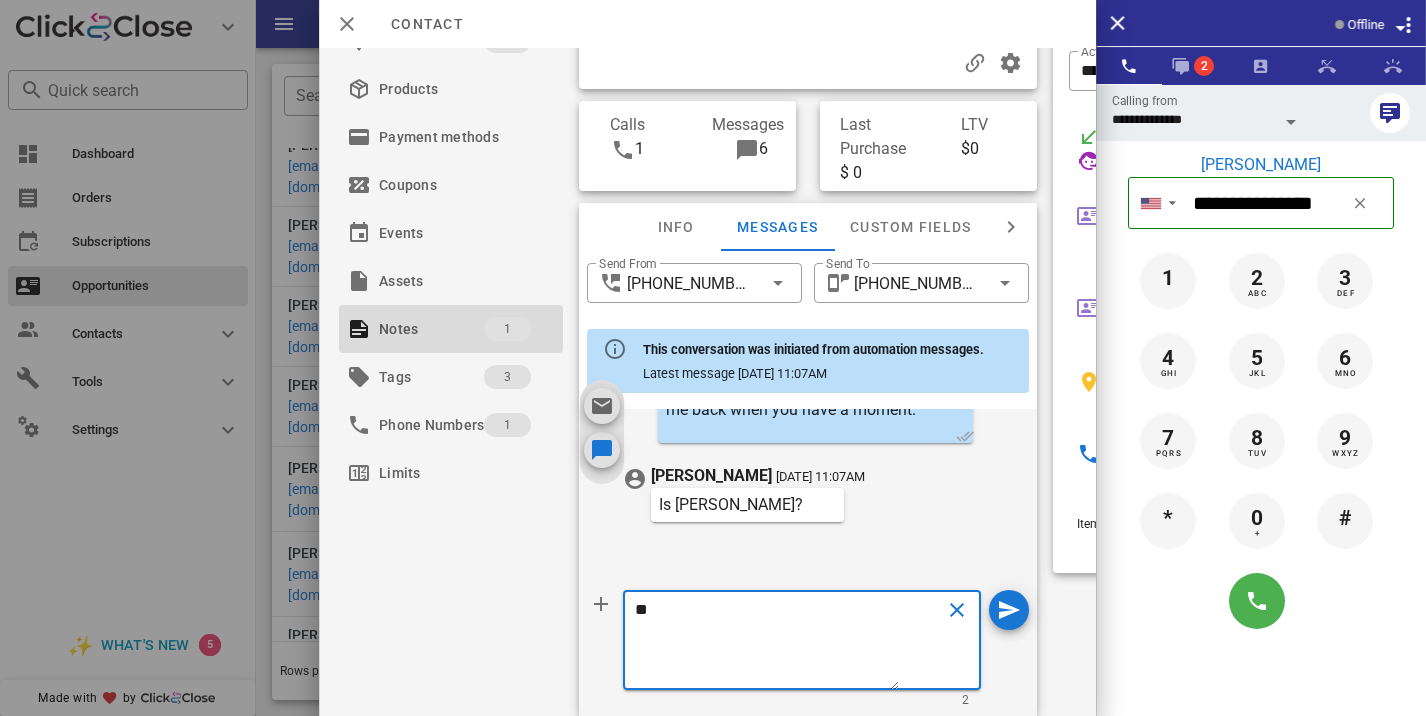 type on "*" 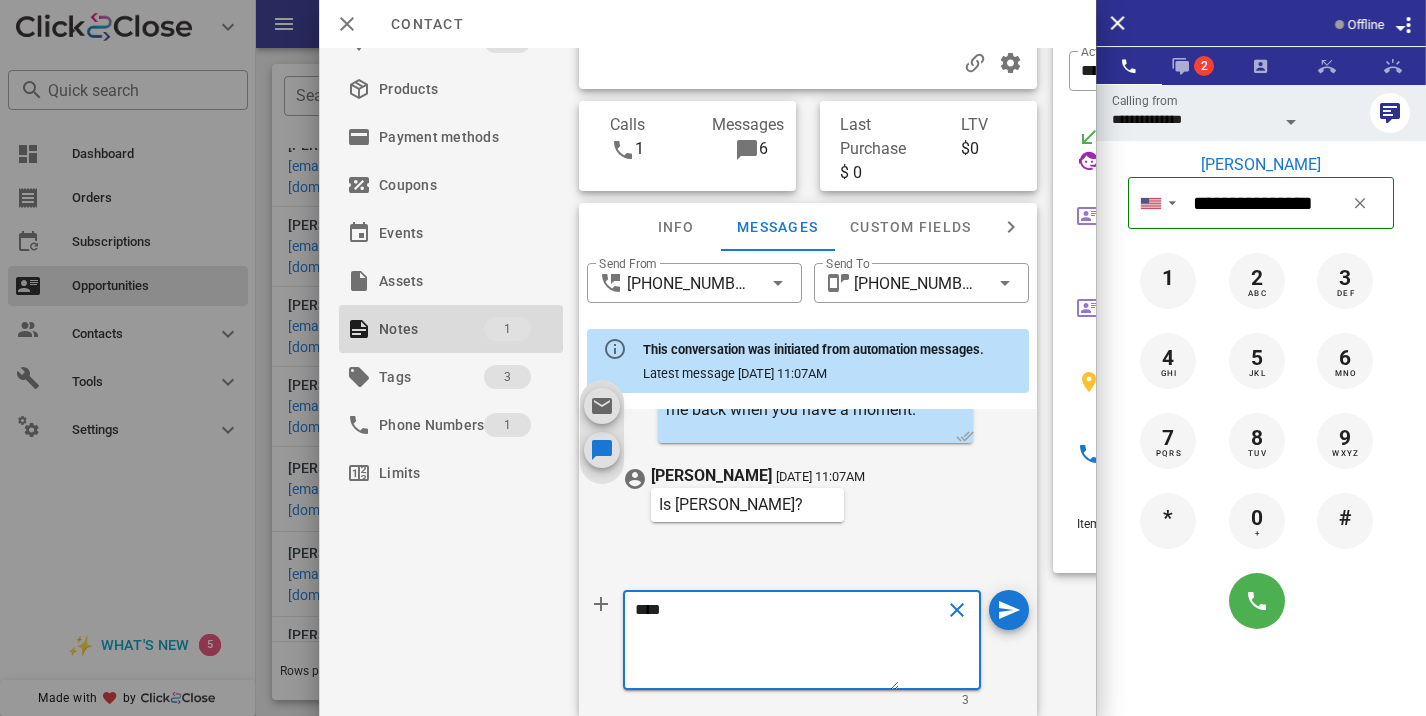 type on "***" 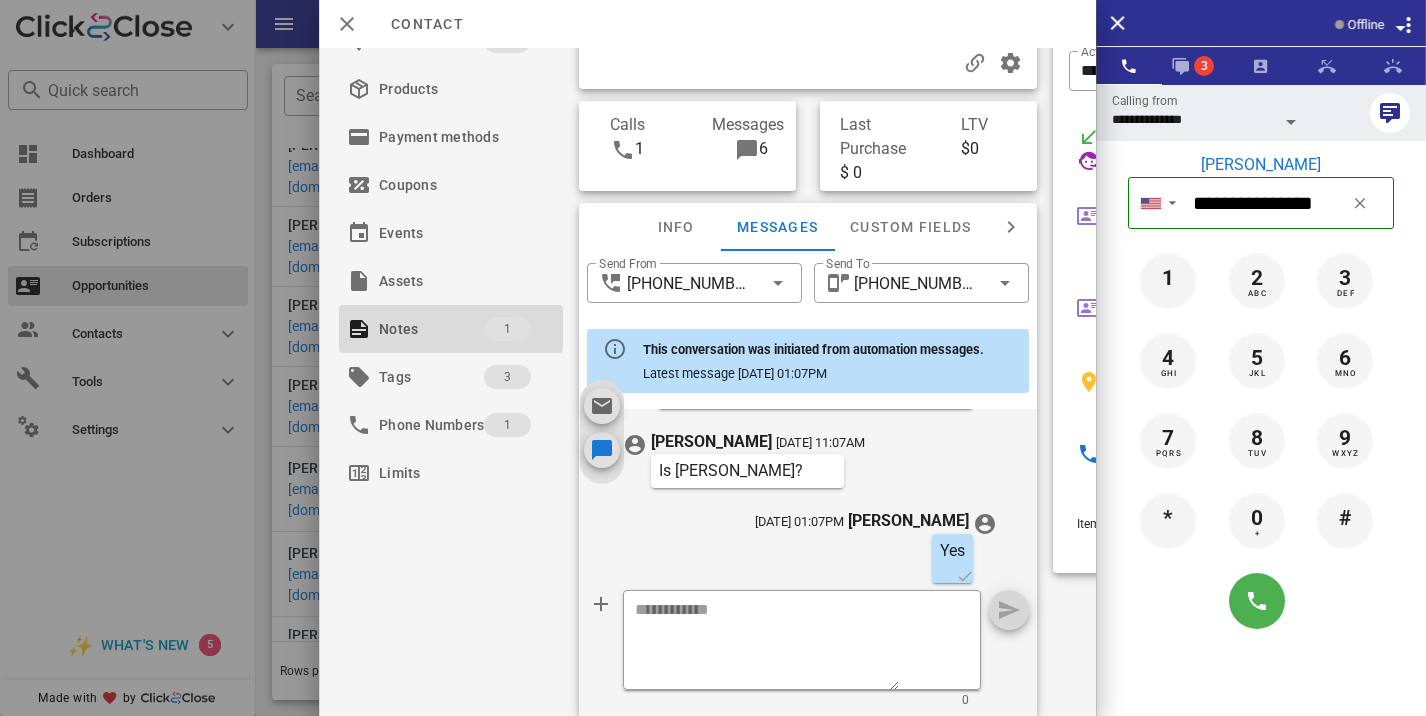 scroll, scrollTop: 832, scrollLeft: 0, axis: vertical 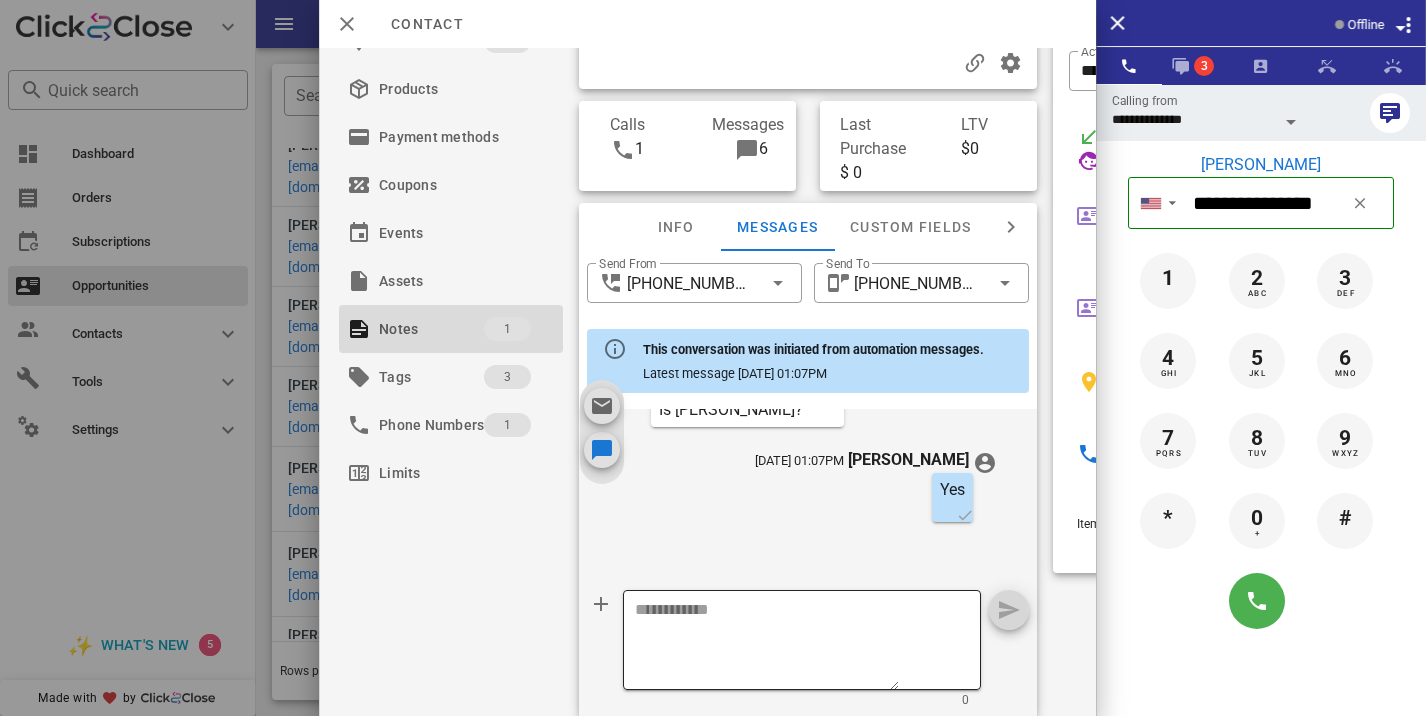 click at bounding box center (767, 643) 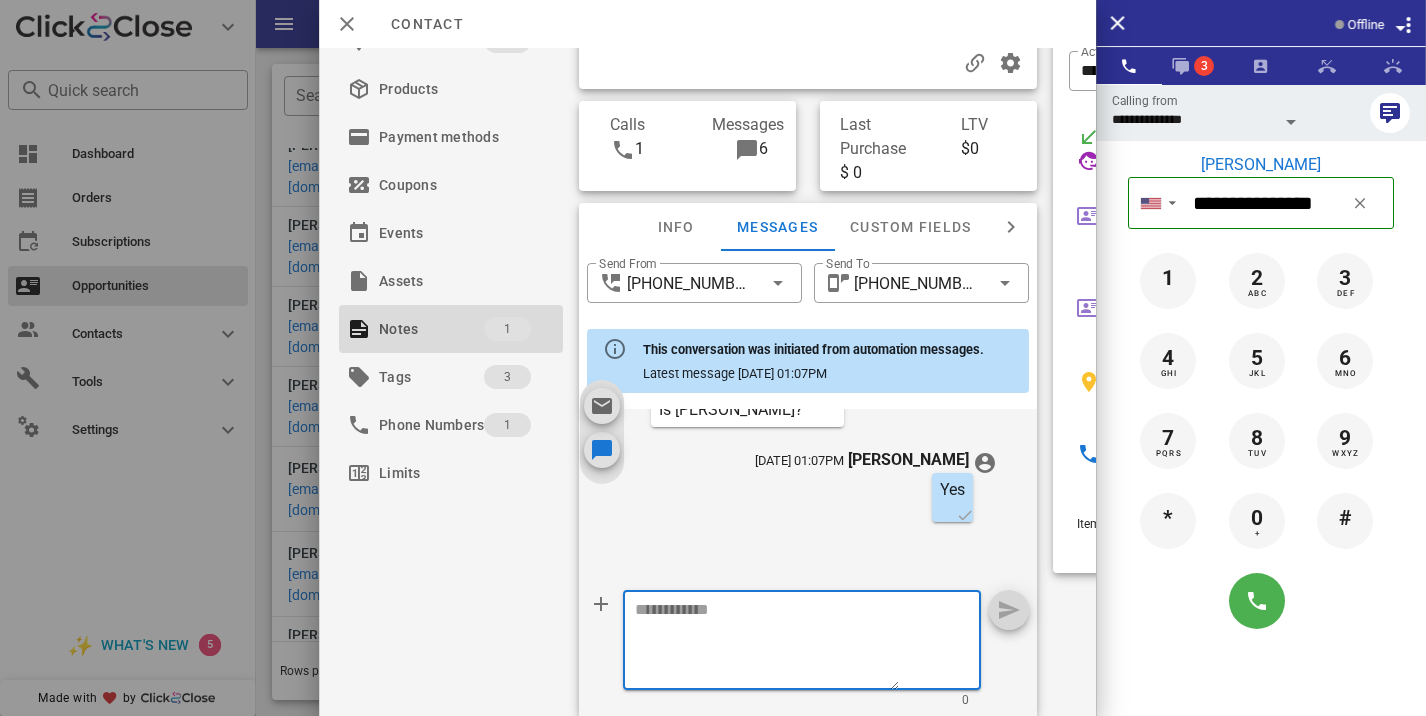 paste on "**********" 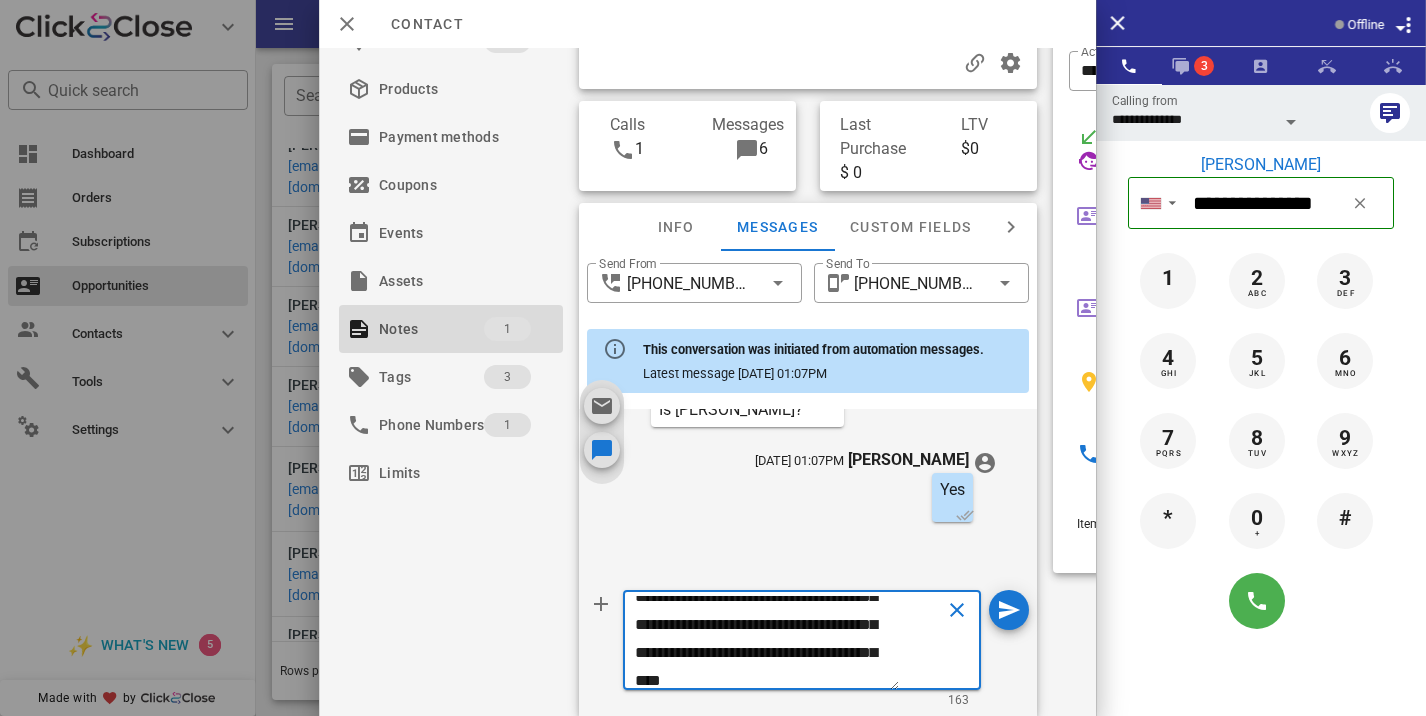 scroll, scrollTop: 69, scrollLeft: 0, axis: vertical 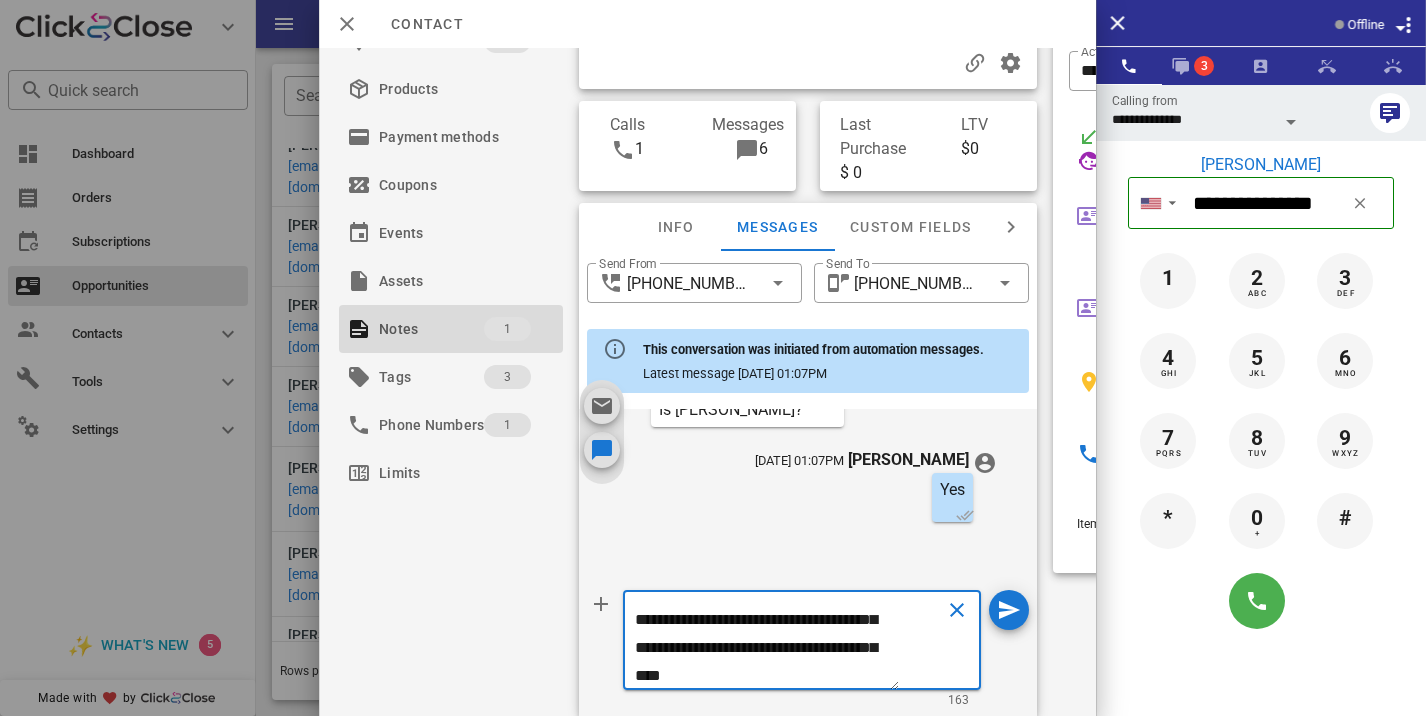 type on "**********" 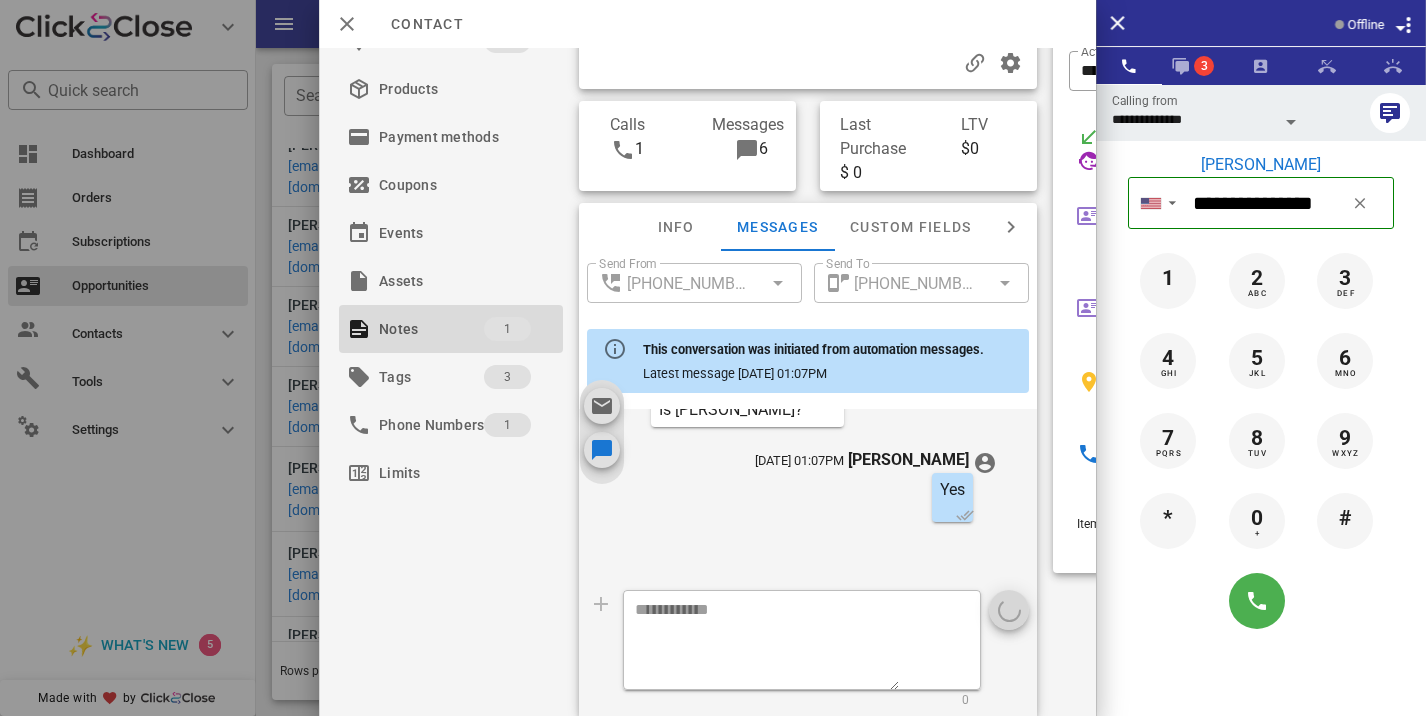 scroll, scrollTop: 0, scrollLeft: 0, axis: both 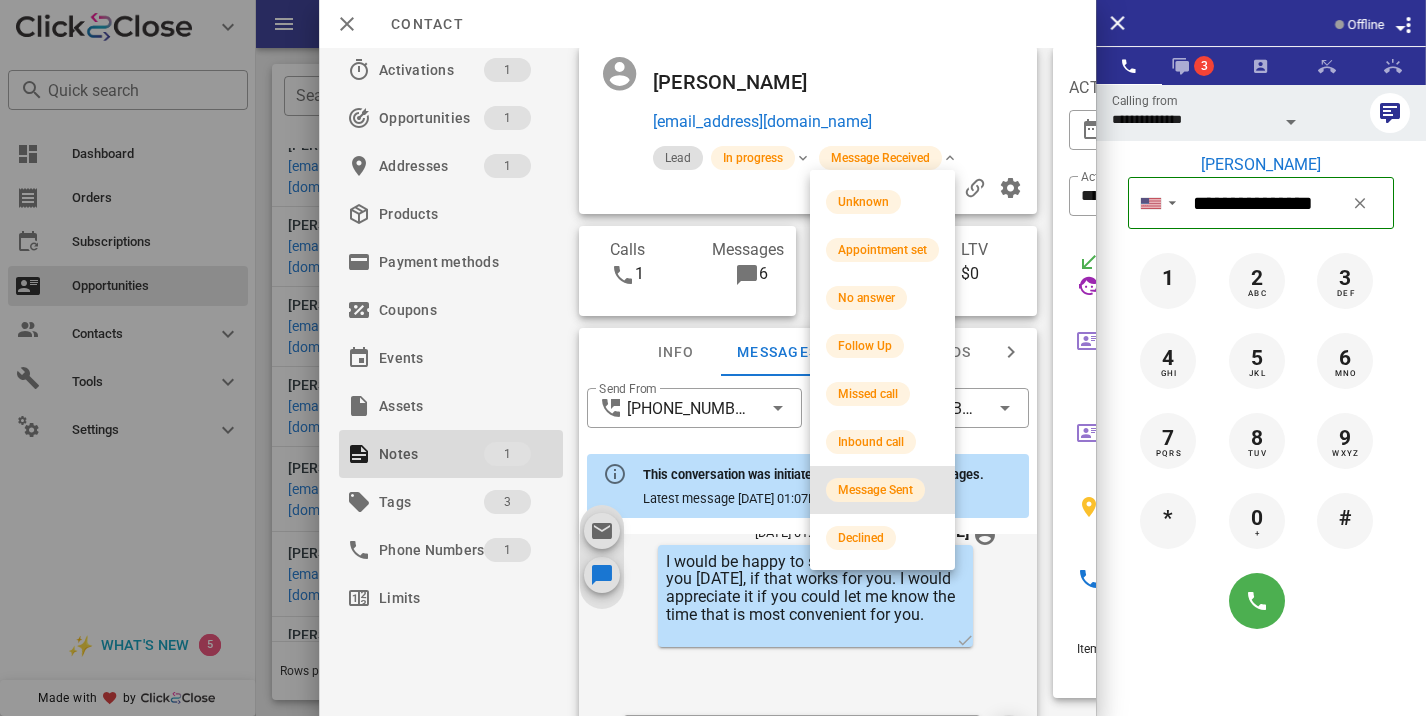 click on "Message Sent" at bounding box center (875, 490) 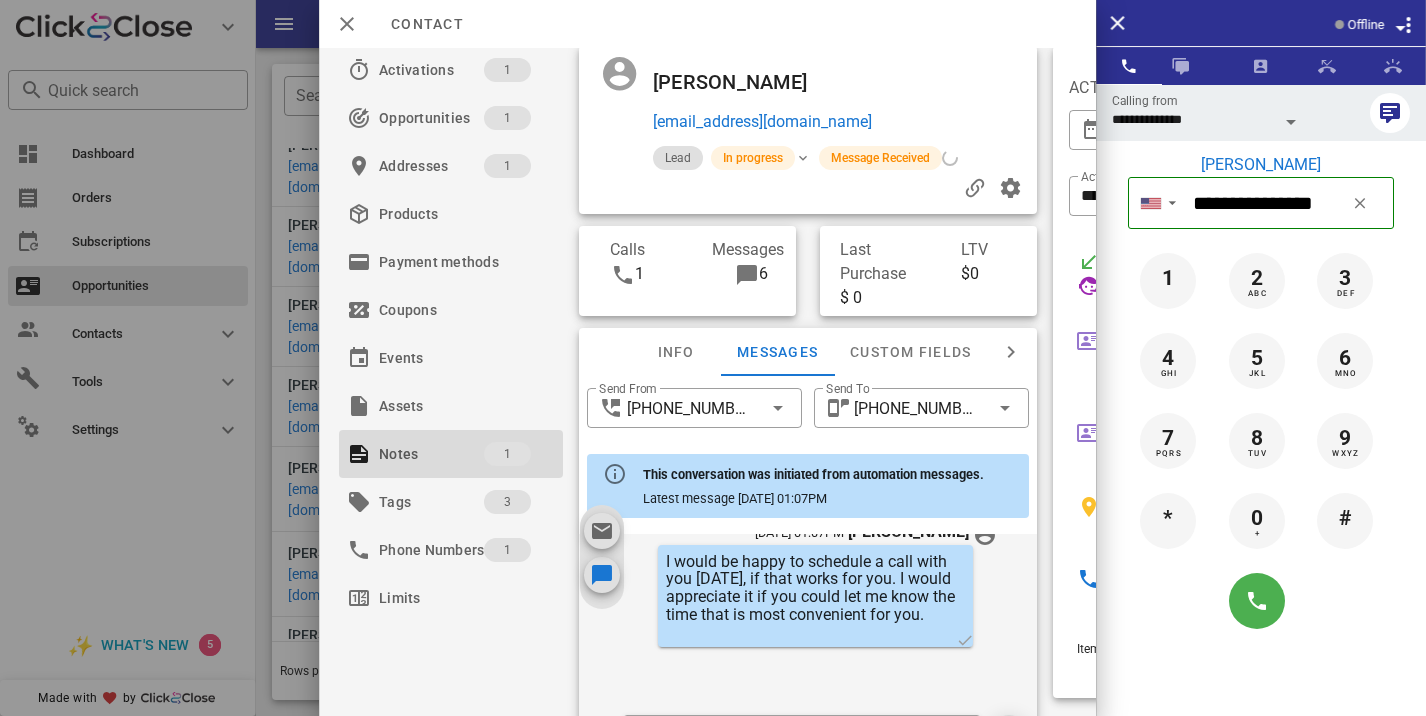 click at bounding box center [713, 358] 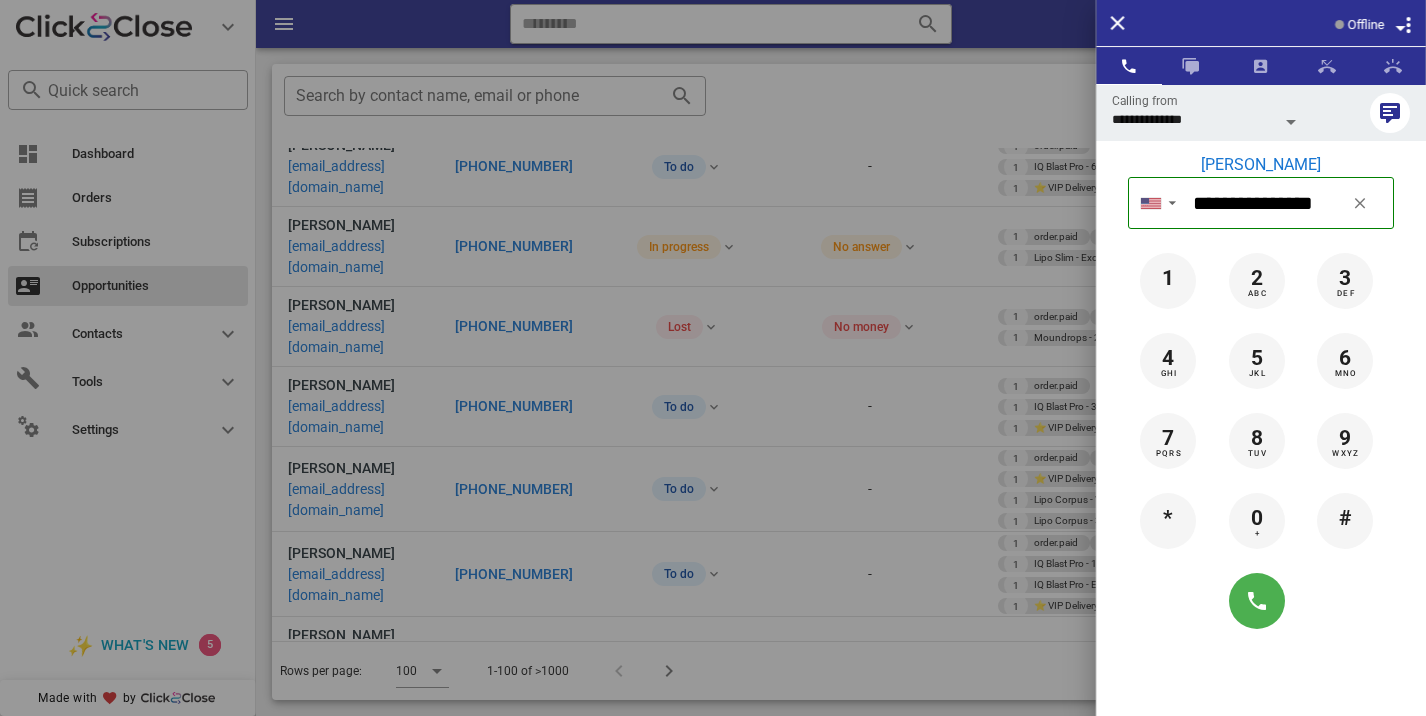 click at bounding box center [713, 358] 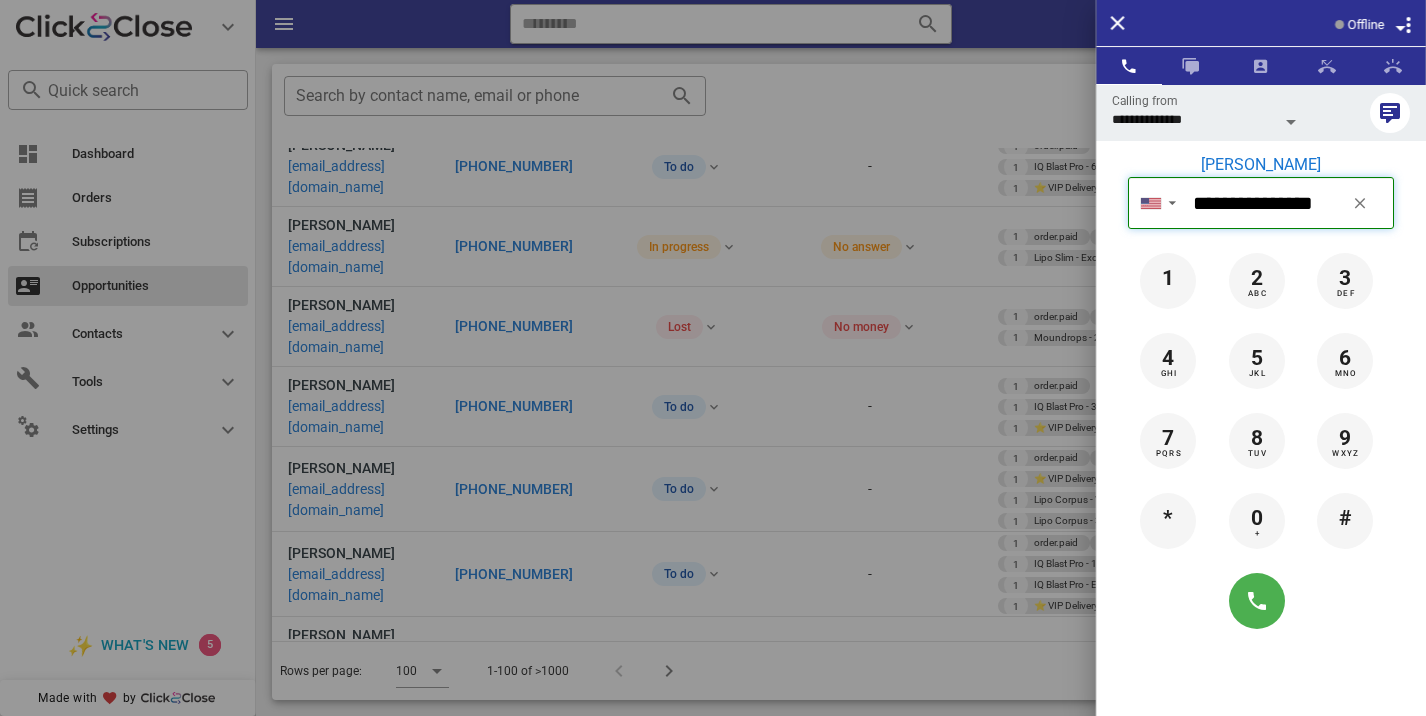 type 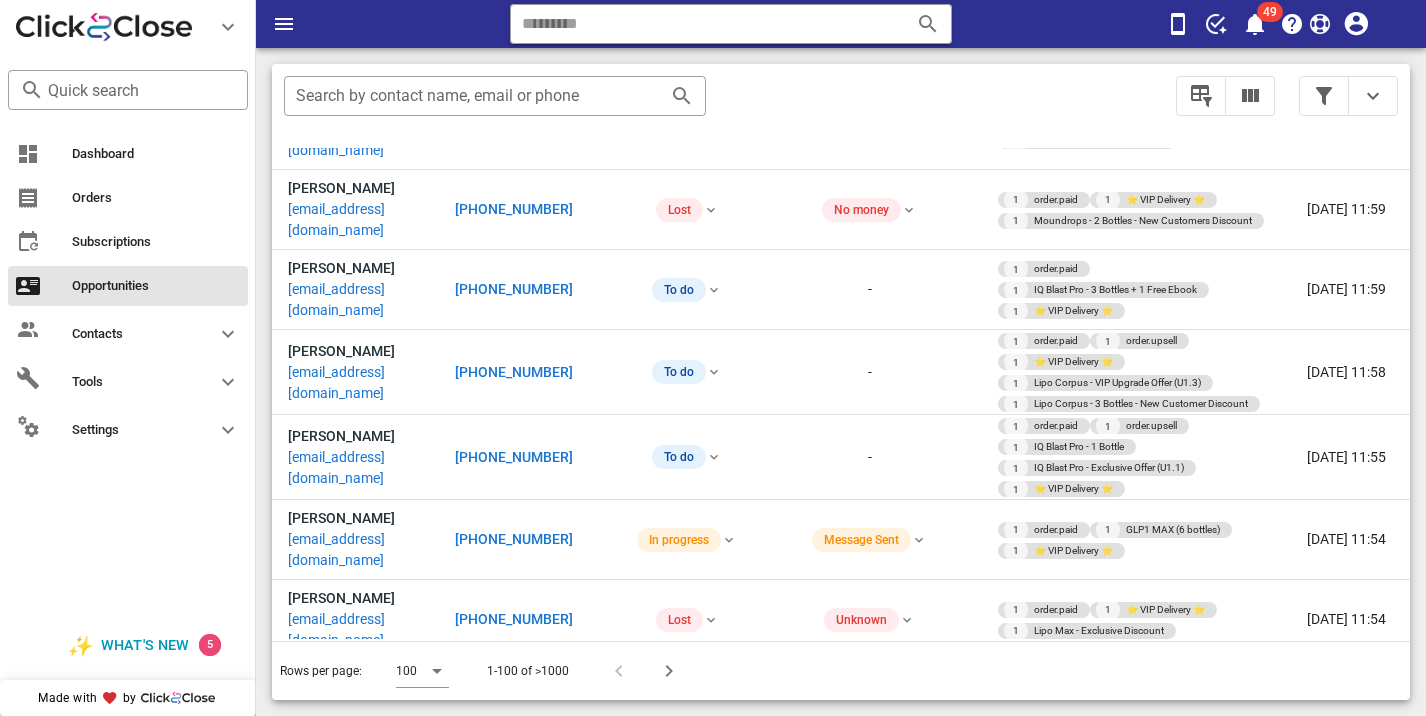 scroll, scrollTop: 3958, scrollLeft: 0, axis: vertical 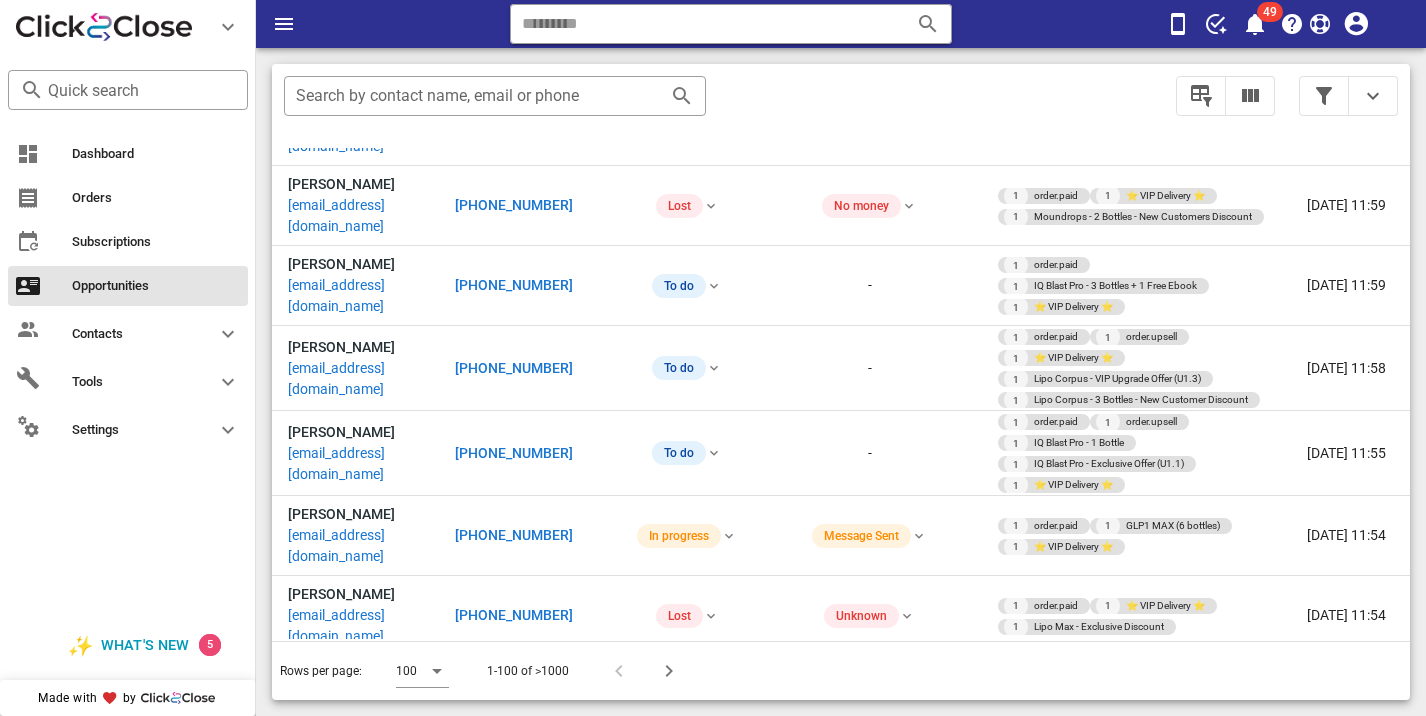 click on "+13609495450" at bounding box center [514, 1340] 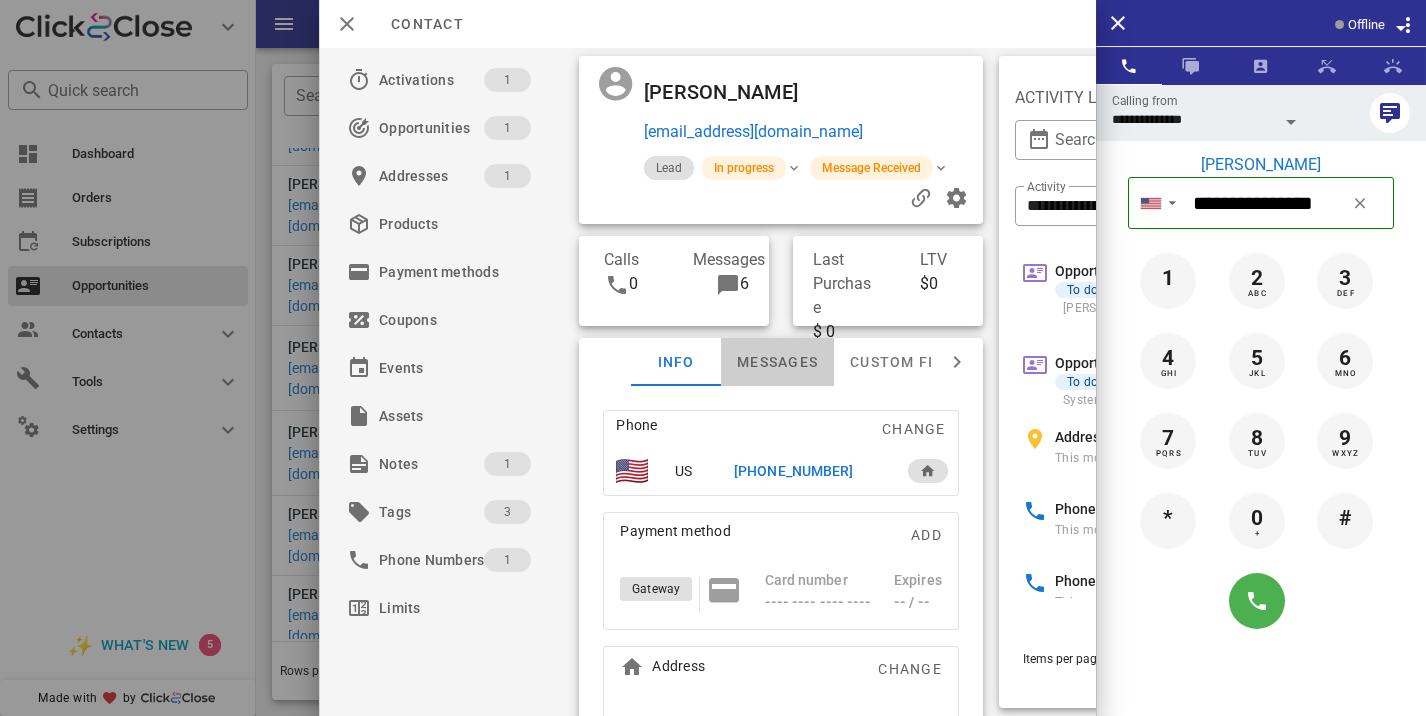 click on "Messages" at bounding box center [777, 362] 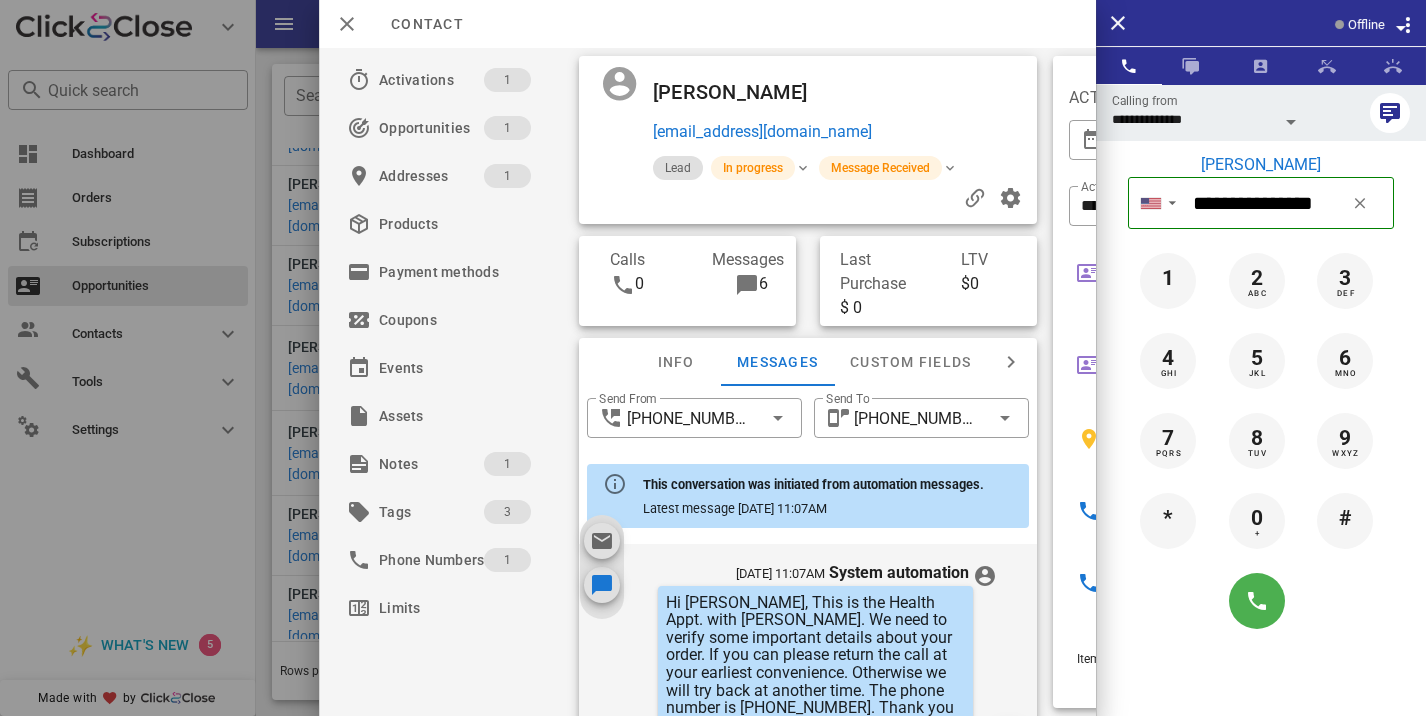 scroll, scrollTop: 833, scrollLeft: 0, axis: vertical 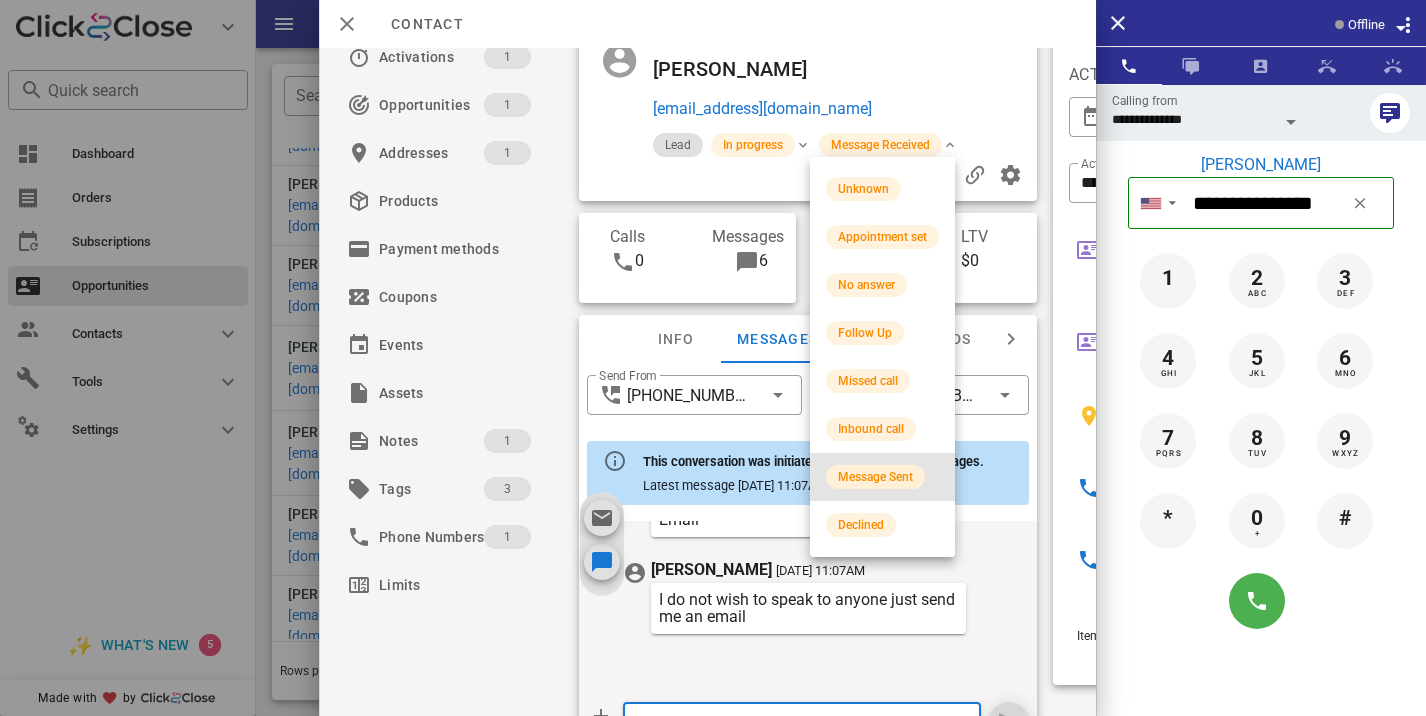 click on "Message Sent" at bounding box center [875, 477] 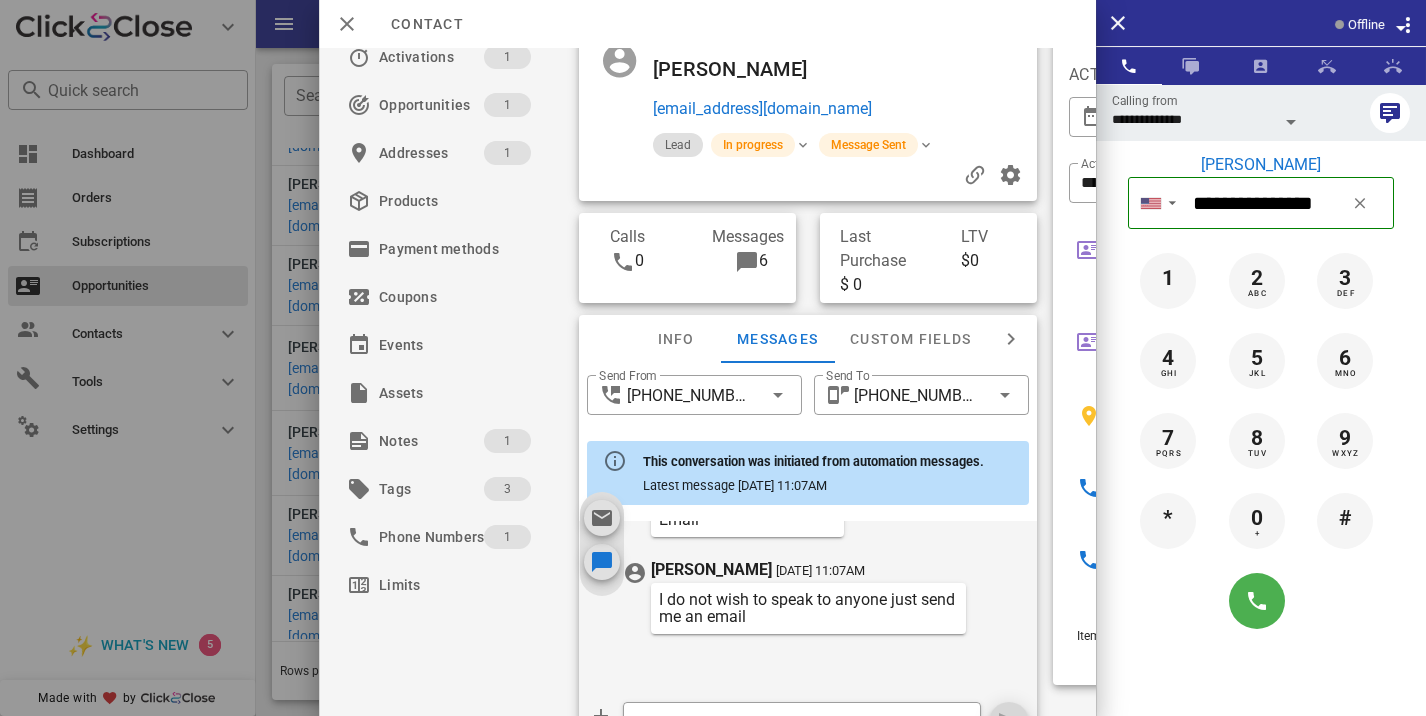 click at bounding box center [713, 358] 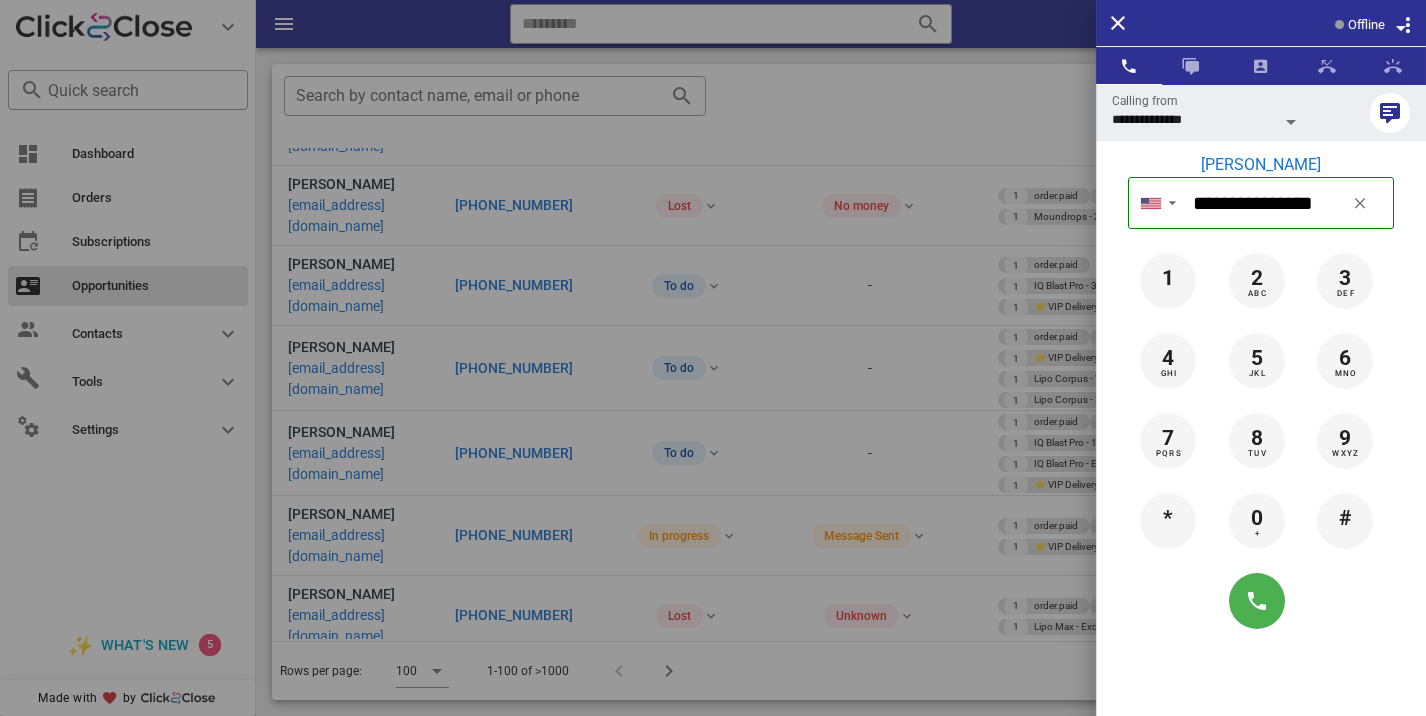 click at bounding box center [713, 358] 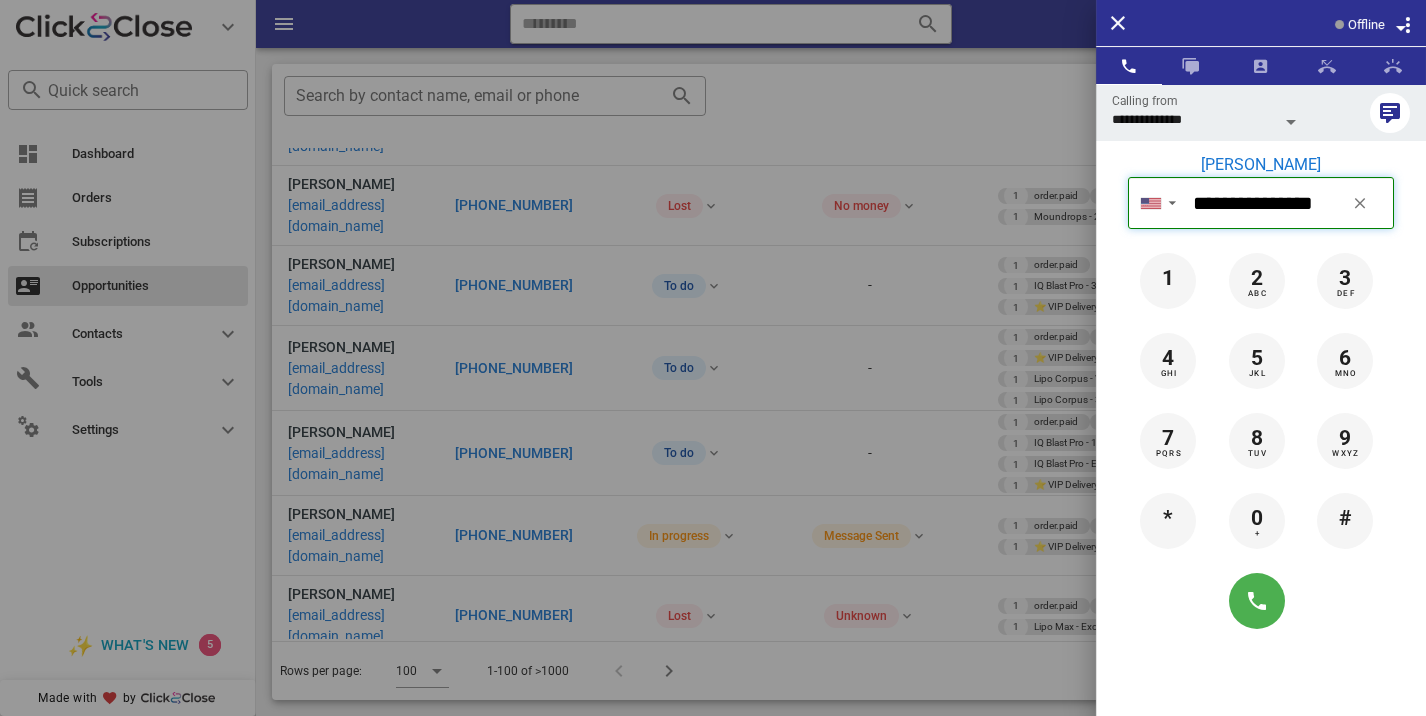 type 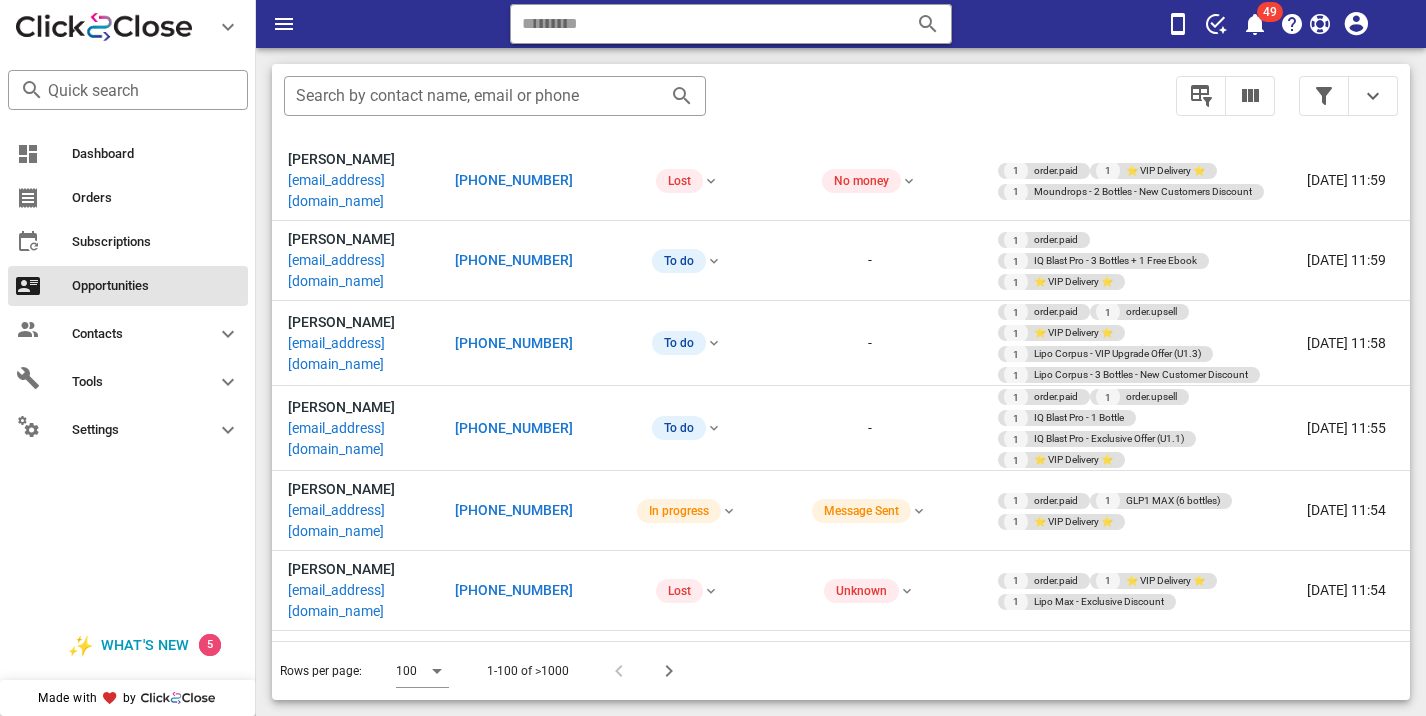 scroll, scrollTop: 3981, scrollLeft: 0, axis: vertical 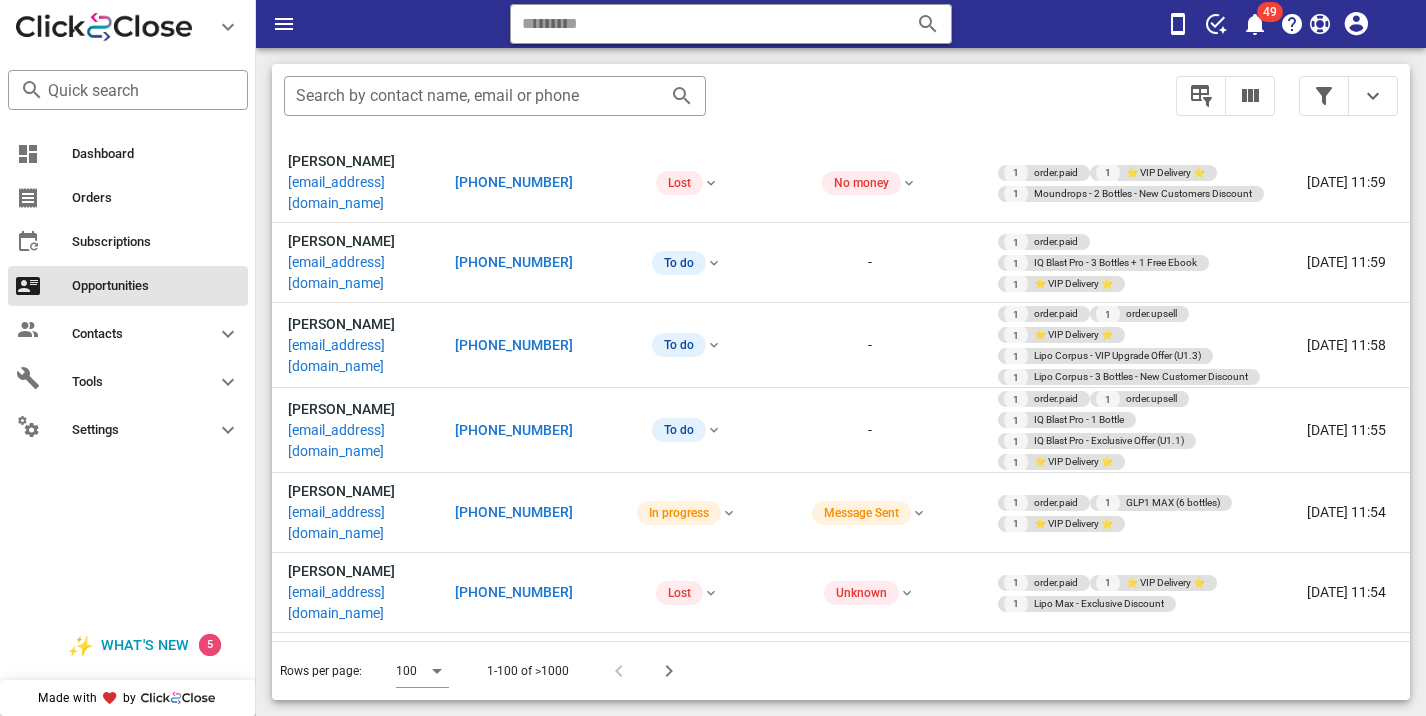 click on "+12083040070" at bounding box center (514, 1397) 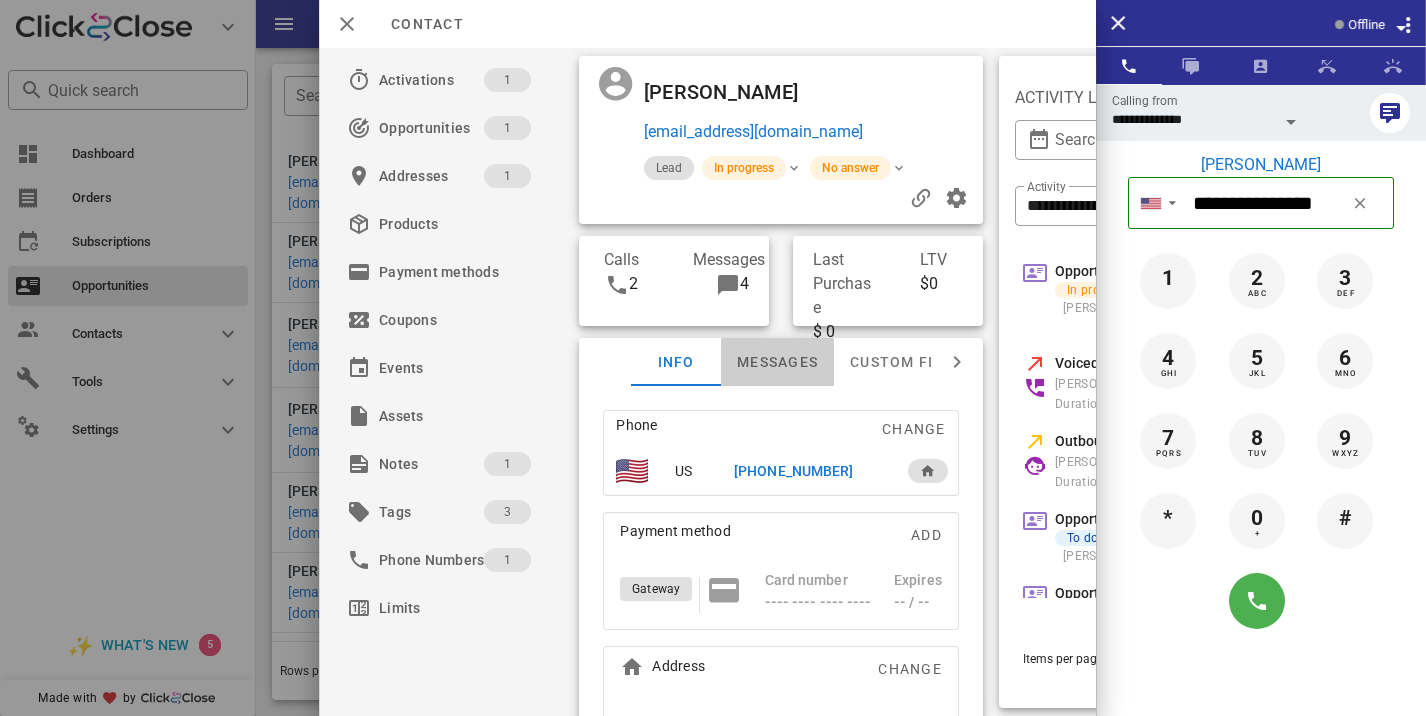 click on "Messages" at bounding box center [777, 362] 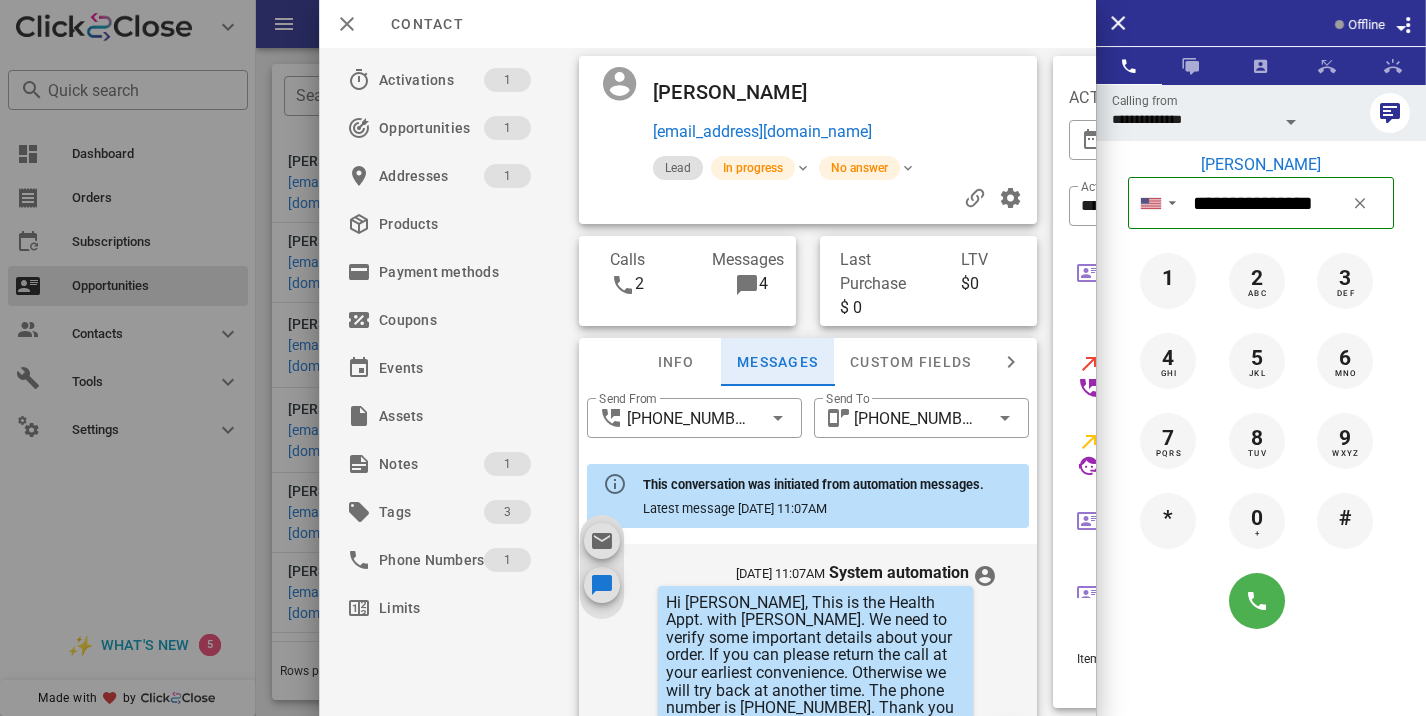 scroll, scrollTop: 657, scrollLeft: 0, axis: vertical 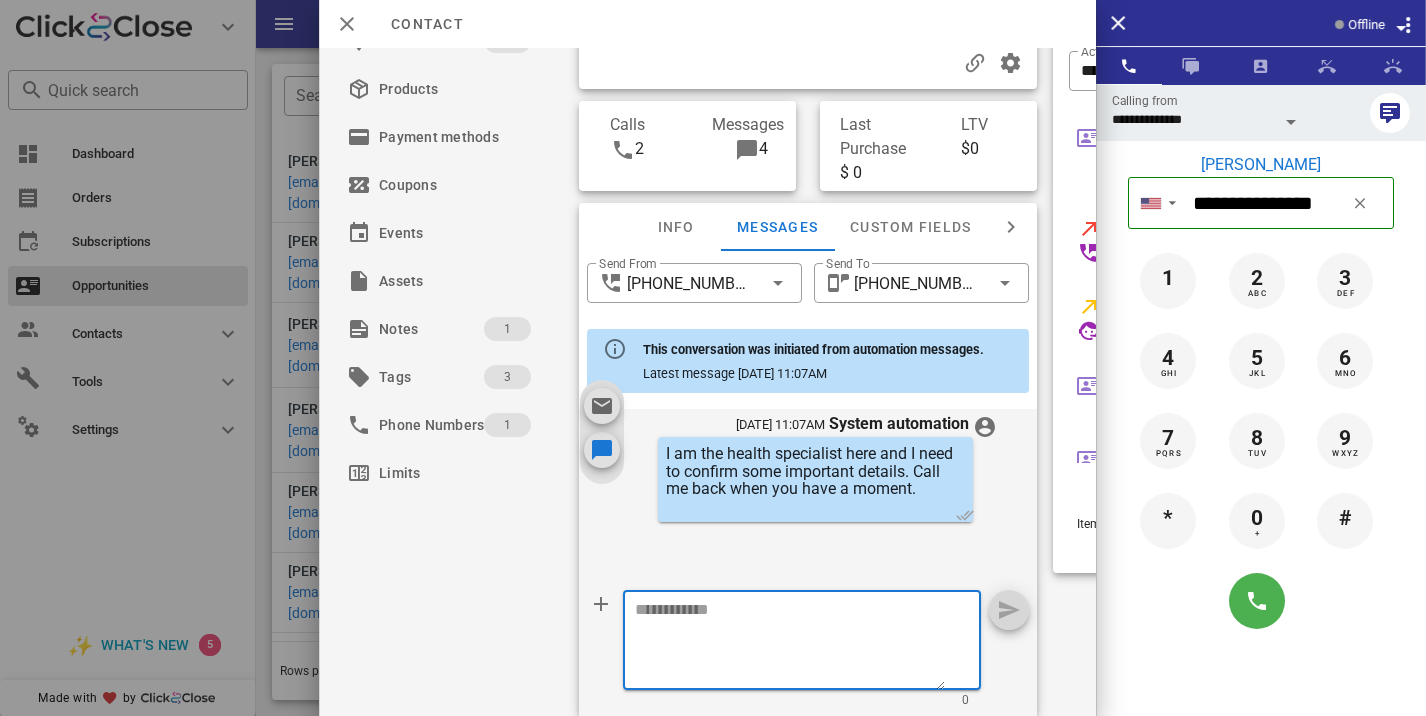 drag, startPoint x: 747, startPoint y: 618, endPoint x: 741, endPoint y: 578, distance: 40.4475 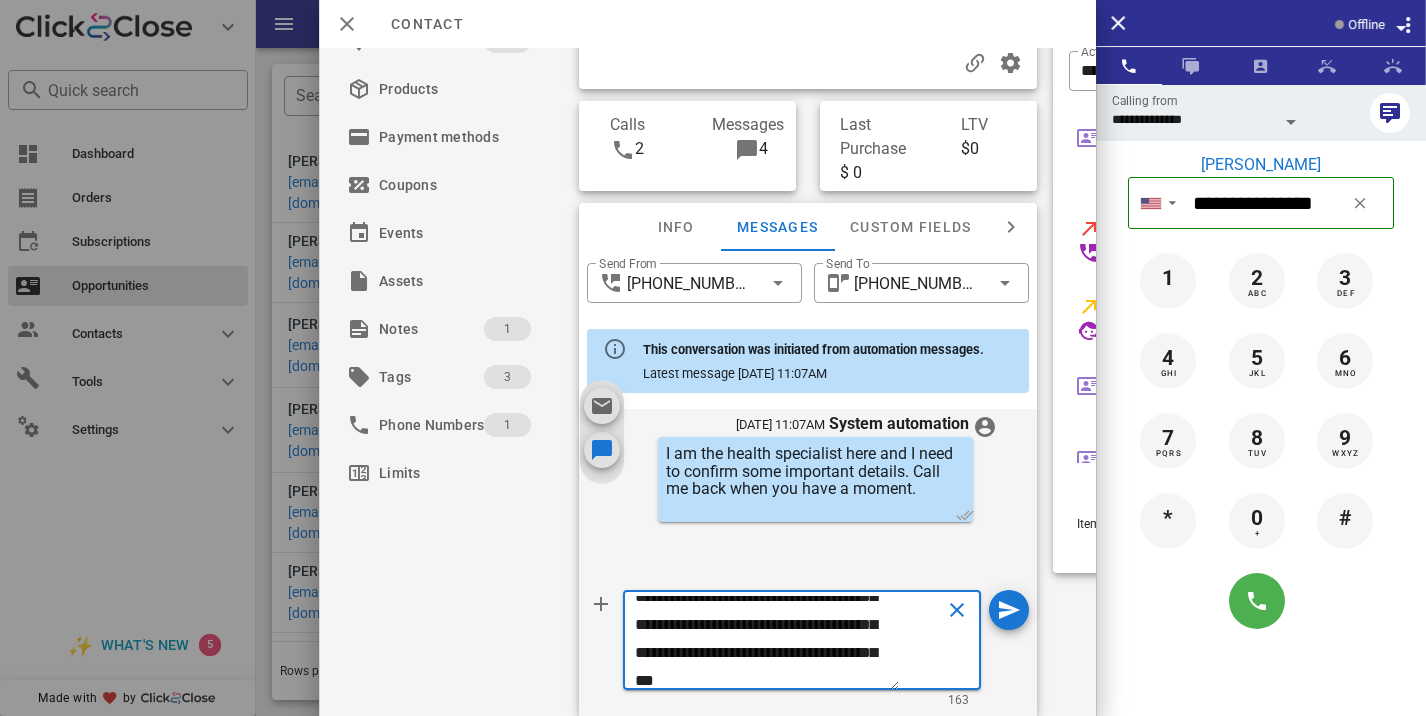 scroll, scrollTop: 0, scrollLeft: 0, axis: both 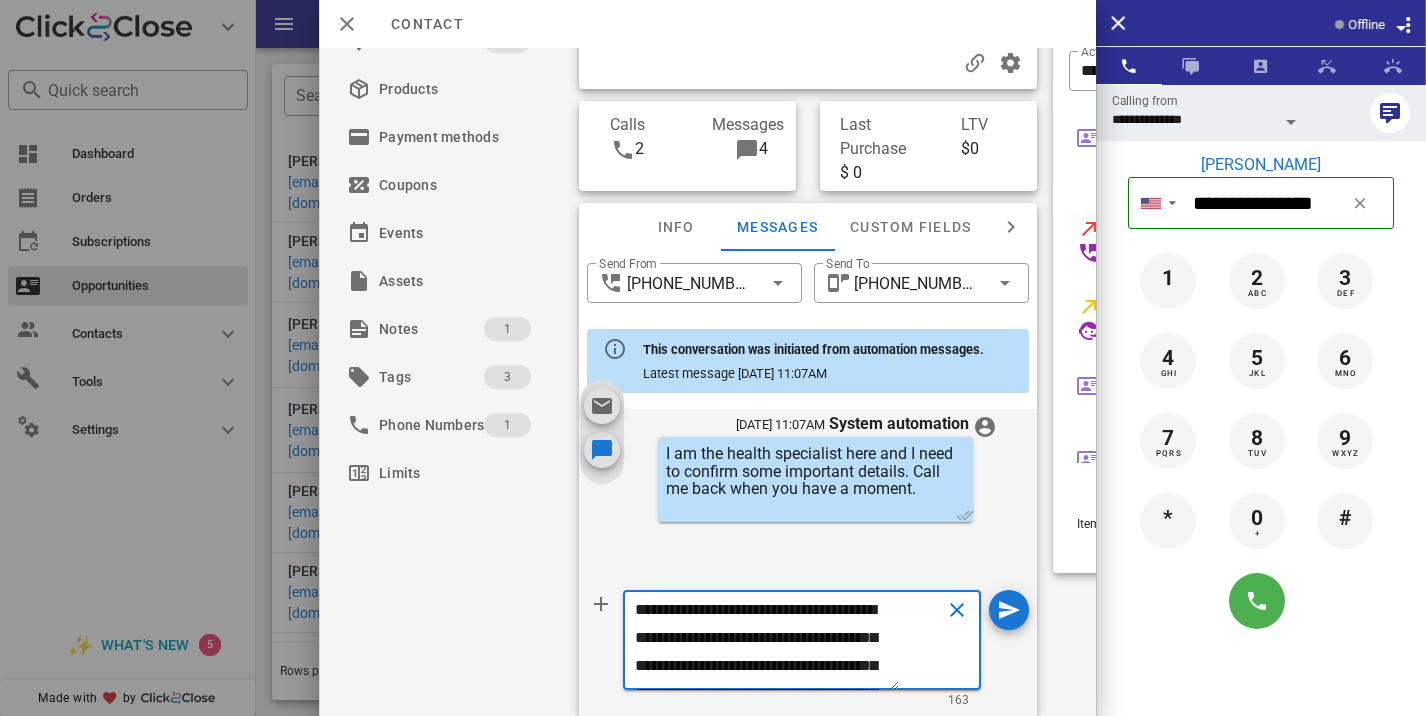 type on "**********" 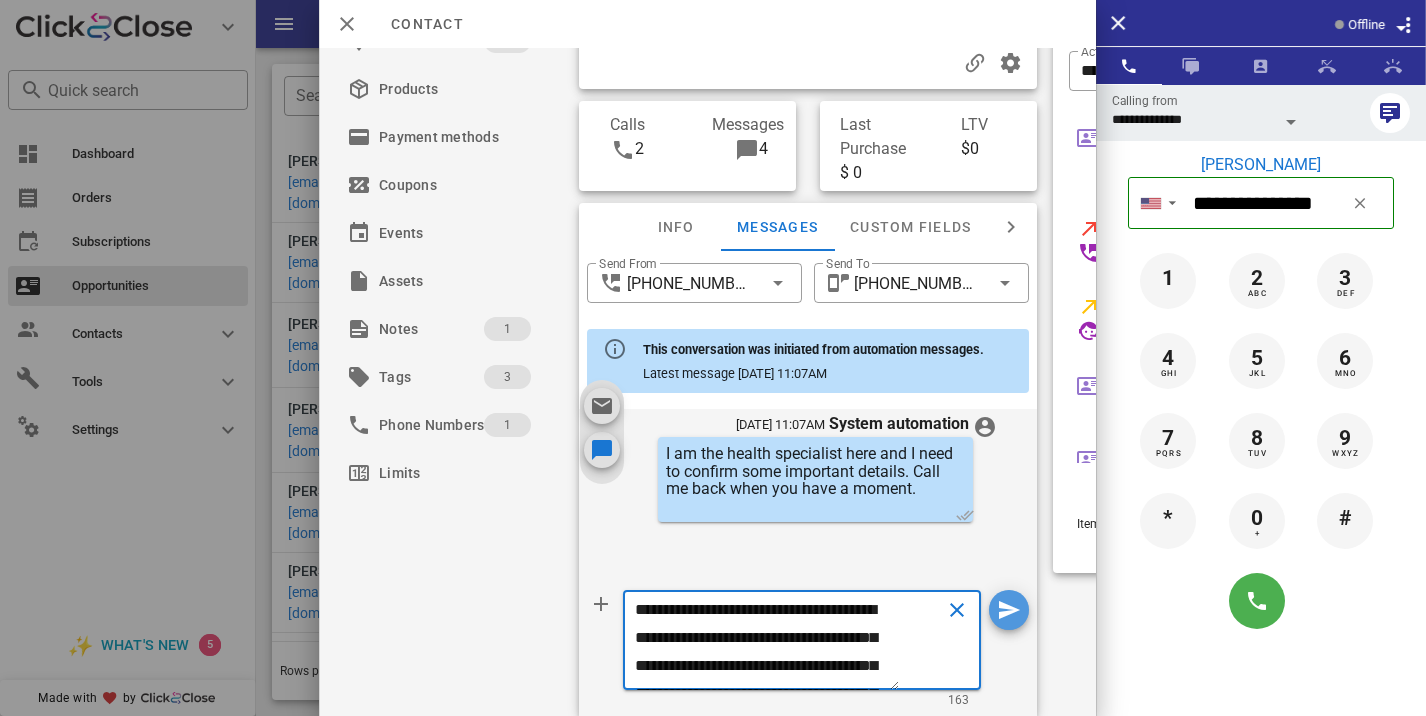 click at bounding box center (1009, 610) 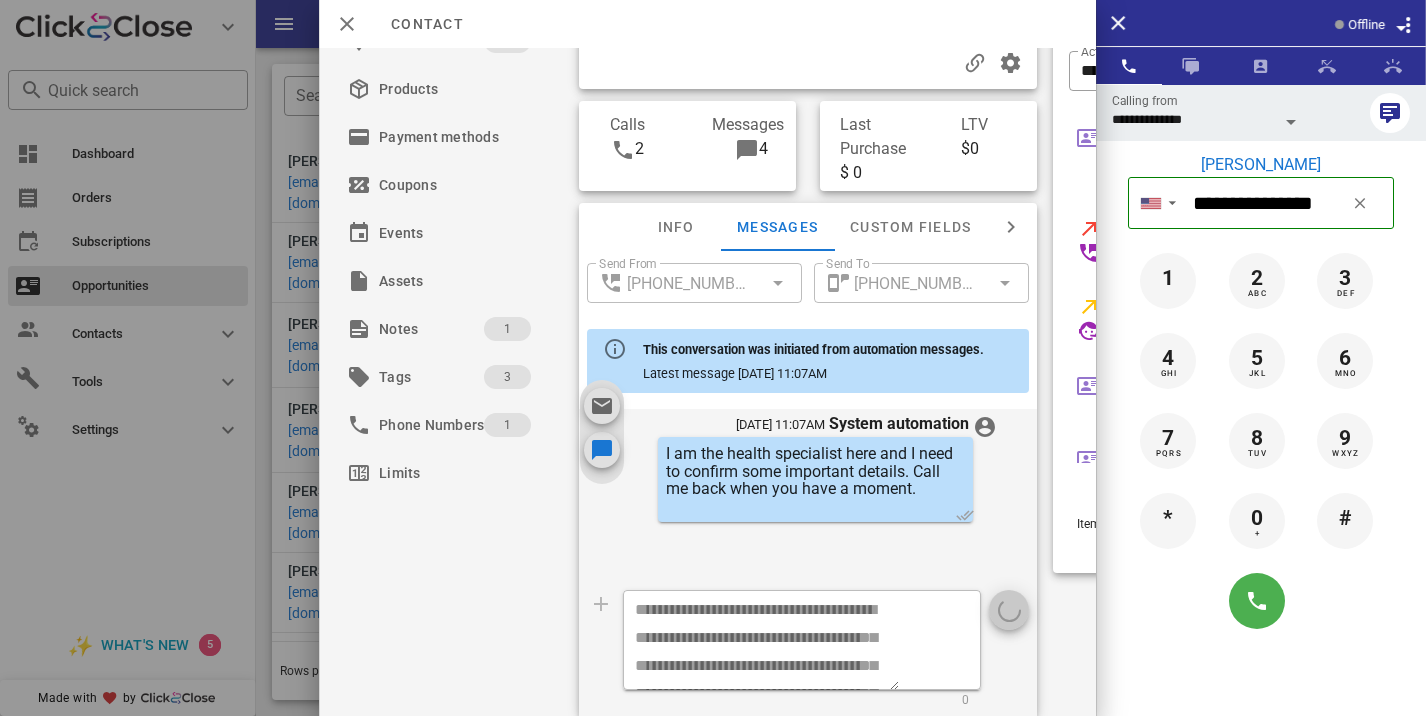 type 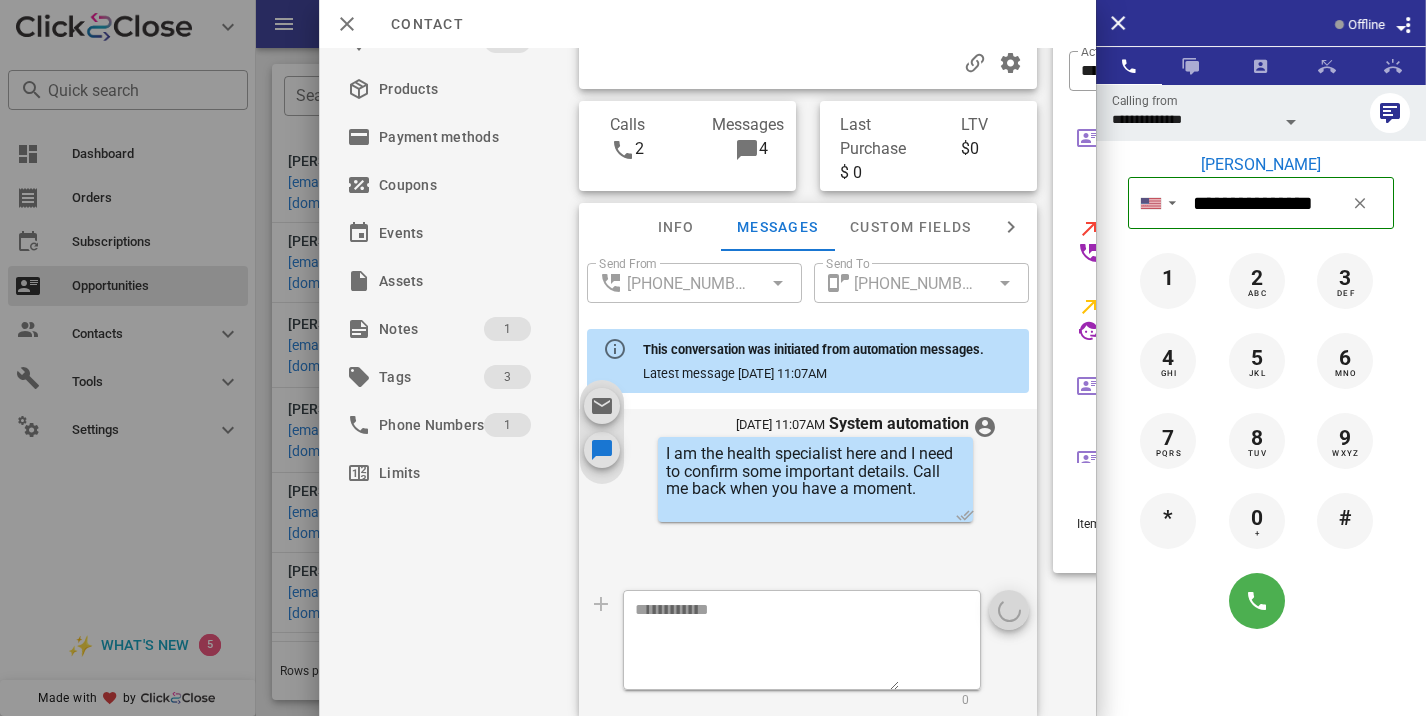 scroll, scrollTop: 0, scrollLeft: 0, axis: both 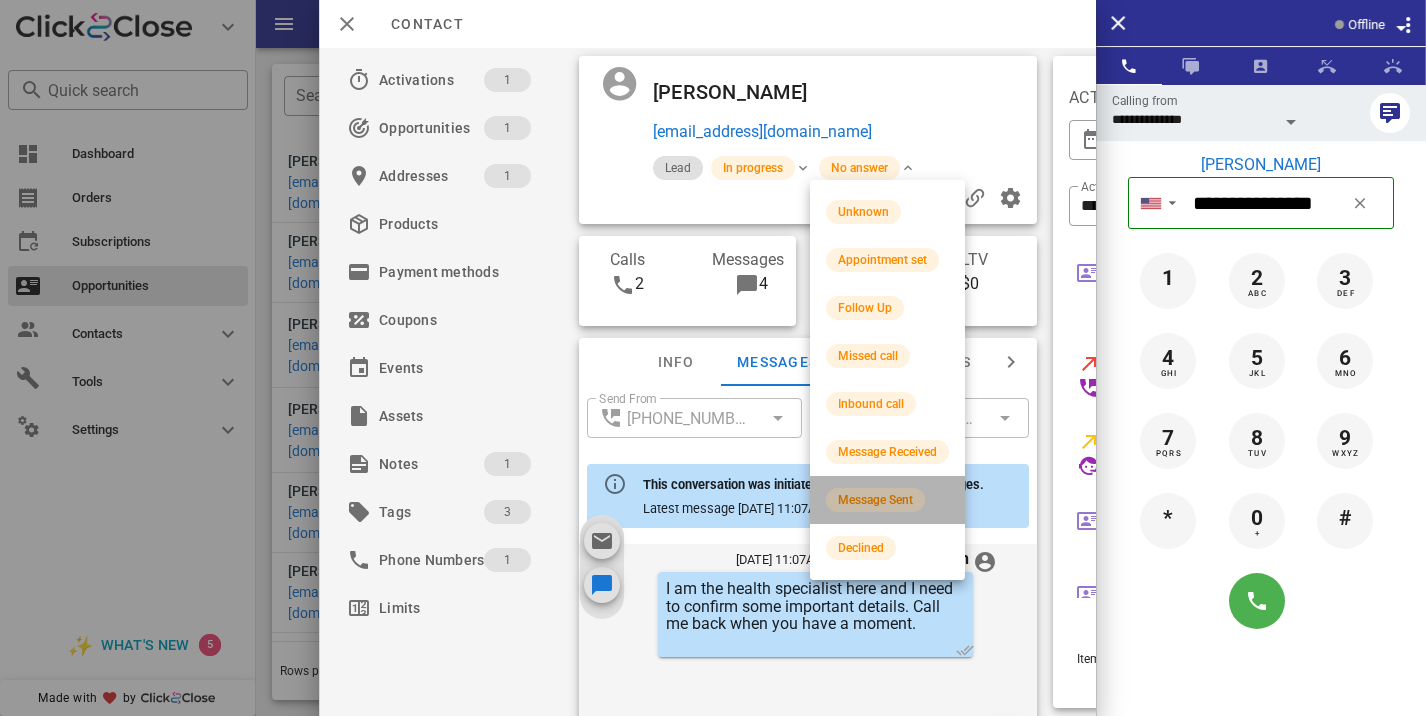 click on "Message Sent" at bounding box center (875, 500) 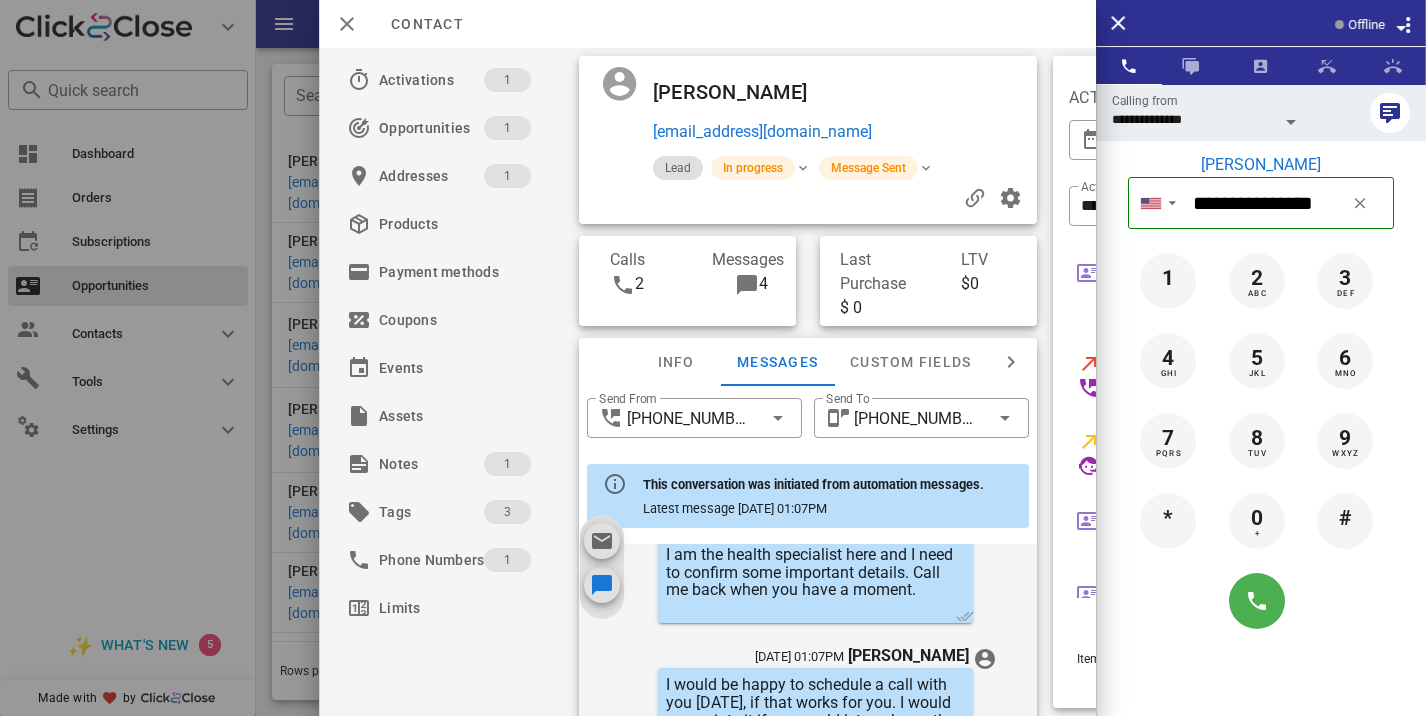 scroll, scrollTop: 823, scrollLeft: 0, axis: vertical 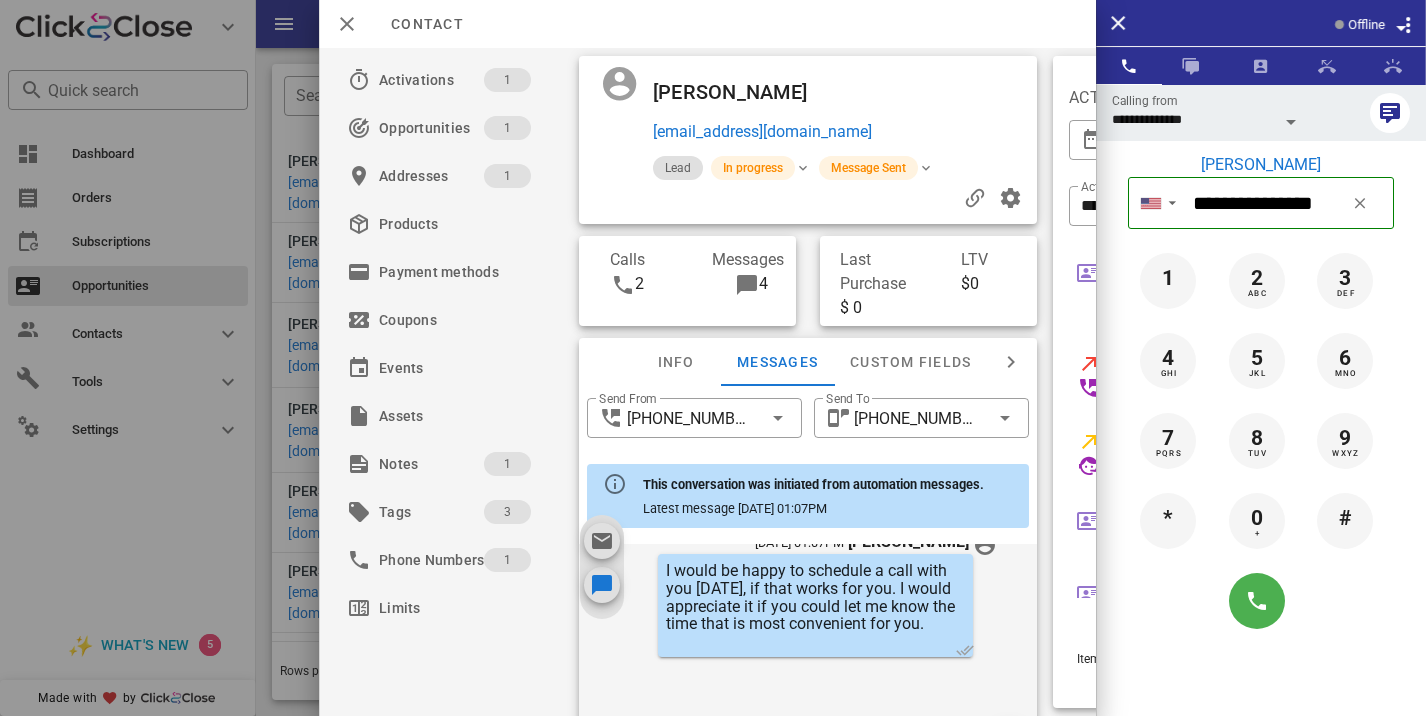 click at bounding box center [713, 358] 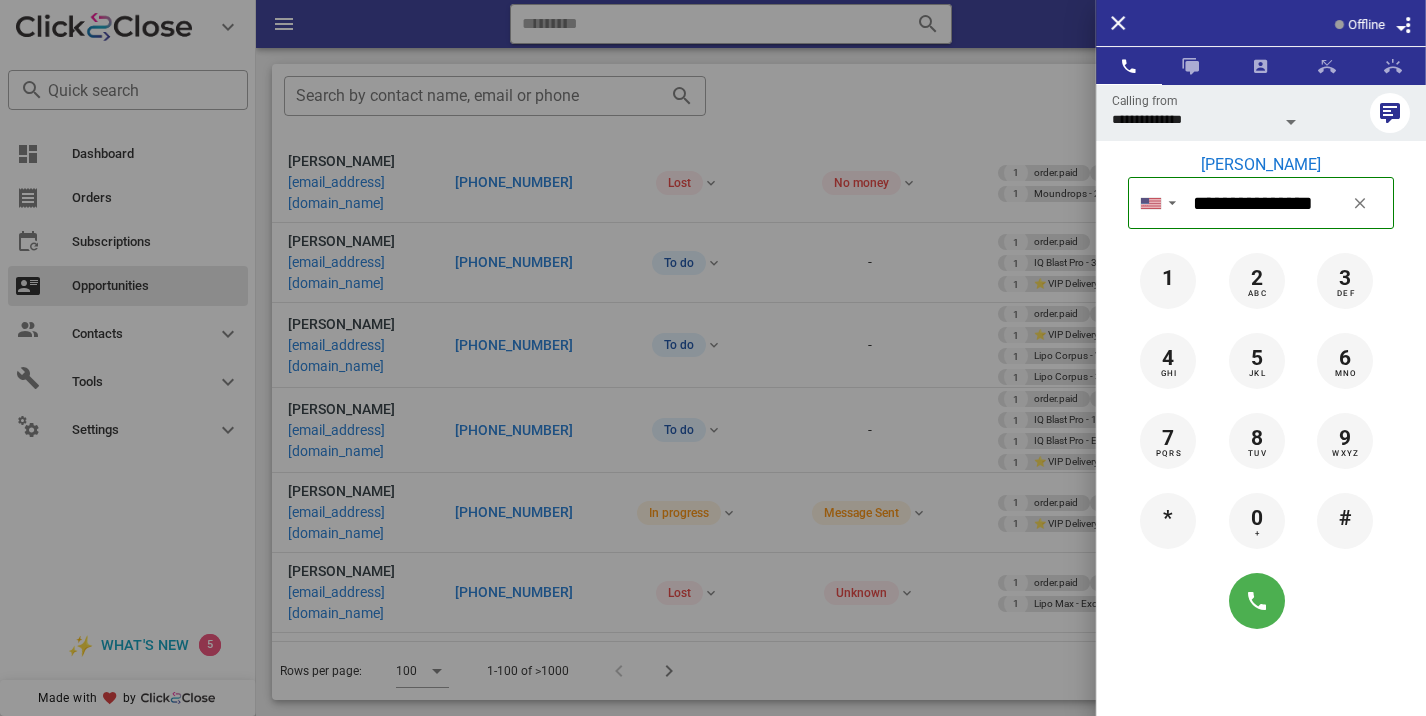 click at bounding box center [713, 358] 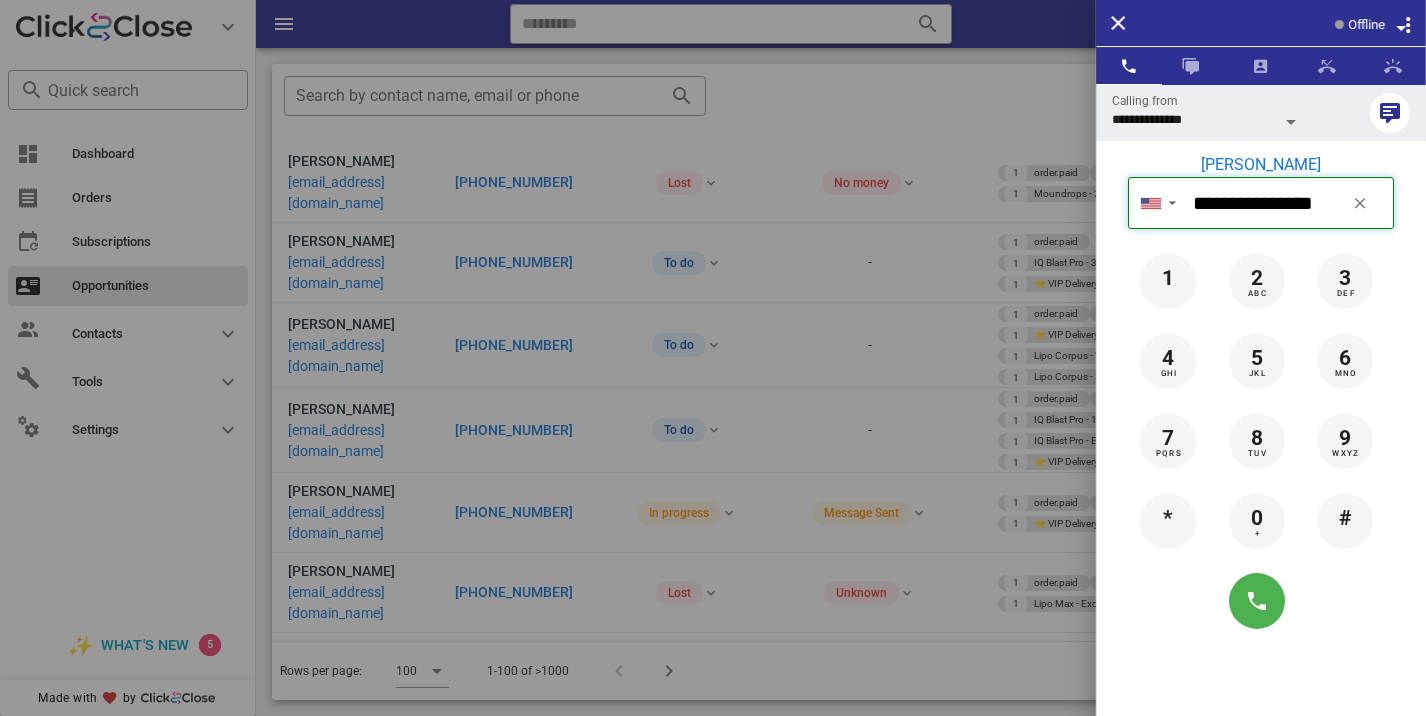 type 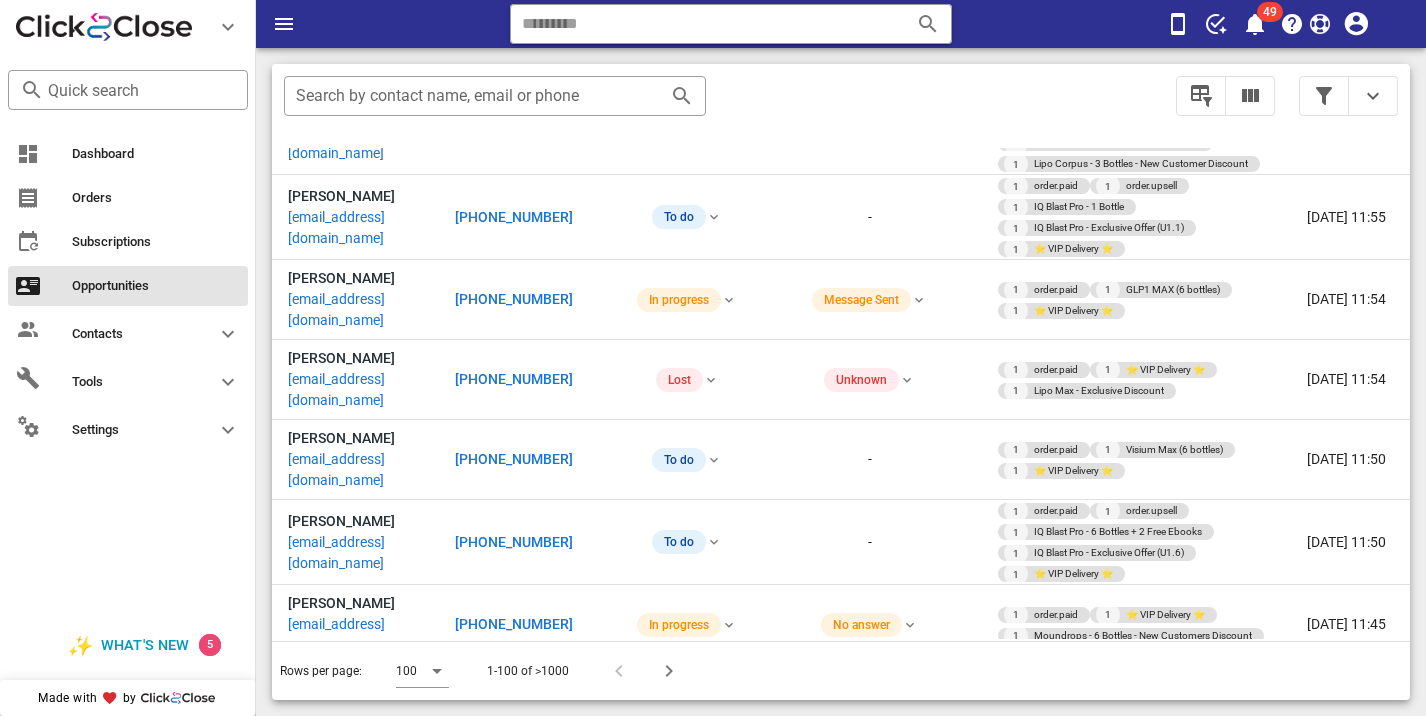scroll, scrollTop: 4195, scrollLeft: 0, axis: vertical 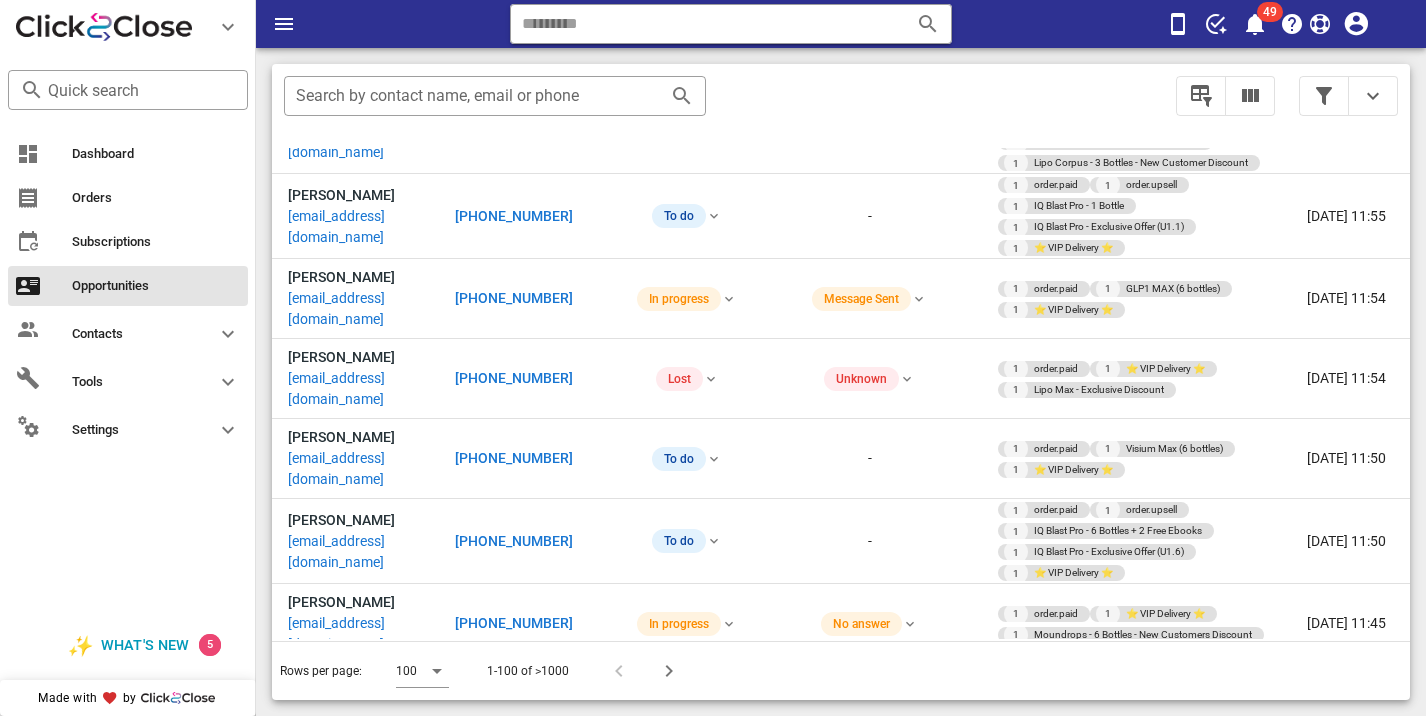 click on "+17327711499" at bounding box center [514, 1444] 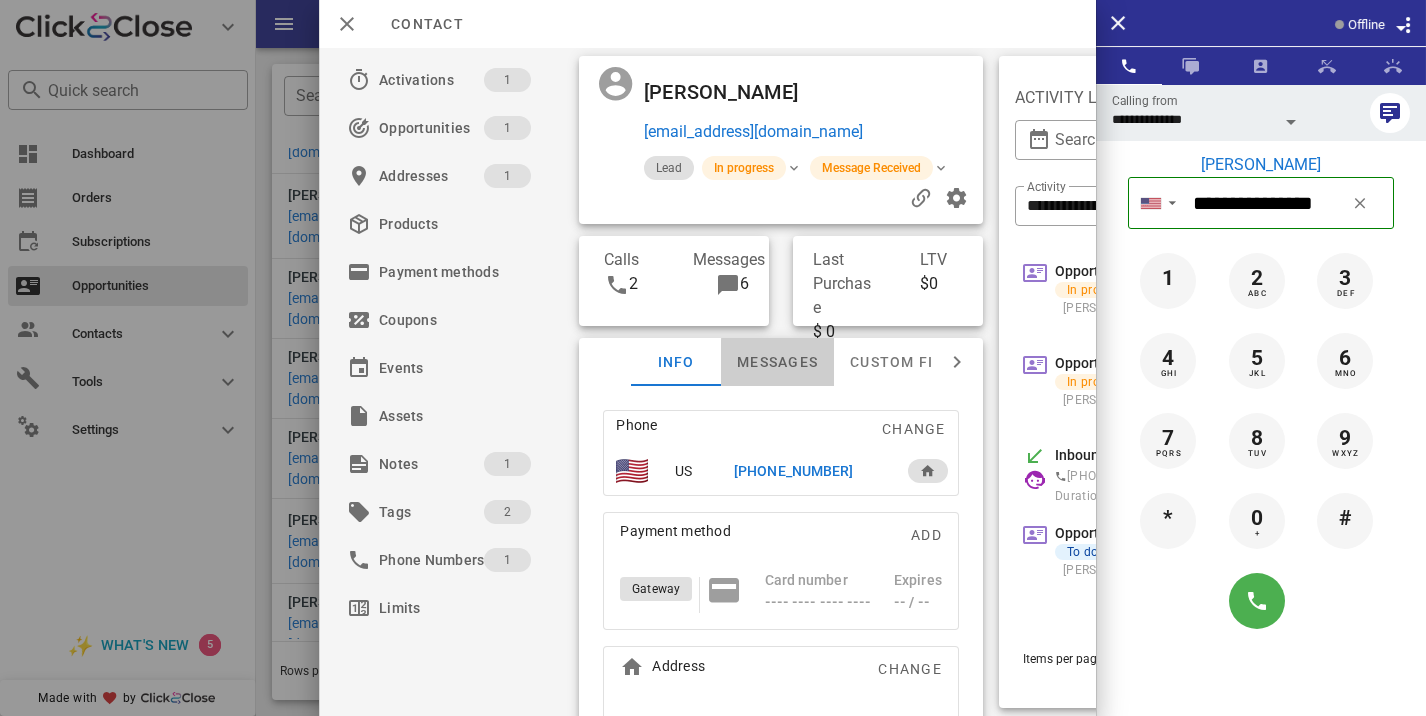 click on "Messages" at bounding box center (777, 362) 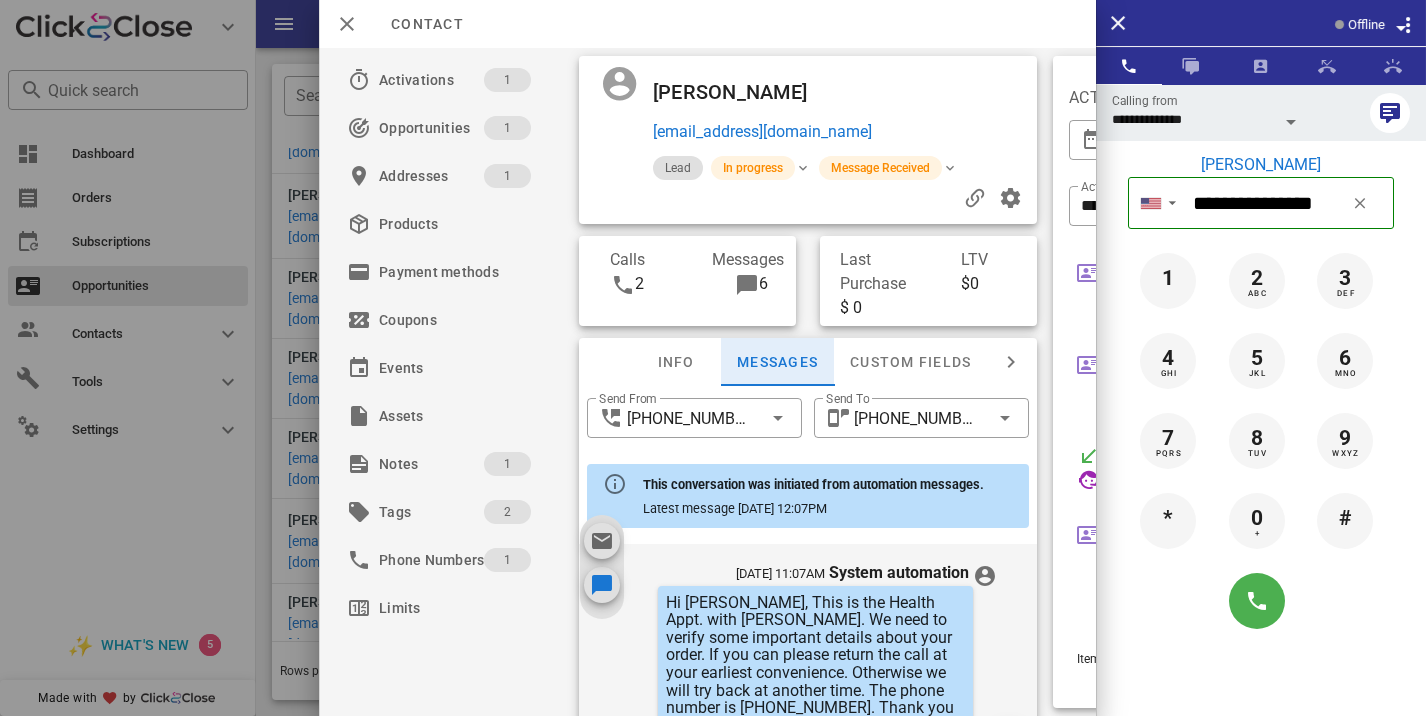 scroll, scrollTop: 183, scrollLeft: 0, axis: vertical 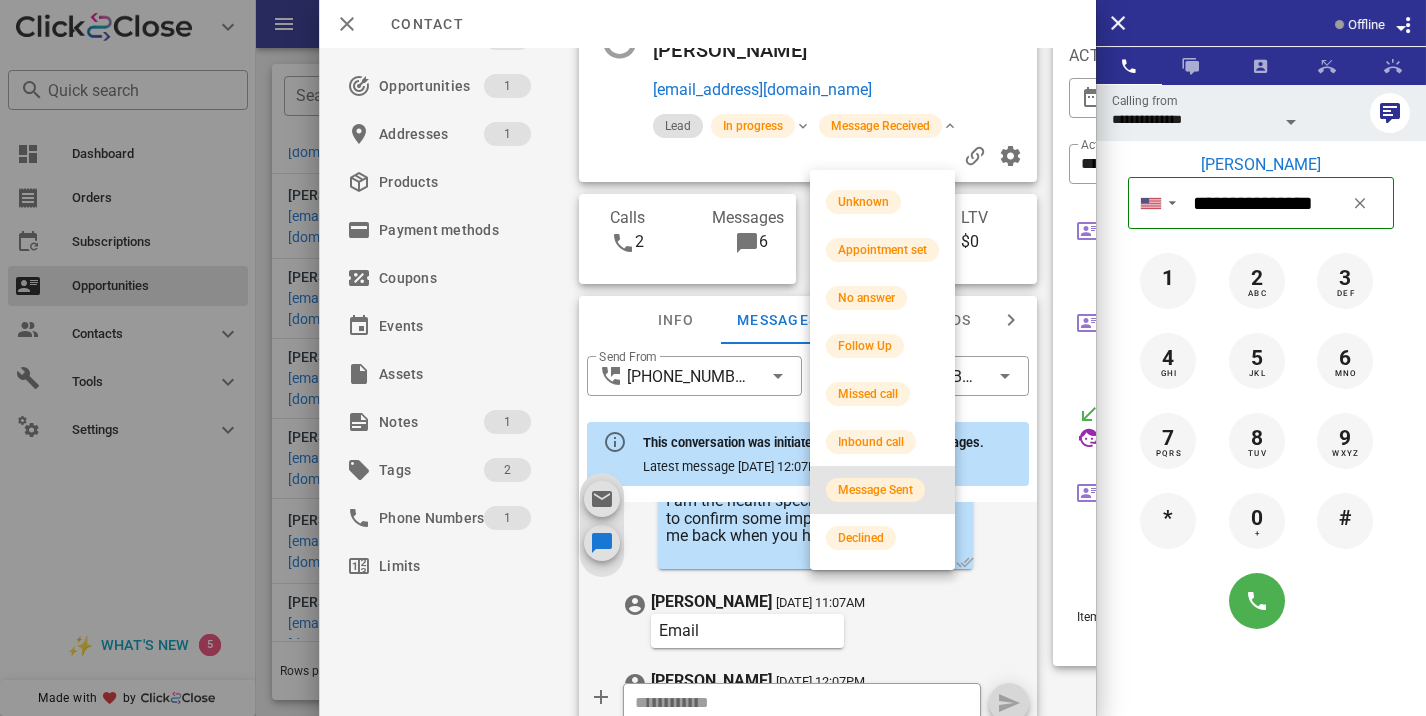 click on "Message Sent" at bounding box center [875, 490] 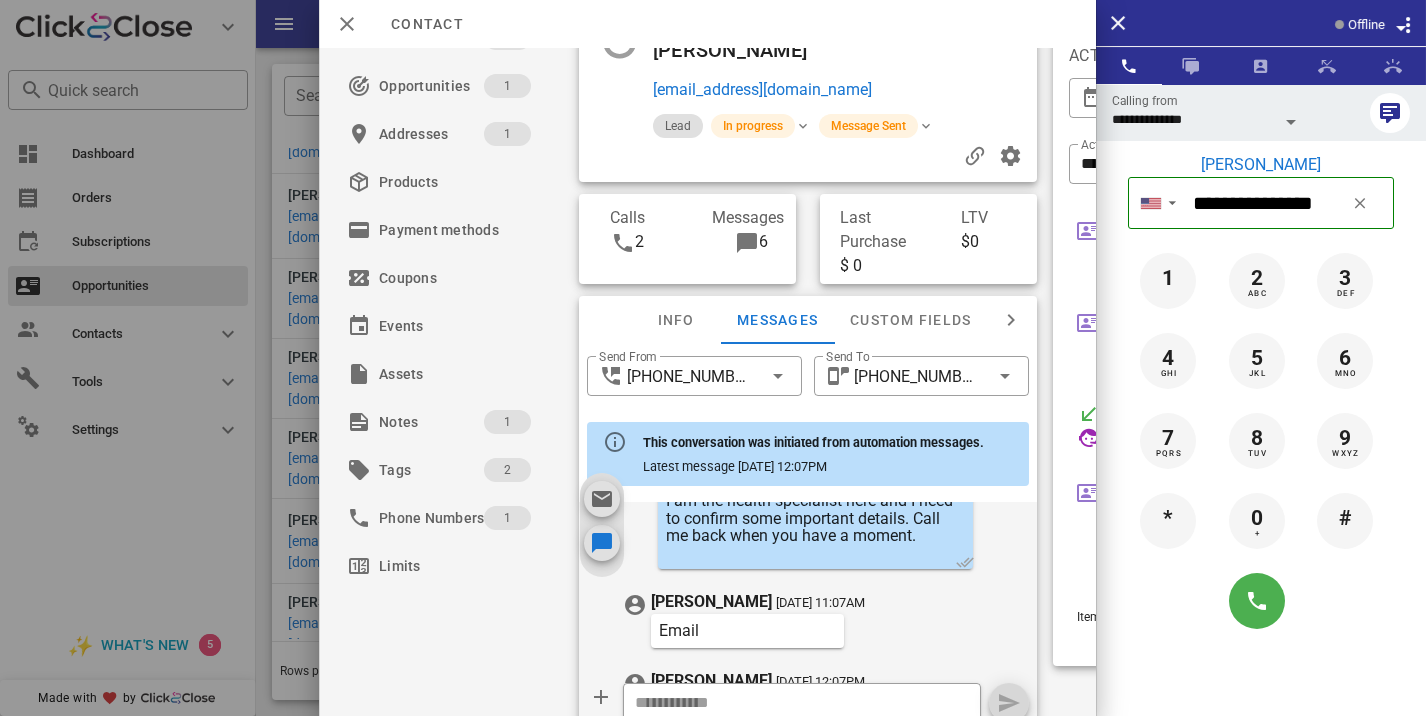 click at bounding box center (713, 358) 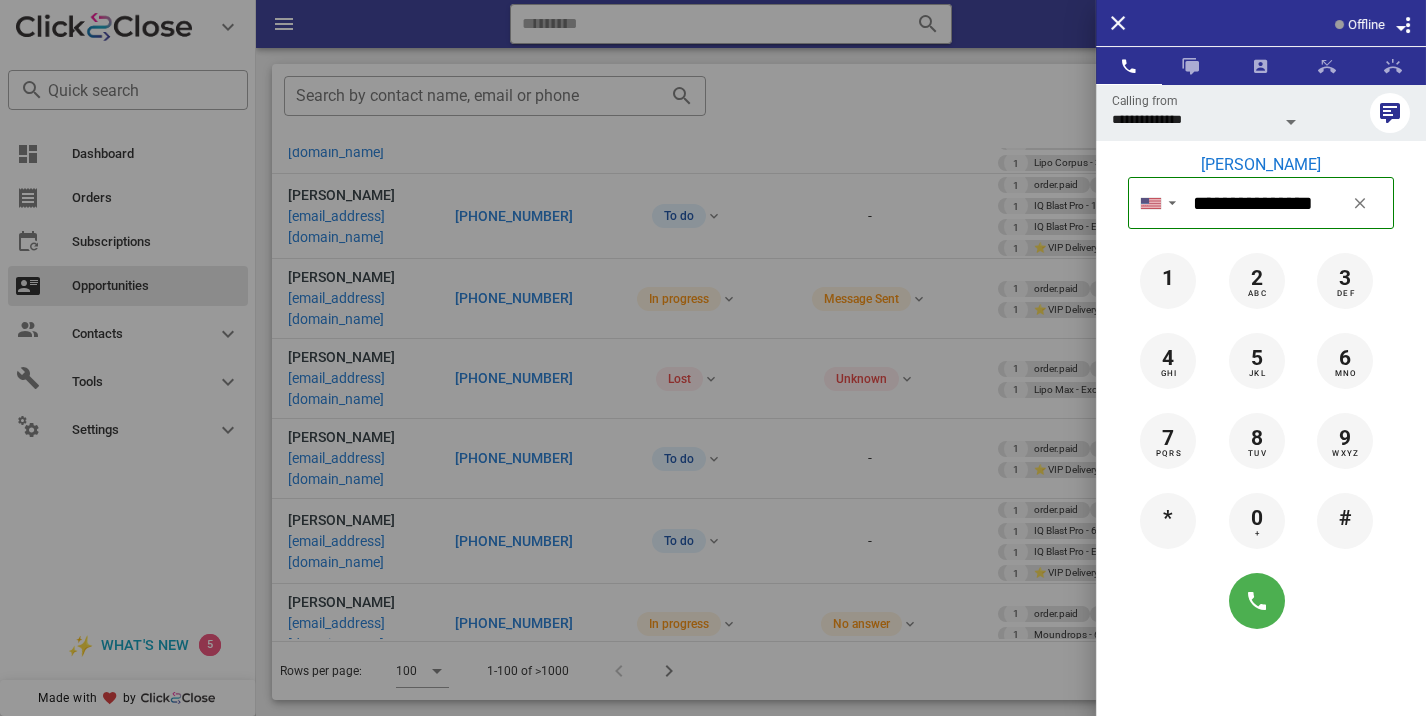 click at bounding box center (713, 358) 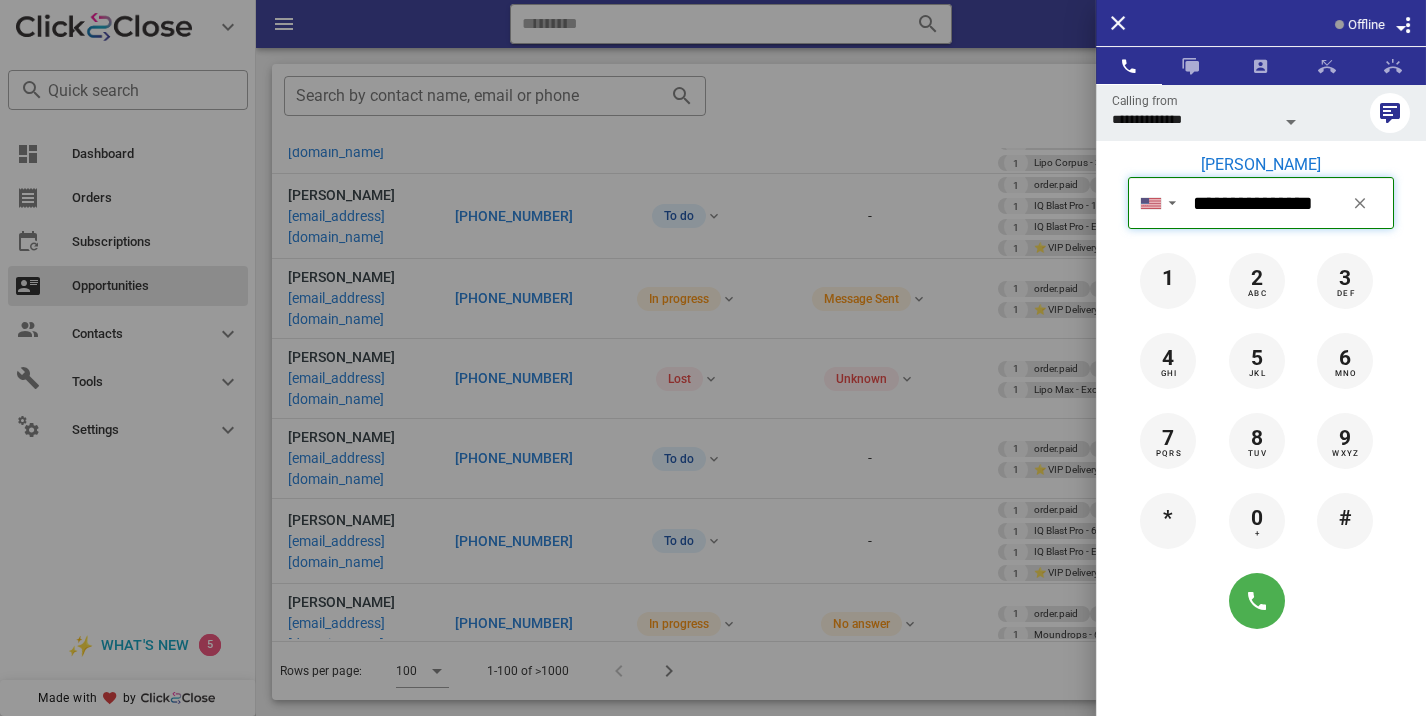 type 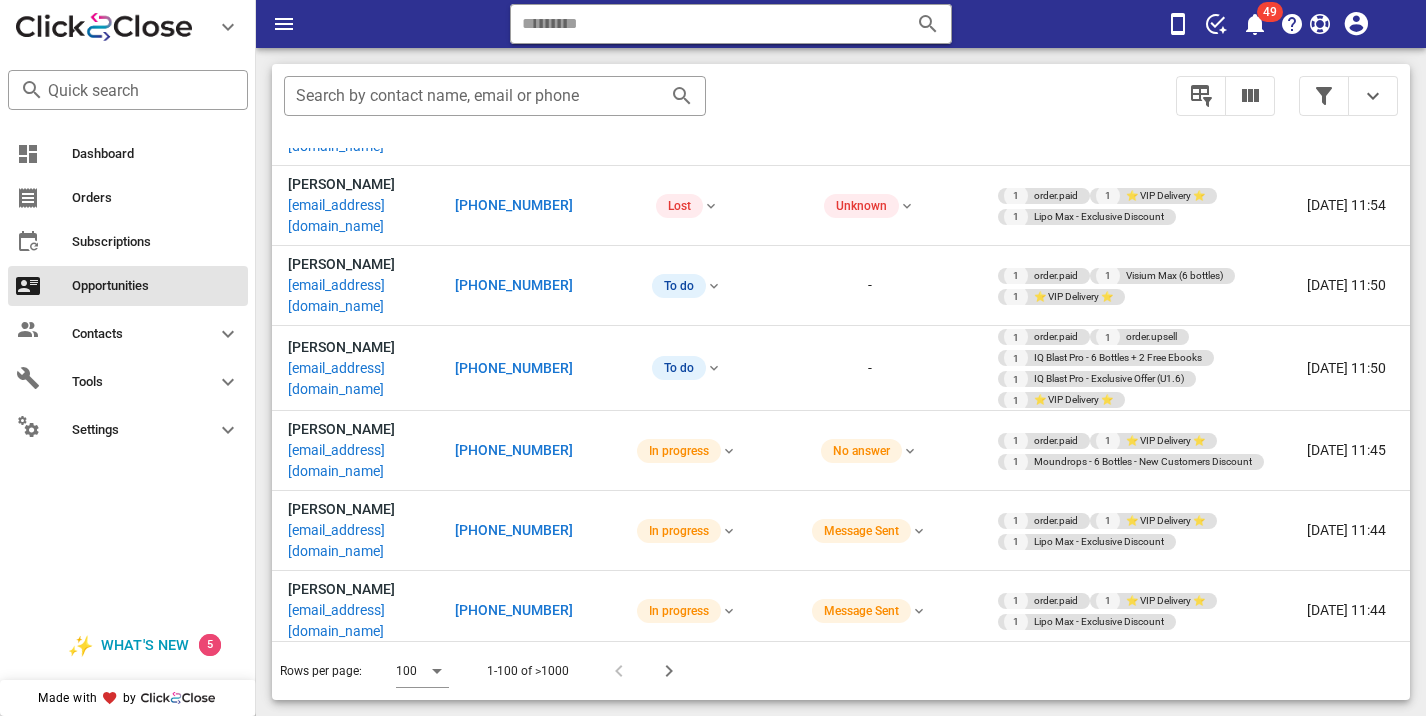 scroll, scrollTop: 4396, scrollLeft: 0, axis: vertical 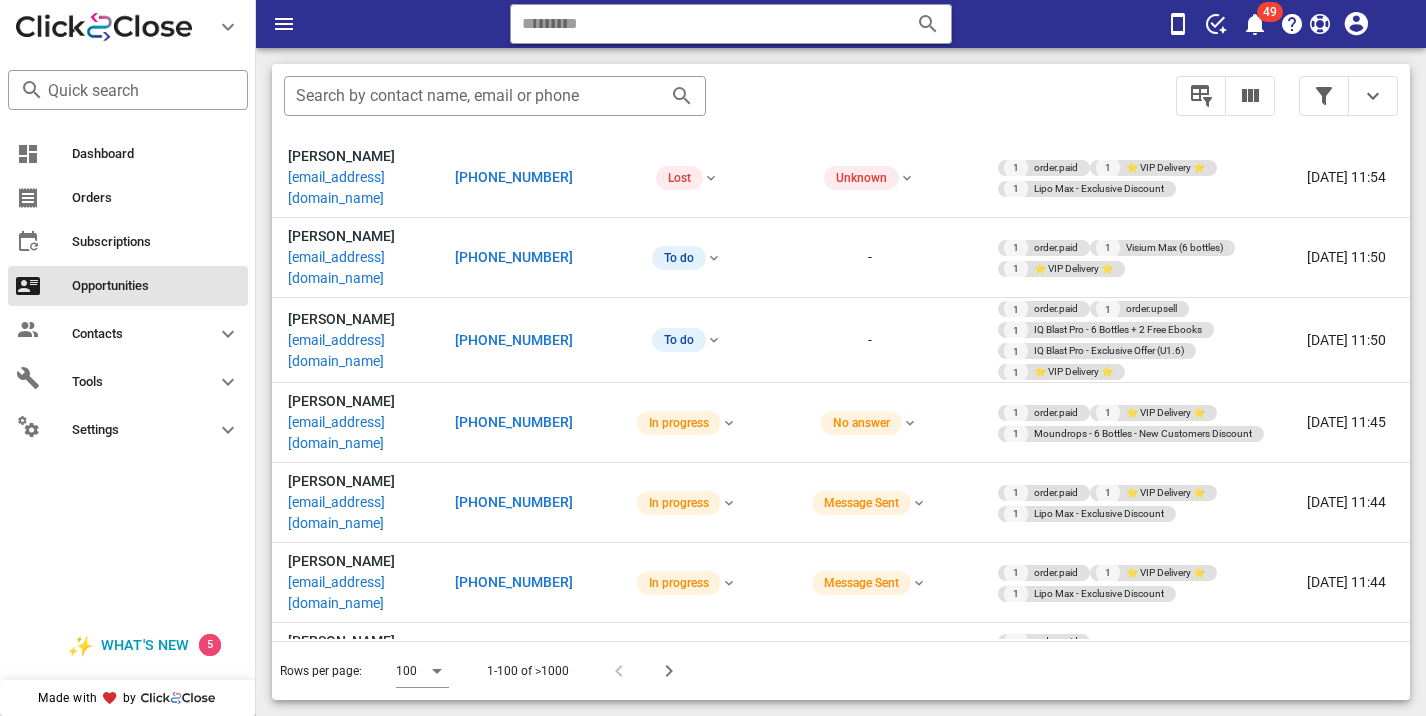 click on "+14352257362" at bounding box center [514, 1486] 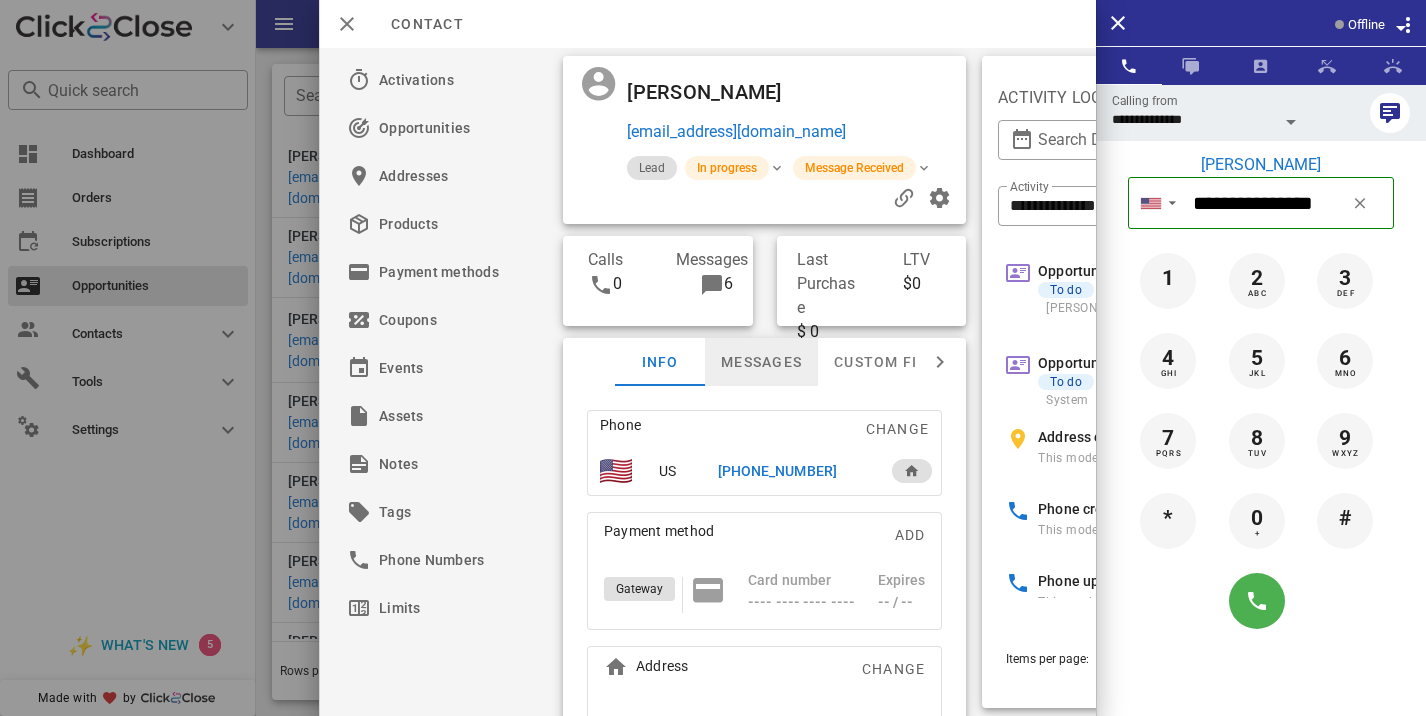 click on "Messages" at bounding box center [761, 362] 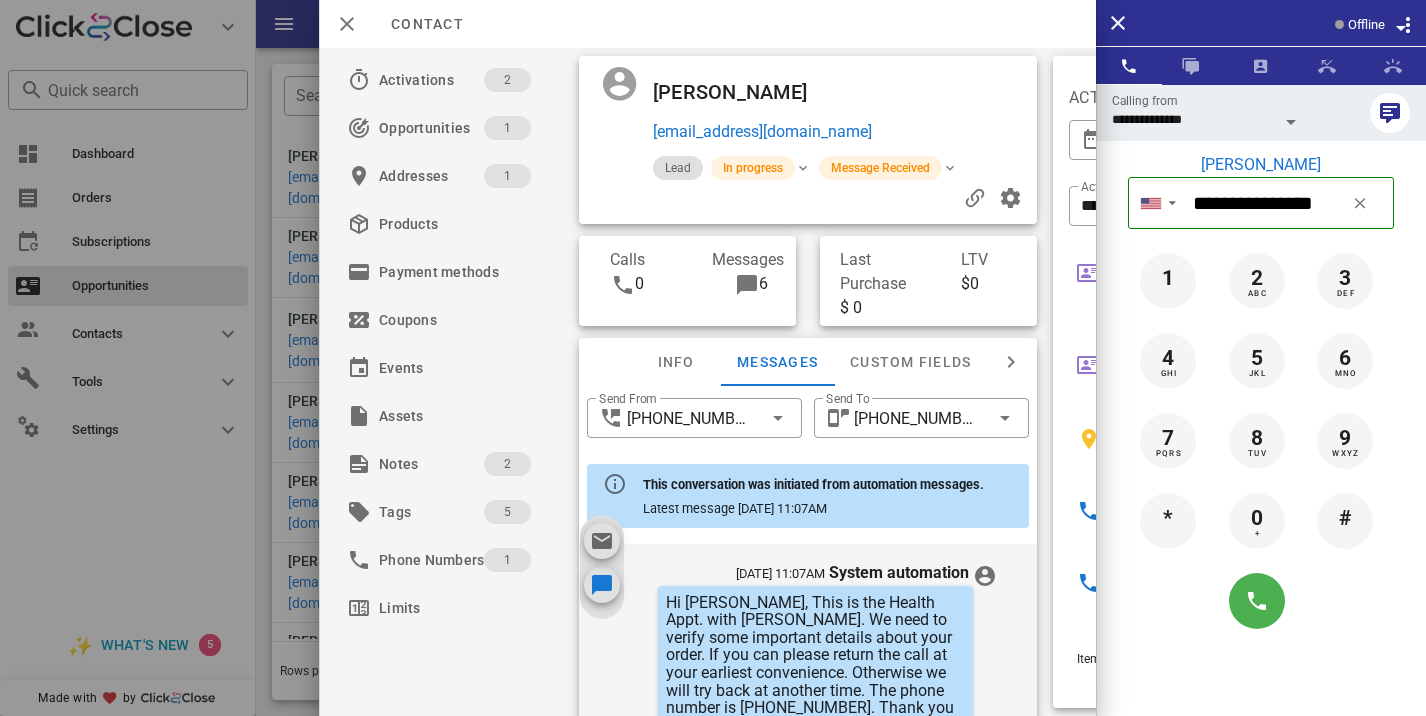 scroll, scrollTop: 736, scrollLeft: 0, axis: vertical 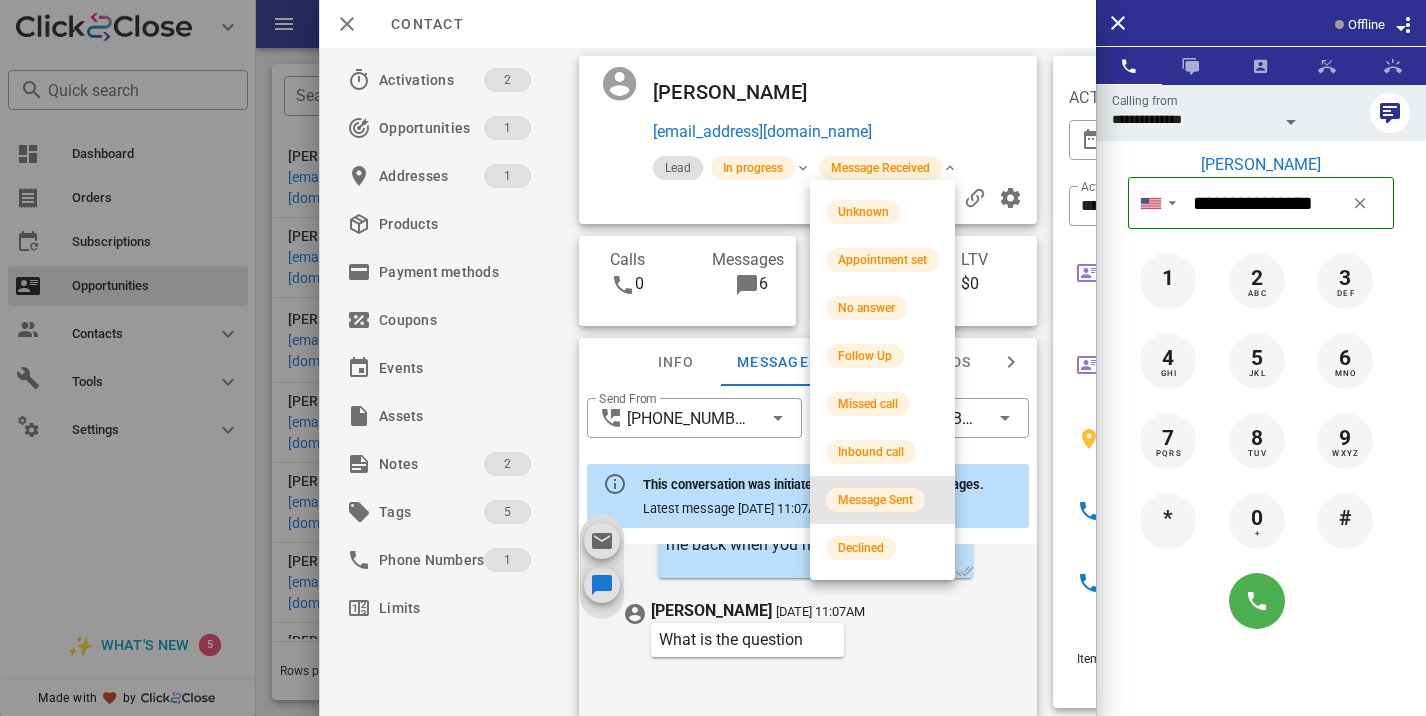 click on "Message Sent" at bounding box center [875, 500] 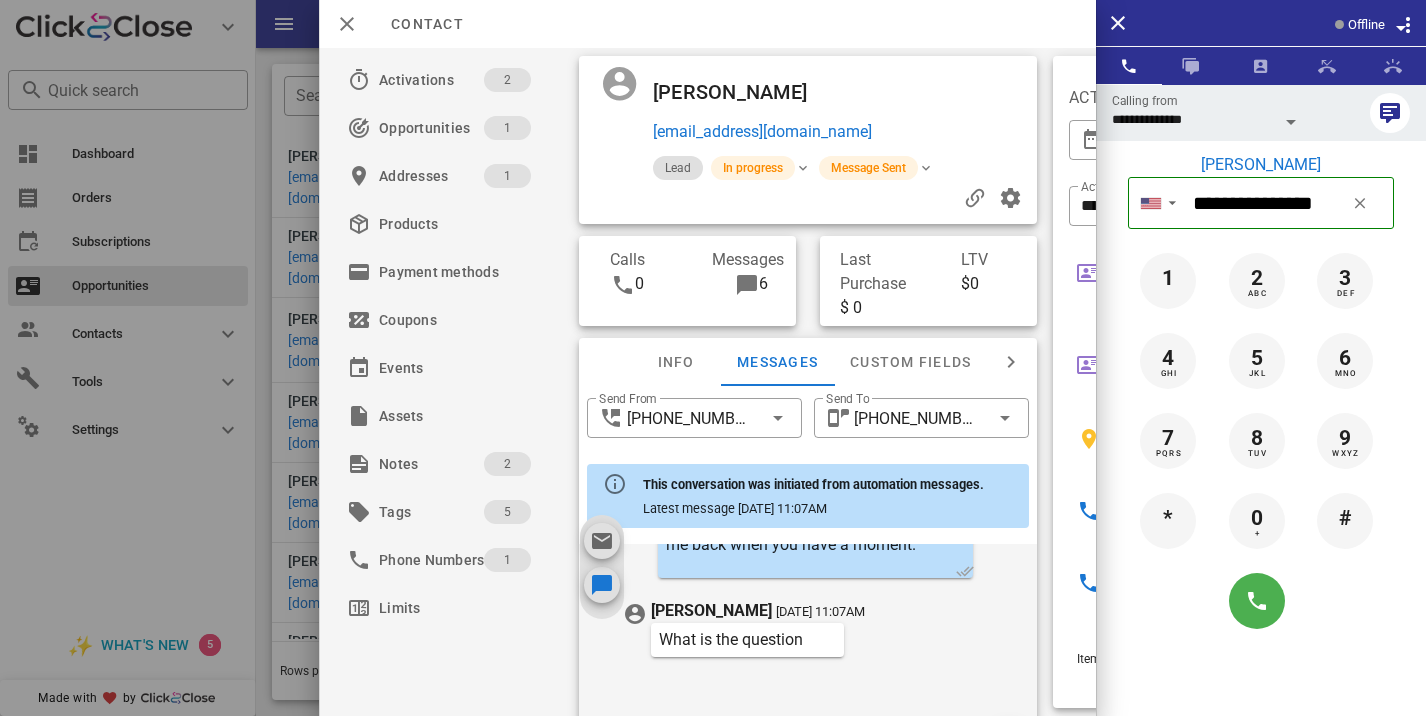 scroll, scrollTop: 151, scrollLeft: 0, axis: vertical 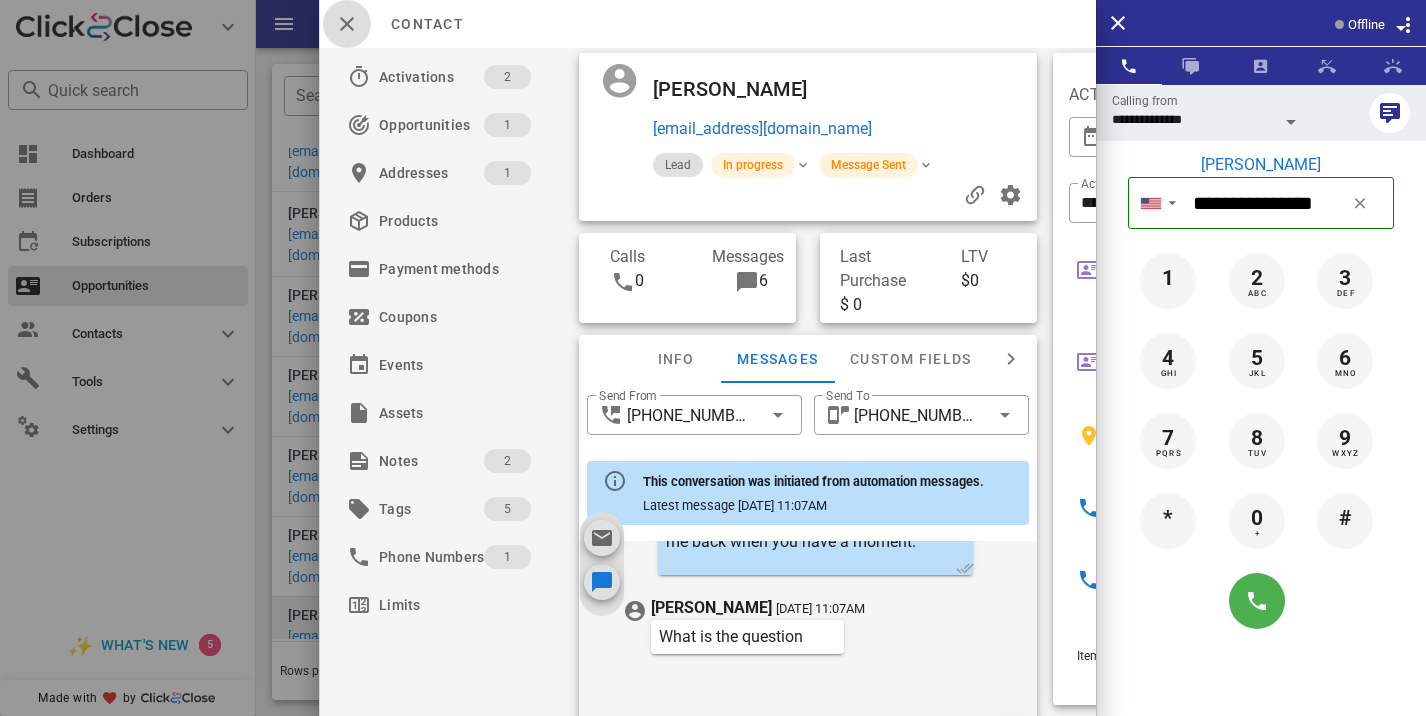 click at bounding box center [347, 24] 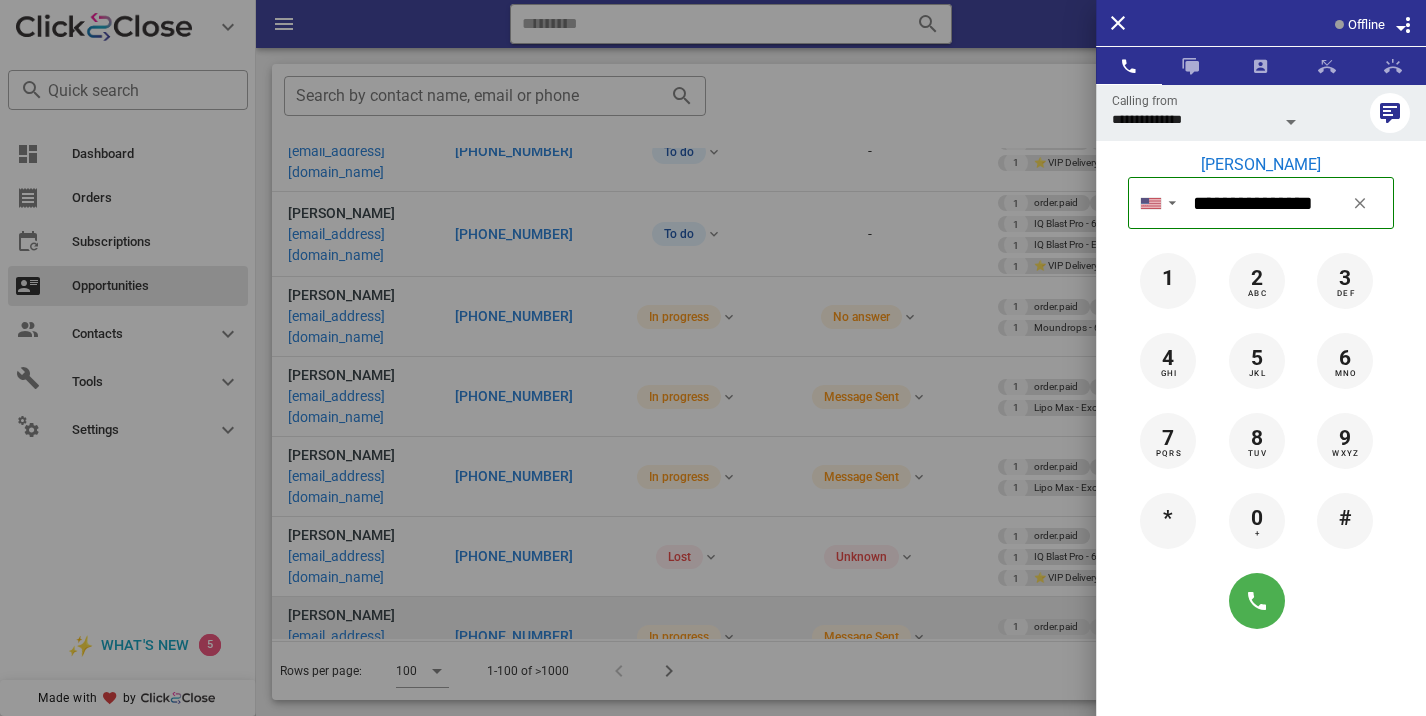 click at bounding box center (713, 358) 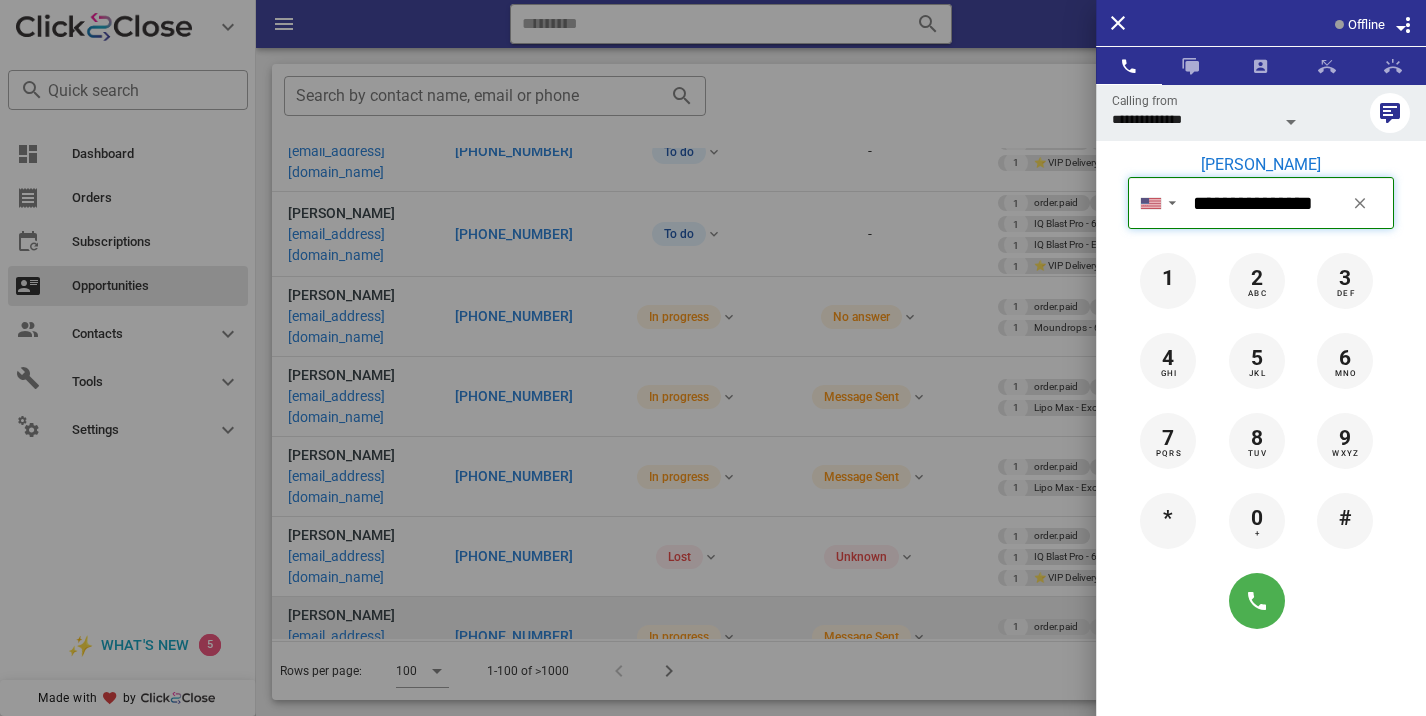 type 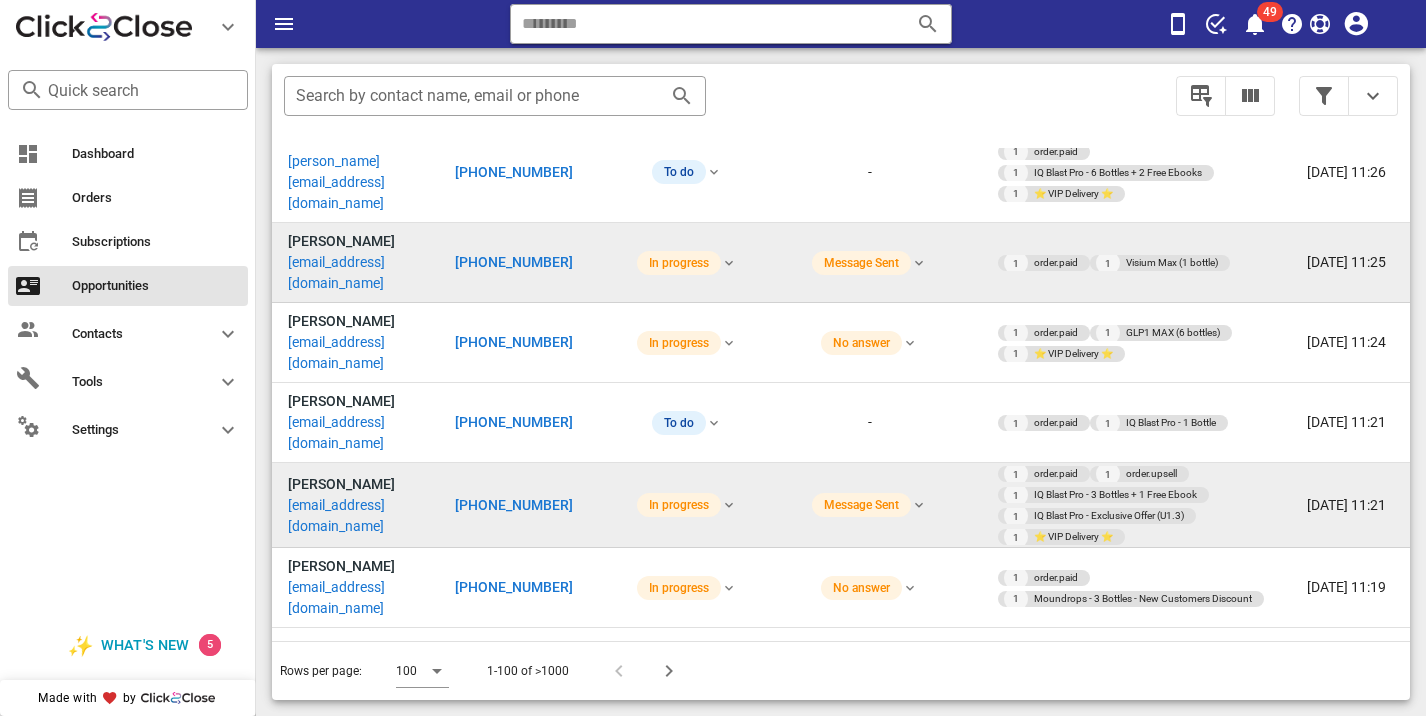 scroll, scrollTop: 5305, scrollLeft: 0, axis: vertical 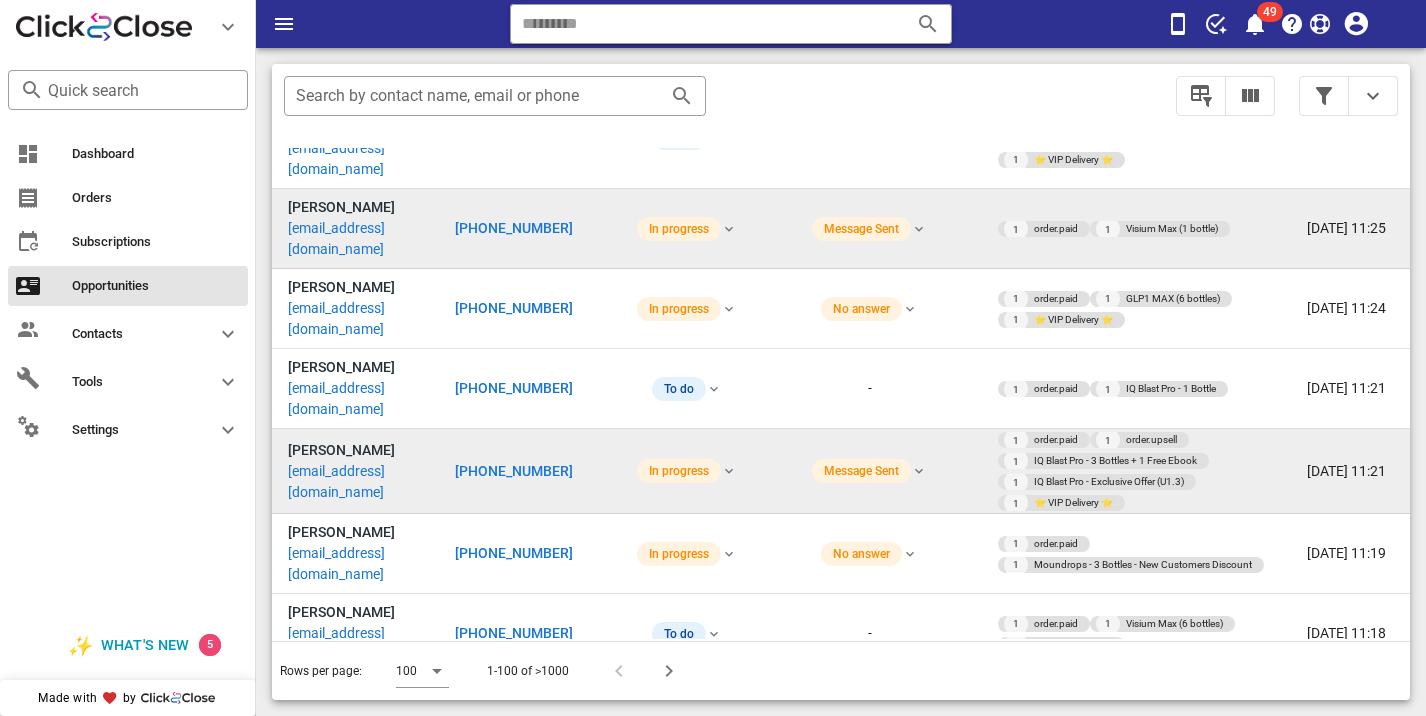 click on "+17742255662" at bounding box center [514, 1896] 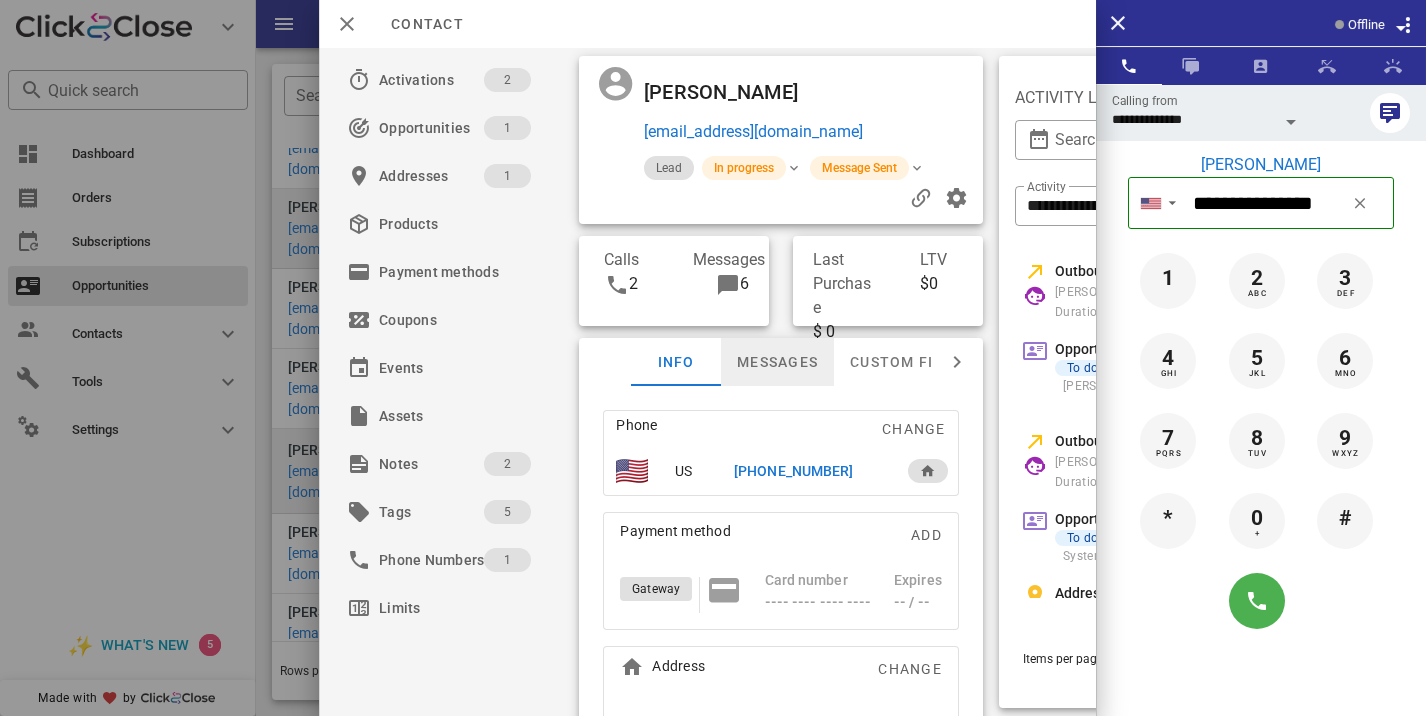 click on "Messages" at bounding box center (777, 362) 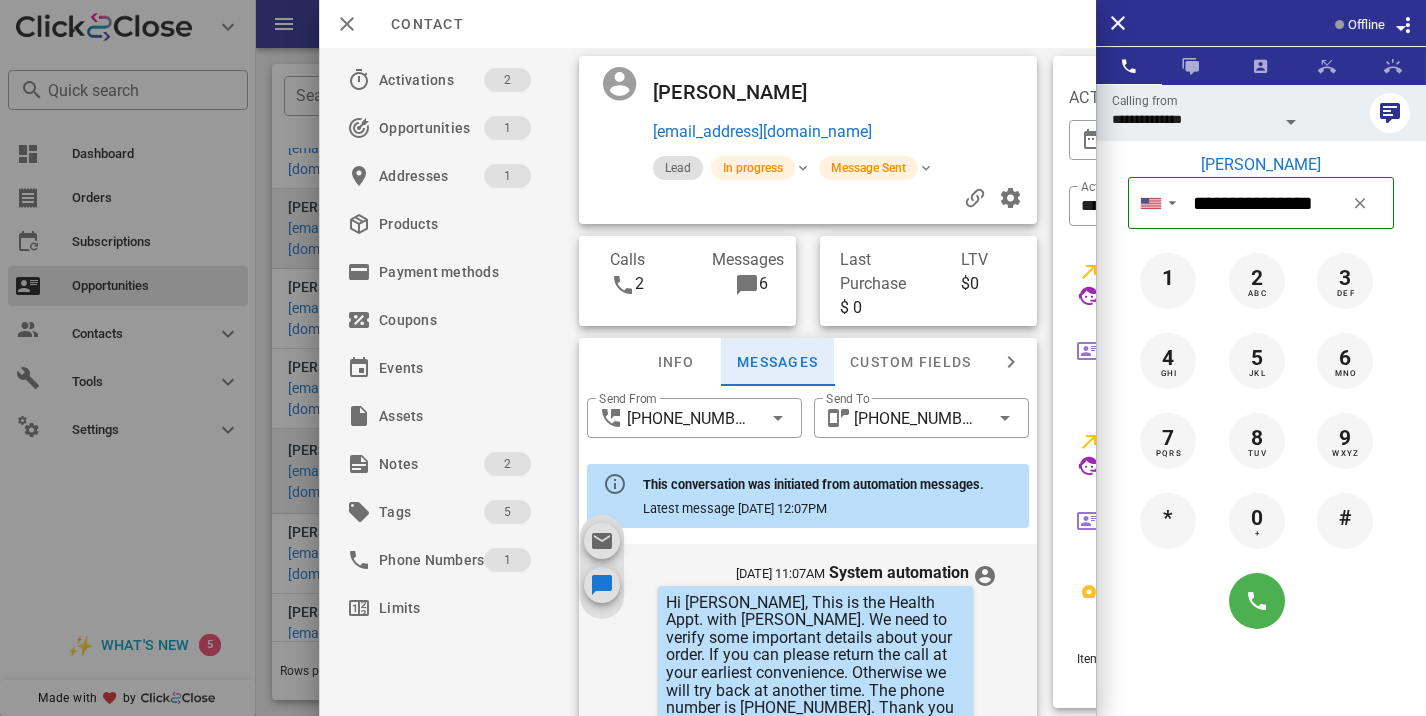 scroll, scrollTop: 893, scrollLeft: 0, axis: vertical 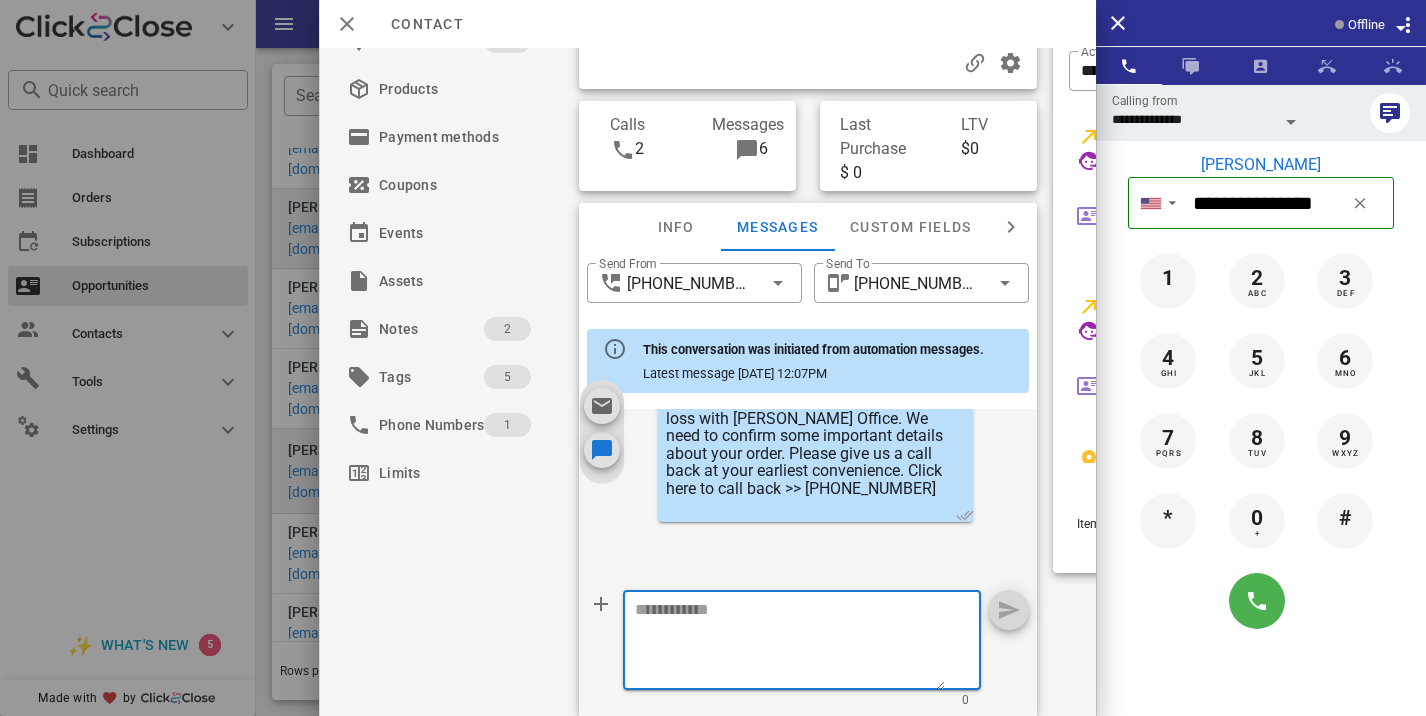 click at bounding box center [790, 643] 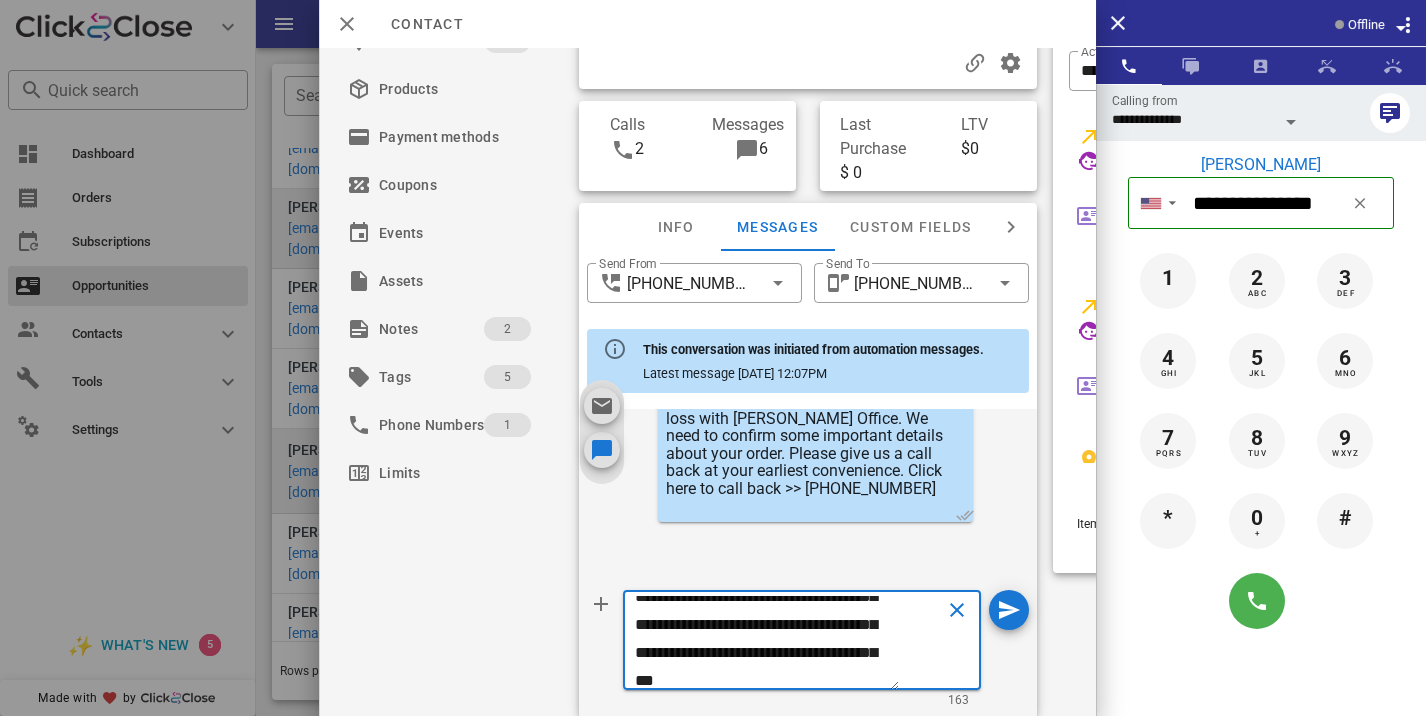 scroll, scrollTop: 0, scrollLeft: 0, axis: both 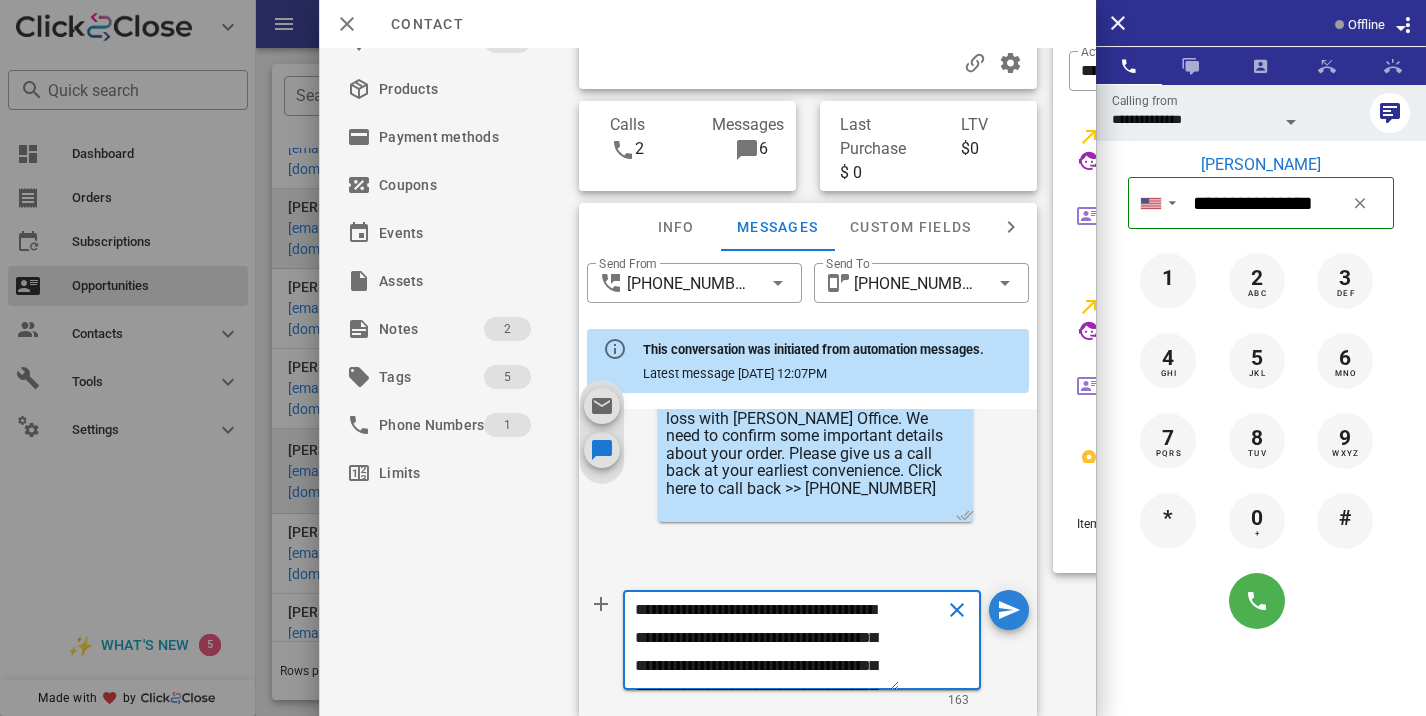 type on "**********" 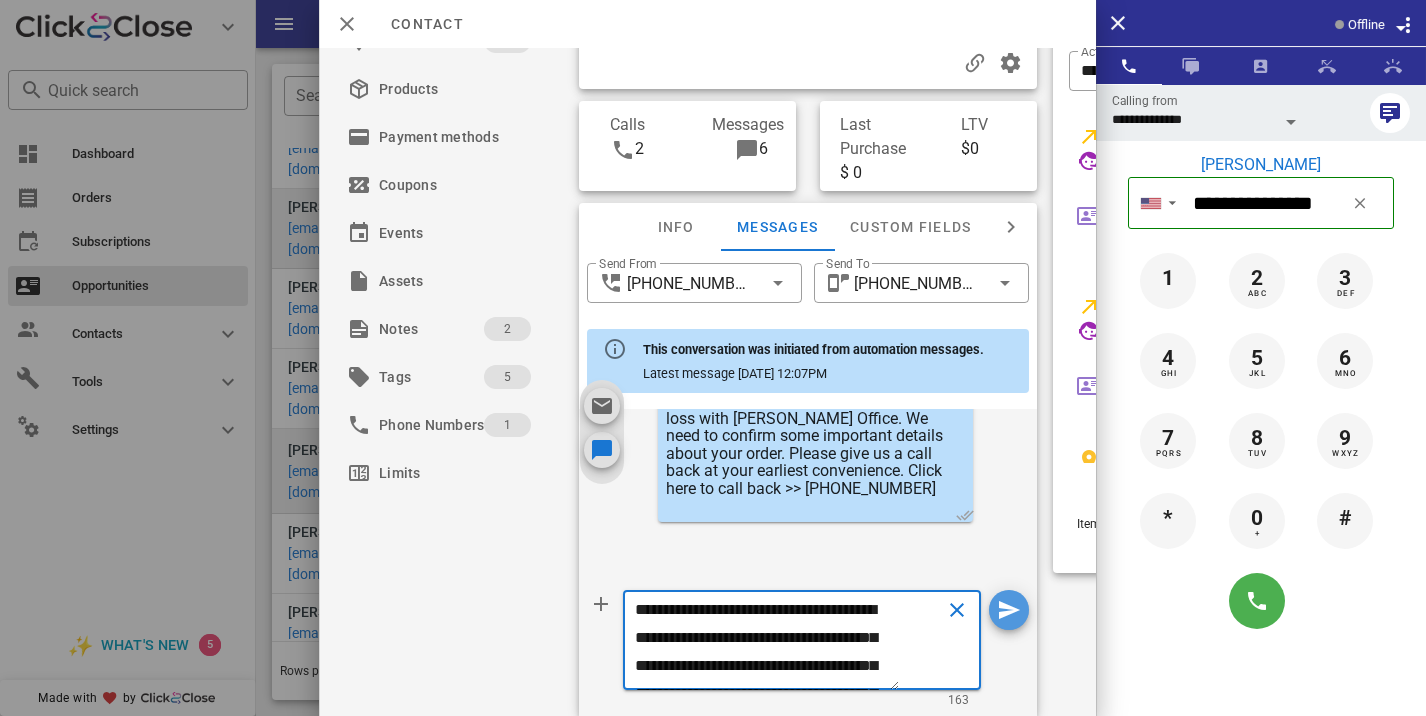 click at bounding box center (1009, 610) 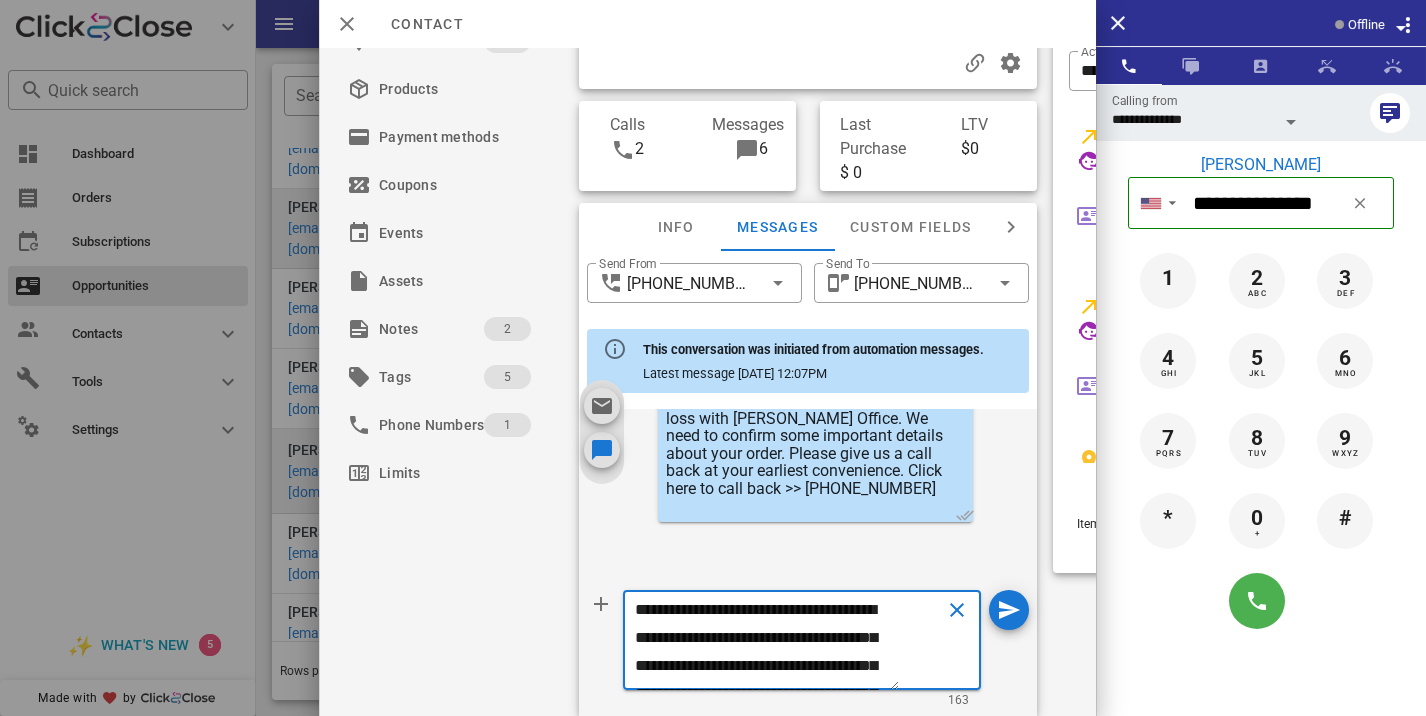 type 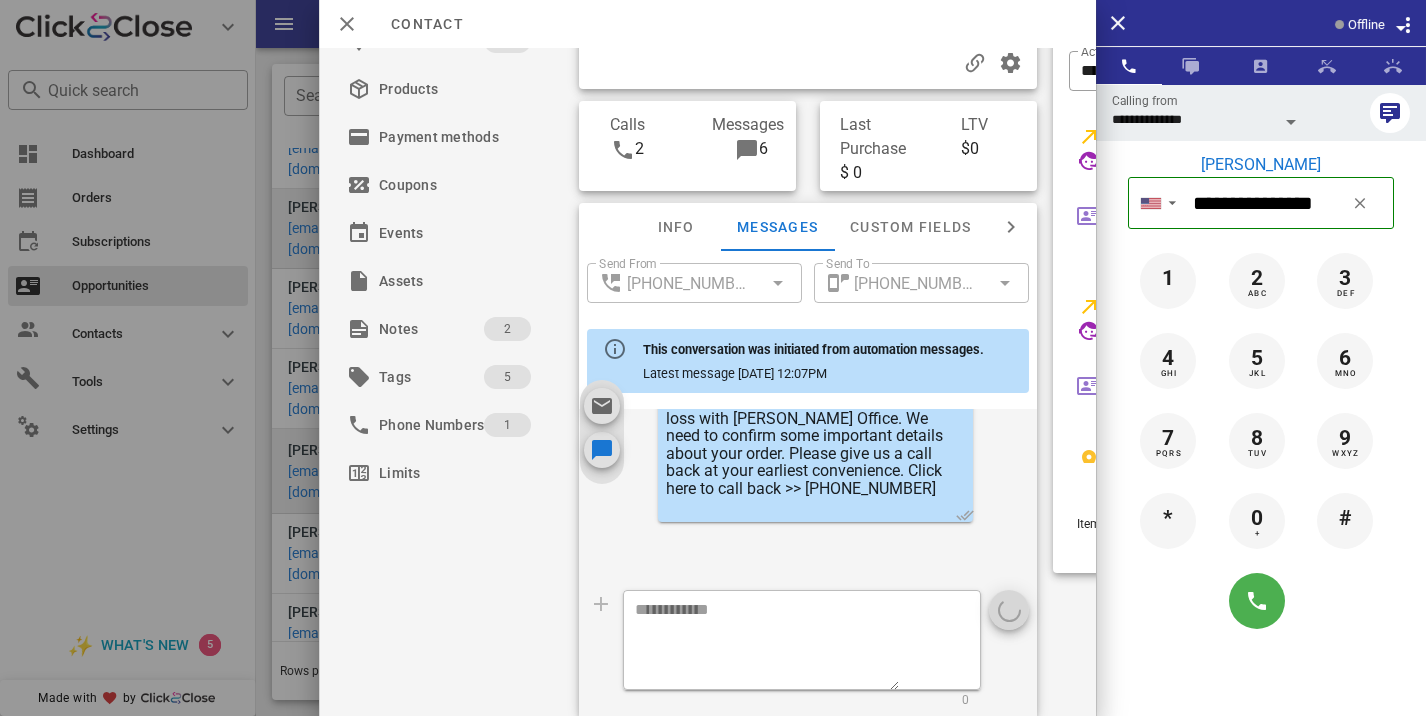 scroll, scrollTop: 0, scrollLeft: 0, axis: both 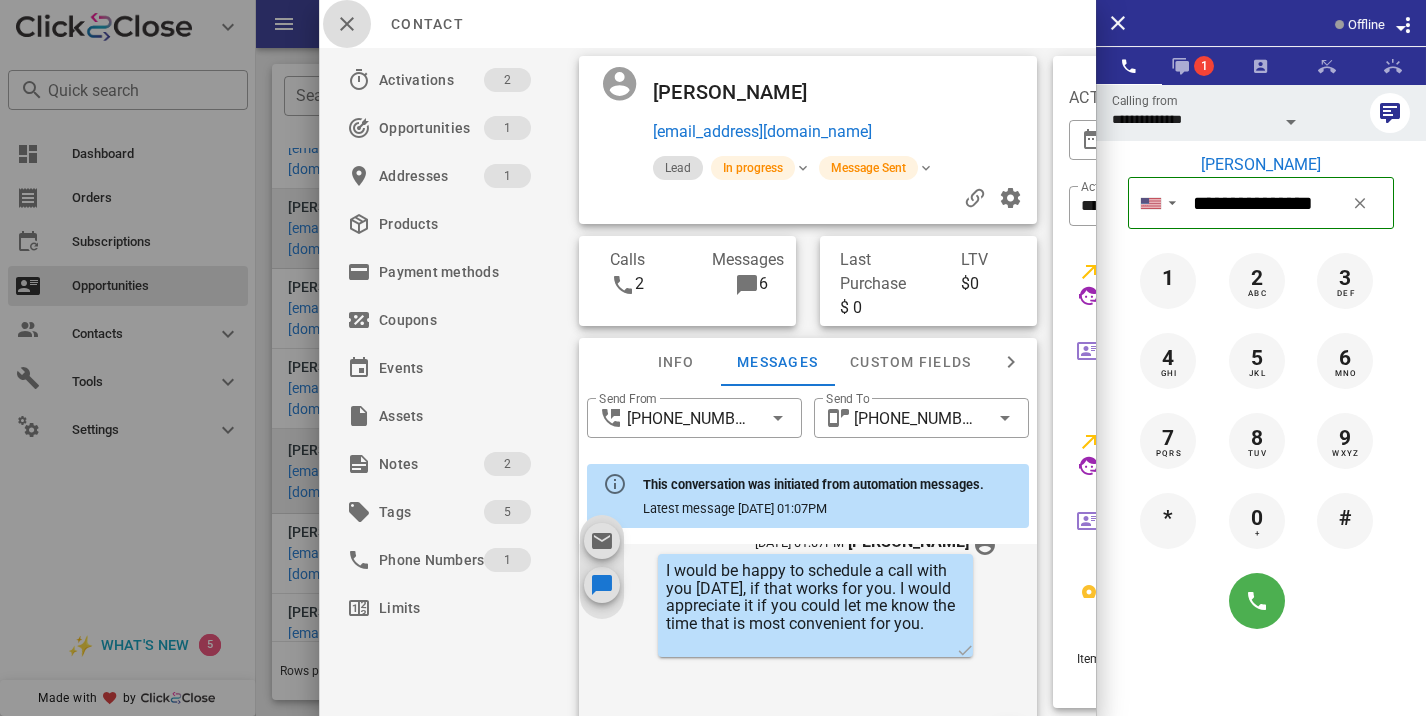 click at bounding box center [347, 24] 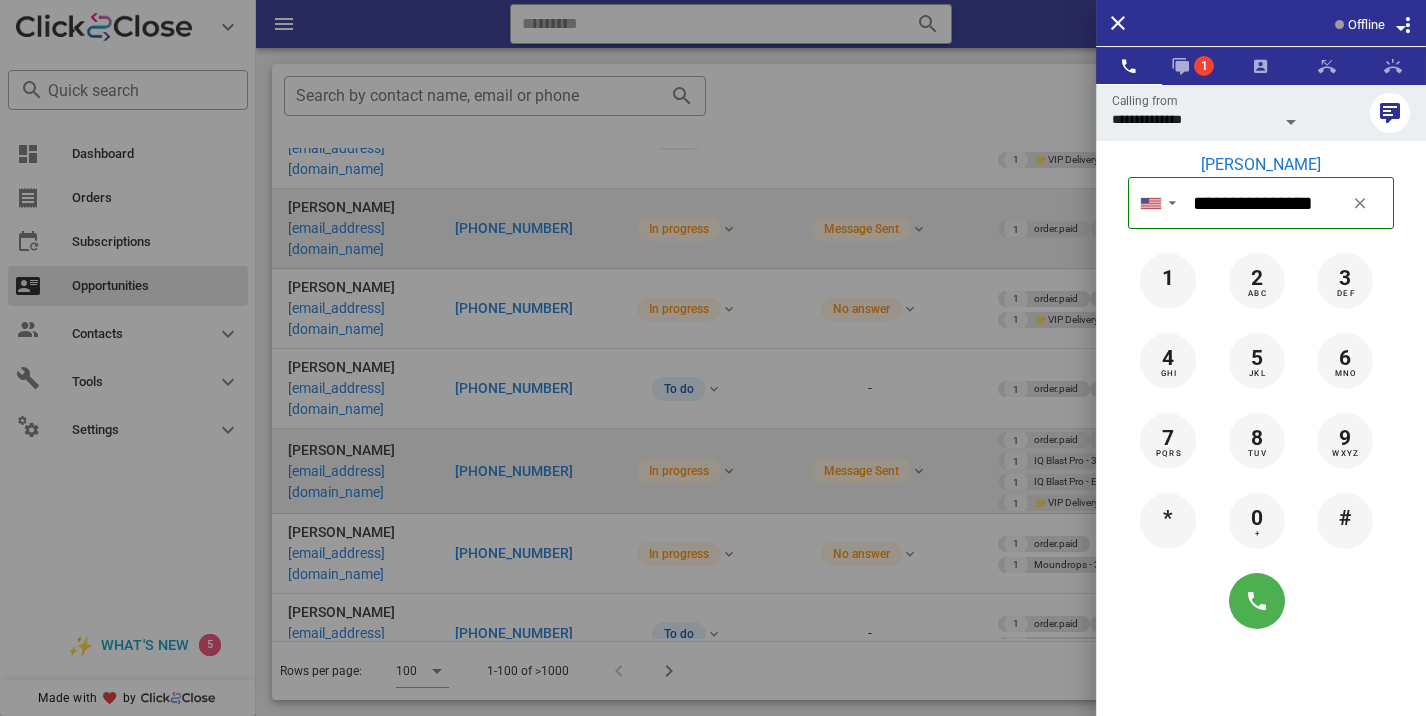 click at bounding box center [713, 358] 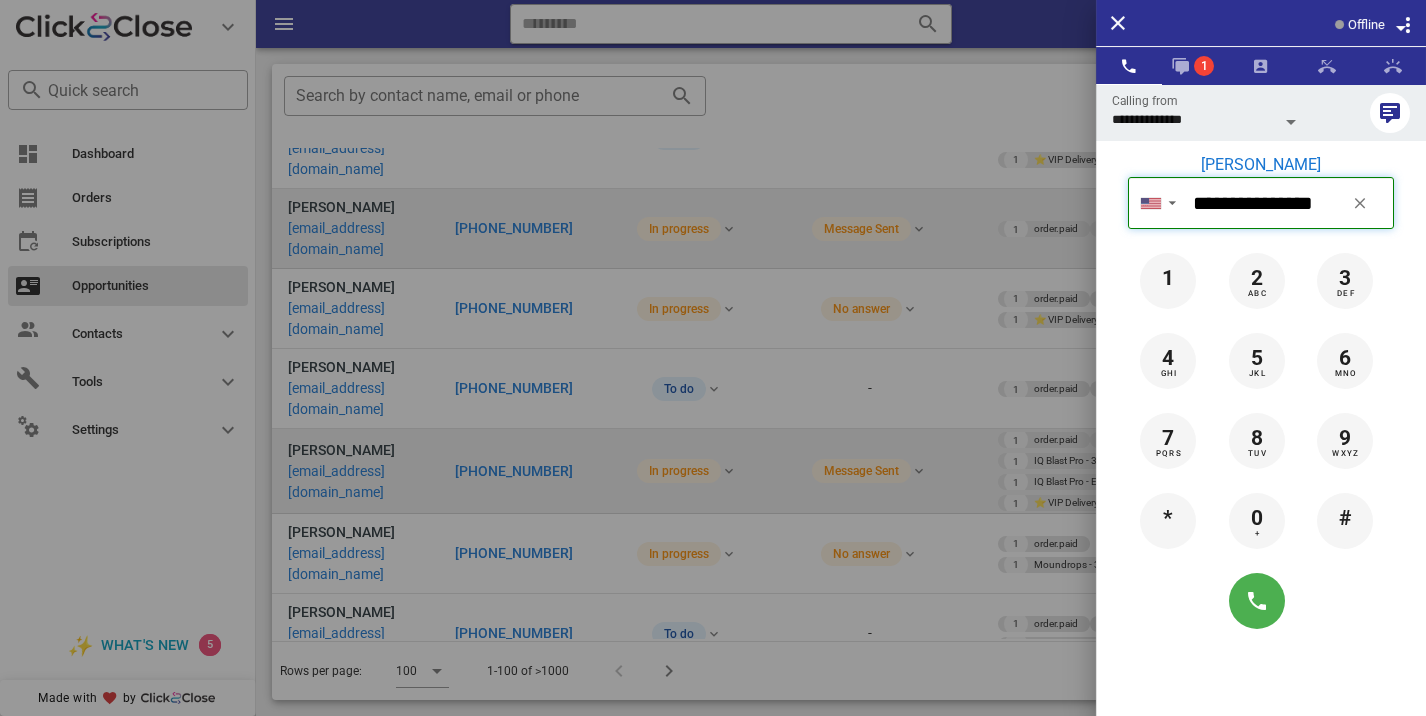 type 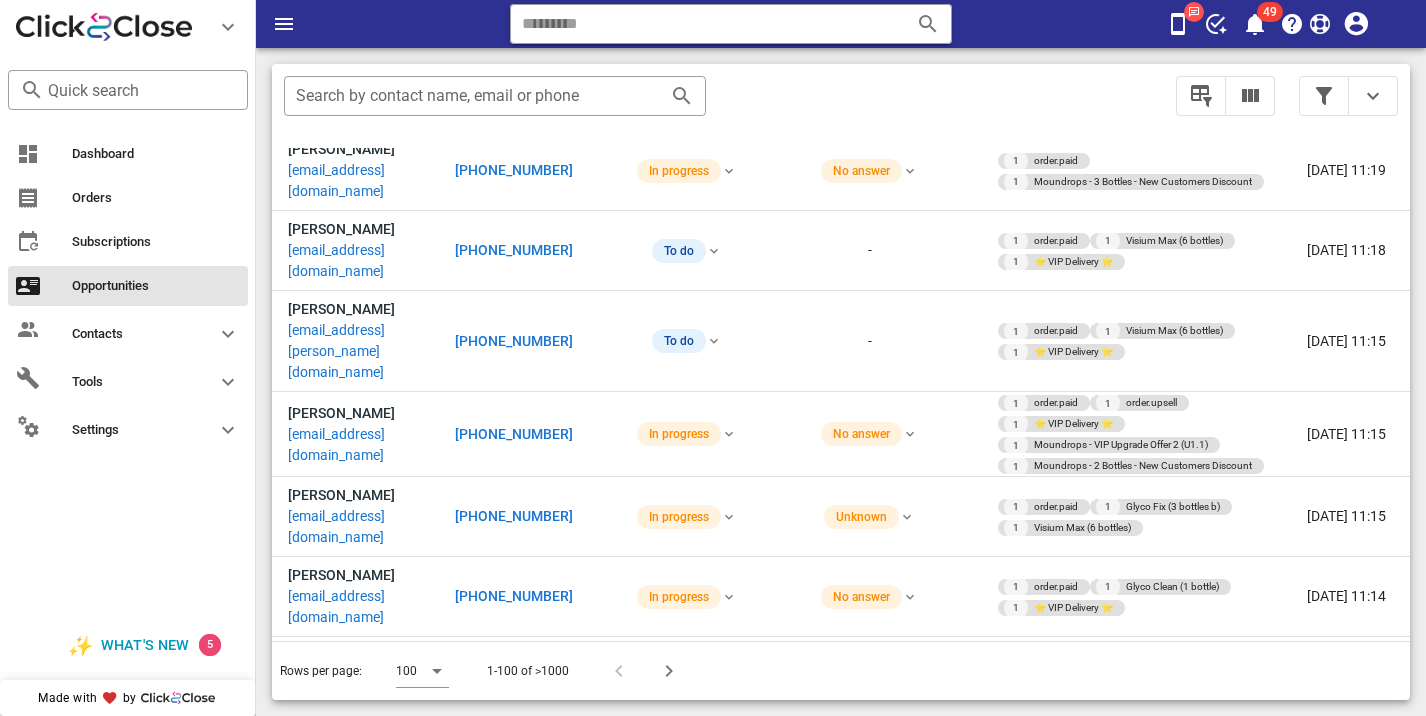 scroll, scrollTop: 5716, scrollLeft: 0, axis: vertical 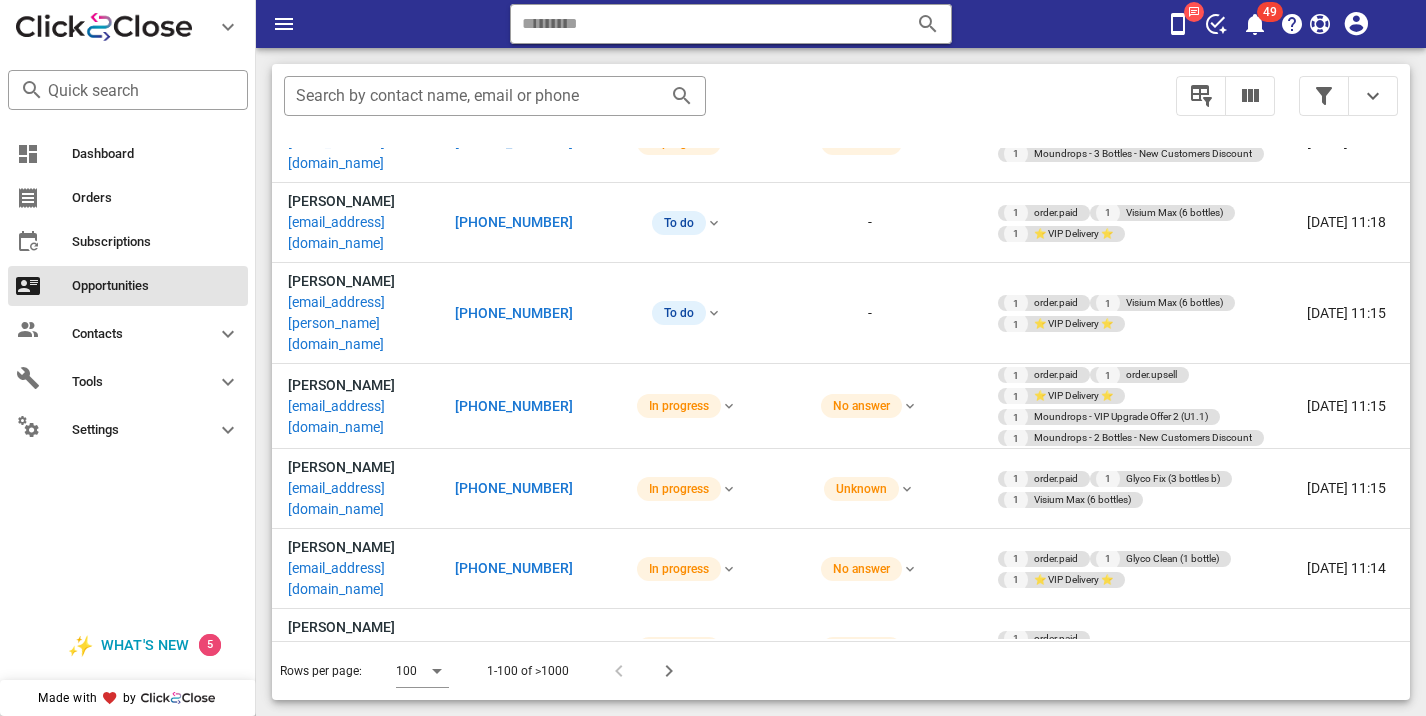 click on "+18187494419" at bounding box center [514, 2009] 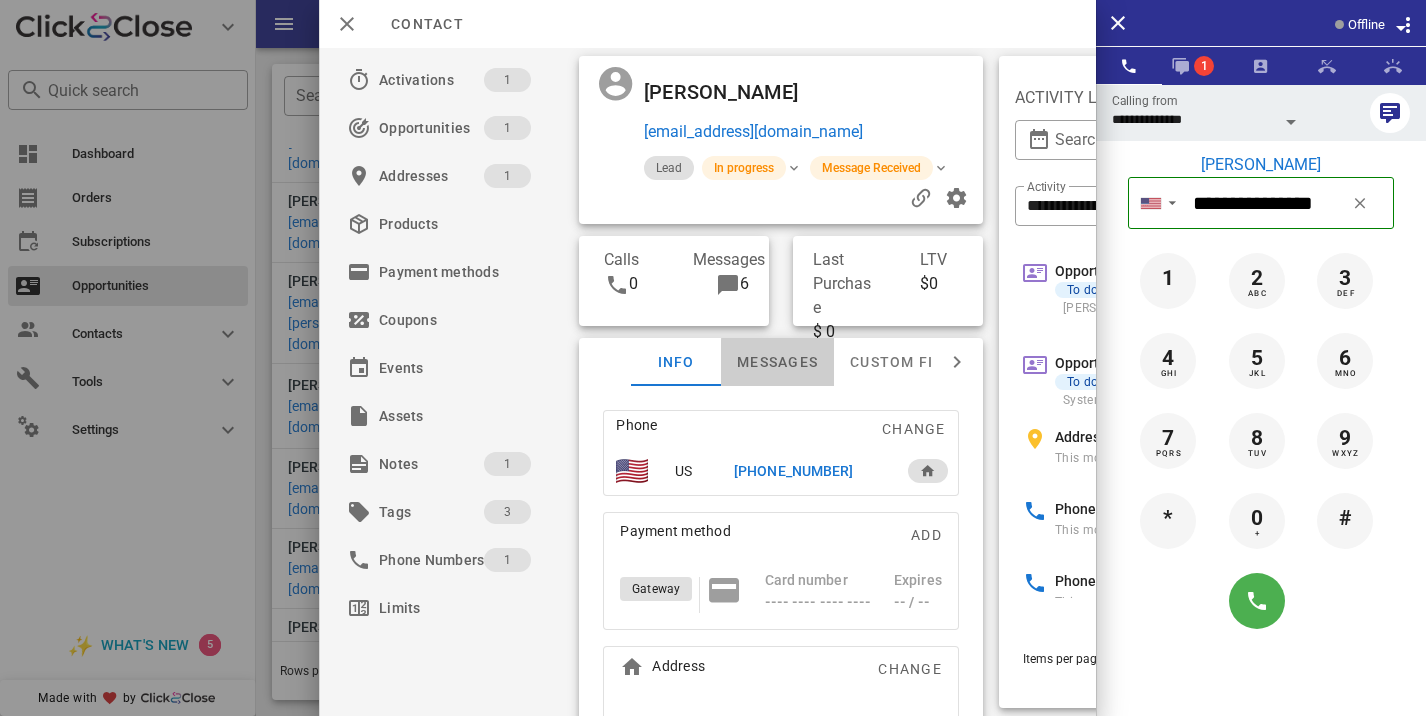 click on "Messages" at bounding box center [777, 362] 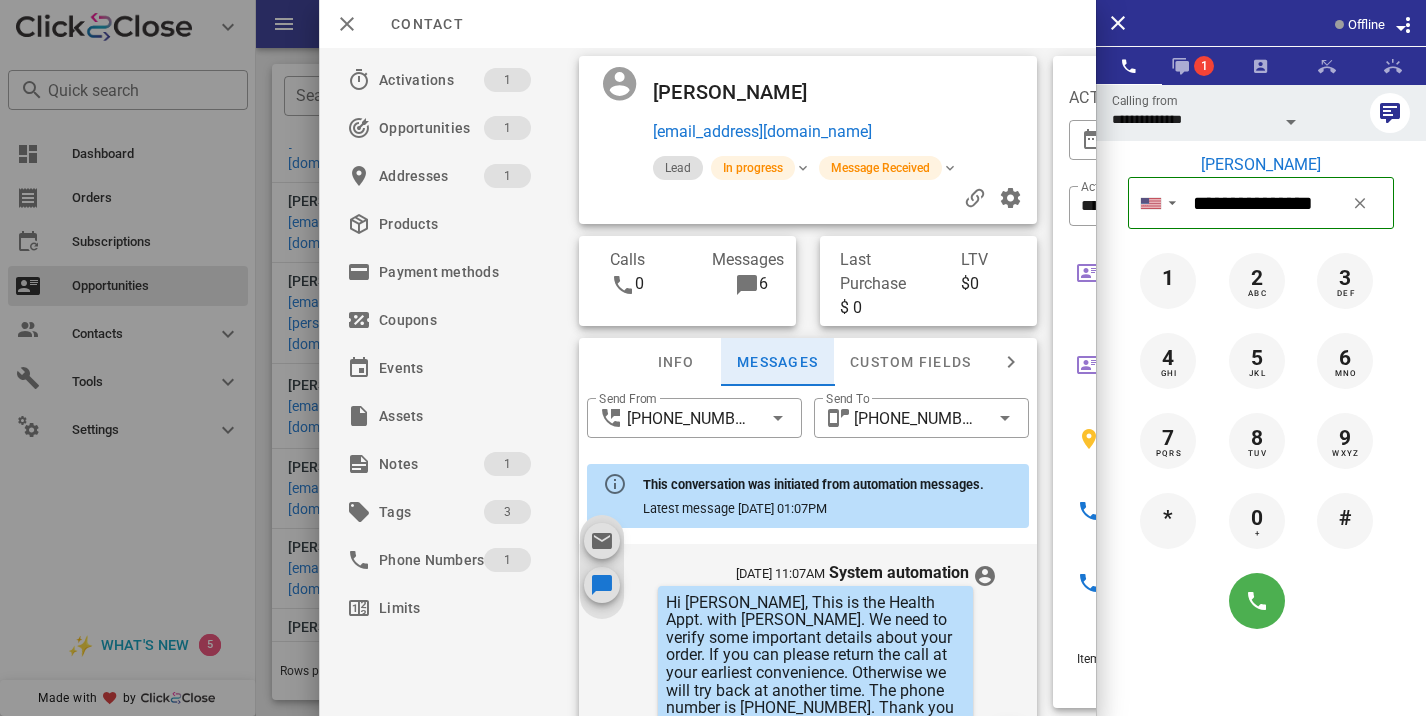 scroll, scrollTop: 772, scrollLeft: 0, axis: vertical 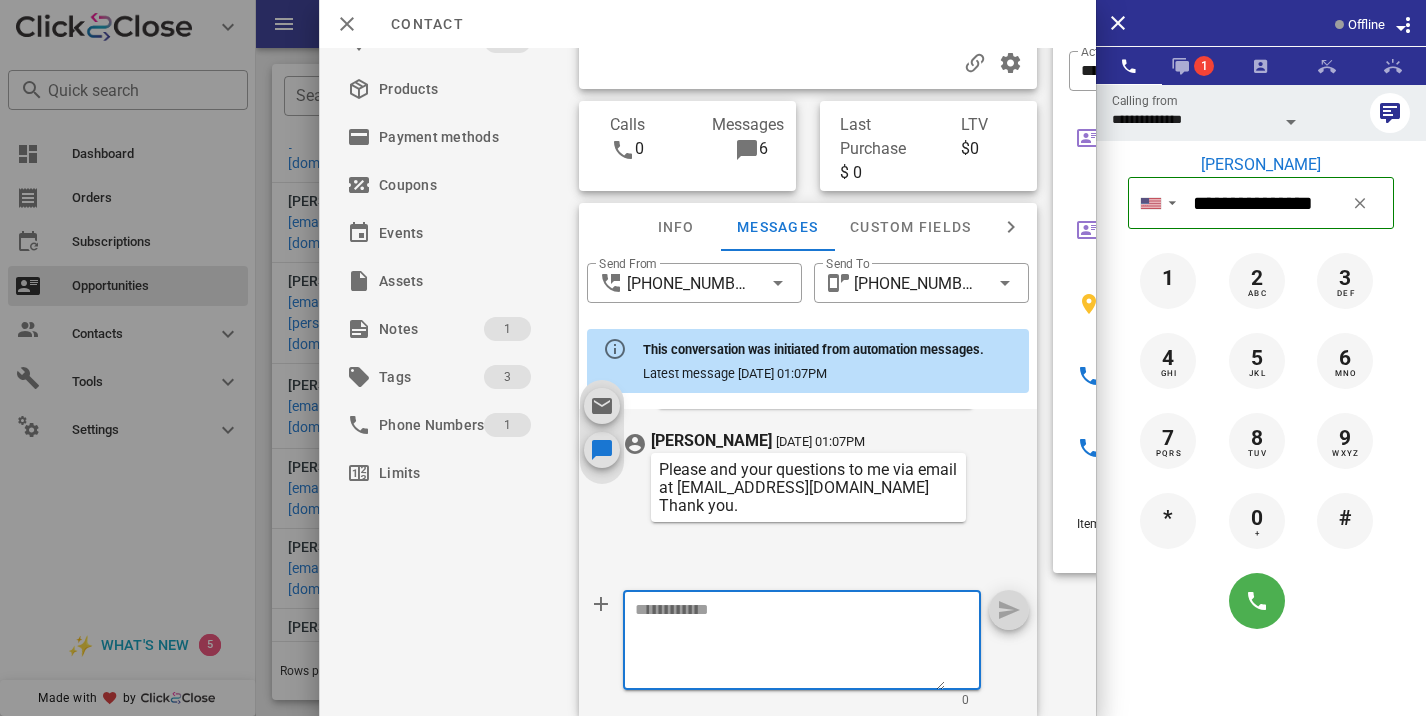 click at bounding box center (790, 643) 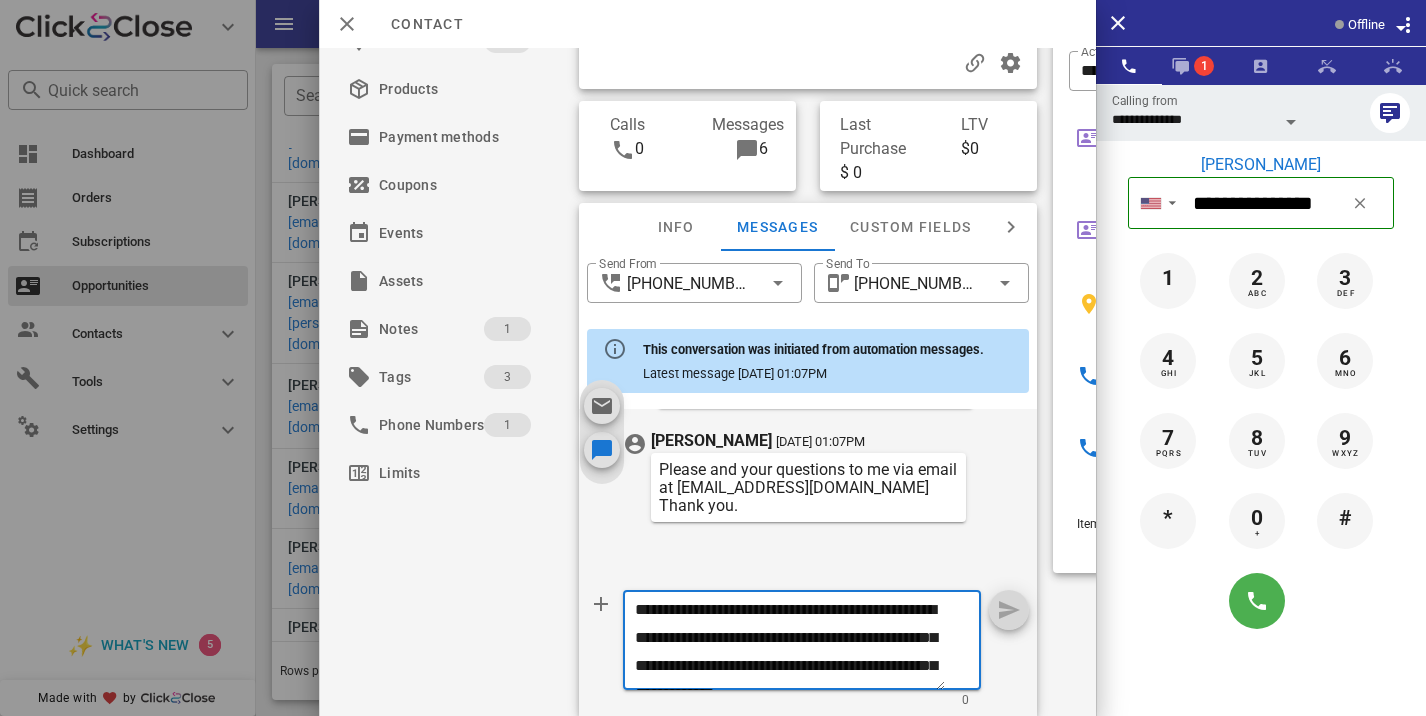 scroll, scrollTop: 41, scrollLeft: 0, axis: vertical 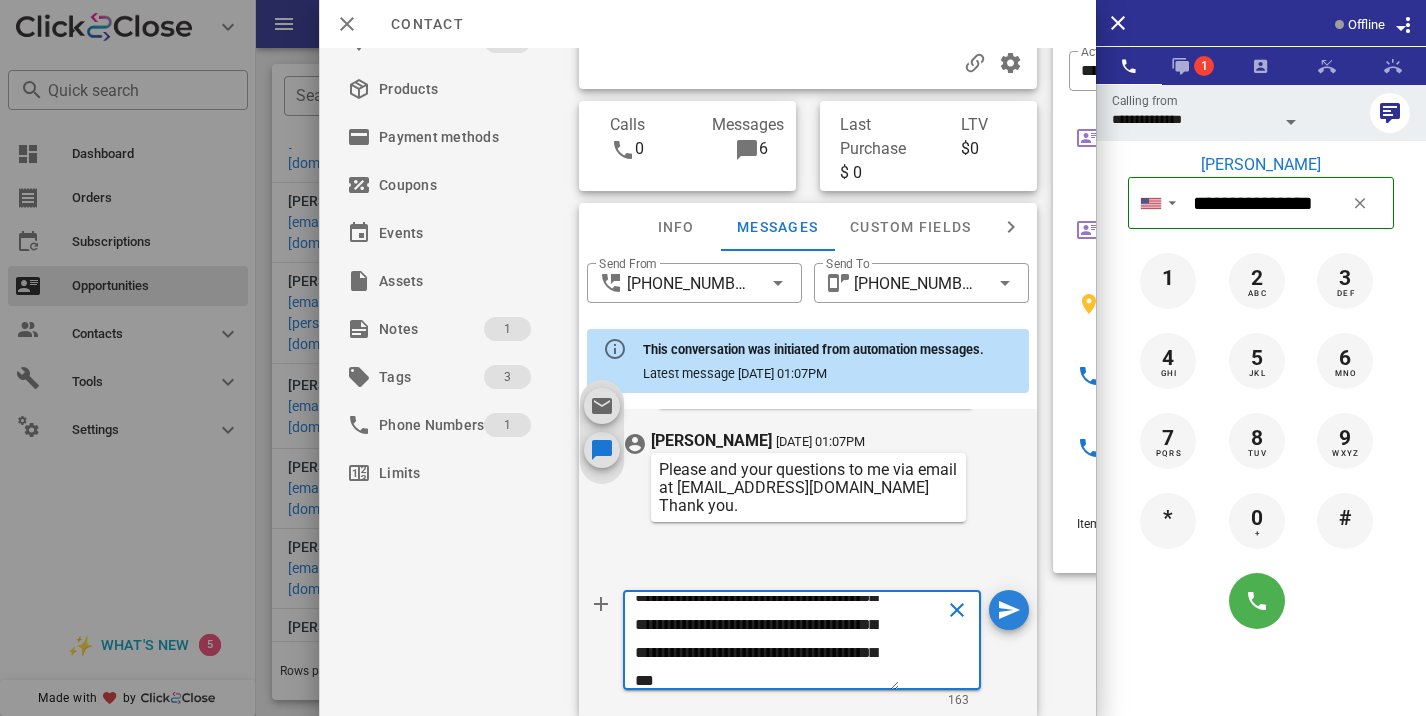 type on "**********" 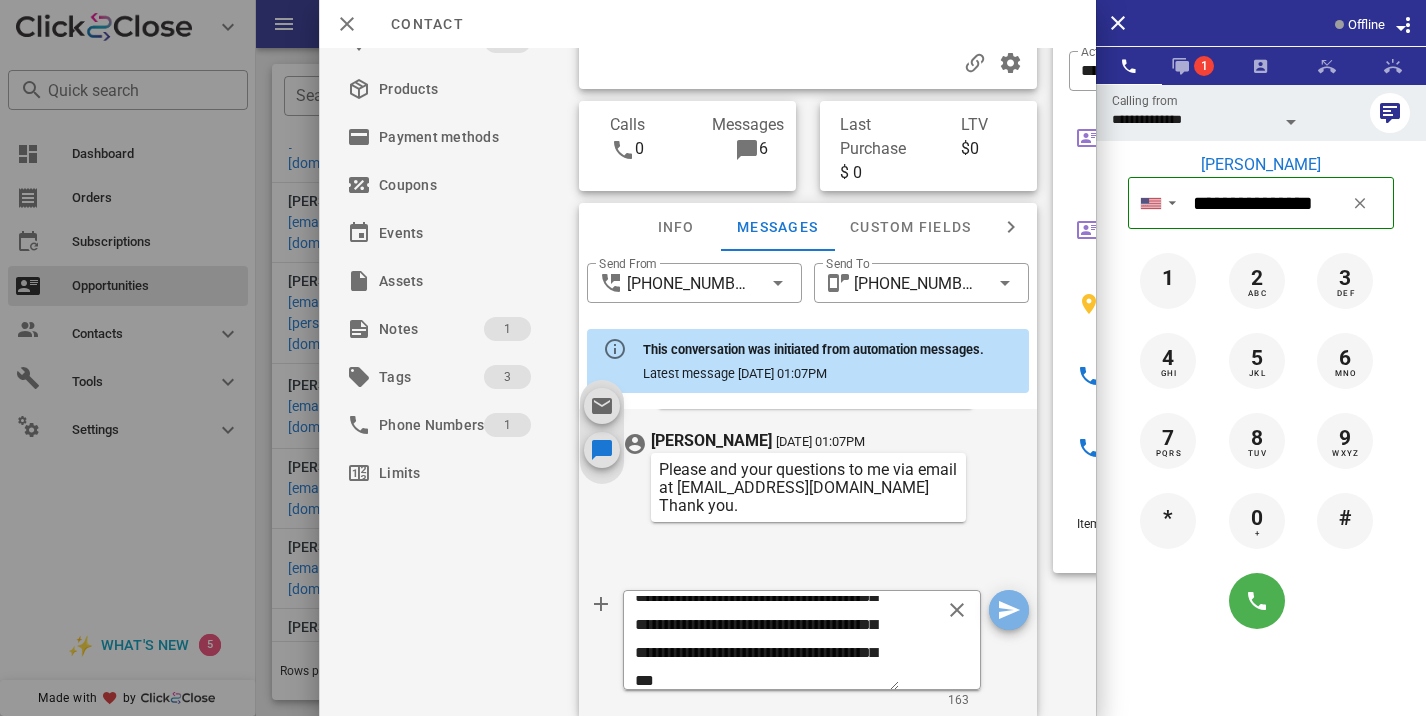 click at bounding box center [1009, 610] 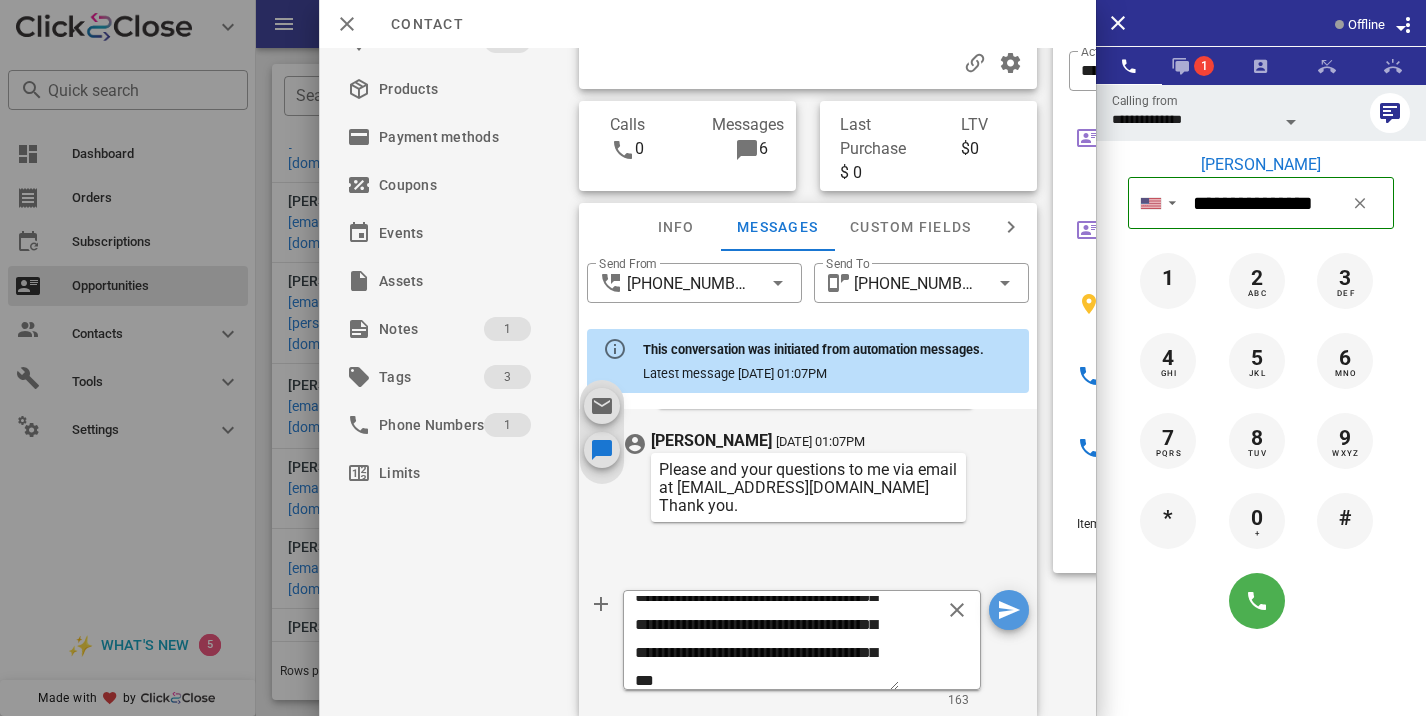 type 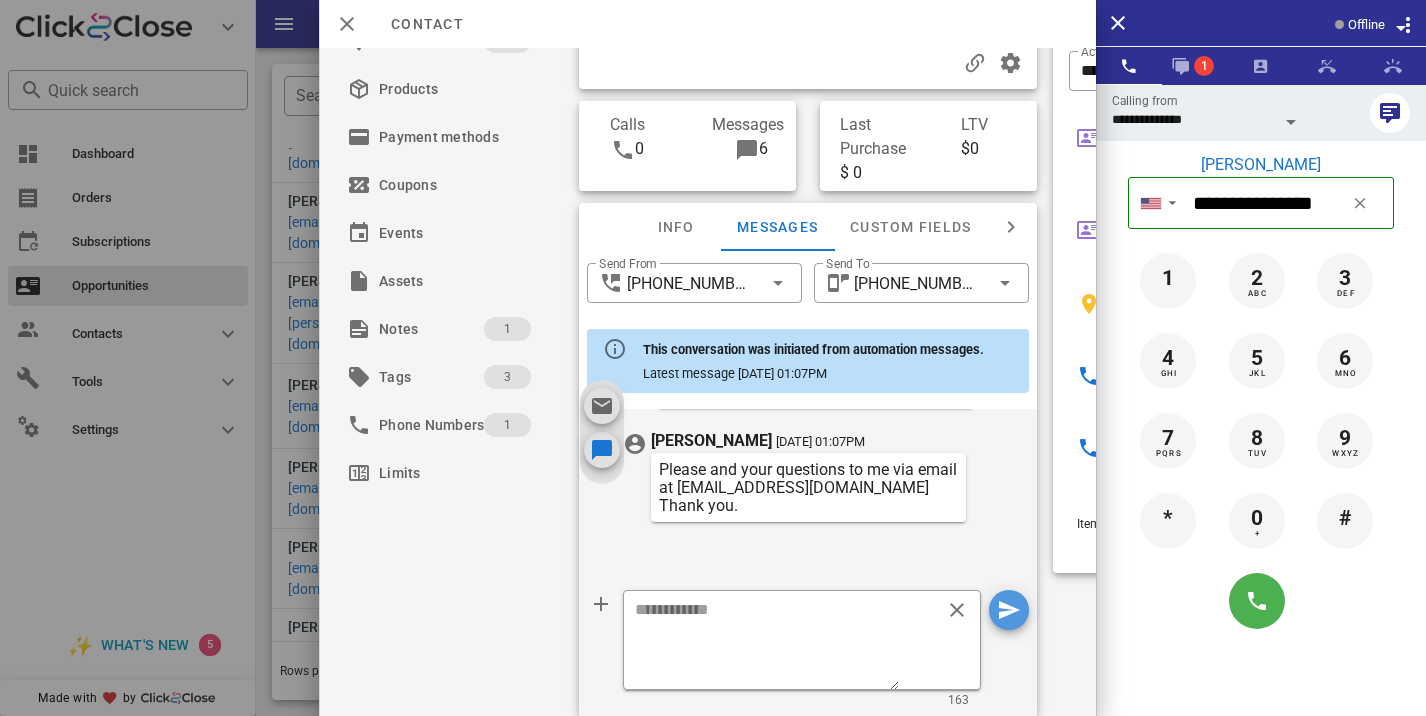 scroll, scrollTop: 0, scrollLeft: 0, axis: both 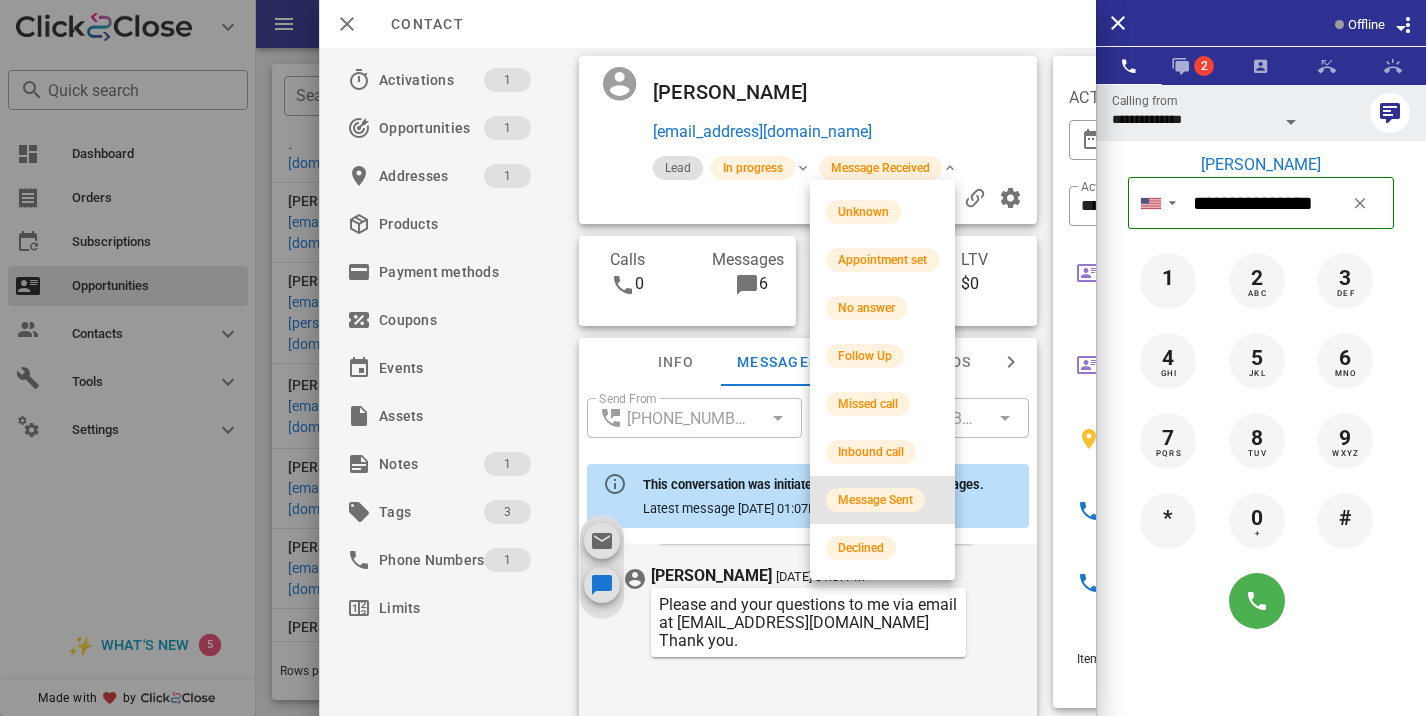 click on "Message Sent" at bounding box center (875, 500) 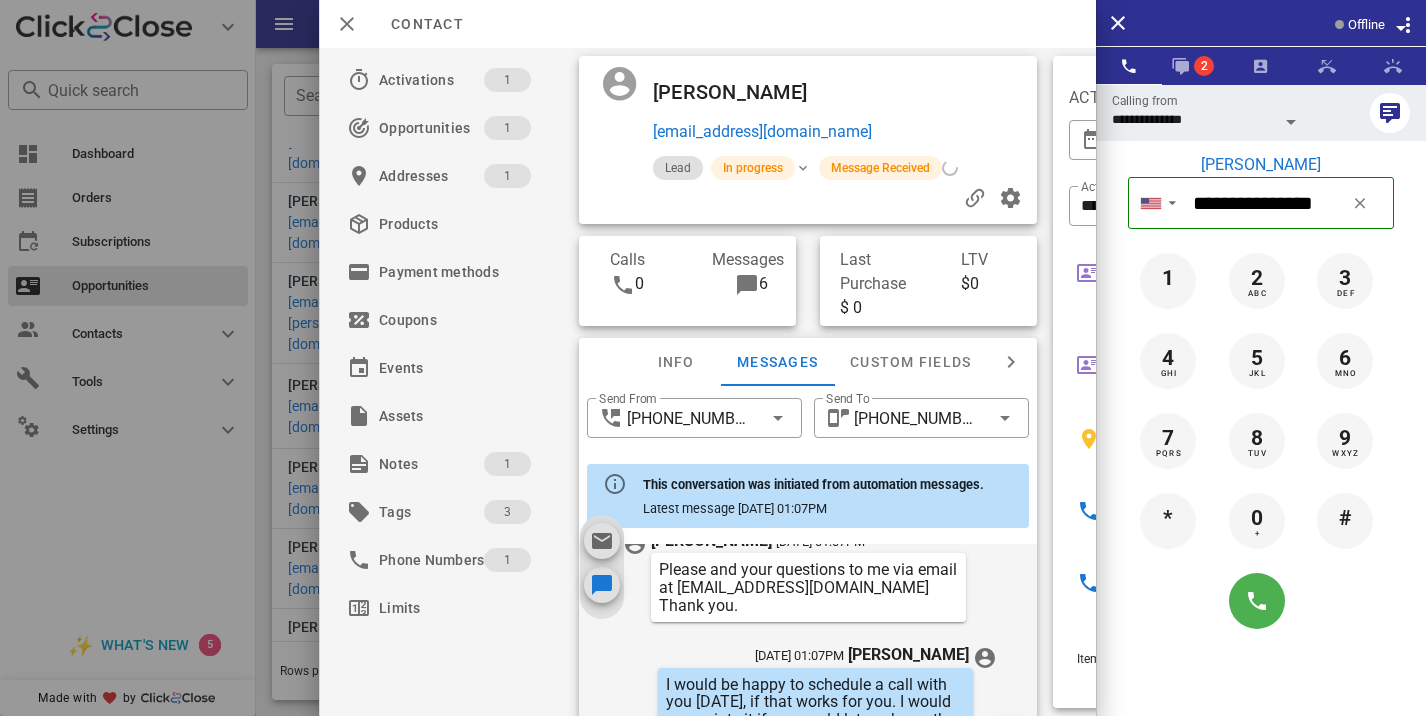 scroll, scrollTop: 937, scrollLeft: 0, axis: vertical 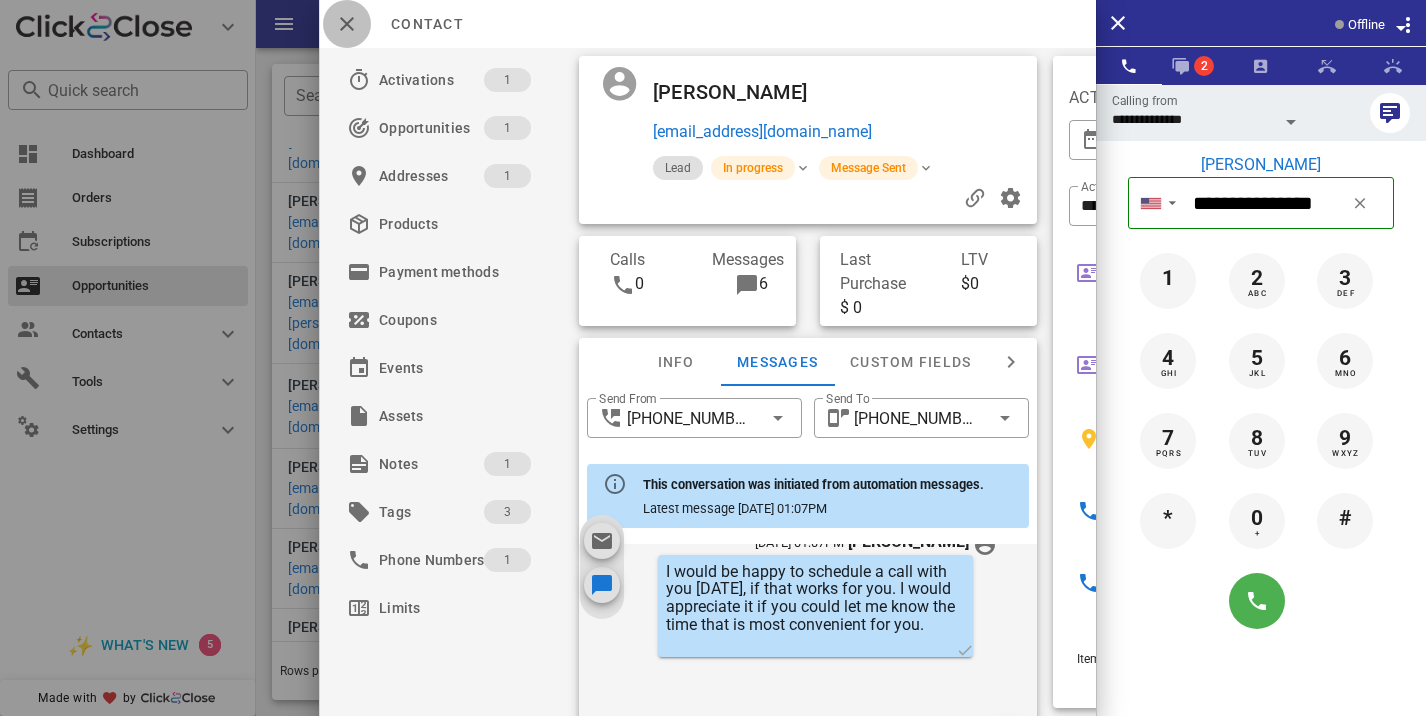 click at bounding box center (347, 24) 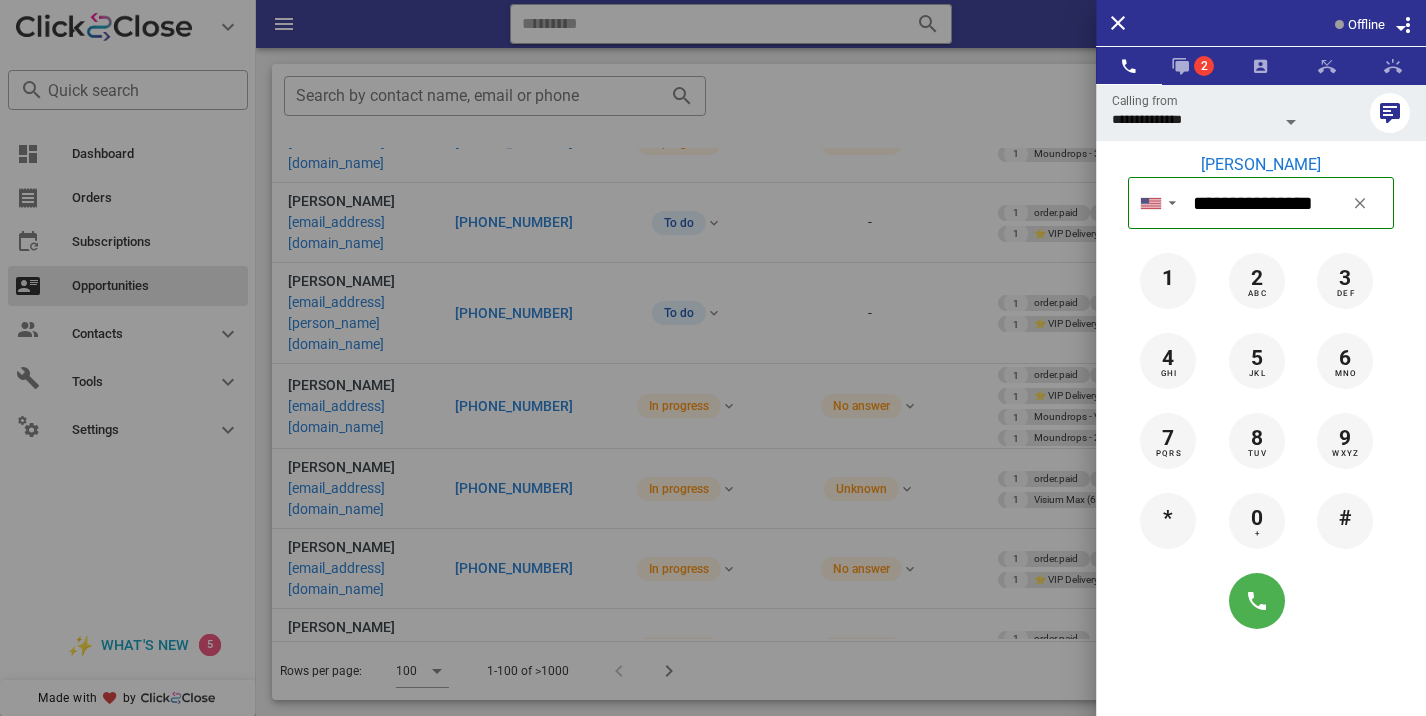 click at bounding box center [713, 358] 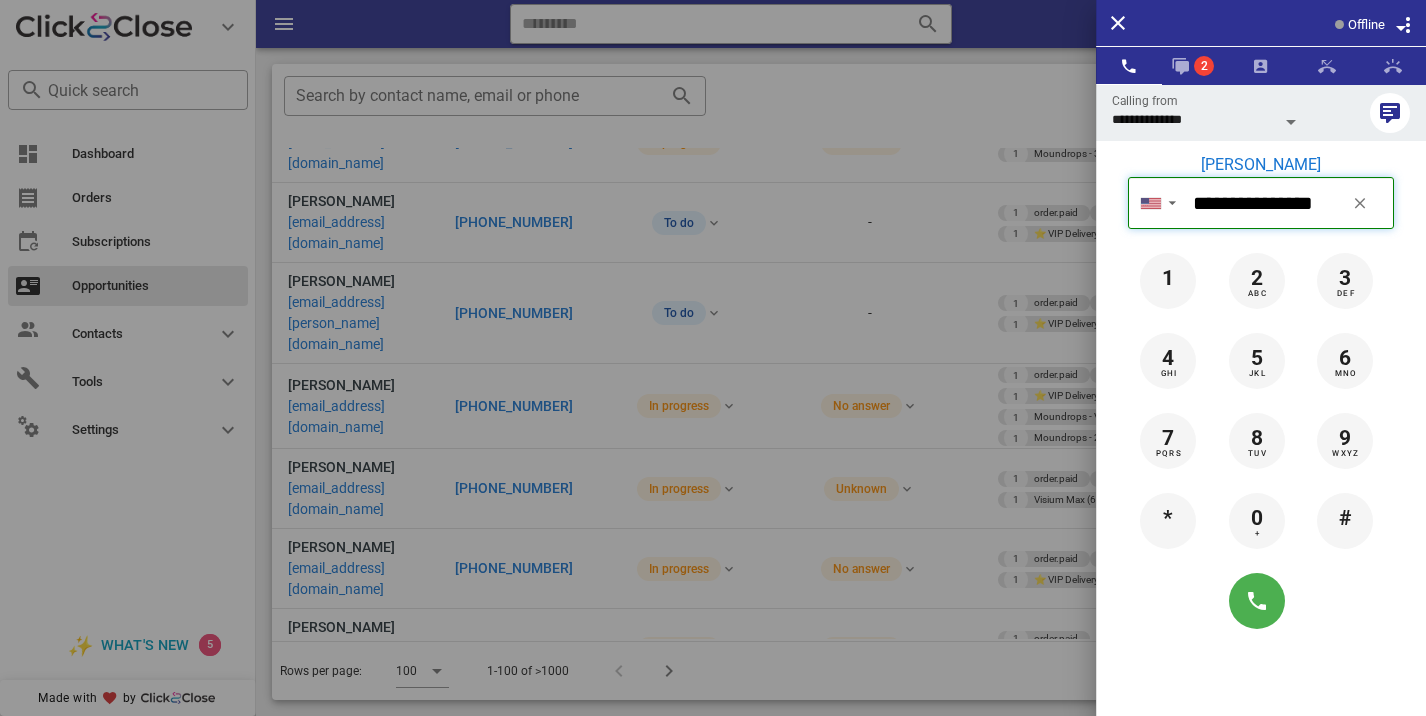 type 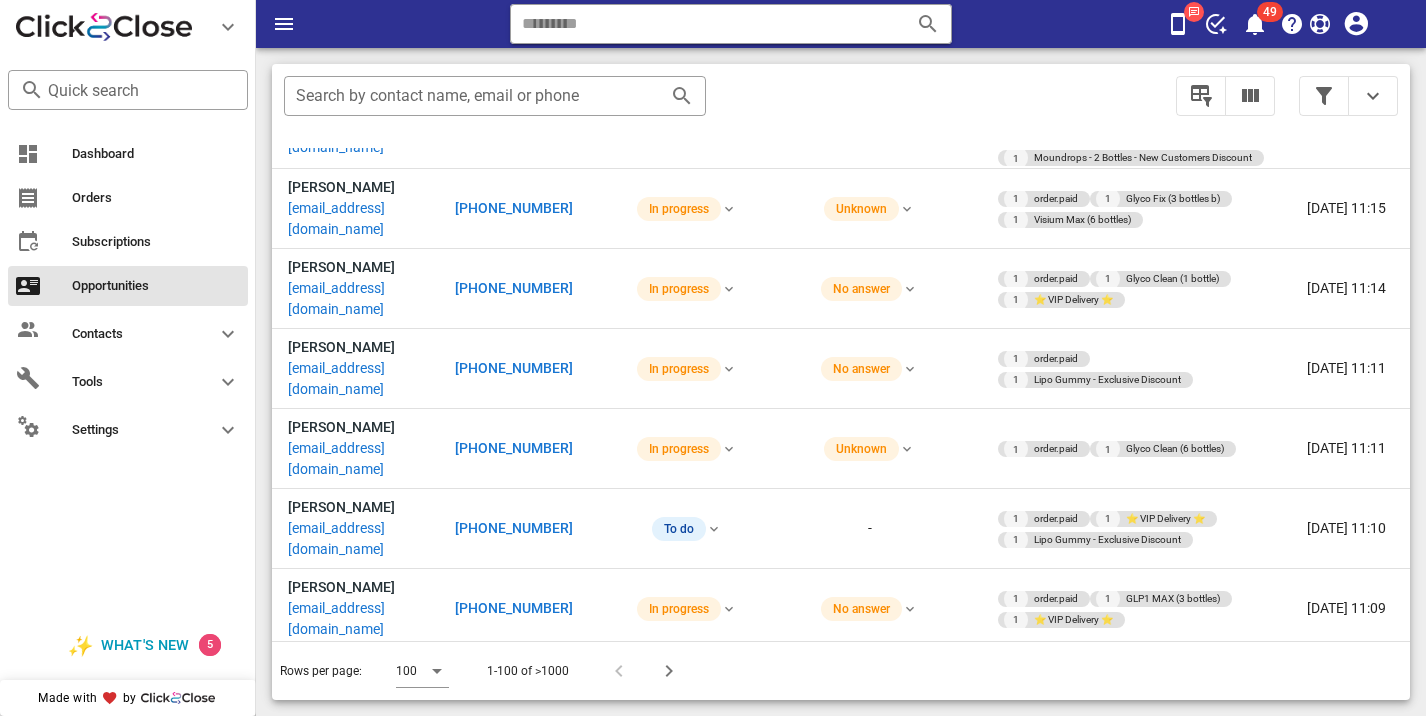 scroll, scrollTop: 5994, scrollLeft: 0, axis: vertical 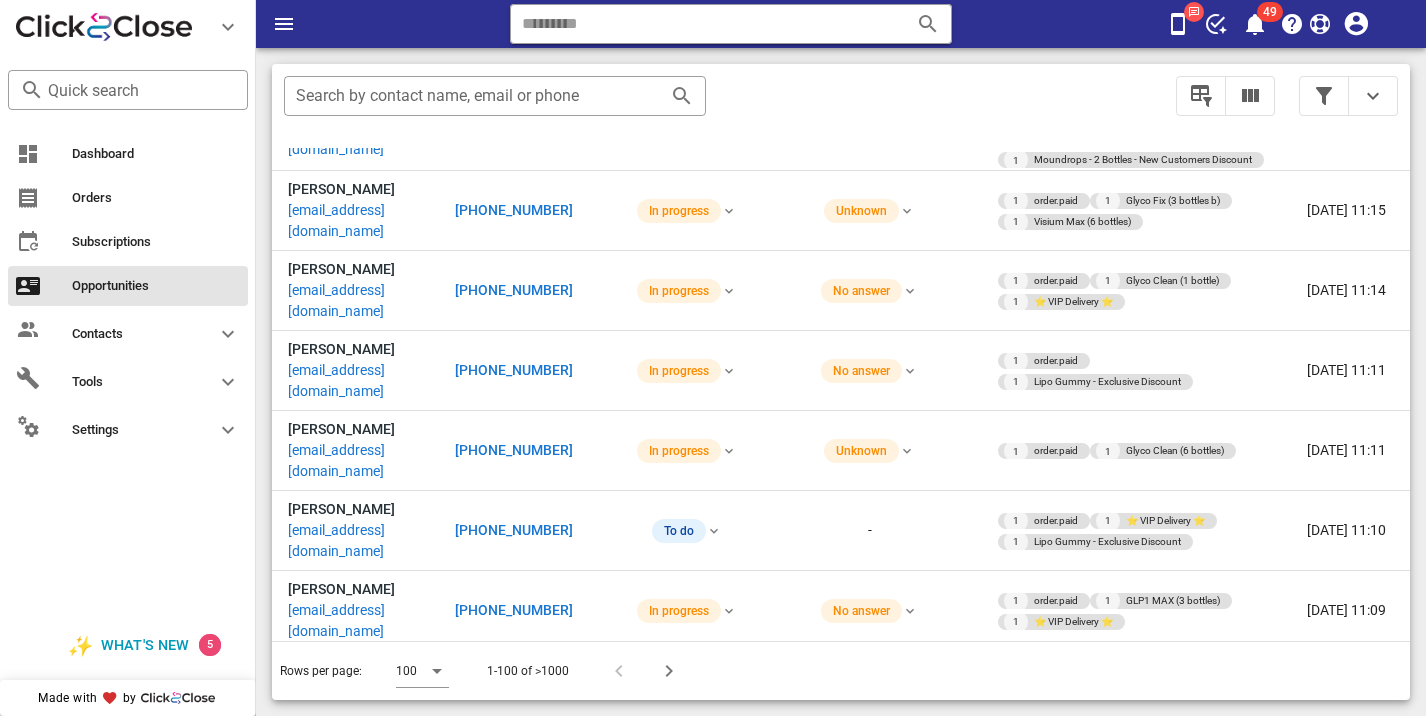click on "+18438451403" at bounding box center (514, 2051) 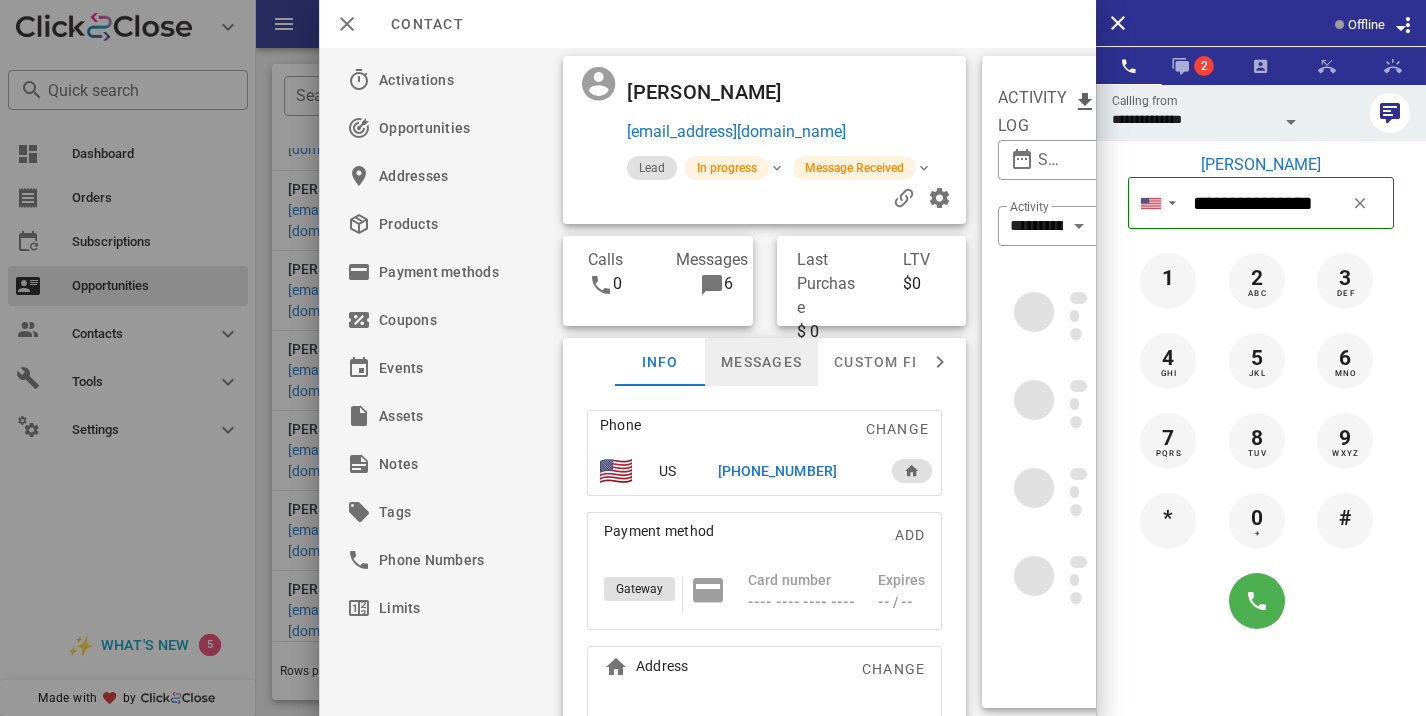 click on "Messages" at bounding box center [761, 362] 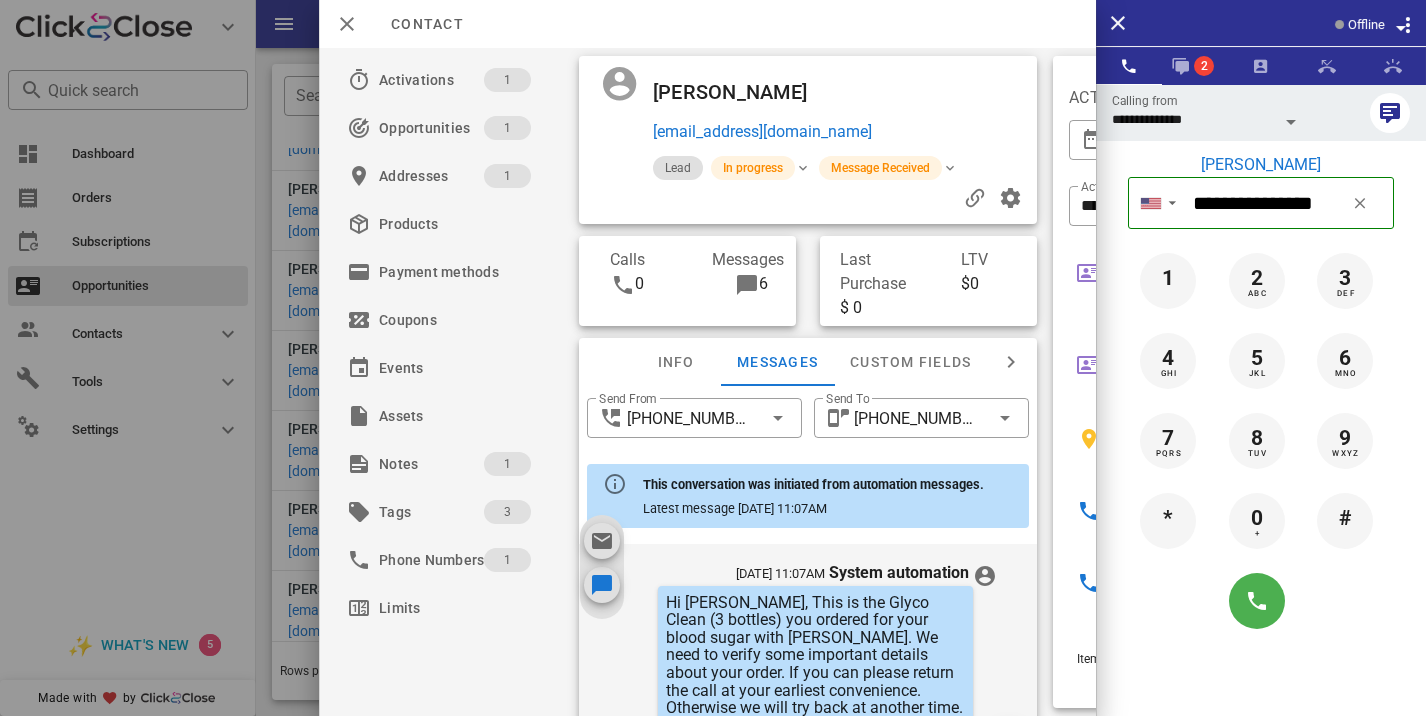 scroll, scrollTop: 912, scrollLeft: 0, axis: vertical 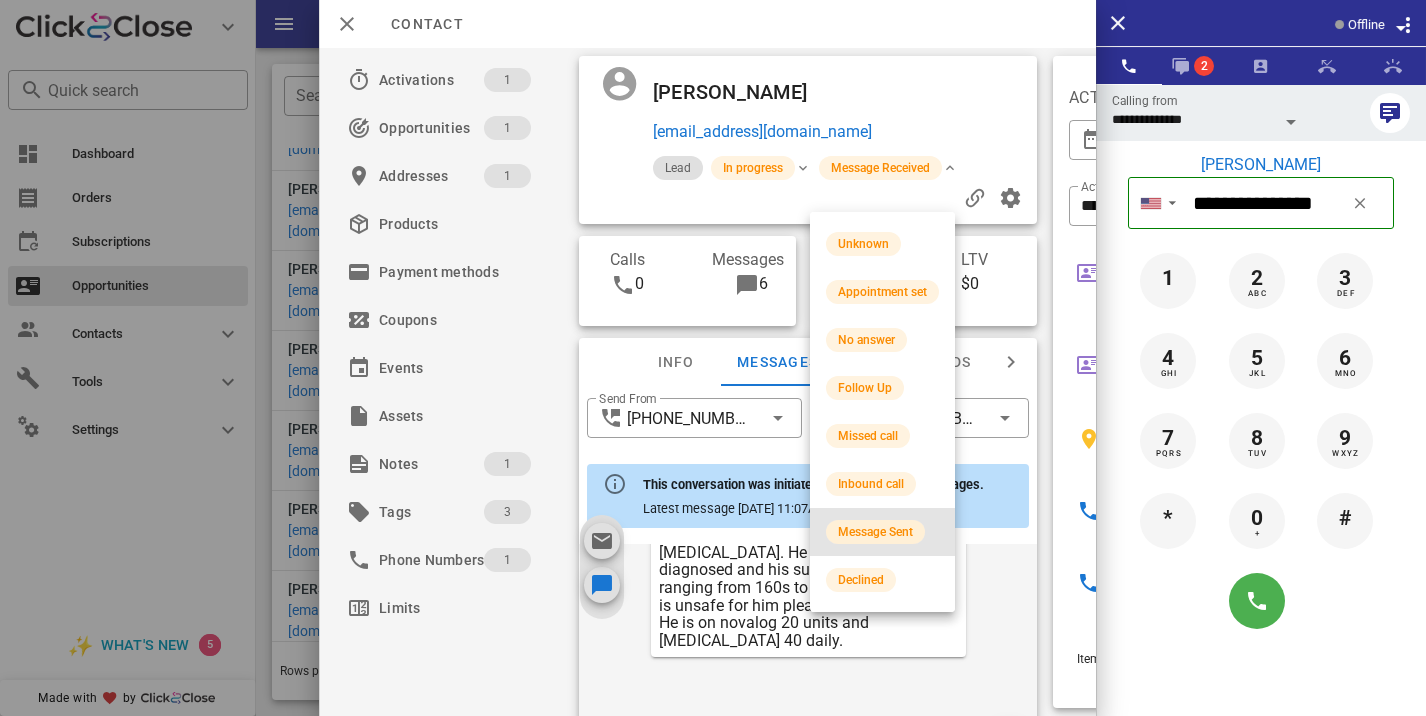 click on "Message Sent" at bounding box center (875, 532) 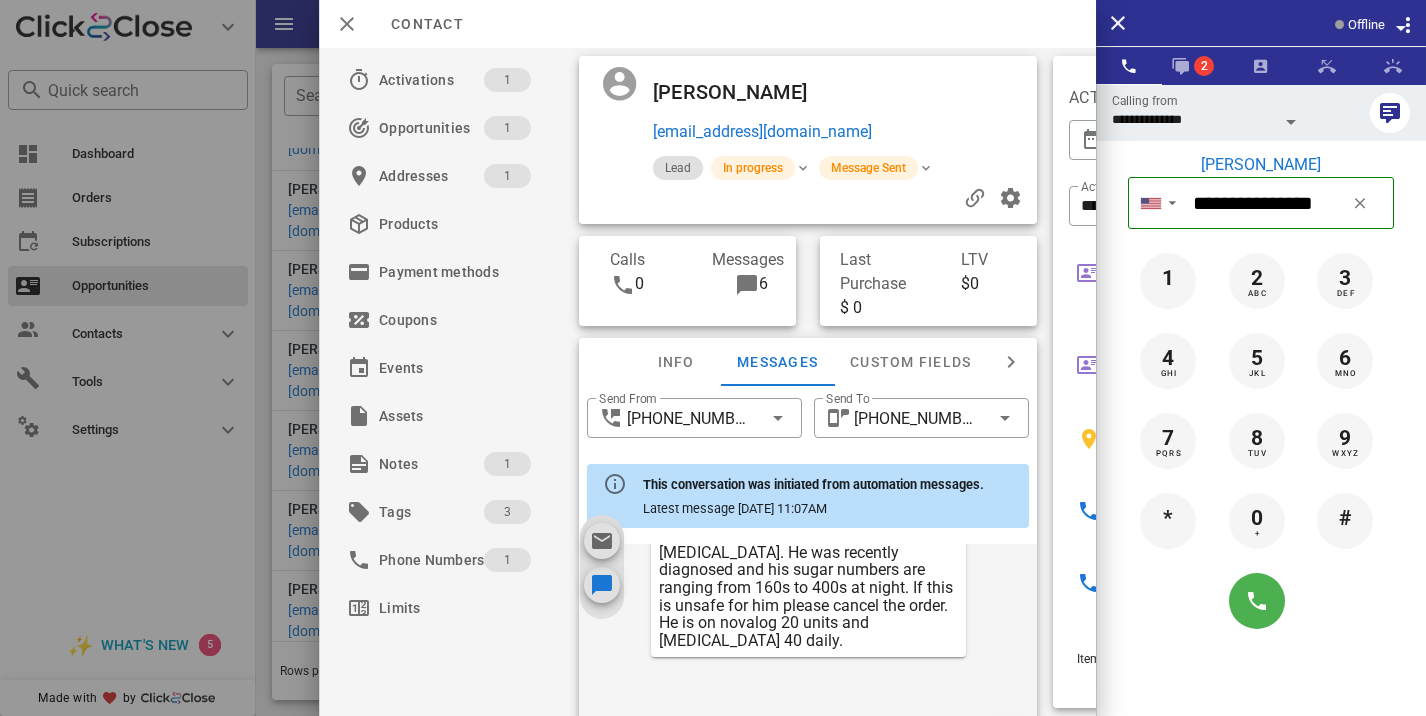 click on "Activations  1  Opportunities  1  Addresses  1  Products Payment methods Coupons Events Assets Notes  1  Tags  3  Phone Numbers  1  Limits LISA YARBOROUGH  lcy1963@aol.com   Lead   In progress   Message Sent   Calls   0   Messages   6   Last Purchase   $ 0      LTV   $0   Info   Messages   Custom fields   Phone   Change   US   +18438451403   Payment method   Add  Gateway  Card number  ---- ---- ---- ----  Expires  -- / --  Address   Change   1031 BETHEA EXT .
Latta, SC, 29565.
US   ​ Send From +18039138091 ​ Send To +18438451403  This conversation was initiated from automation messages.  Latest message 07/07/2025, 11:07AM 07/07/2025, 11:07AM System automation  Hi  LISA, This is the Glyco Clean (3 bottles) you ordered for your blood sugar with Dr. Prescott. We need to verify some important details about your order. If you can please return the call at your earliest convenience. Otherwise we will try back at another time. The phone number is 833-851-5180. Thank you have a great day.  07/07/2025, 11:07AM" at bounding box center (707, 382) 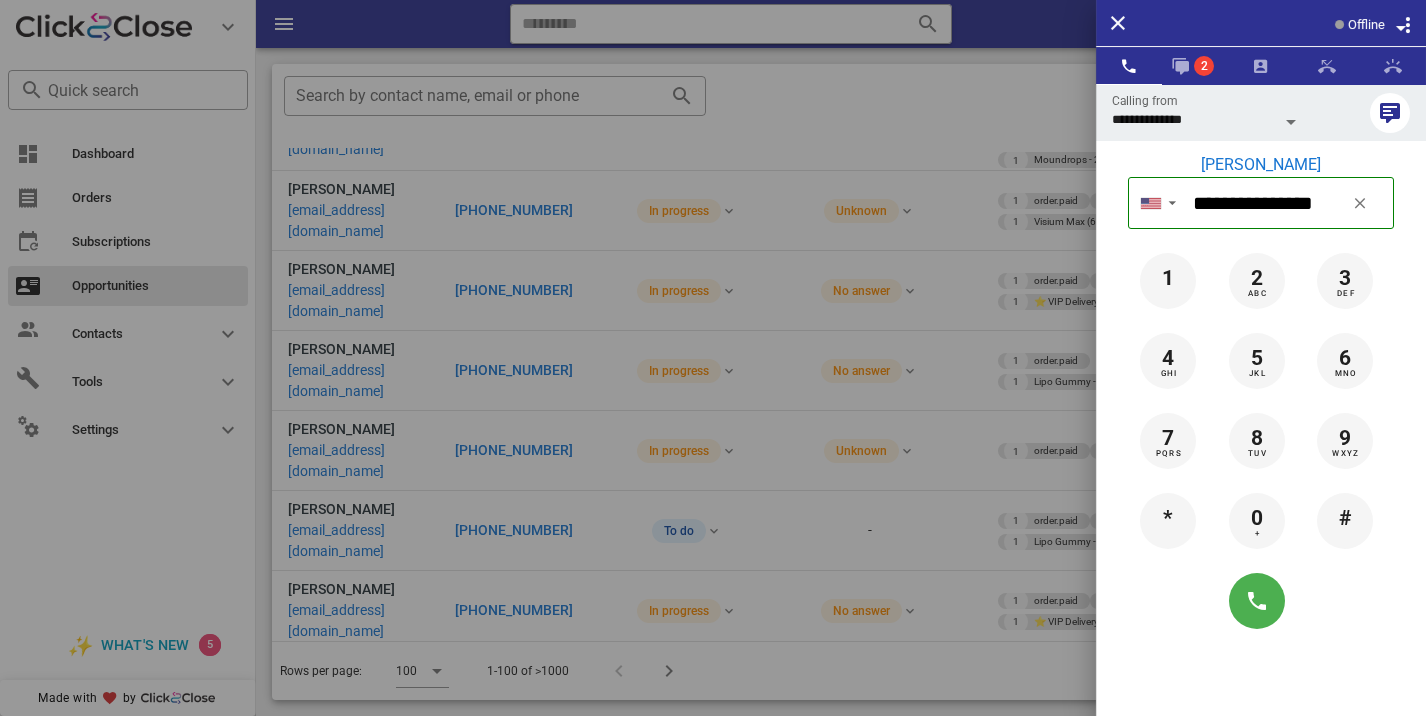 click at bounding box center (713, 358) 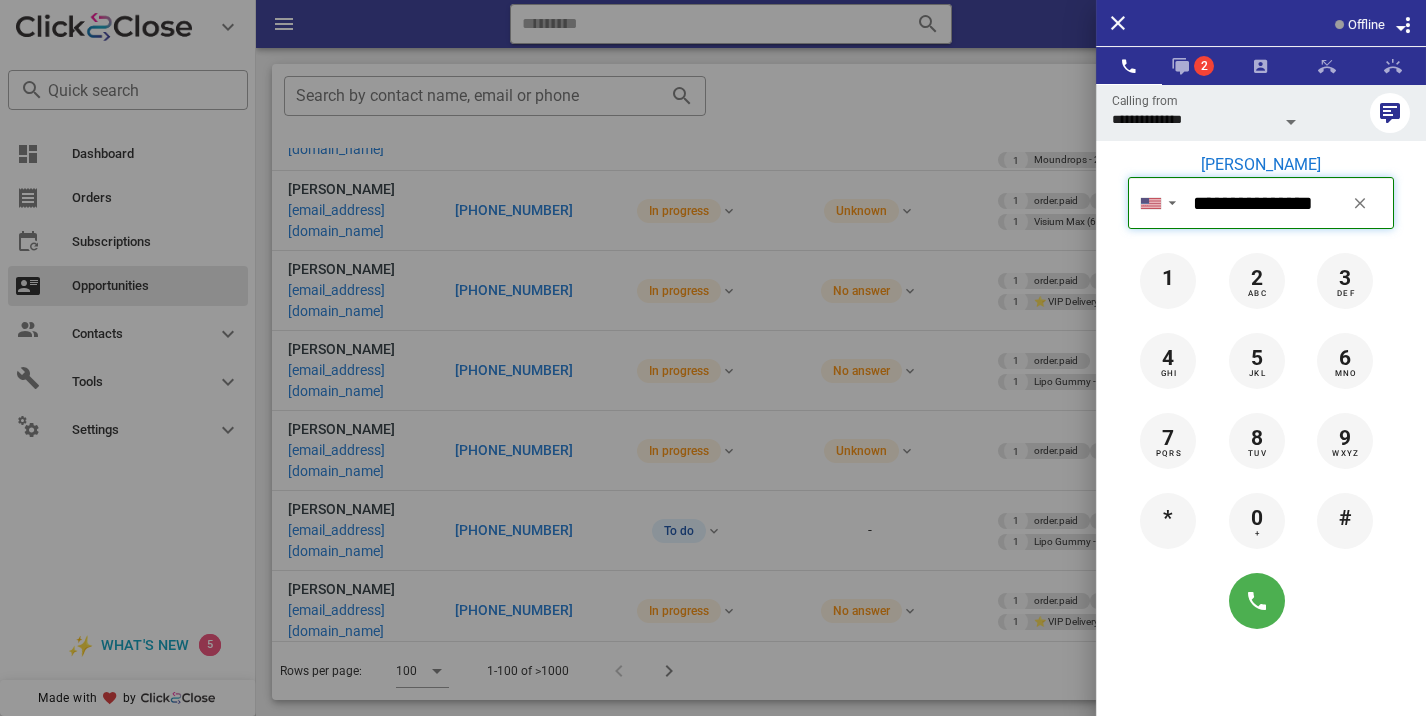 type 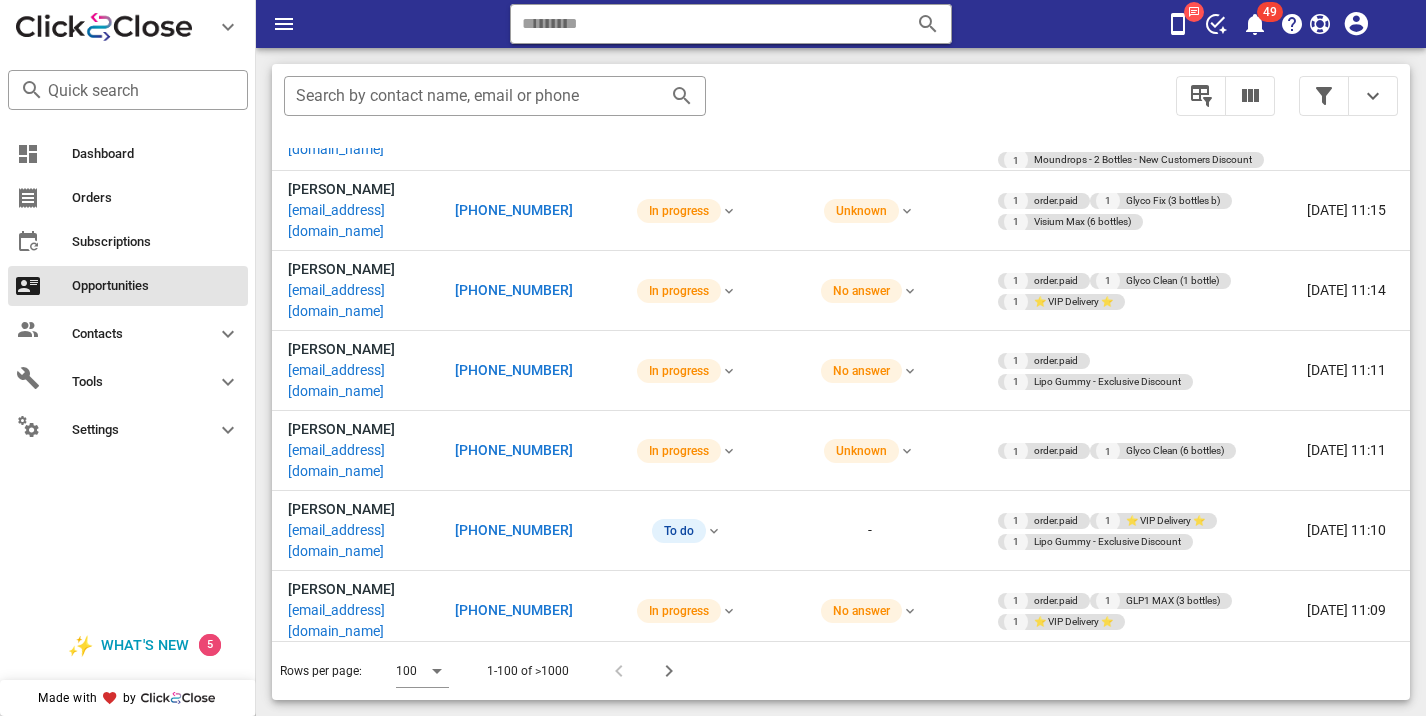scroll, scrollTop: 6181, scrollLeft: 0, axis: vertical 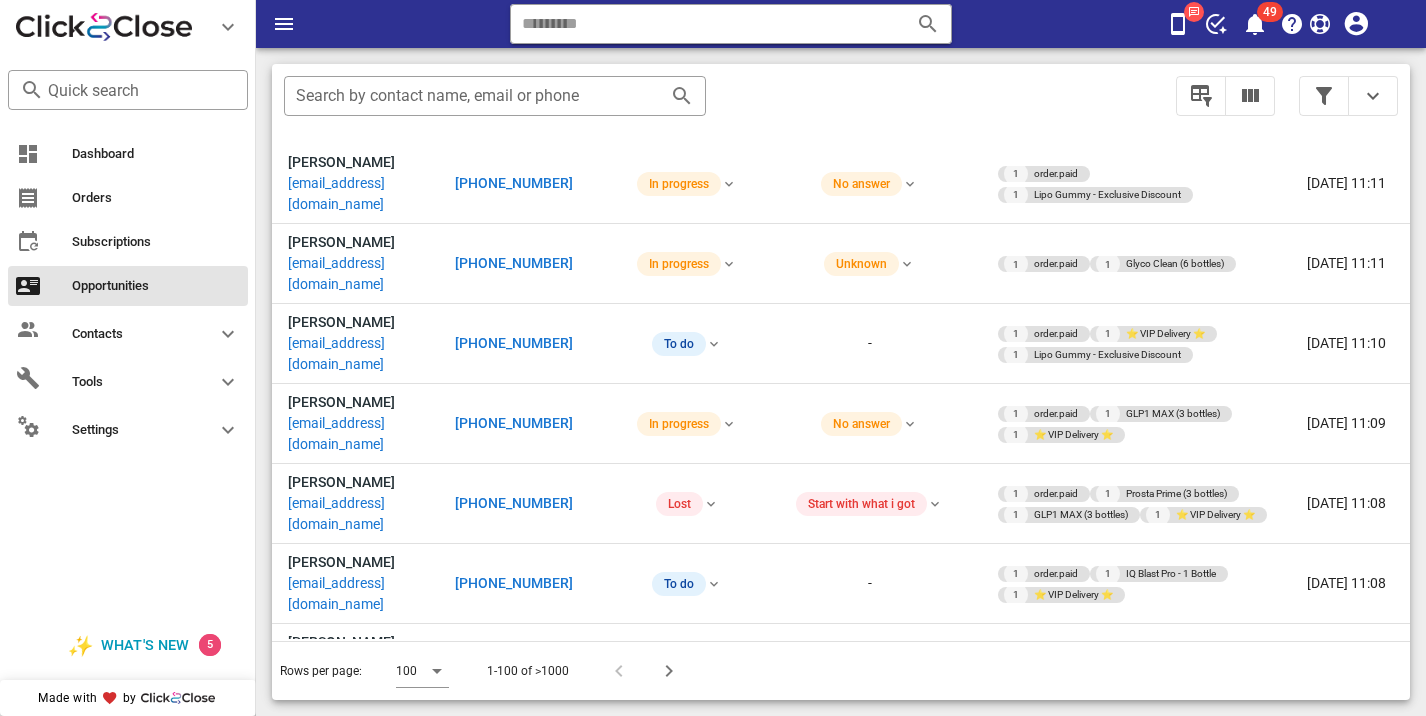 click on "+13163937959" at bounding box center (514, 2424) 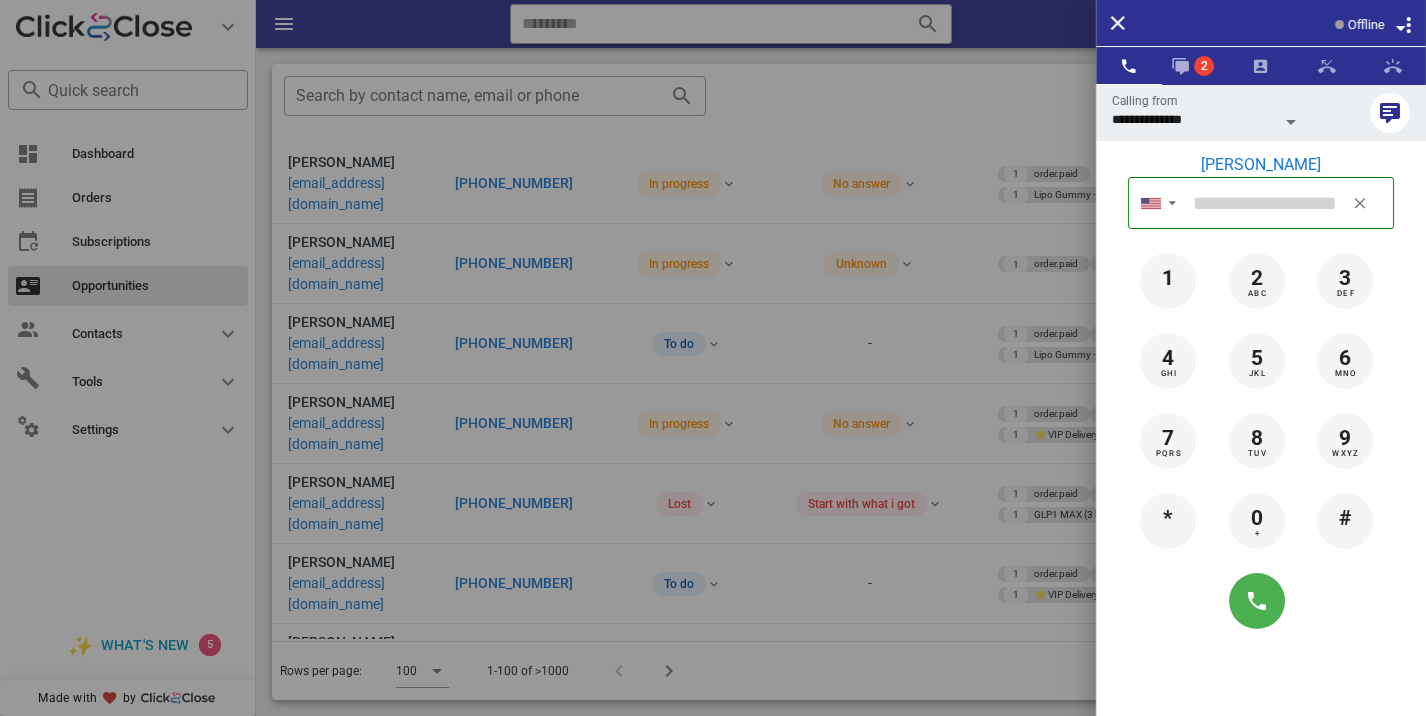 type on "**********" 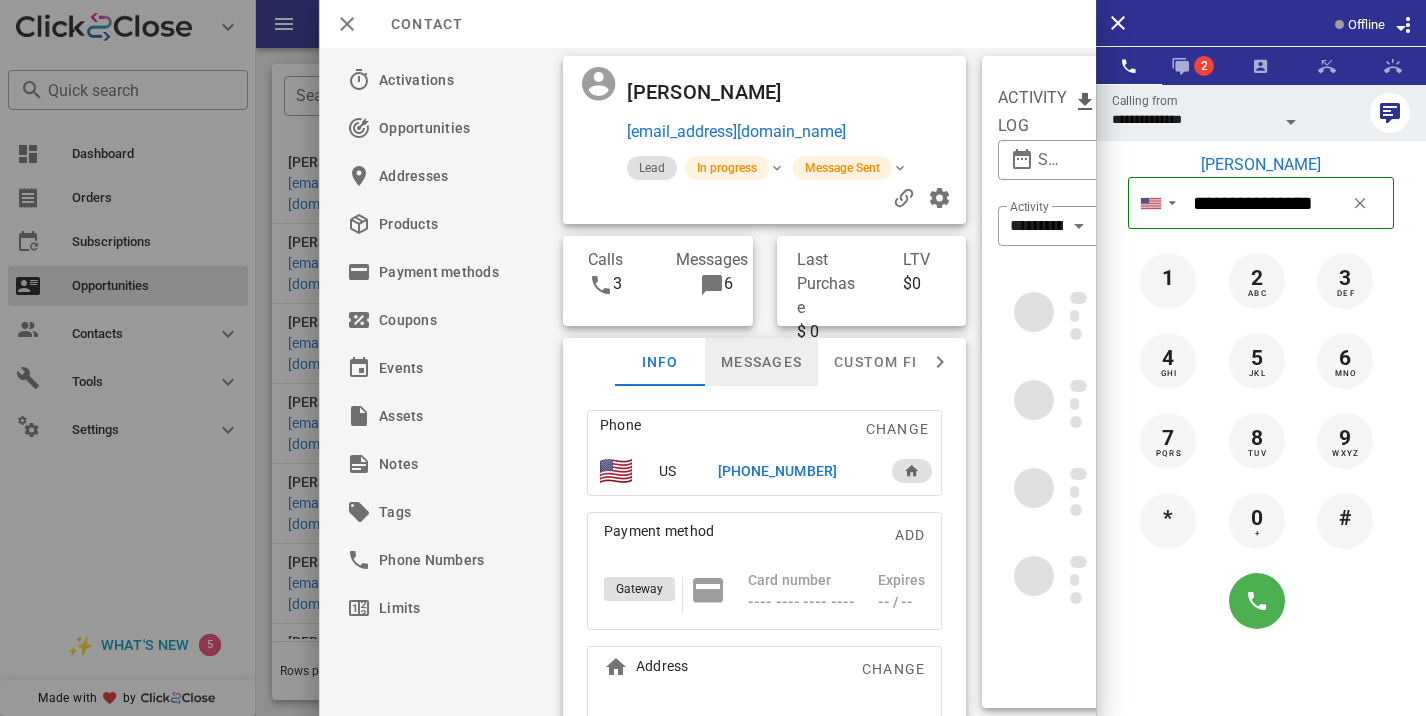 click on "Messages" at bounding box center (761, 362) 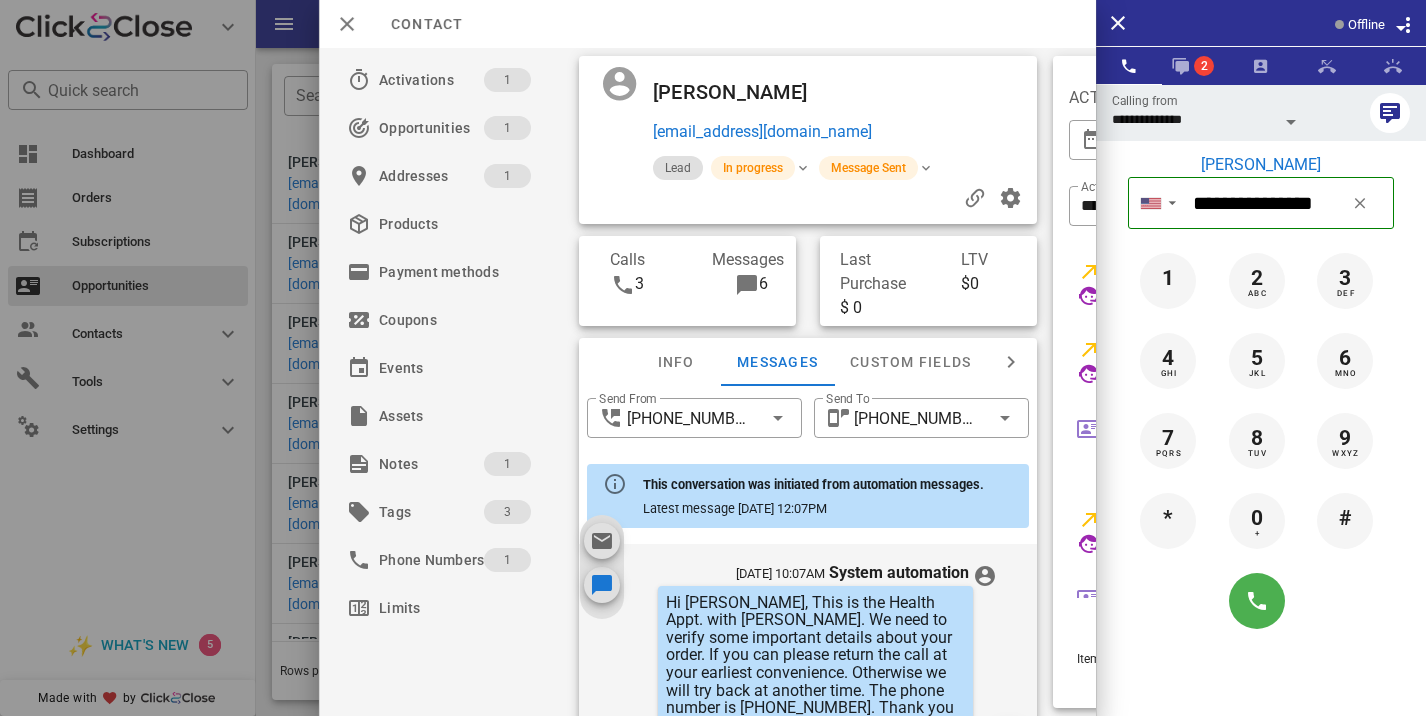 scroll, scrollTop: 990, scrollLeft: 0, axis: vertical 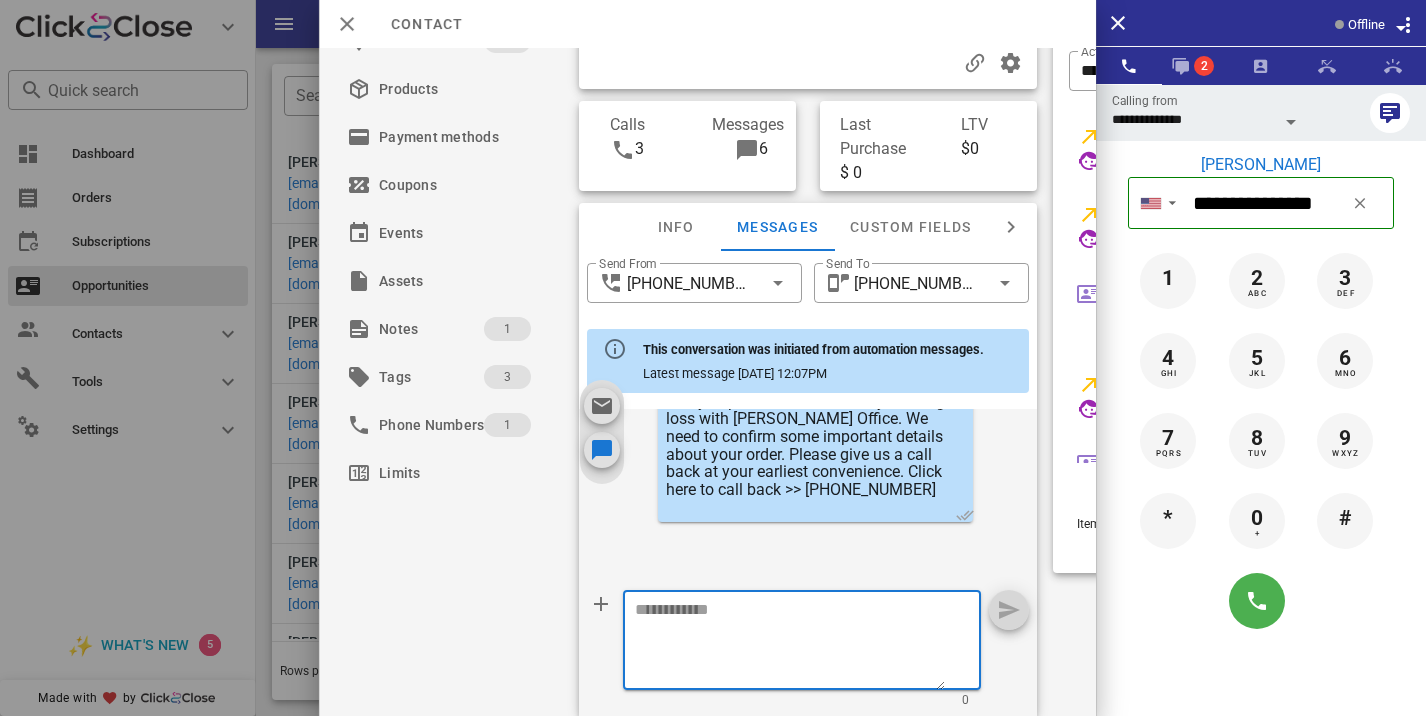 click at bounding box center [794, 701] 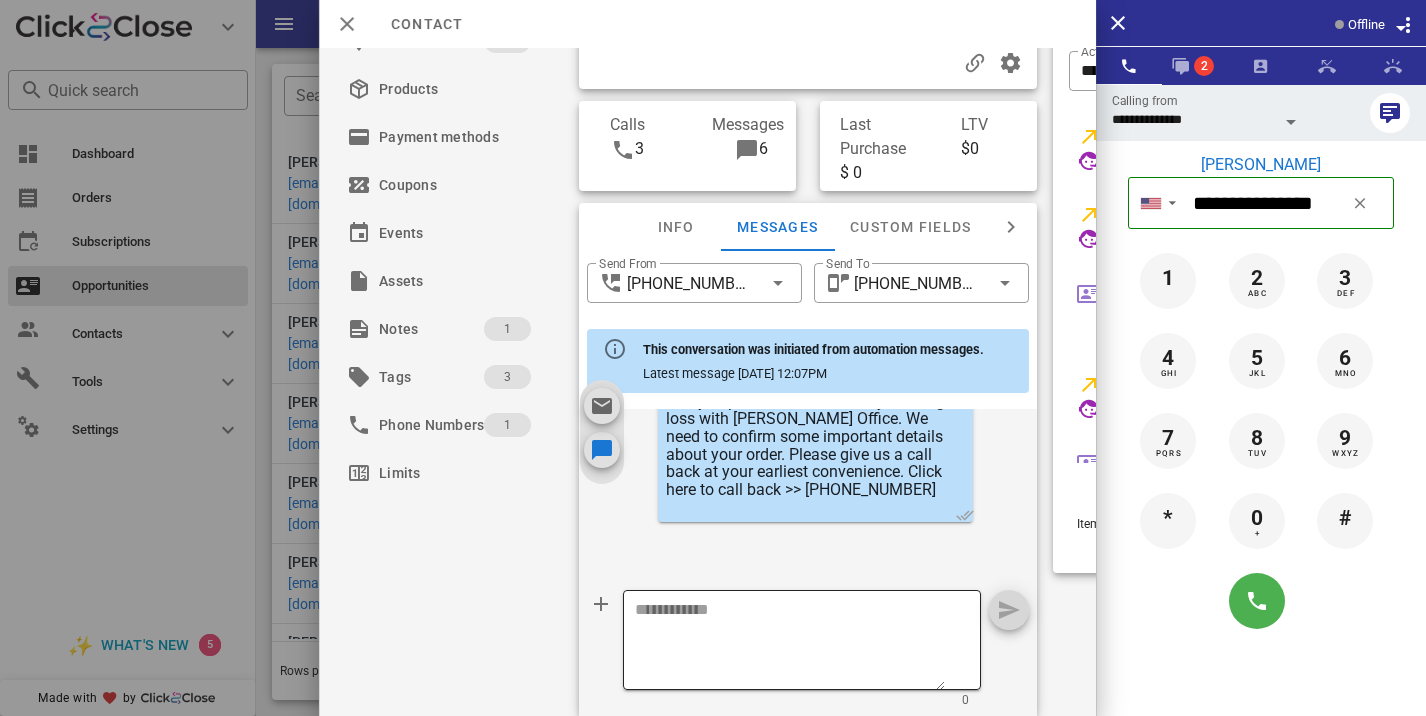 click at bounding box center [790, 643] 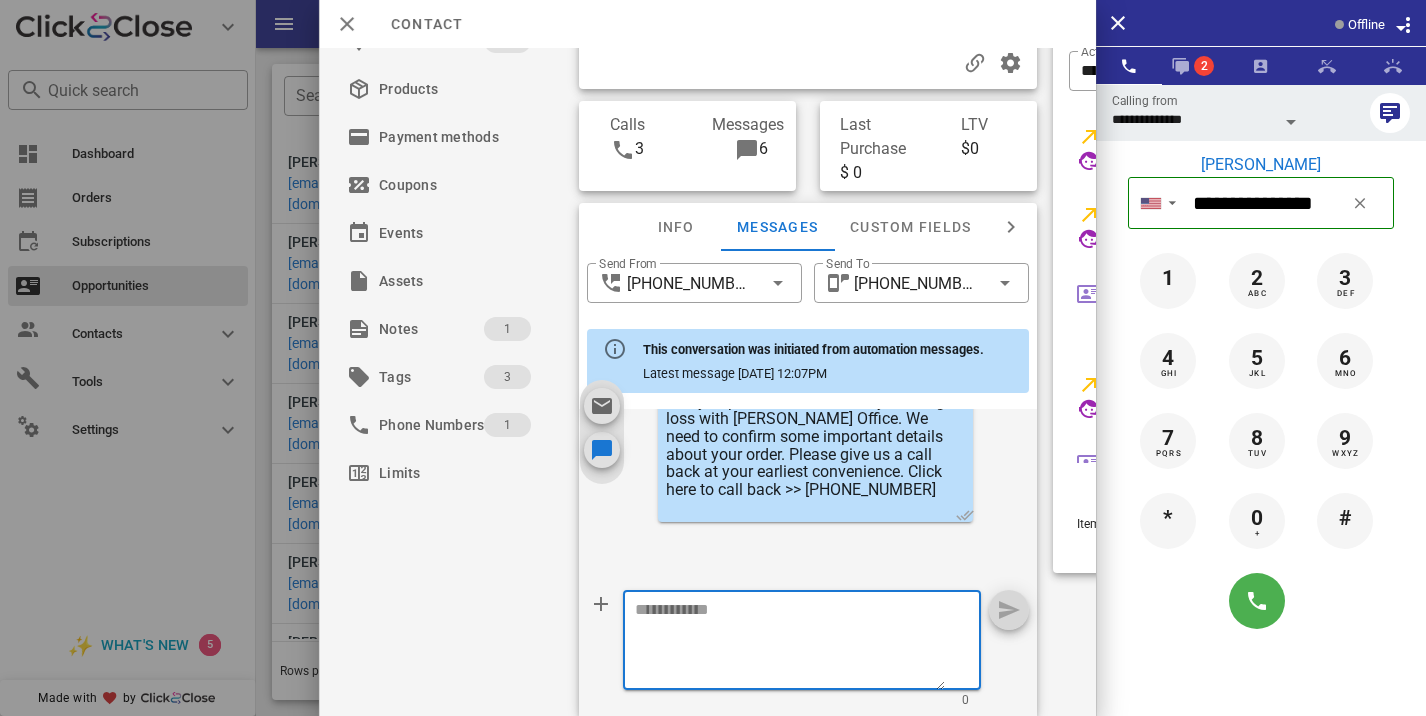 paste on "**********" 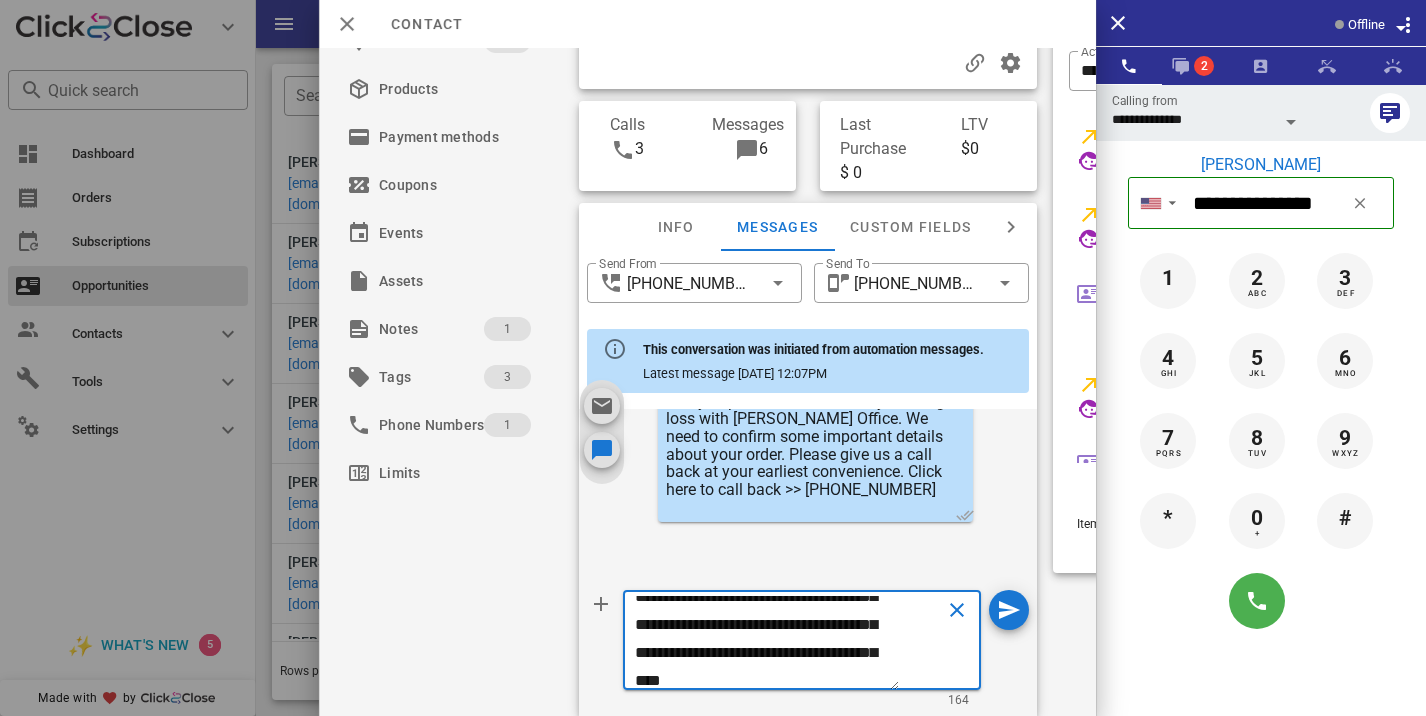 scroll, scrollTop: 0, scrollLeft: 0, axis: both 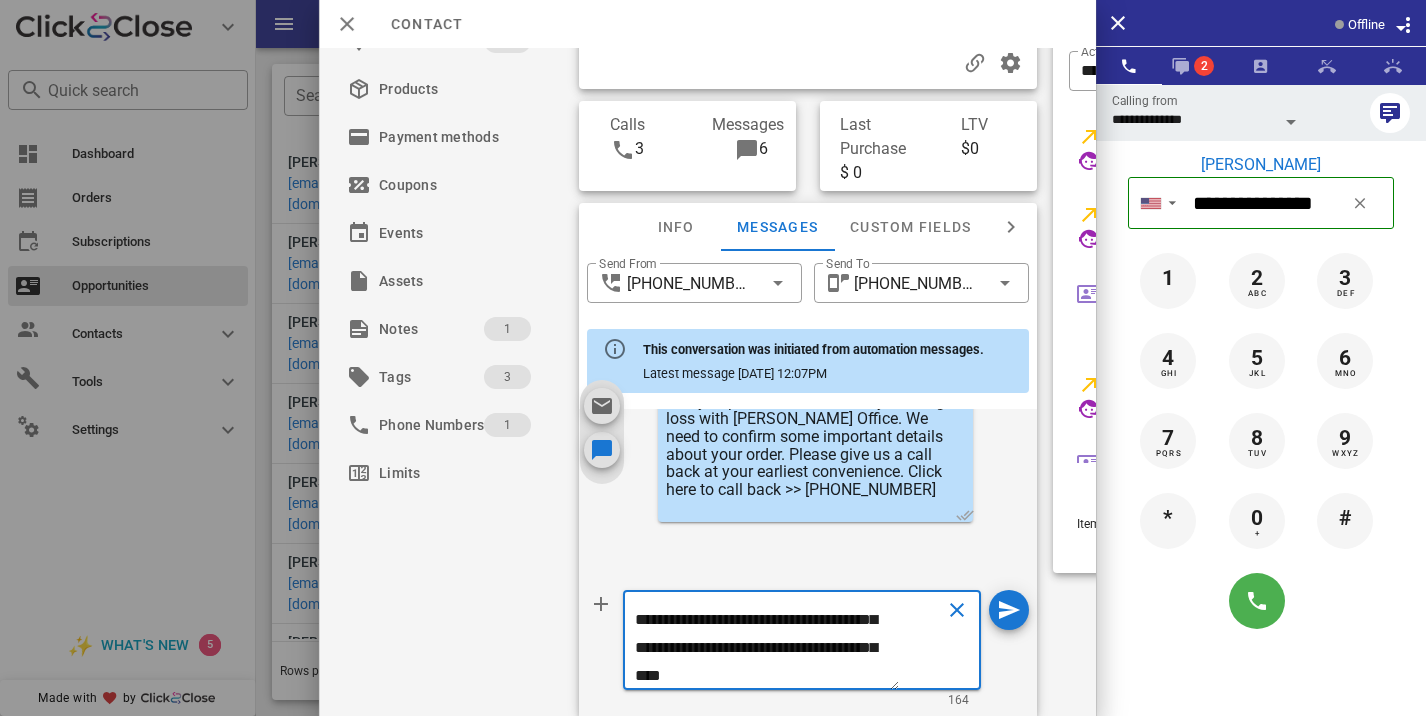 type on "**********" 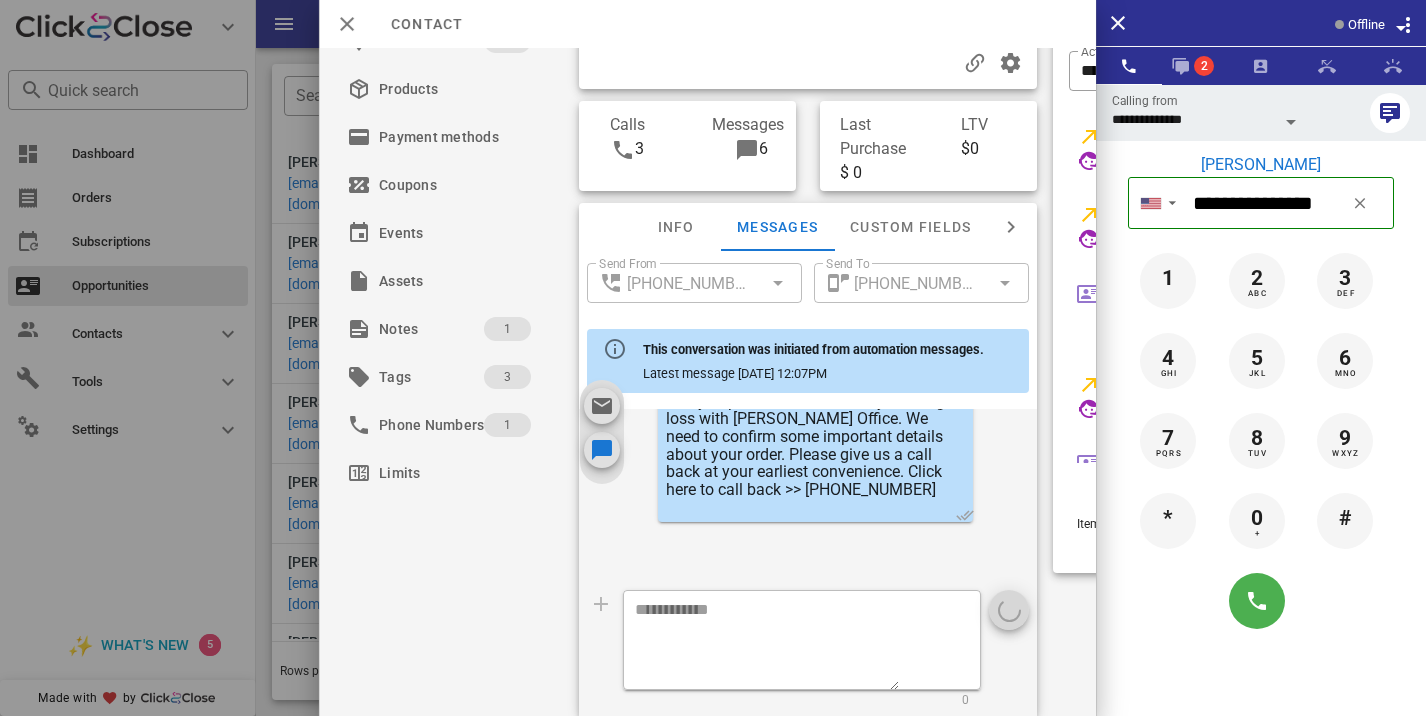 scroll, scrollTop: 0, scrollLeft: 0, axis: both 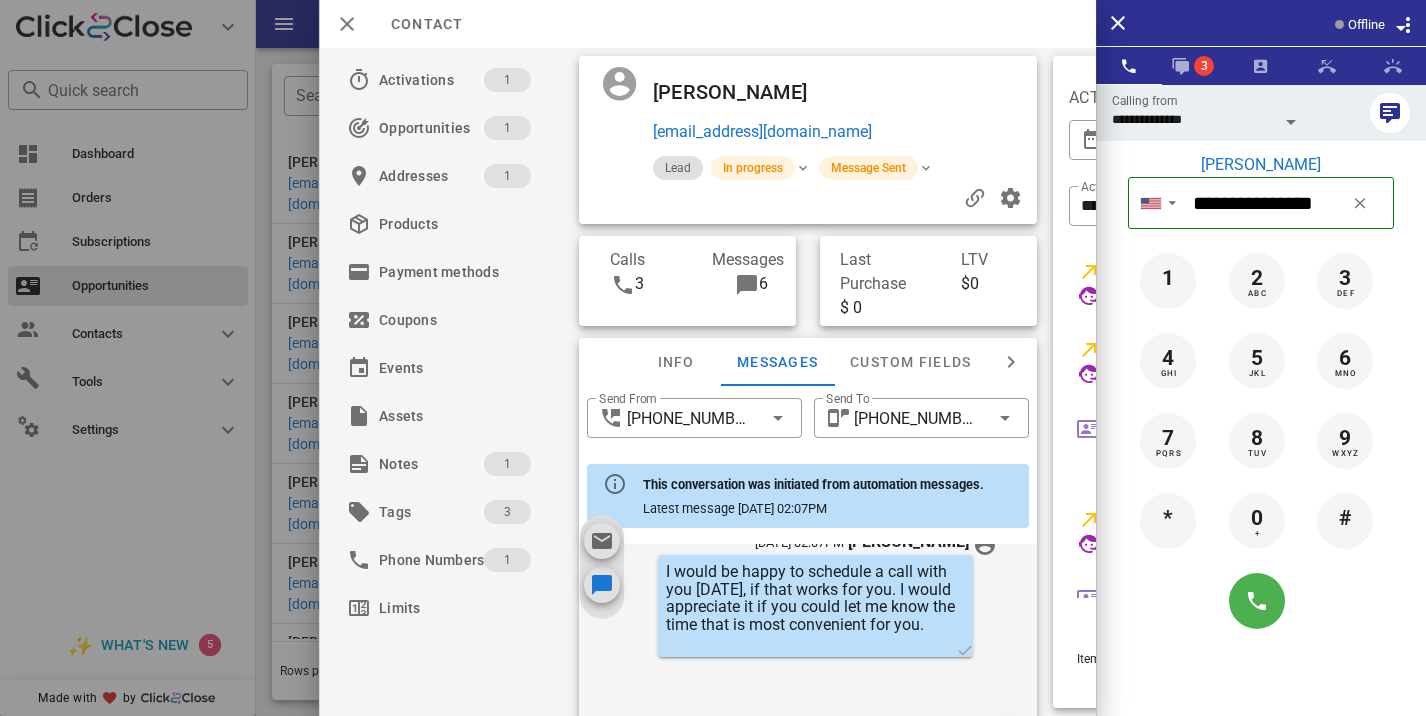 click at bounding box center [319, 358] 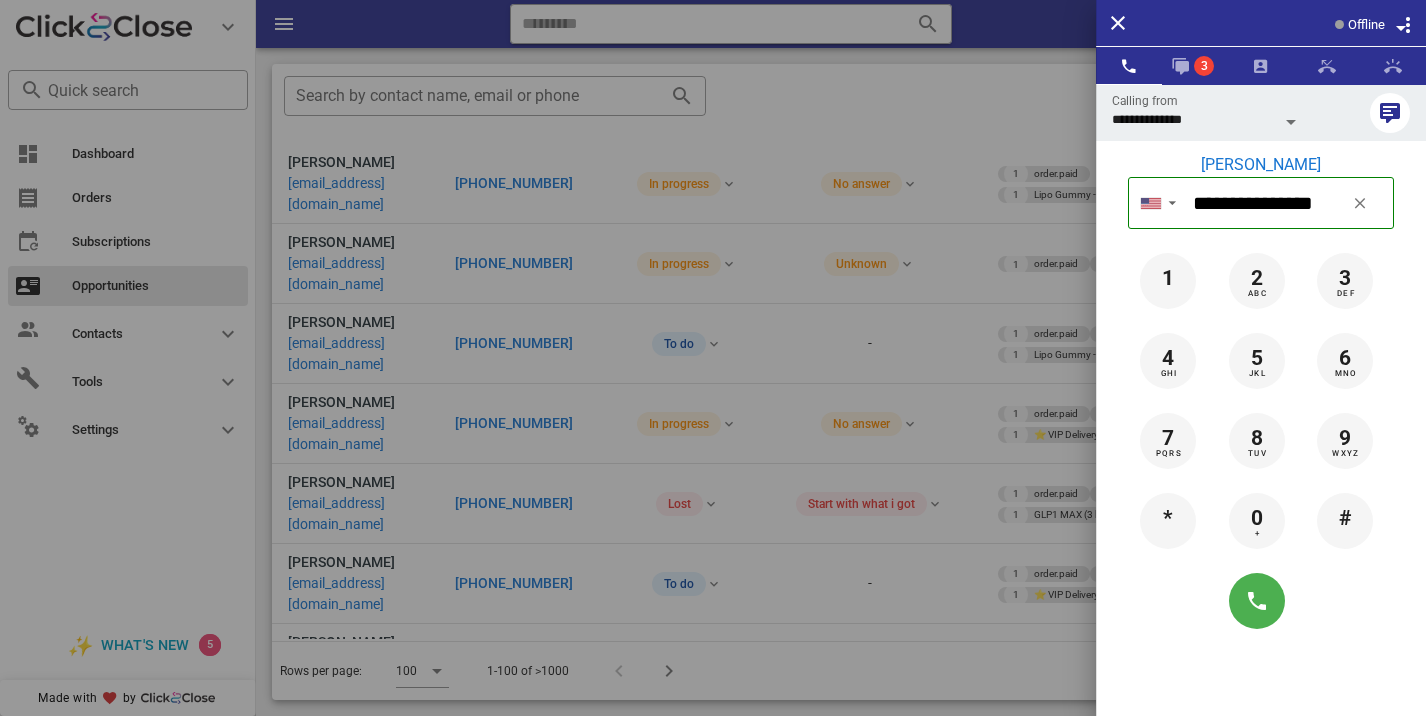 click at bounding box center [713, 358] 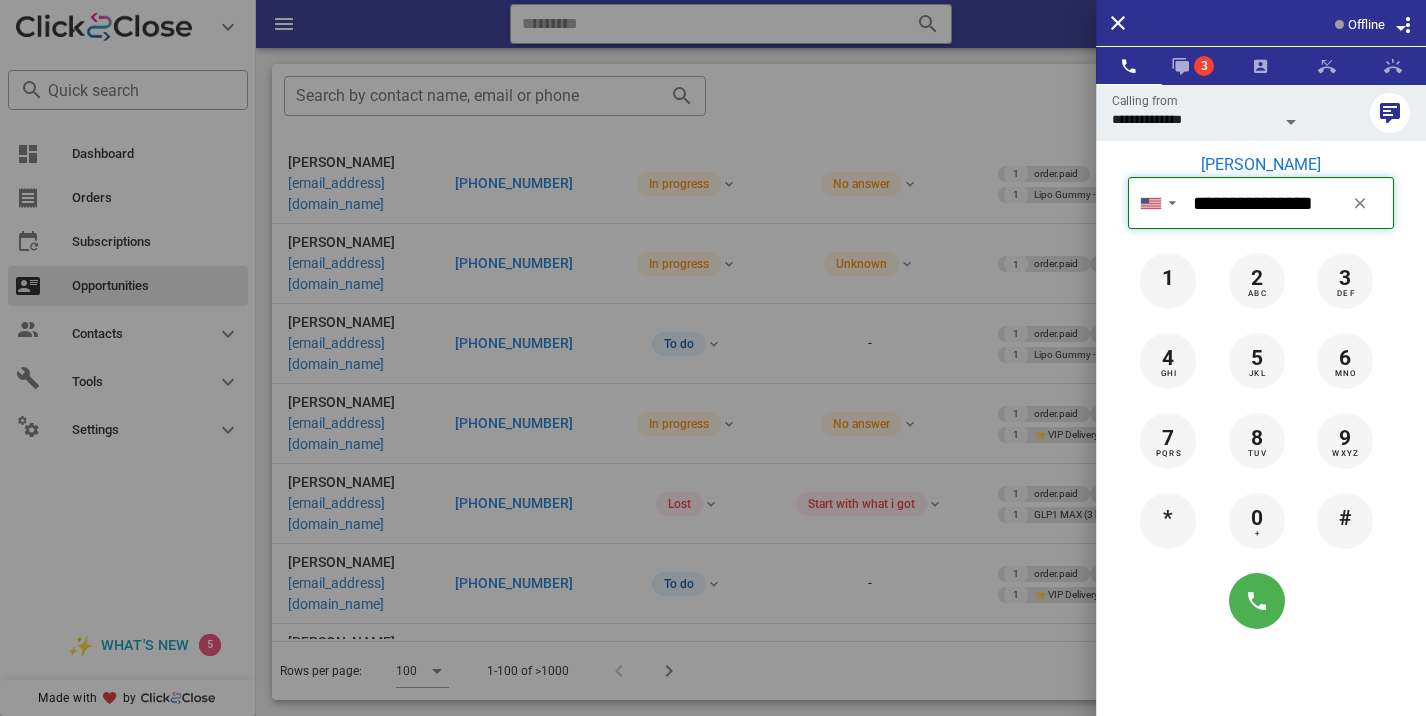 type 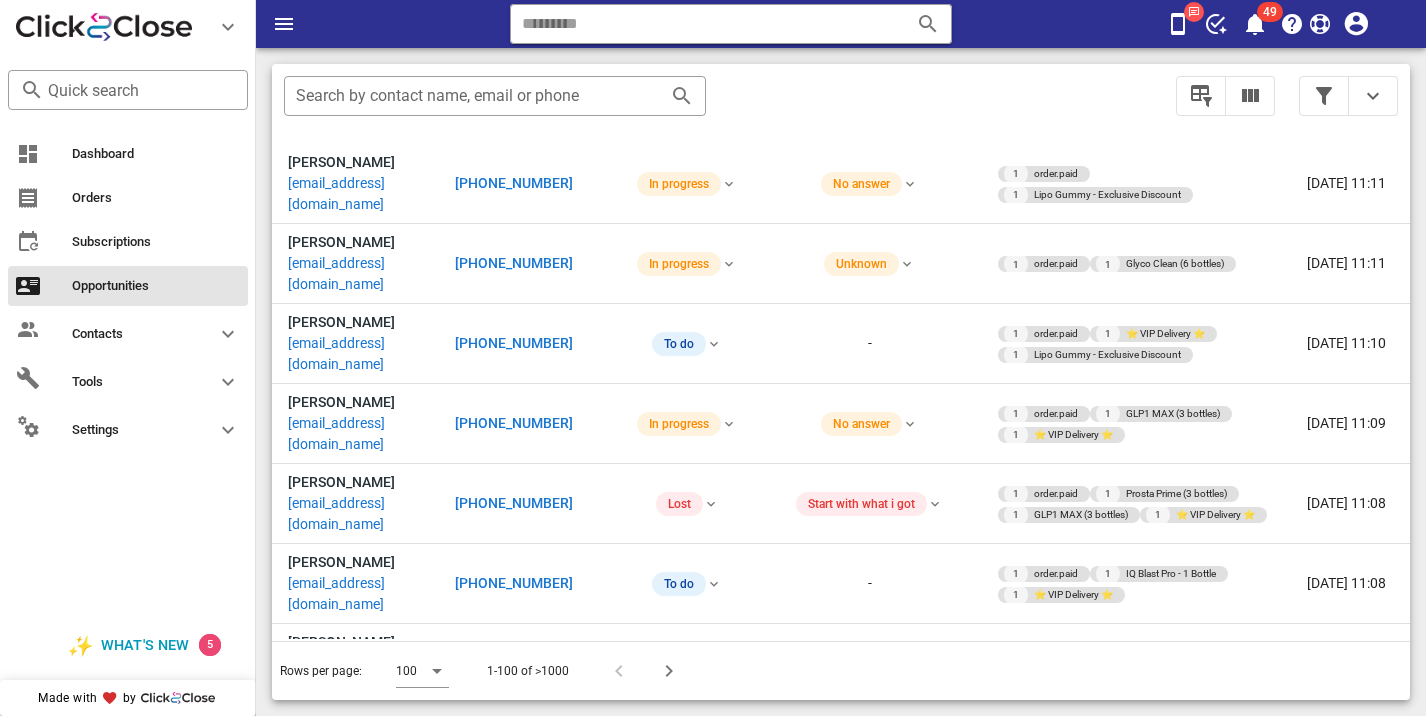 click on "+13039032984" at bounding box center [514, 2584] 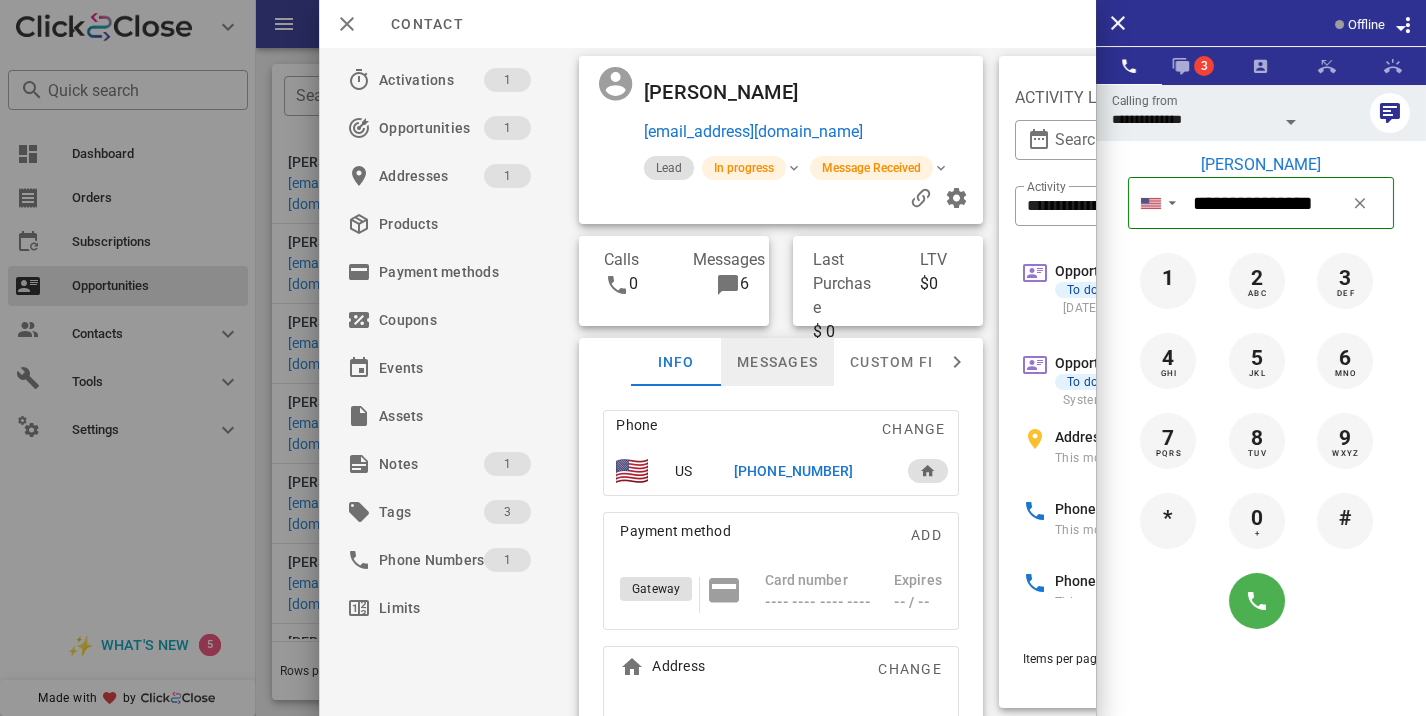 click on "Messages" at bounding box center (777, 362) 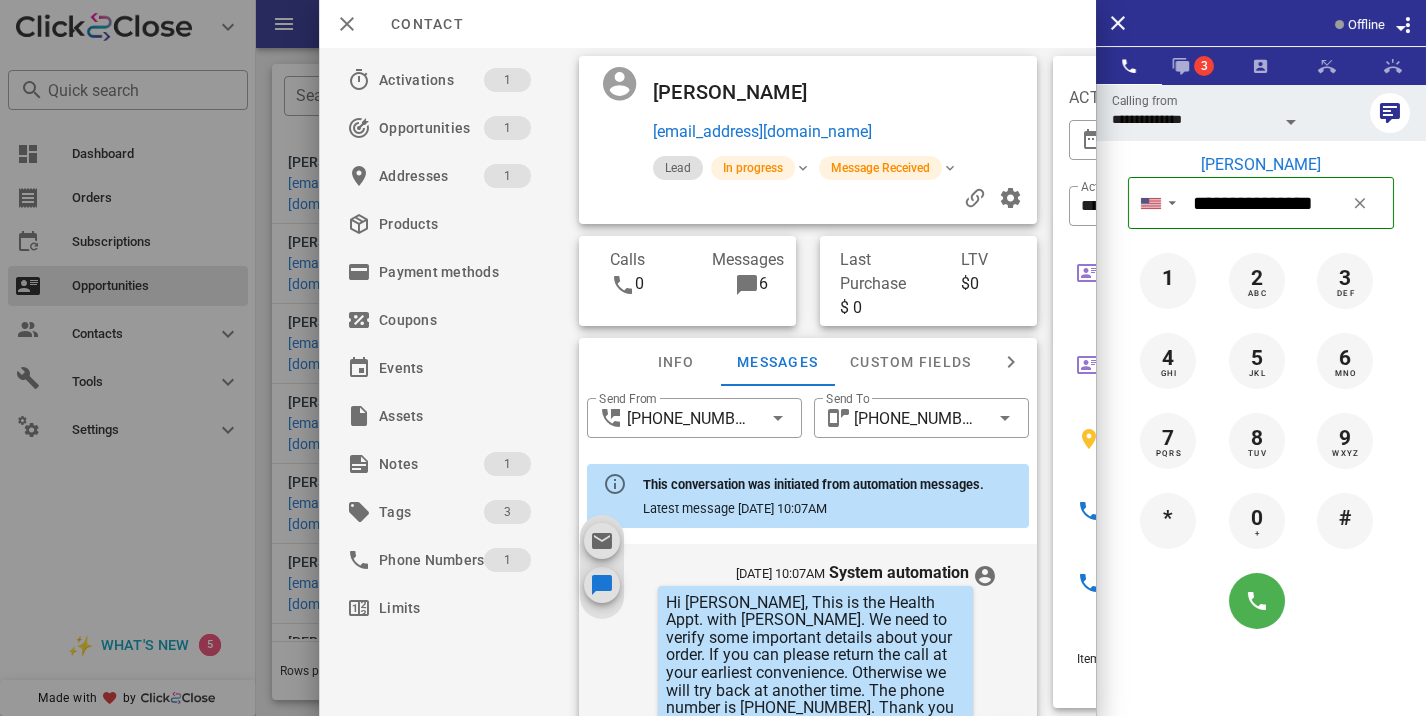 scroll, scrollTop: 736, scrollLeft: 0, axis: vertical 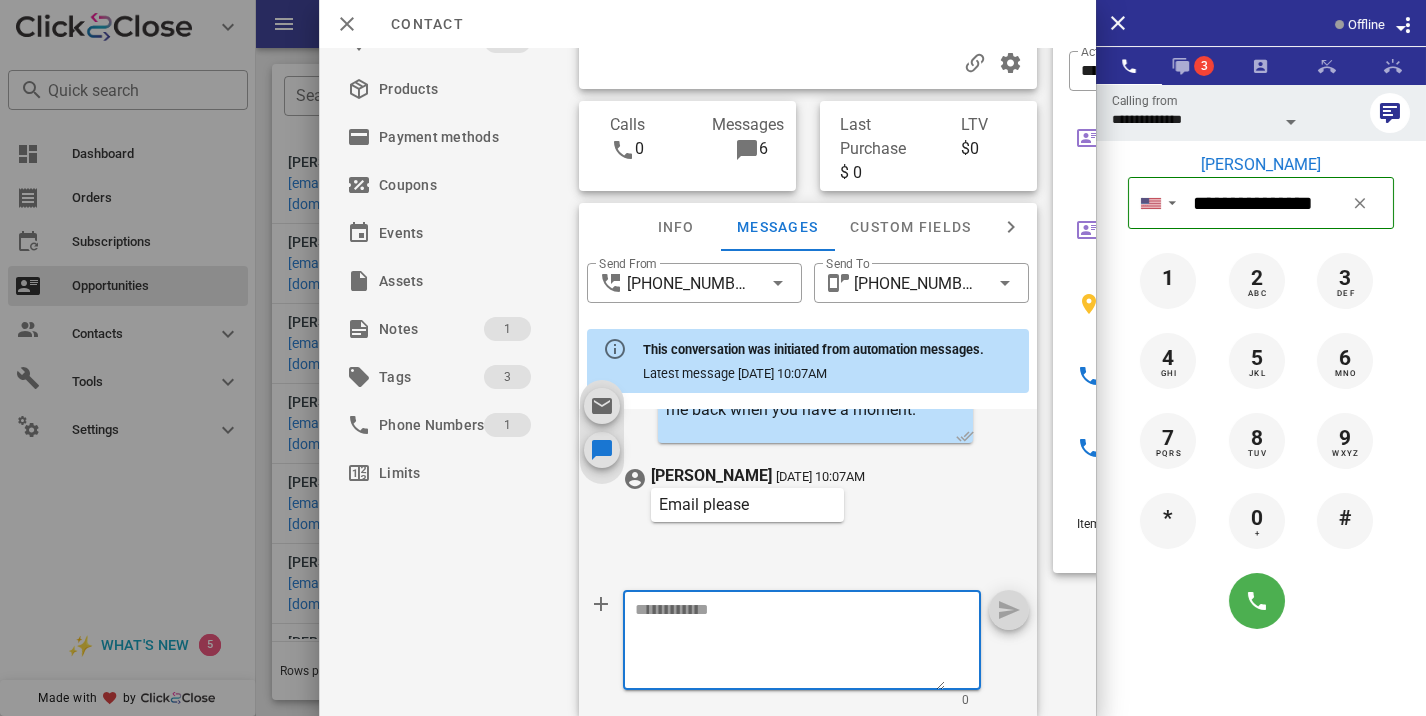 click at bounding box center (790, 643) 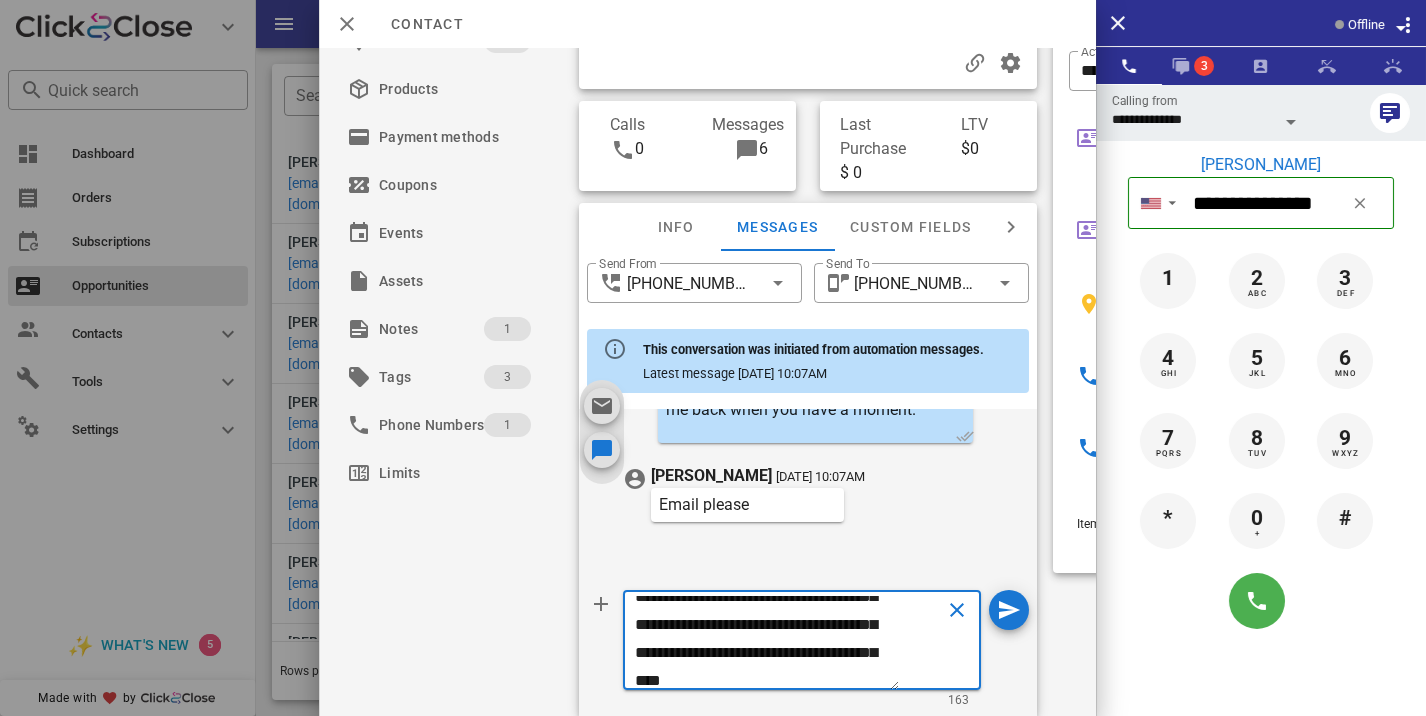 scroll, scrollTop: 69, scrollLeft: 0, axis: vertical 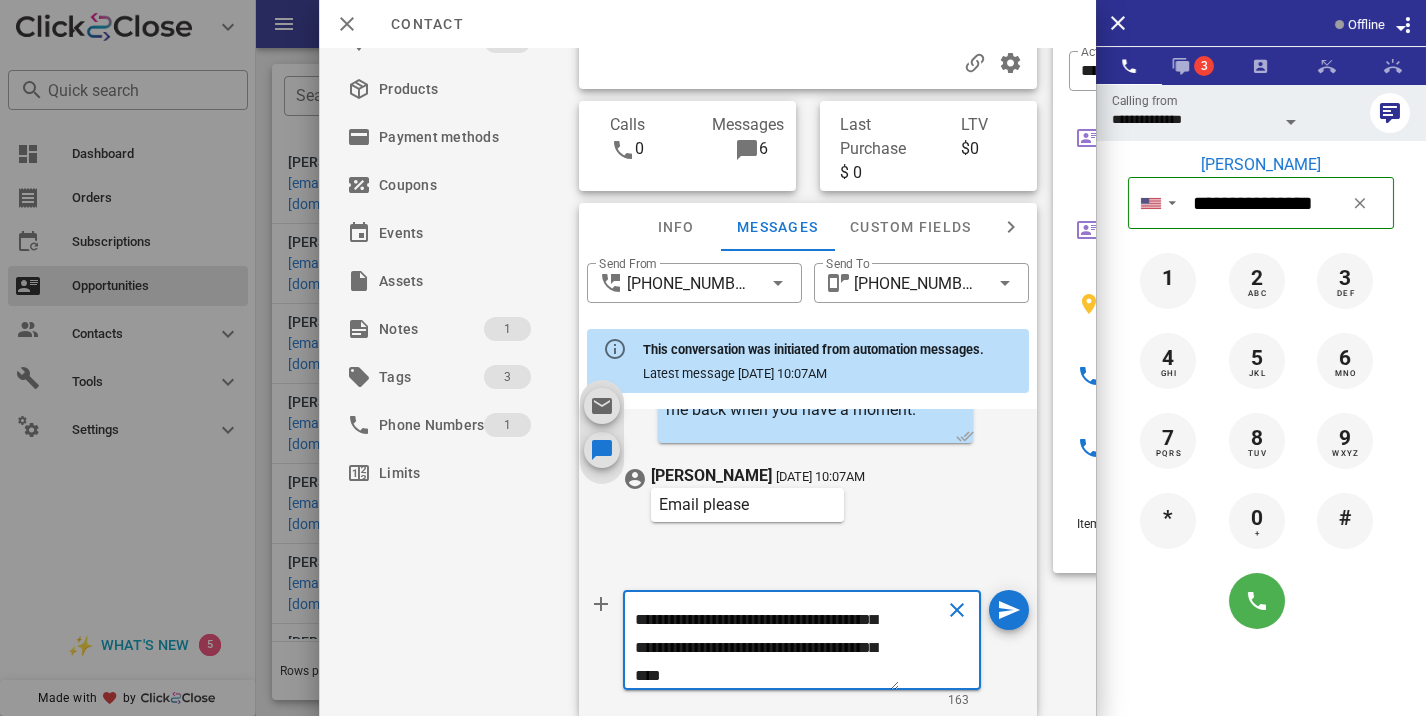 type on "**********" 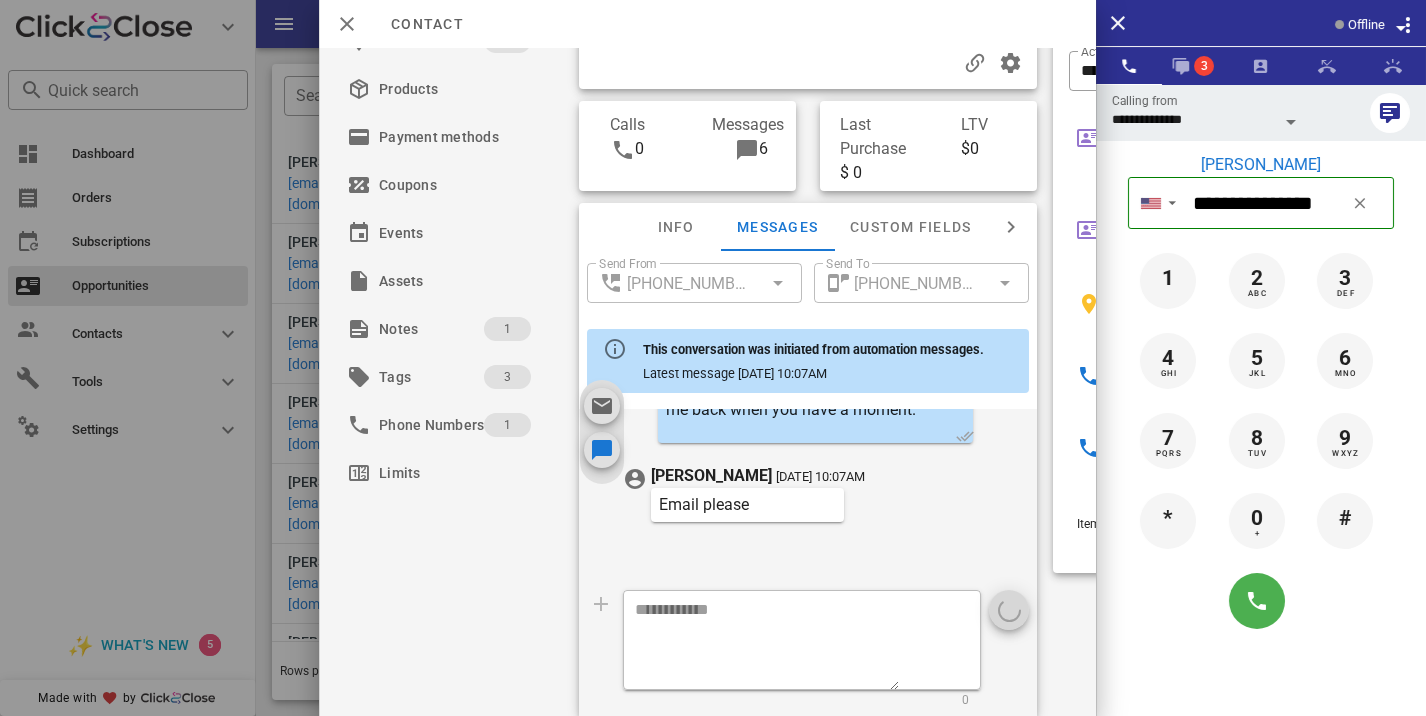 scroll, scrollTop: 0, scrollLeft: 0, axis: both 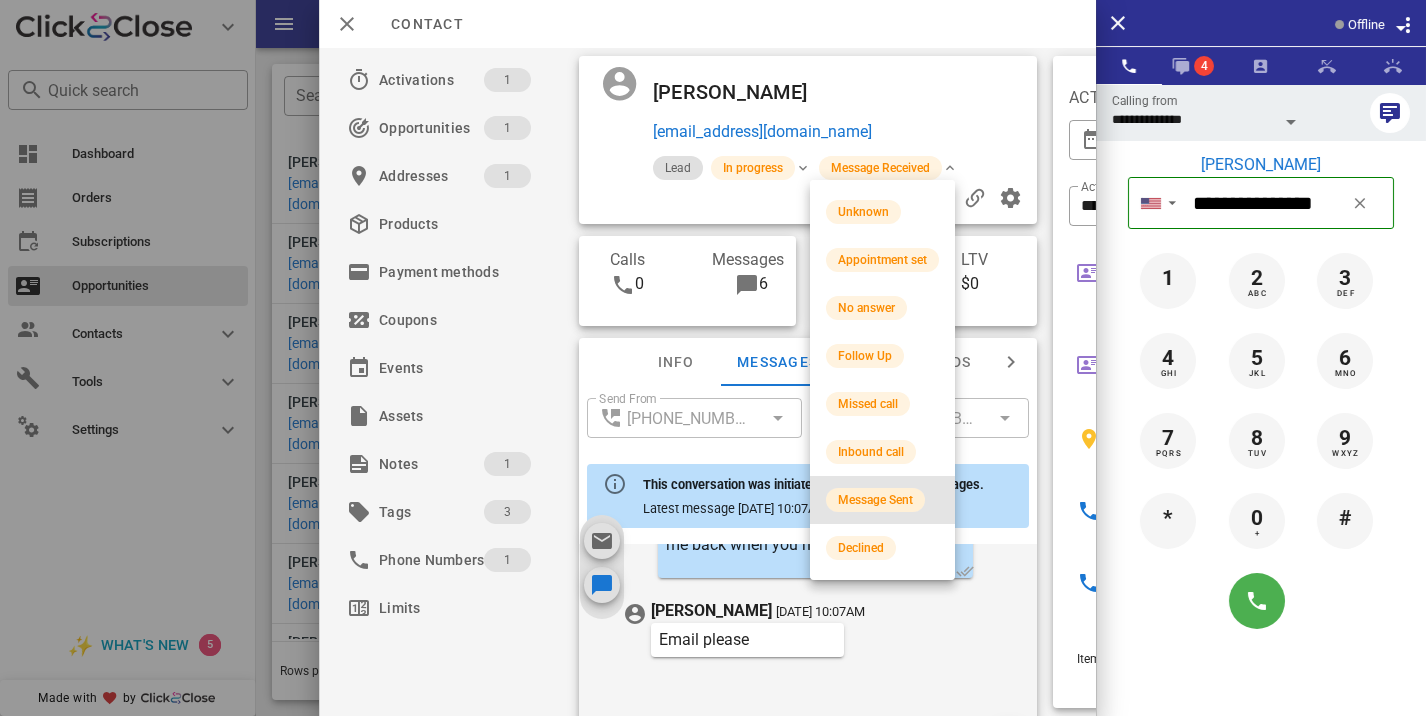 click on "Message Sent" at bounding box center [875, 500] 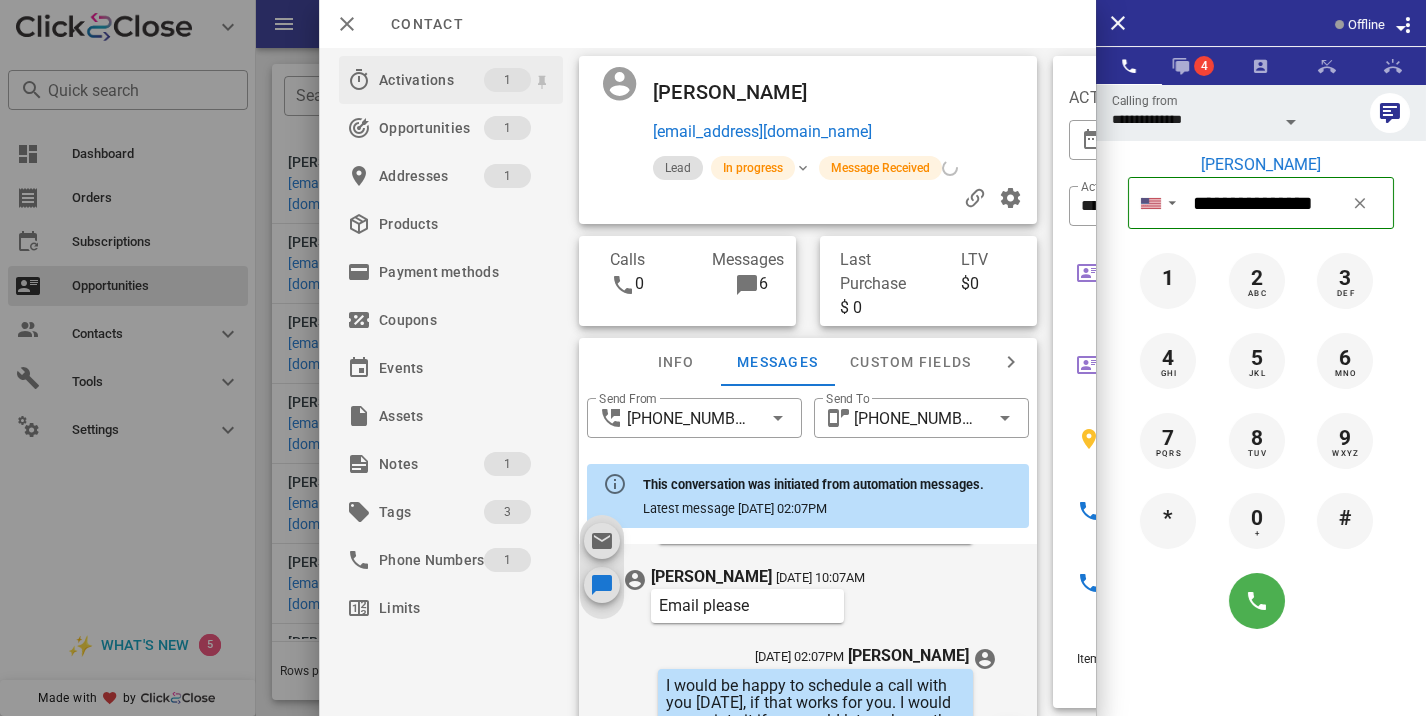 scroll, scrollTop: 902, scrollLeft: 0, axis: vertical 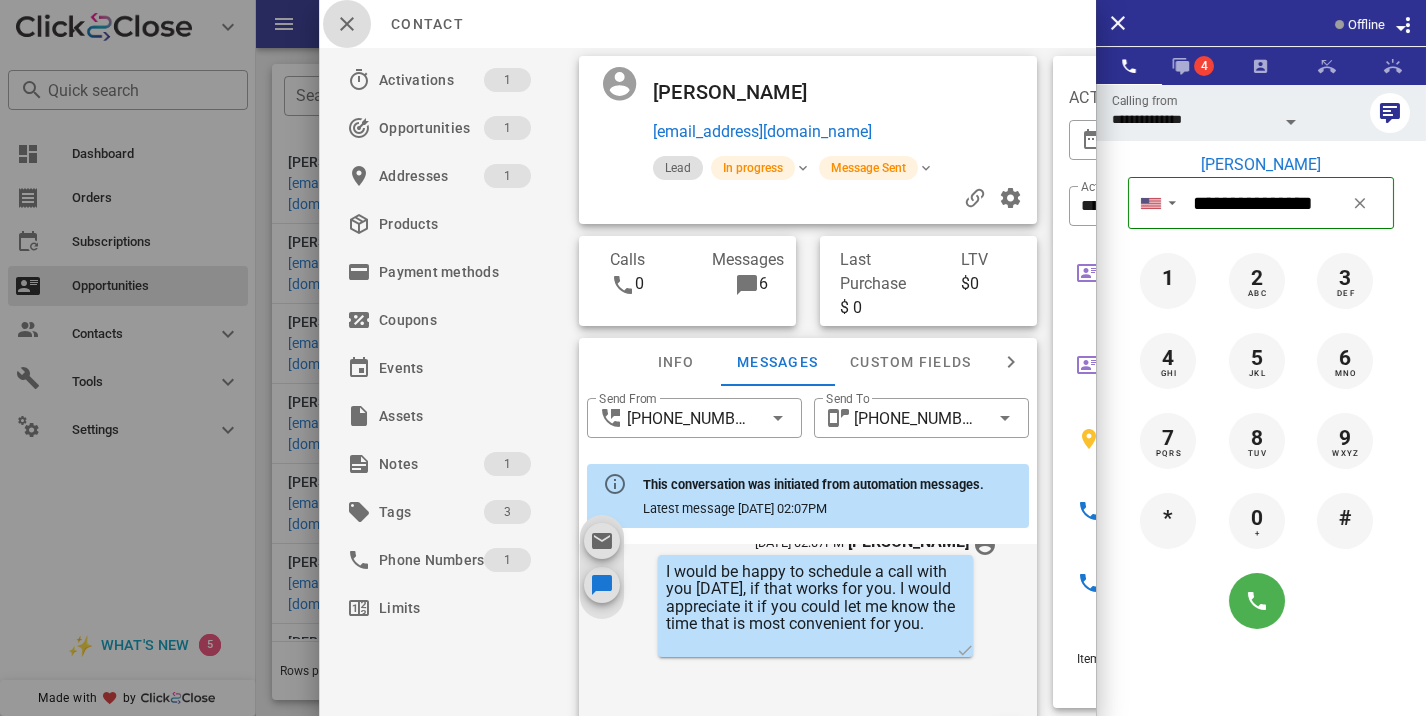 click at bounding box center [347, 24] 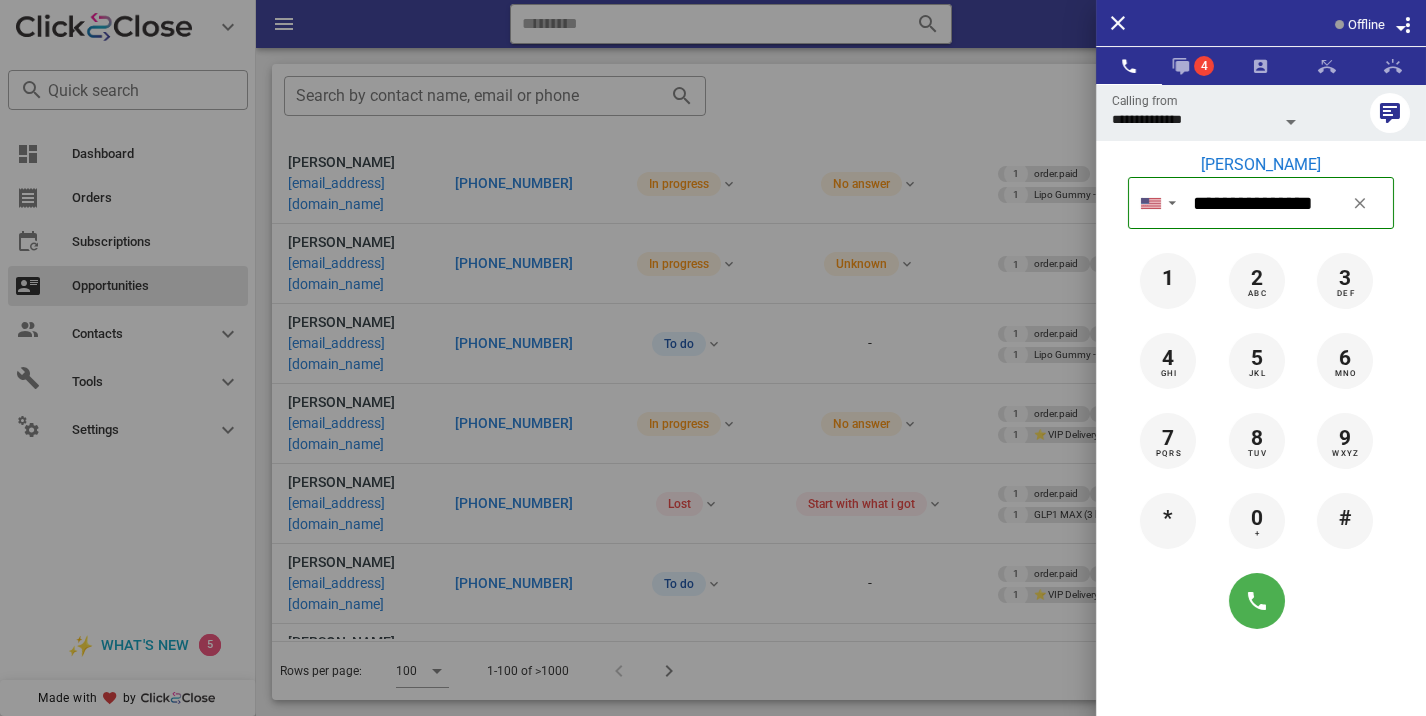 click at bounding box center [713, 358] 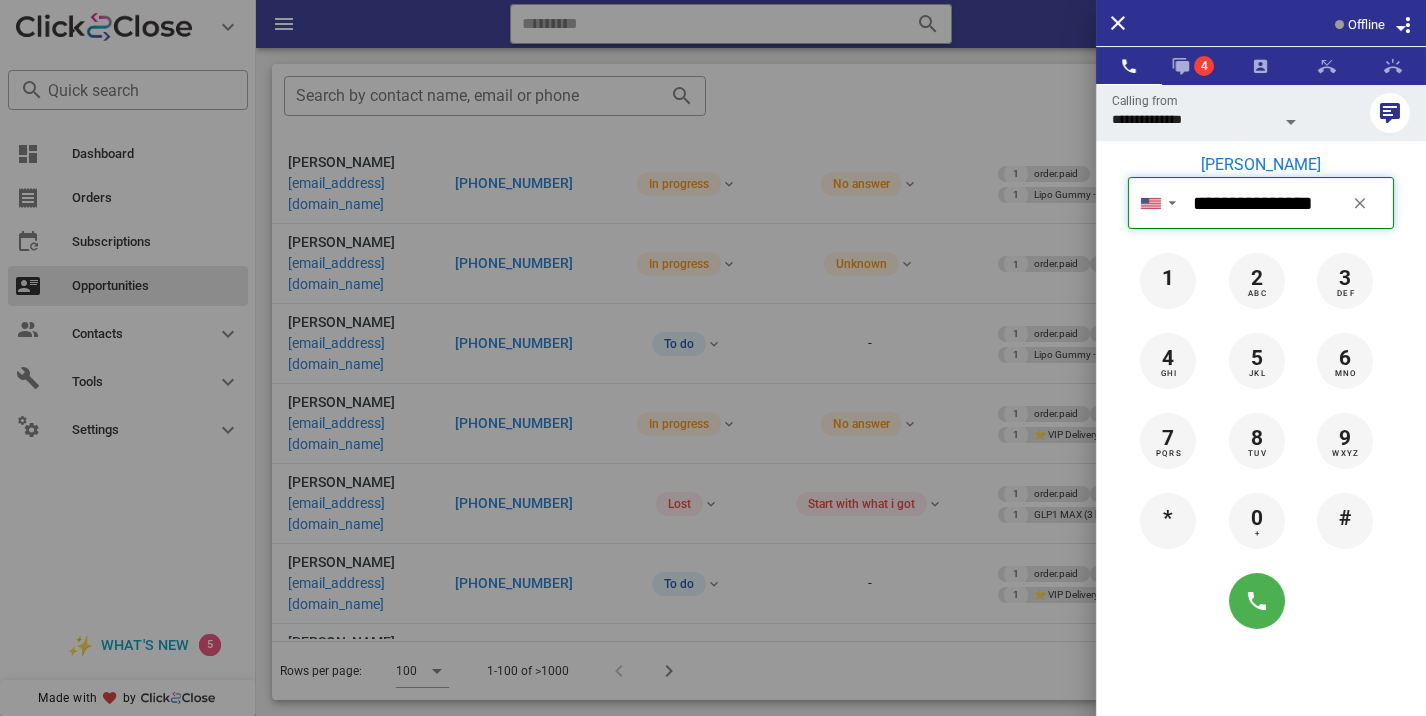 type 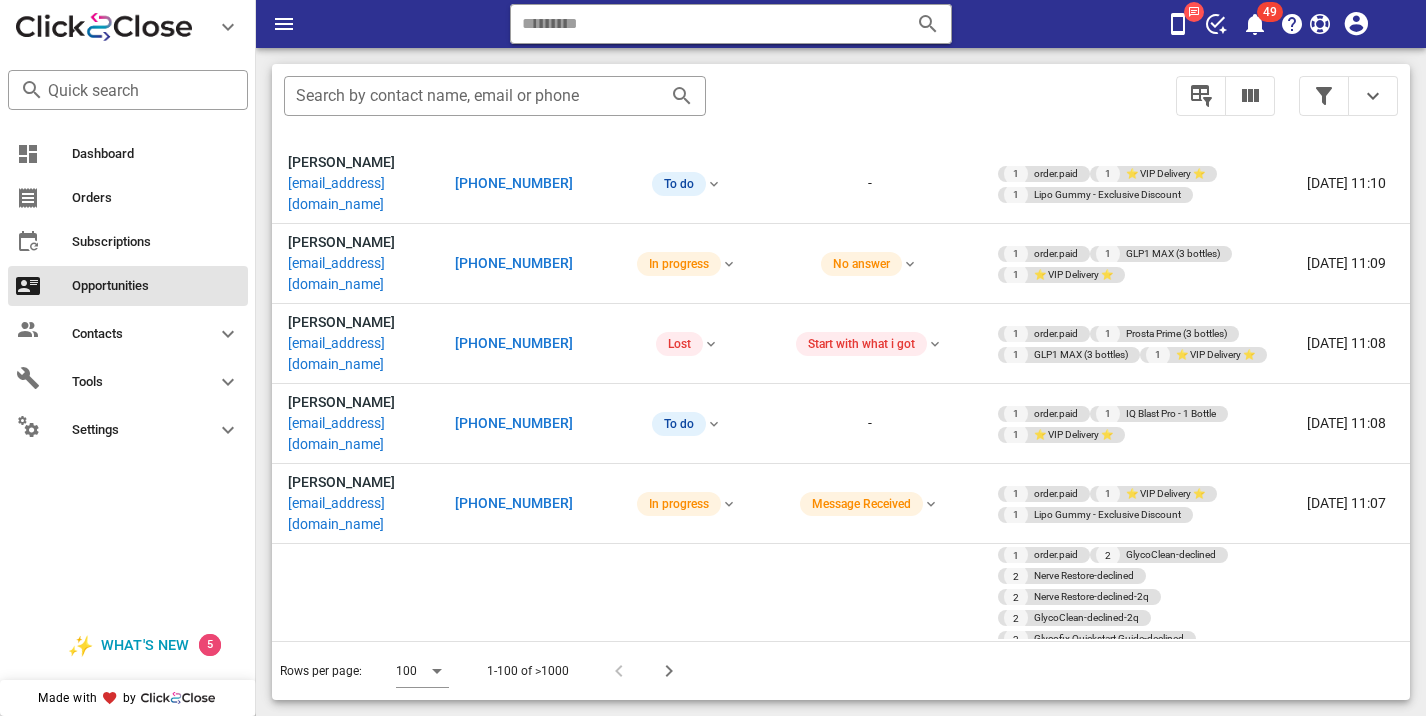 scroll, scrollTop: 5888, scrollLeft: 0, axis: vertical 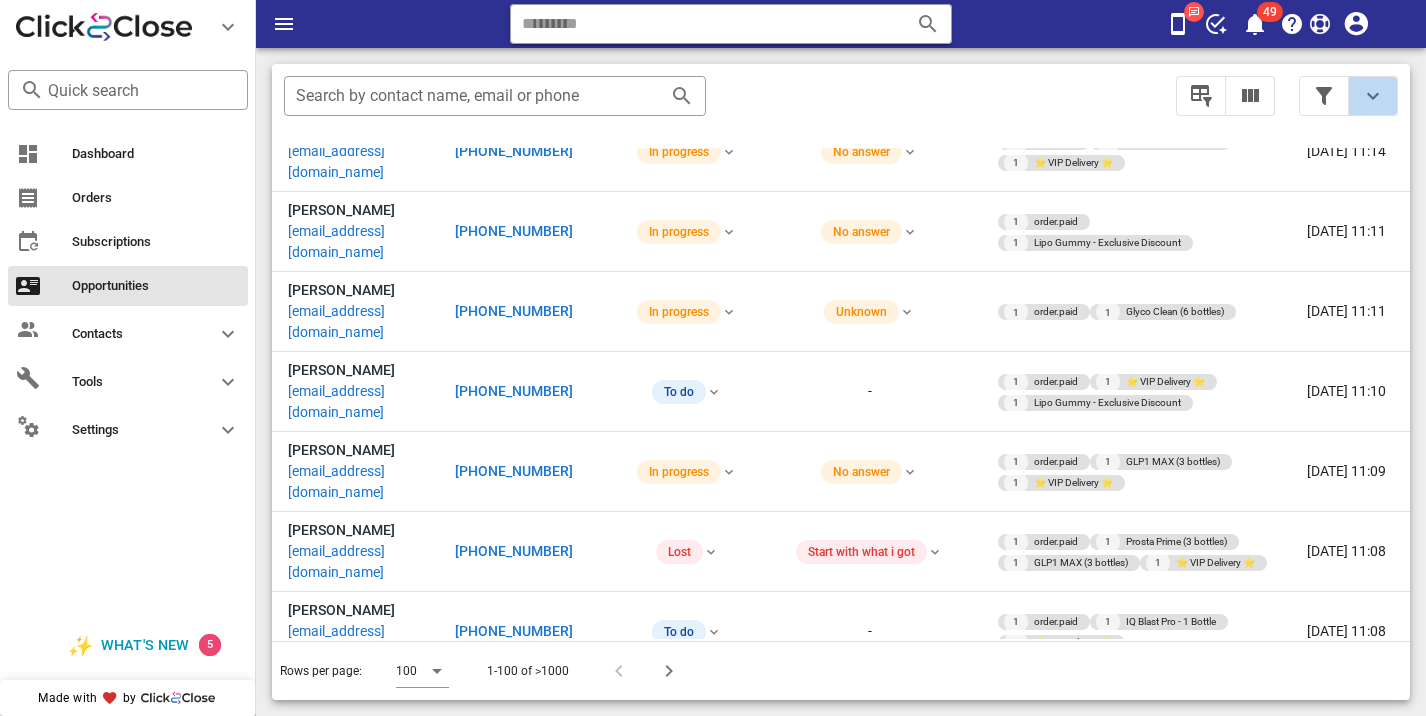 click at bounding box center (1373, 96) 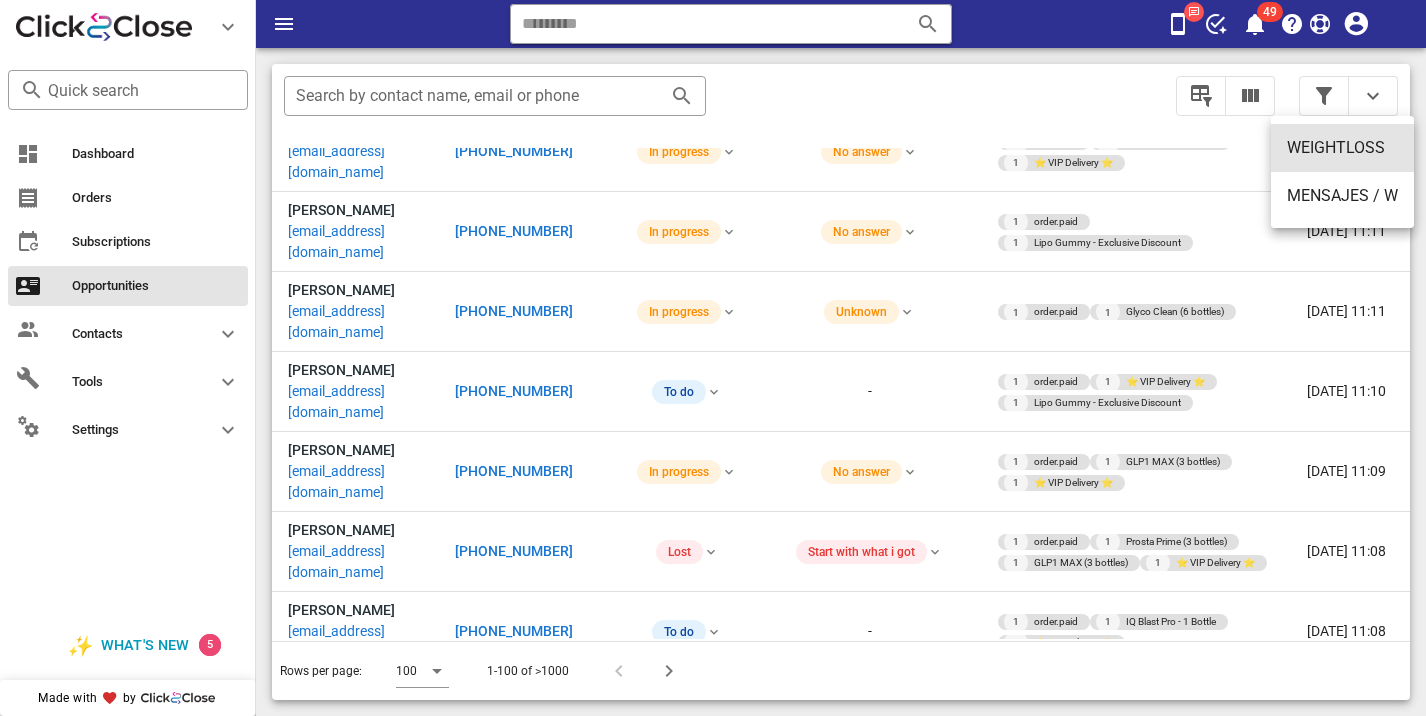 click on "WEIGHTLOSS" at bounding box center [1342, 148] 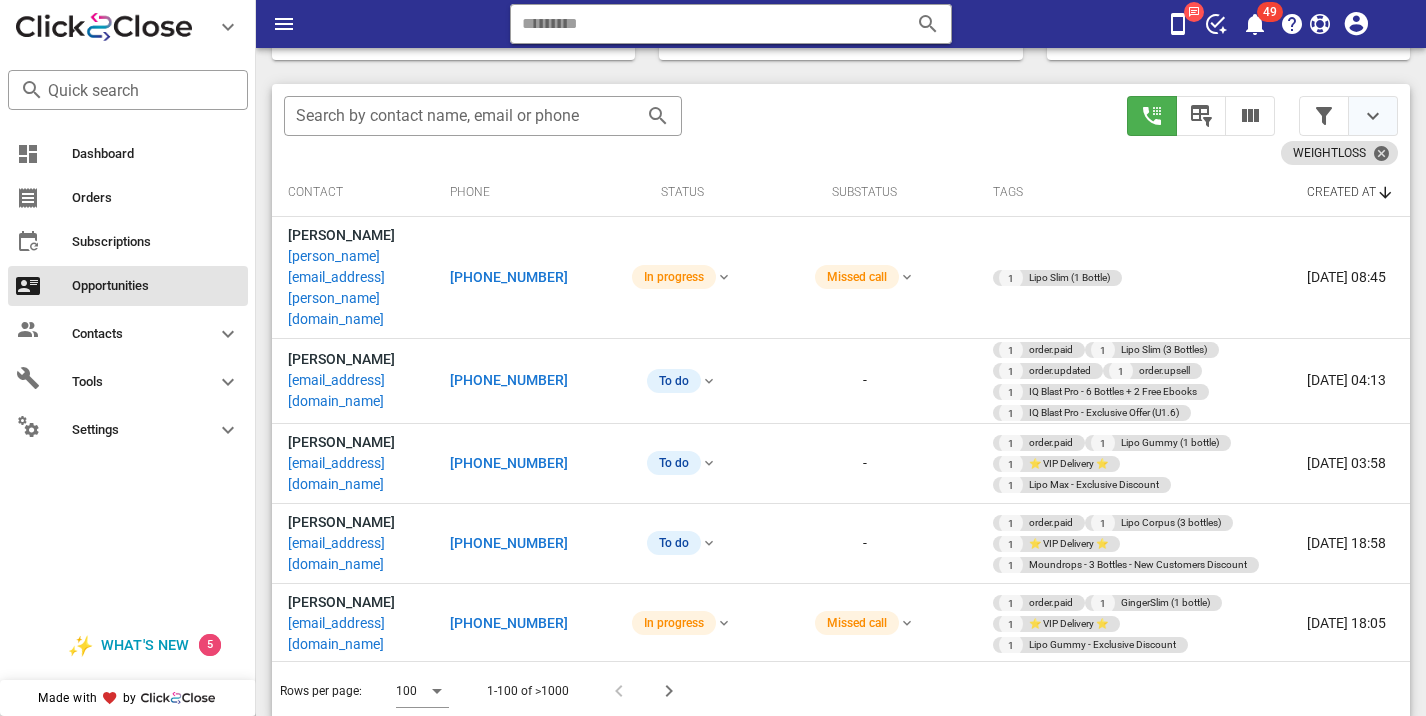 scroll, scrollTop: 376, scrollLeft: 0, axis: vertical 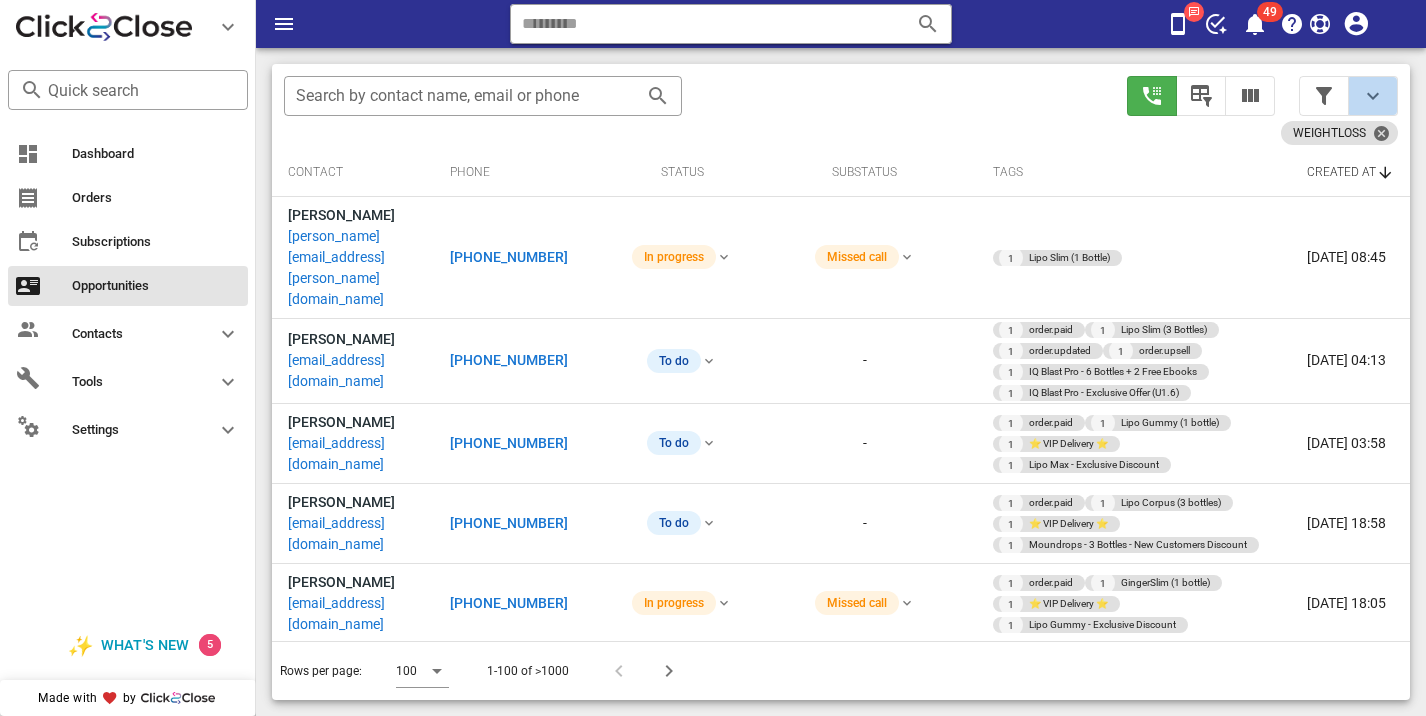 click at bounding box center (1373, 96) 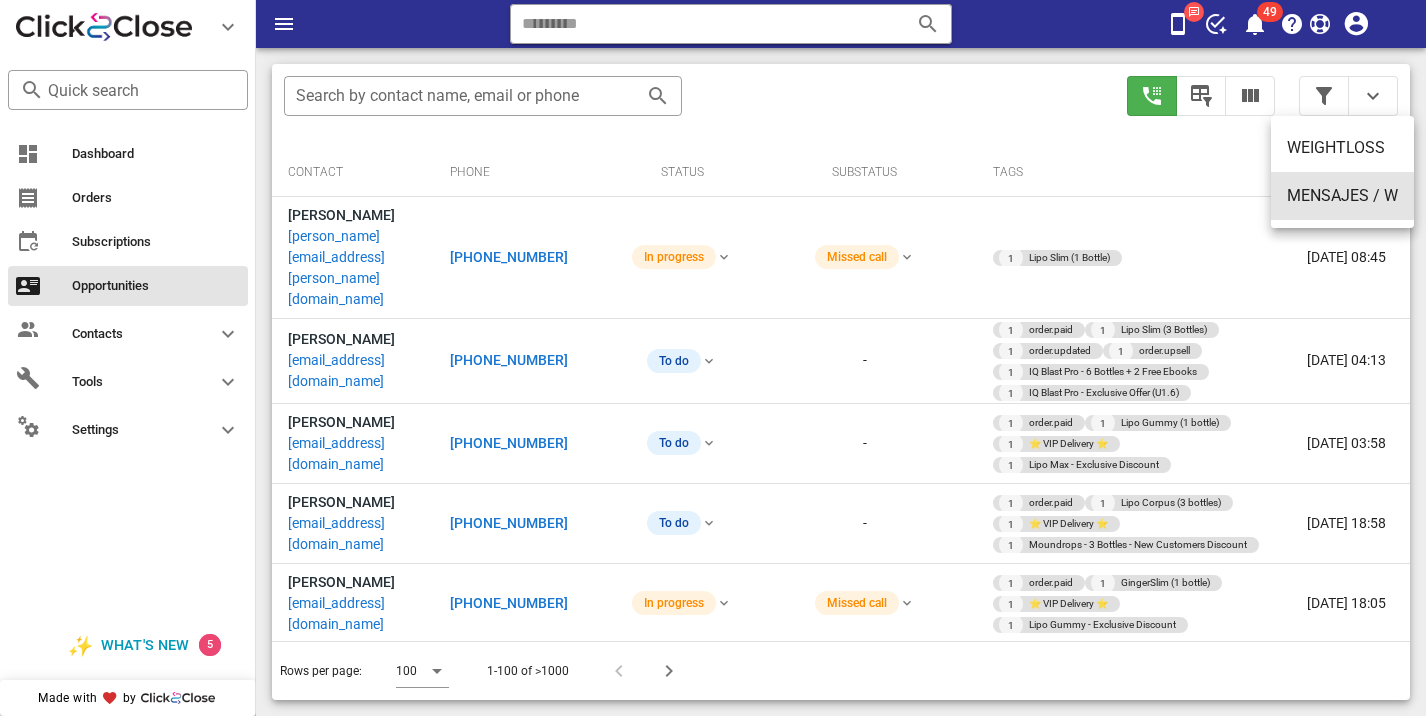 click on "MENSAJES / W" at bounding box center (1342, 195) 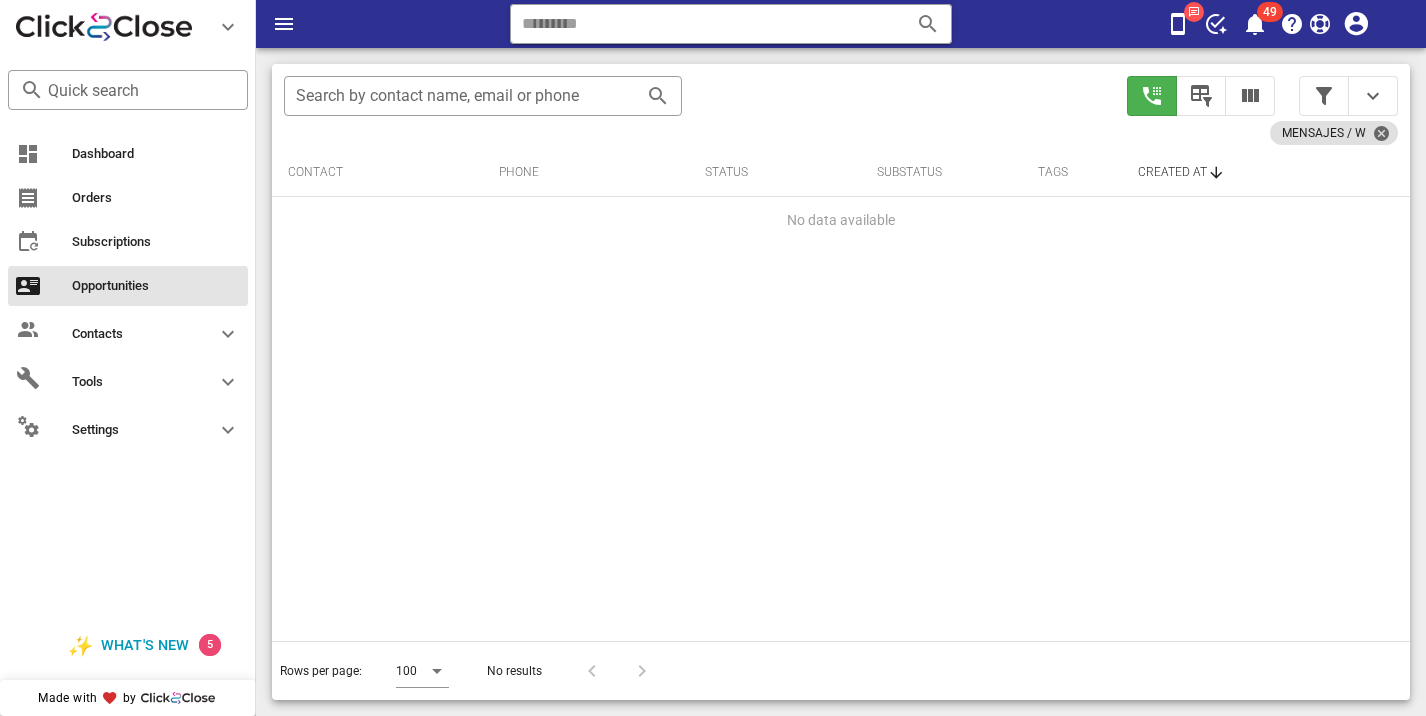scroll, scrollTop: 376, scrollLeft: 0, axis: vertical 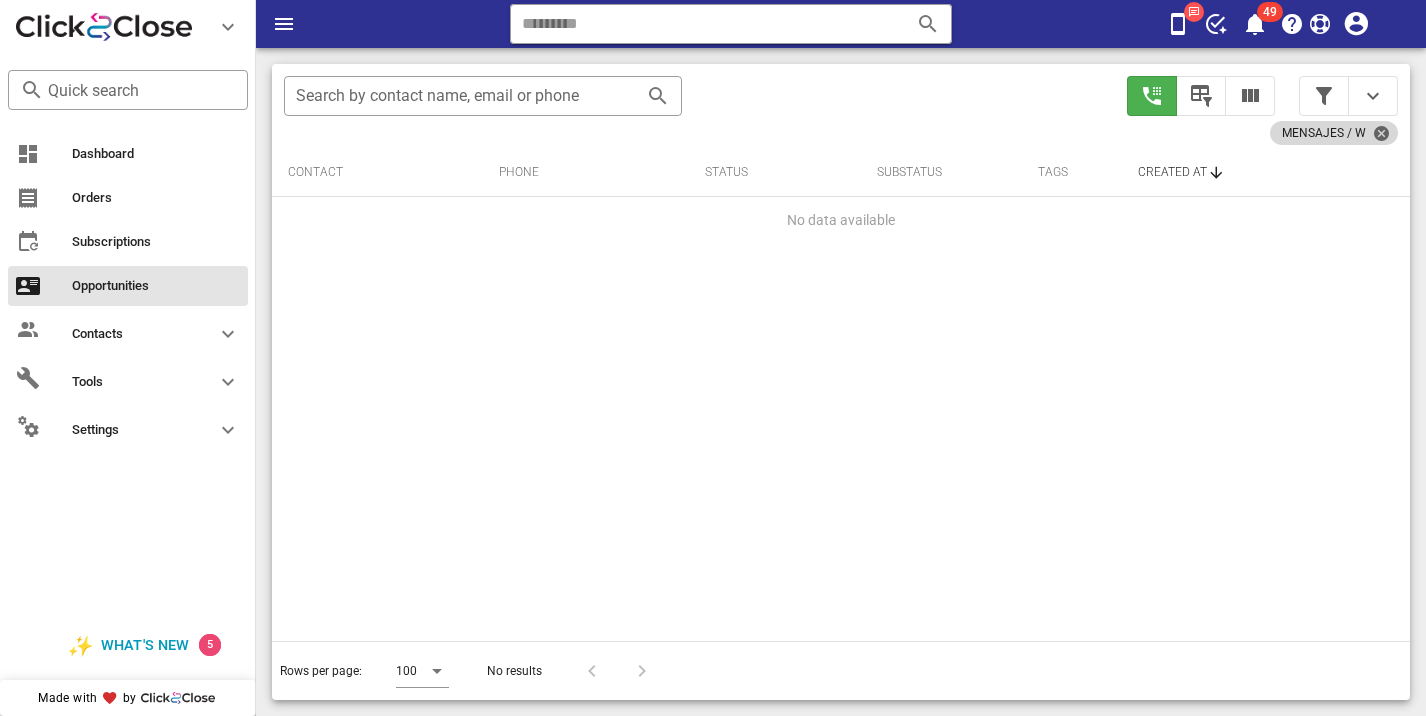click on "MENSAJES / W" at bounding box center (1334, 133) 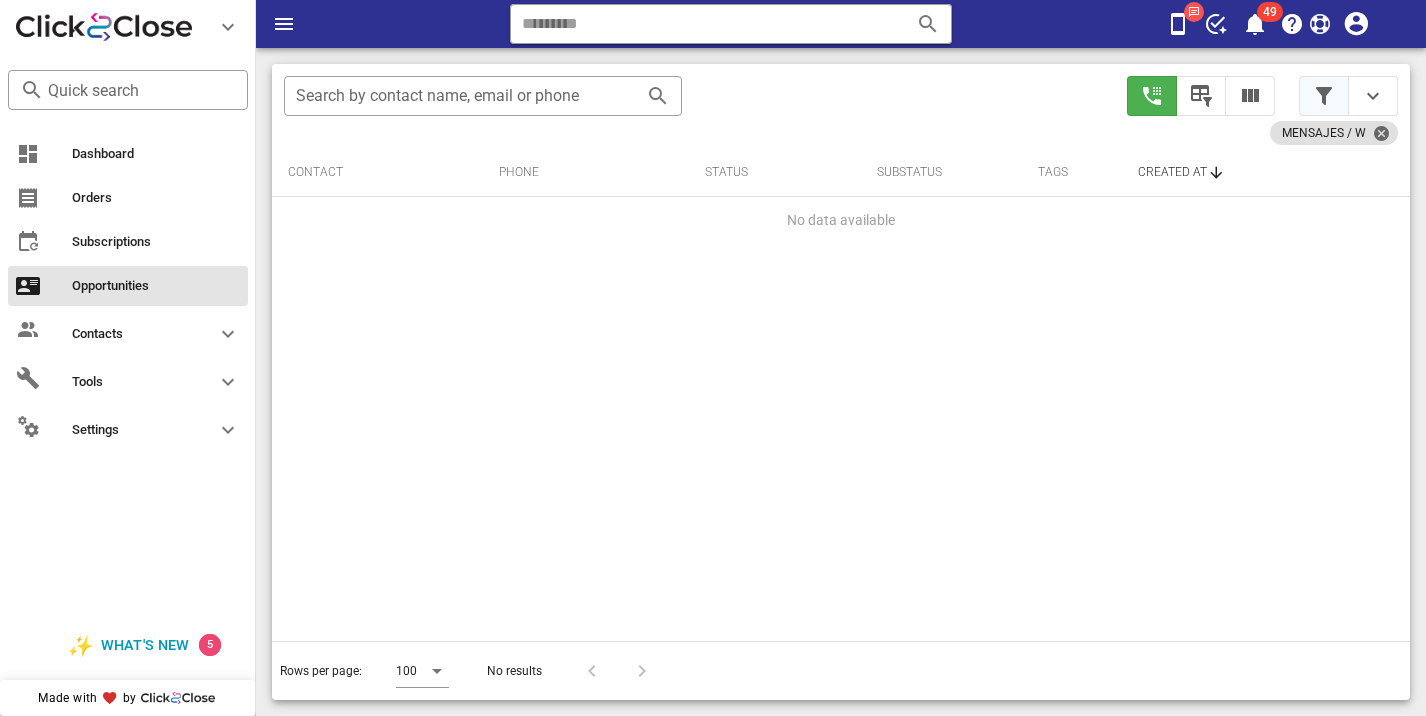 click at bounding box center [1324, 96] 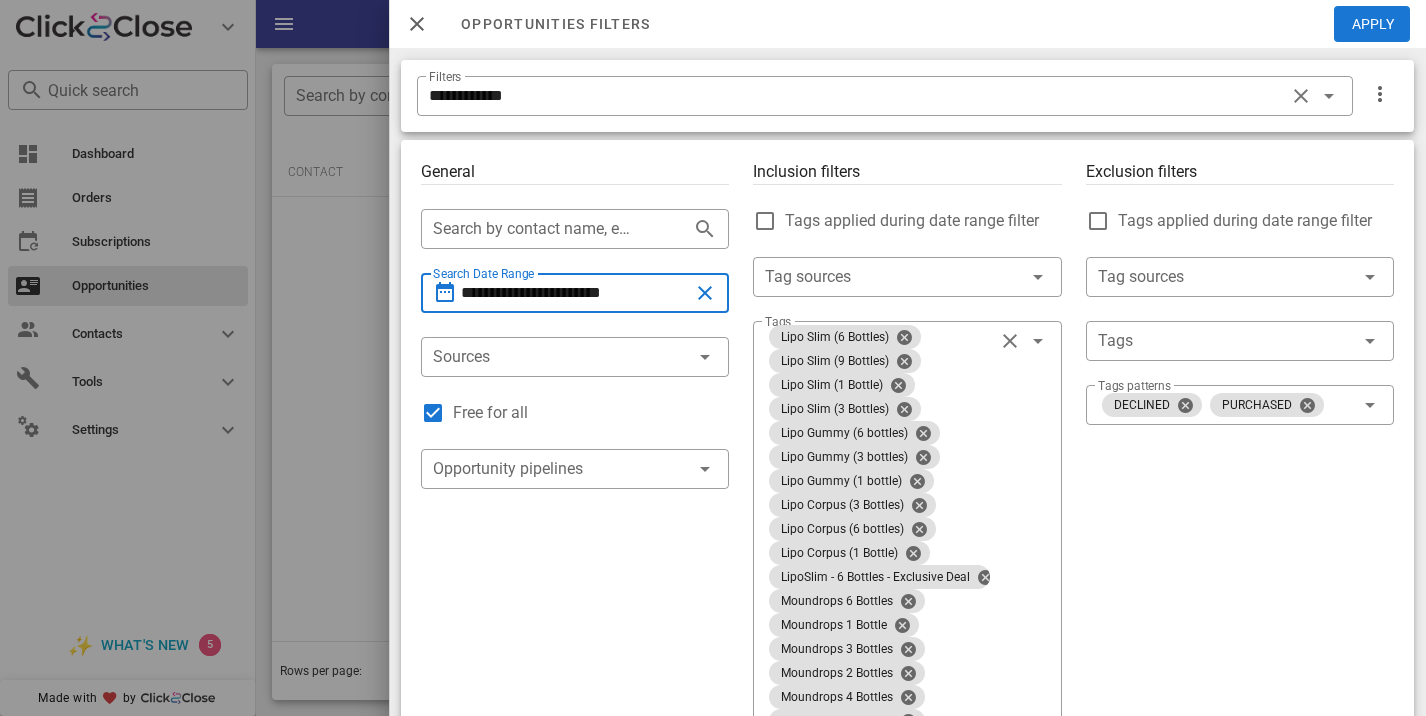 click on "**********" at bounding box center (575, 293) 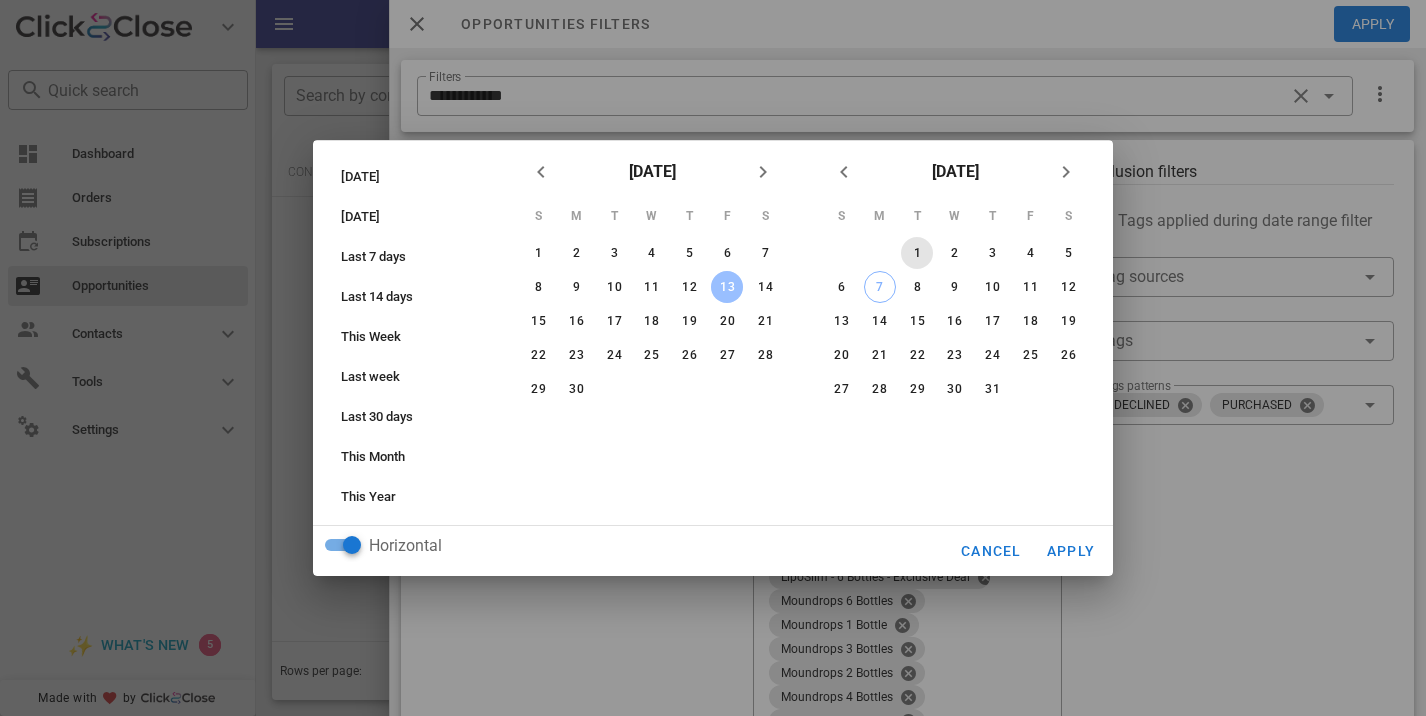 click on "1" at bounding box center (917, 253) 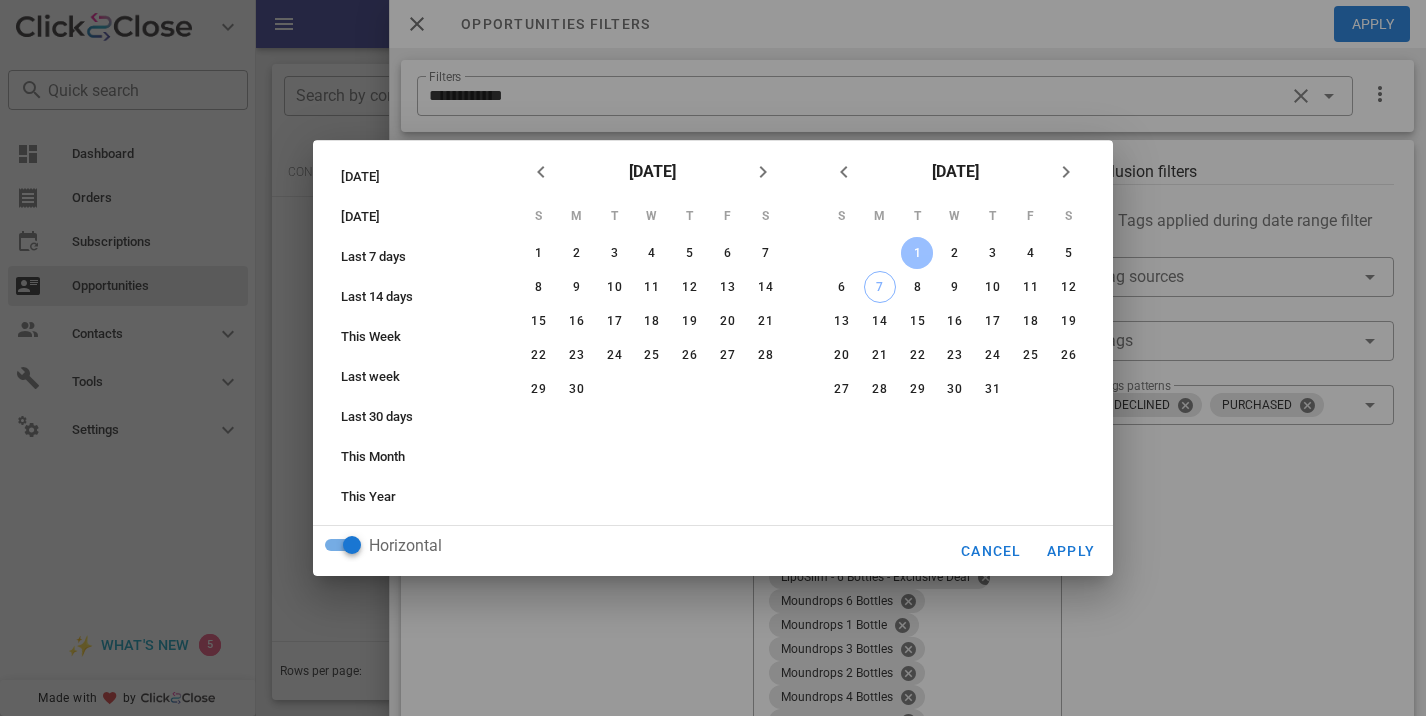 click on "S M T W T F S 1 2 3 4 5 6 7 8 9 10 11 12 13 14 15 16 17 18 19 20 21 22 23 24 25 26 27 28 29 30 31" at bounding box center (955, 301) 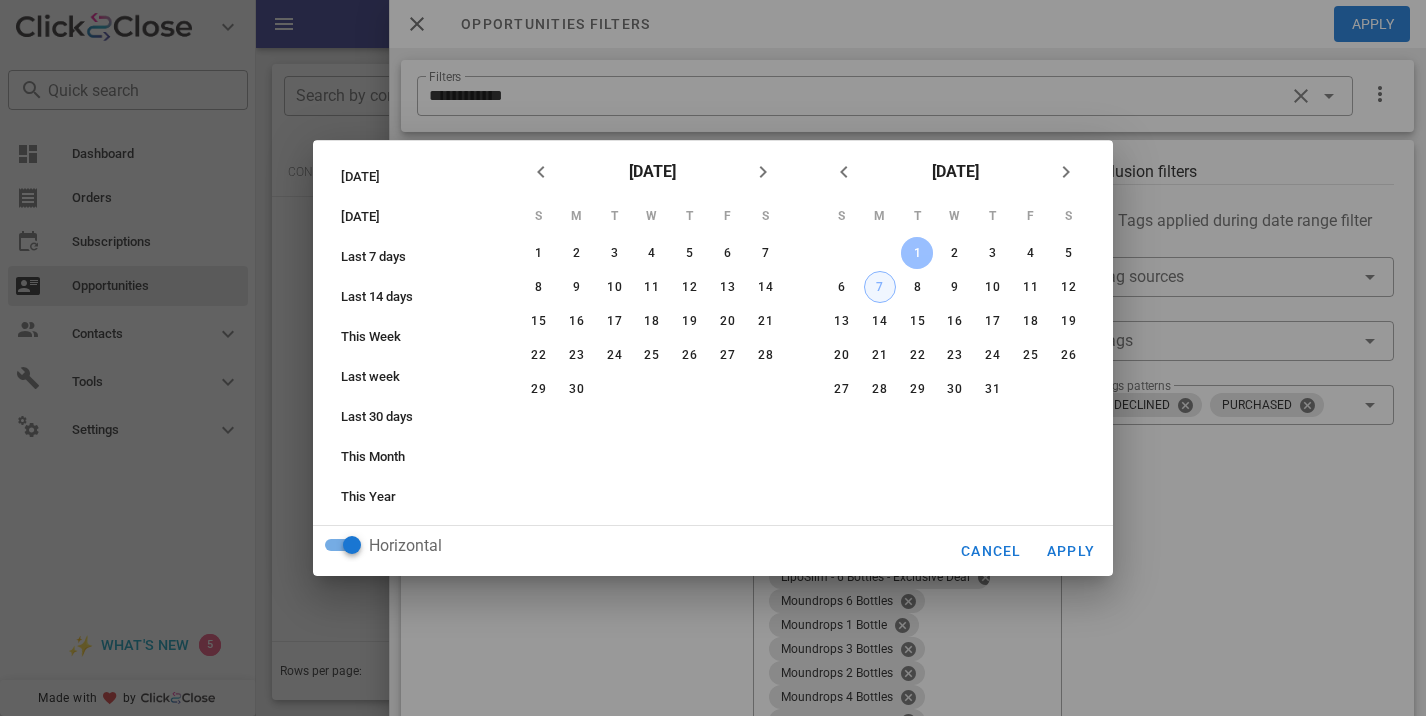 click on "7" at bounding box center [880, 287] 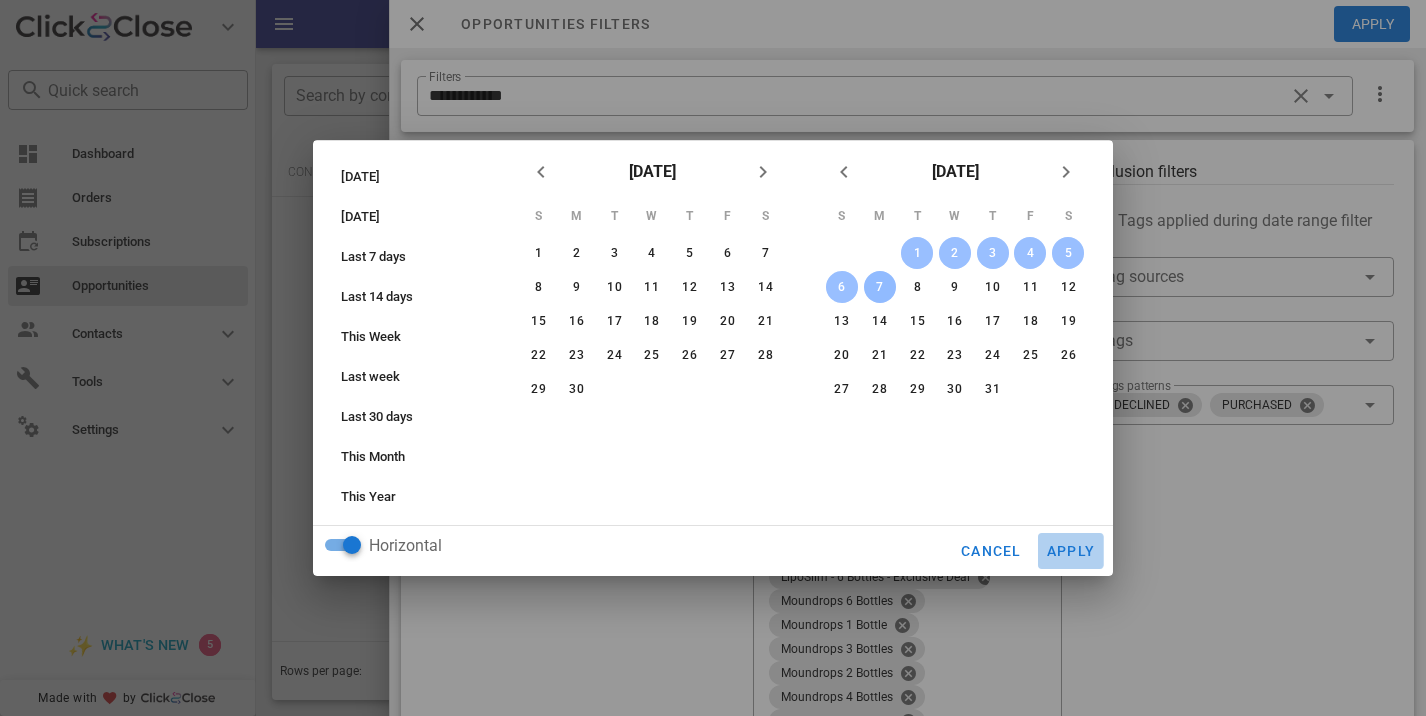 click on "Apply" at bounding box center [1071, 551] 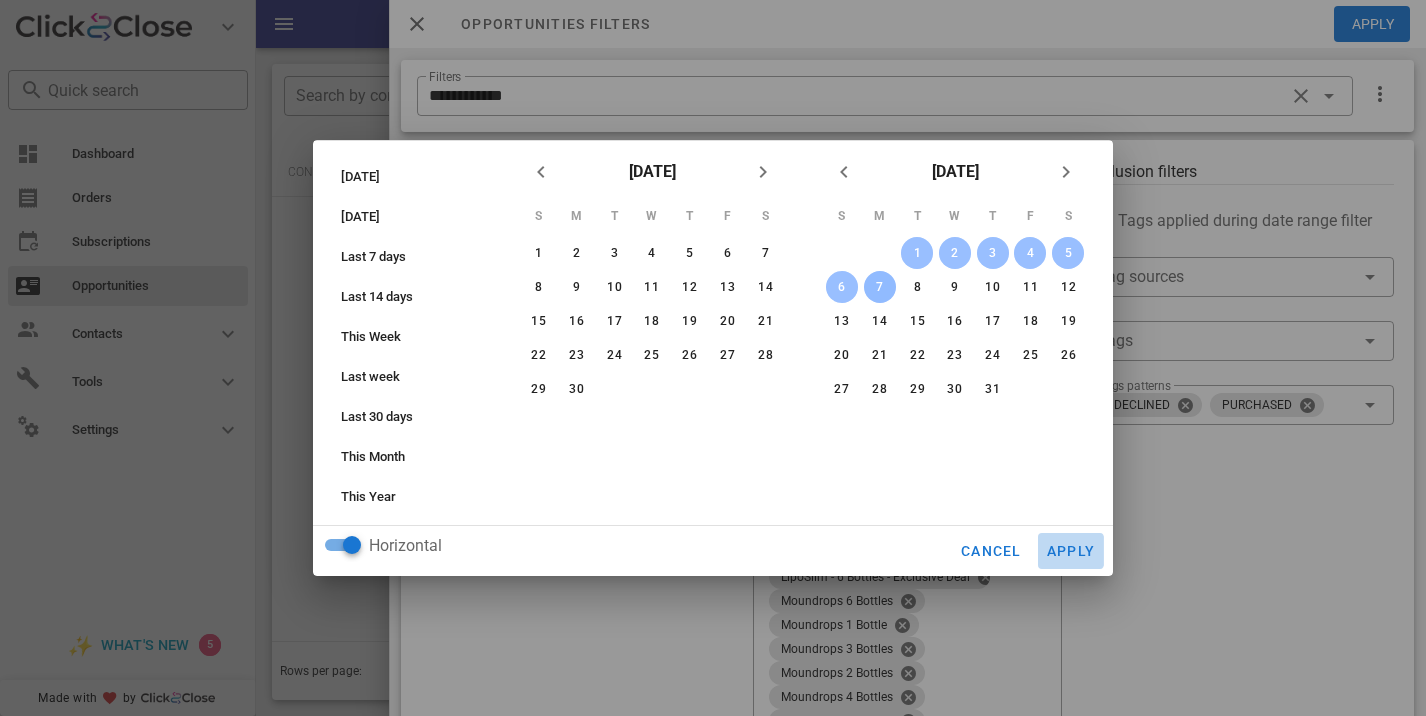 type 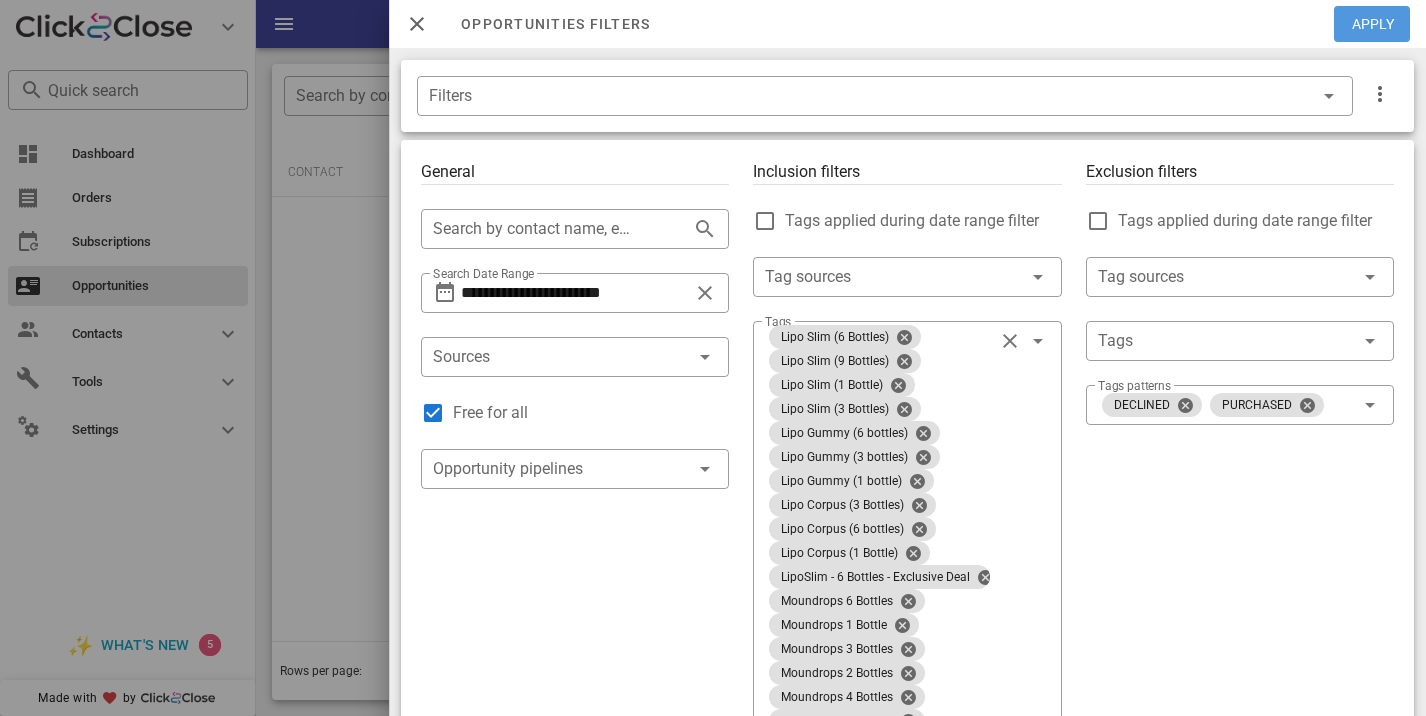 click on "Apply" at bounding box center [1373, 24] 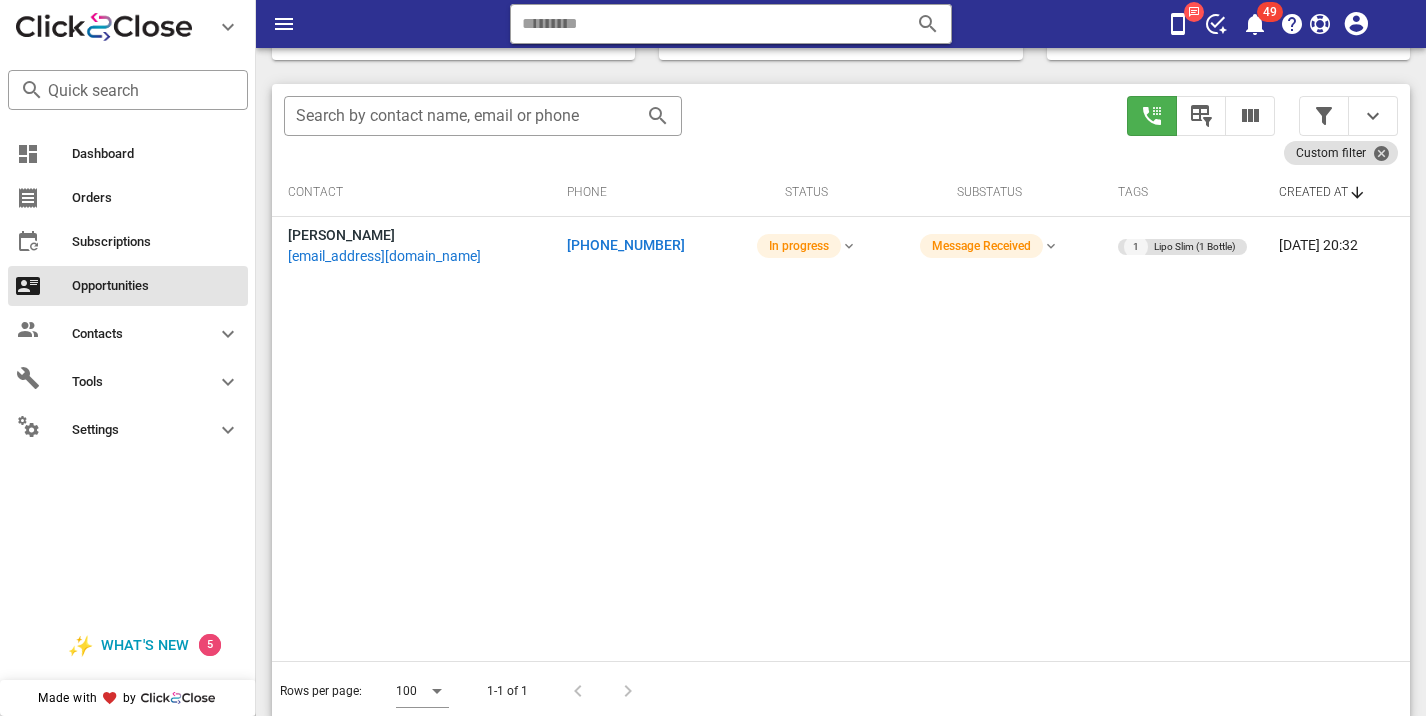 scroll, scrollTop: 376, scrollLeft: 0, axis: vertical 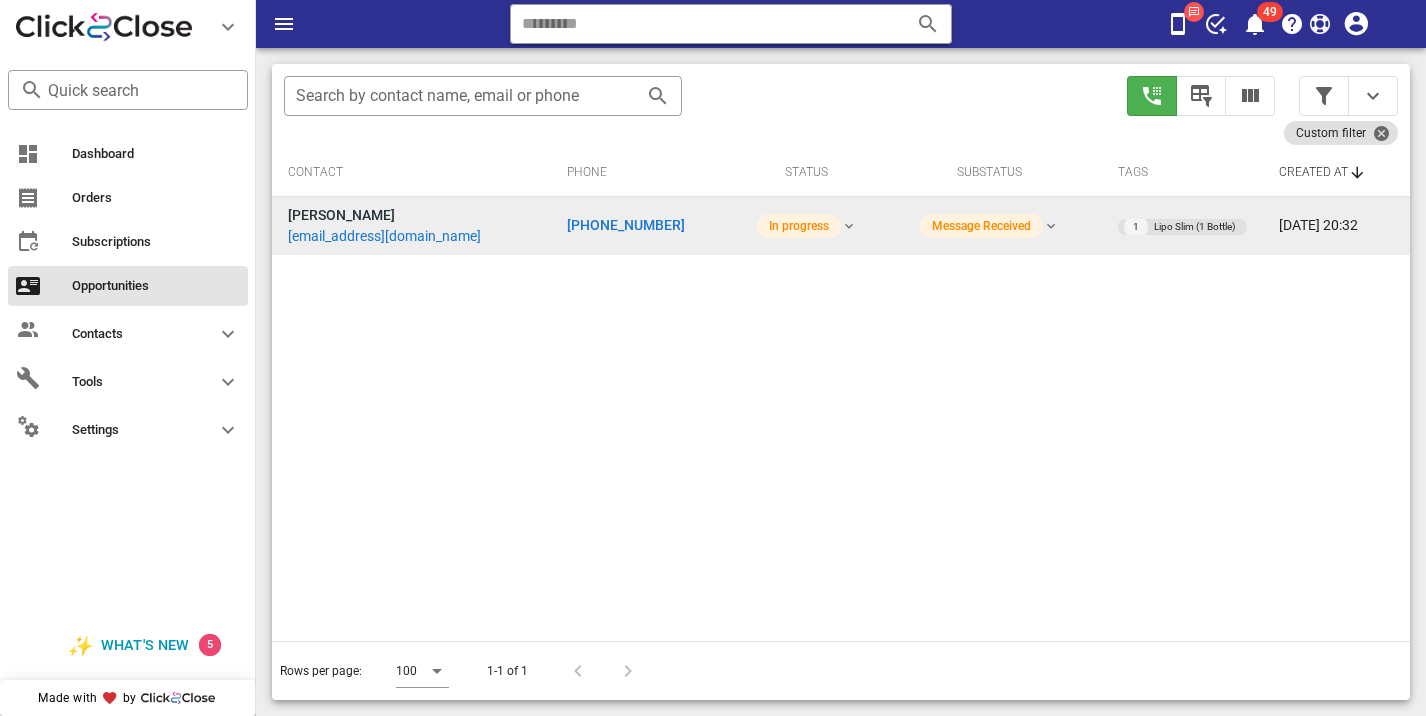 click on "+15165275371" at bounding box center [626, 225] 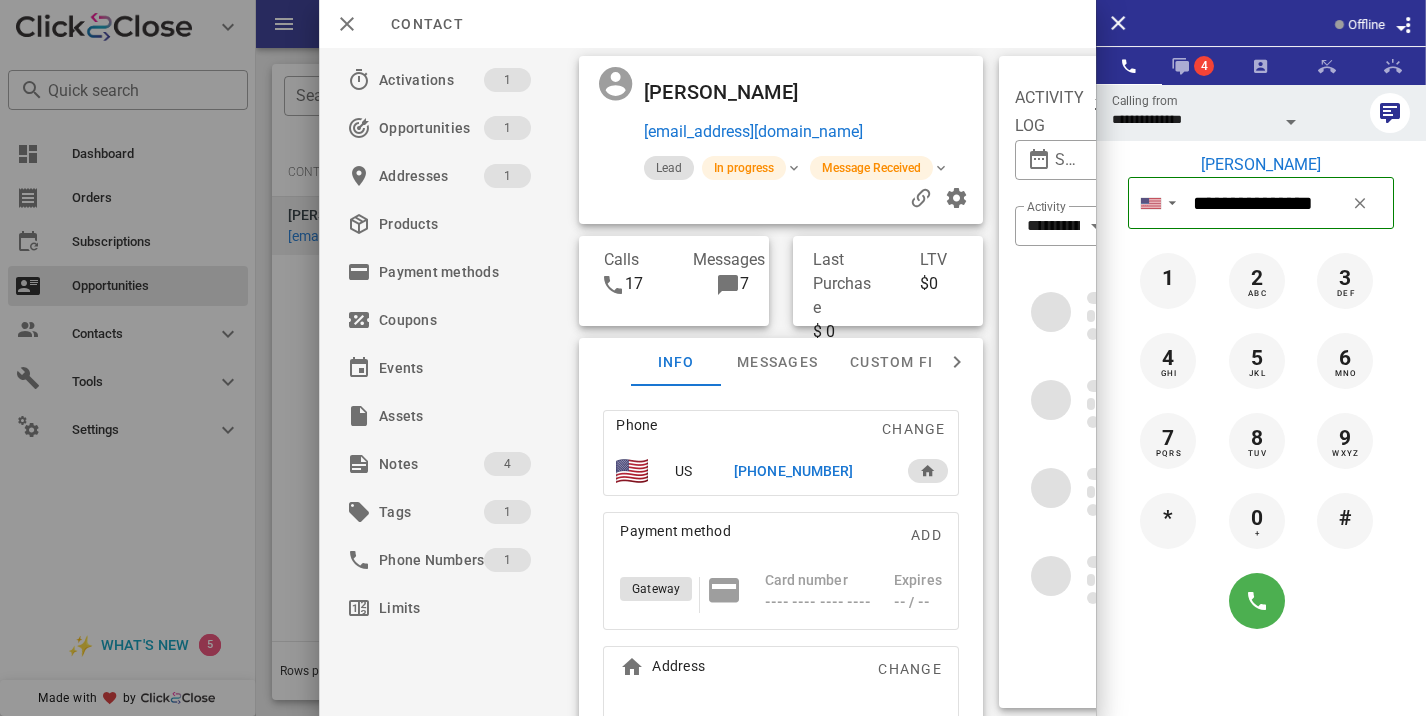 click on "Meredith Oislander  merryooo@msn.com   Lead   In progress   Message Received   Calls   17   Messages   7   Last Purchase   $ 0      LTV   $0   Info   Messages   Custom fields   Phone   Change   US   +15165275371   Payment method   Add  Gateway  Card number  ---- ---- ---- ----  Expires  -- / --  Address   Change   8318 Bonita Isle Drive .
Lake Worth, FL, 33467.
US" at bounding box center [781, 382] 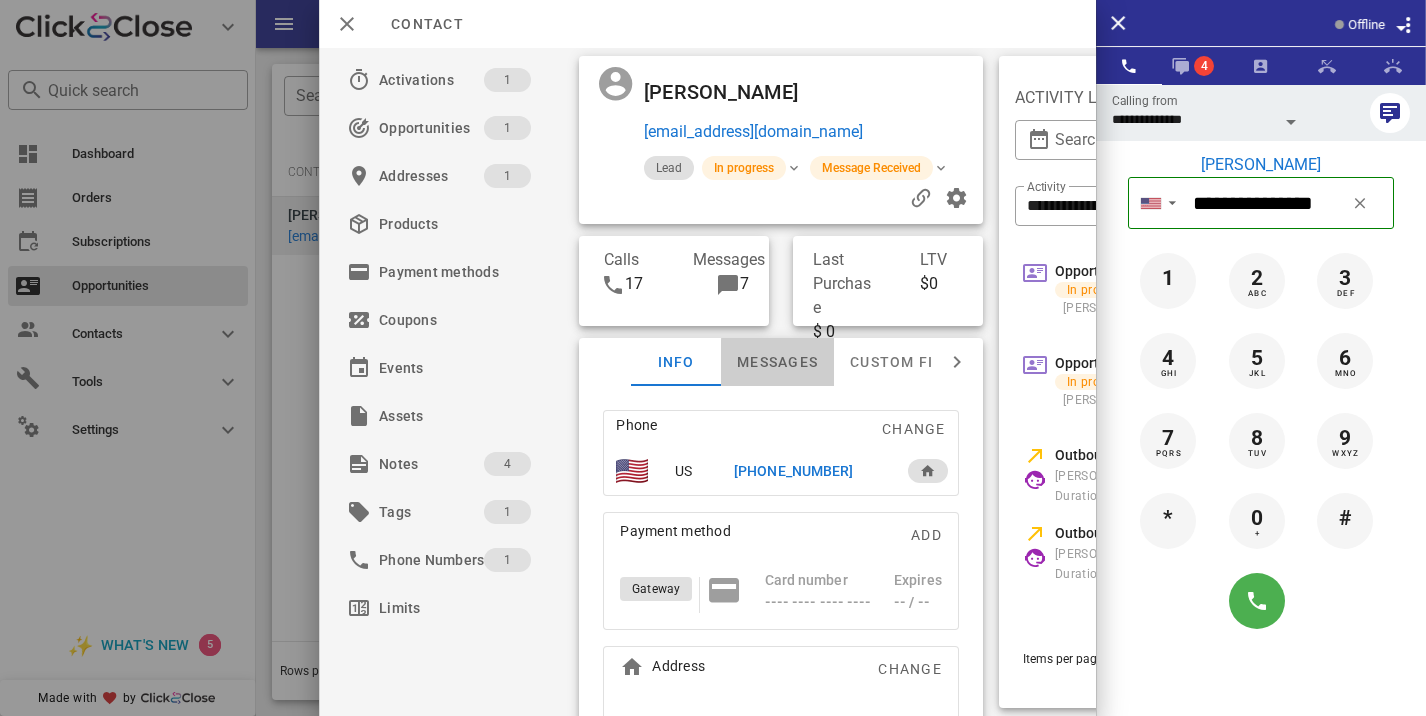 click on "Messages" at bounding box center (777, 362) 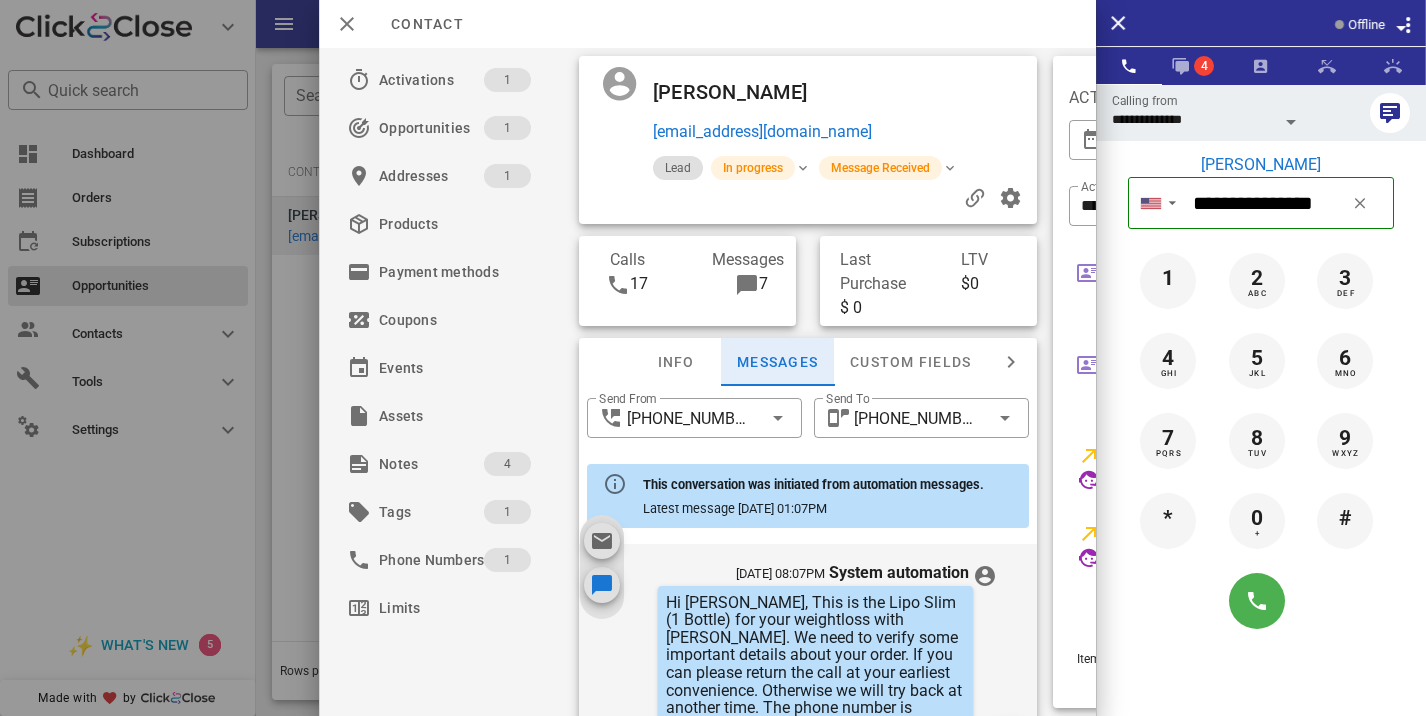 scroll, scrollTop: 1883, scrollLeft: 0, axis: vertical 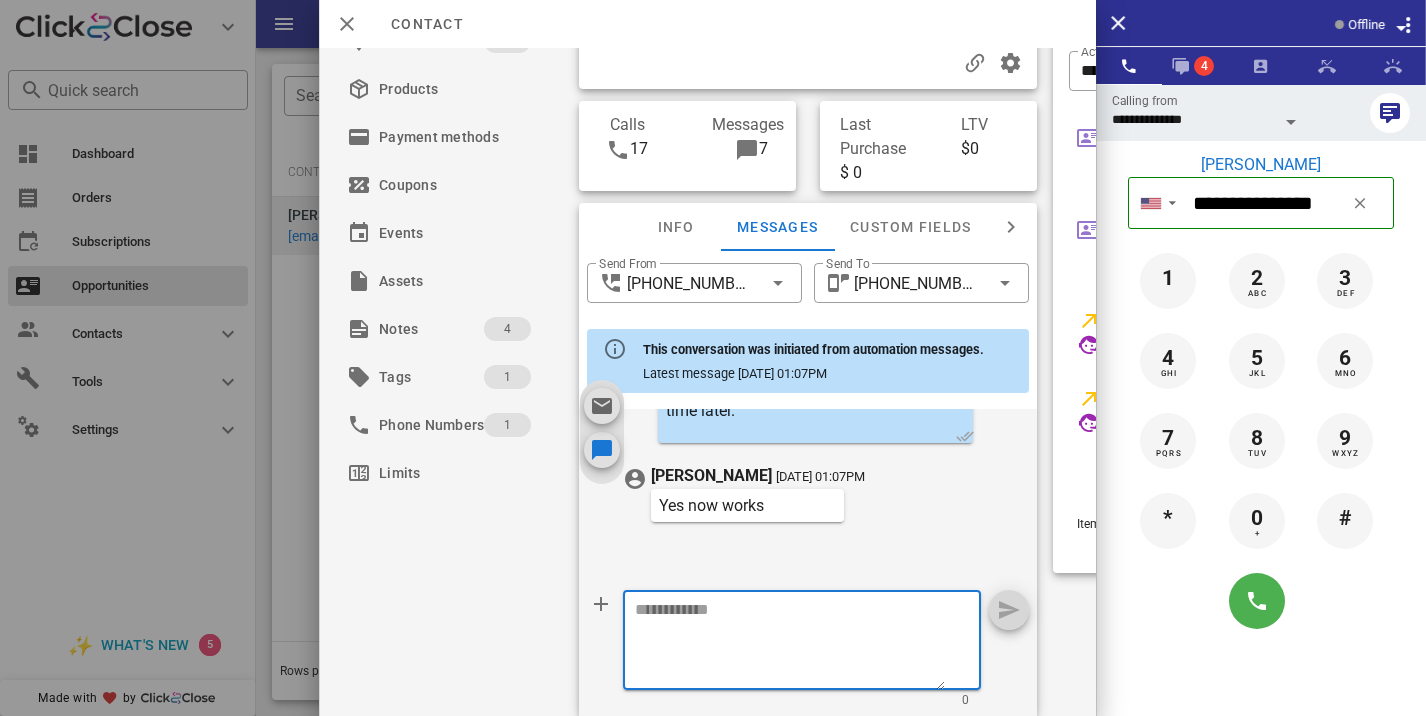 click at bounding box center [790, 643] 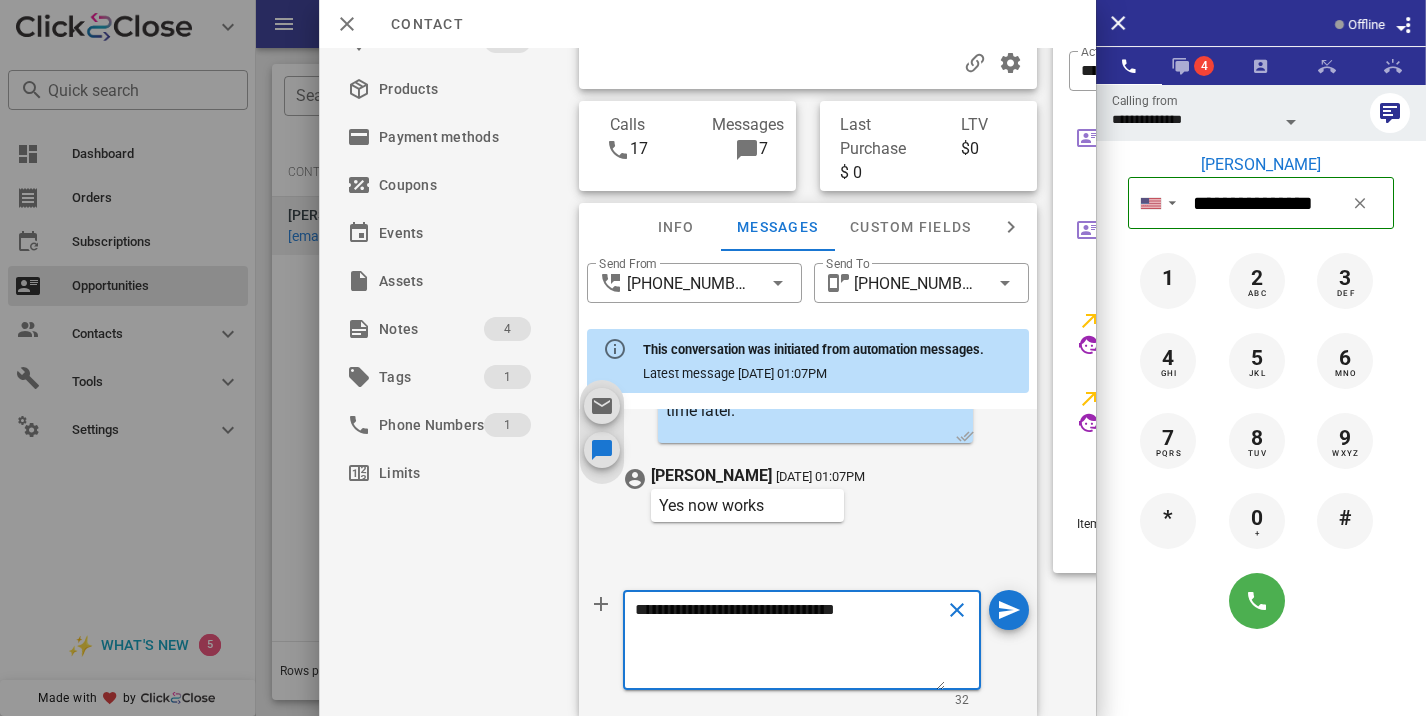 type on "**********" 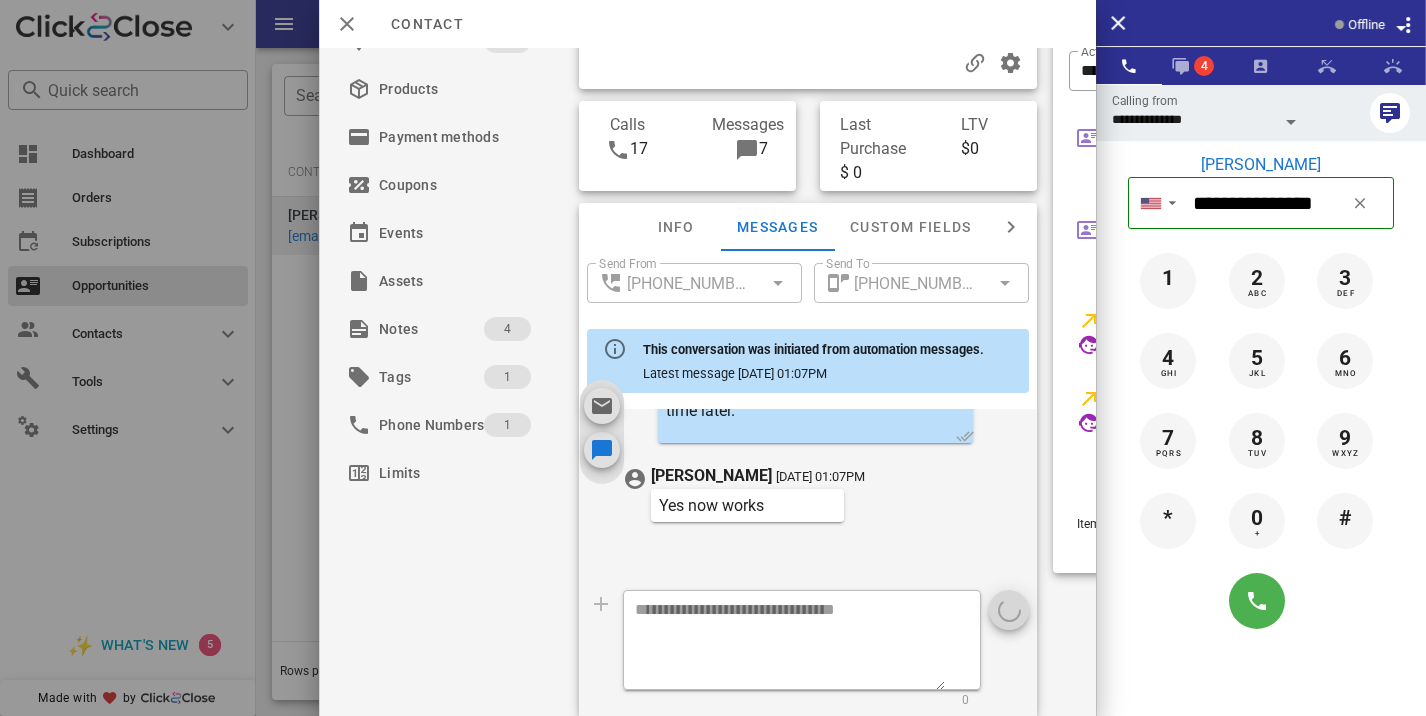type 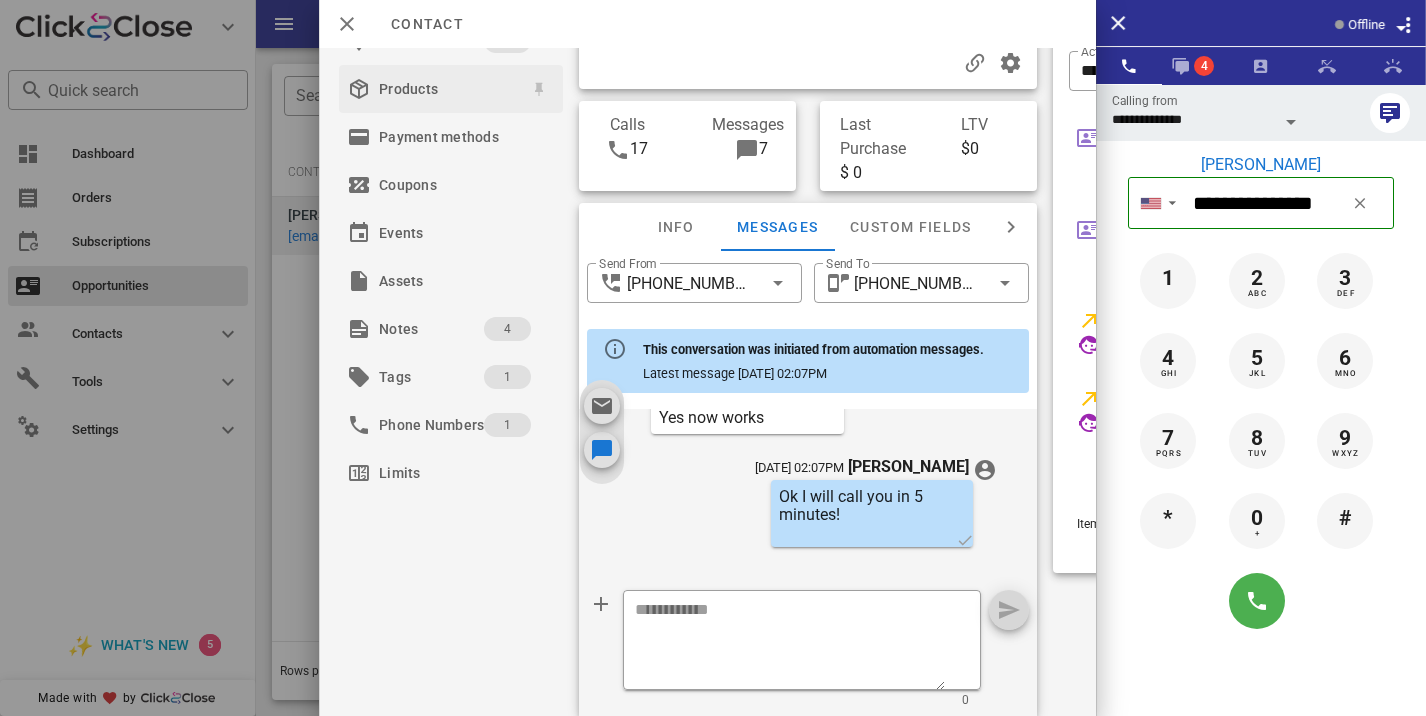 scroll, scrollTop: 1995, scrollLeft: 0, axis: vertical 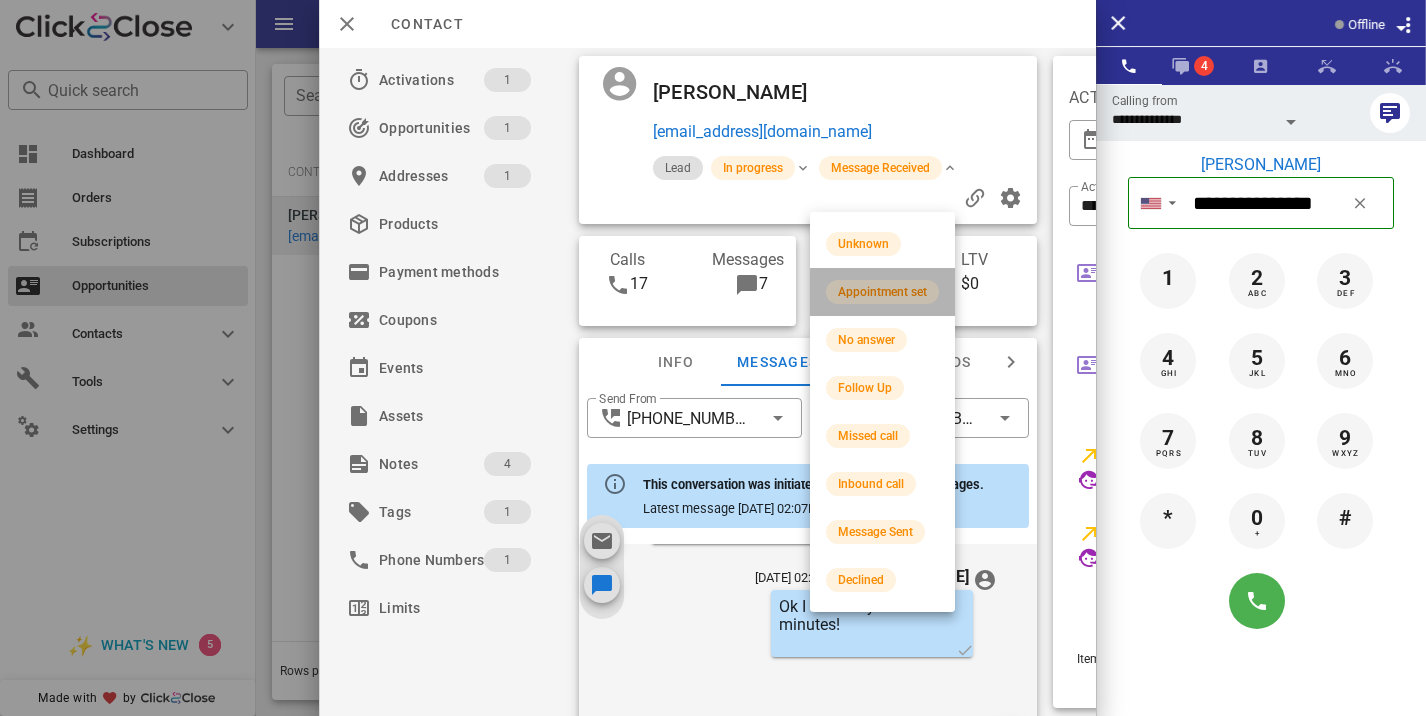 click on "Appointment set" at bounding box center (882, 292) 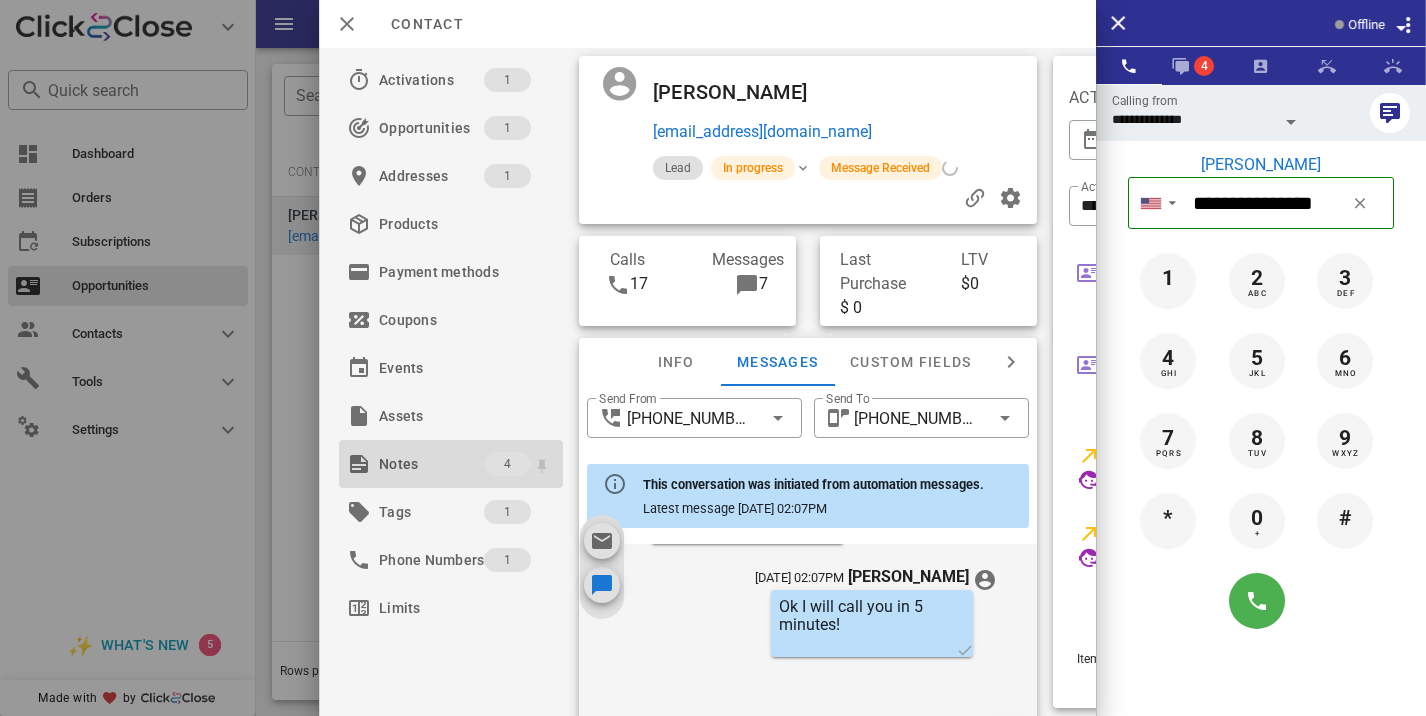 click on "Notes" at bounding box center [431, 464] 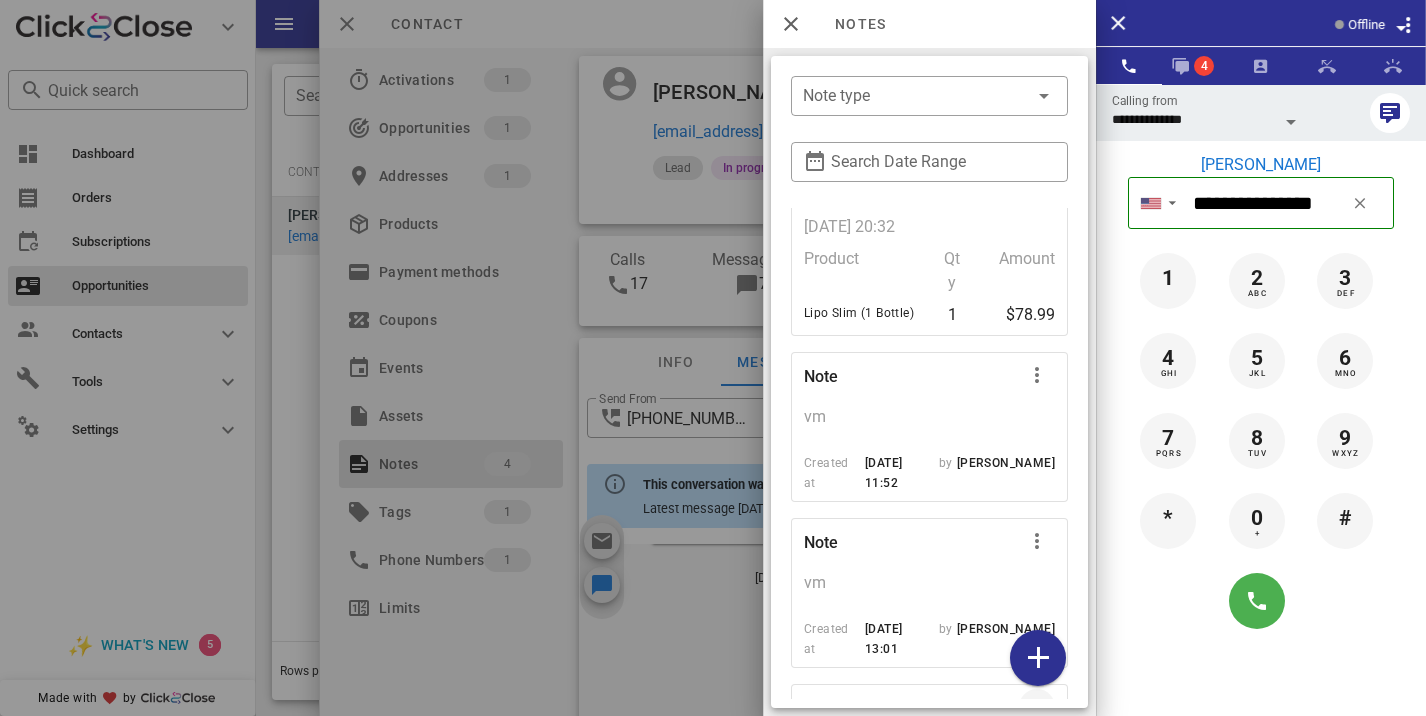 scroll, scrollTop: 0, scrollLeft: 0, axis: both 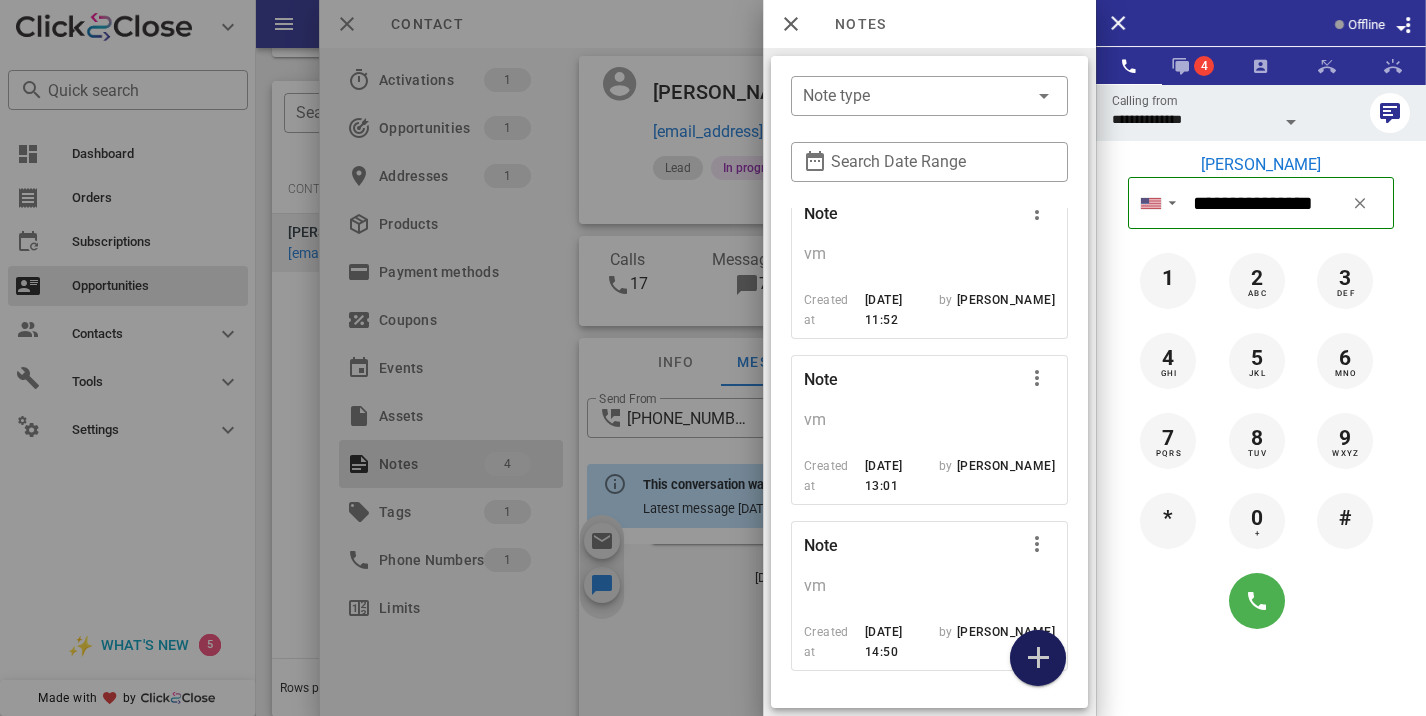 click at bounding box center [1038, 658] 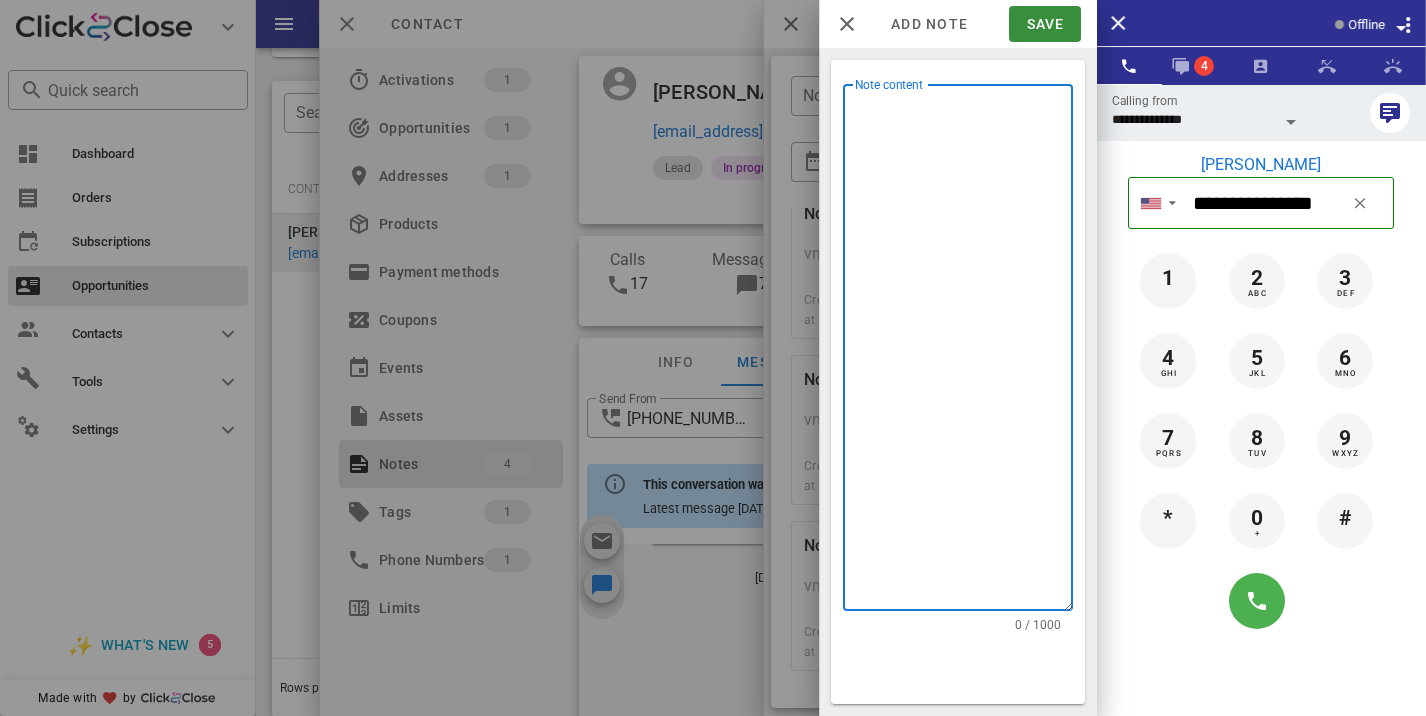 click on "Note content" at bounding box center [964, 352] 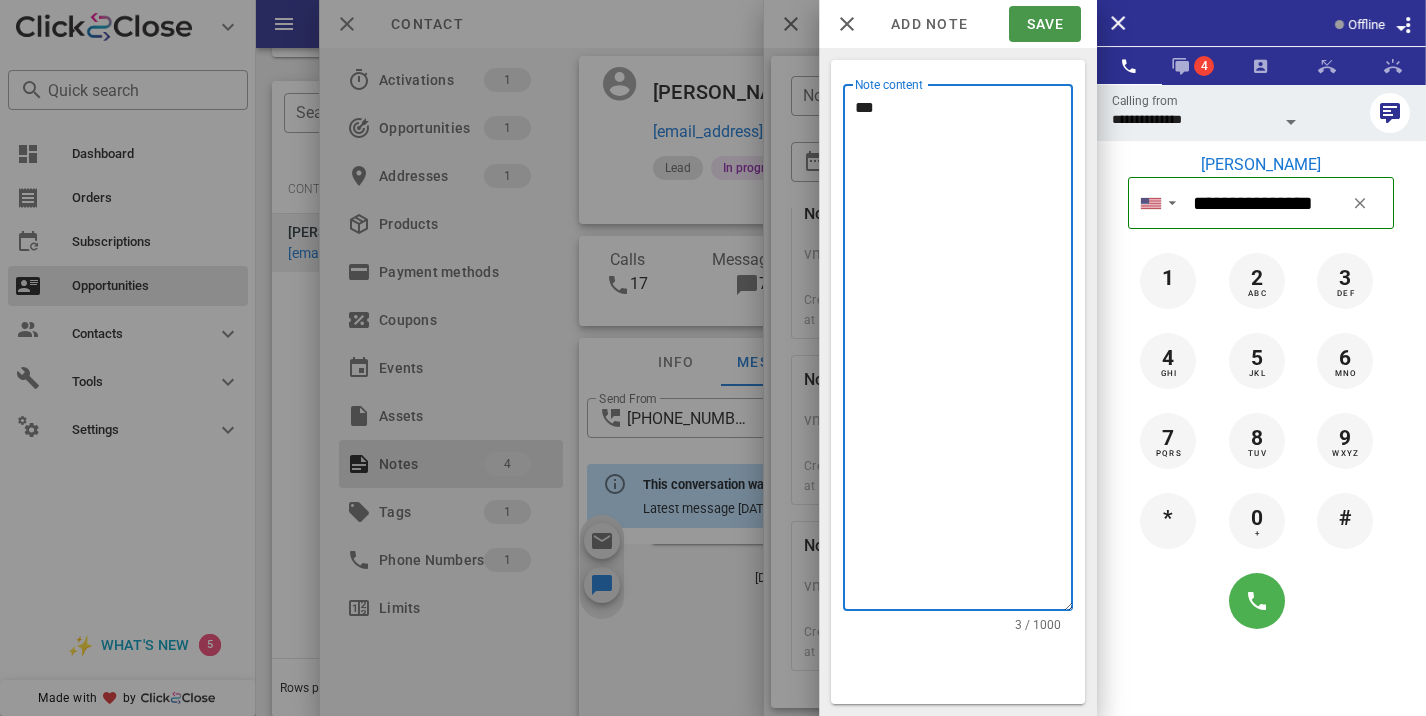 type on "***" 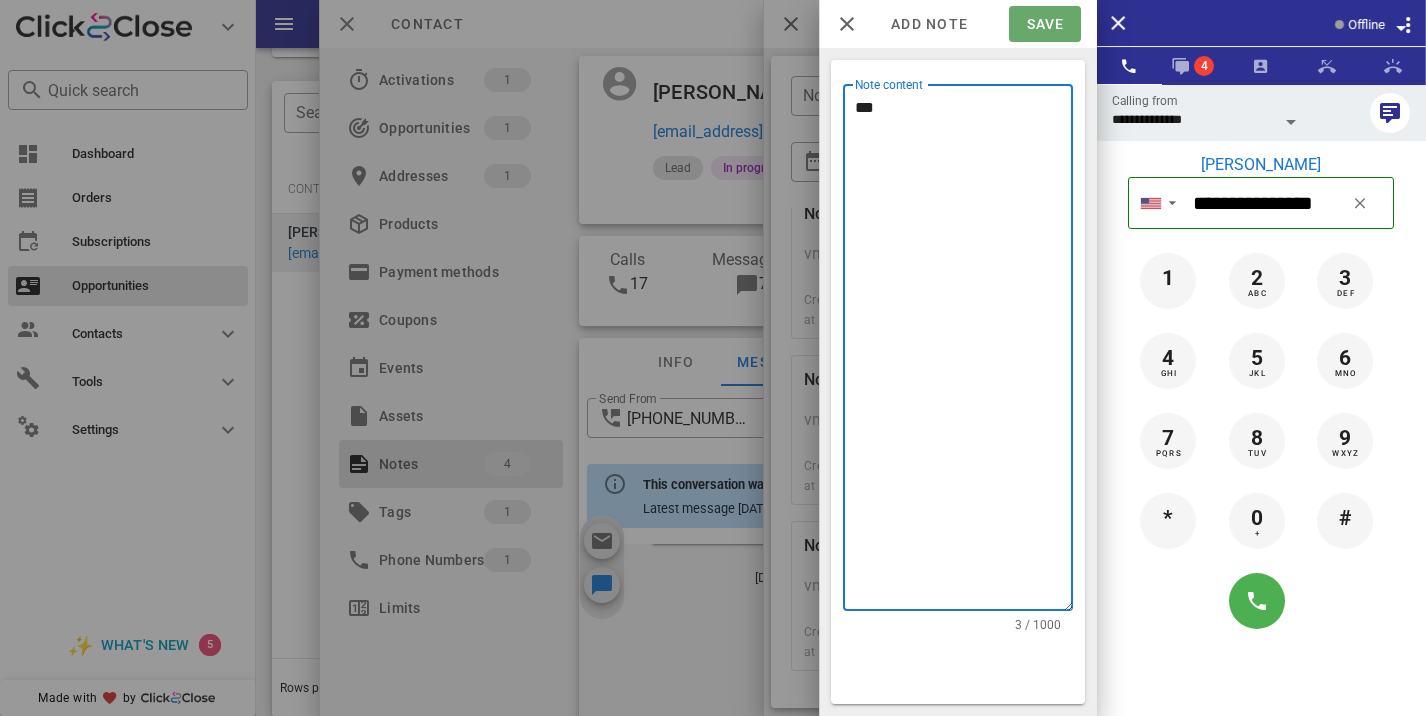 click on "Save" at bounding box center [1044, 24] 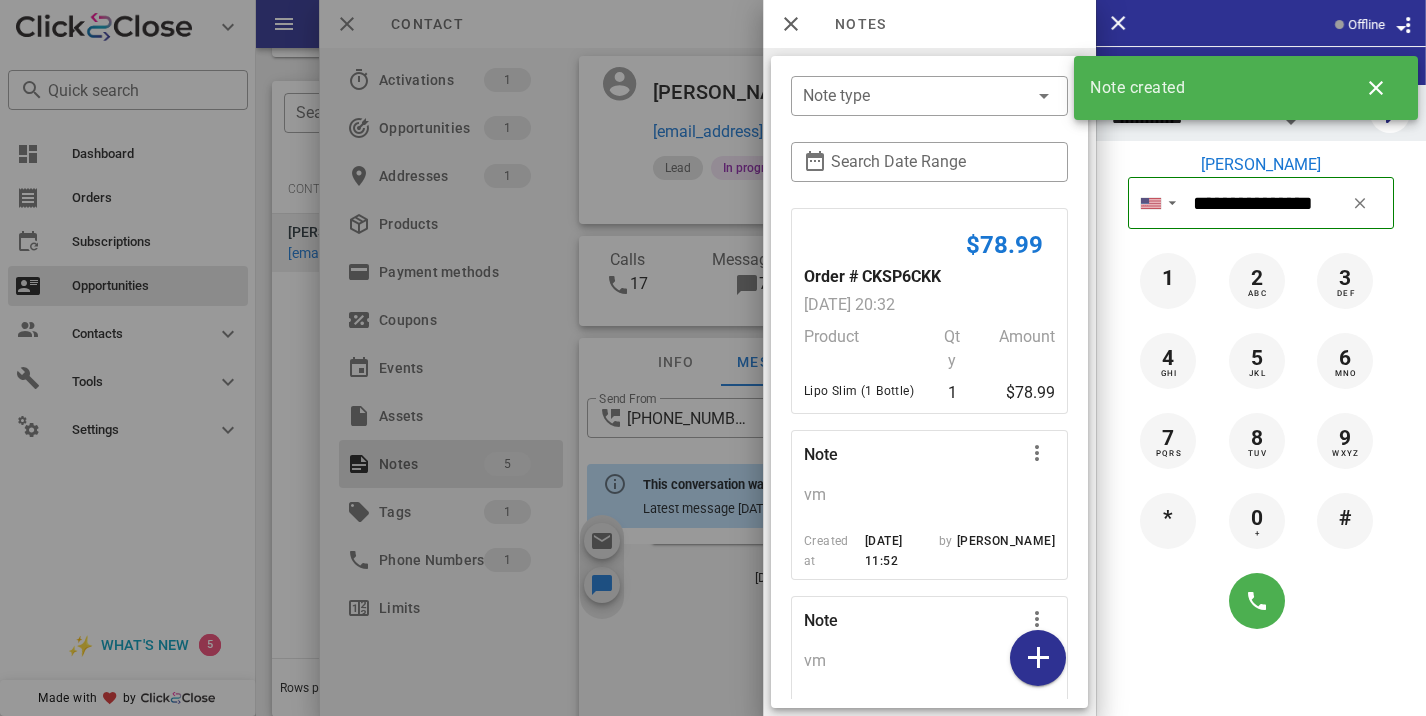 click on "​ Note type ​ Search Date Range  $78.99   Order # CKSP6CKK   07/02/2025 20:32   Product Qty Amount  Lipo Slim (1 Bottle)  1 $78.99  Note  vm  Created at   07/04/2025 11:52   by   Abel Hernandez   Note  vm  Created at   07/04/2025 13:01   by   Abel Hernandez   Note  vm  Created at   07/04/2025 14:50   by   Abel Hernandez   Note  aas  Created at   07/07/2025 14:25   by   Alexa Romo" at bounding box center [929, 382] 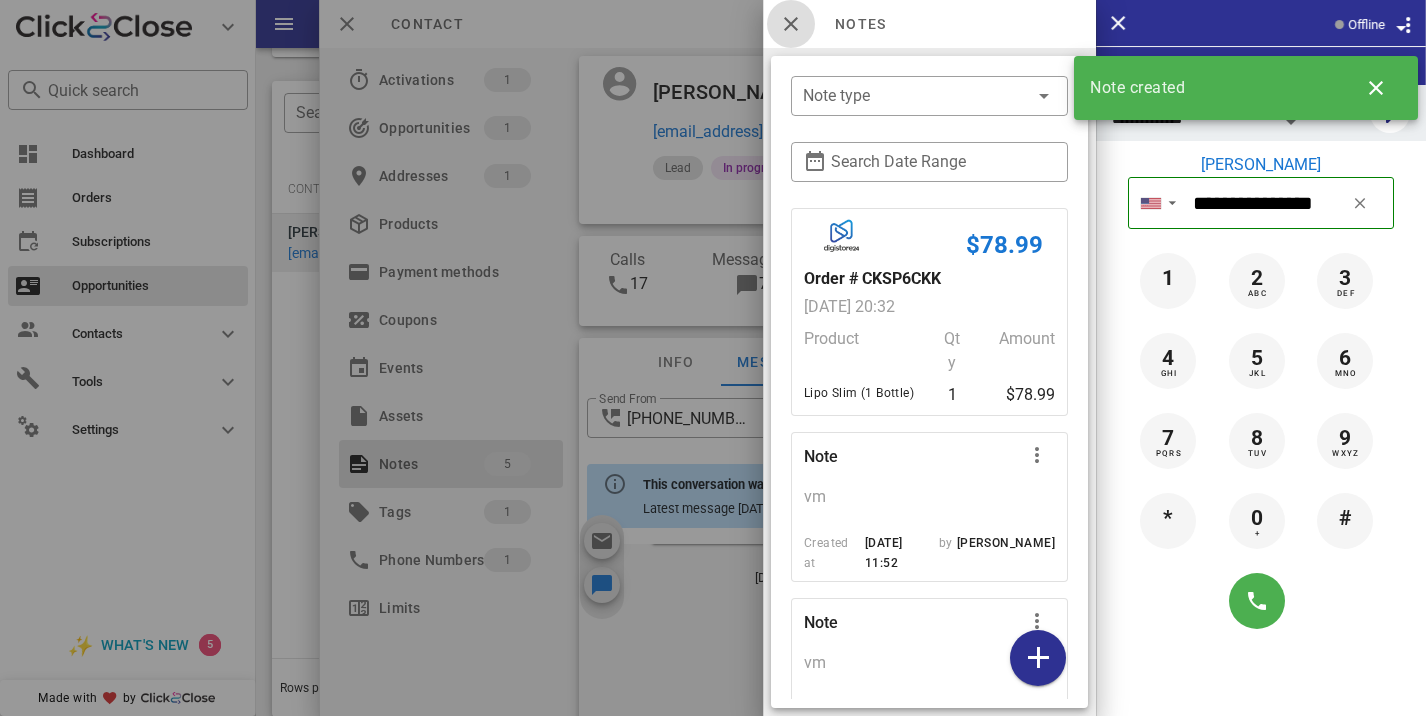 click at bounding box center [791, 24] 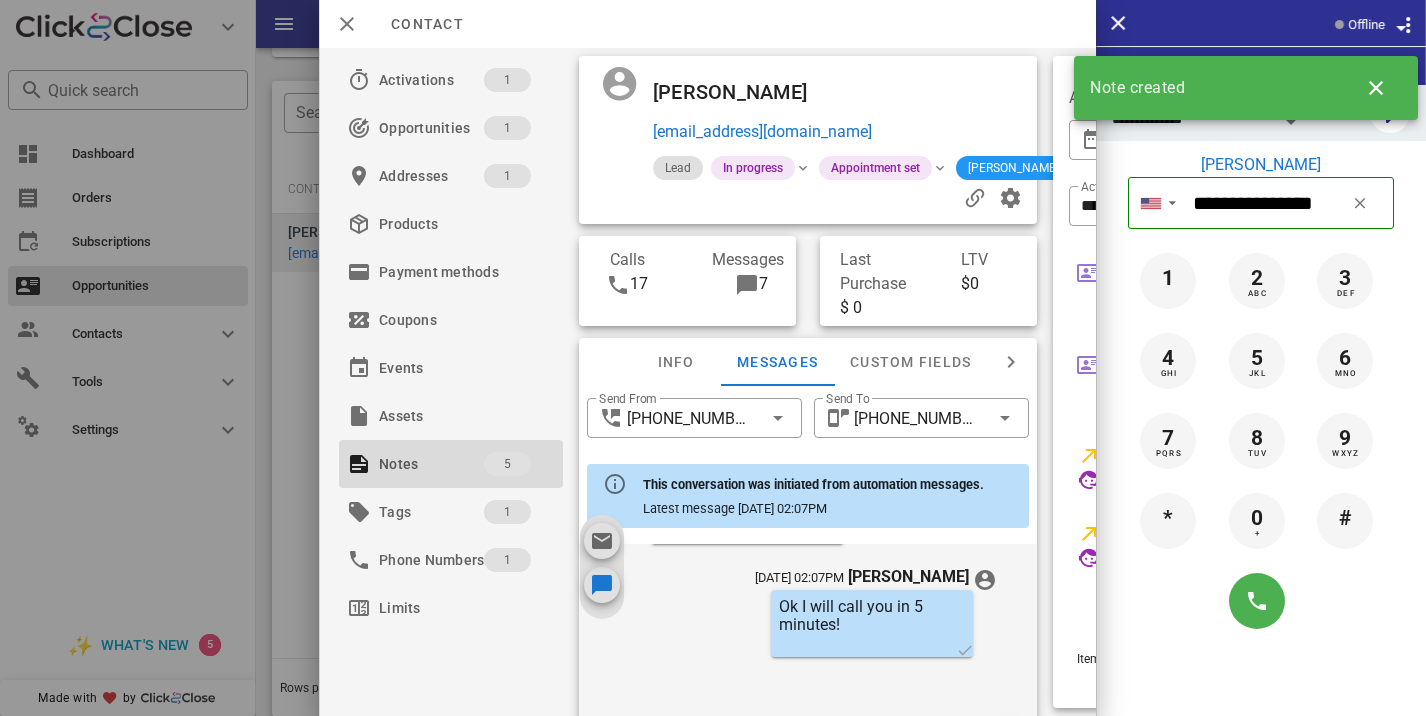 scroll, scrollTop: 183, scrollLeft: 0, axis: vertical 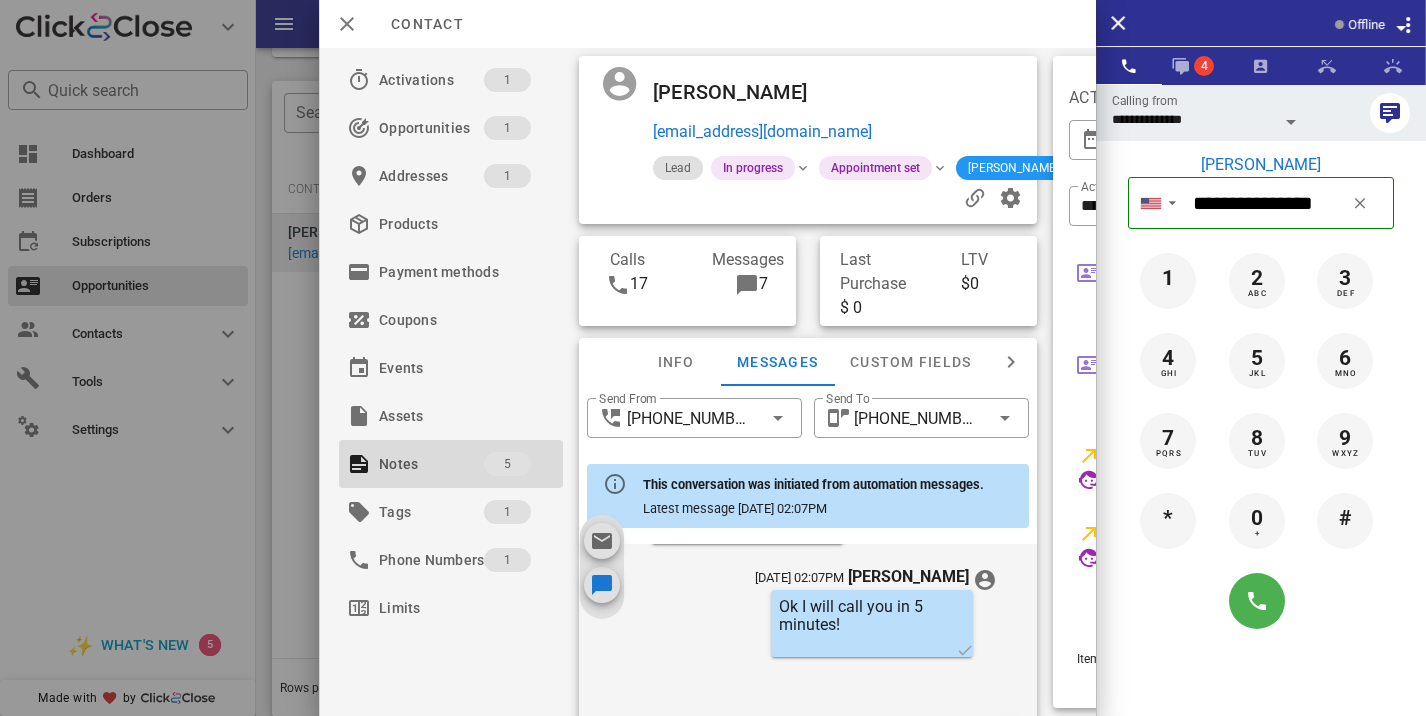 drag, startPoint x: 741, startPoint y: 135, endPoint x: 633, endPoint y: 96, distance: 114.82596 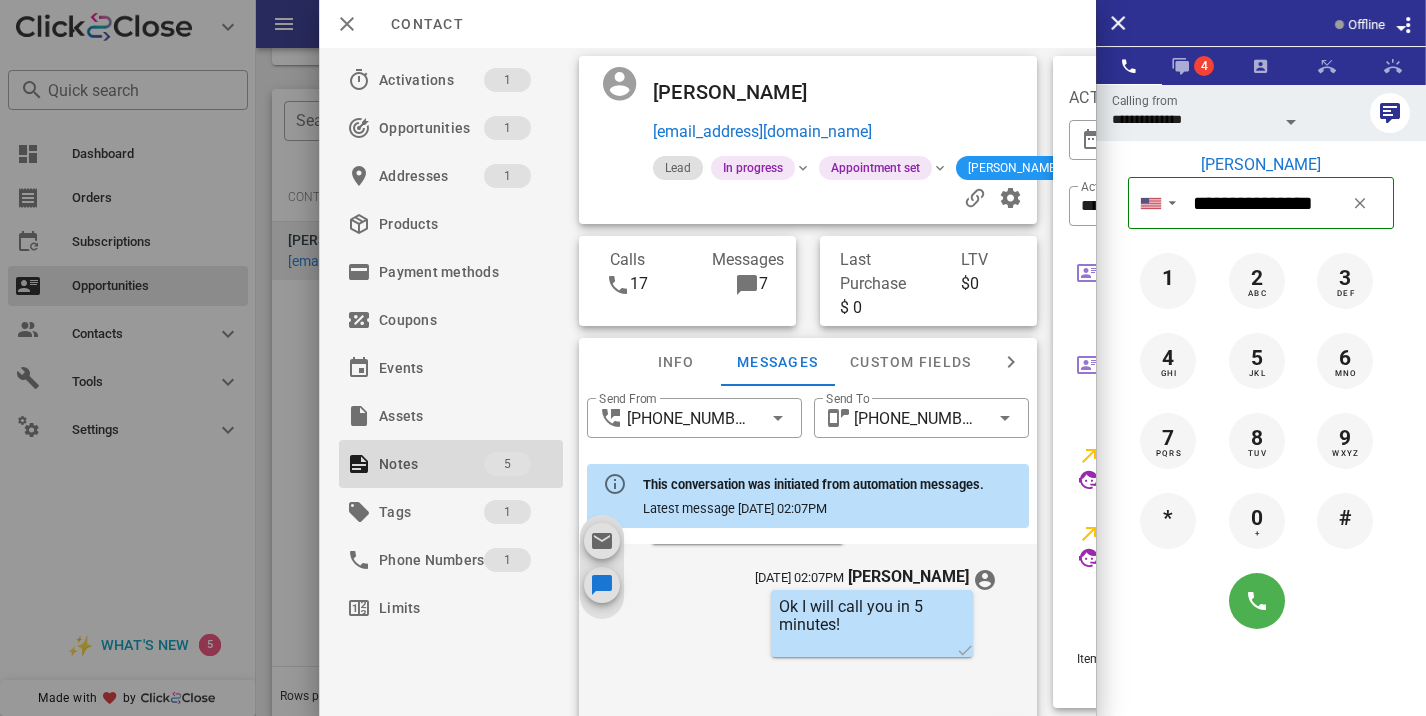 scroll, scrollTop: 349, scrollLeft: 0, axis: vertical 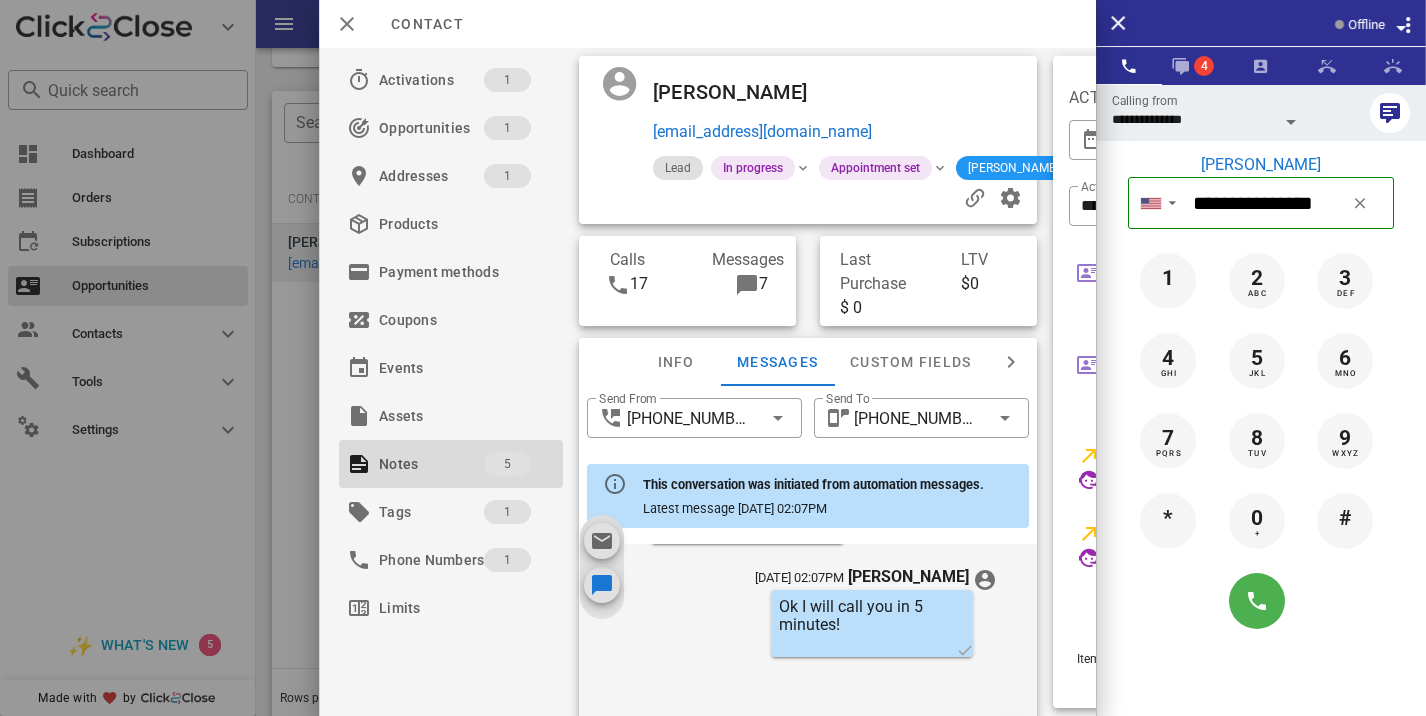 copy on "Meredith Oislander" 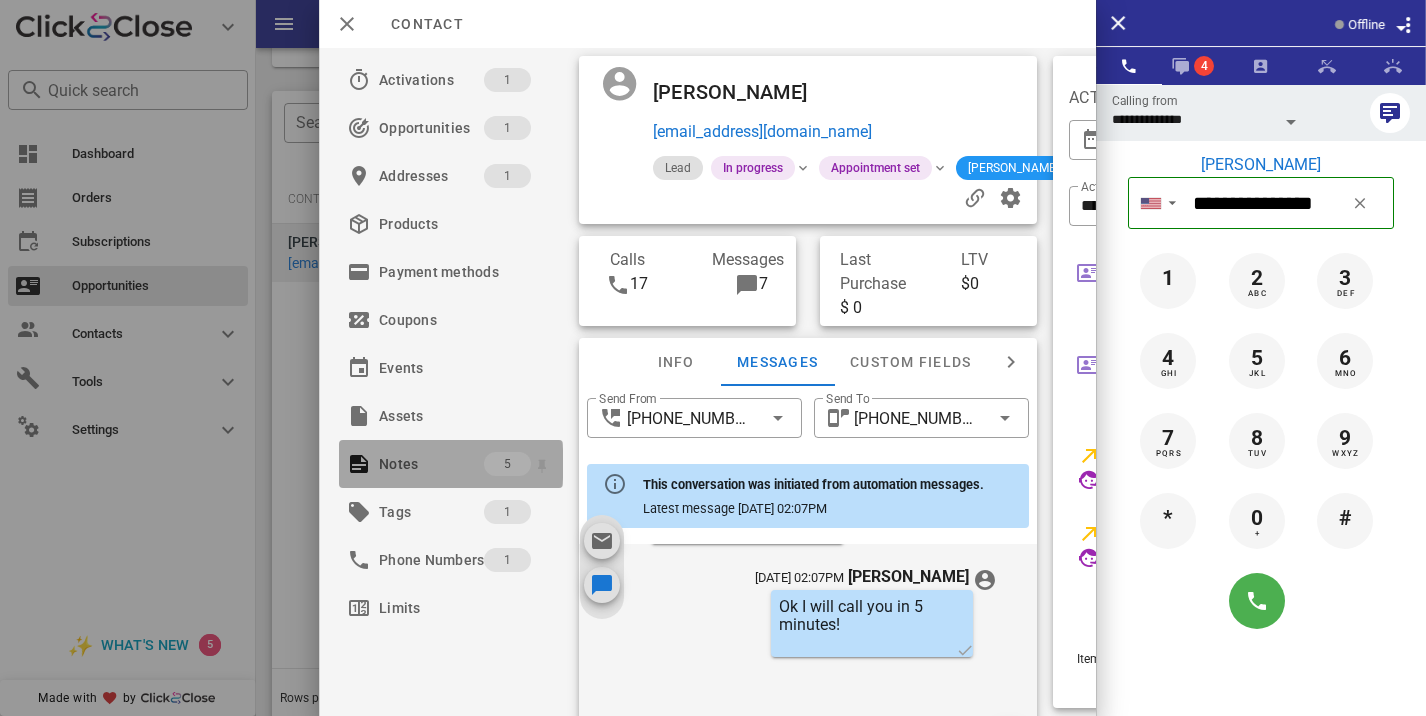 click on "Notes" at bounding box center [431, 464] 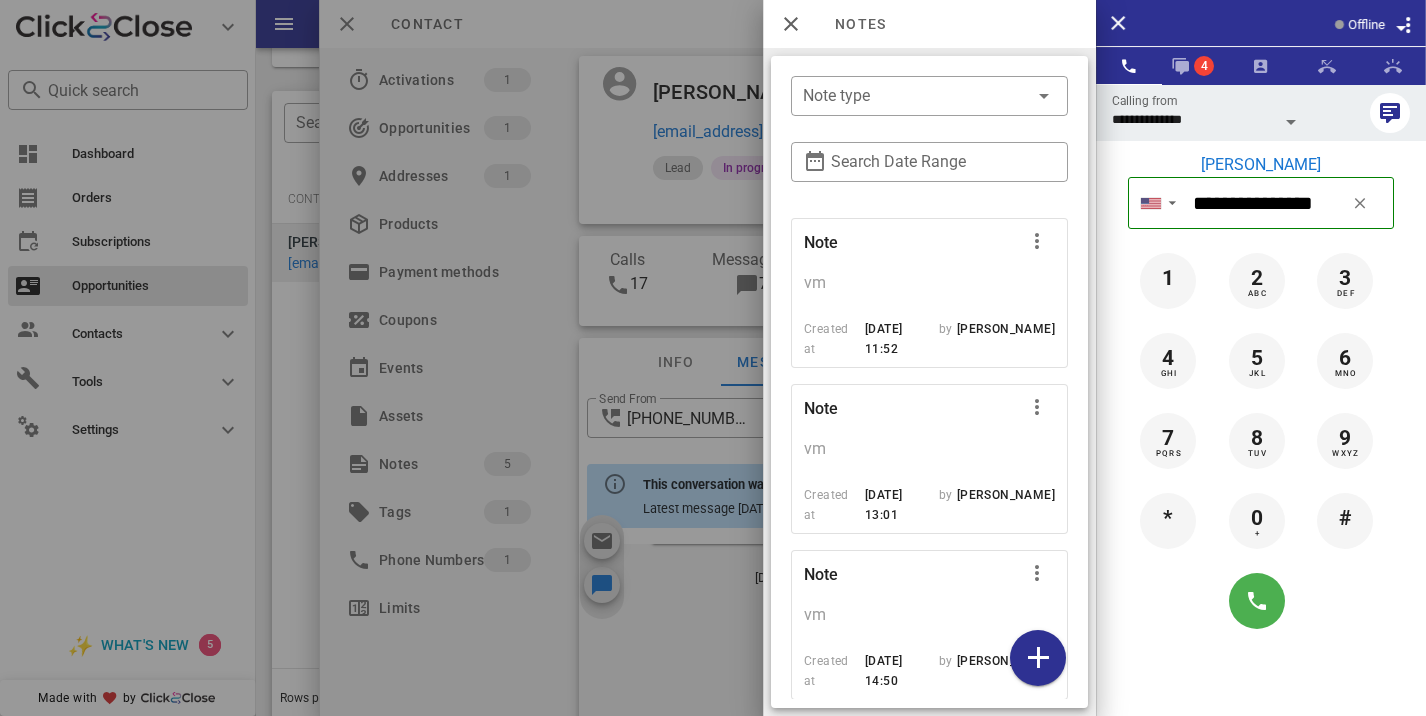 scroll, scrollTop: 0, scrollLeft: 0, axis: both 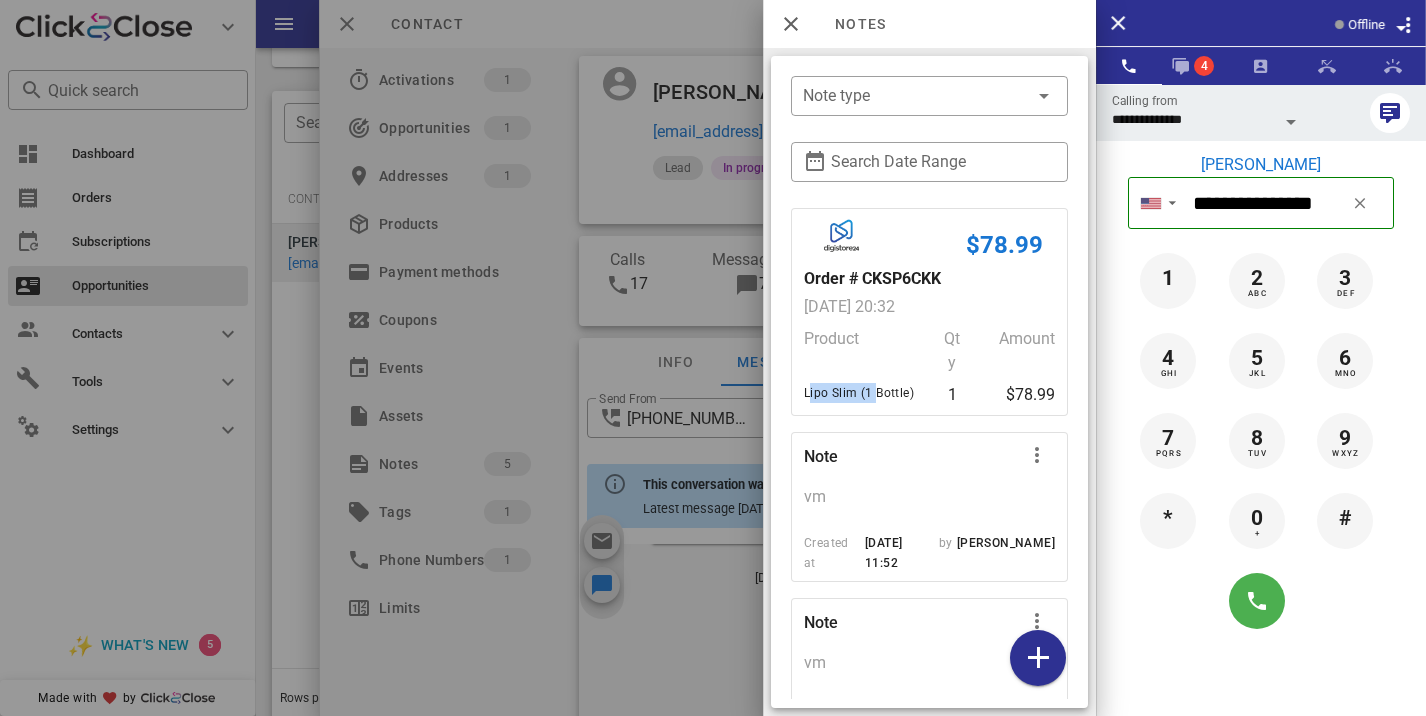 drag, startPoint x: 875, startPoint y: 395, endPoint x: 798, endPoint y: 396, distance: 77.00649 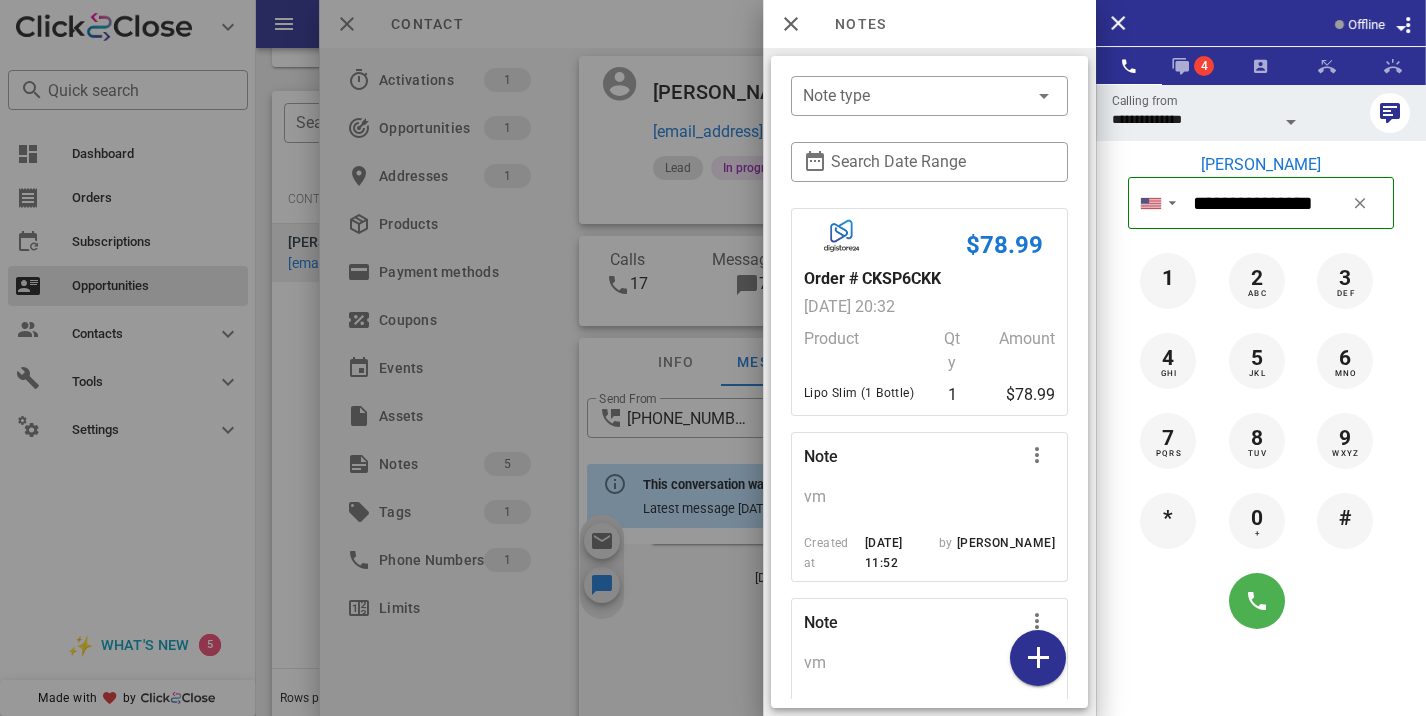 click at bounding box center [713, 358] 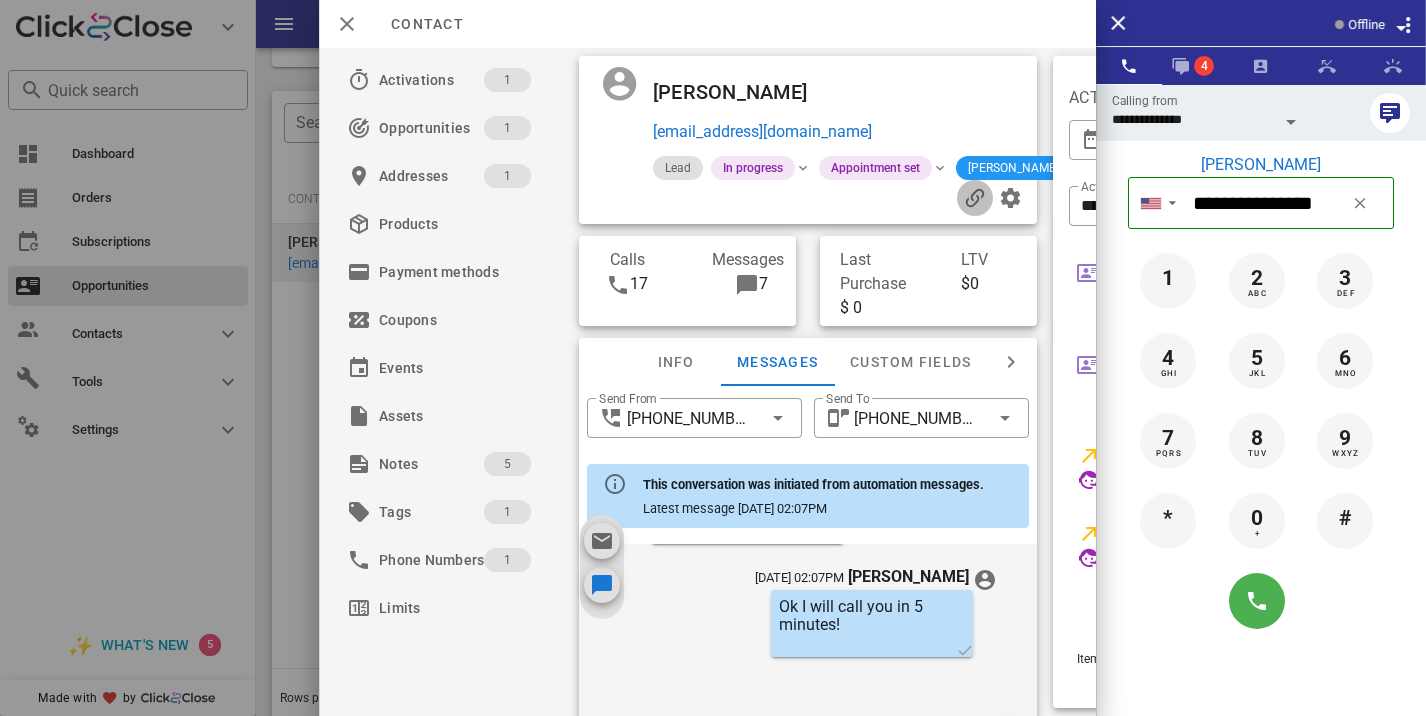click at bounding box center (975, 198) 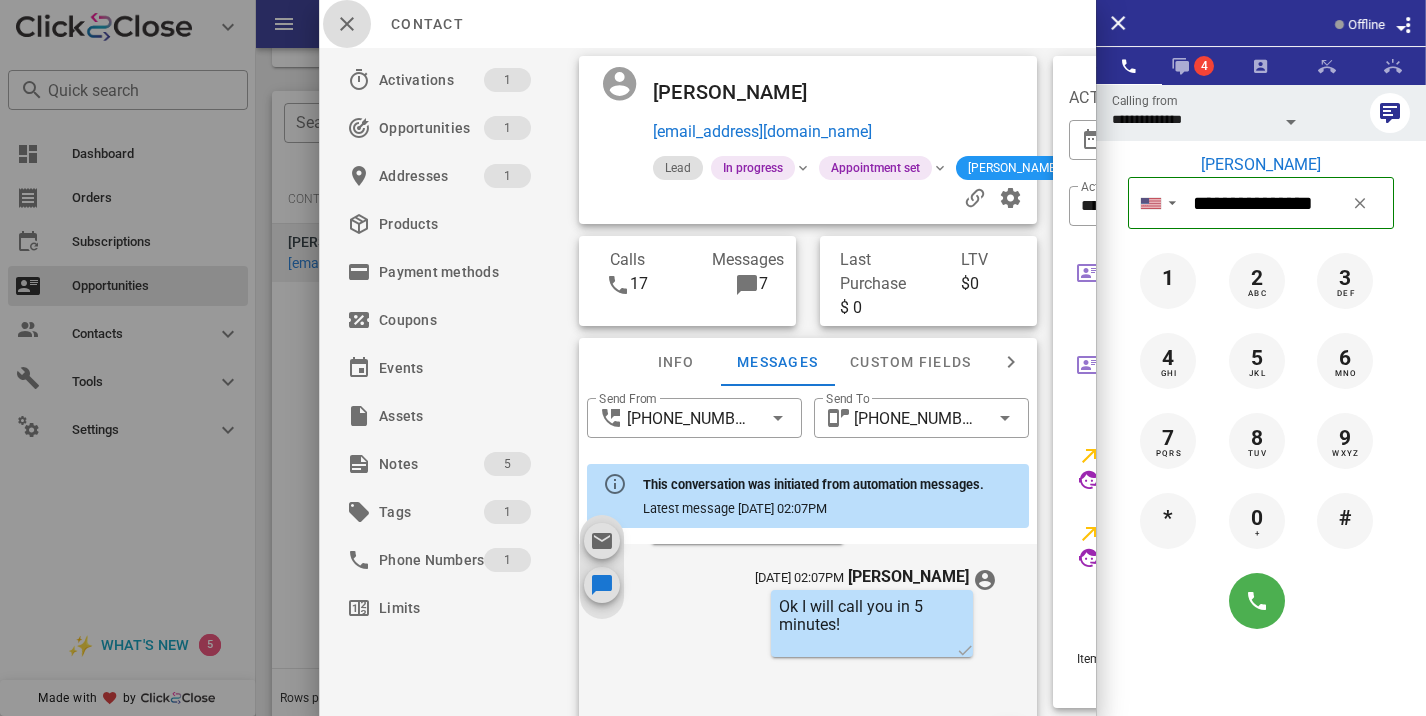 click at bounding box center (347, 24) 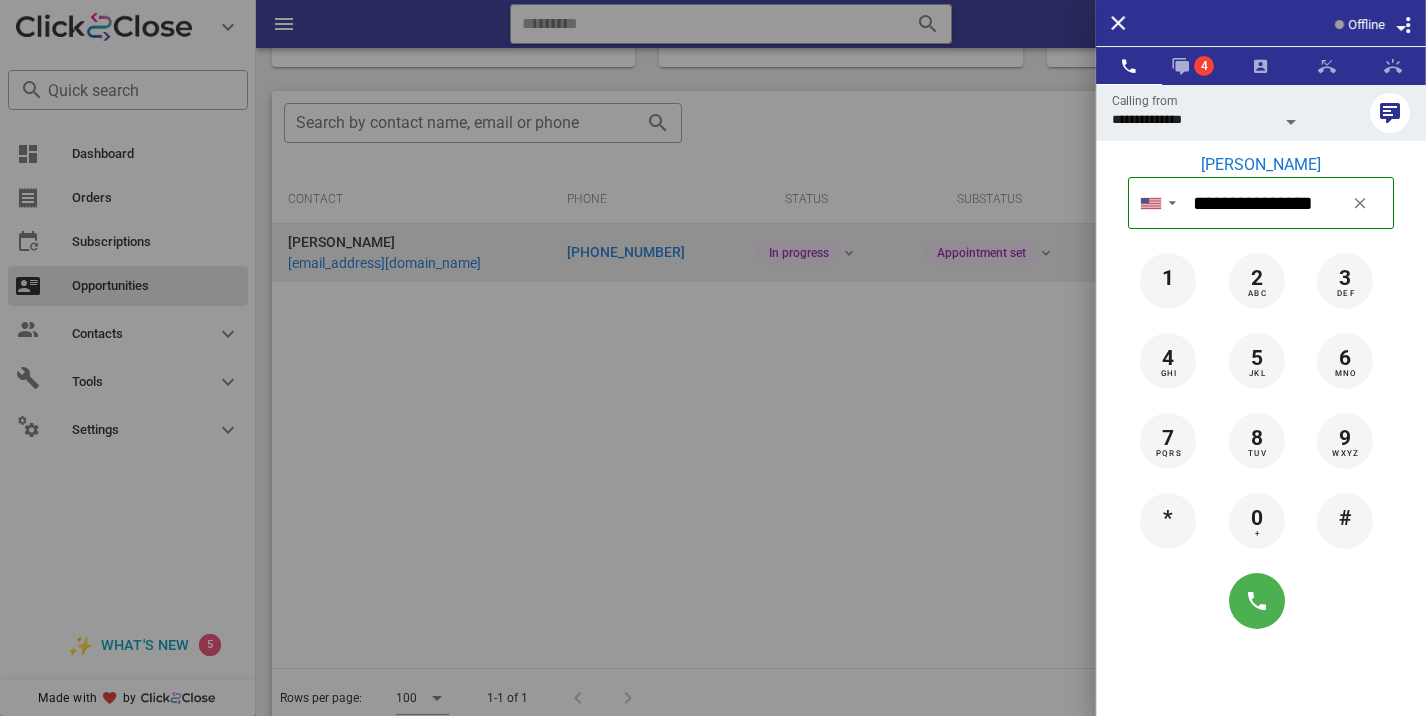 click at bounding box center (713, 358) 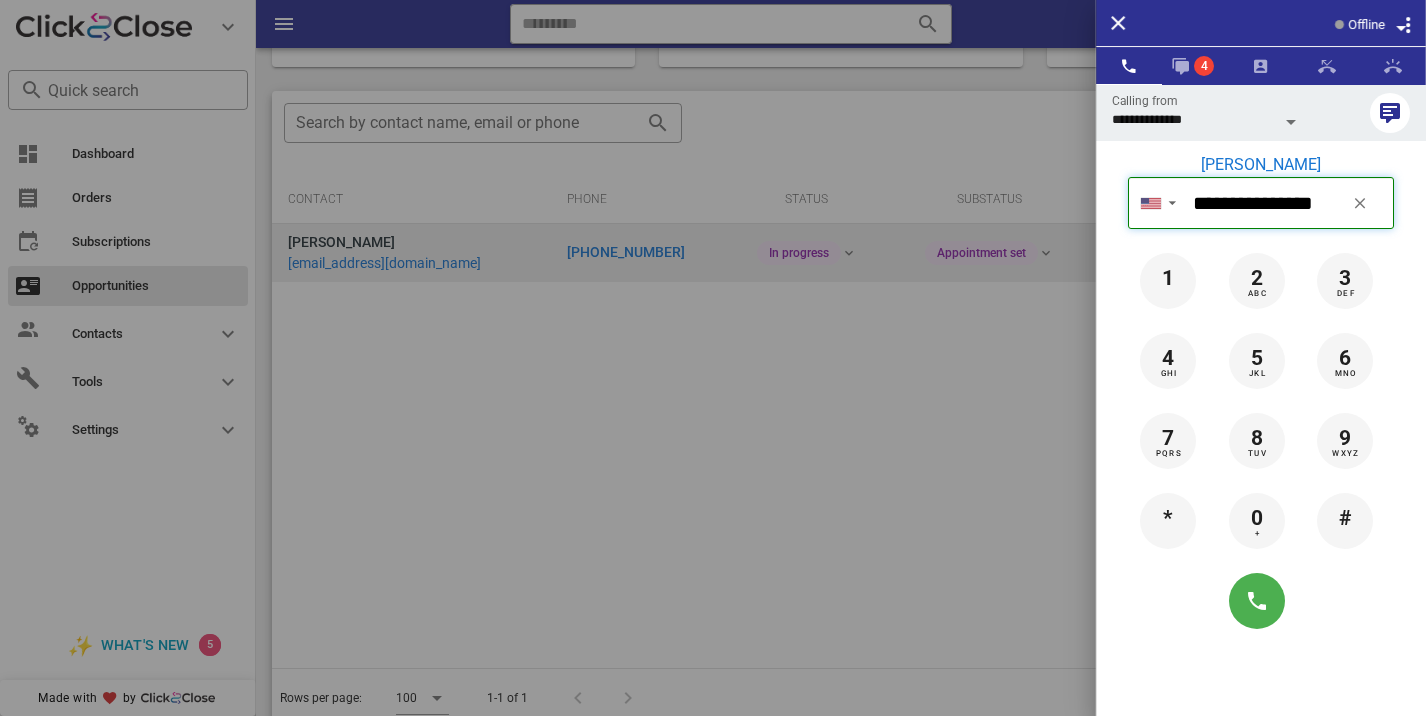type 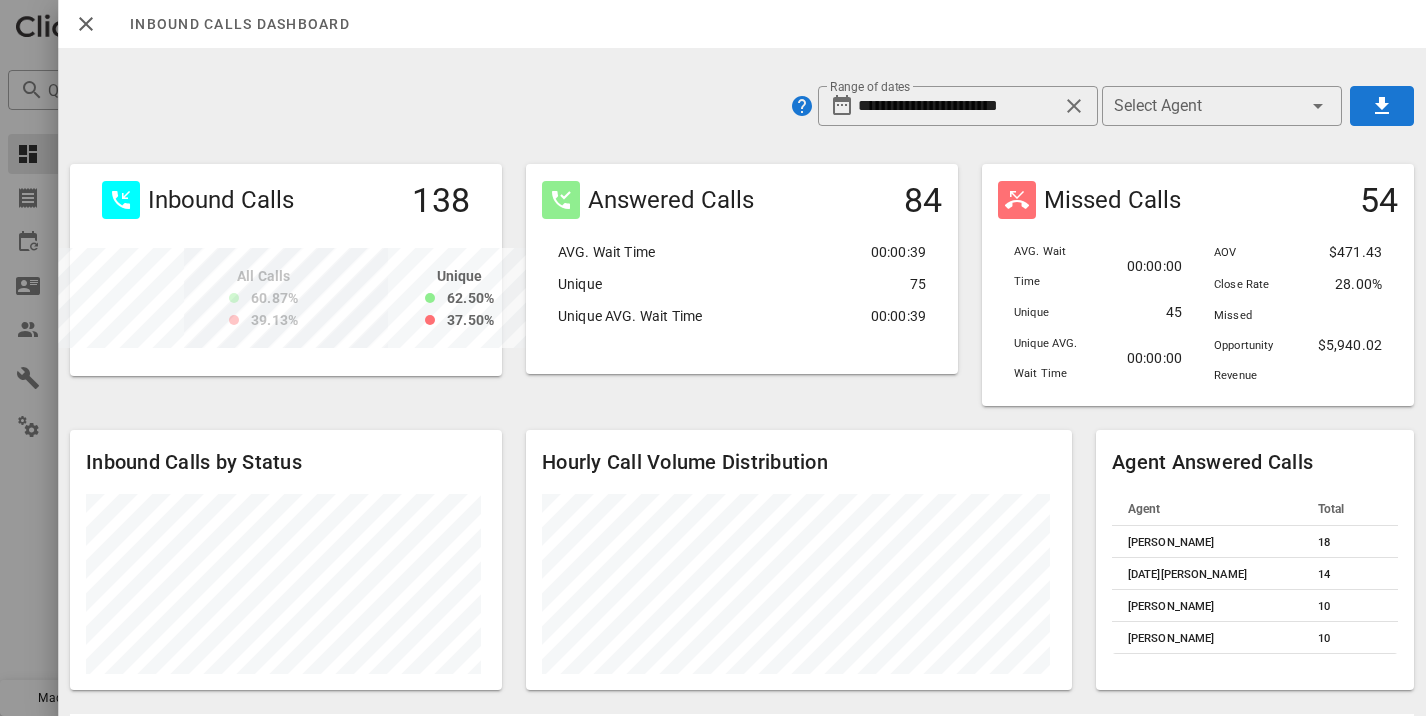 scroll, scrollTop: 0, scrollLeft: 0, axis: both 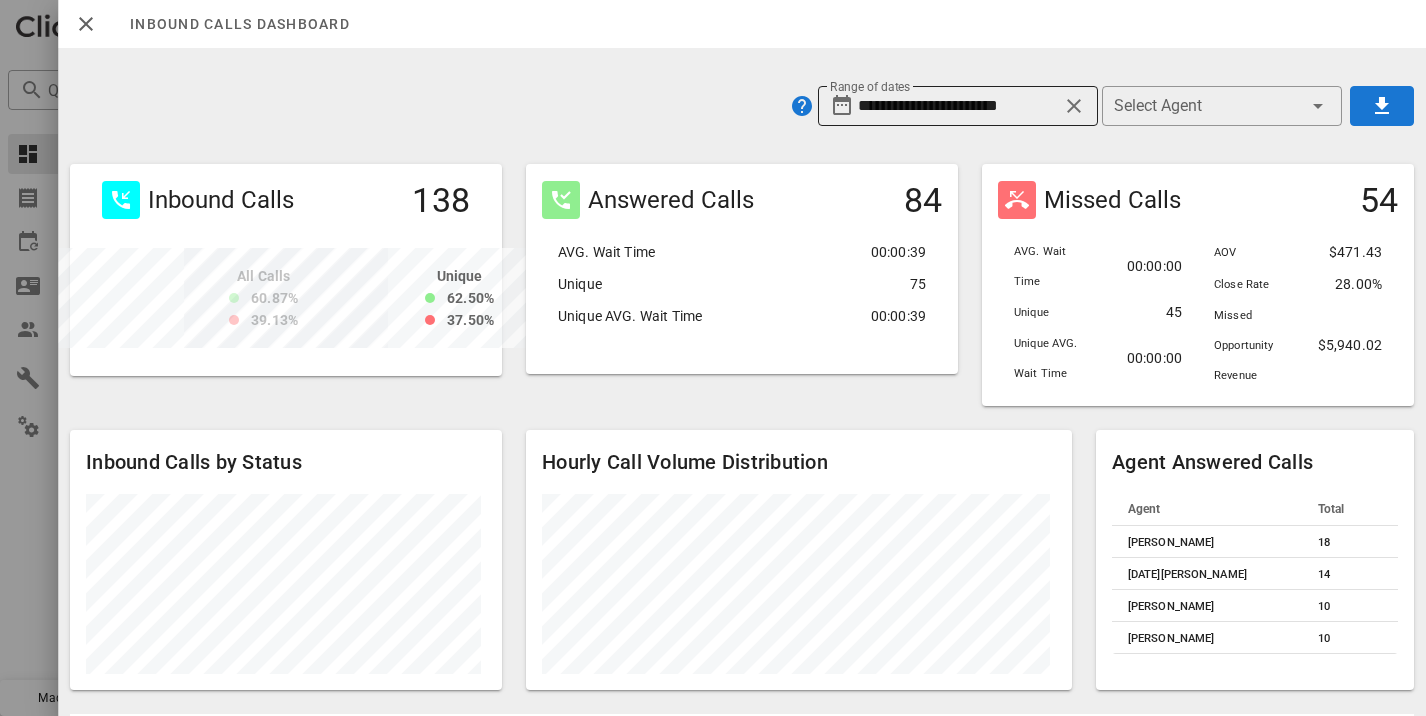 click on "**********" at bounding box center [958, 106] 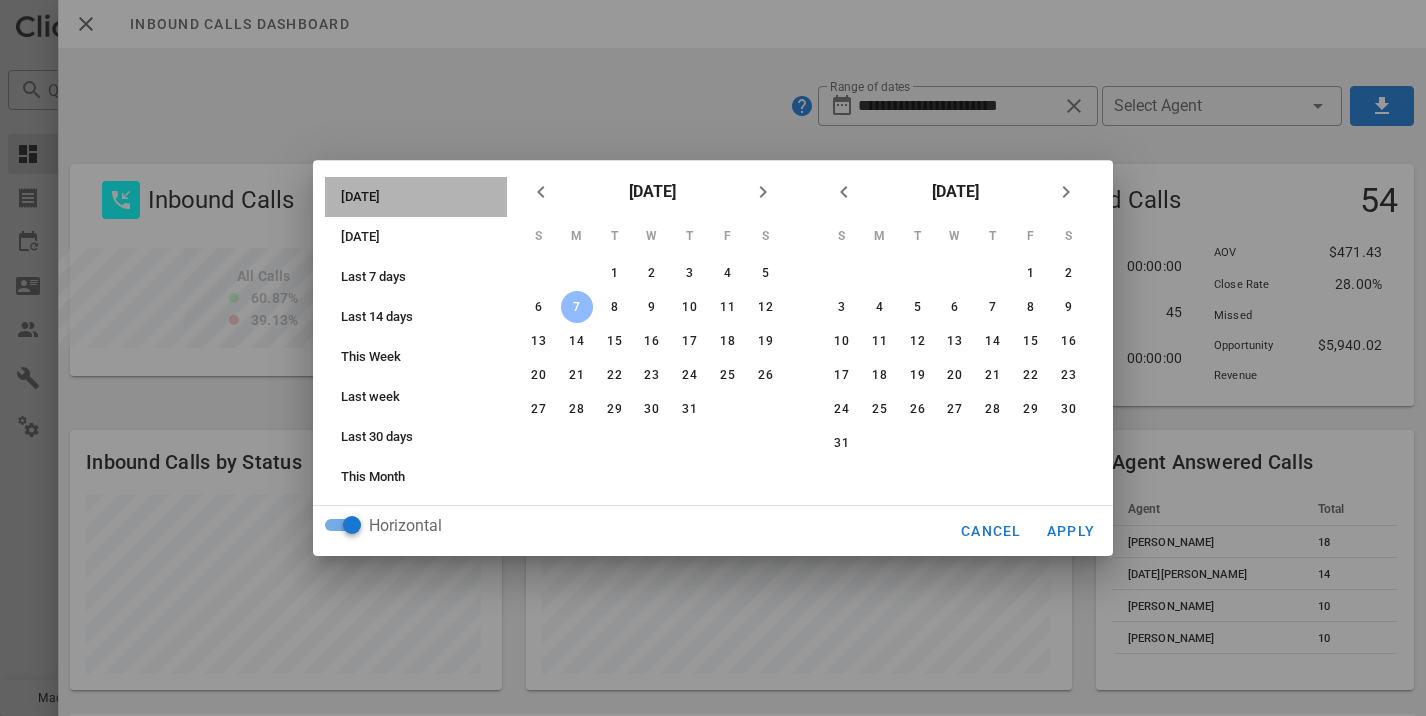 click on "Today" at bounding box center [422, 197] 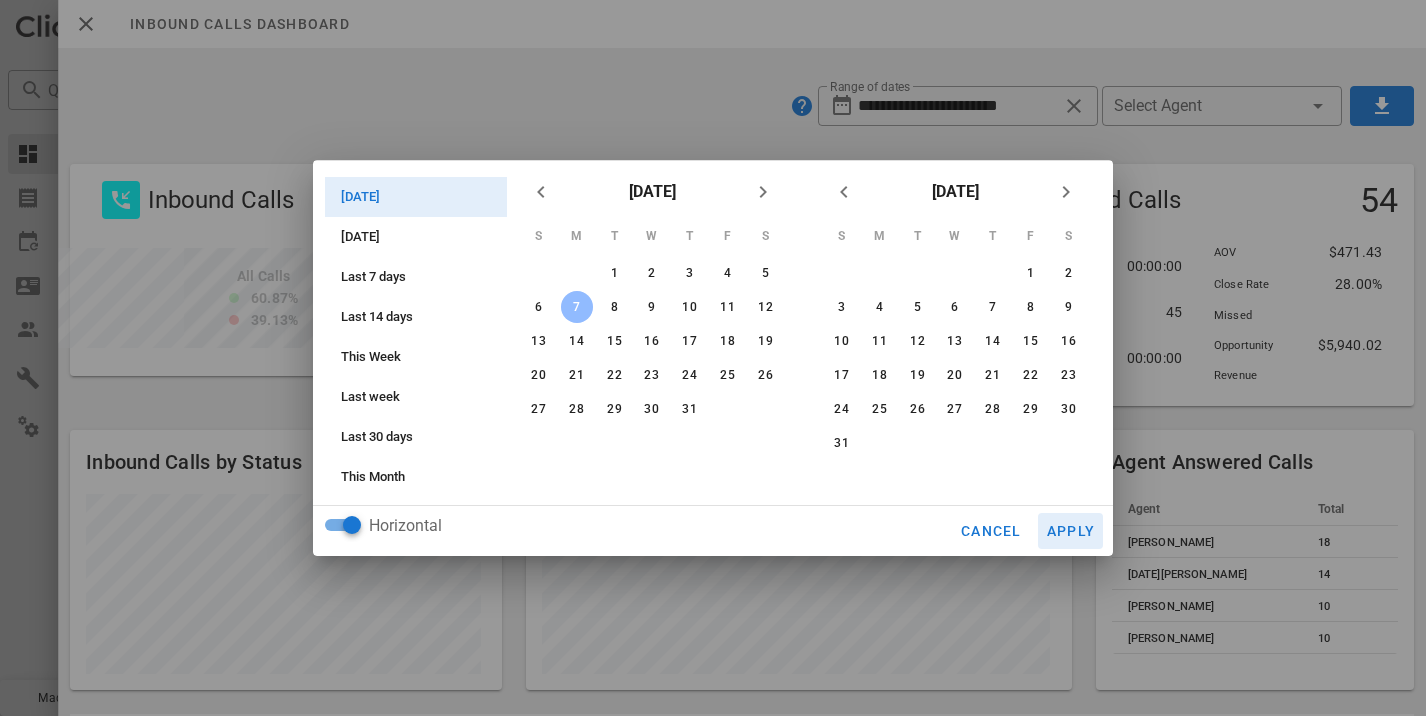 click on "Apply" at bounding box center [1071, 531] 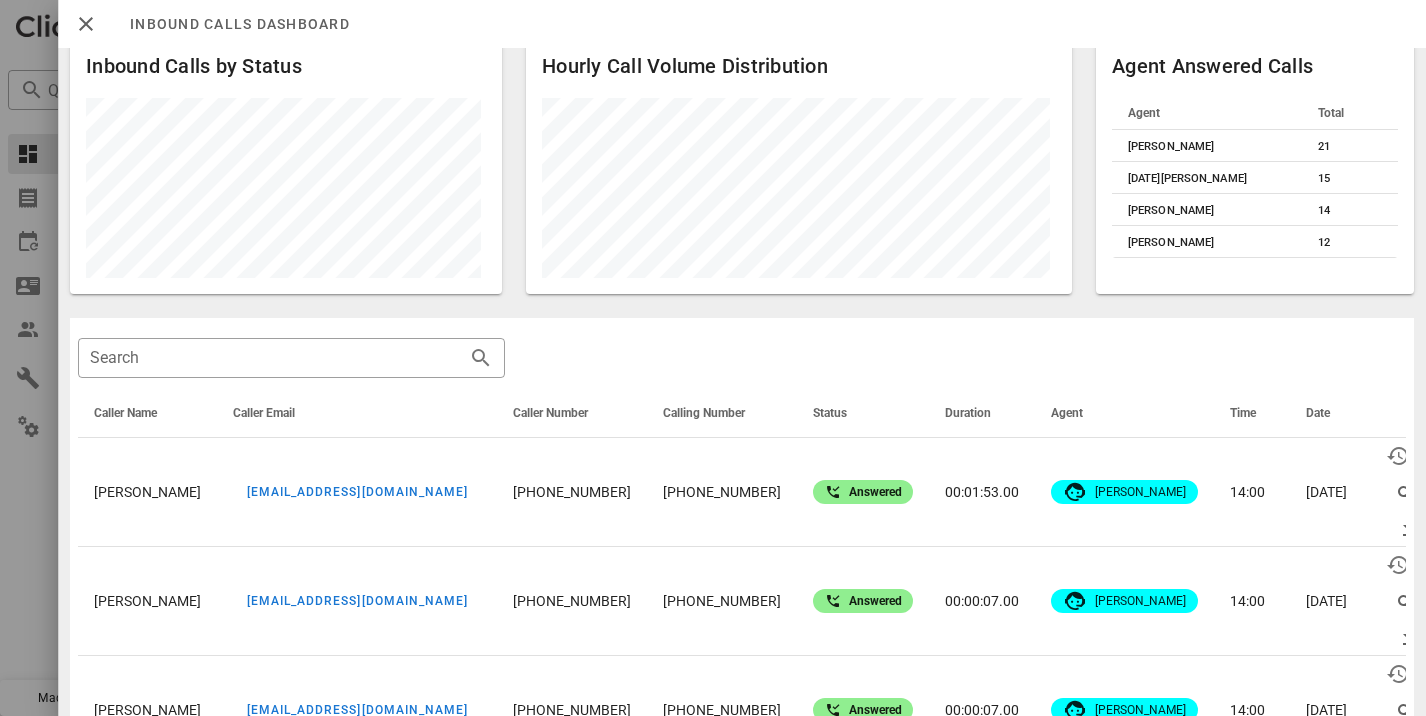 scroll, scrollTop: 335, scrollLeft: 0, axis: vertical 